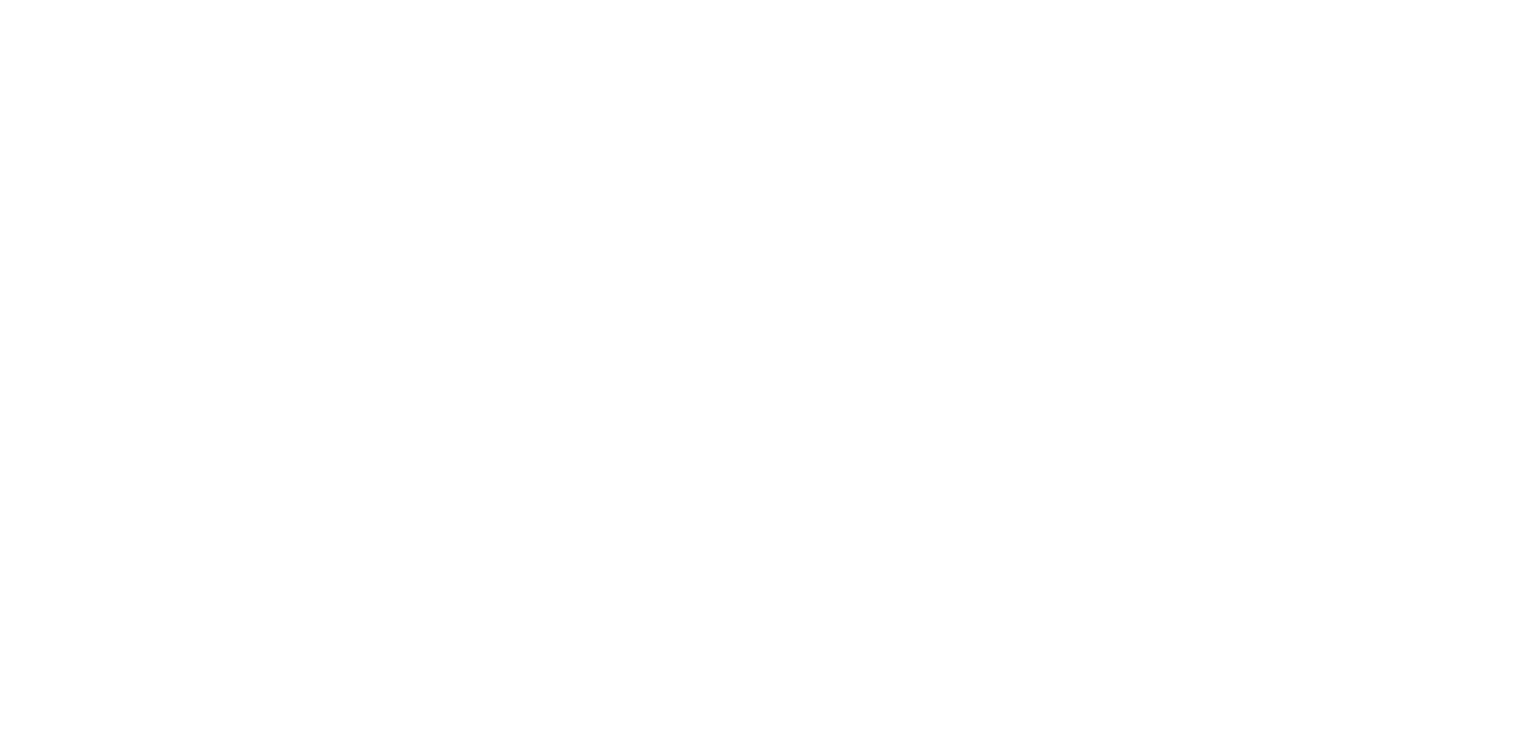 scroll, scrollTop: 0, scrollLeft: 0, axis: both 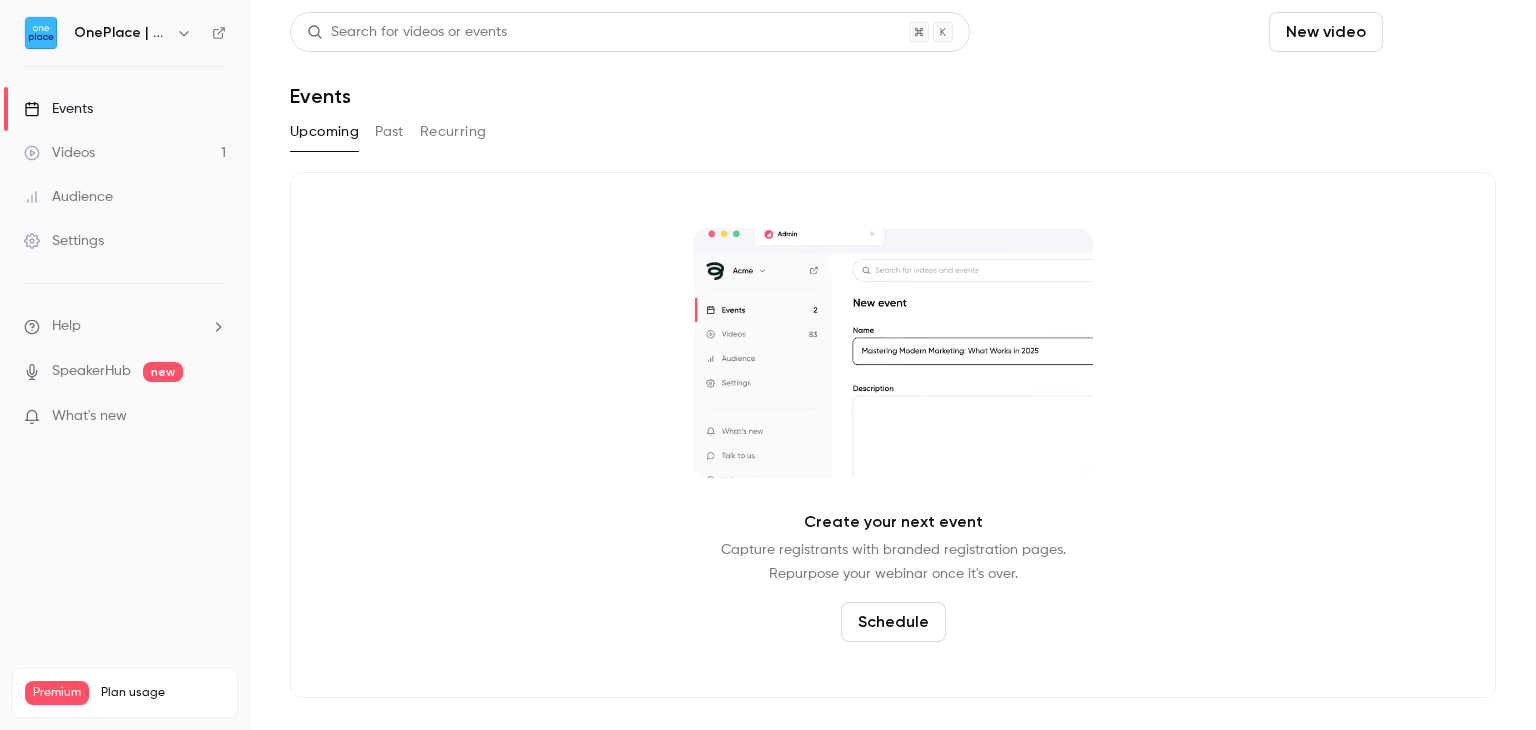 click on "Schedule" at bounding box center [1443, 32] 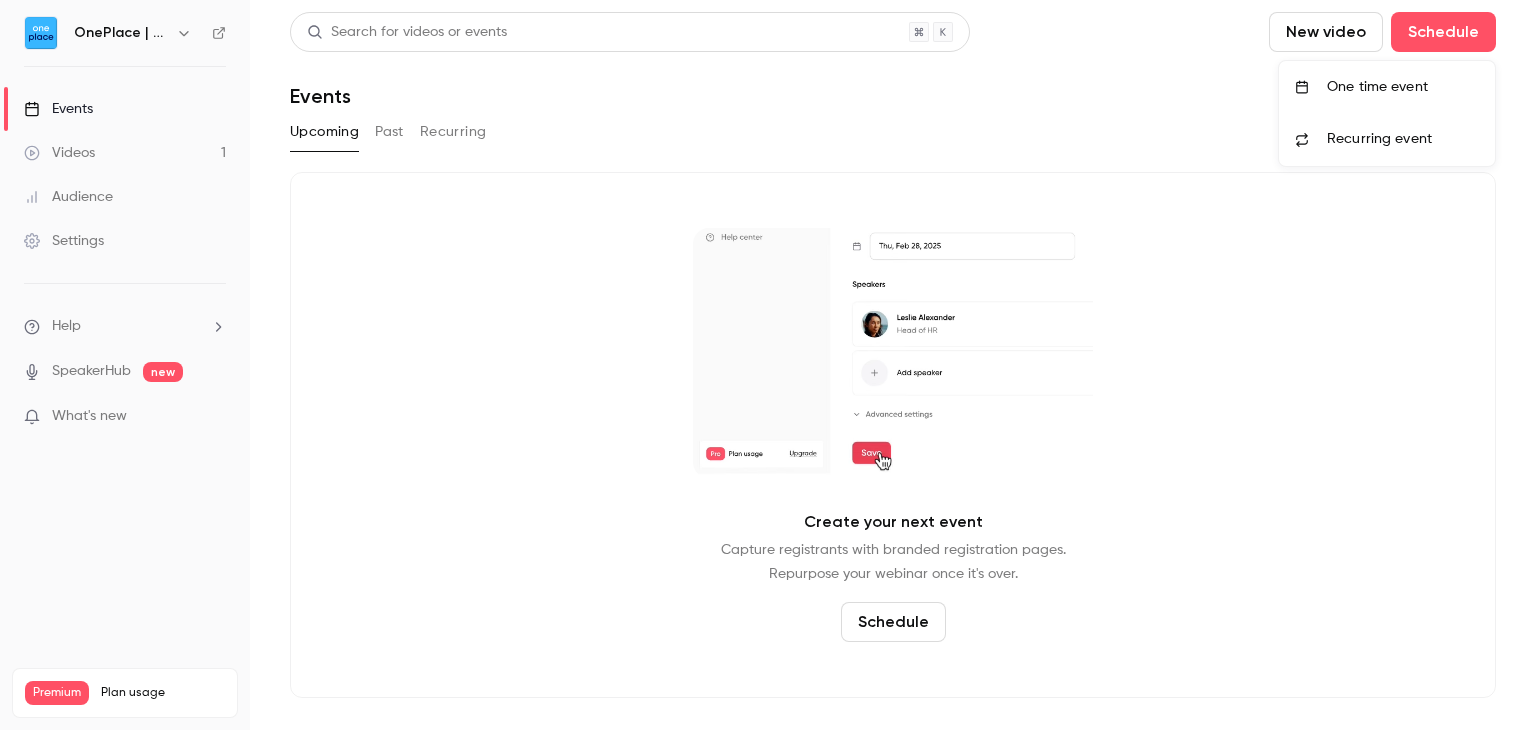click on "One time event" at bounding box center [1403, 87] 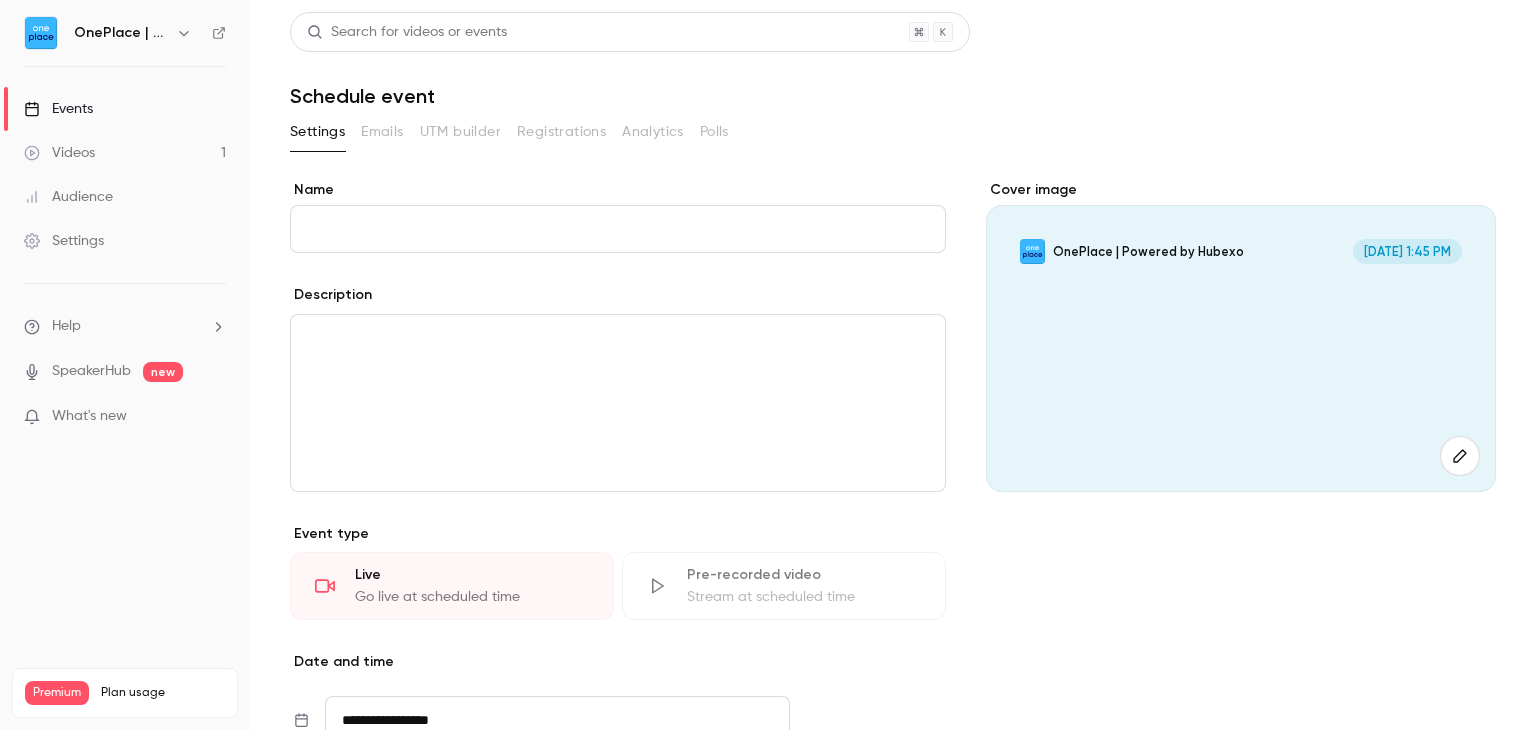 click on "Name" at bounding box center (618, 229) 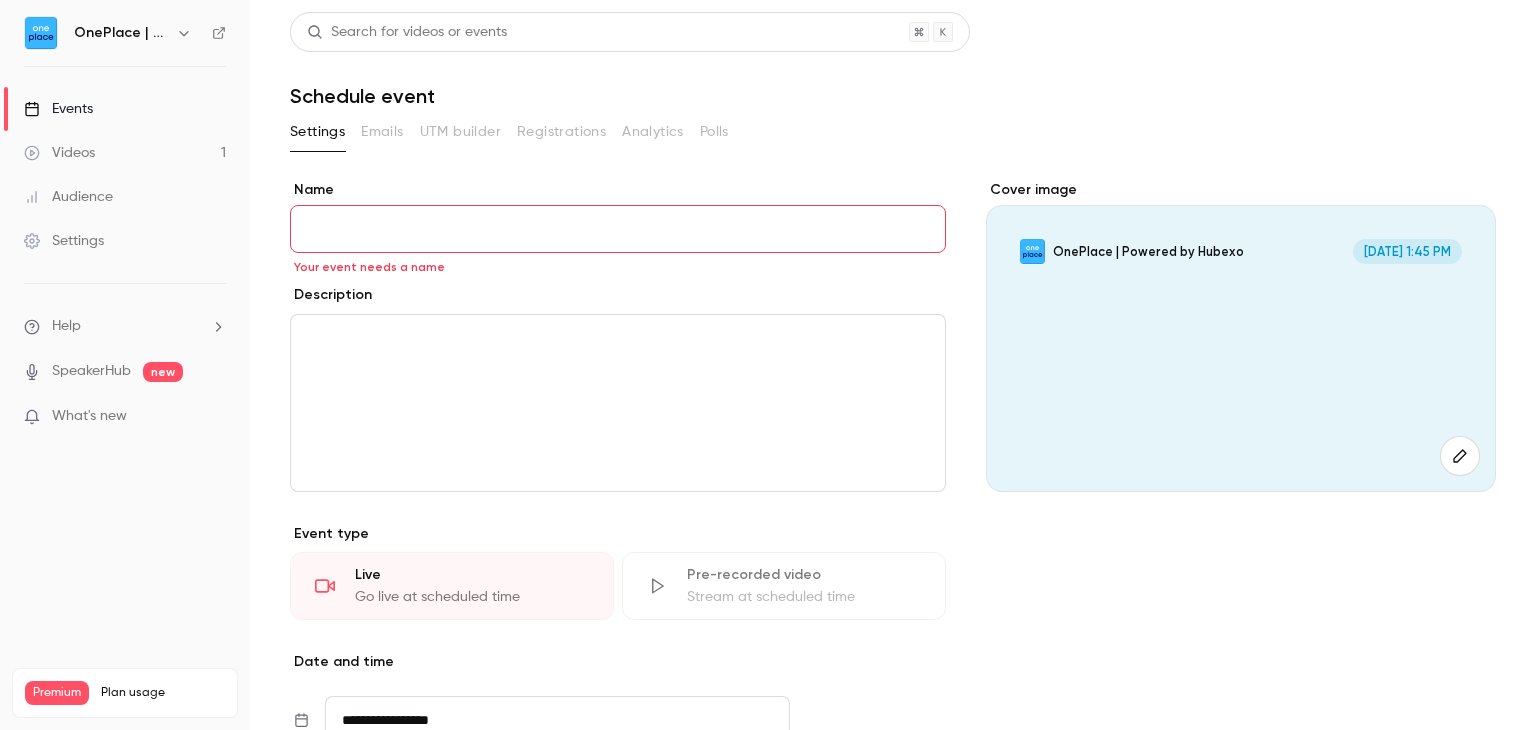 click on "Settings Emails UTM builder Registrations Analytics Polls" at bounding box center (893, 136) 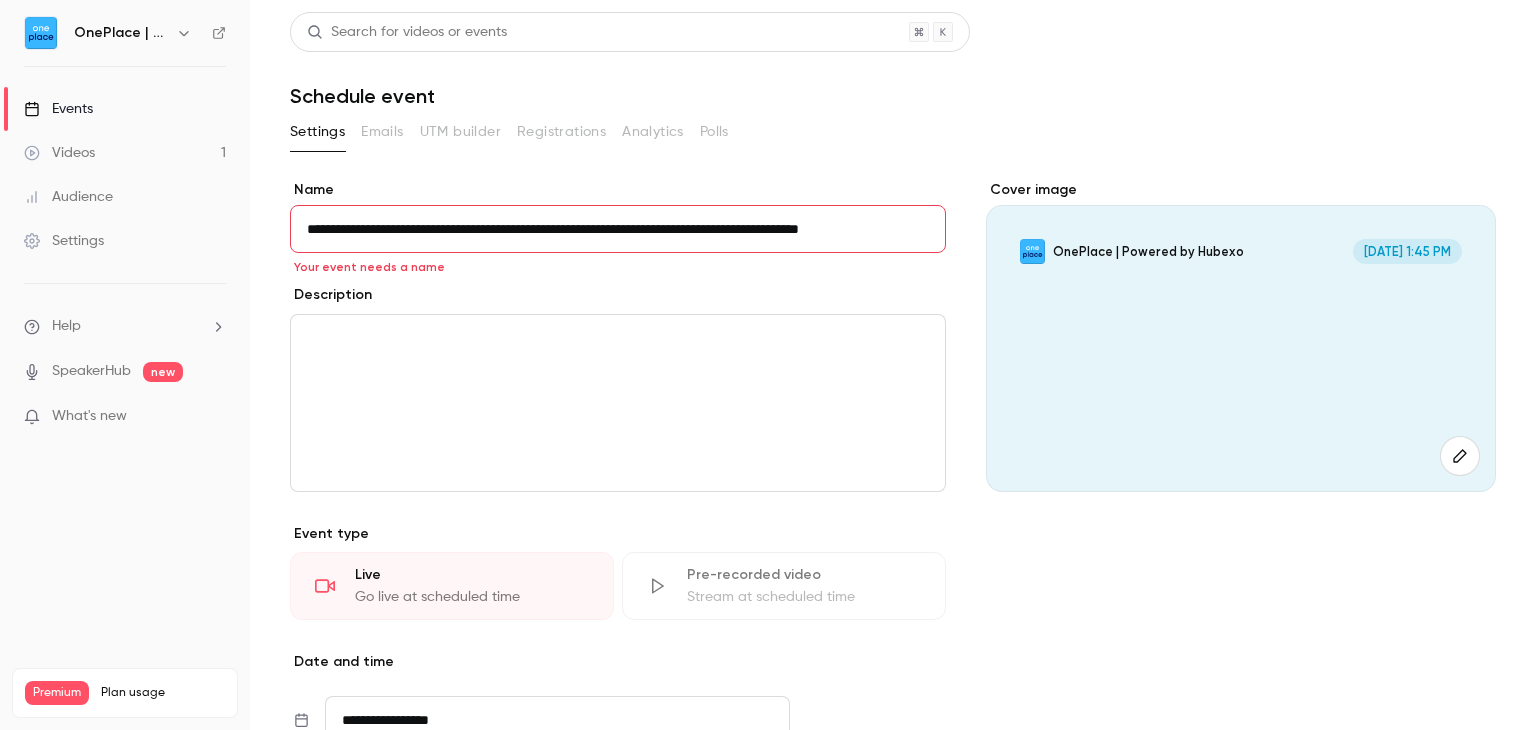scroll, scrollTop: 0, scrollLeft: 75, axis: horizontal 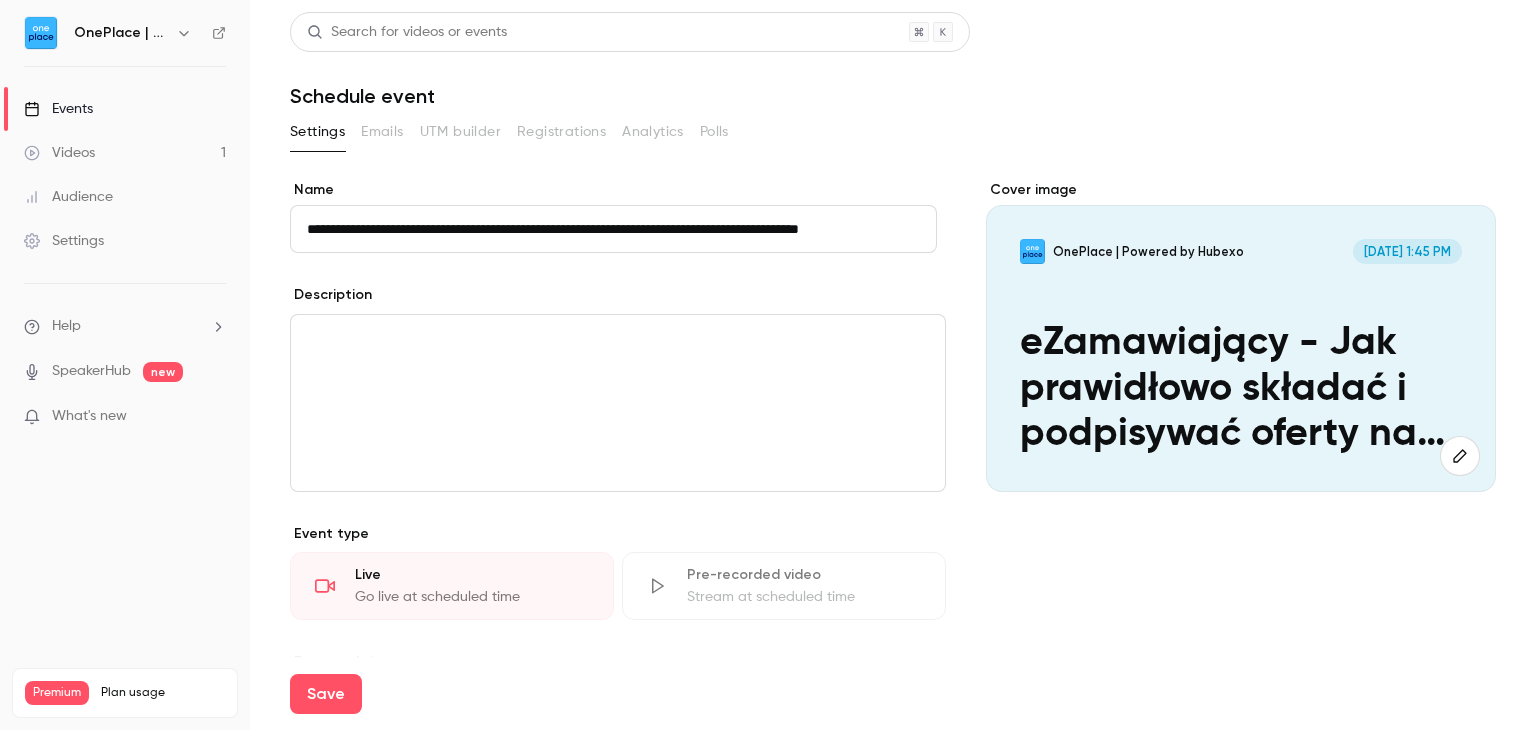 type on "**********" 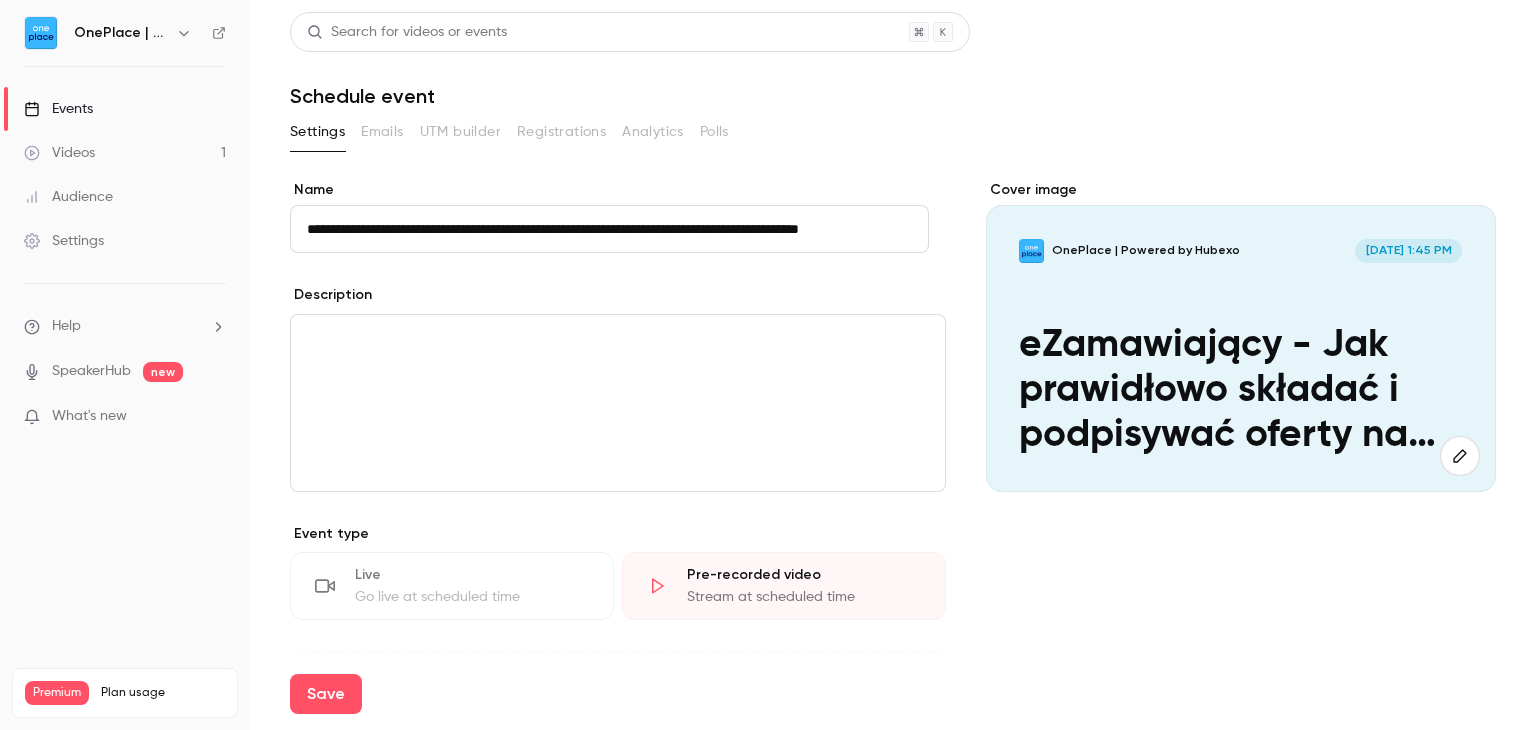 click on "Description" at bounding box center [618, 297] 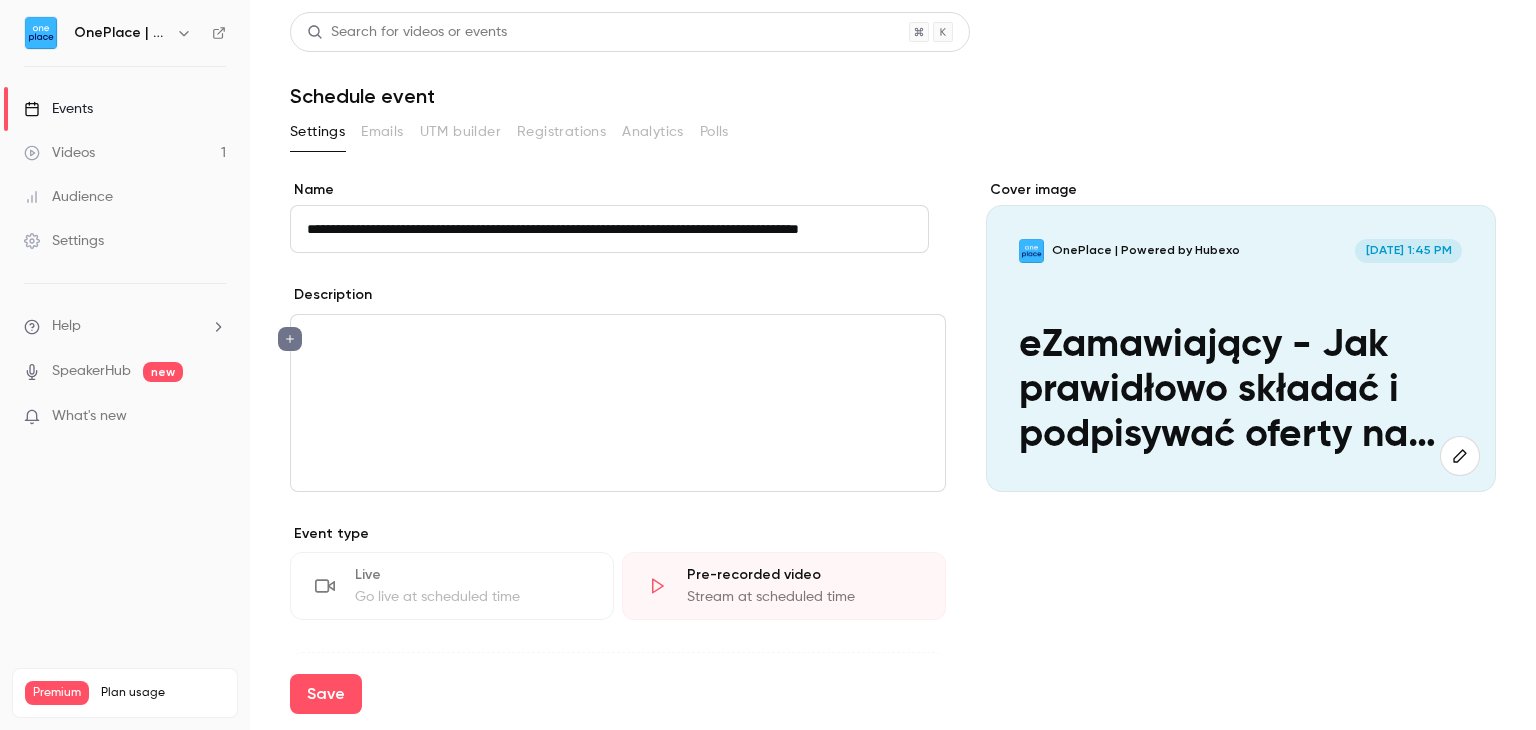 click at bounding box center (618, 339) 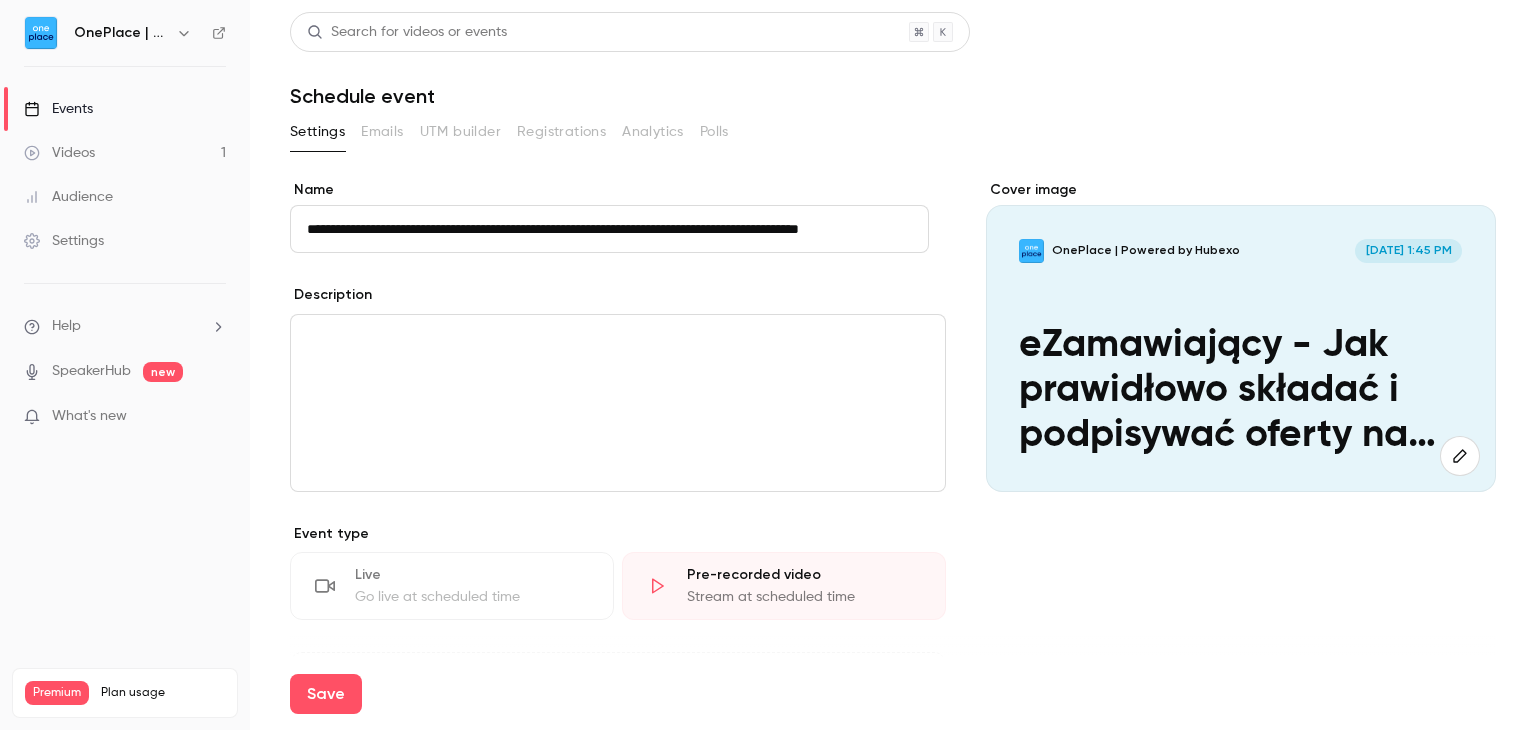 click on "eZamawiający - Jak prawidłowo składać i podpisywać oferty na postępowaniu z formularzem systemowym" at bounding box center [1240, 390] 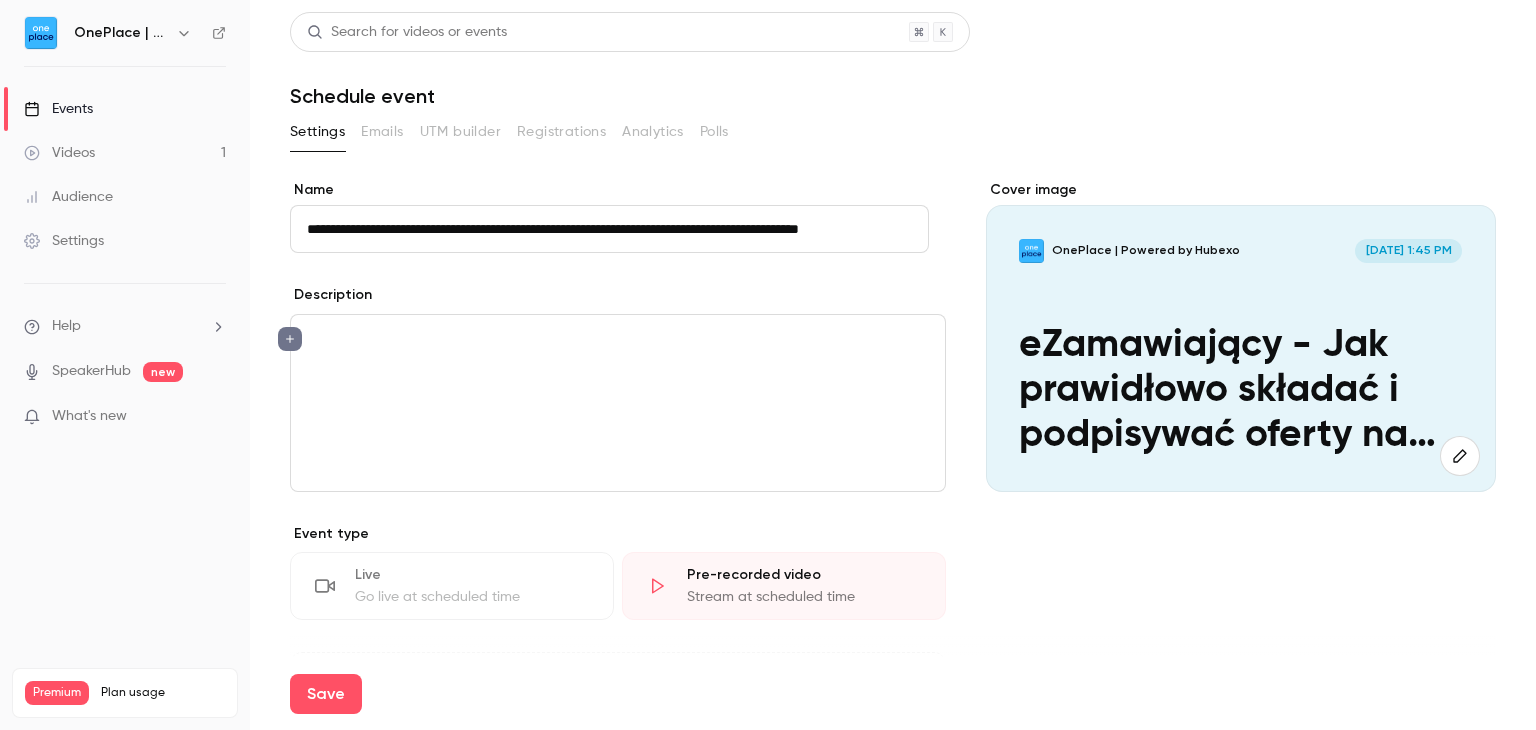 type 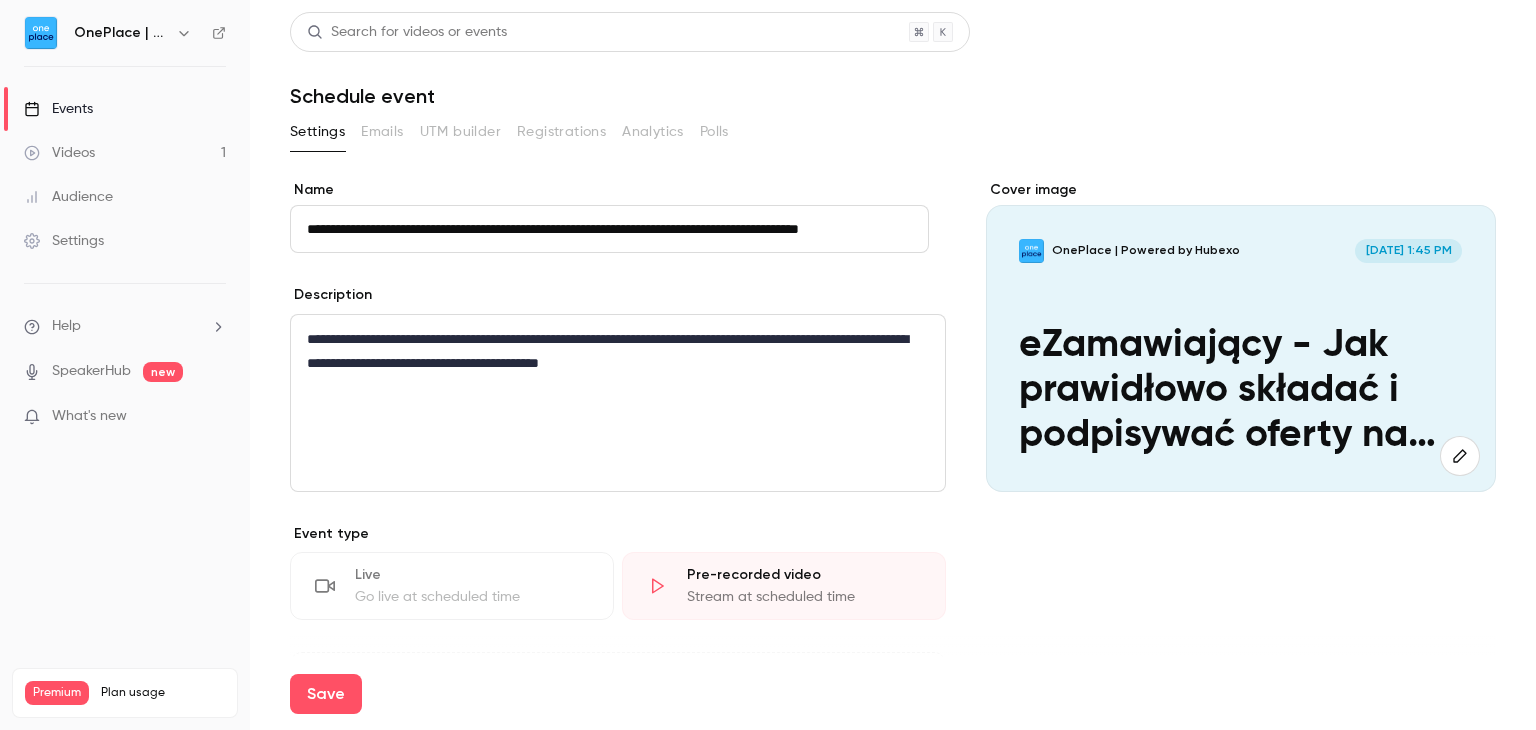 scroll, scrollTop: 0, scrollLeft: 84, axis: horizontal 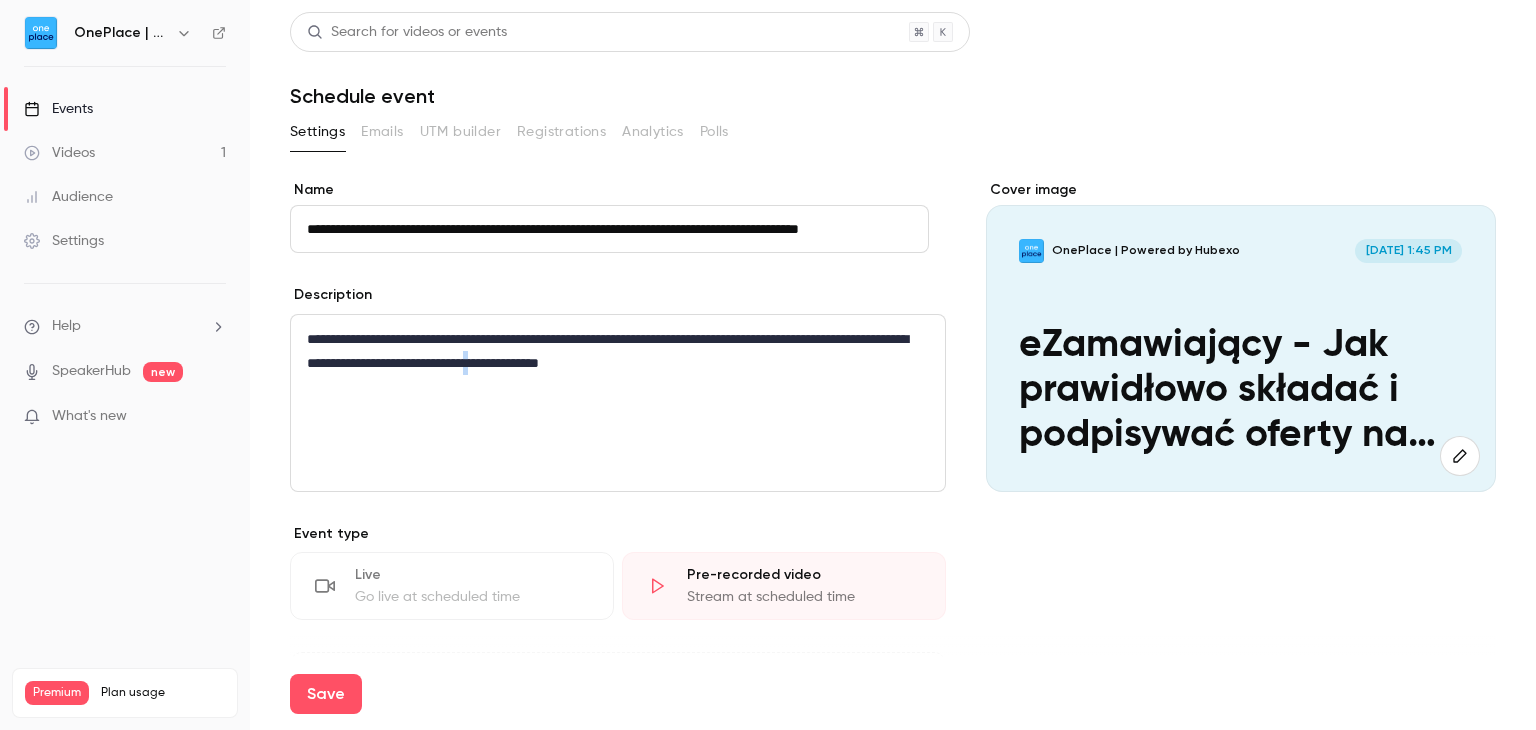 click on "**********" at bounding box center (609, 351) 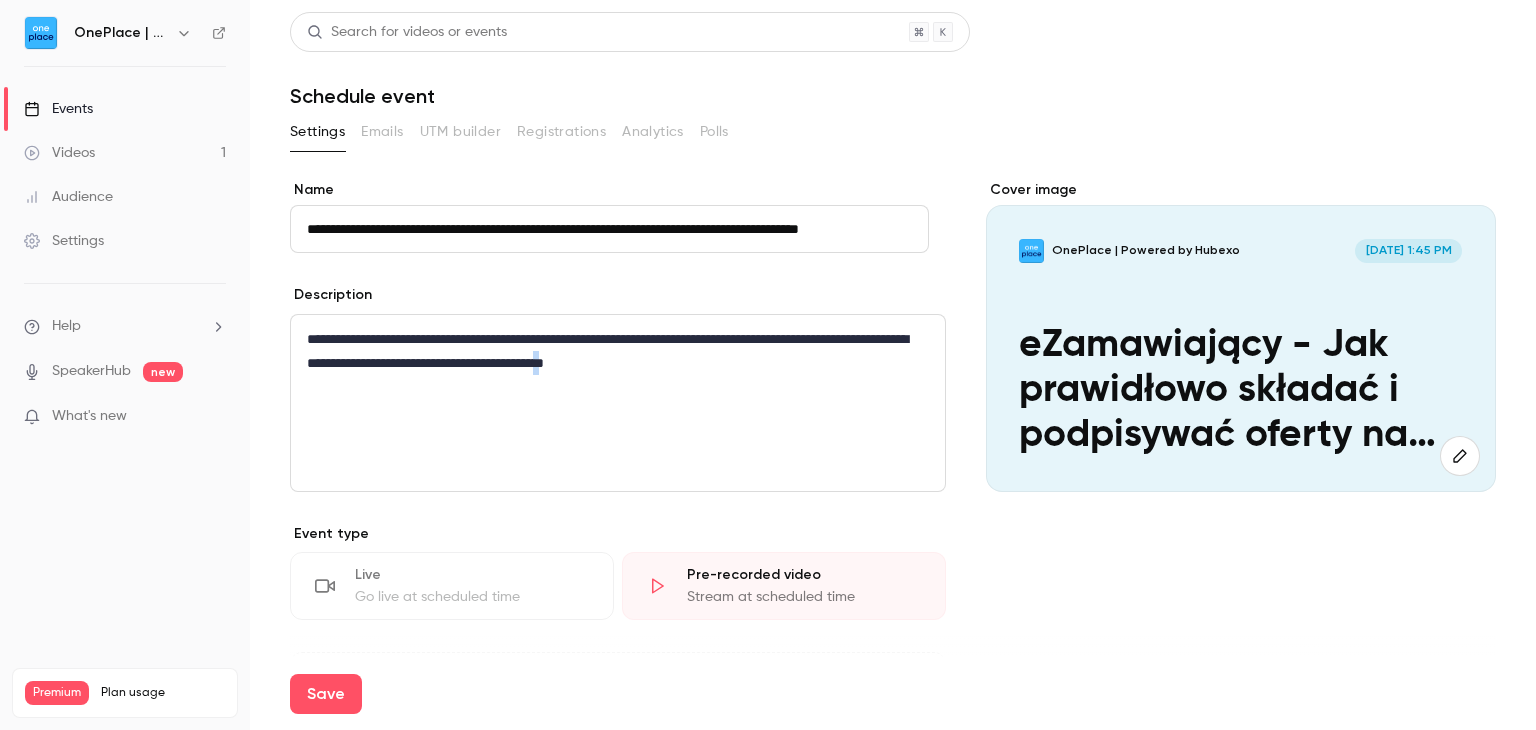 click on "**********" at bounding box center (609, 351) 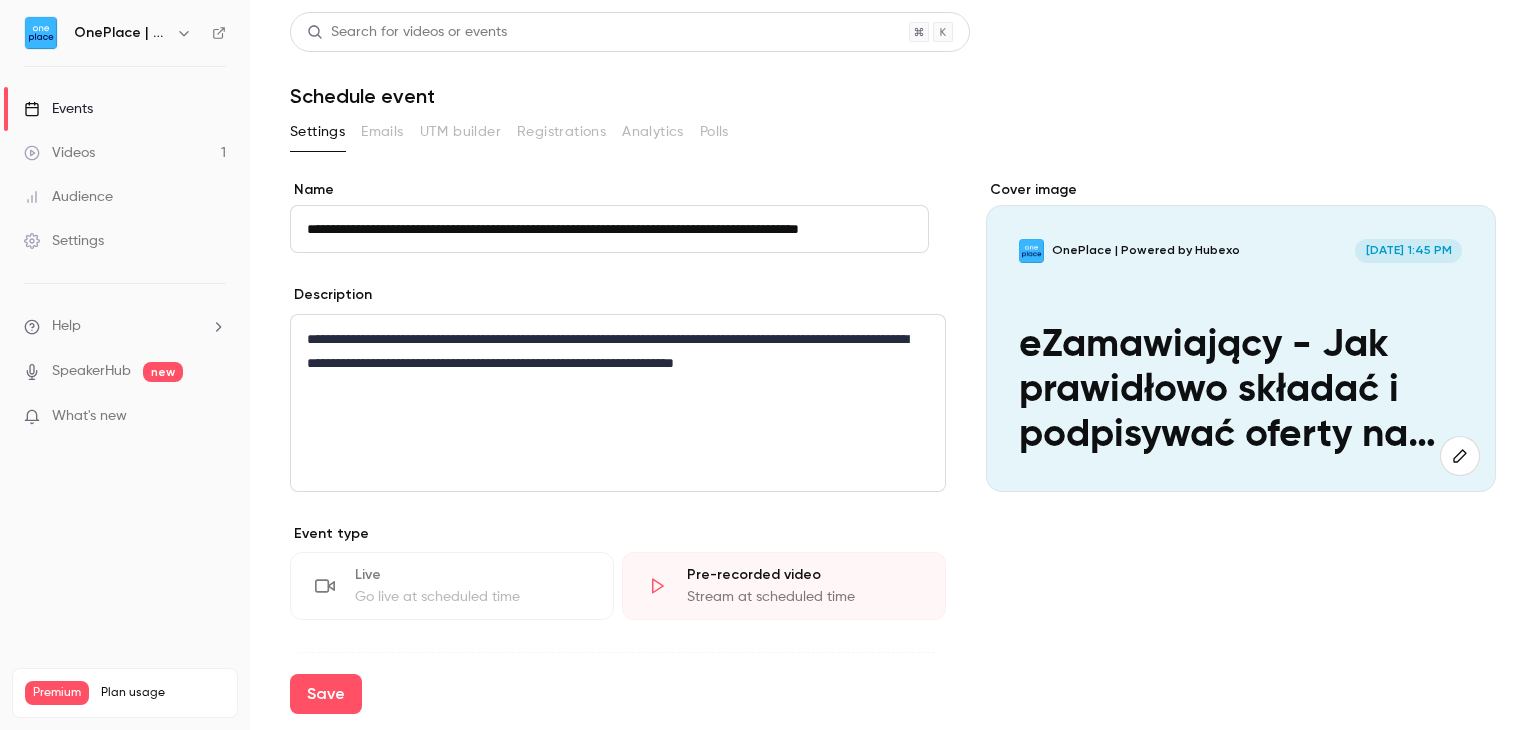 scroll, scrollTop: 200, scrollLeft: 0, axis: vertical 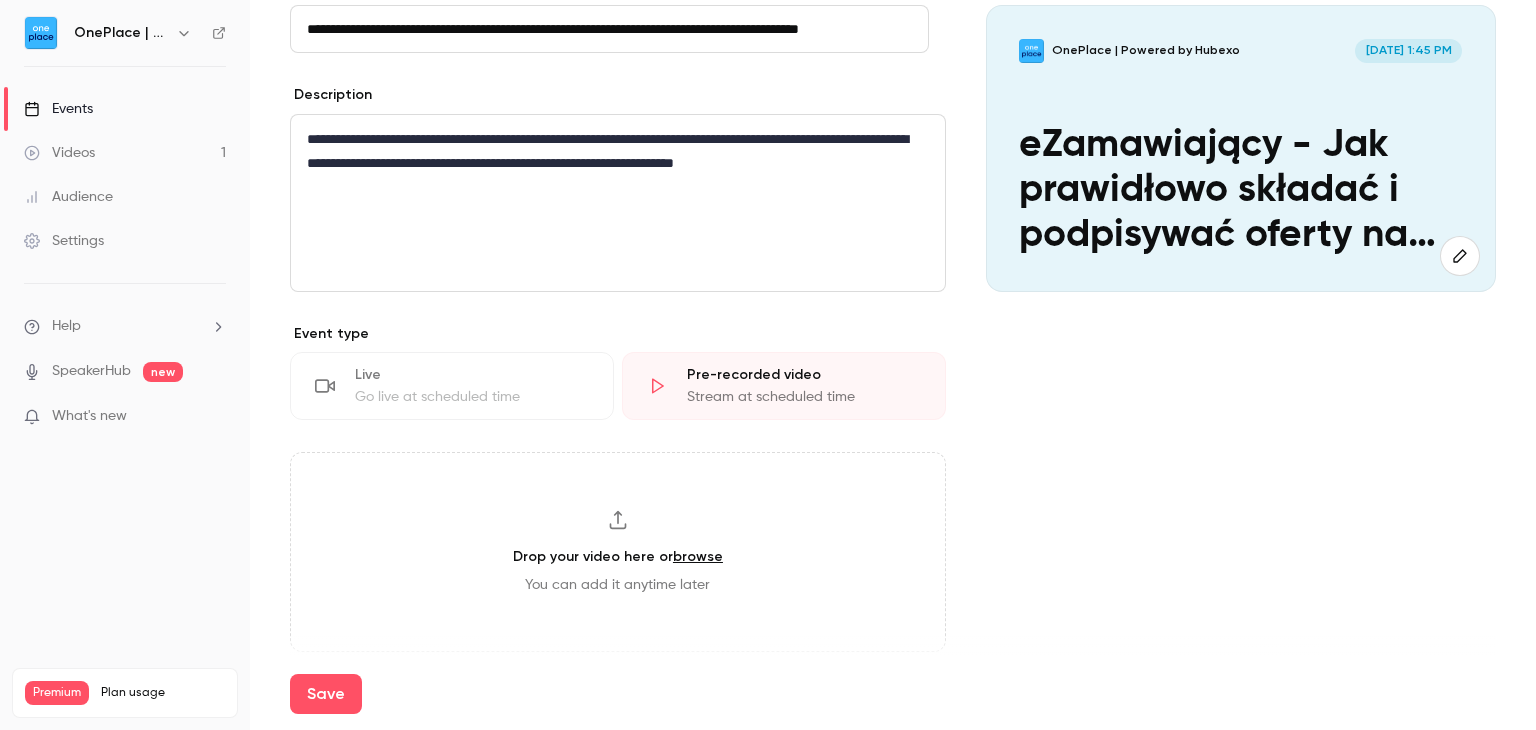 click 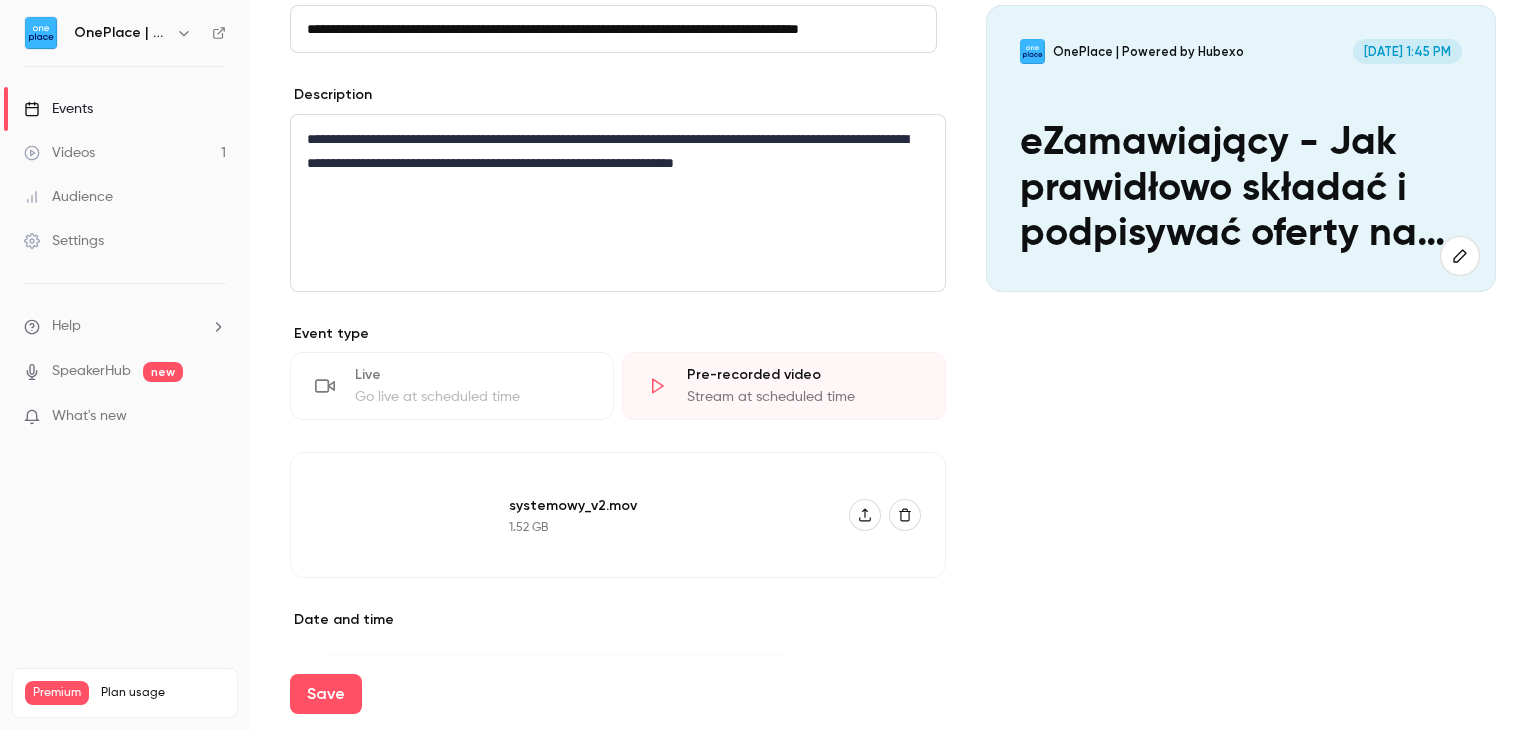 scroll, scrollTop: 400, scrollLeft: 0, axis: vertical 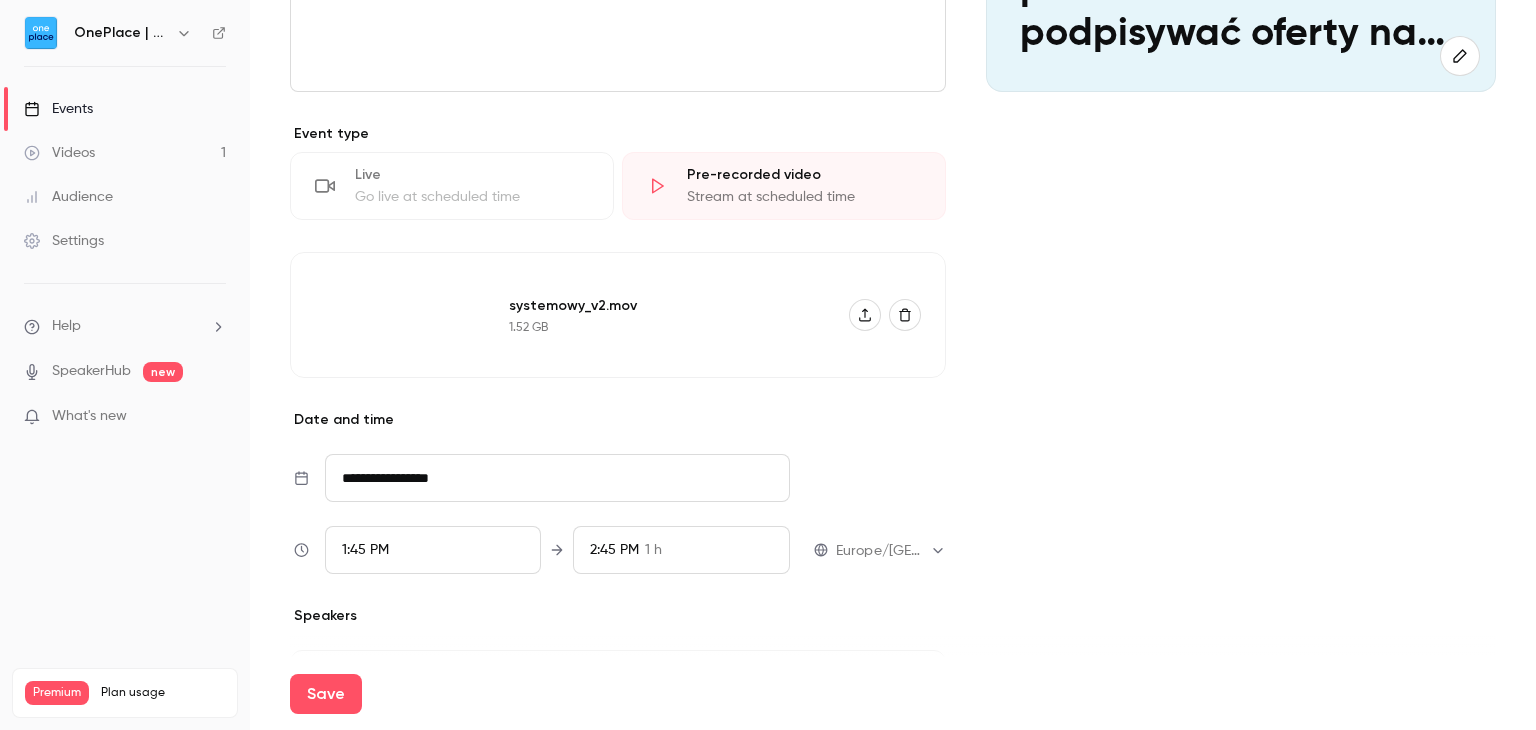 click on "**********" at bounding box center [557, 478] 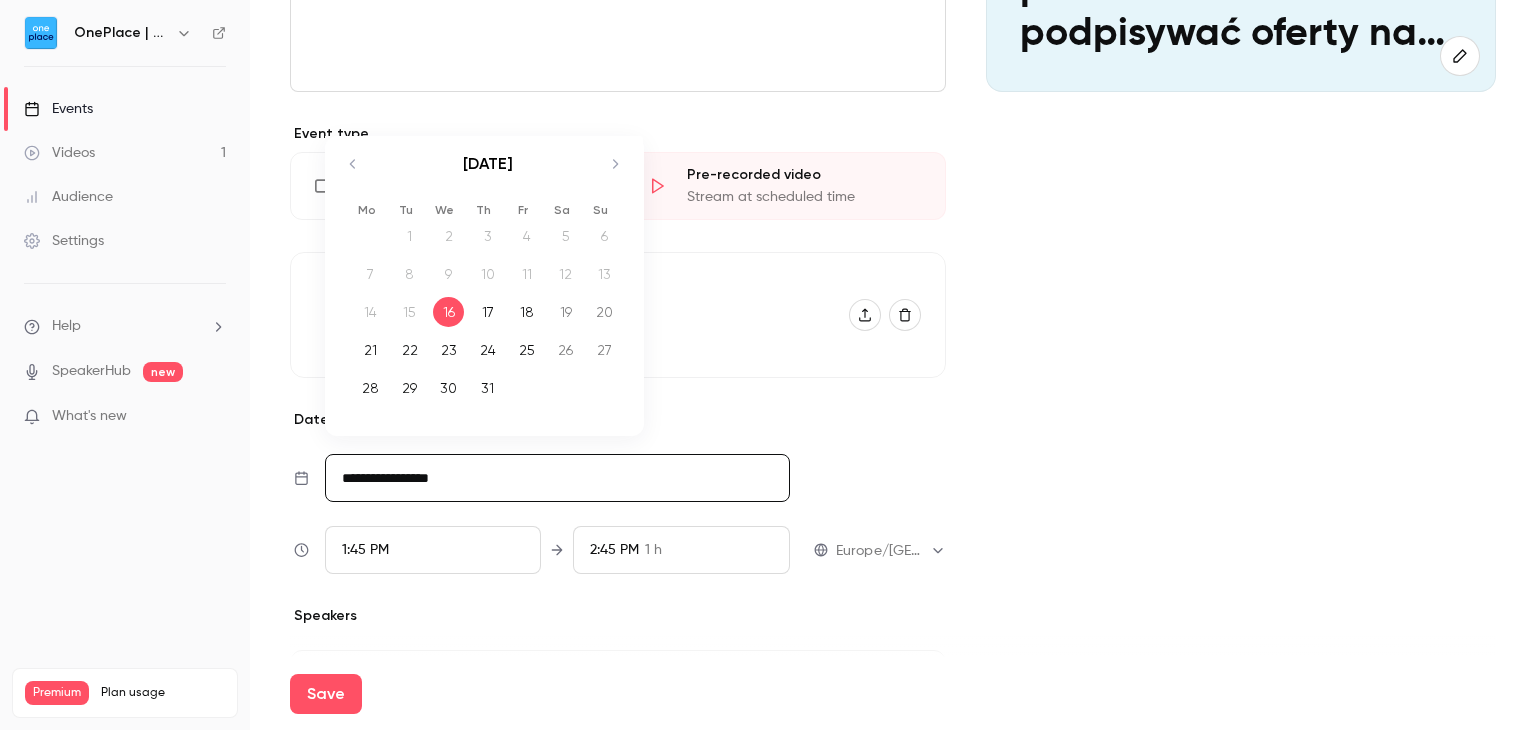 click on "22" at bounding box center [409, 350] 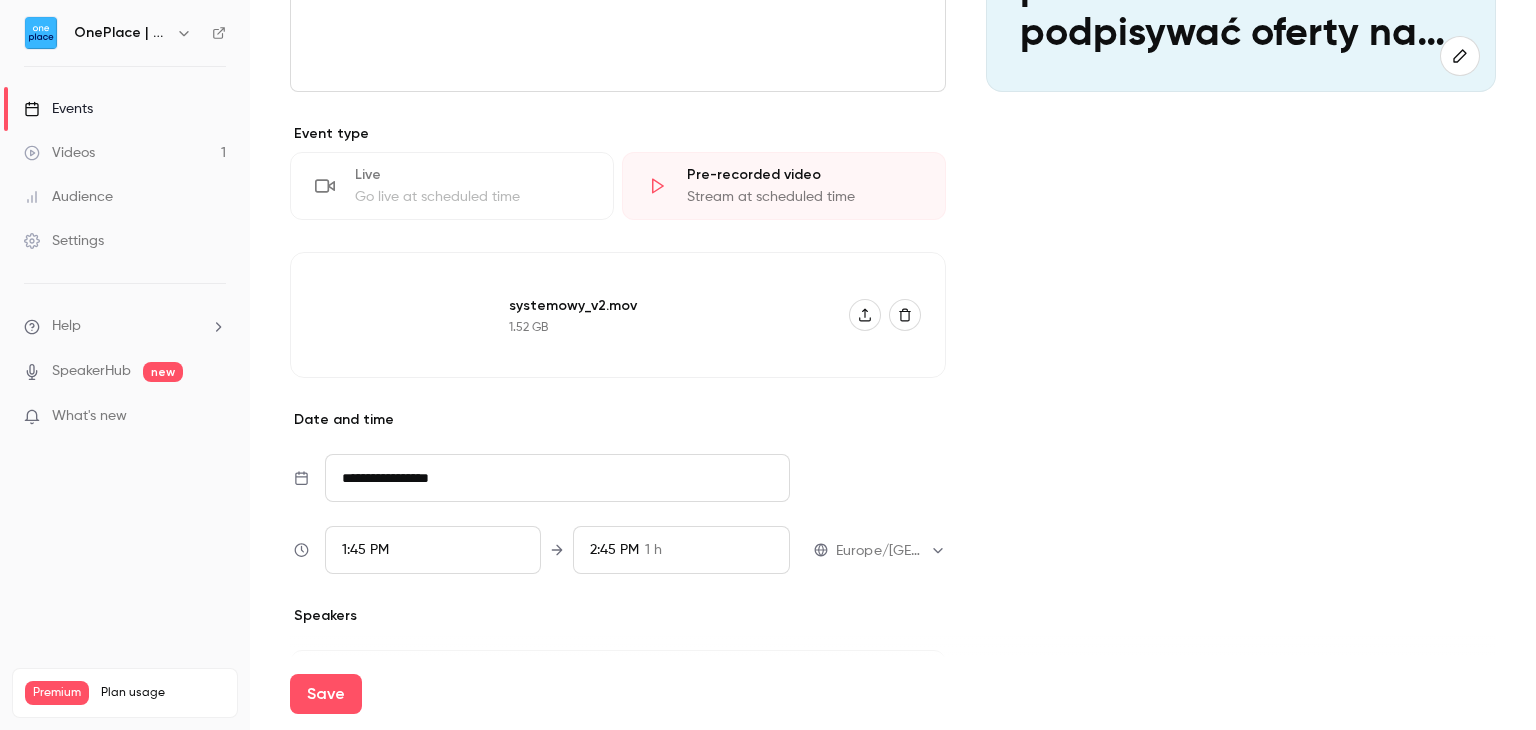 click on "1:45 PM" at bounding box center [433, 550] 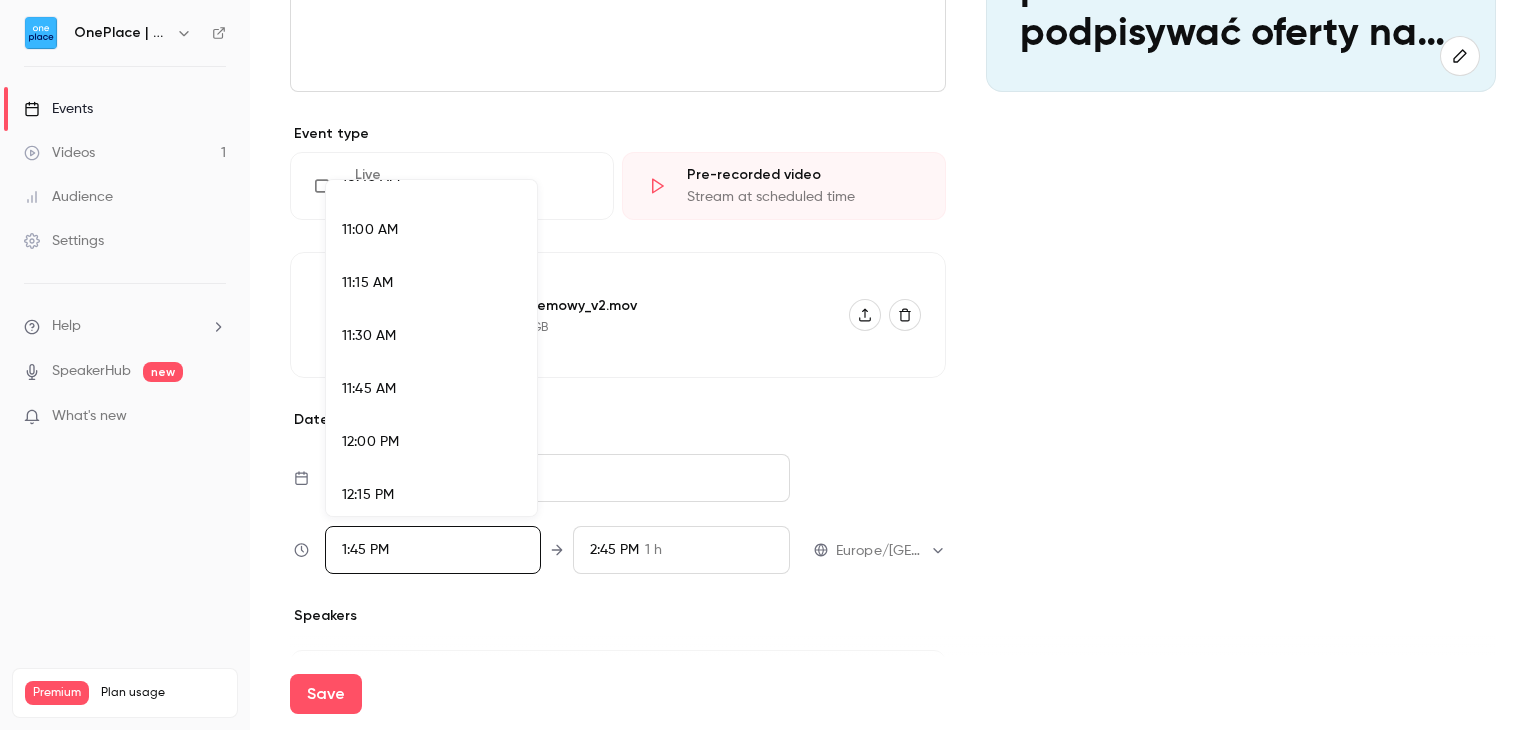 scroll, scrollTop: 2273, scrollLeft: 0, axis: vertical 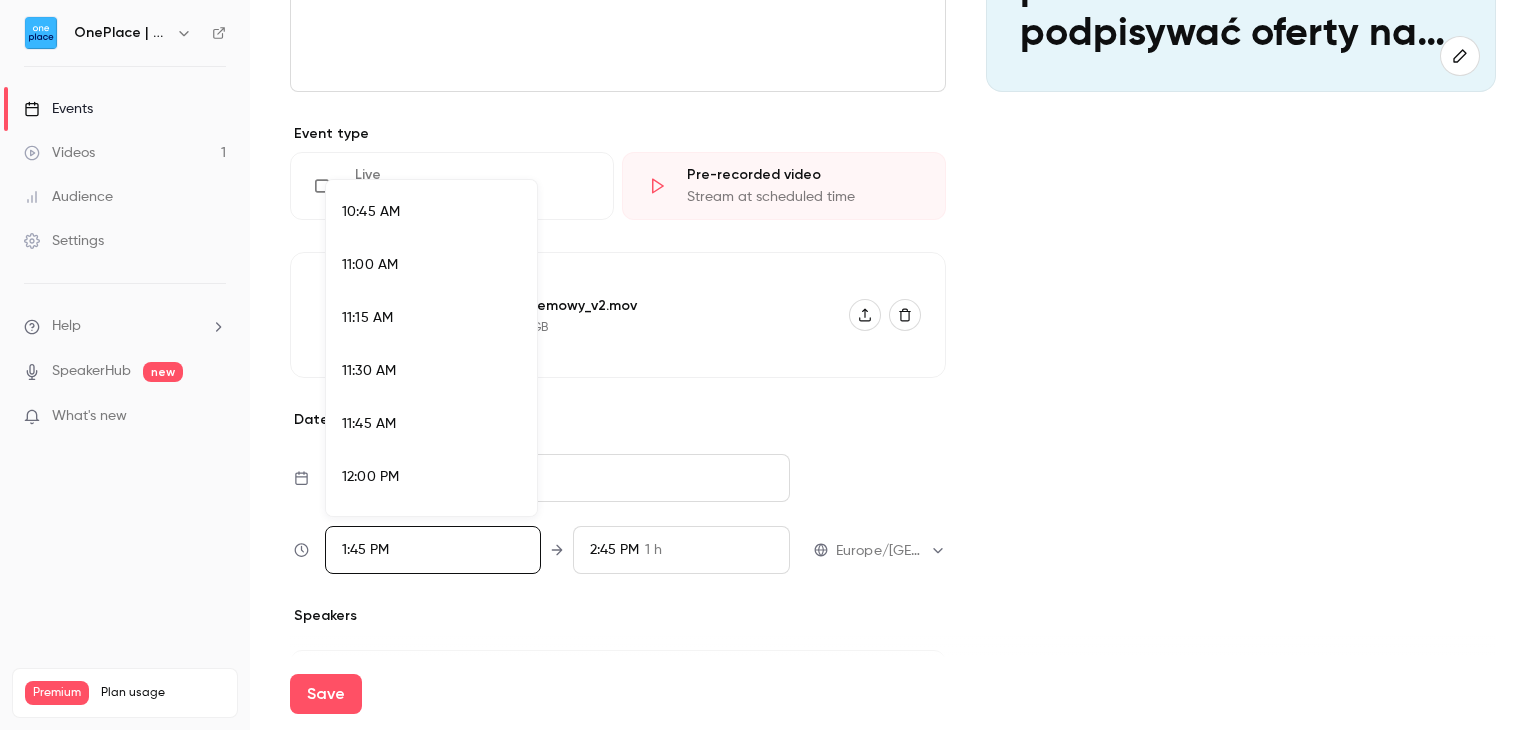 click on "11:00 AM" at bounding box center (431, 265) 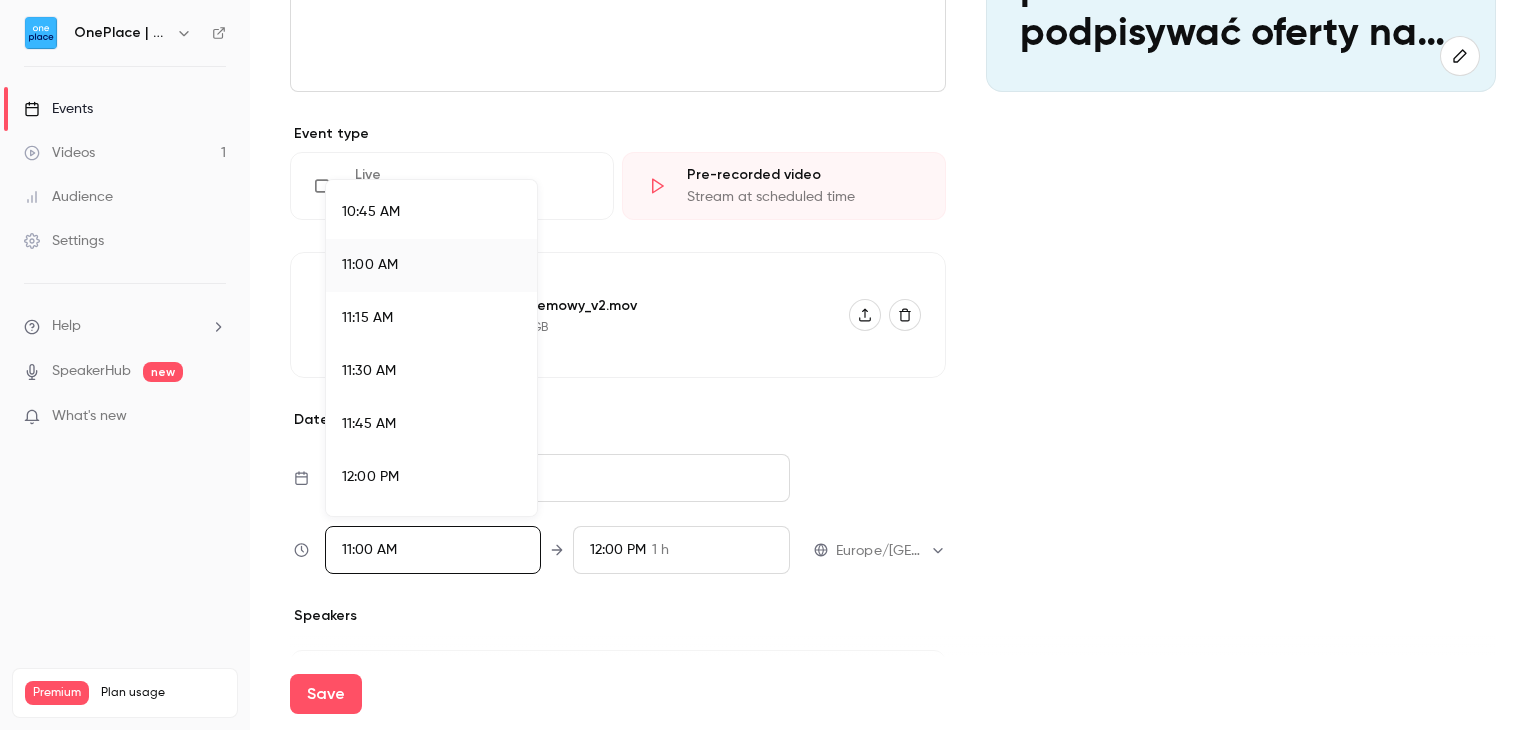 click at bounding box center [768, 365] 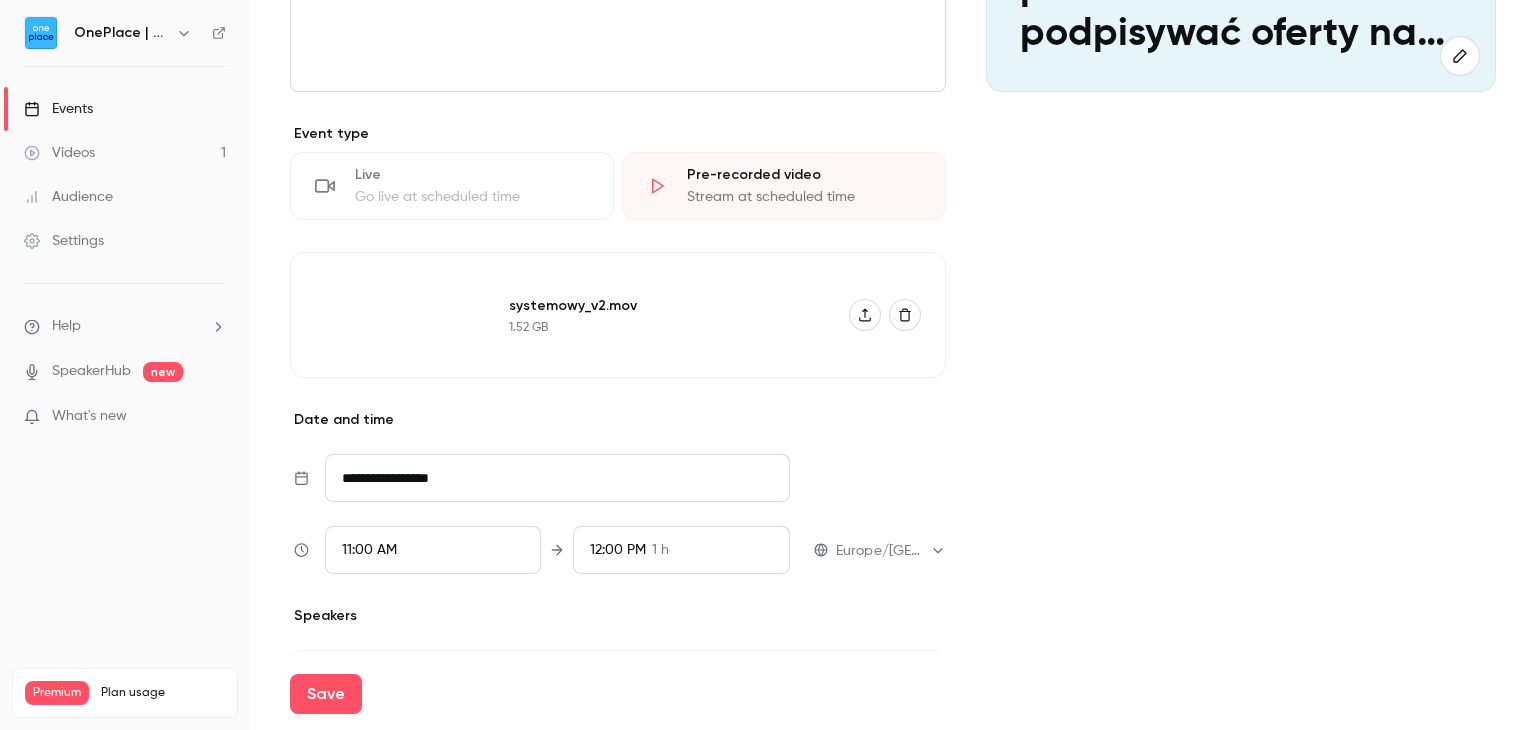 scroll, scrollTop: 2773, scrollLeft: 0, axis: vertical 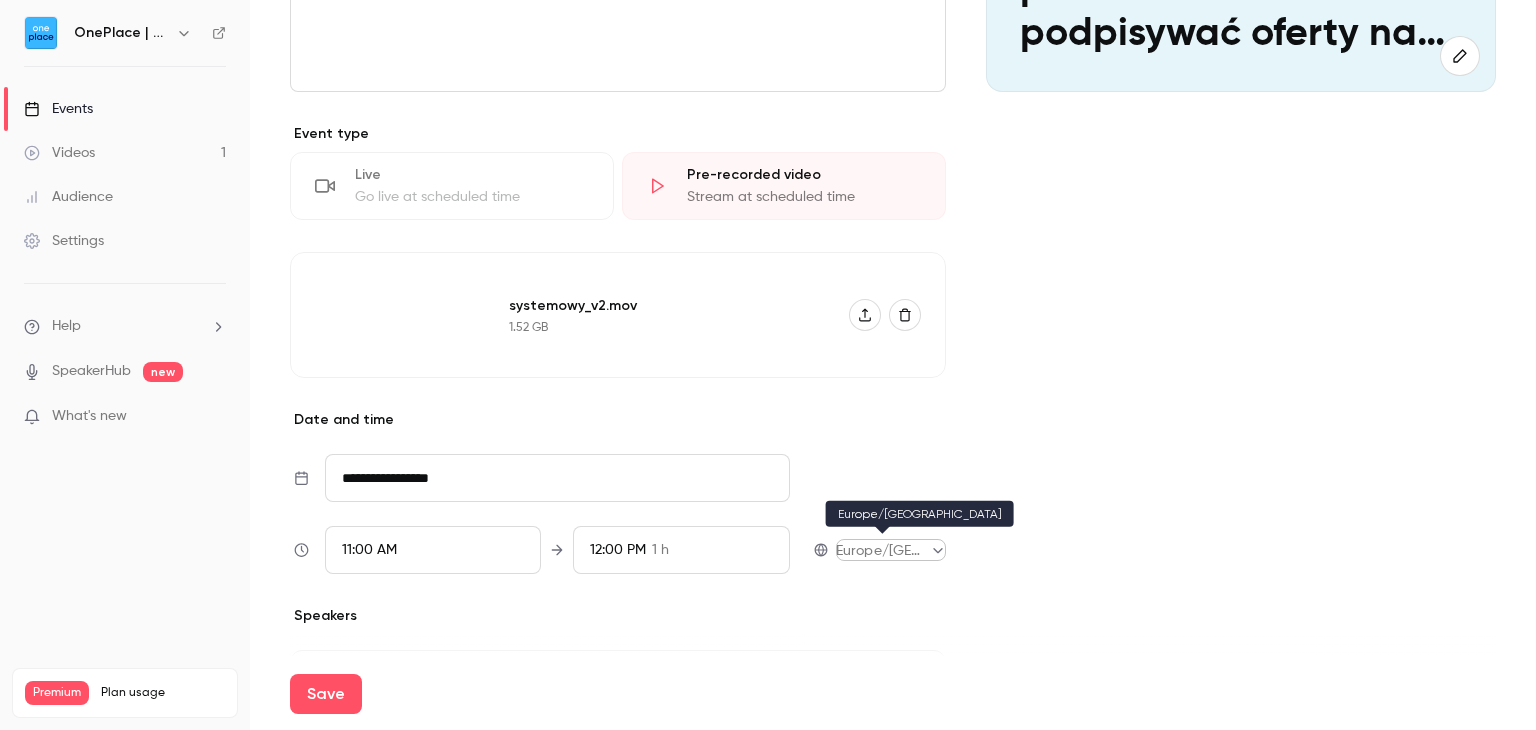 click on "**********" at bounding box center (768, 365) 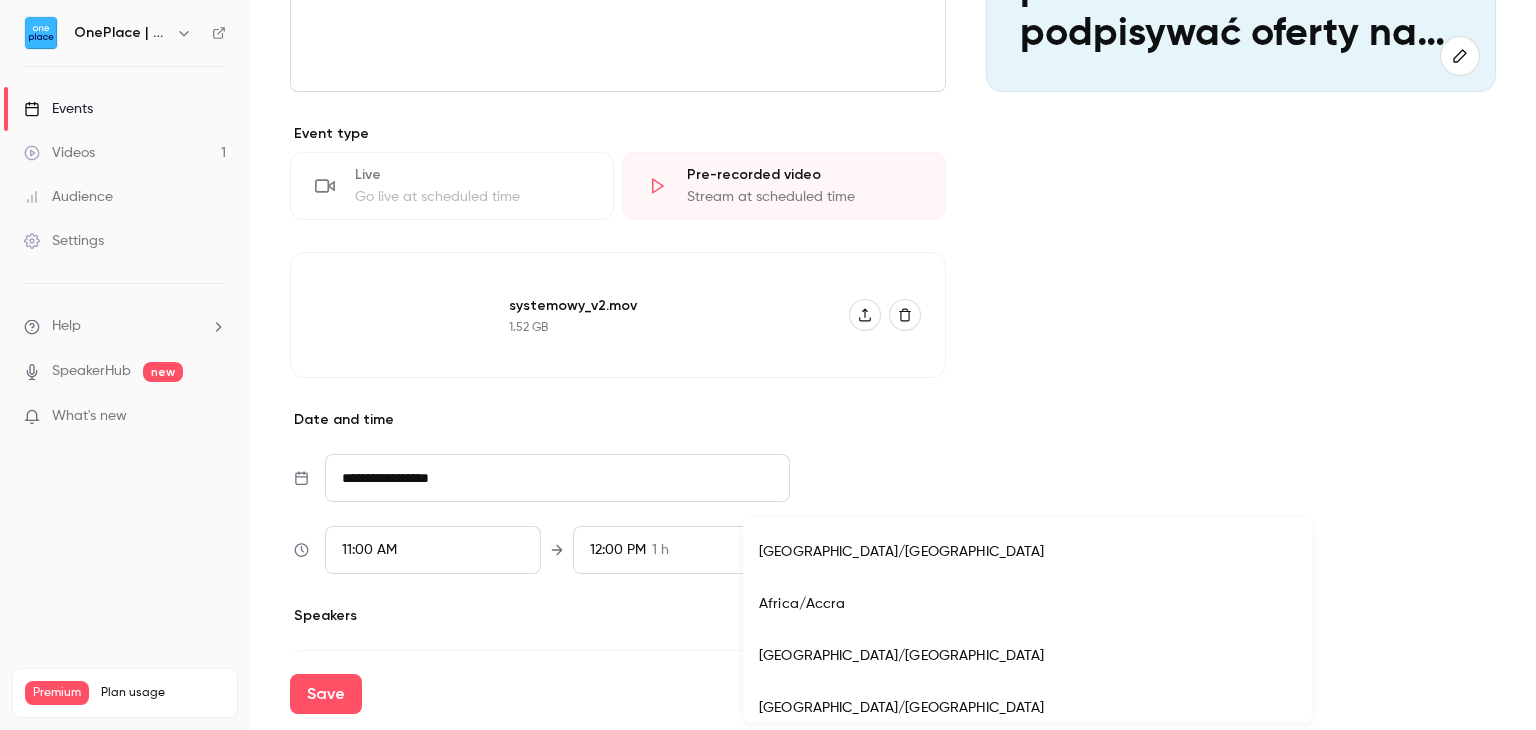 scroll, scrollTop: 18964, scrollLeft: 0, axis: vertical 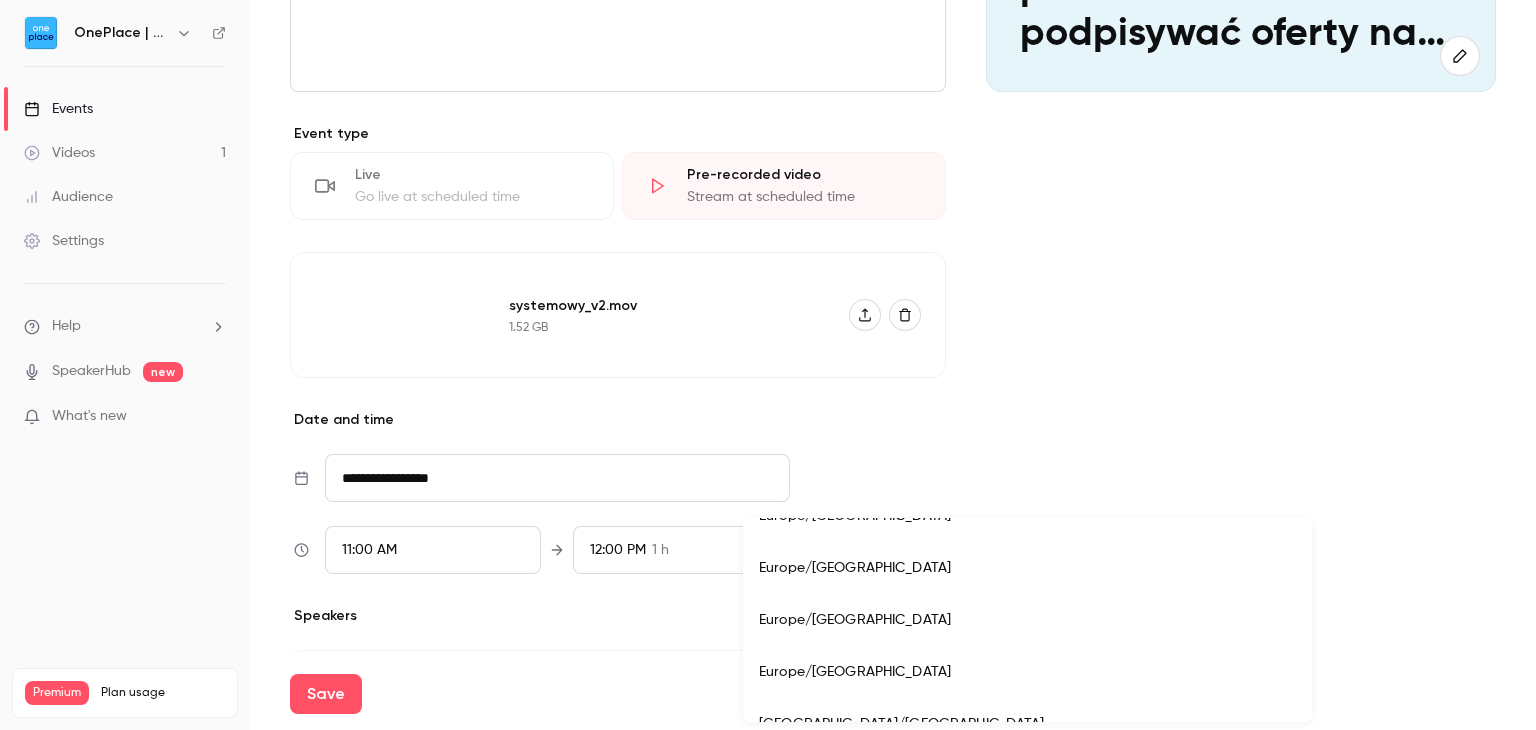 click on "Europe/[GEOGRAPHIC_DATA]" at bounding box center (1027, 620) 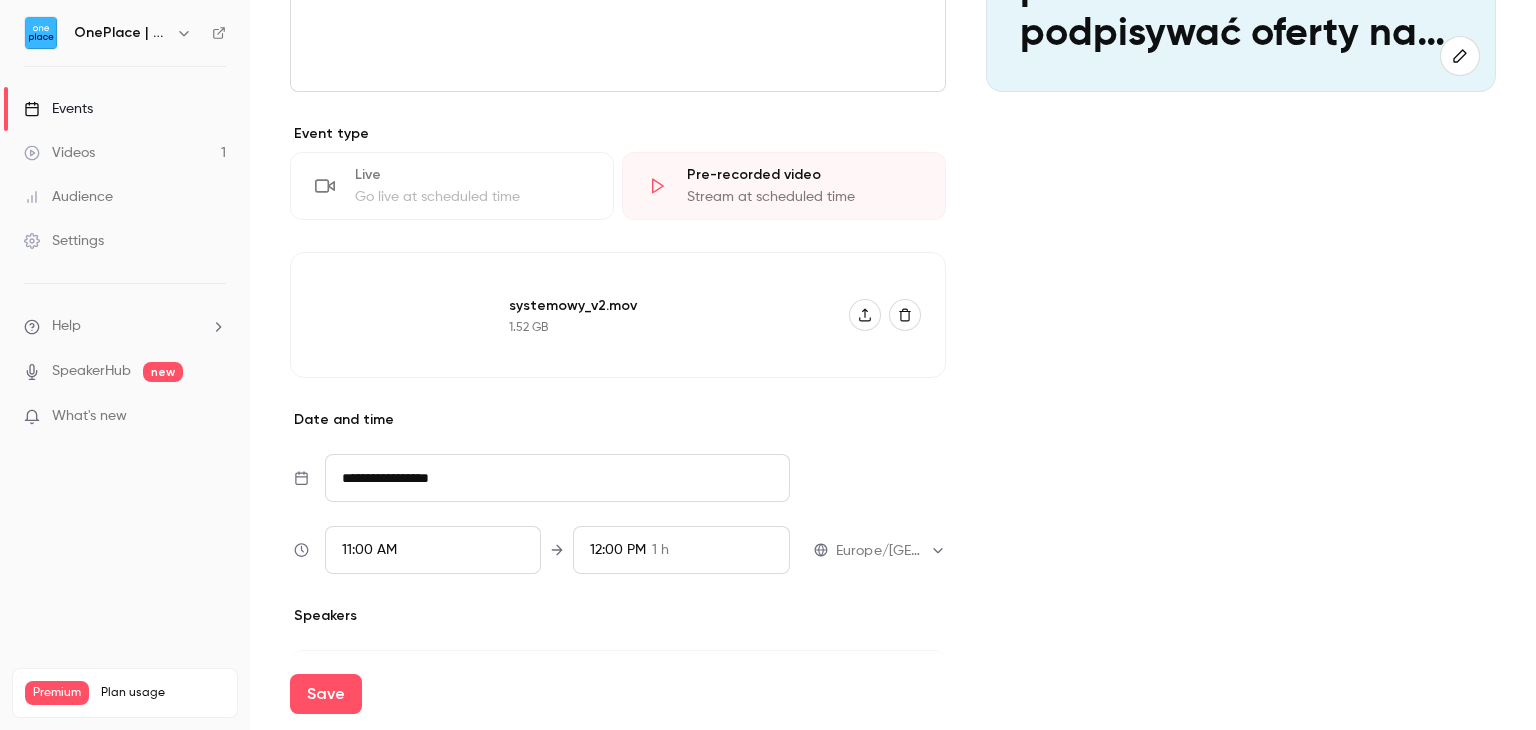 click on "Cover image OnePlace | Powered by Hubexo [DATE] 11:00 AM eZamawiający - Jak prawidłowo składać i podpisywać oferty na postępowaniu z formularzem systemowym" at bounding box center [1241, 284] 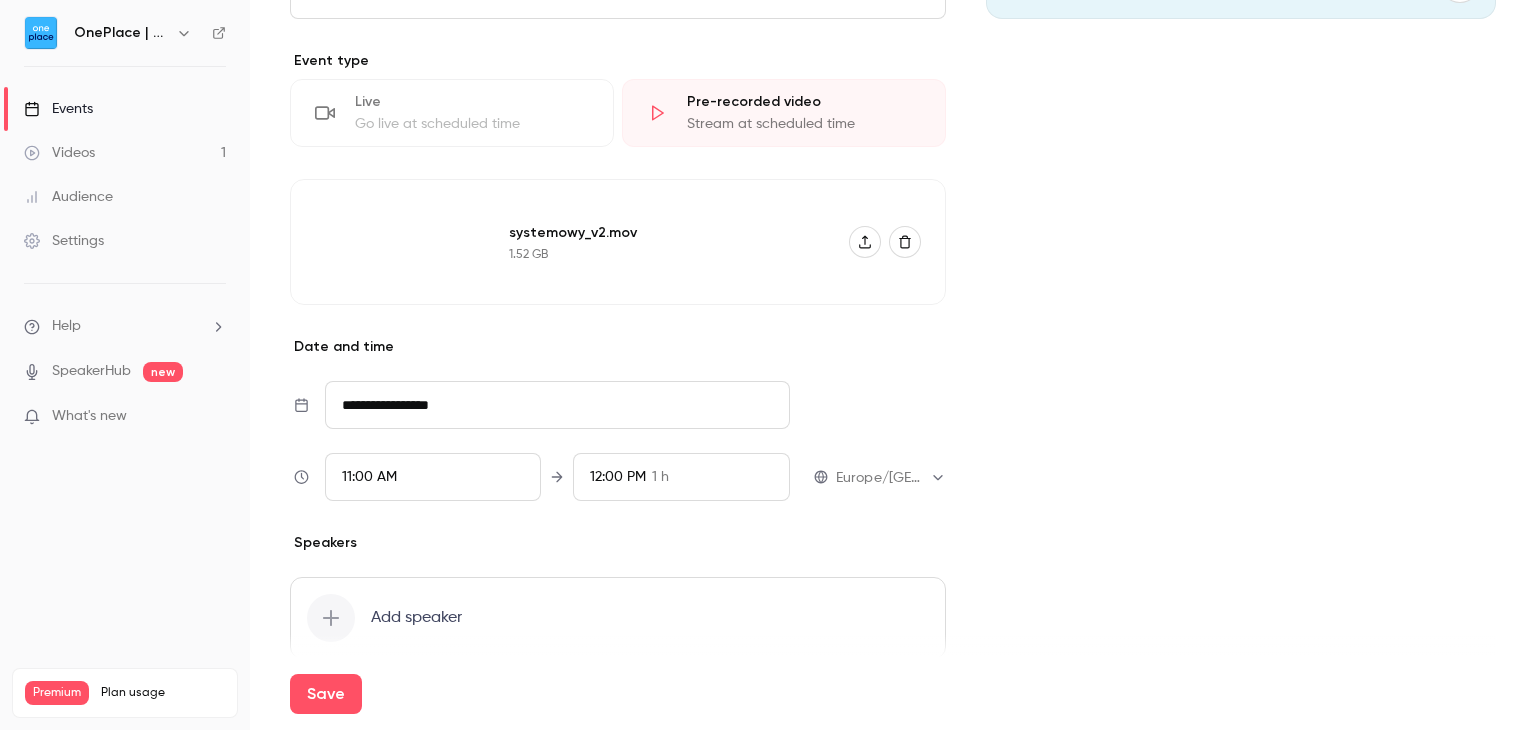 scroll, scrollTop: 560, scrollLeft: 0, axis: vertical 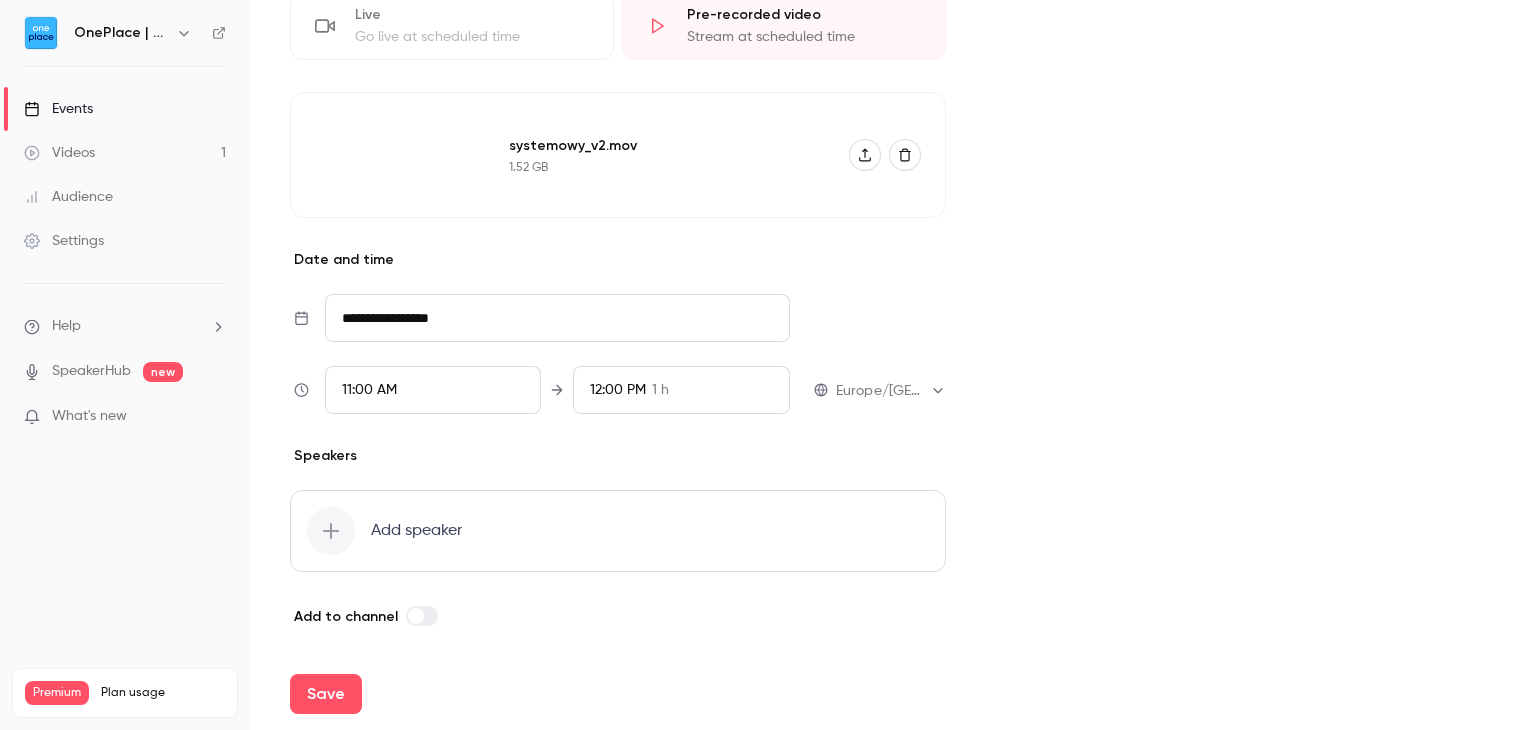 drag, startPoint x: 568, startPoint y: 646, endPoint x: 546, endPoint y: 663, distance: 27.802877 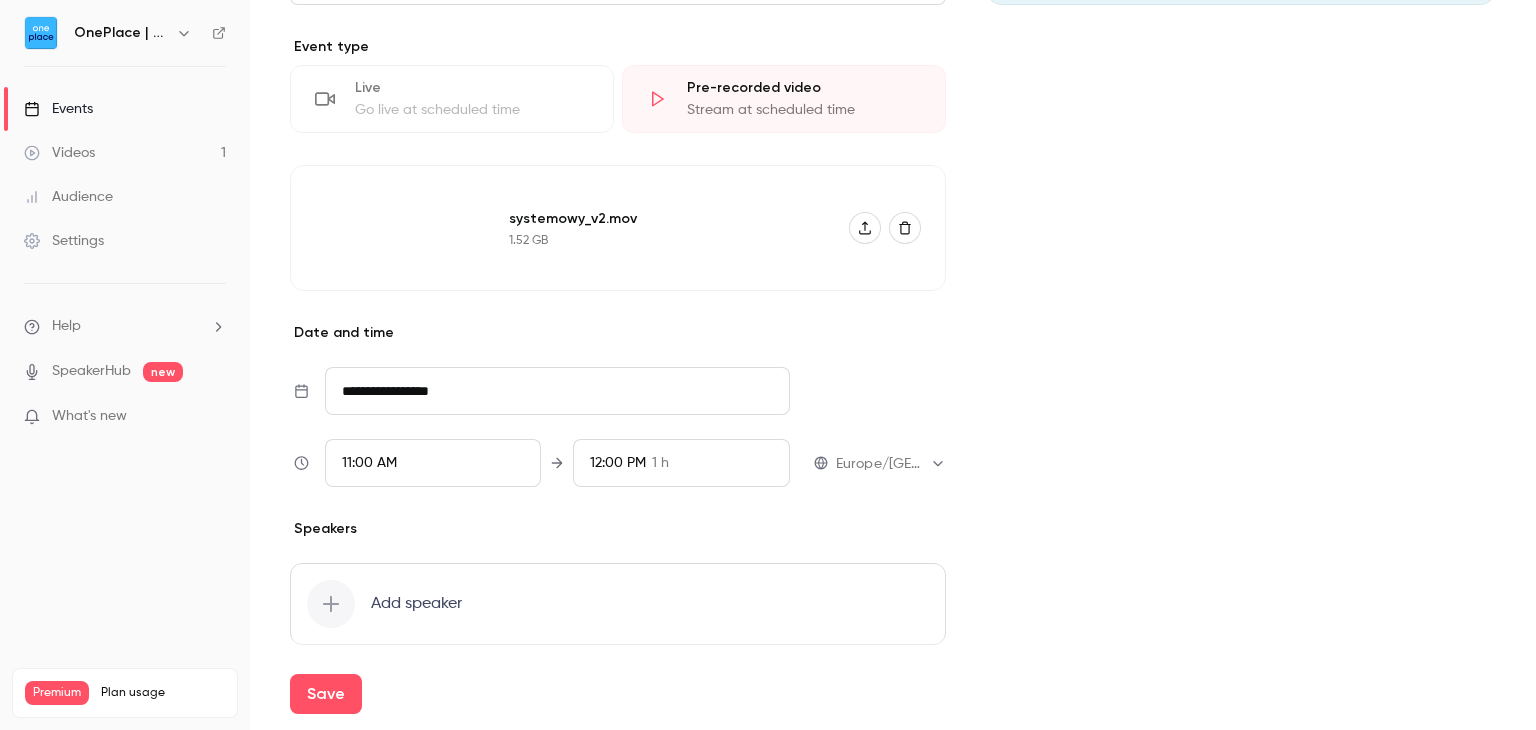 scroll, scrollTop: 360, scrollLeft: 0, axis: vertical 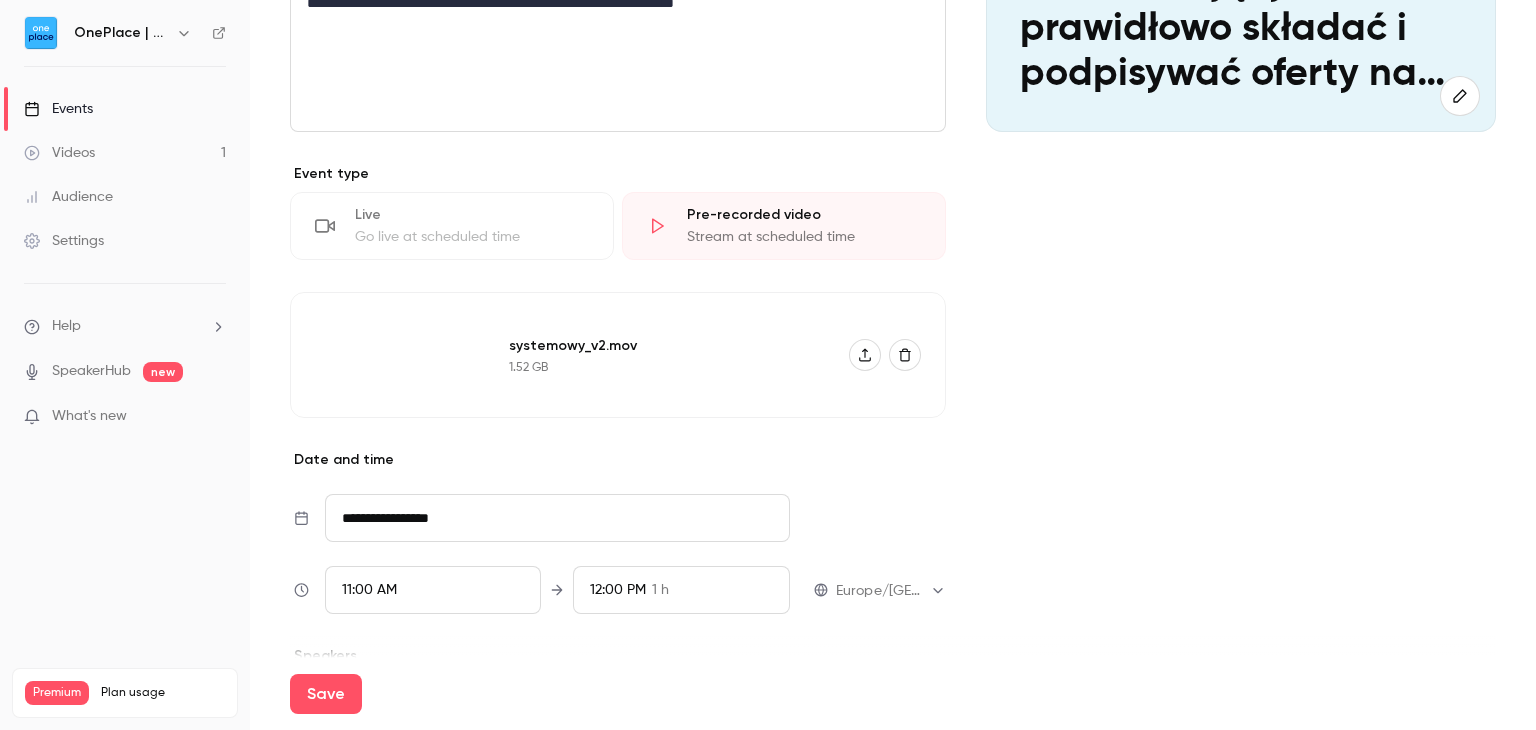 click on "Cover image OnePlace | Powered by Hubexo [DATE] 11:00 AM eZamawiający - Jak prawidłowo składać i podpisywać oferty na postępowaniu z formularzem systemowym" at bounding box center [1241, 324] 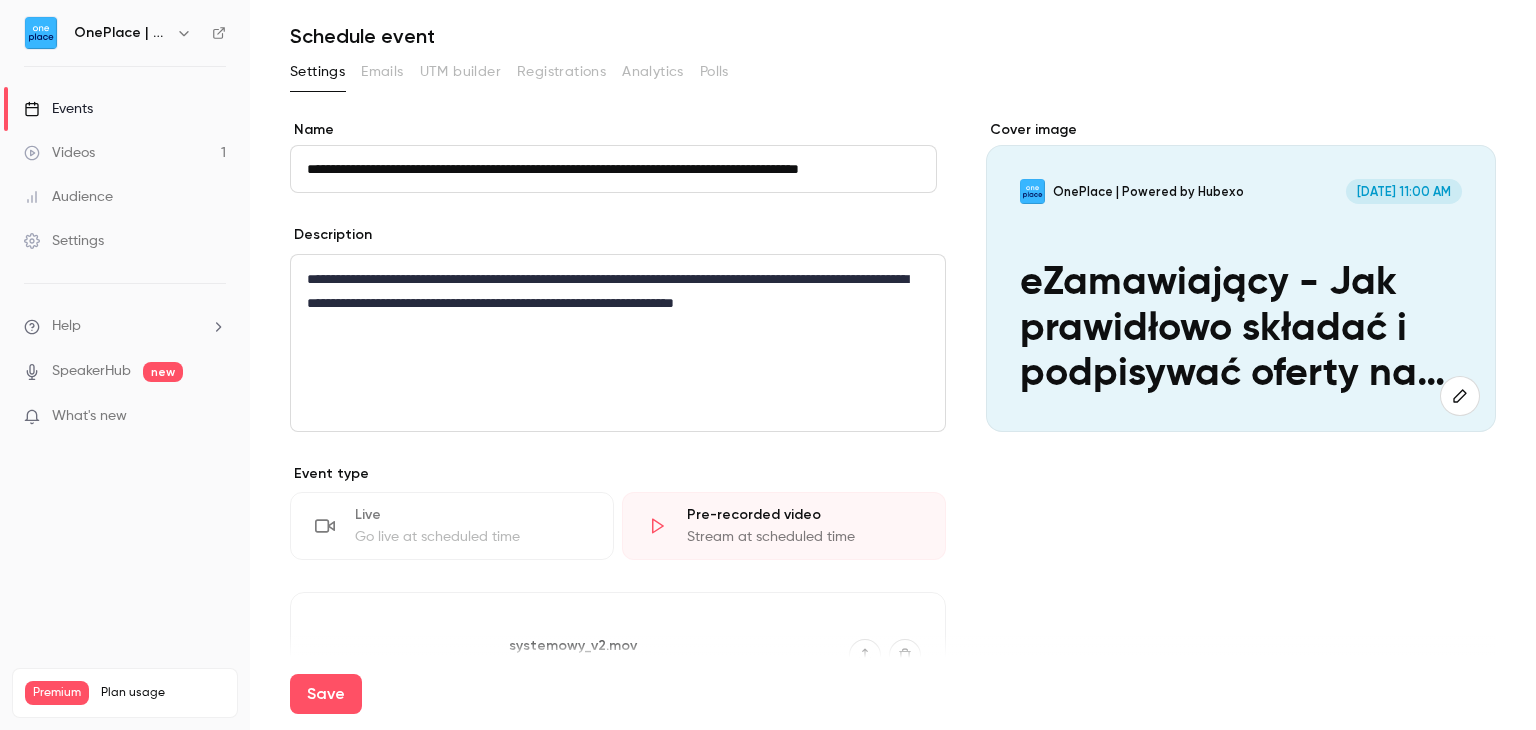 click on "Cover image OnePlace | Powered by Hubexo [DATE] 11:00 AM eZamawiający - Jak prawidłowo składać i podpisywać oferty na postępowaniu z formularzem systemowym" at bounding box center [1241, 624] 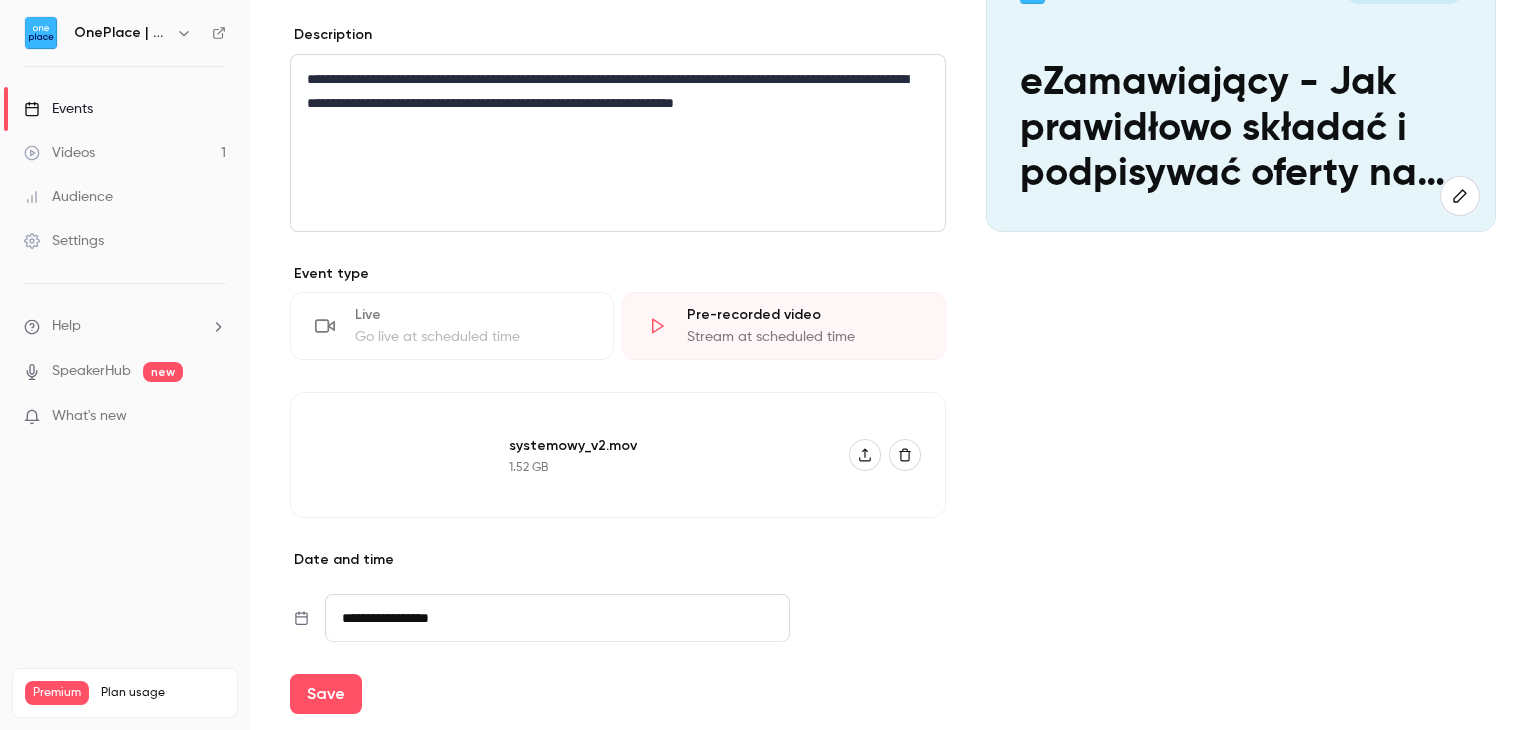 drag, startPoint x: 1105, startPoint y: 593, endPoint x: 1036, endPoint y: 640, distance: 83.48653 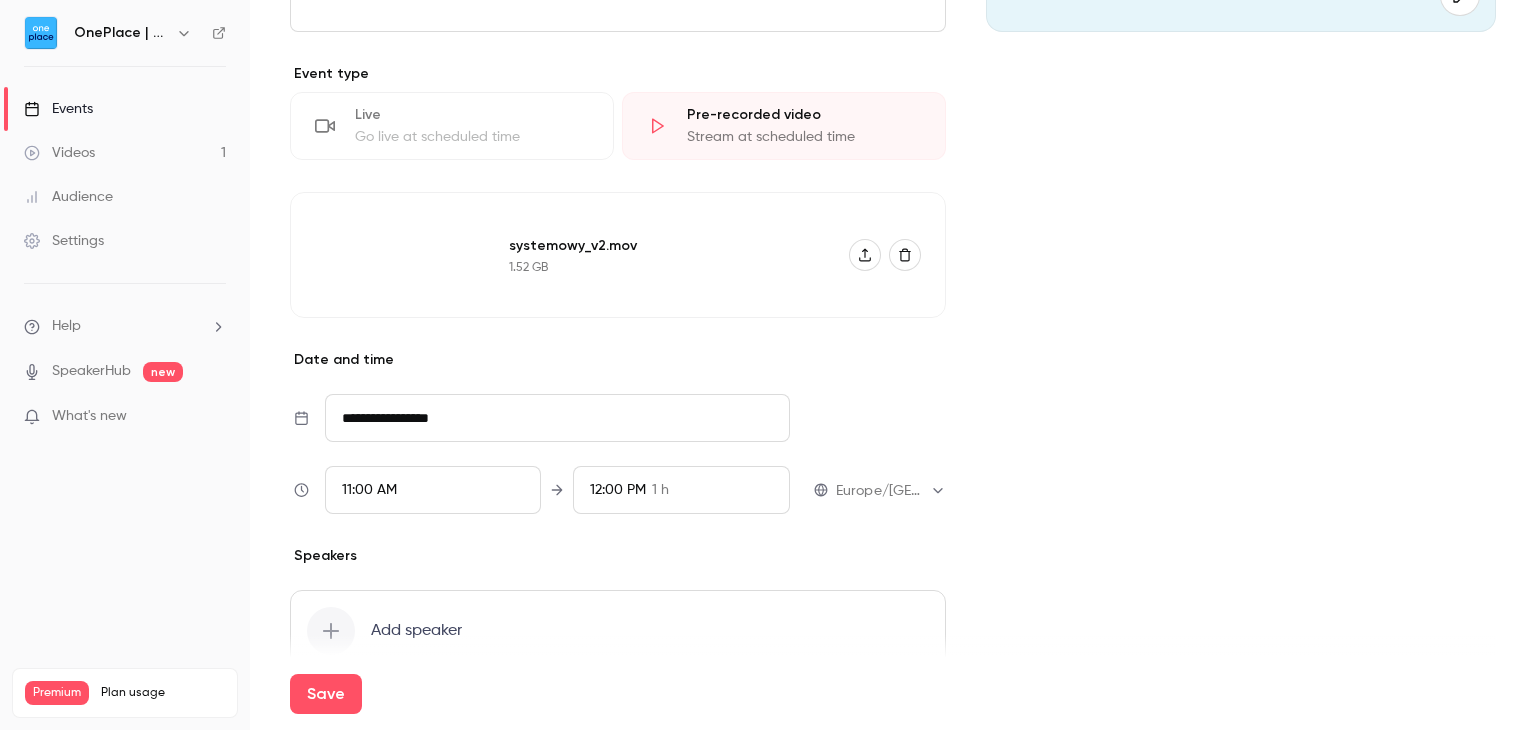 drag, startPoint x: 1058, startPoint y: 608, endPoint x: 1008, endPoint y: 641, distance: 59.908264 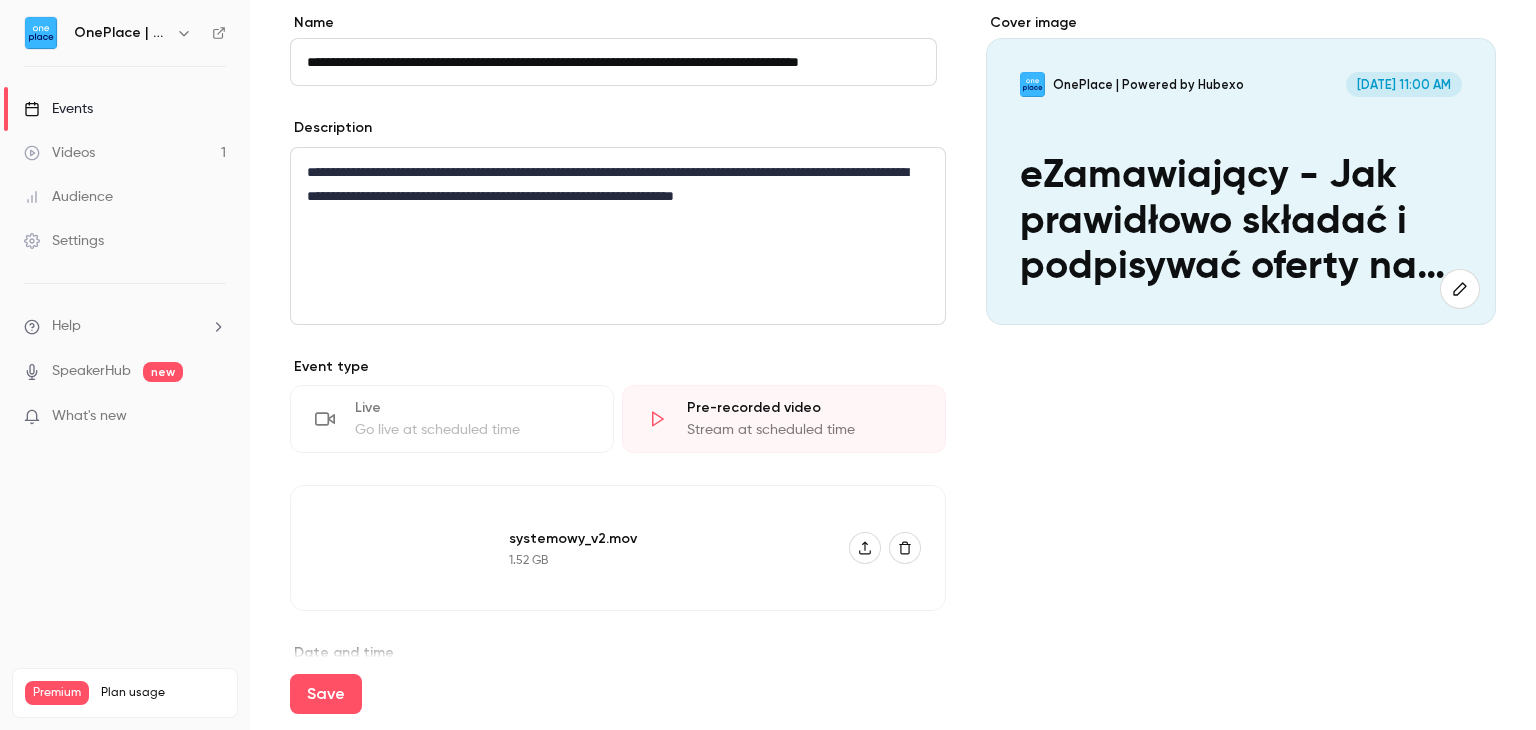 scroll, scrollTop: 400, scrollLeft: 0, axis: vertical 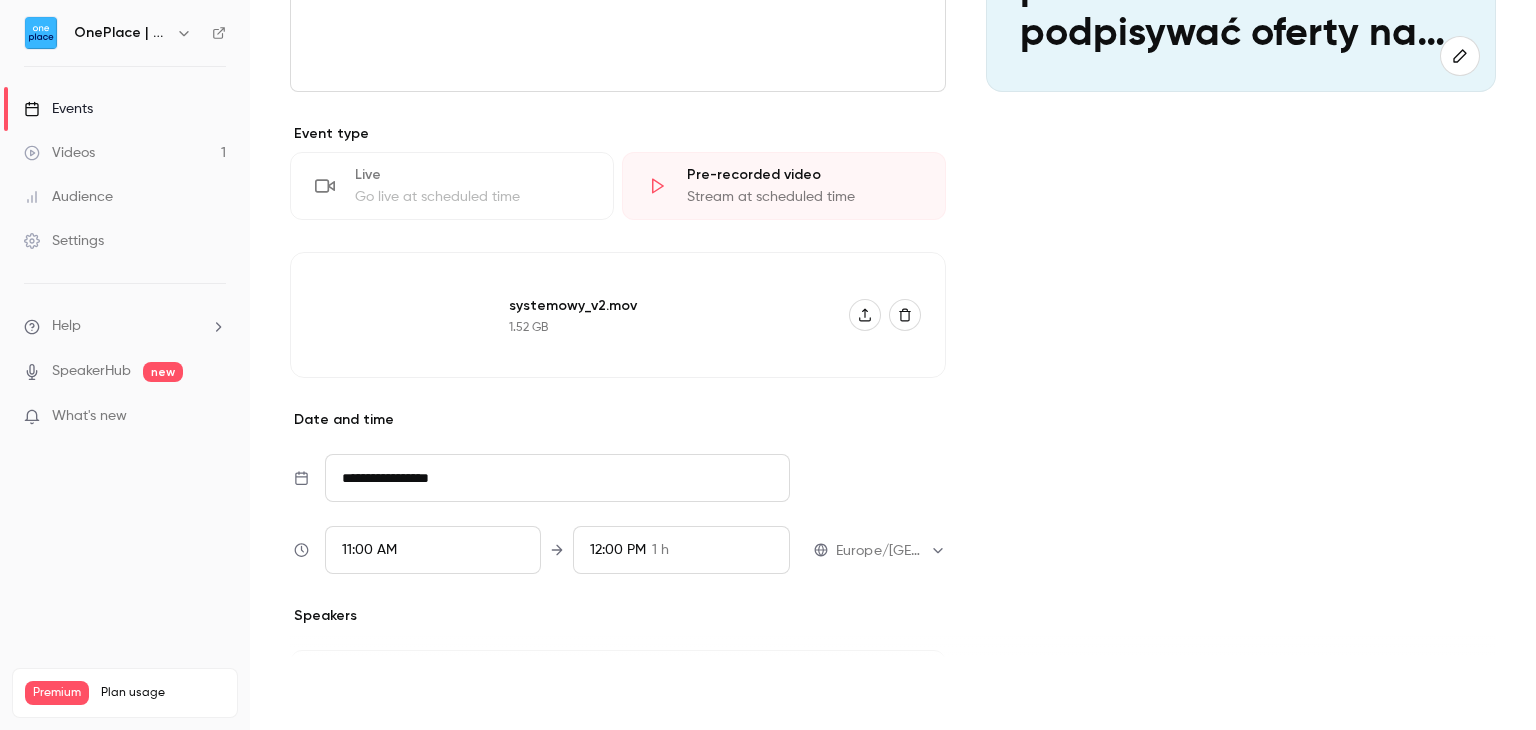 click on "Save" at bounding box center (326, 694) 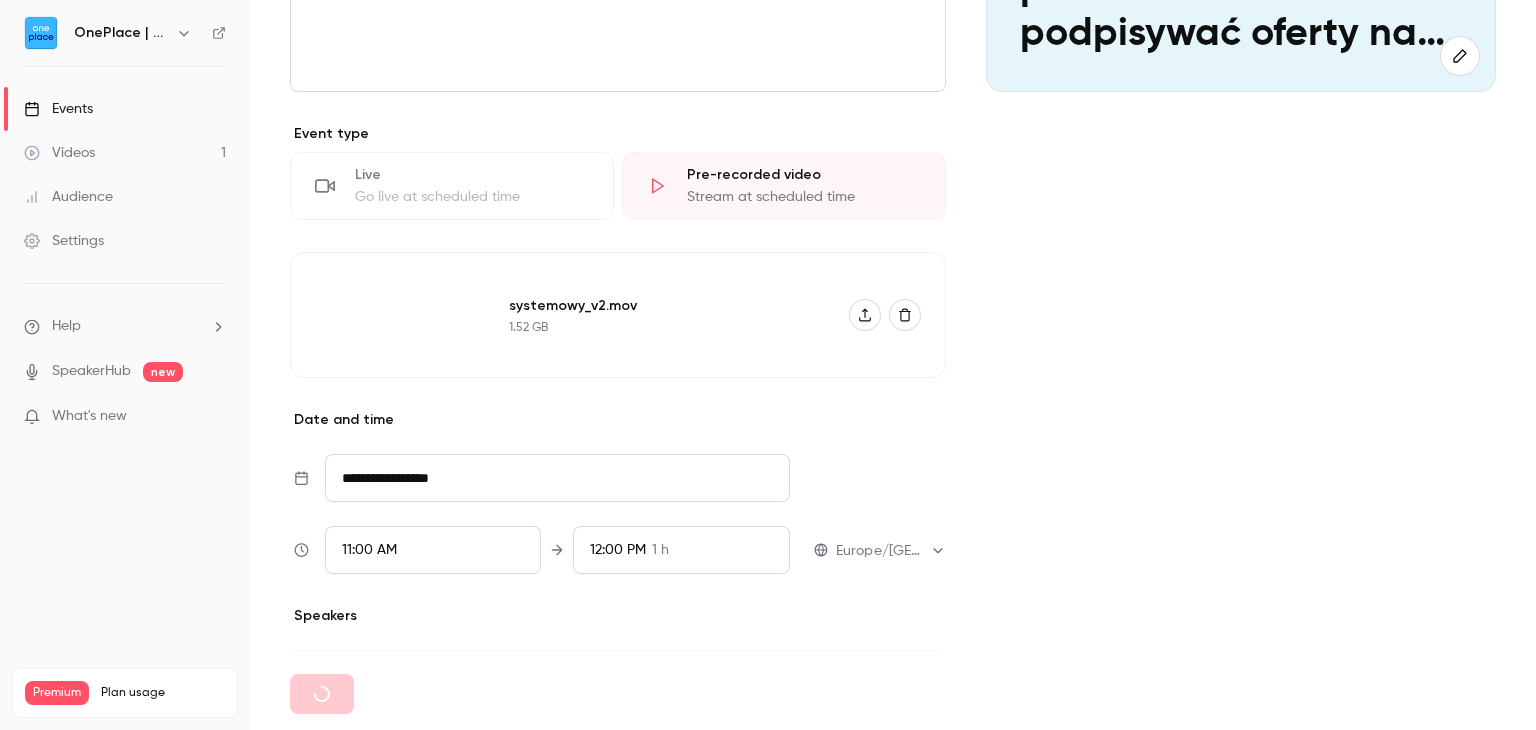 type 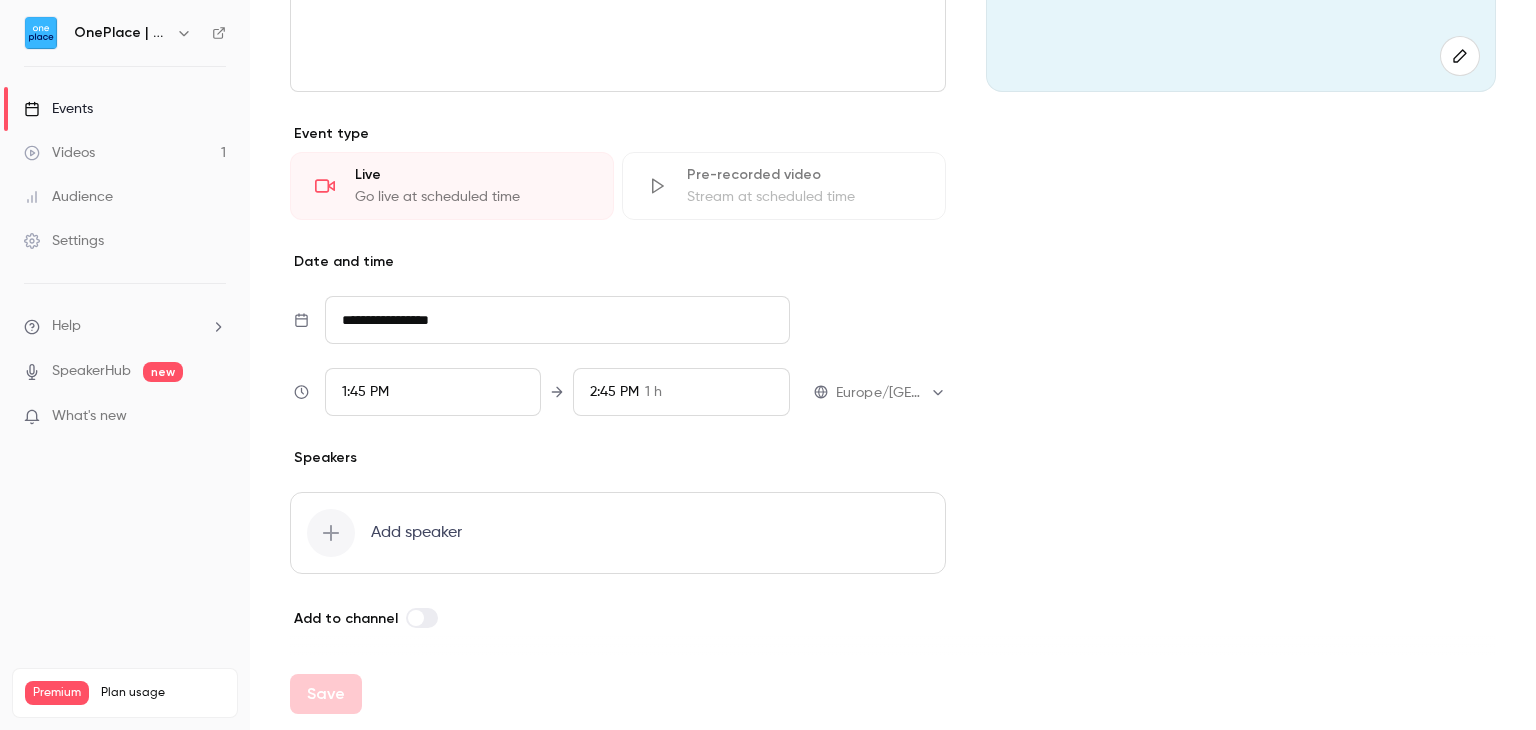 scroll, scrollTop: 0, scrollLeft: 0, axis: both 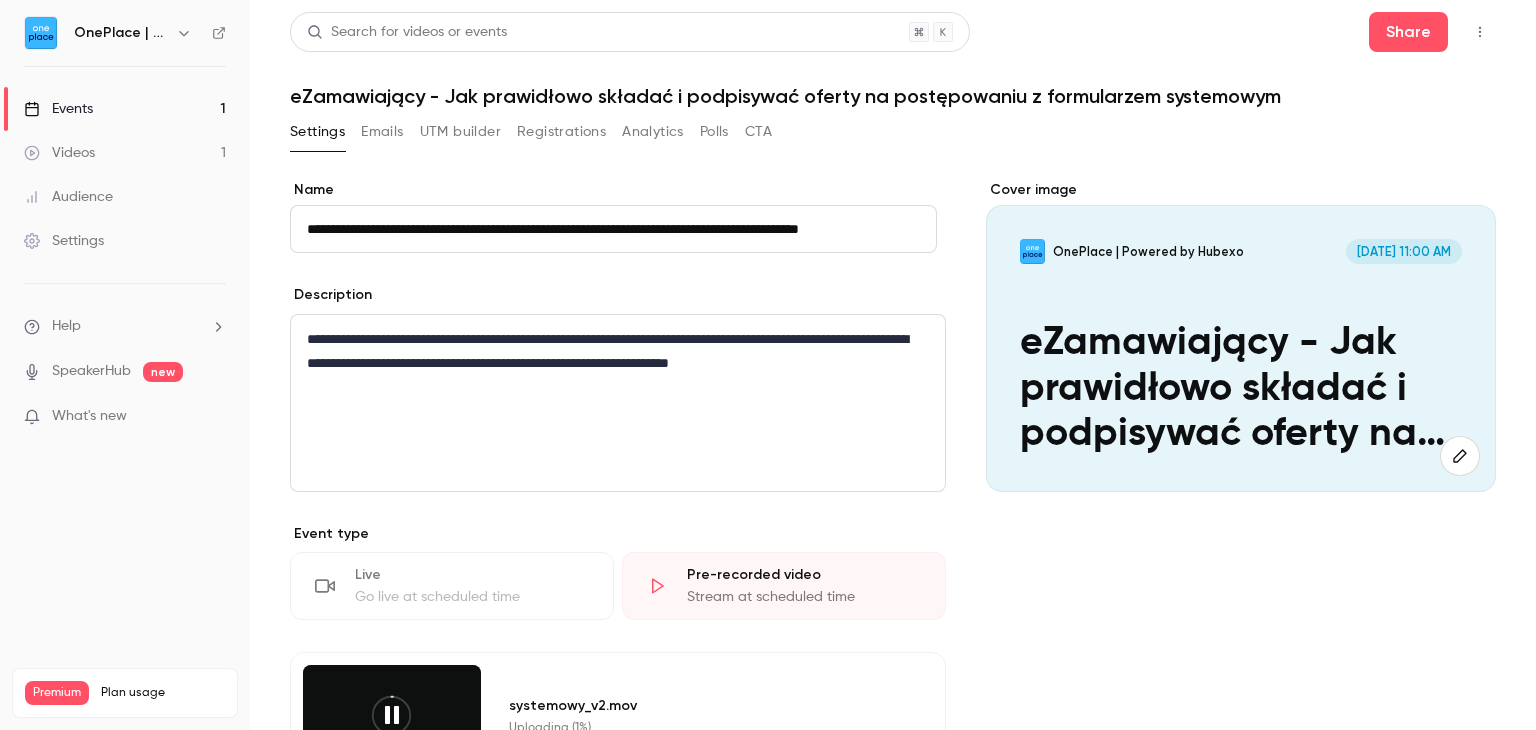 click on "Emails" at bounding box center (382, 132) 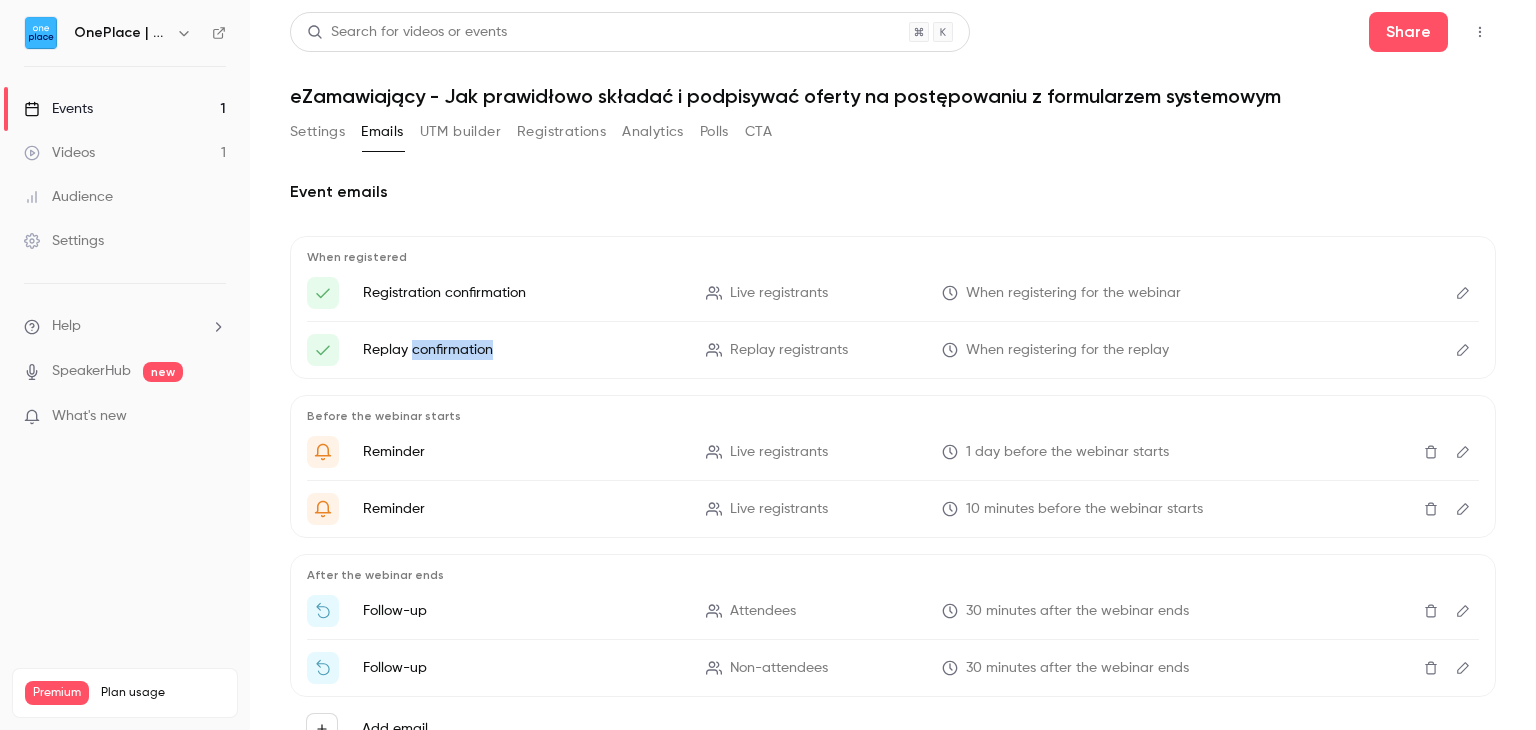 drag, startPoint x: 412, startPoint y: 353, endPoint x: 509, endPoint y: 352, distance: 97.00516 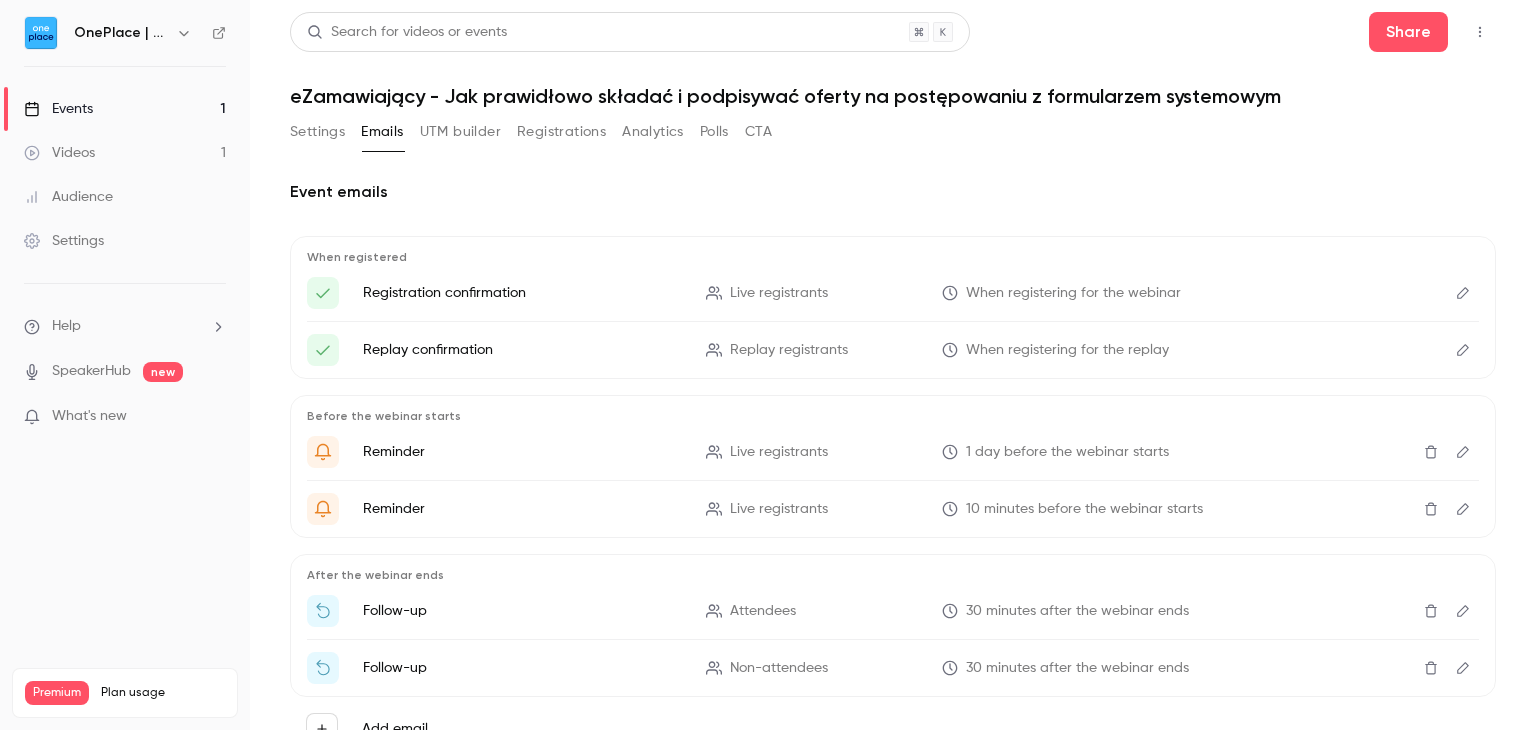 click on "Replay confirmation" at bounding box center (522, 350) 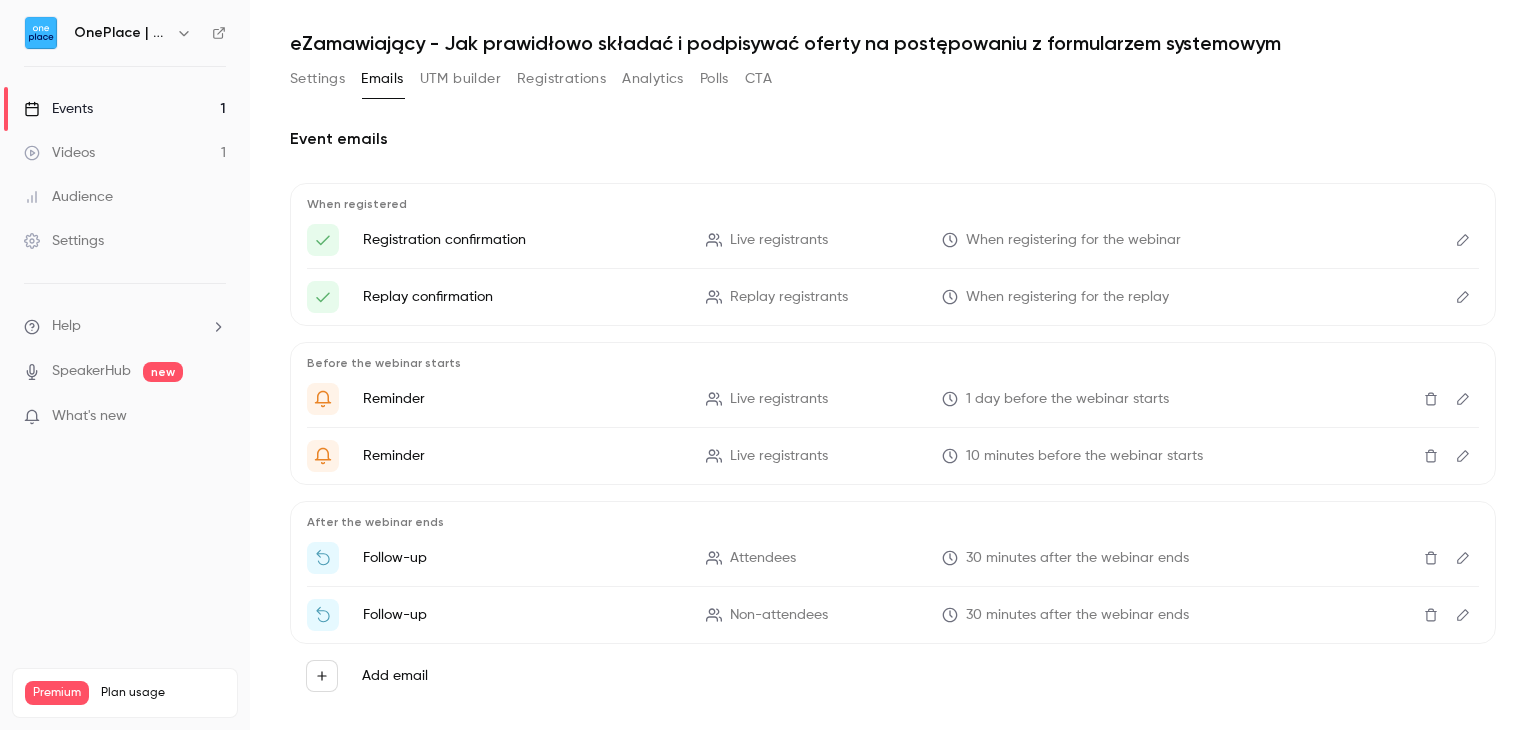 scroll, scrollTop: 82, scrollLeft: 0, axis: vertical 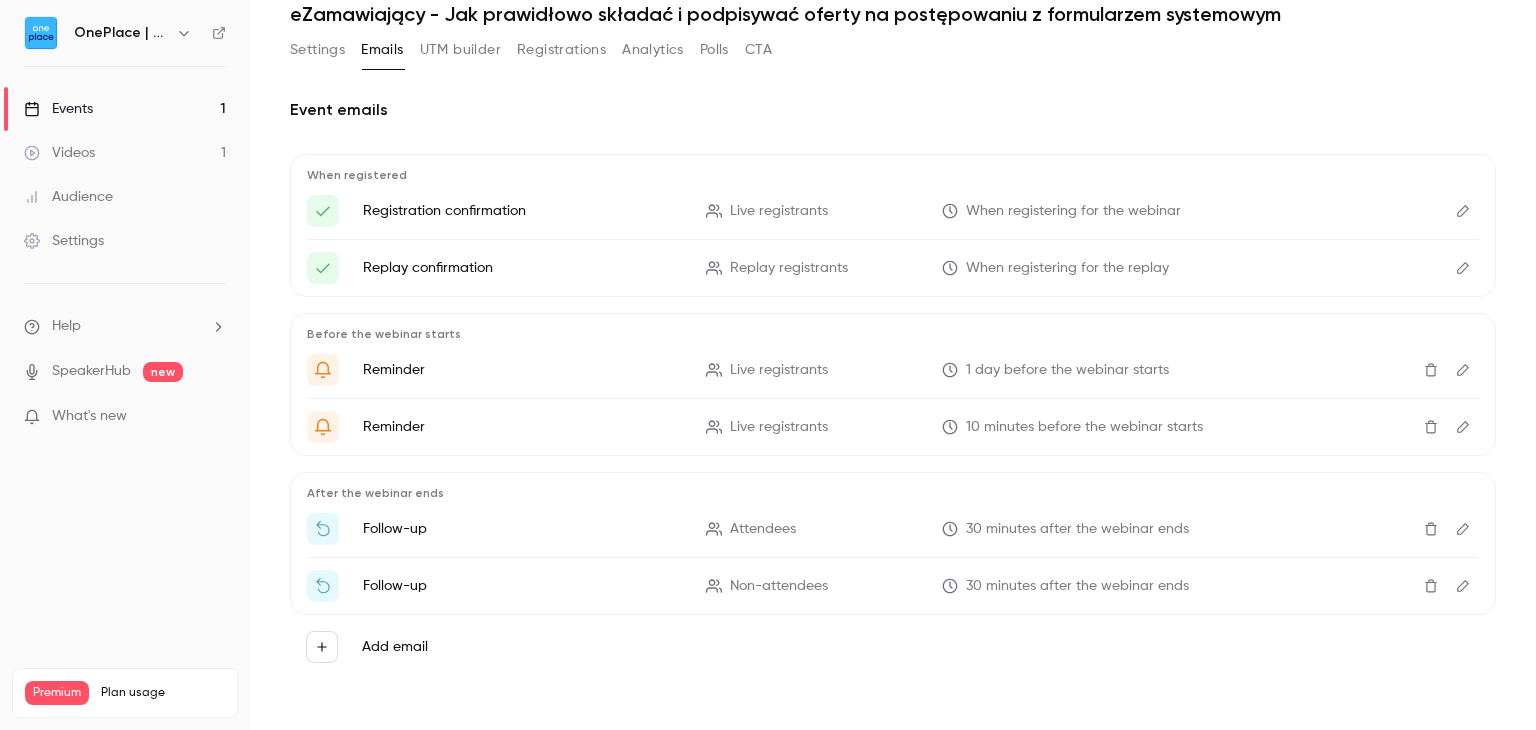 click 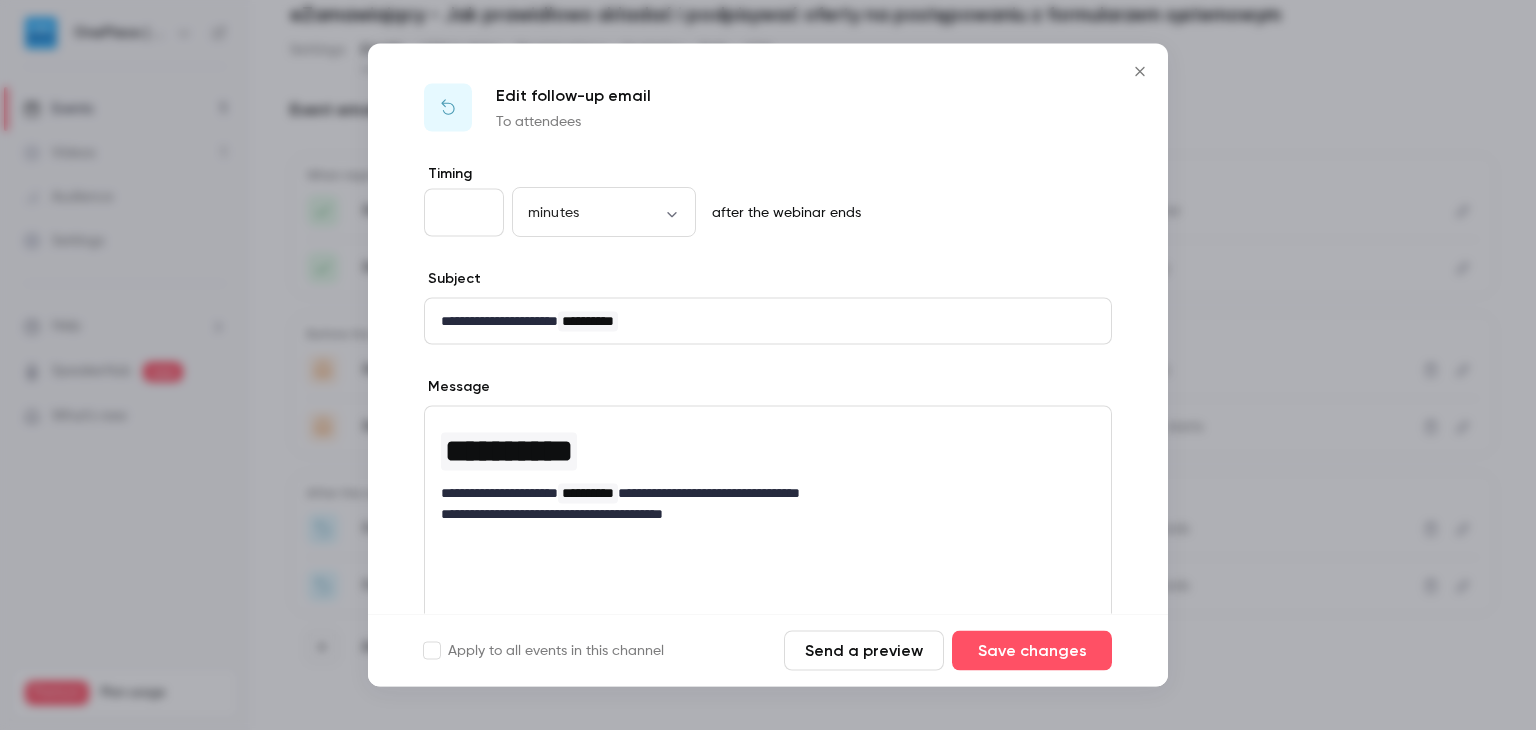 click on "**" at bounding box center [464, 213] 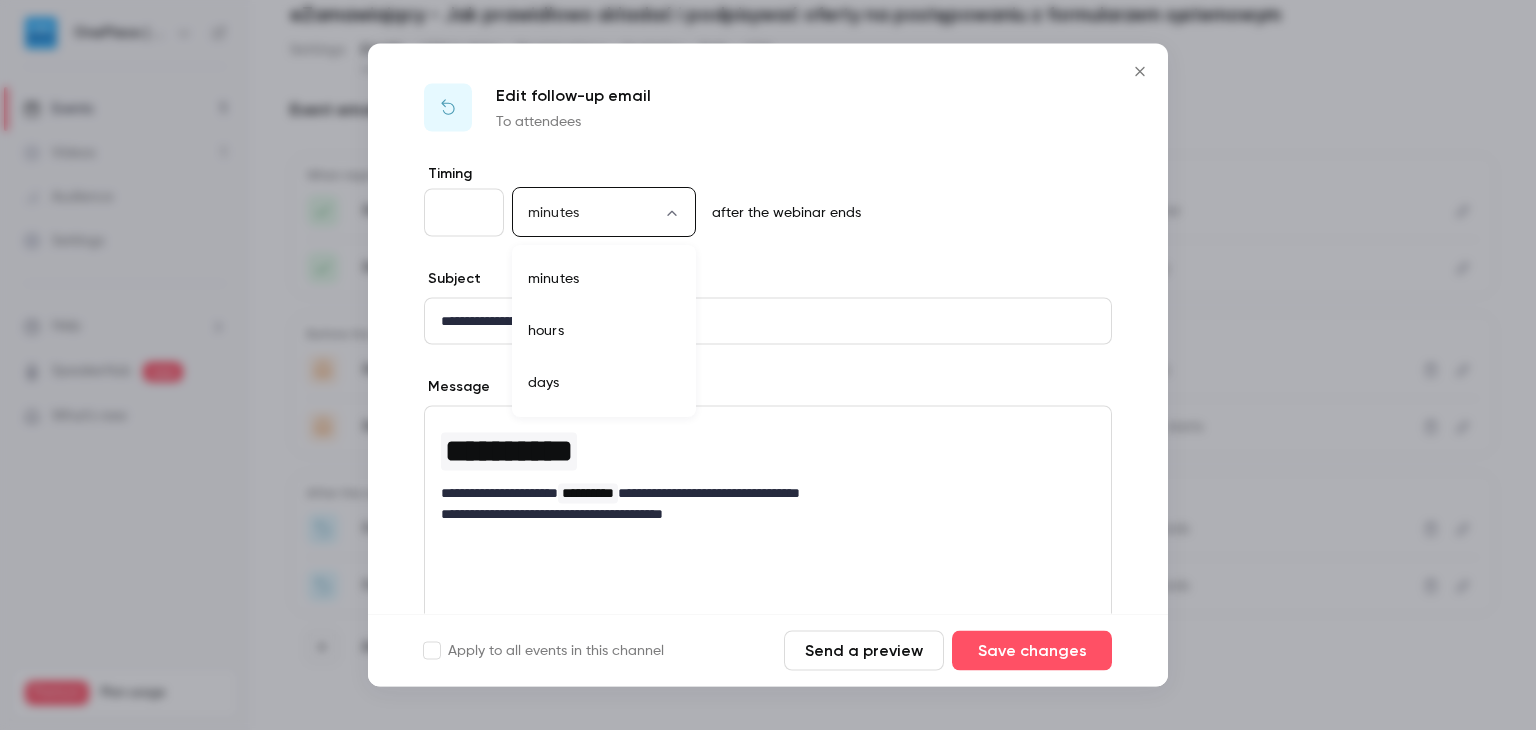 click on "**********" at bounding box center [768, 365] 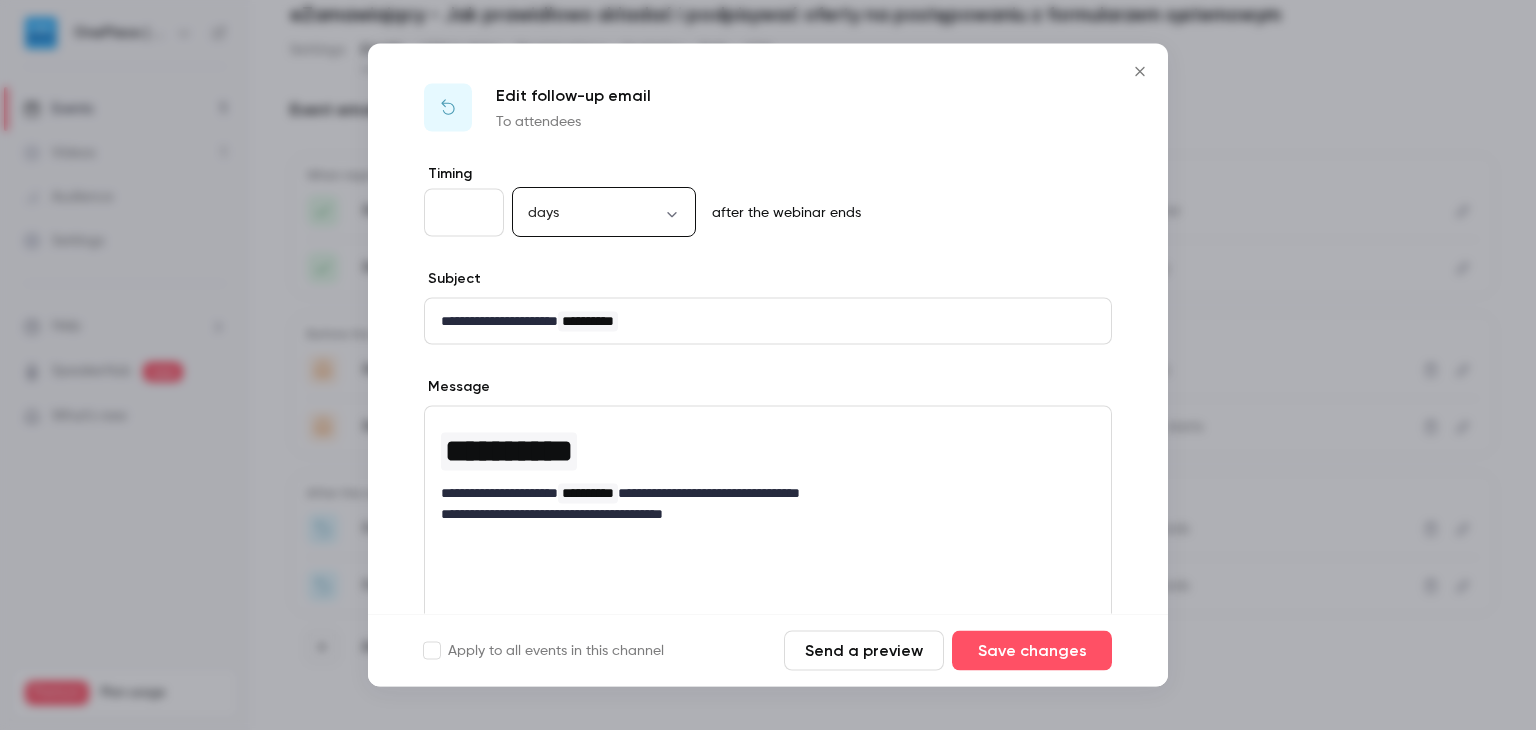 click on "**" at bounding box center [464, 213] 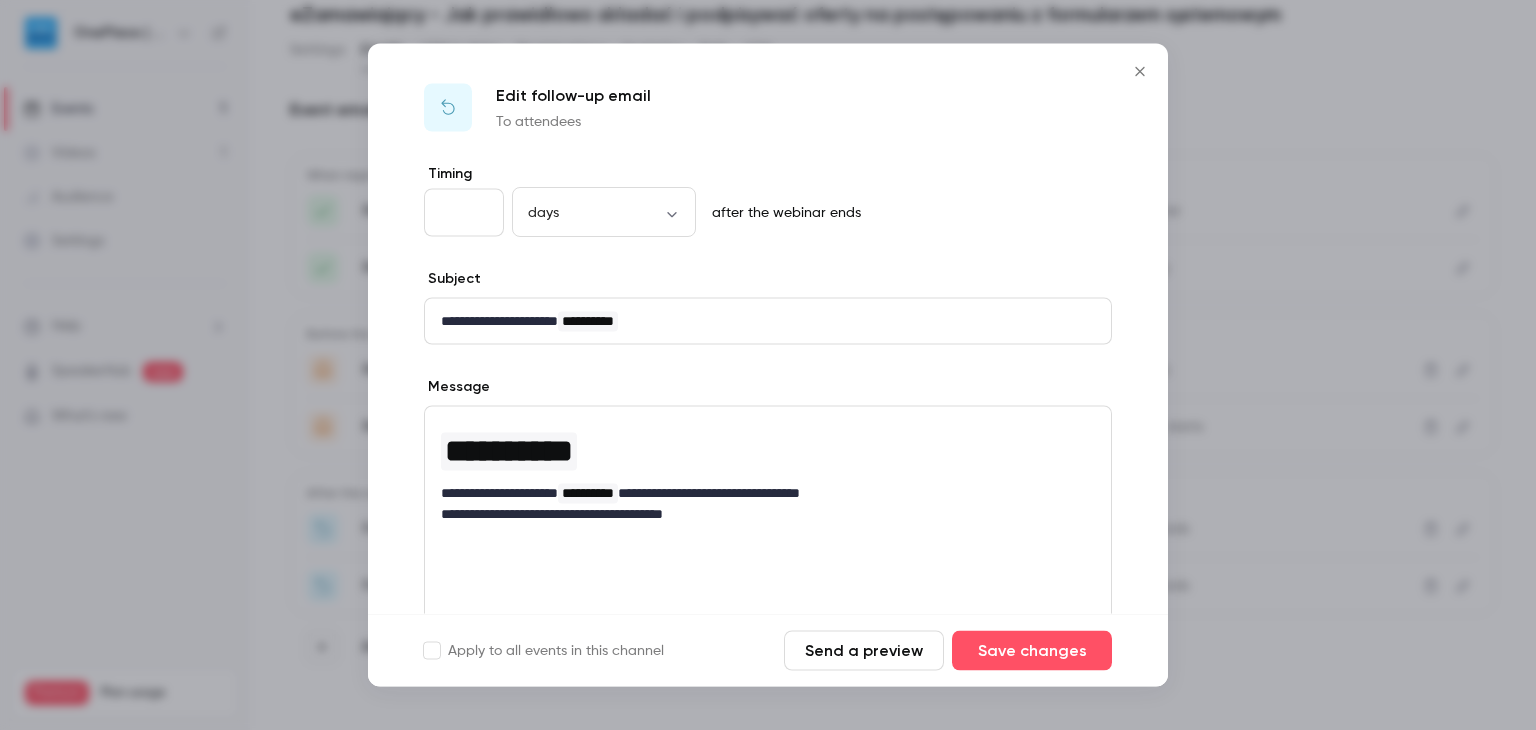 drag, startPoint x: 459, startPoint y: 211, endPoint x: 435, endPoint y: 219, distance: 25.298222 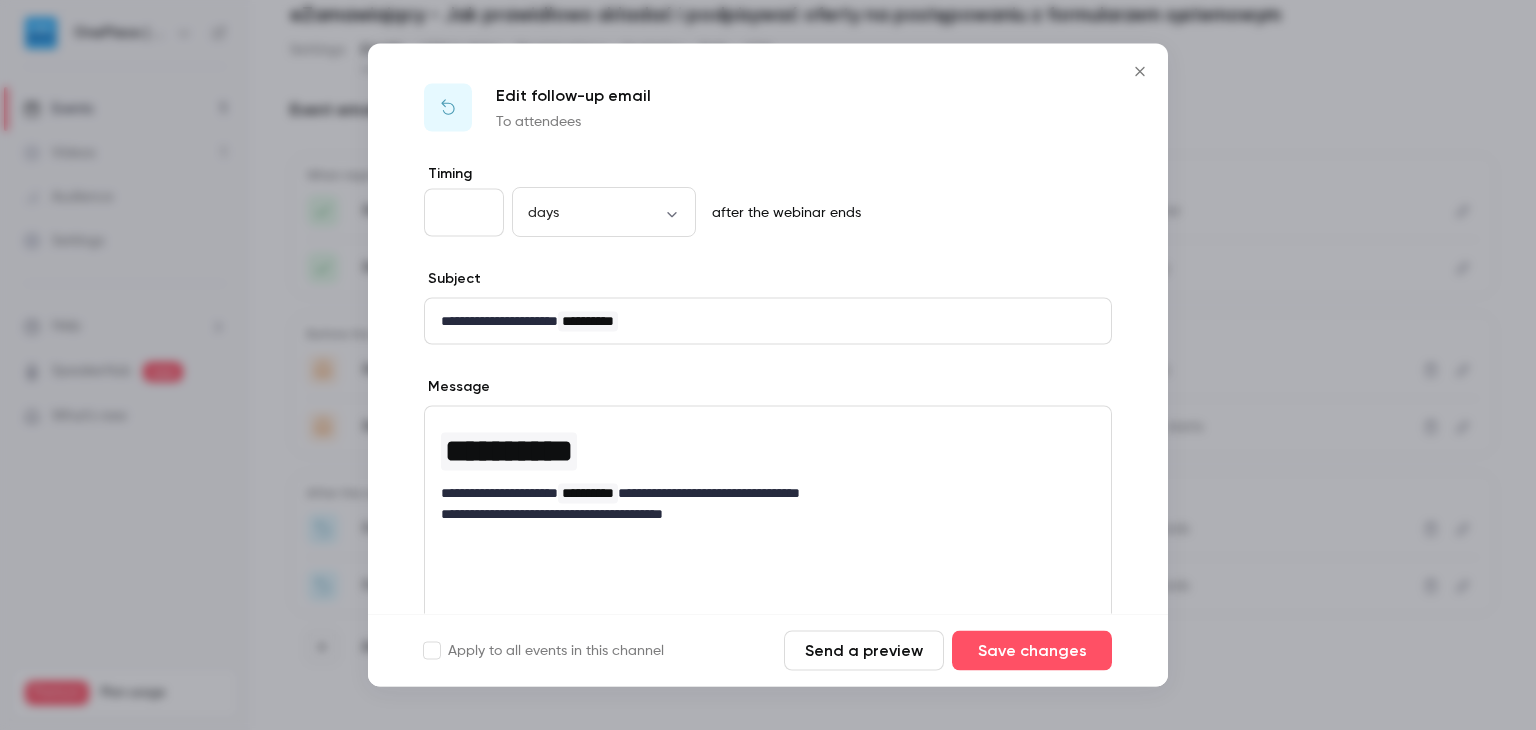 drag, startPoint x: 459, startPoint y: 197, endPoint x: 436, endPoint y: 205, distance: 24.351591 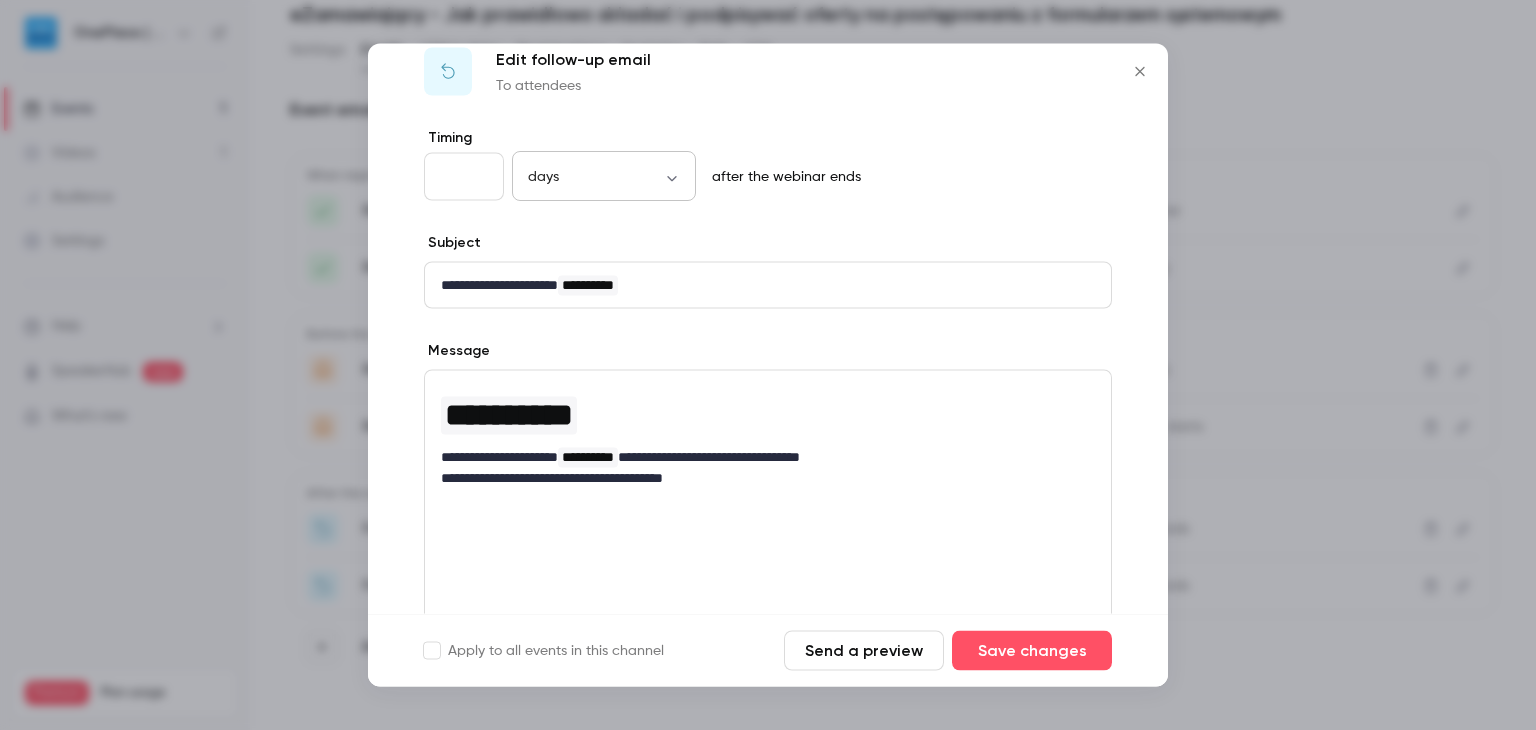 scroll, scrollTop: 0, scrollLeft: 0, axis: both 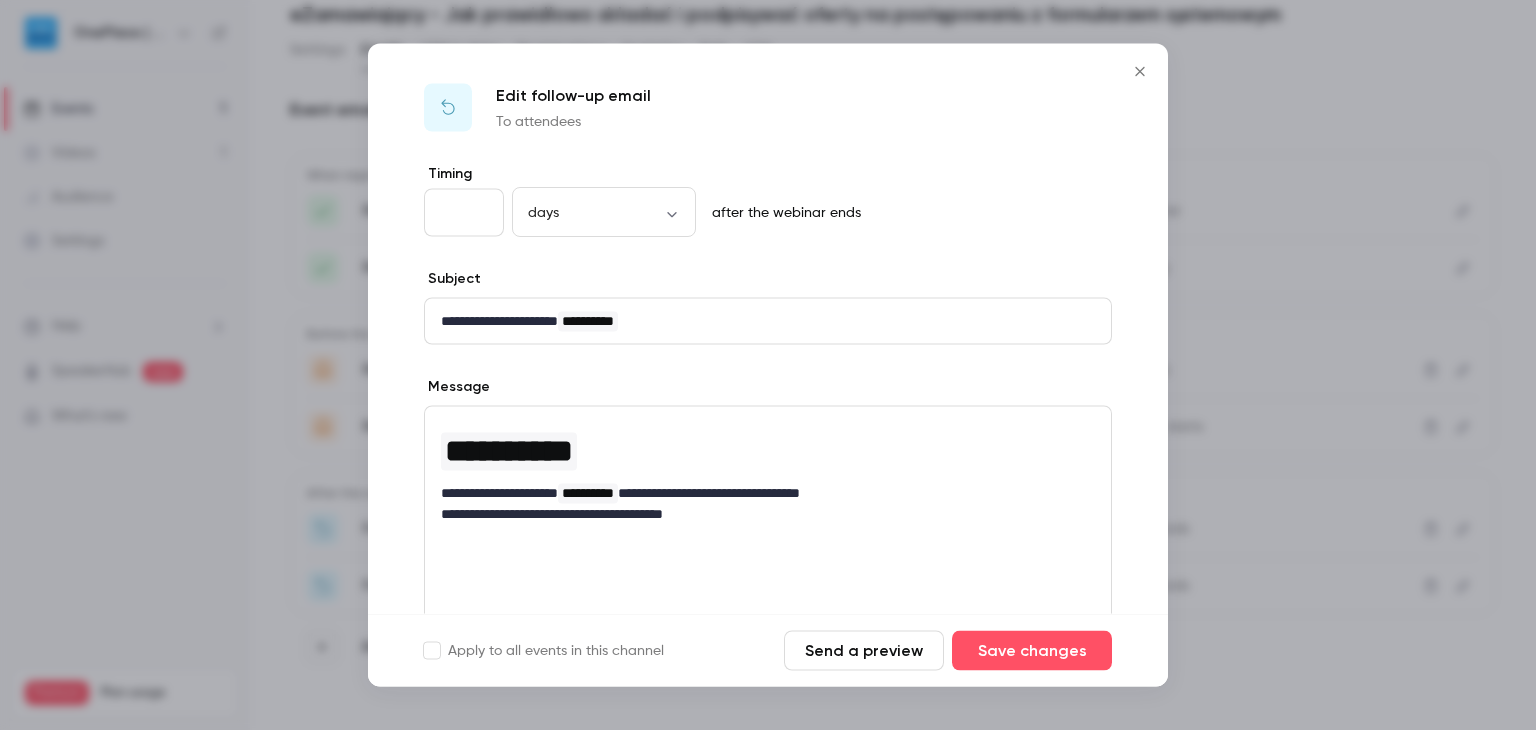 drag, startPoint x: 458, startPoint y: 211, endPoint x: 441, endPoint y: 213, distance: 17.117243 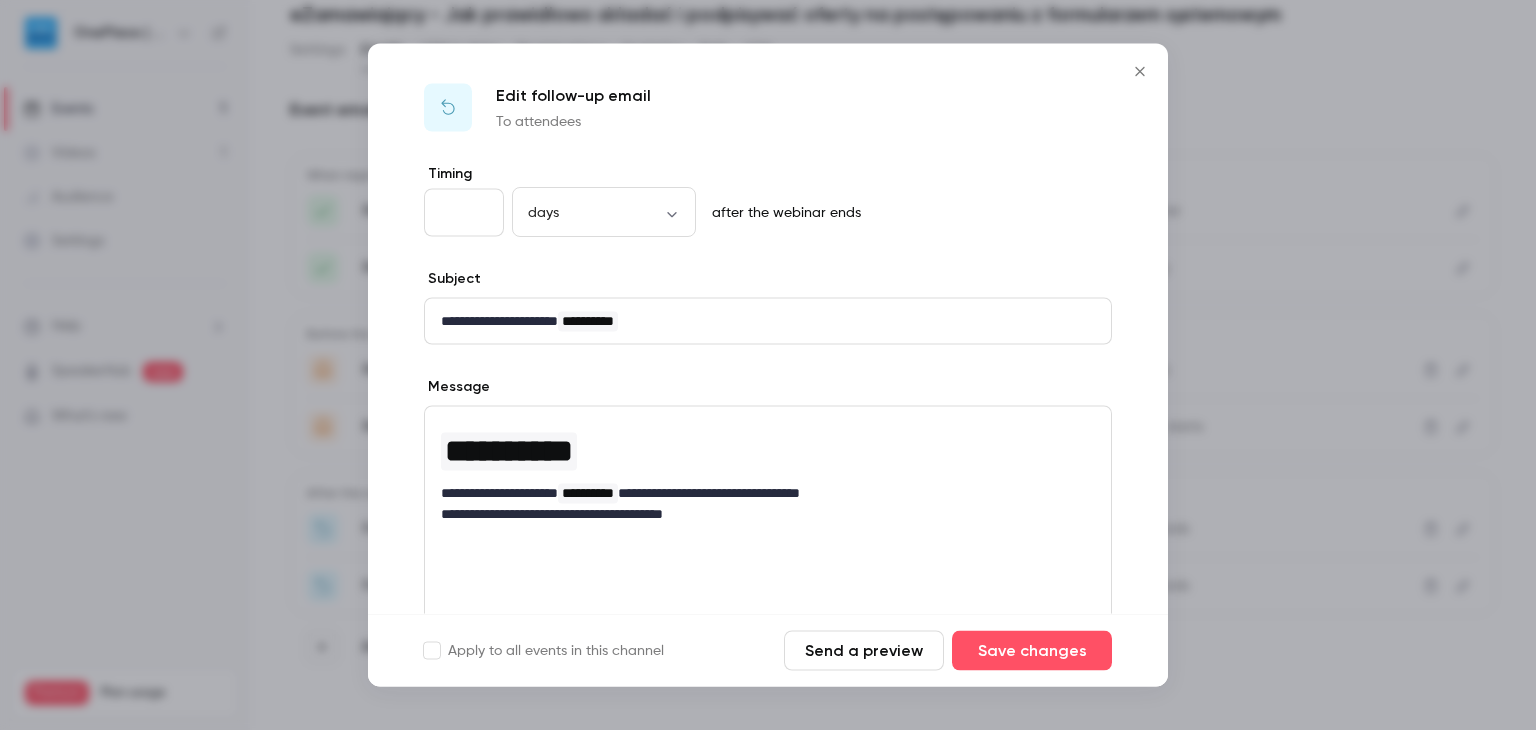 click on "**********" at bounding box center [760, 321] 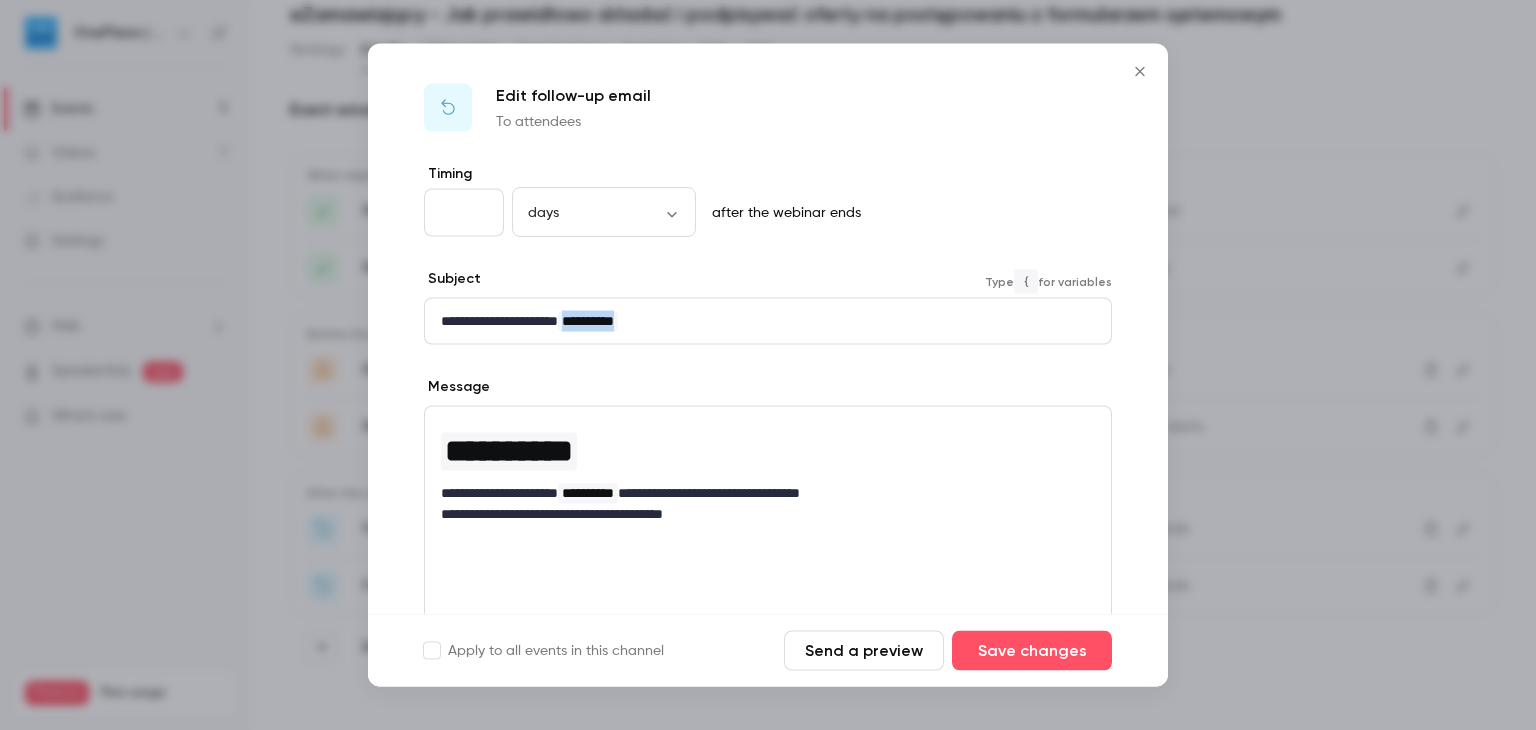 drag, startPoint x: 703, startPoint y: 324, endPoint x: 617, endPoint y: 331, distance: 86.28442 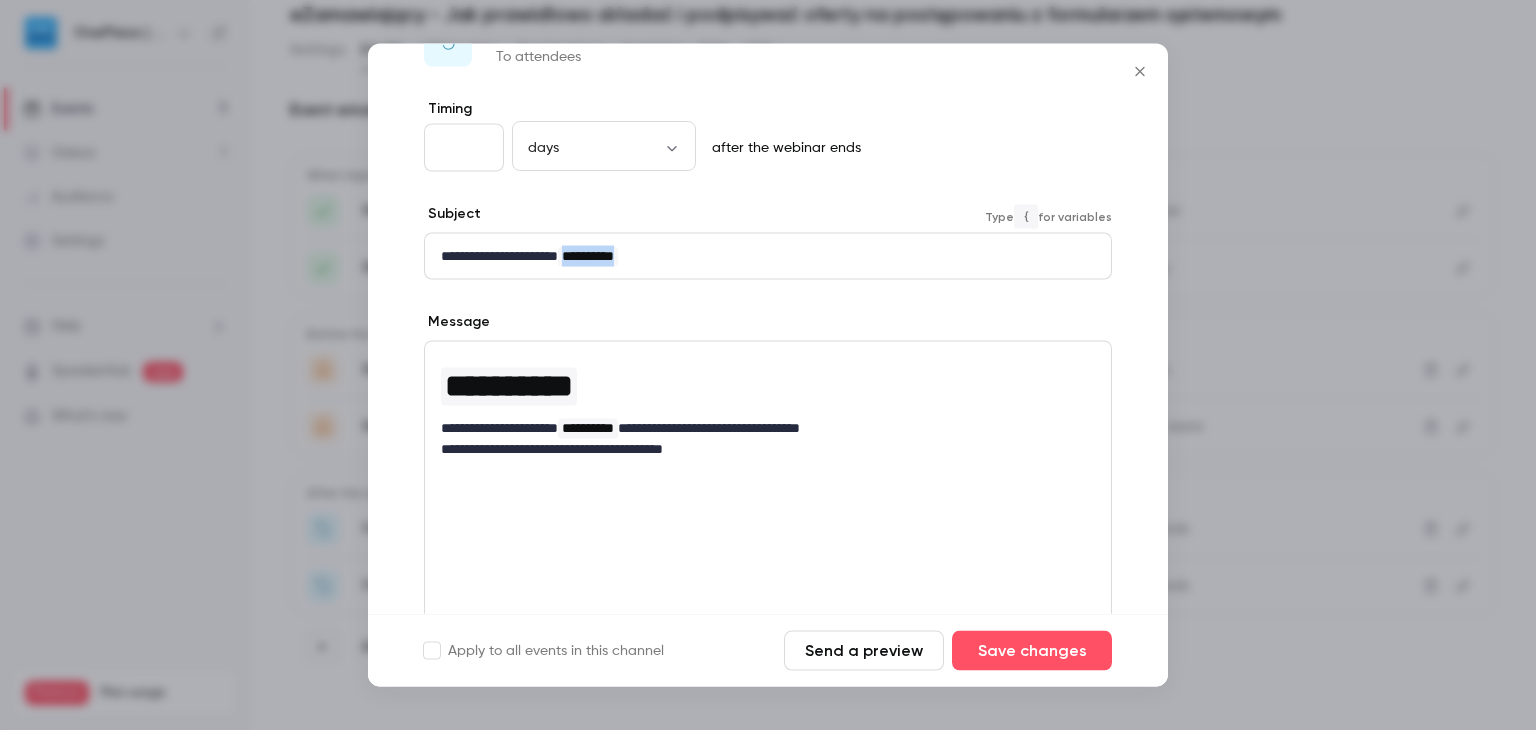 scroll, scrollTop: 100, scrollLeft: 0, axis: vertical 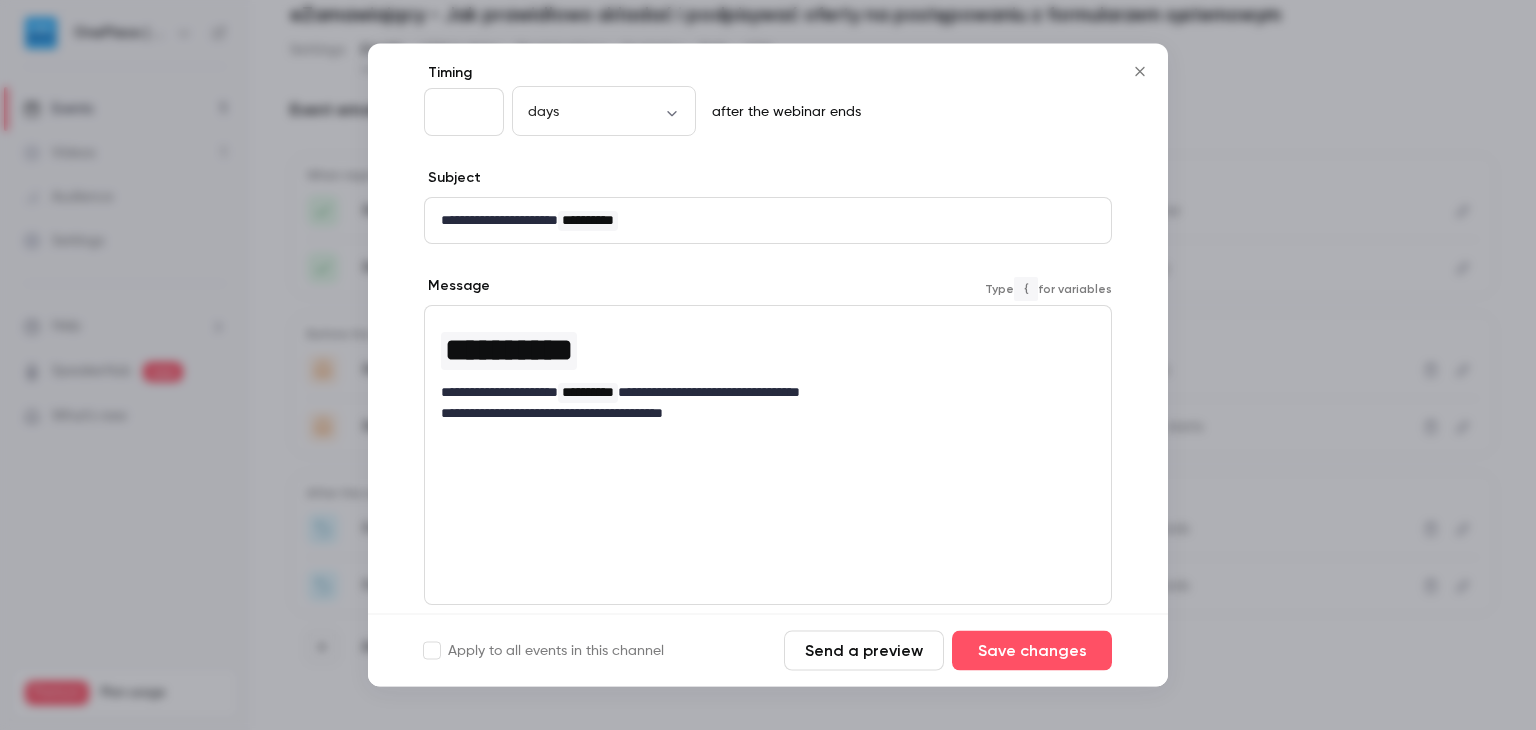 click on "**********" at bounding box center (760, 414) 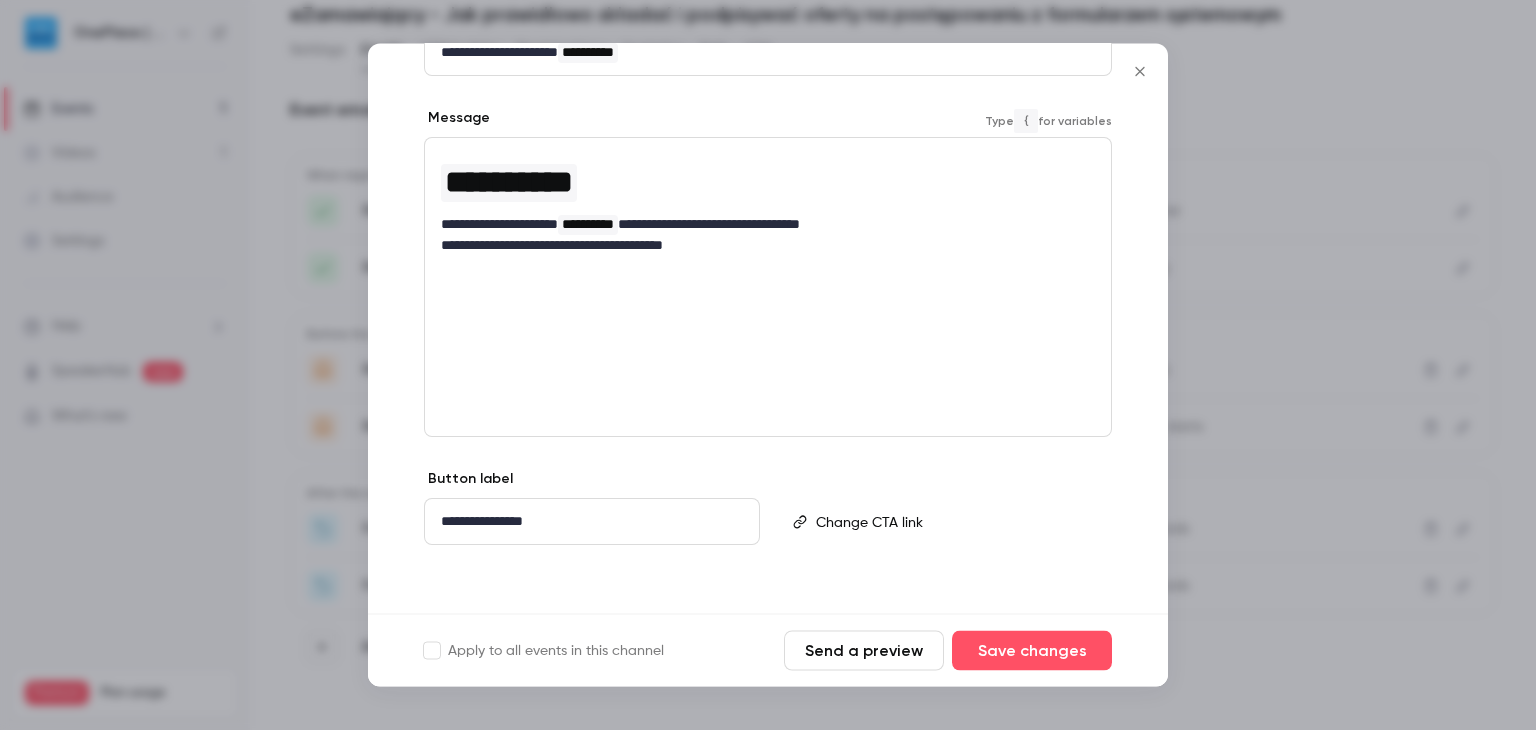 scroll, scrollTop: 272, scrollLeft: 0, axis: vertical 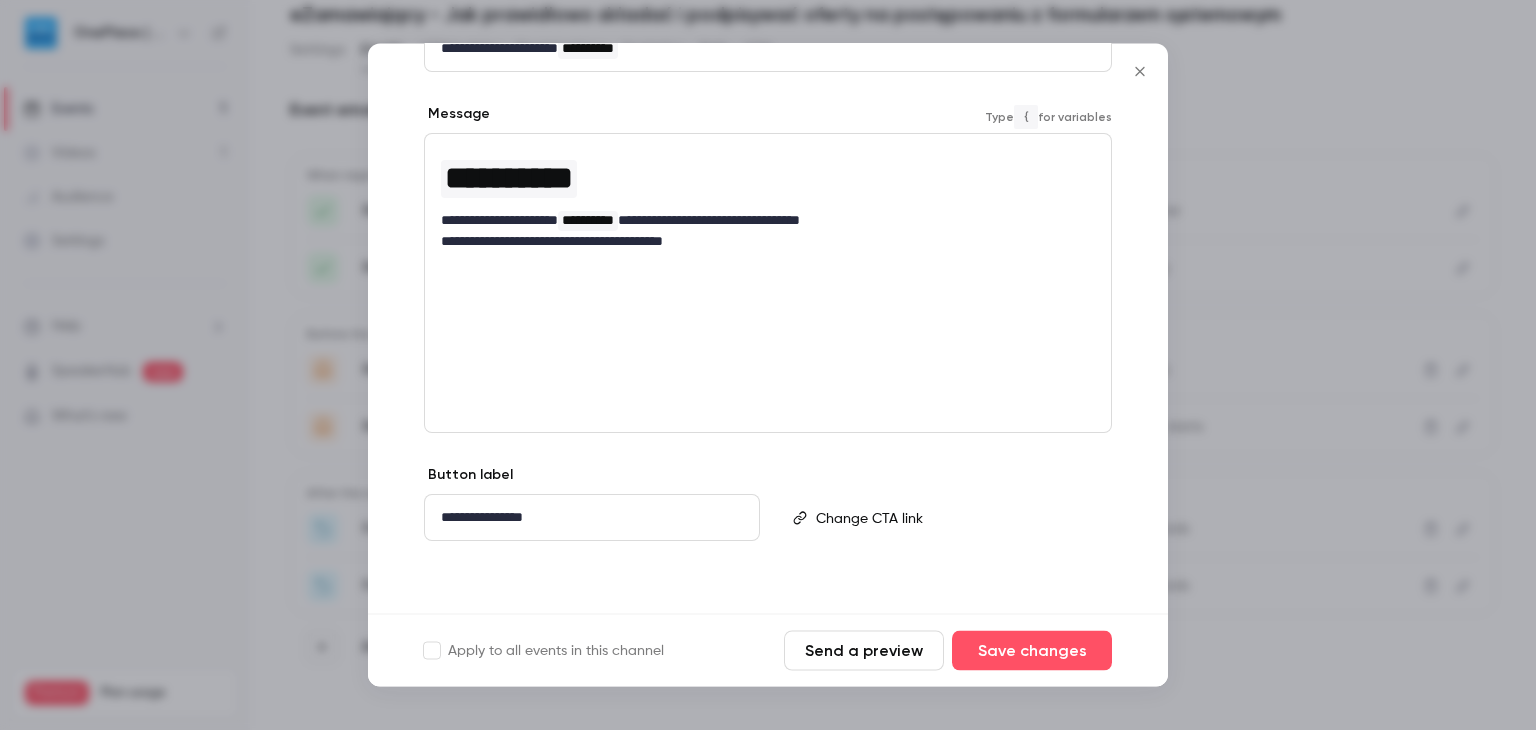 click on "**********" at bounding box center [588, 518] 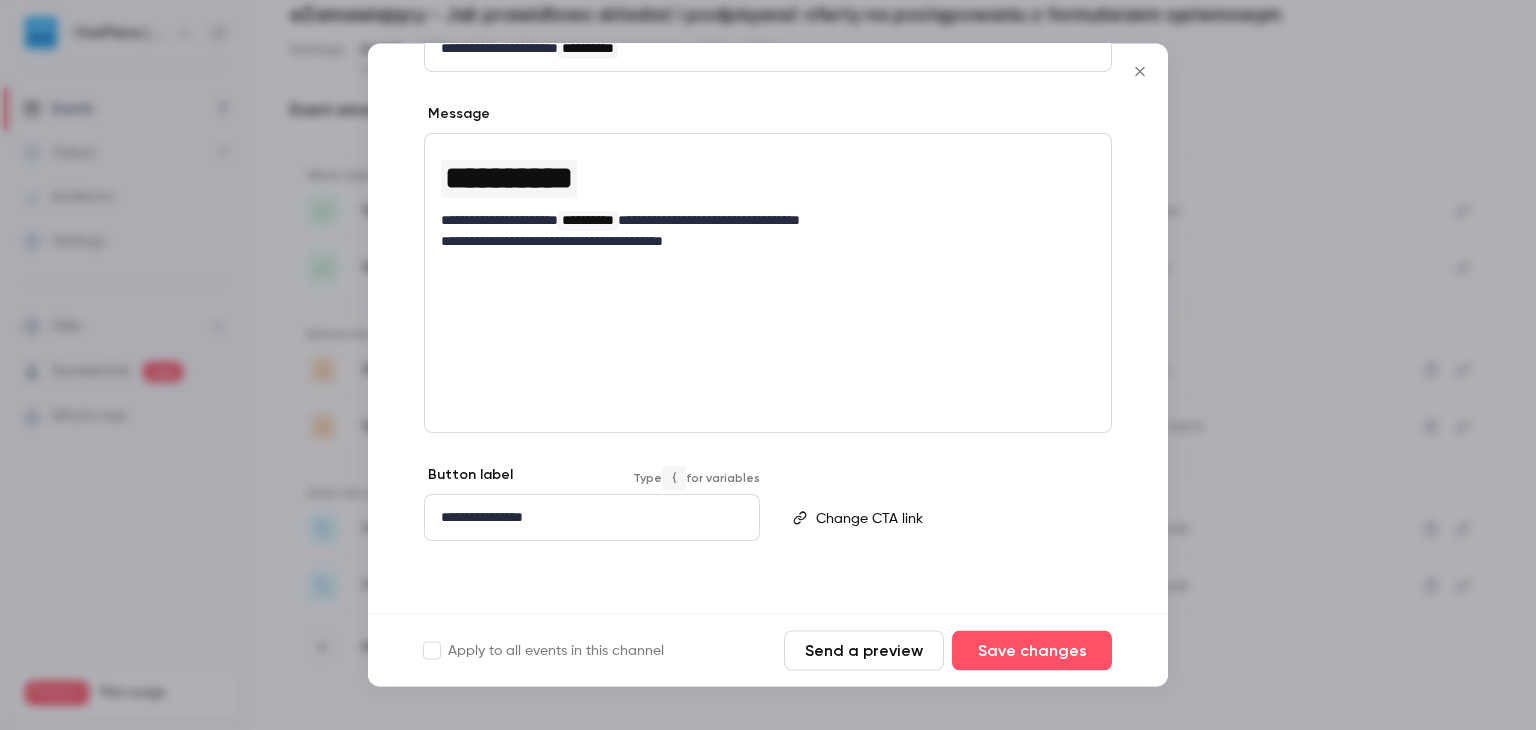 click on "**********" at bounding box center [768, 253] 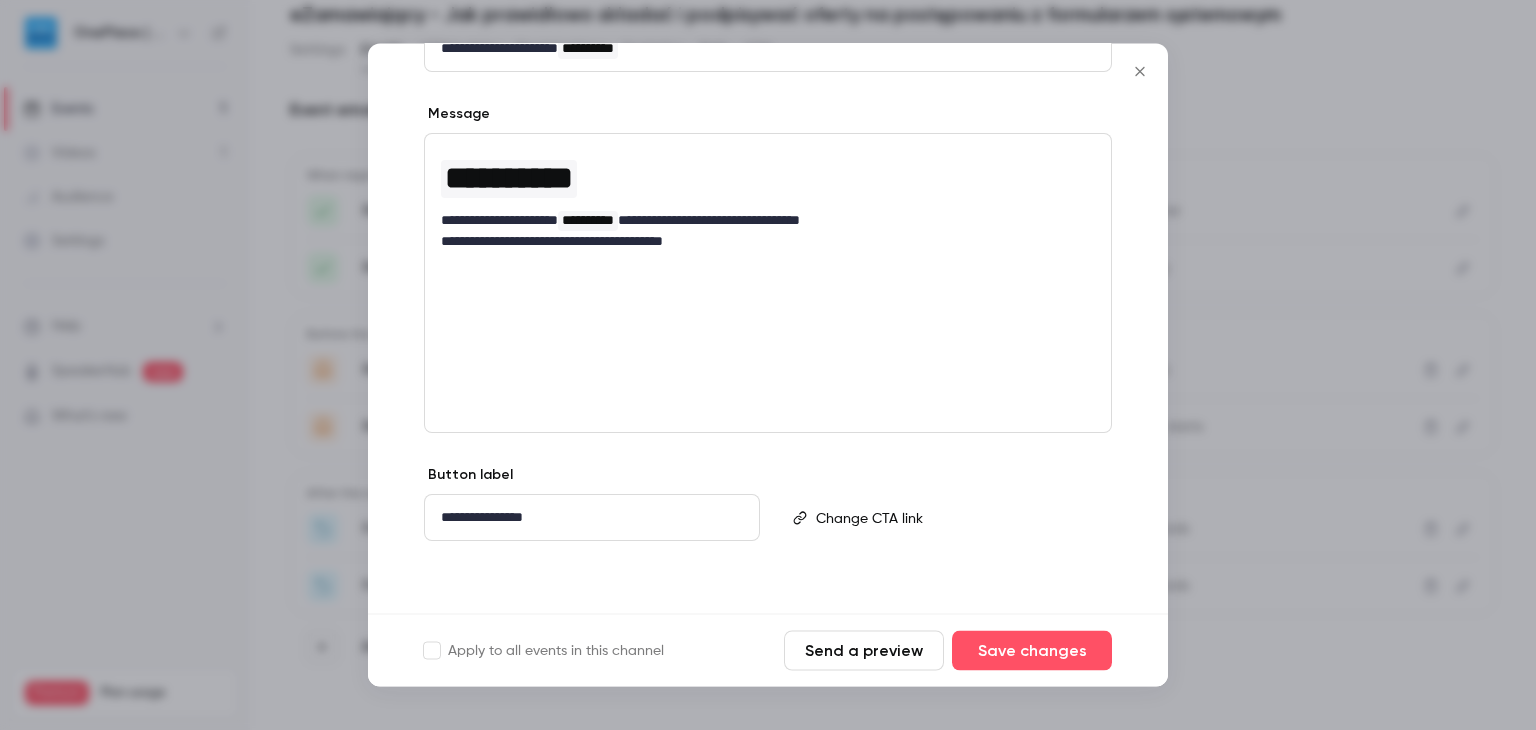 scroll, scrollTop: 72, scrollLeft: 0, axis: vertical 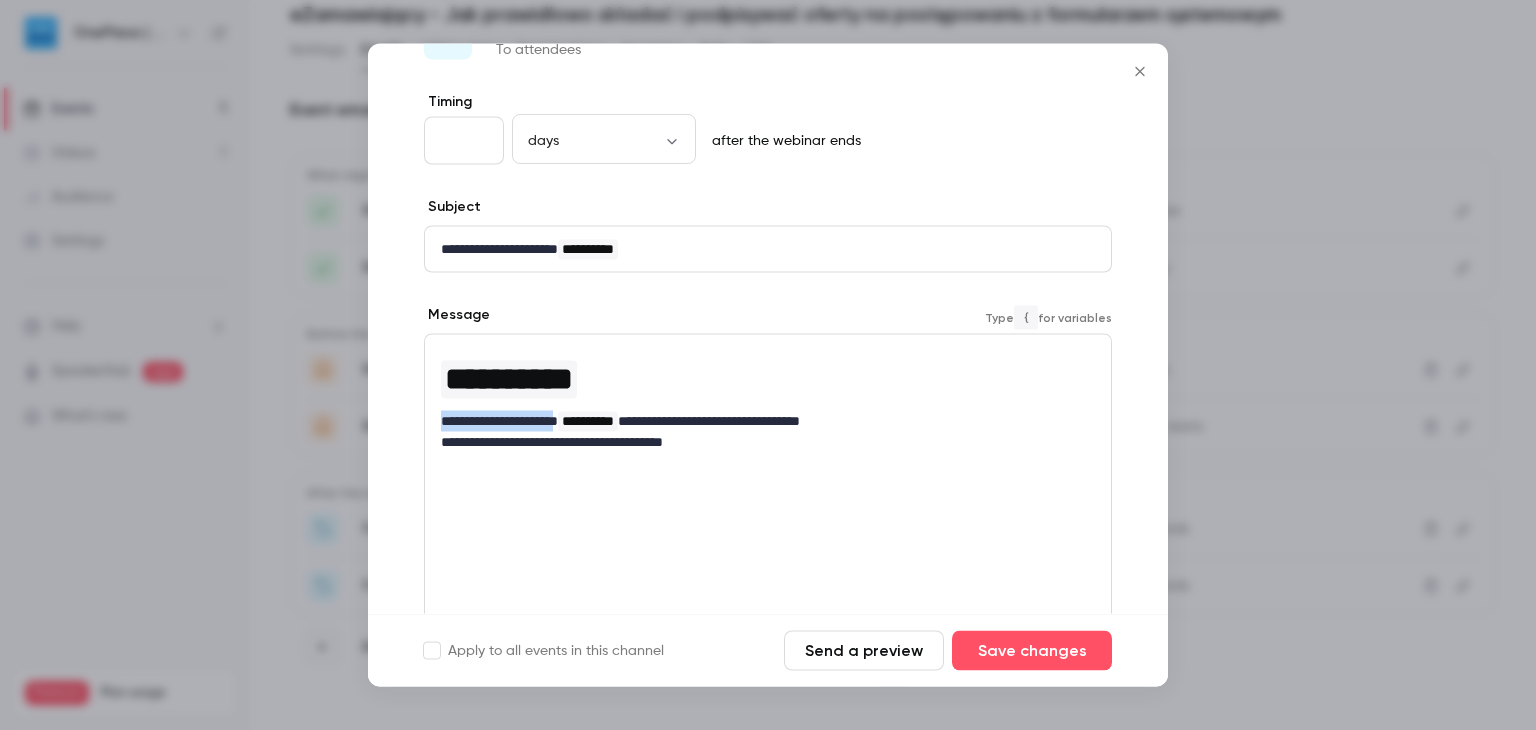 drag, startPoint x: 586, startPoint y: 421, endPoint x: 438, endPoint y: 428, distance: 148.16545 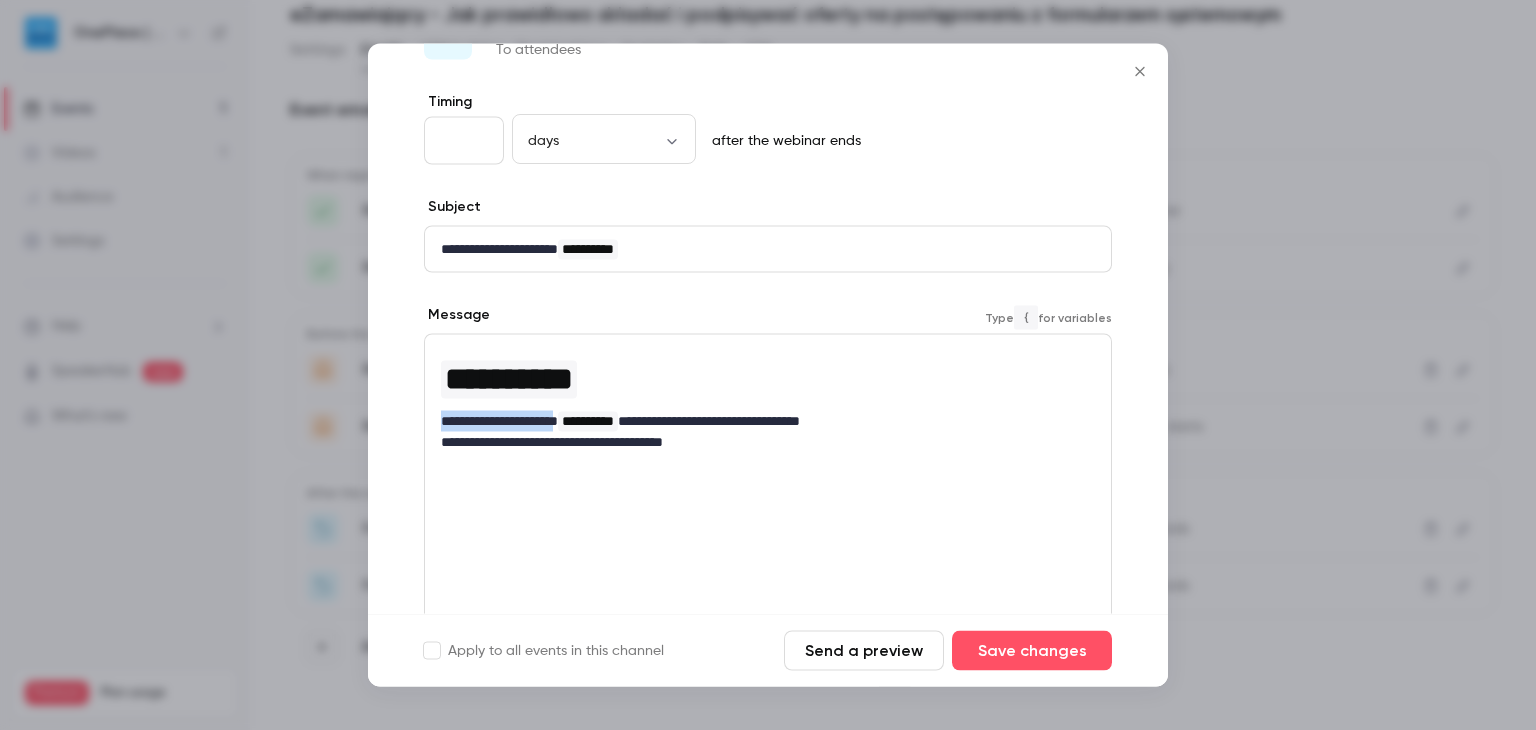 click on "**********" at bounding box center (768, 400) 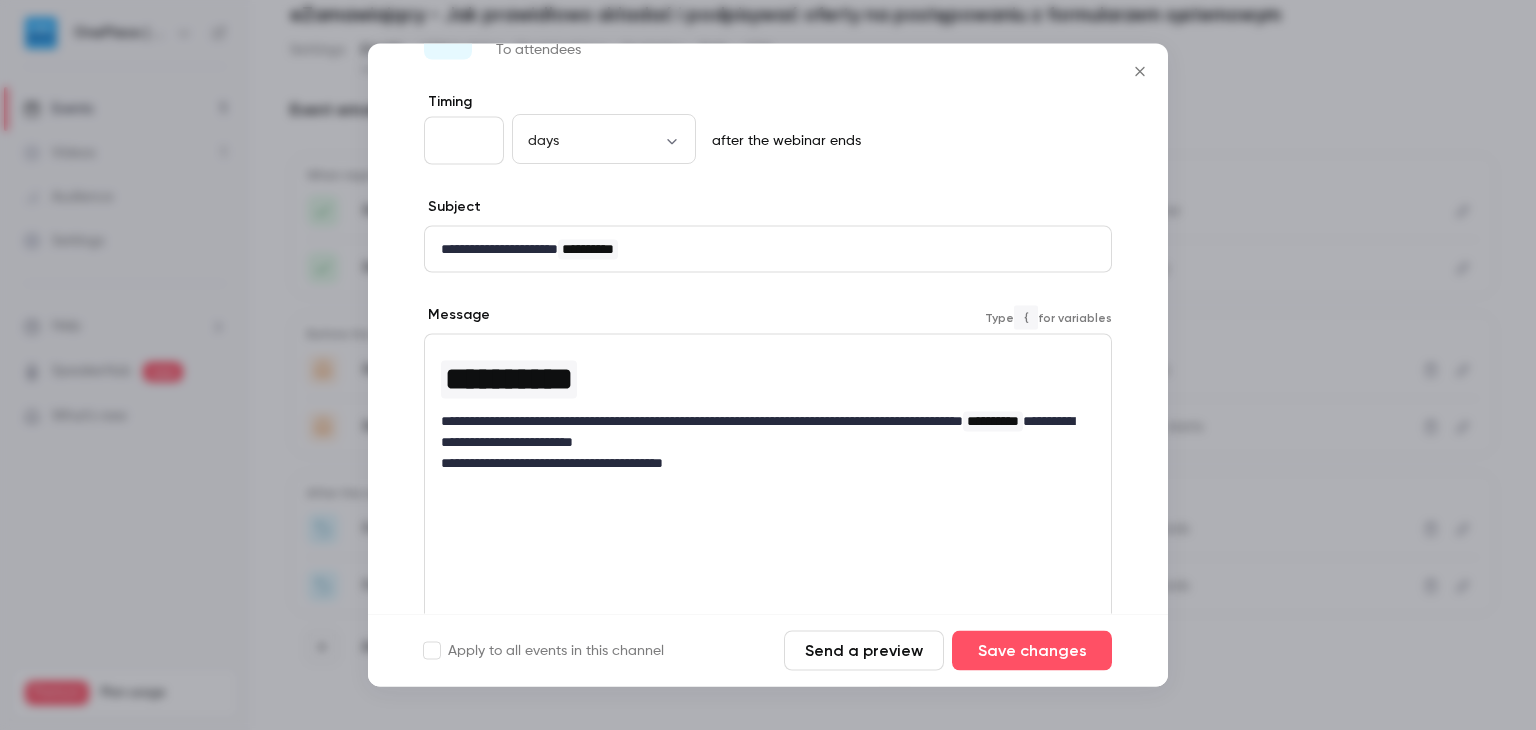 scroll, scrollTop: 0, scrollLeft: 0, axis: both 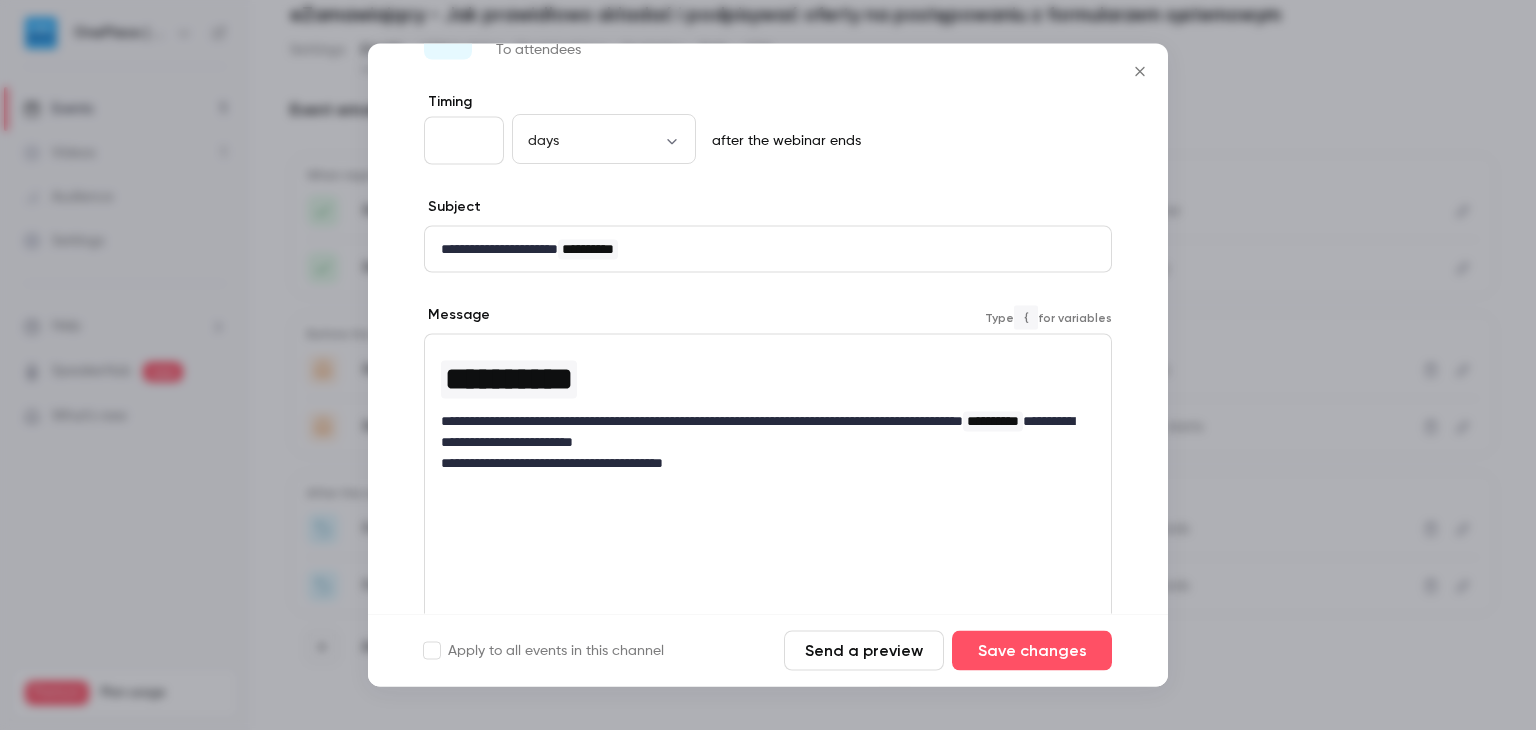 click on "**********" at bounding box center (760, 249) 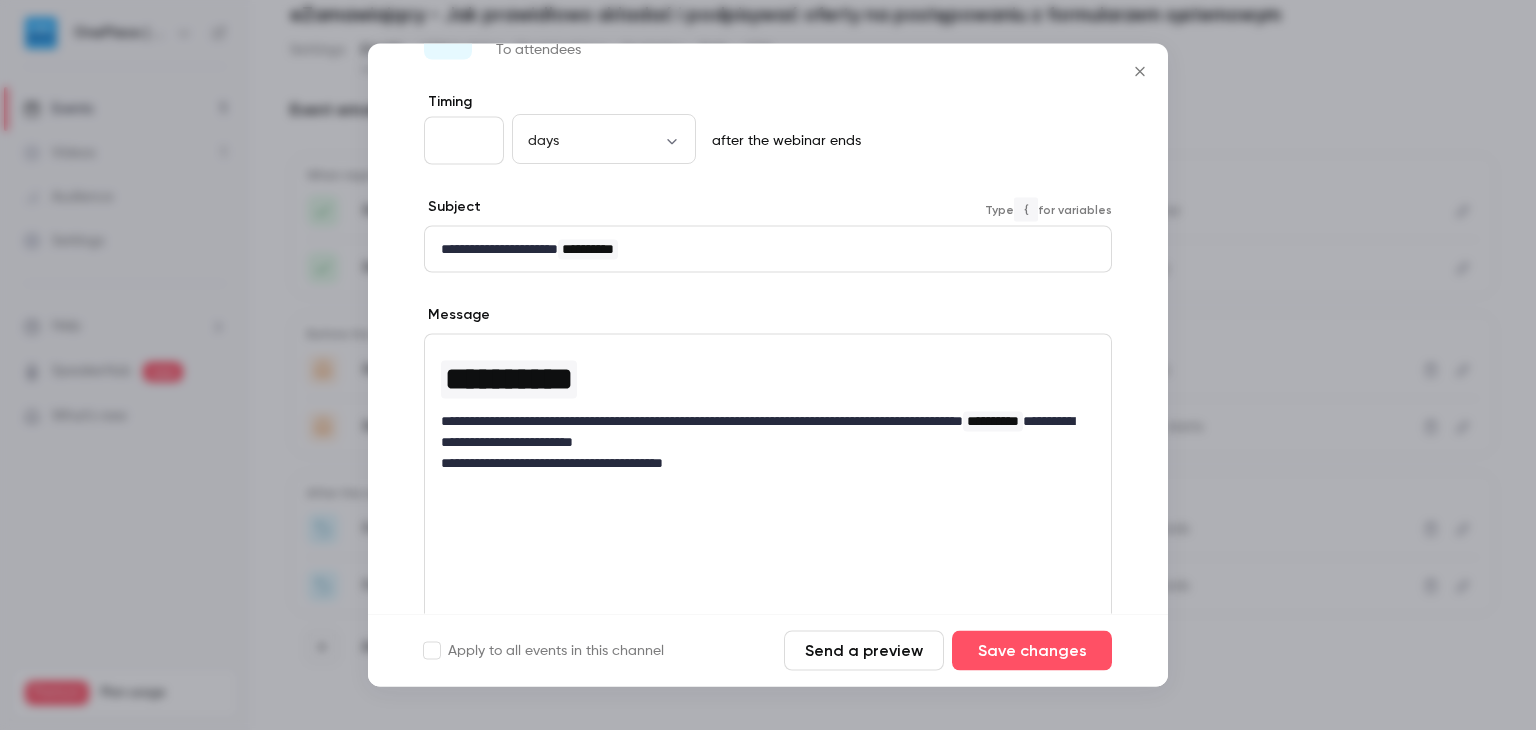 type 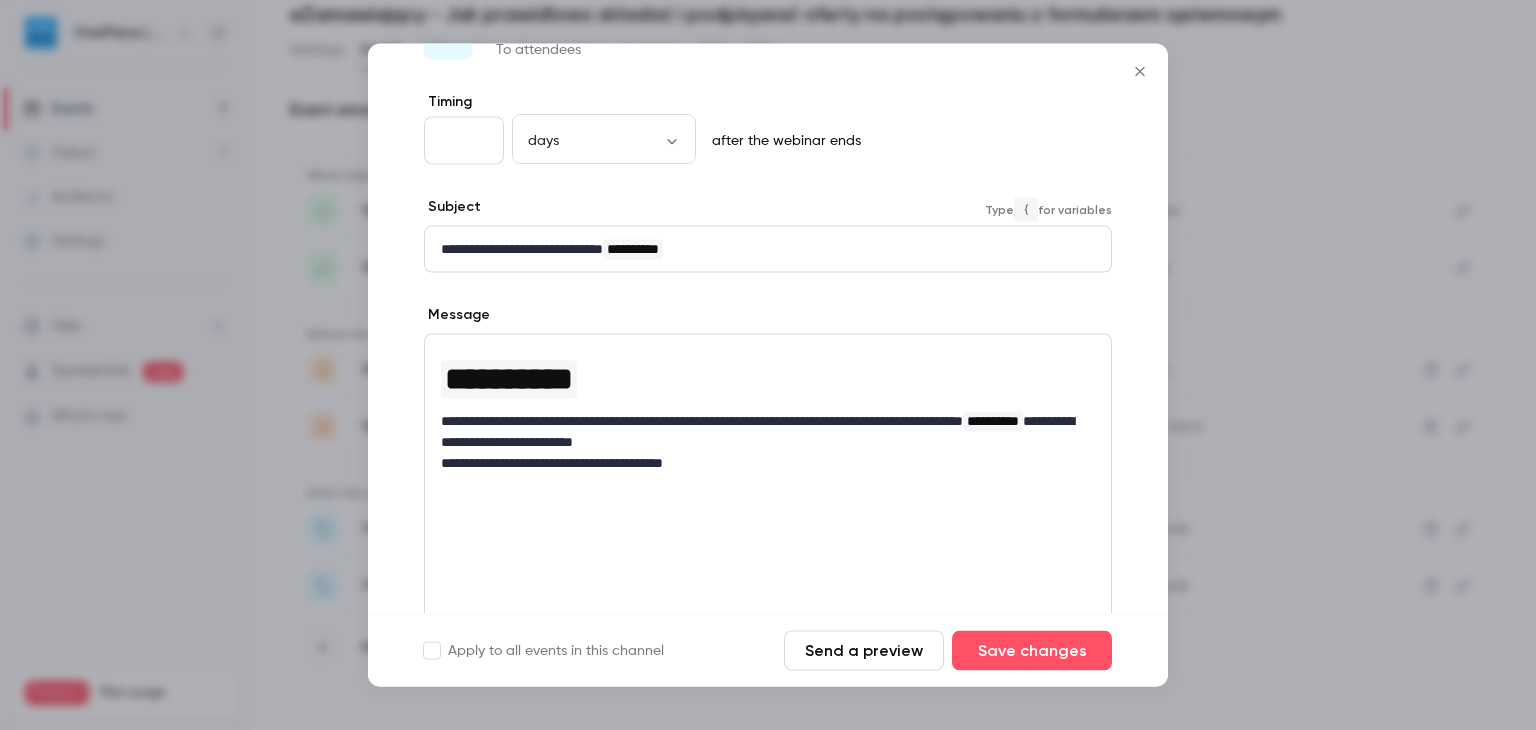 click on "**********" at bounding box center (760, 463) 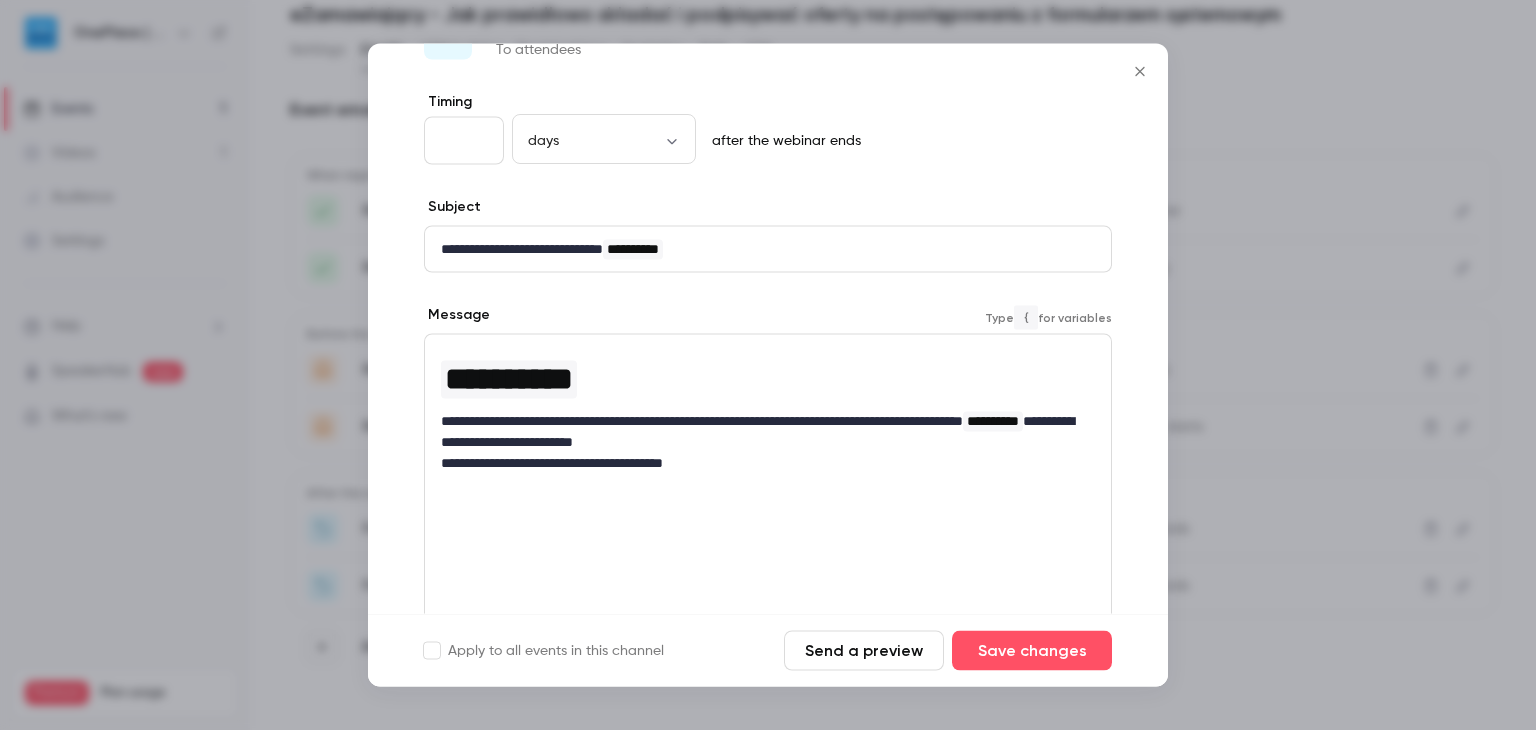 click on "**********" at bounding box center (760, 463) 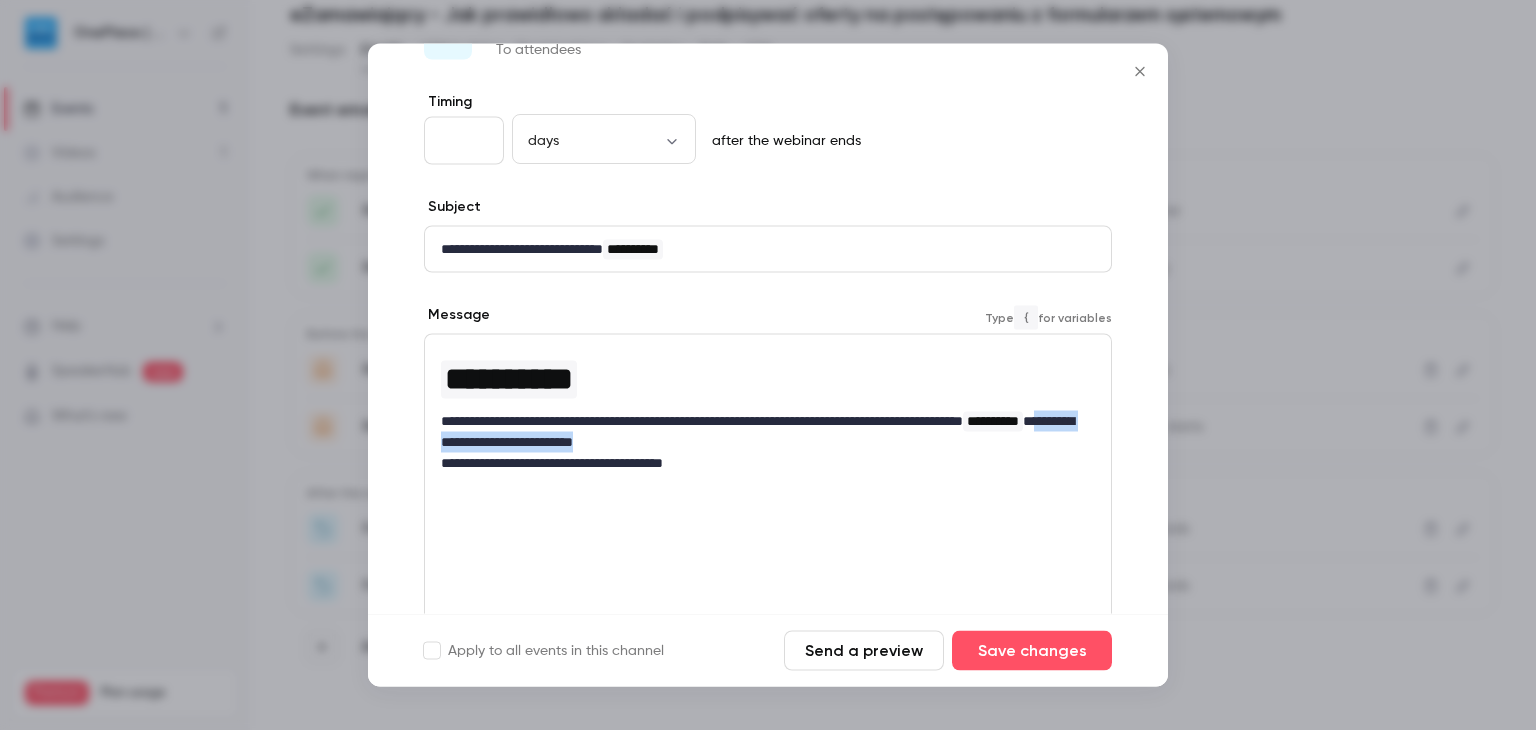 drag, startPoint x: 655, startPoint y: 440, endPoint x: 884, endPoint y: 438, distance: 229.00873 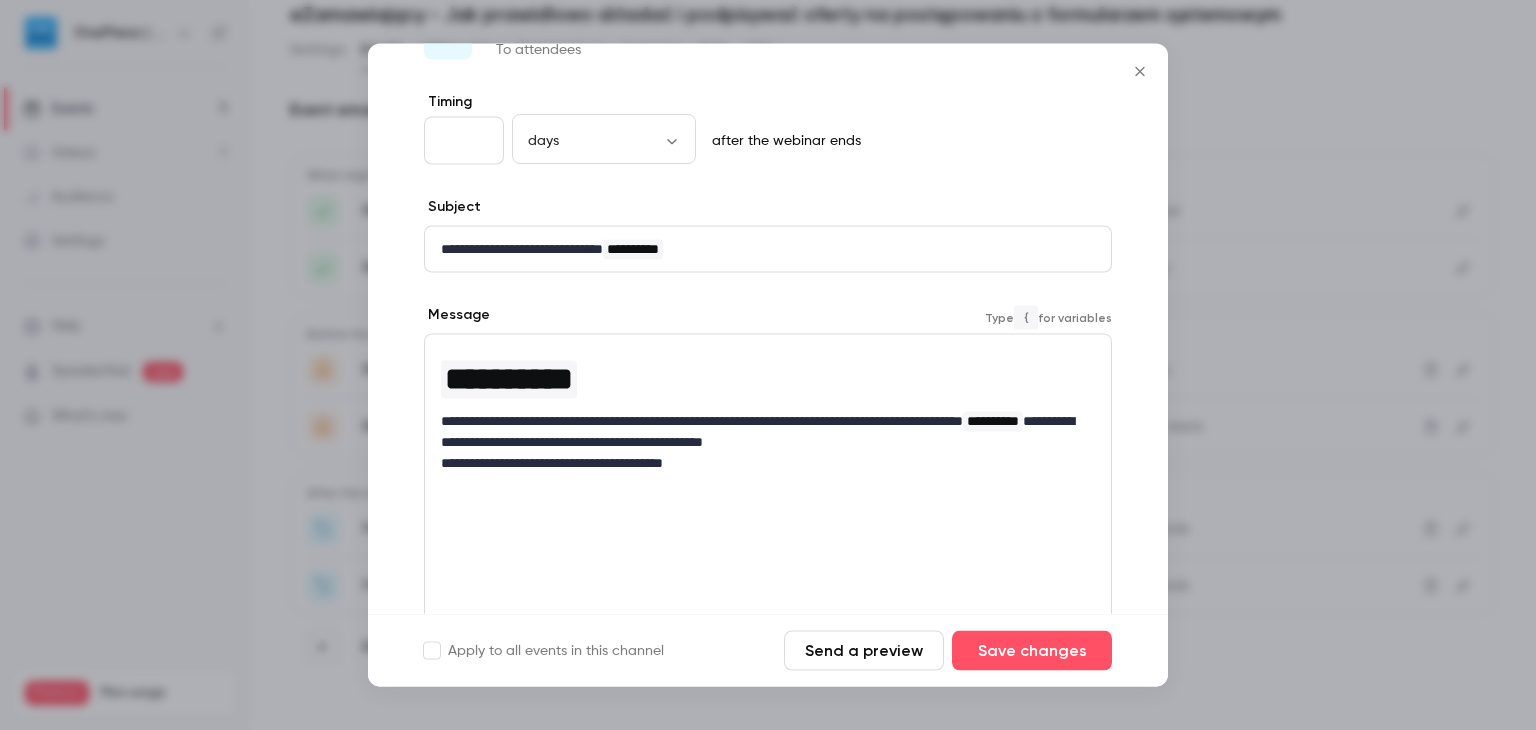 scroll, scrollTop: 0, scrollLeft: 0, axis: both 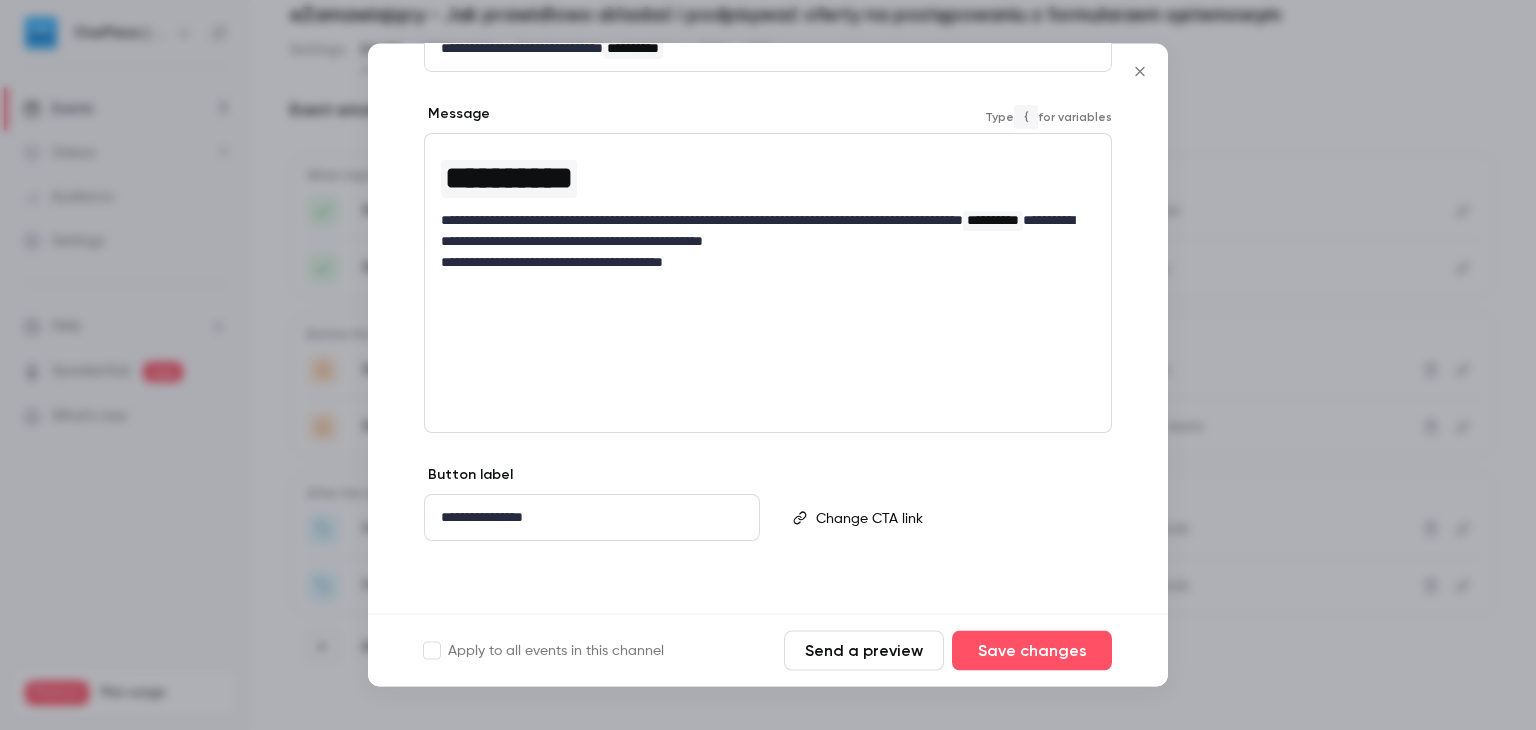 click on "**********" at bounding box center (760, 232) 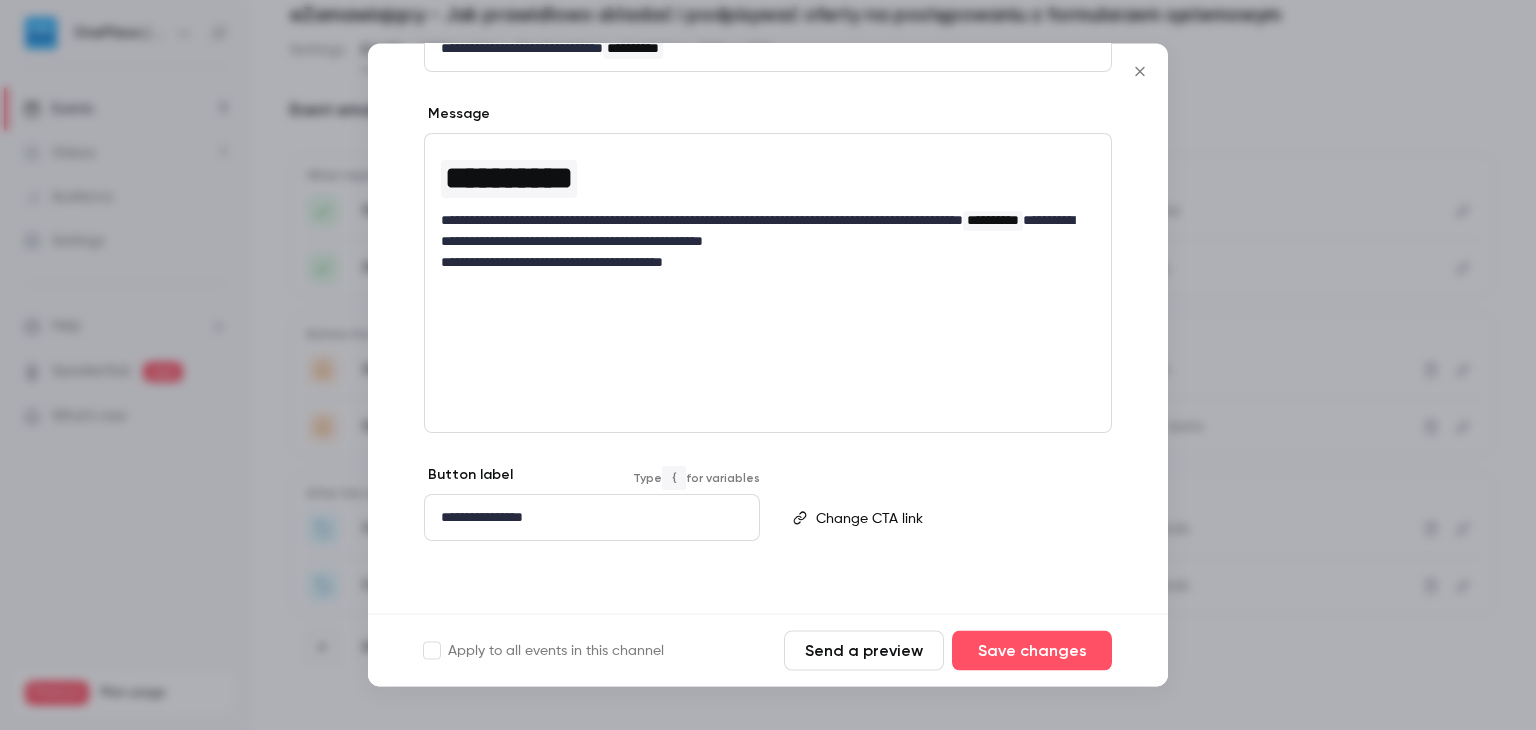 click on "**********" at bounding box center [588, 518] 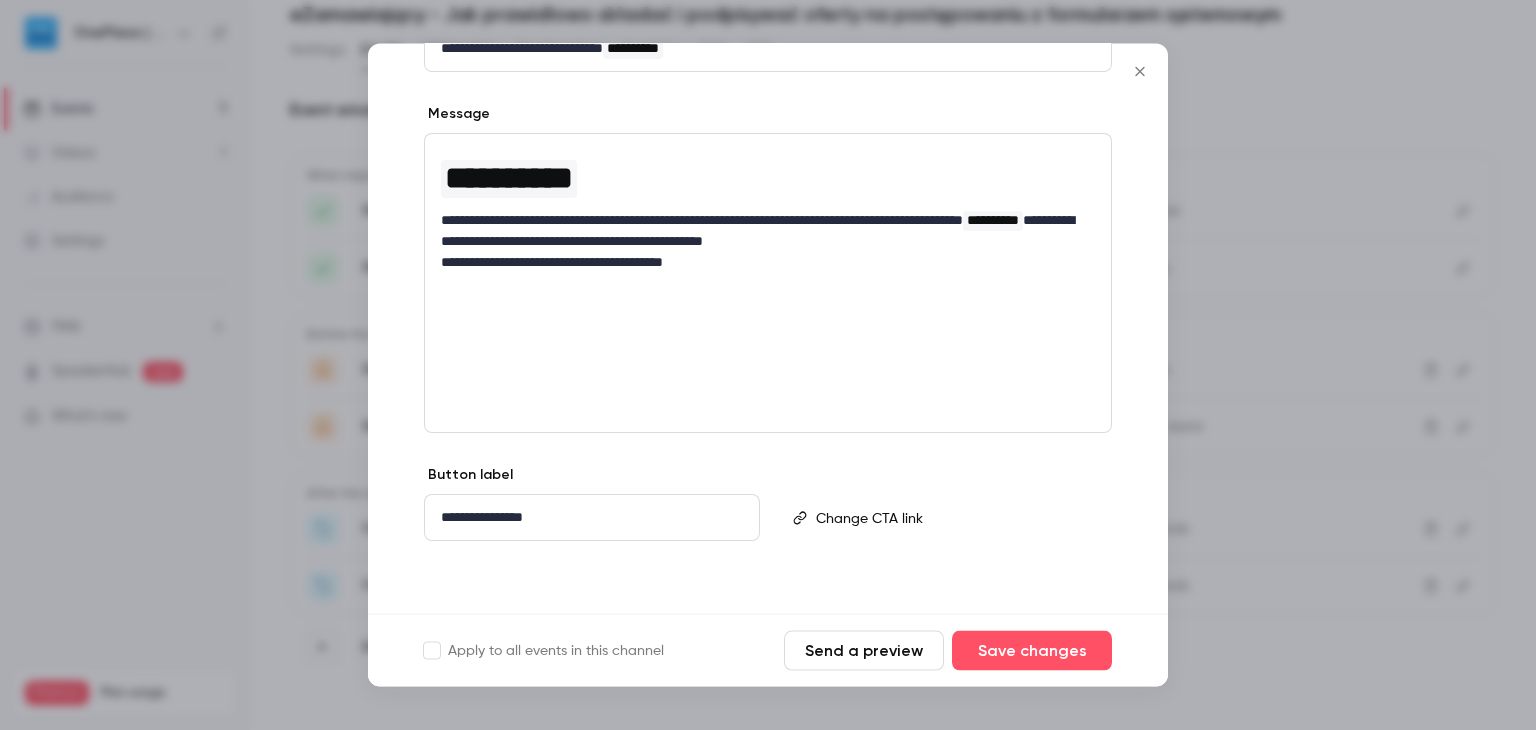 click on "**********" at bounding box center [768, 253] 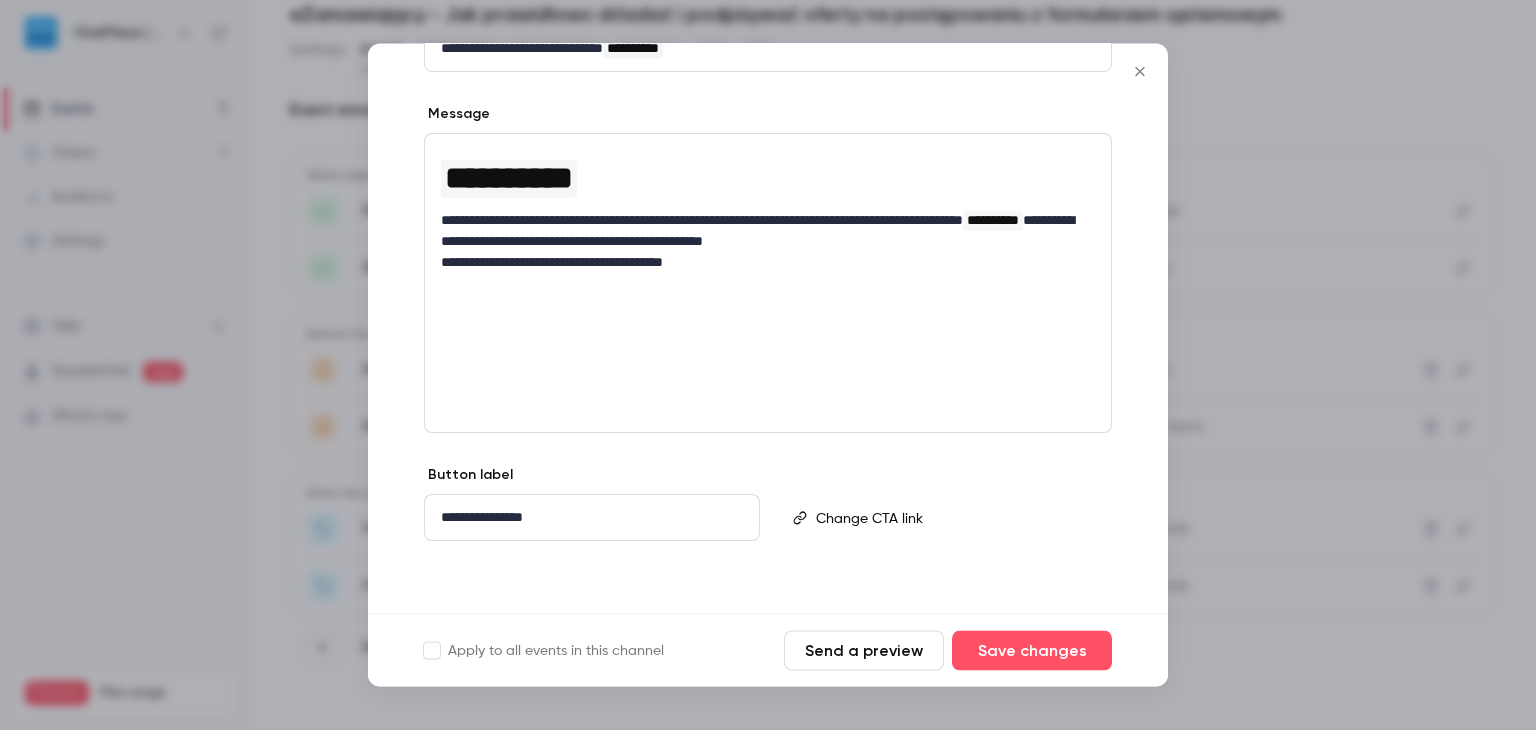 click on "**********" at bounding box center (588, 518) 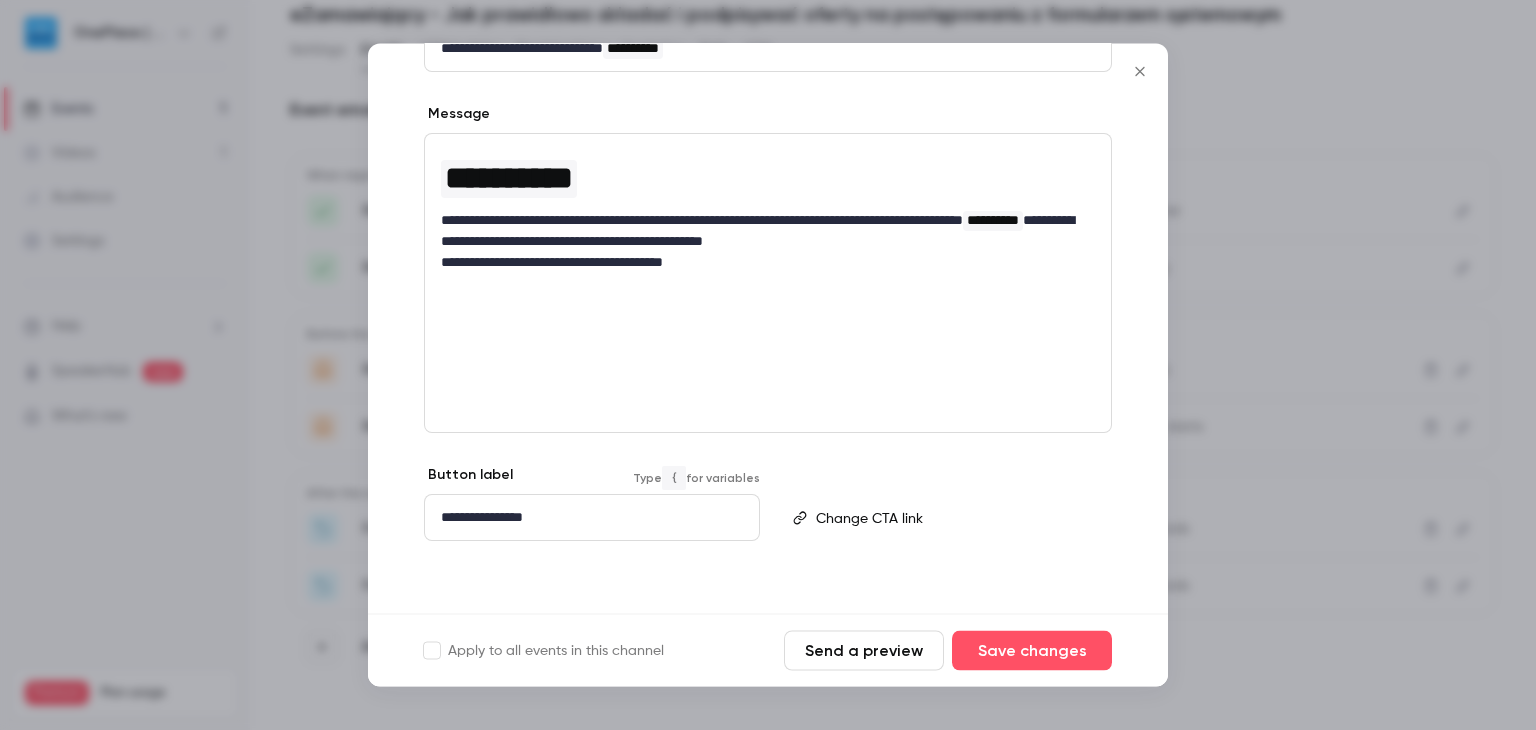 click on "**********" at bounding box center (768, 253) 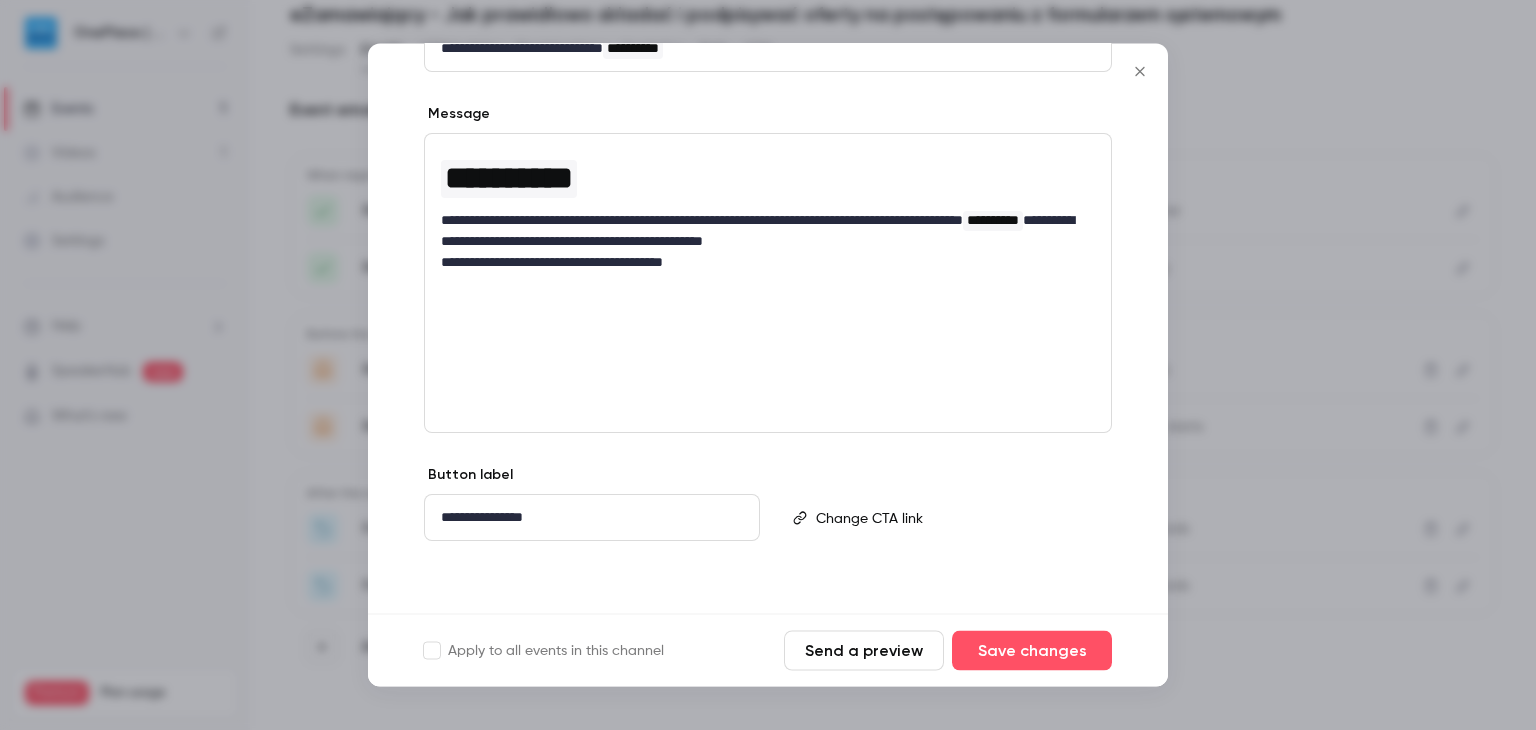 click on "Message" at bounding box center [768, 117] 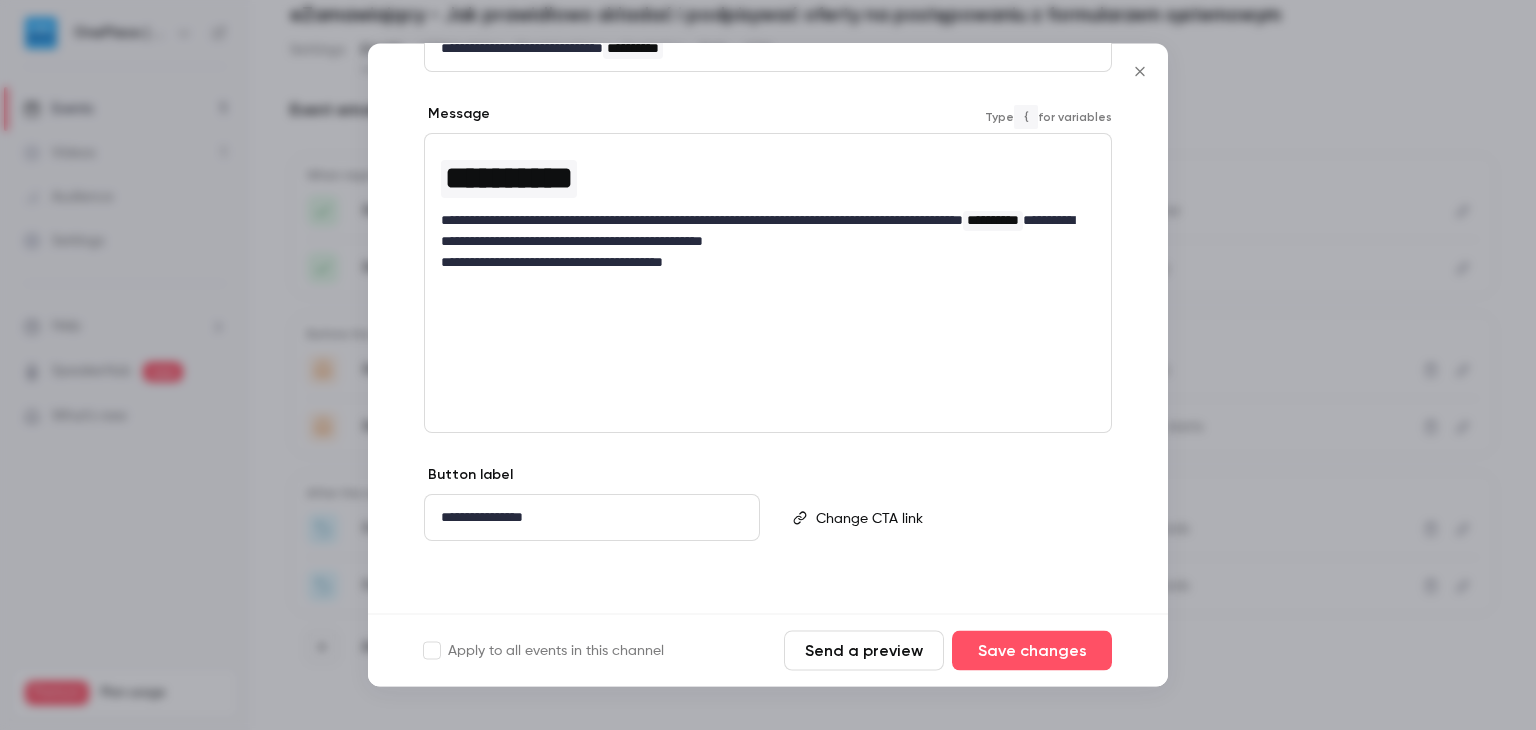 click on "**********" at bounding box center [760, 263] 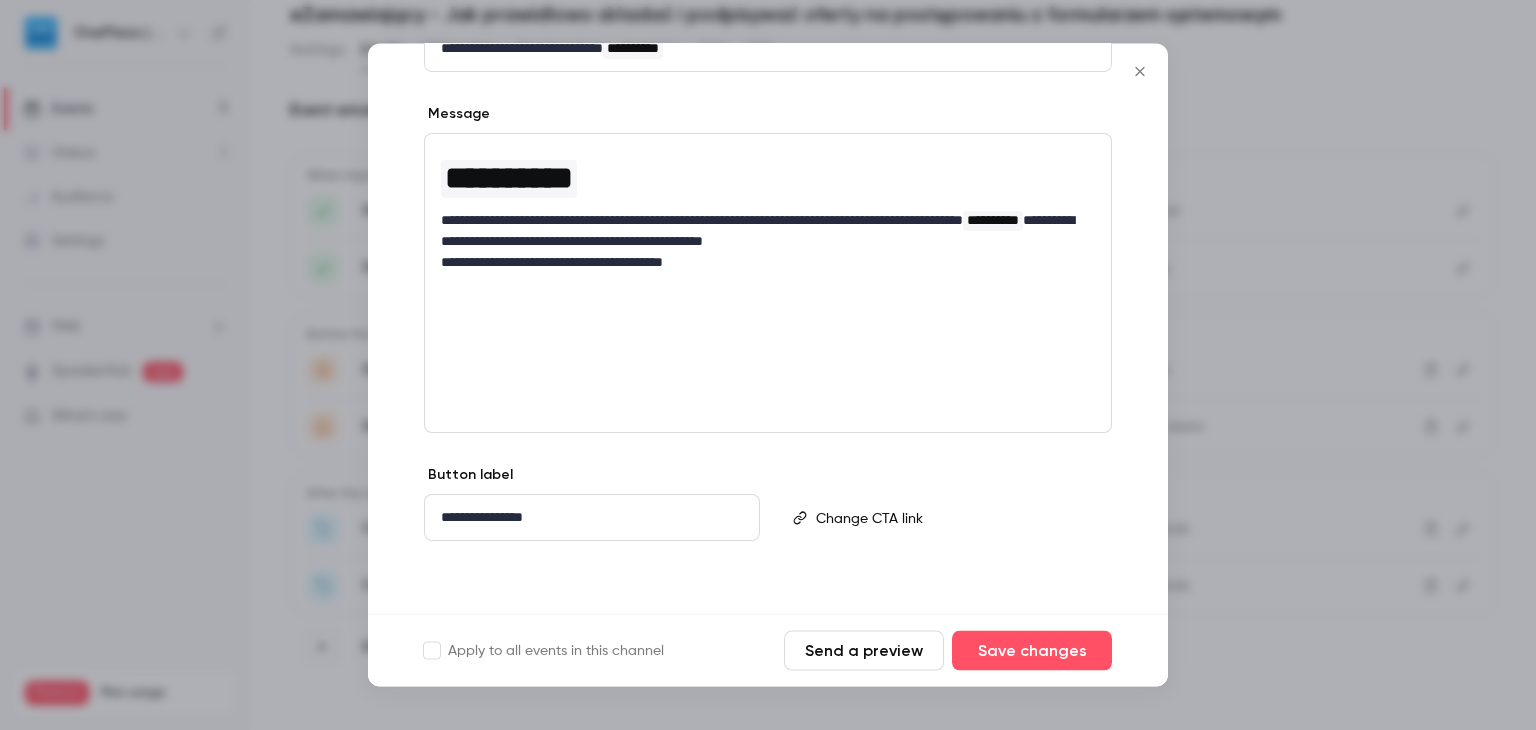 click on "**********" at bounding box center (768, 284) 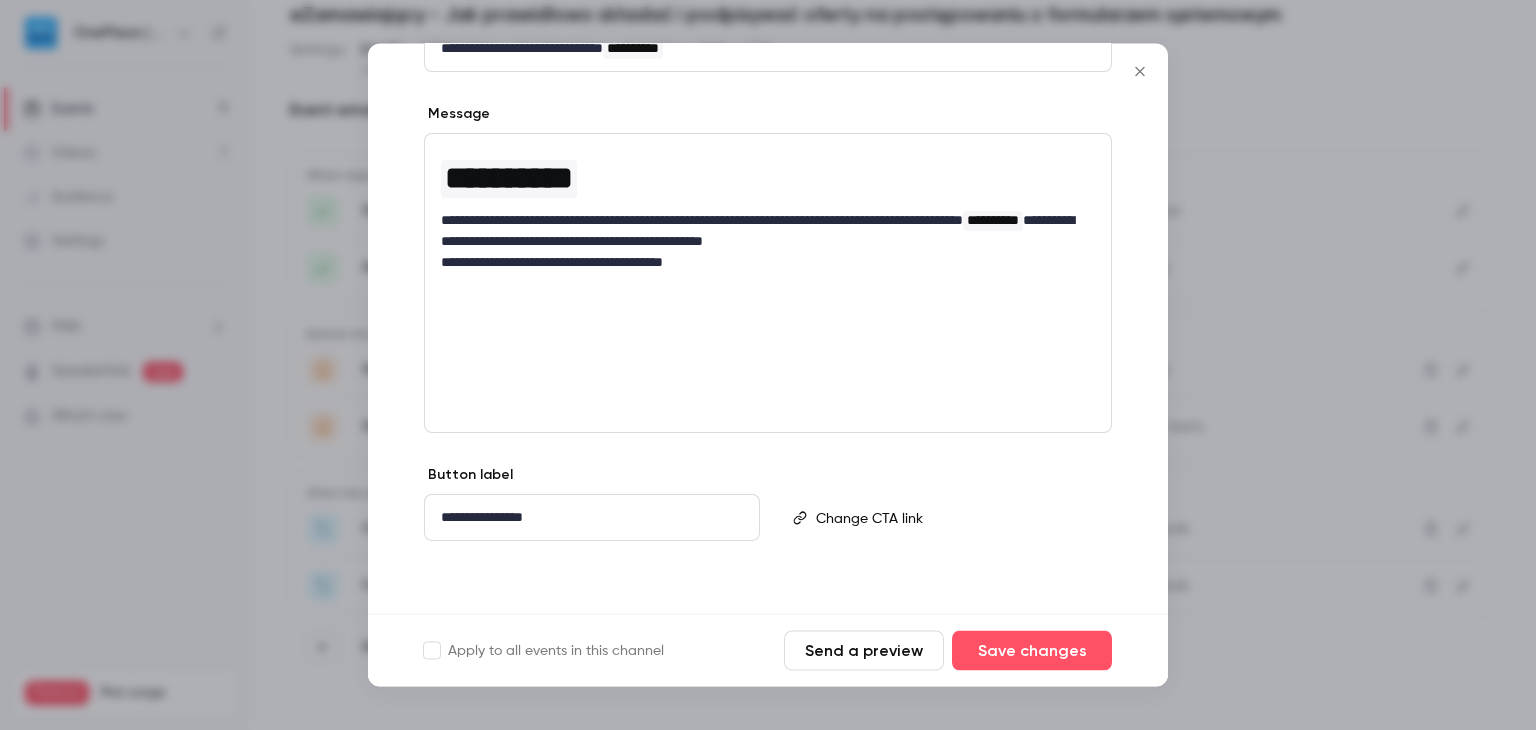 click on "**********" at bounding box center [768, 210] 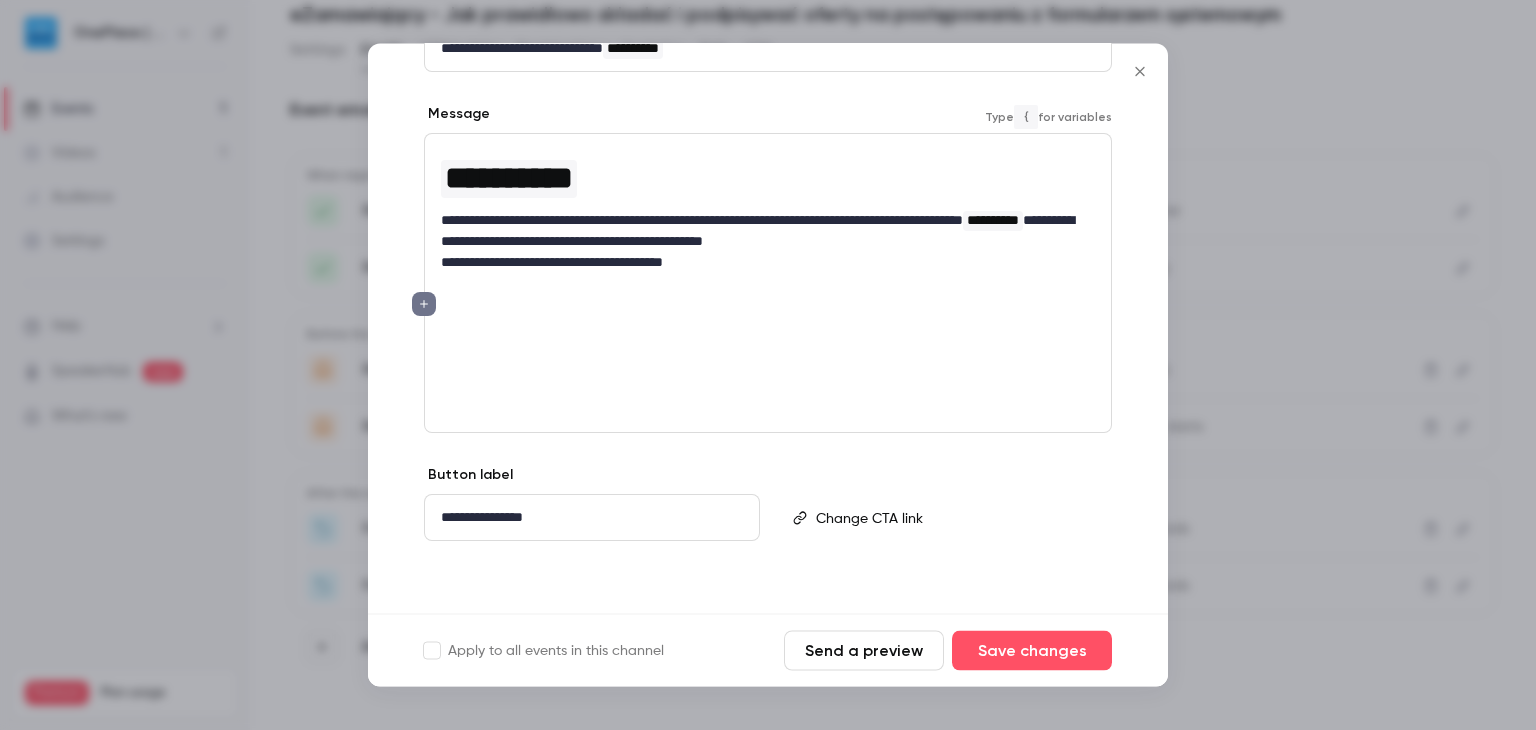type 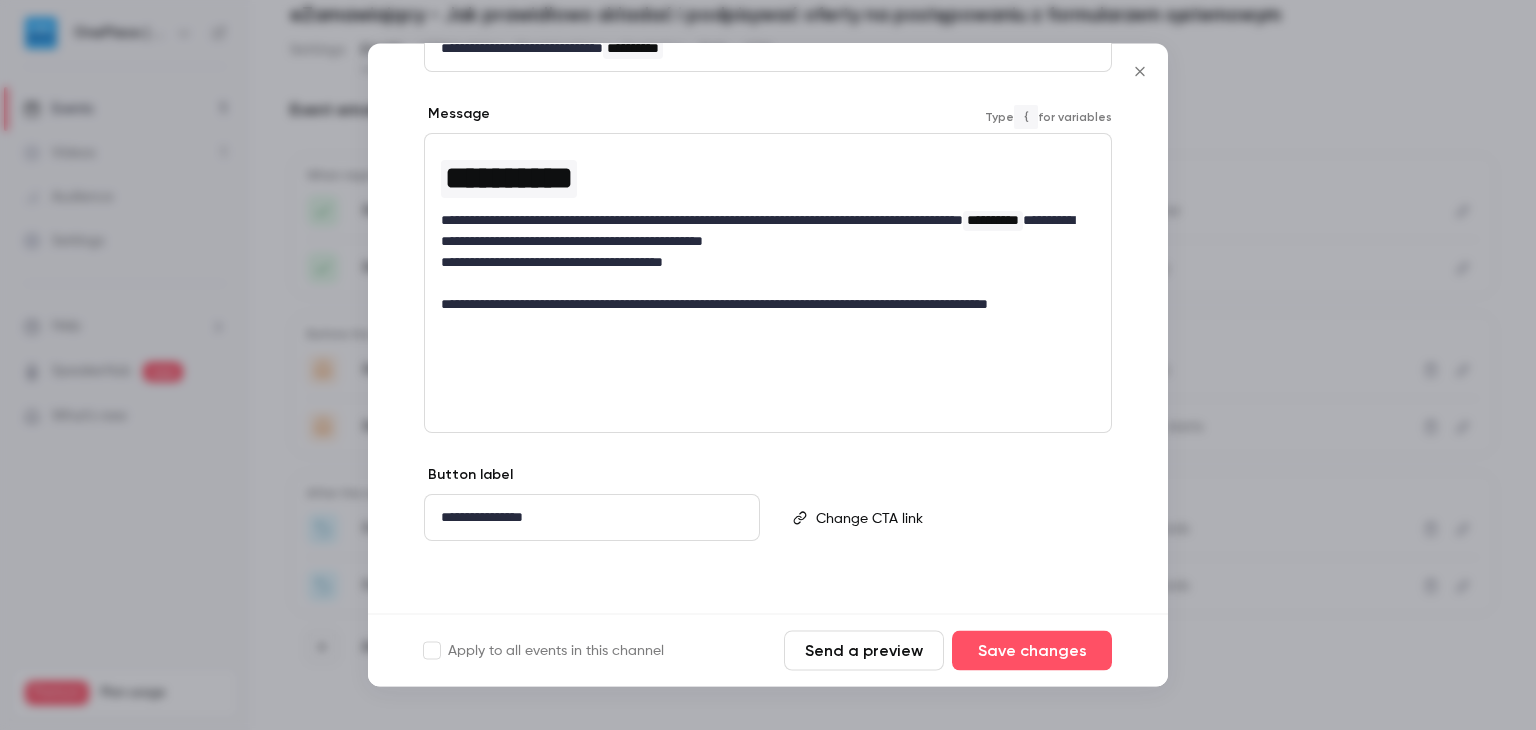 click at bounding box center (768, 368) 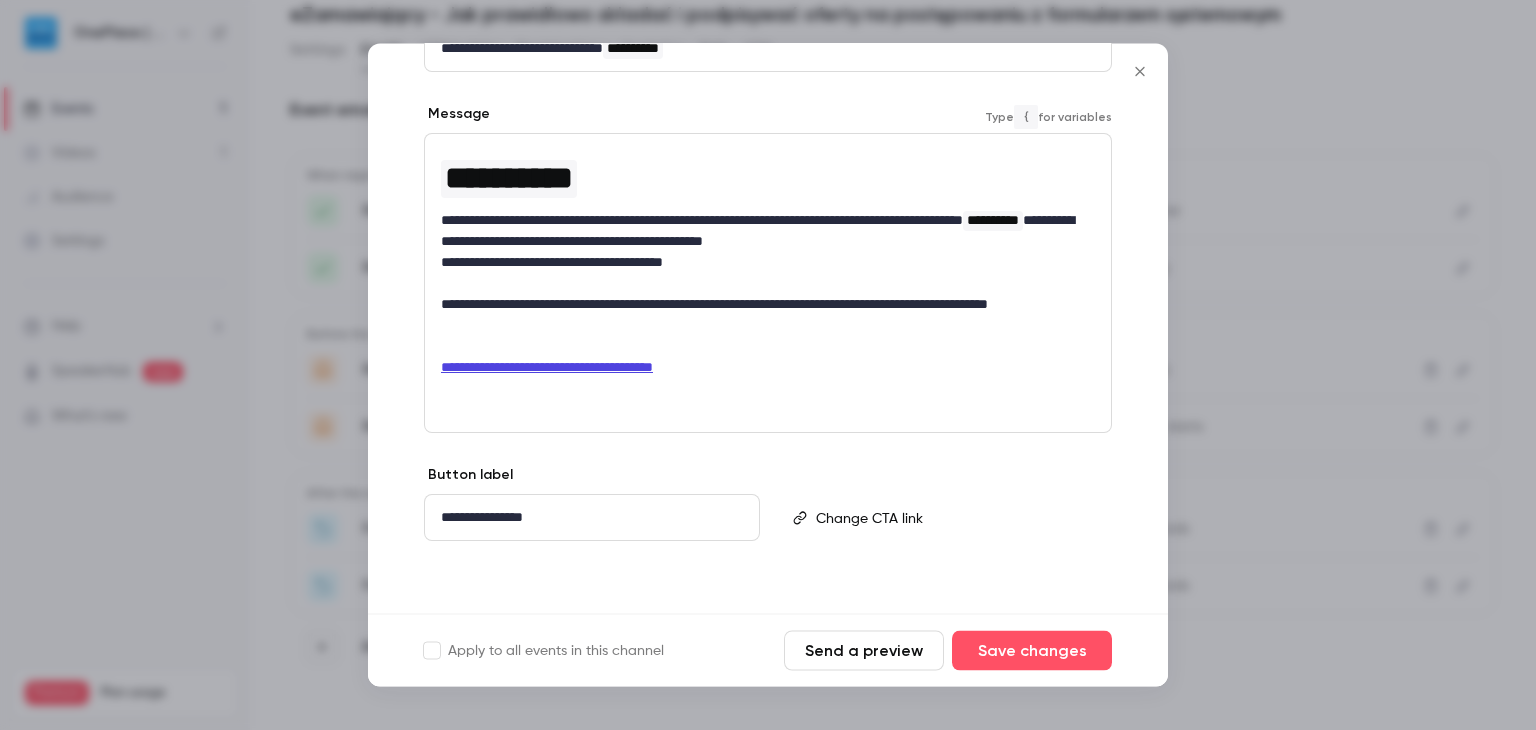 scroll, scrollTop: 0, scrollLeft: 0, axis: both 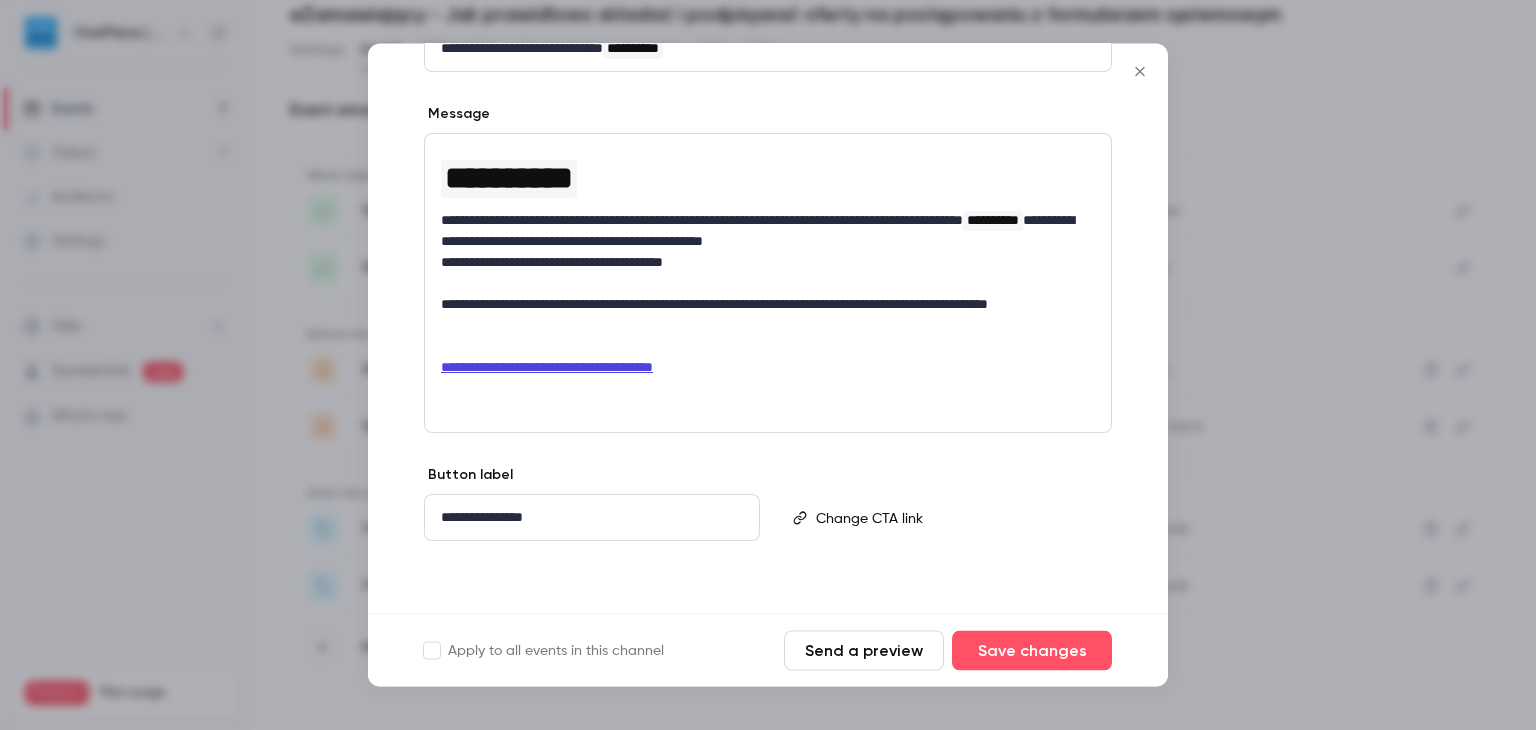 click on "**********" at bounding box center (768, 368) 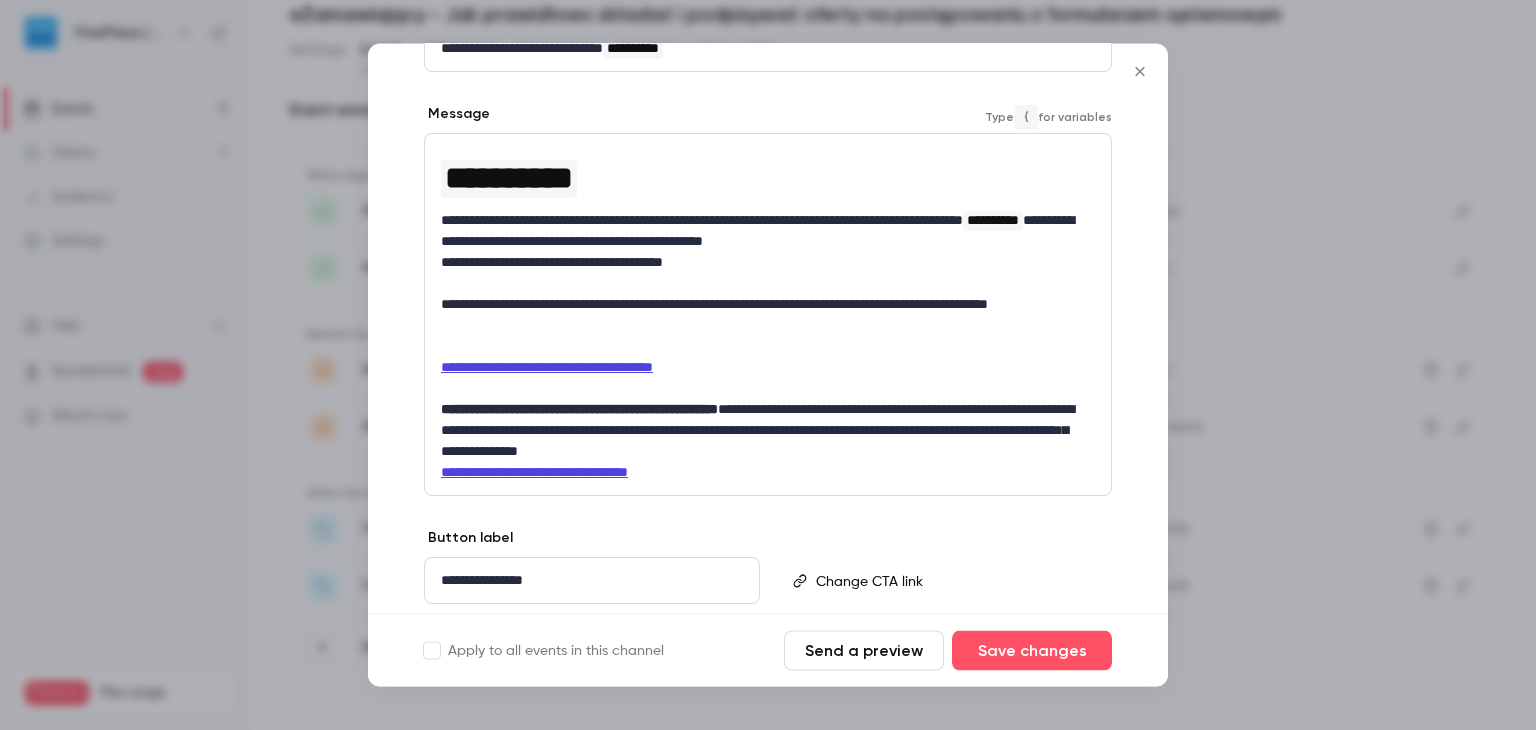 scroll, scrollTop: 0, scrollLeft: 0, axis: both 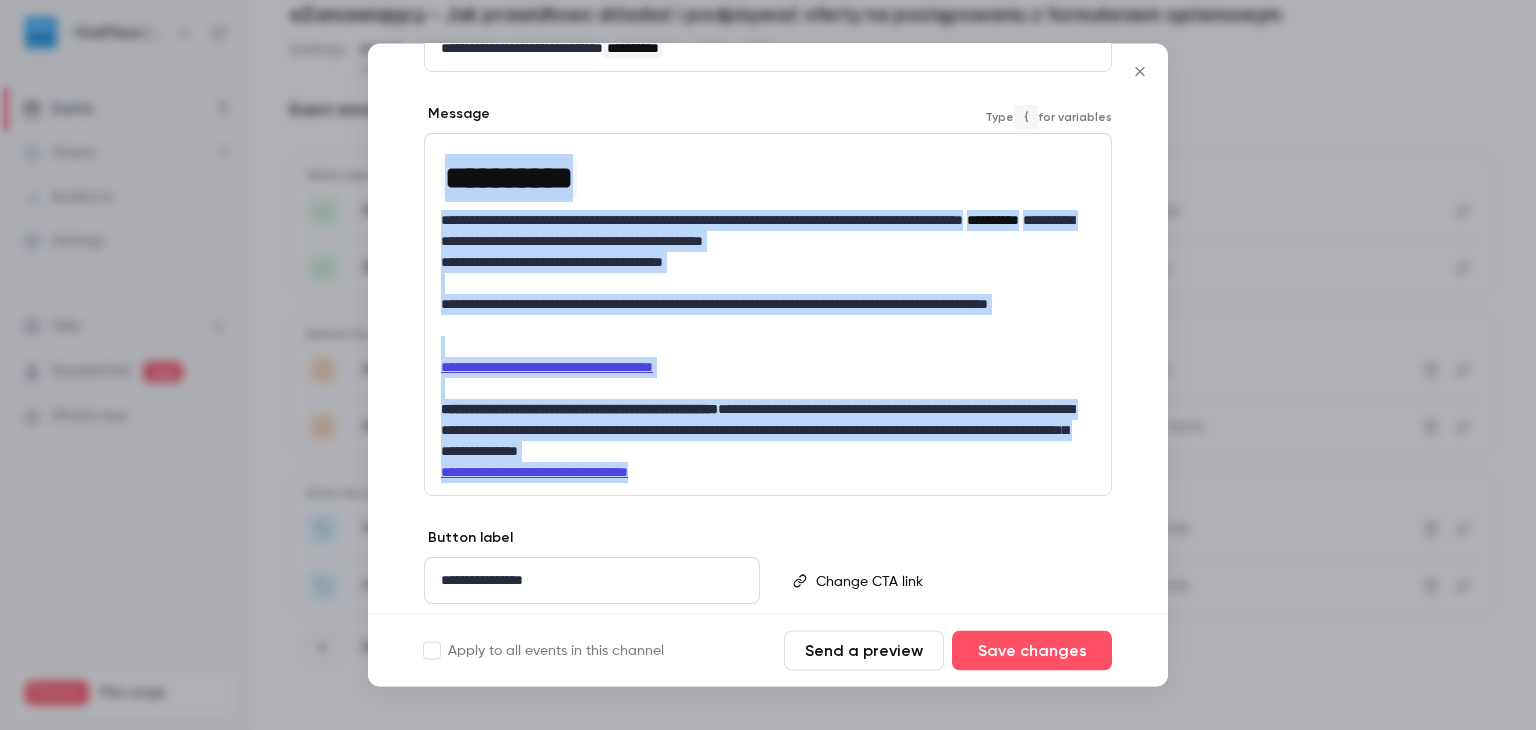 drag, startPoint x: 699, startPoint y: 469, endPoint x: 416, endPoint y: 175, distance: 408.07474 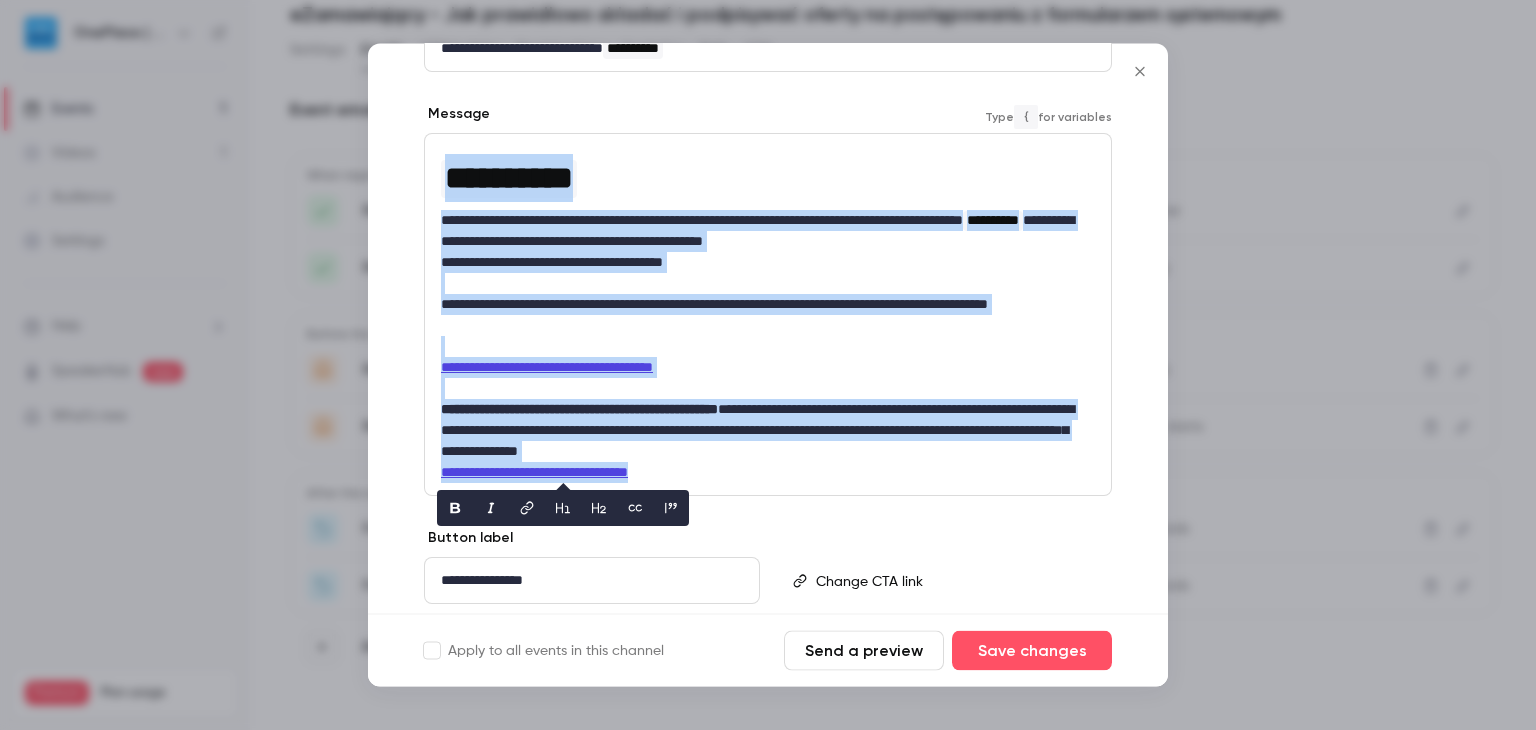 copy on "**********" 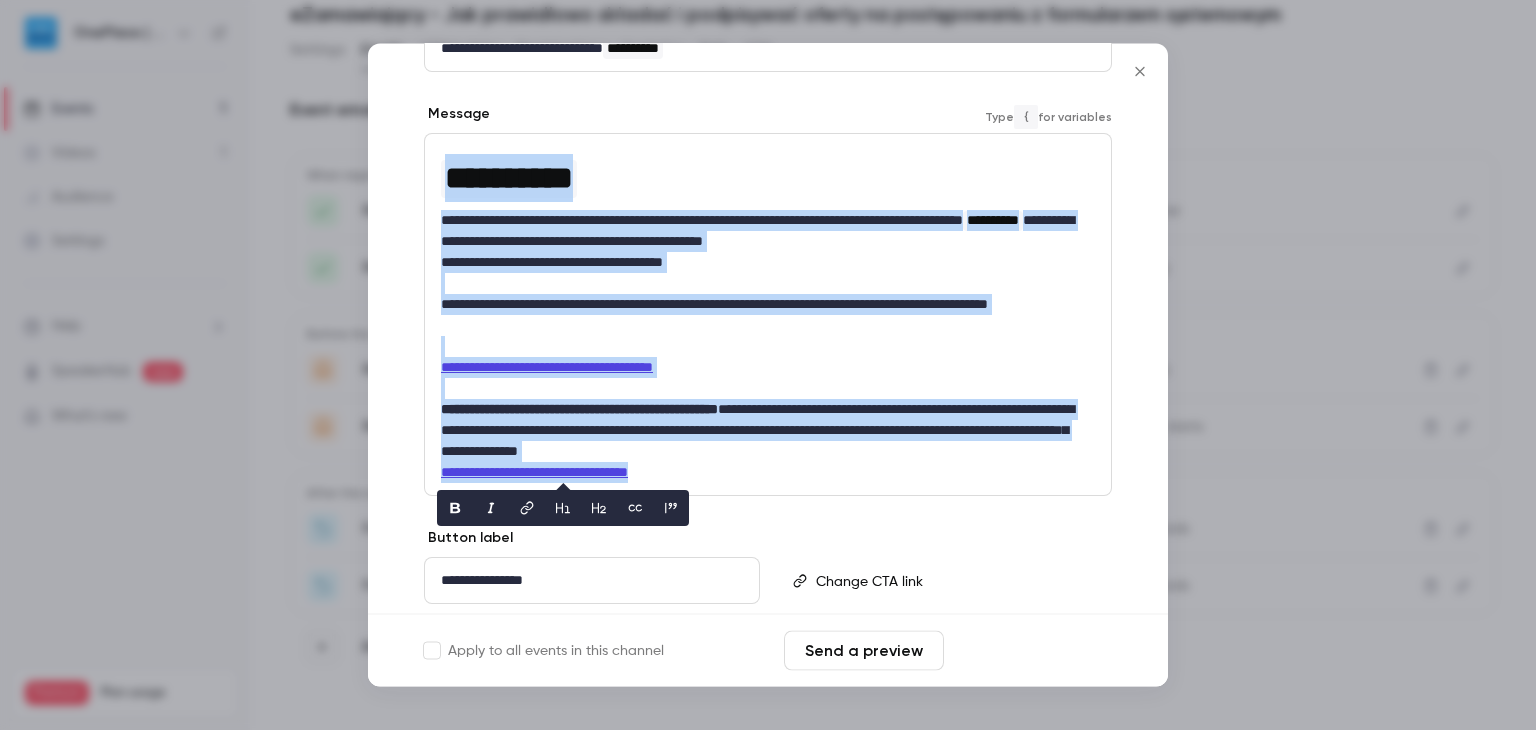click on "Save changes" at bounding box center [1032, 651] 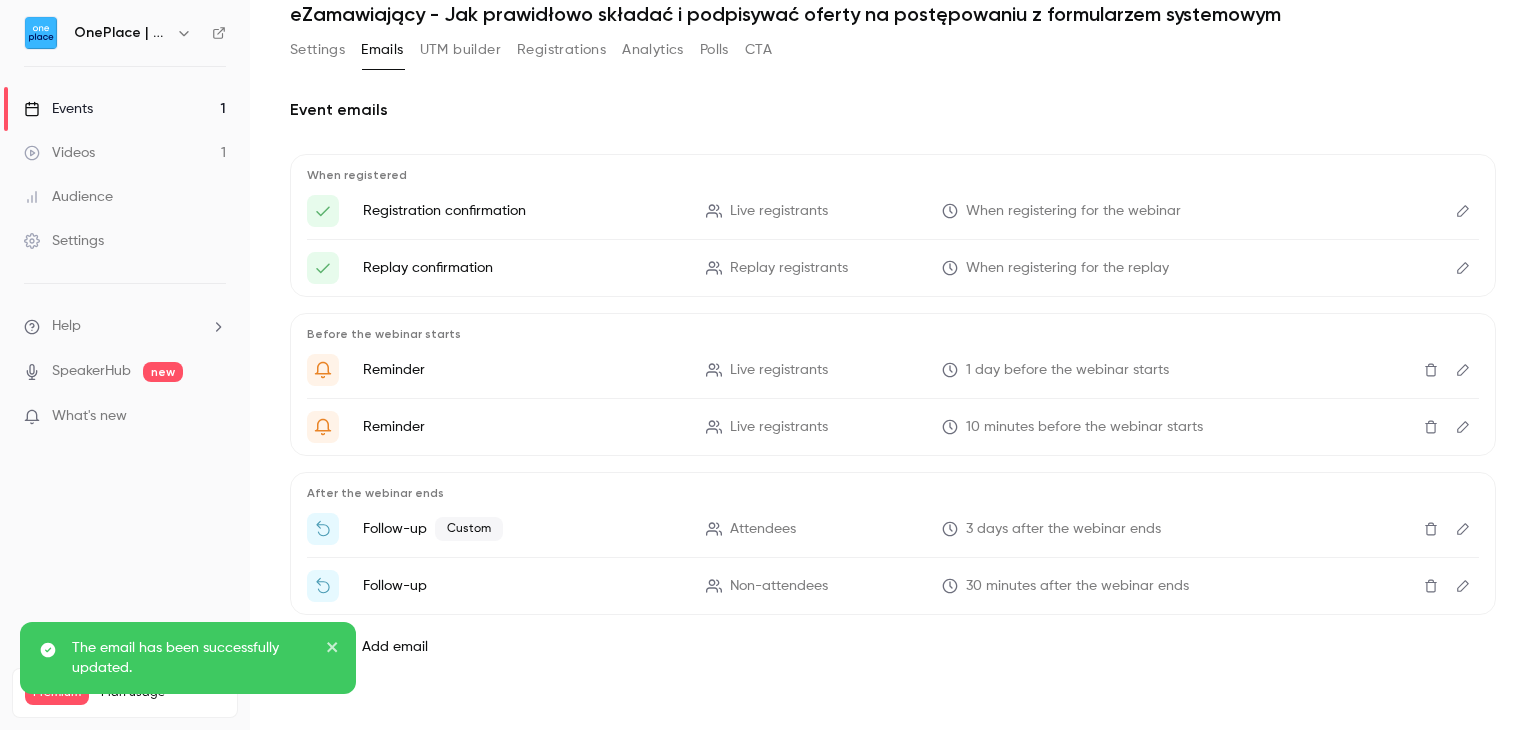 click 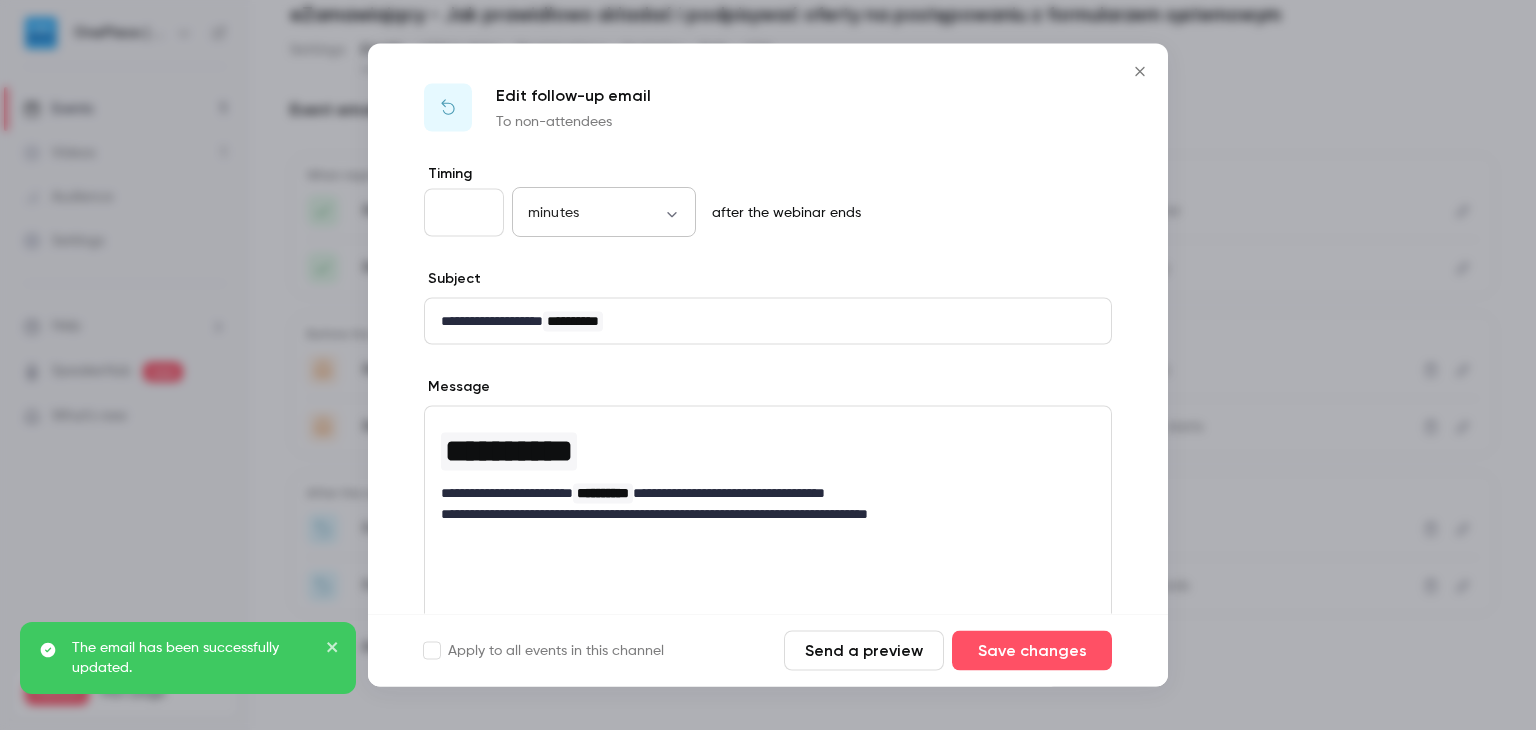 click on "**********" at bounding box center (768, 365) 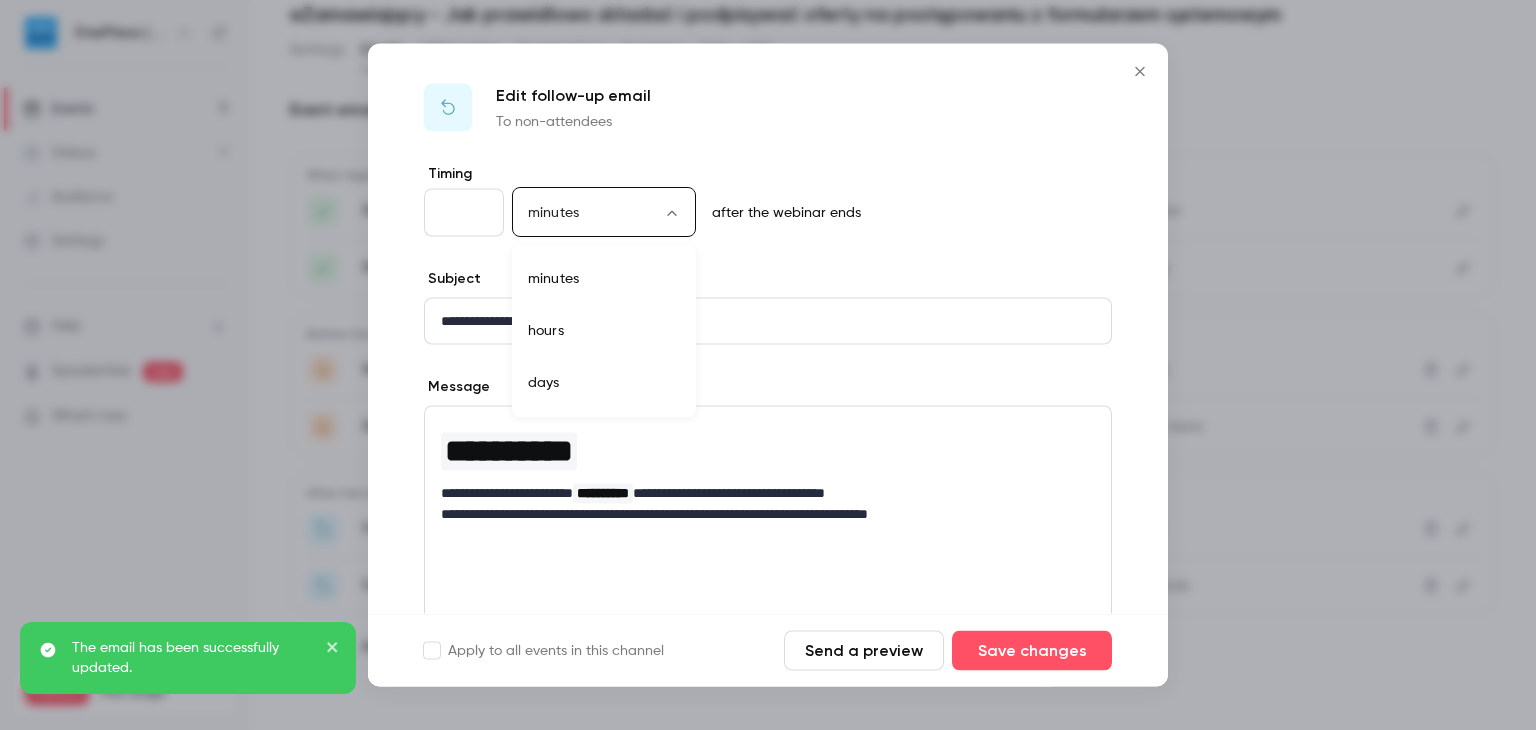 click on "days" at bounding box center [604, 383] 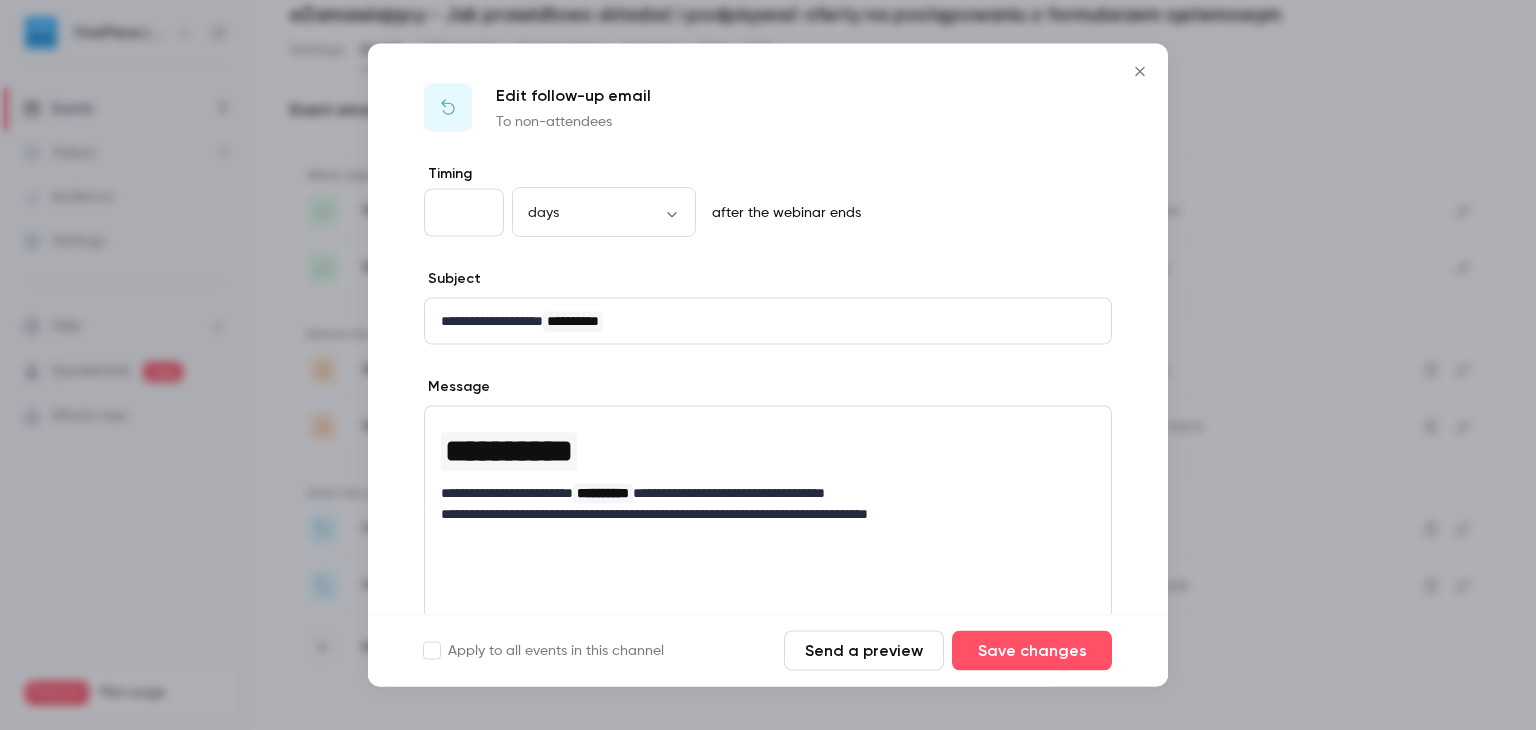 click on "**" at bounding box center [464, 213] 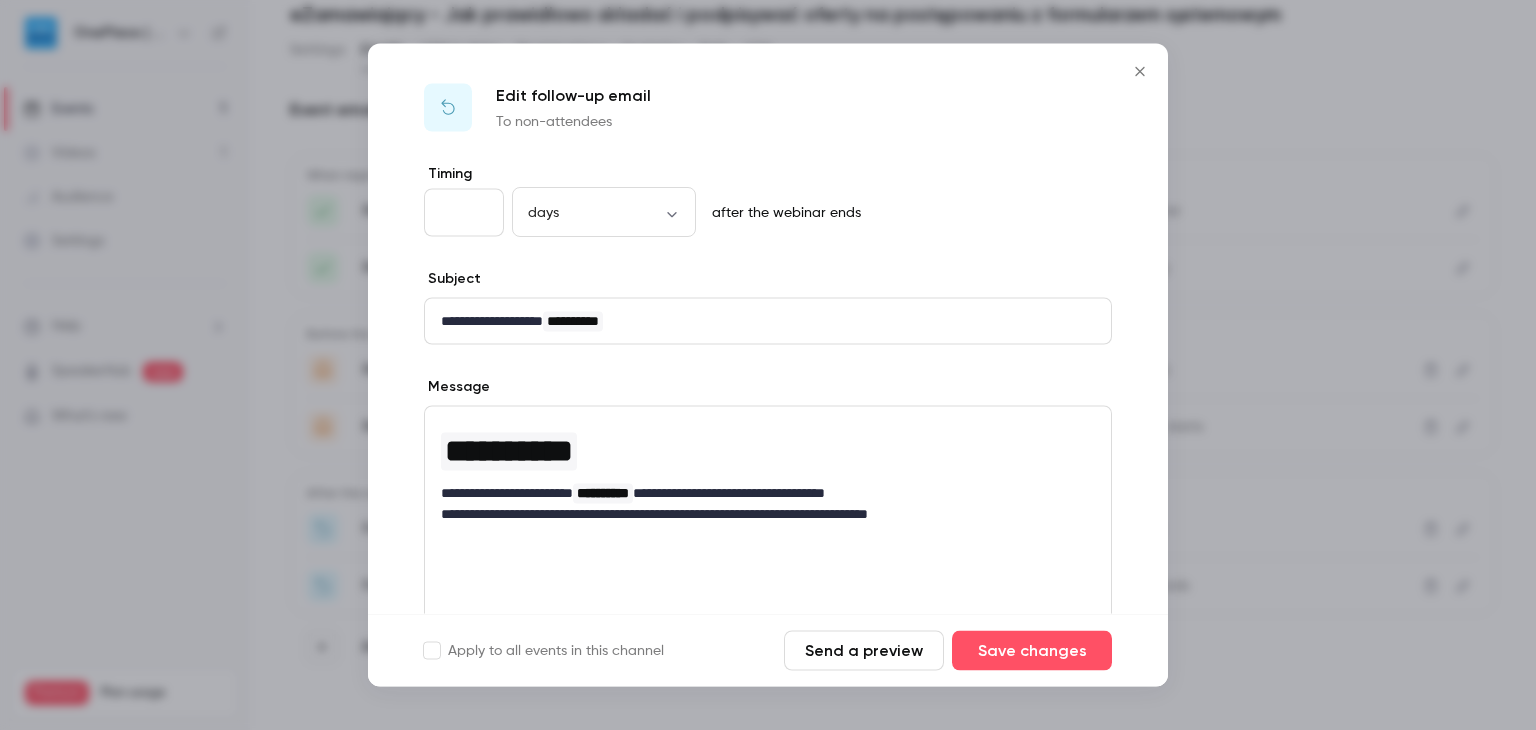 scroll, scrollTop: 100, scrollLeft: 0, axis: vertical 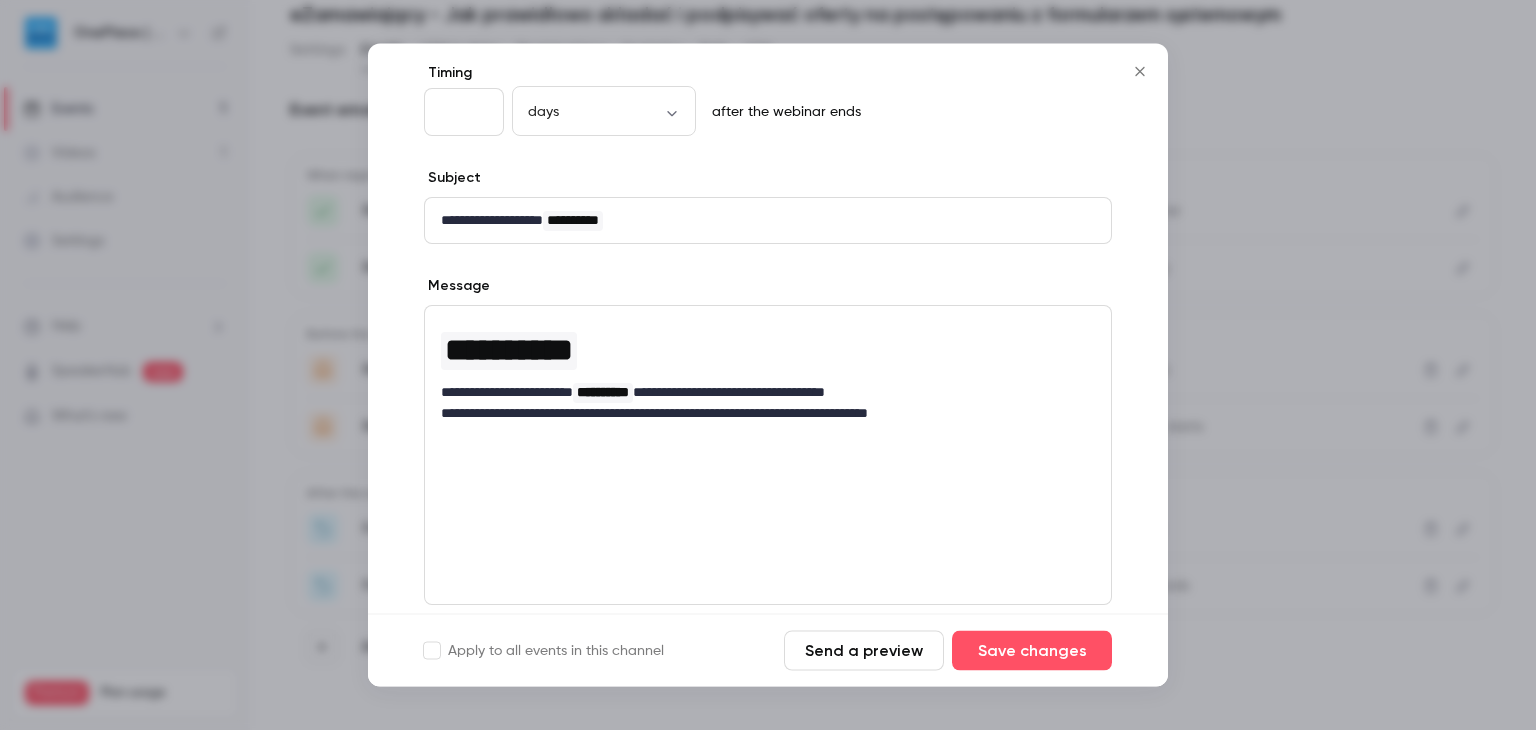 type on "*" 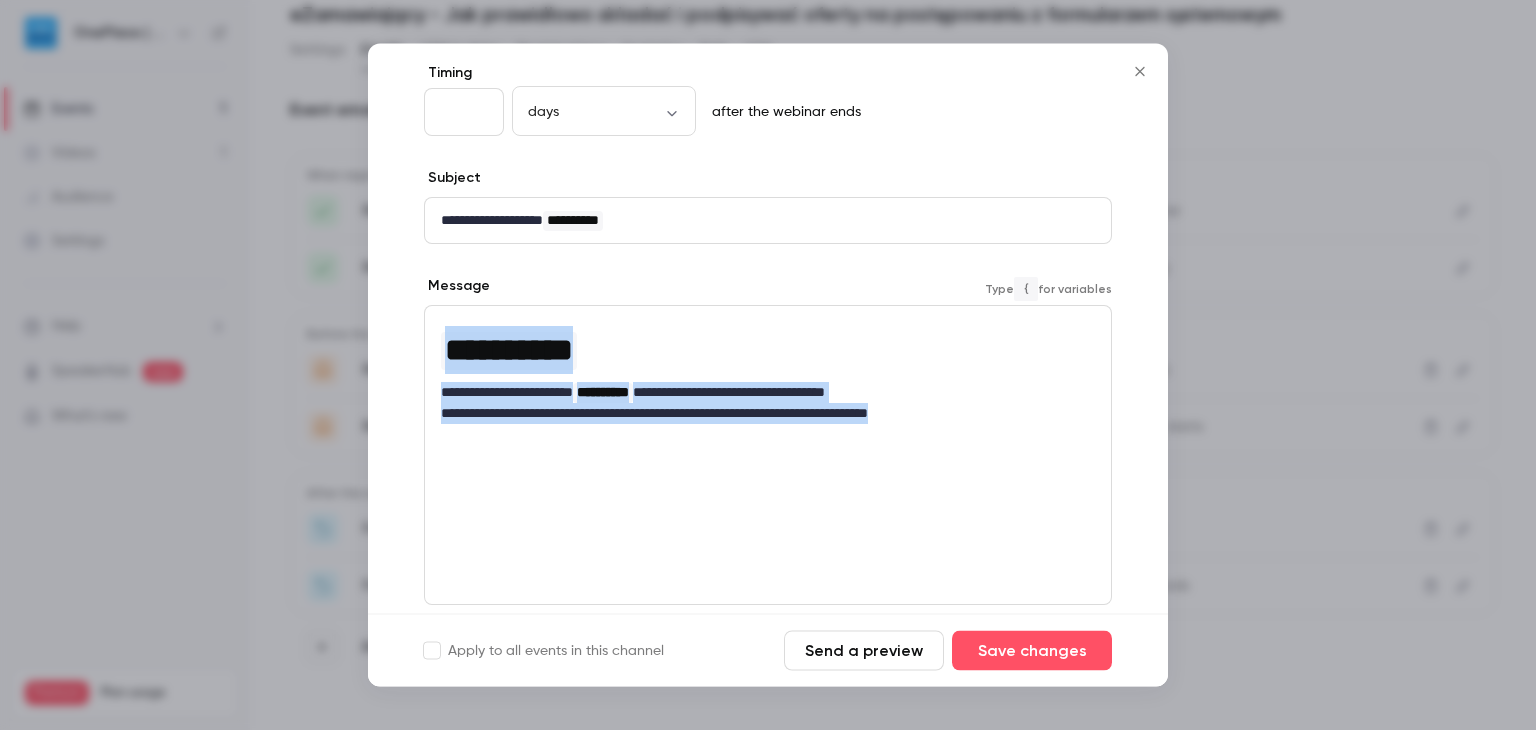 drag, startPoint x: 968, startPoint y: 411, endPoint x: 328, endPoint y: 326, distance: 645.6199 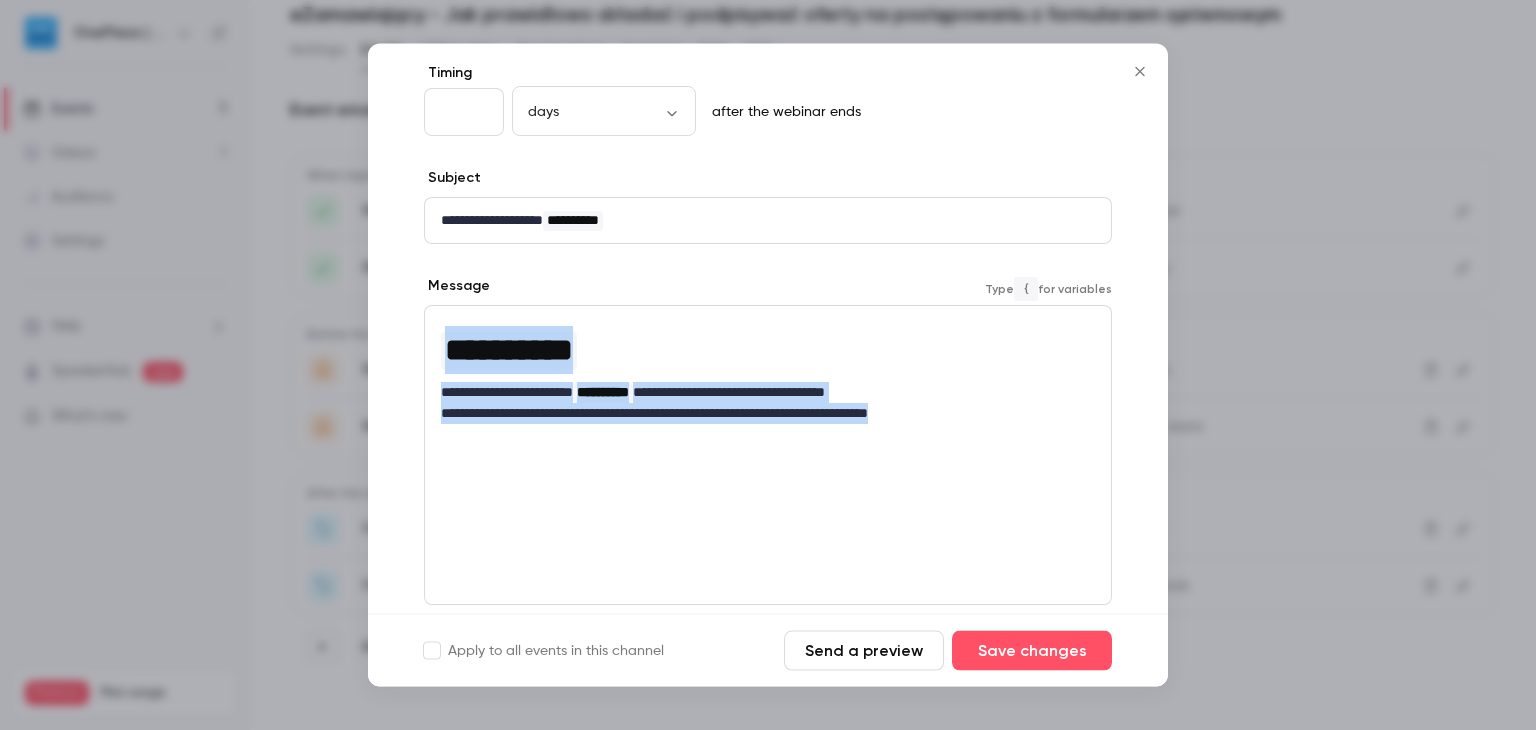 click on "**********" at bounding box center (768, 365) 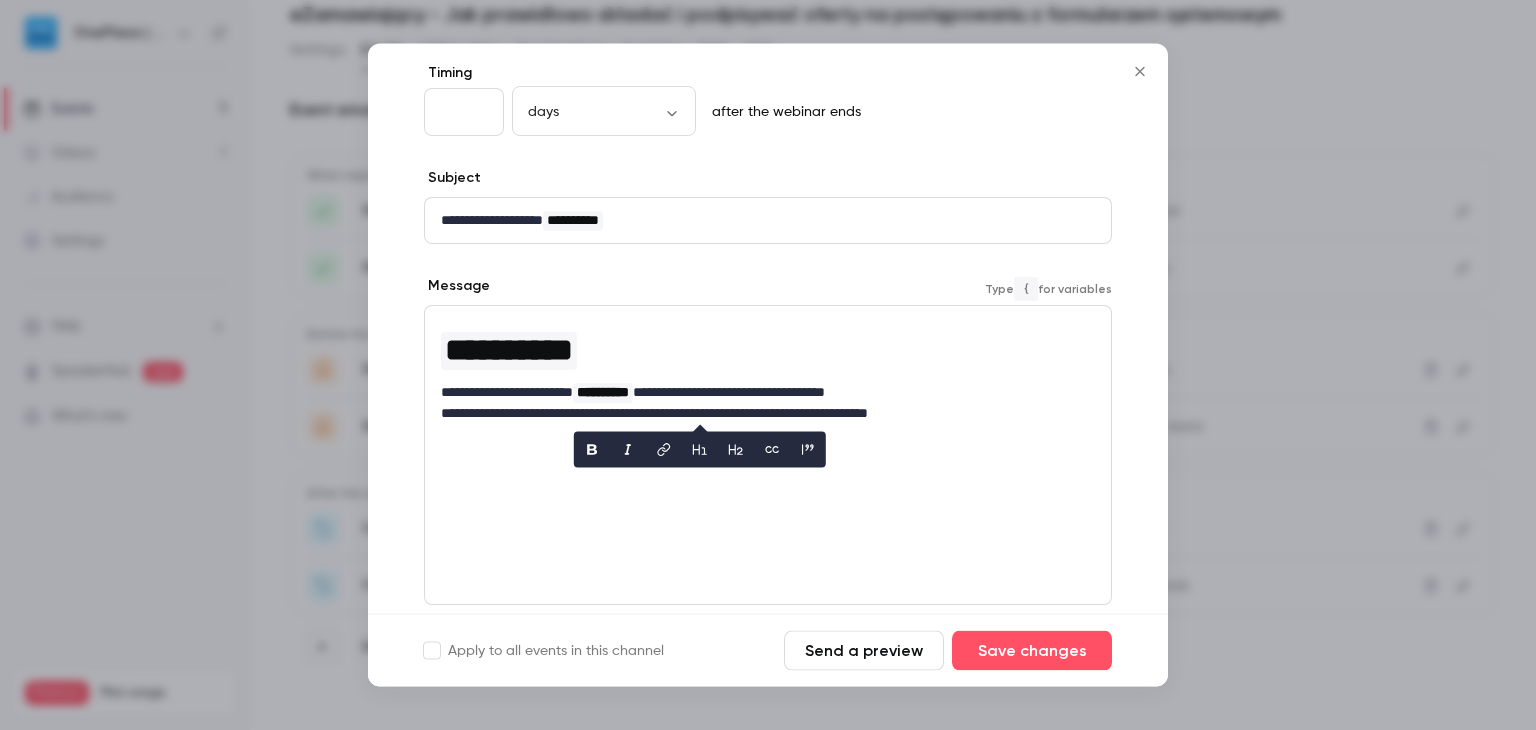 scroll, scrollTop: 0, scrollLeft: 0, axis: both 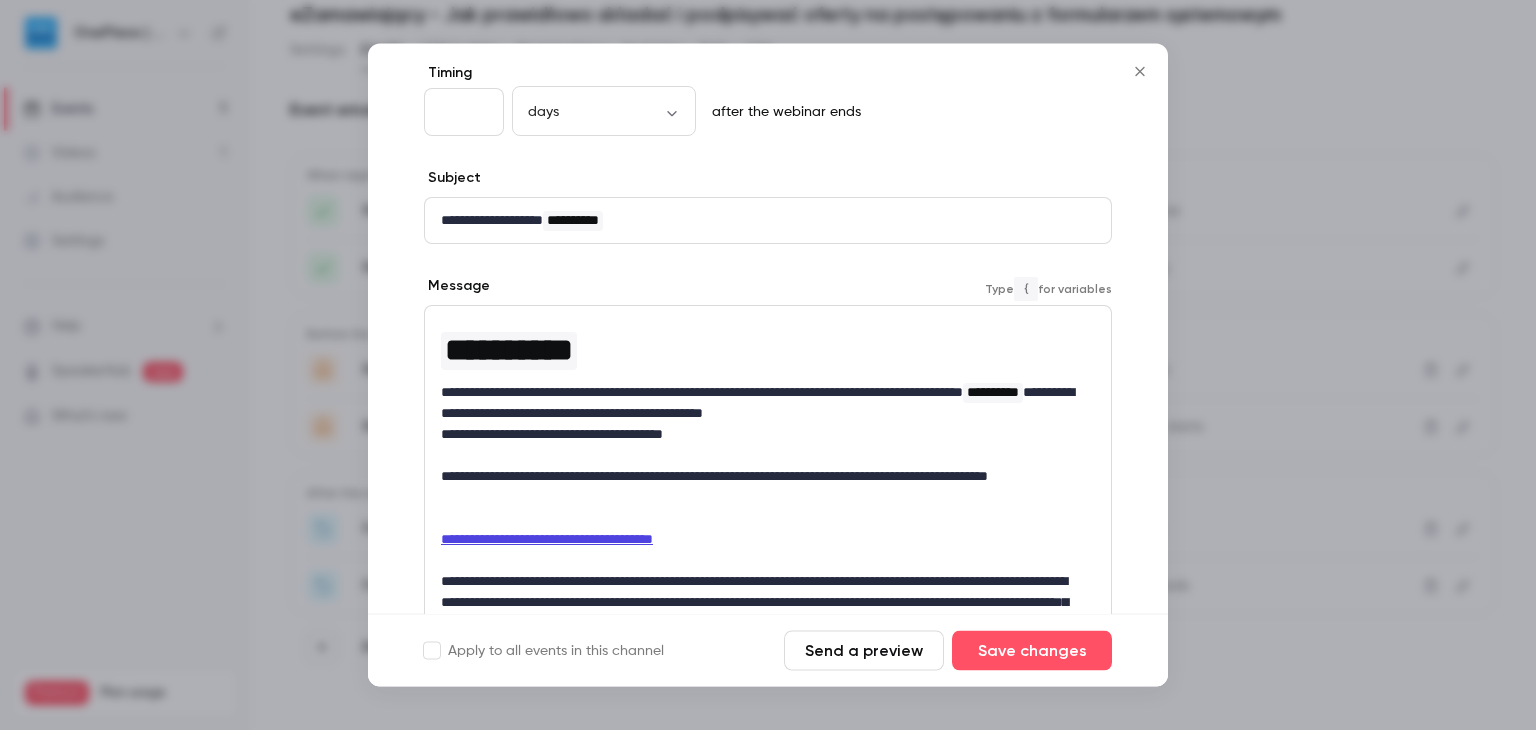 click on "**********" at bounding box center [760, 404] 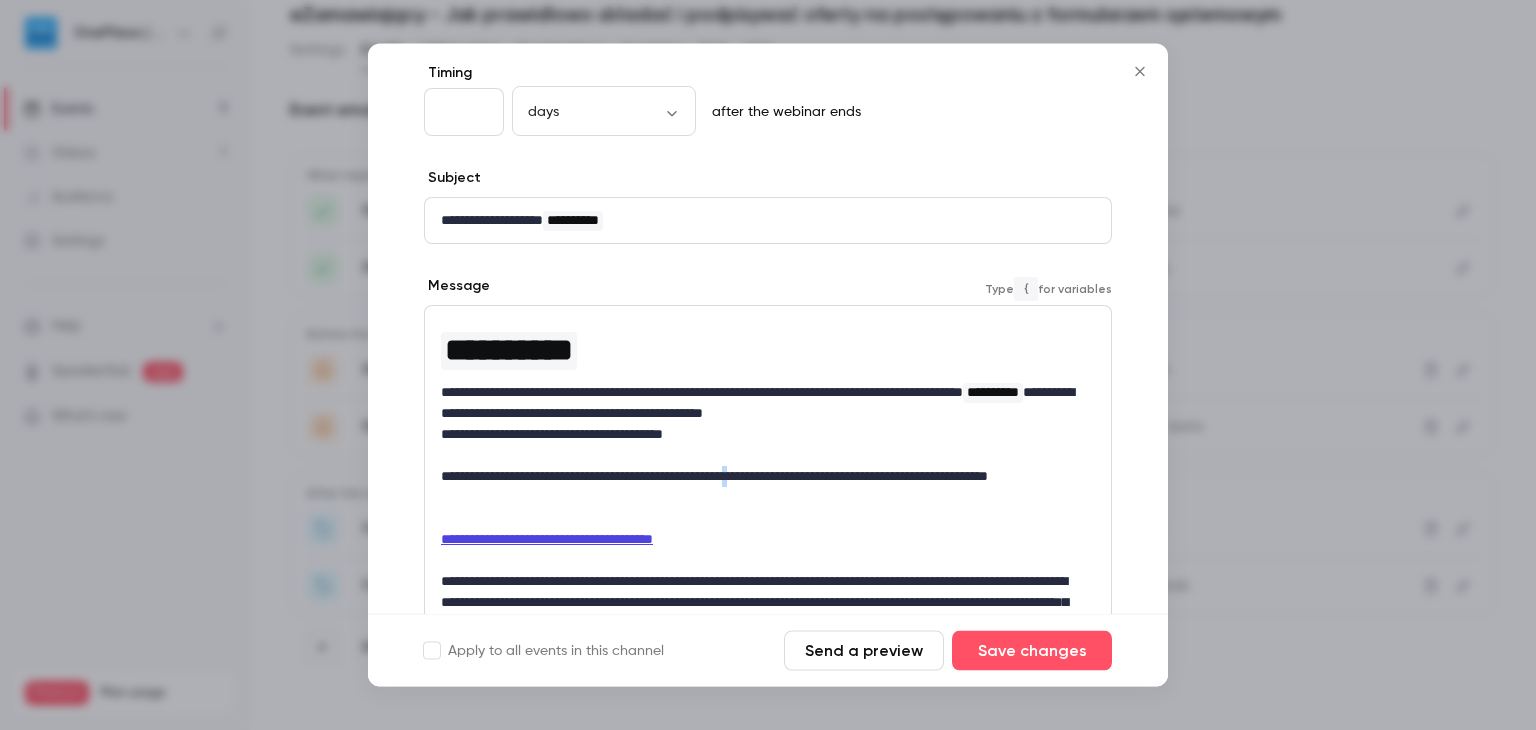 click on "**********" at bounding box center [760, 488] 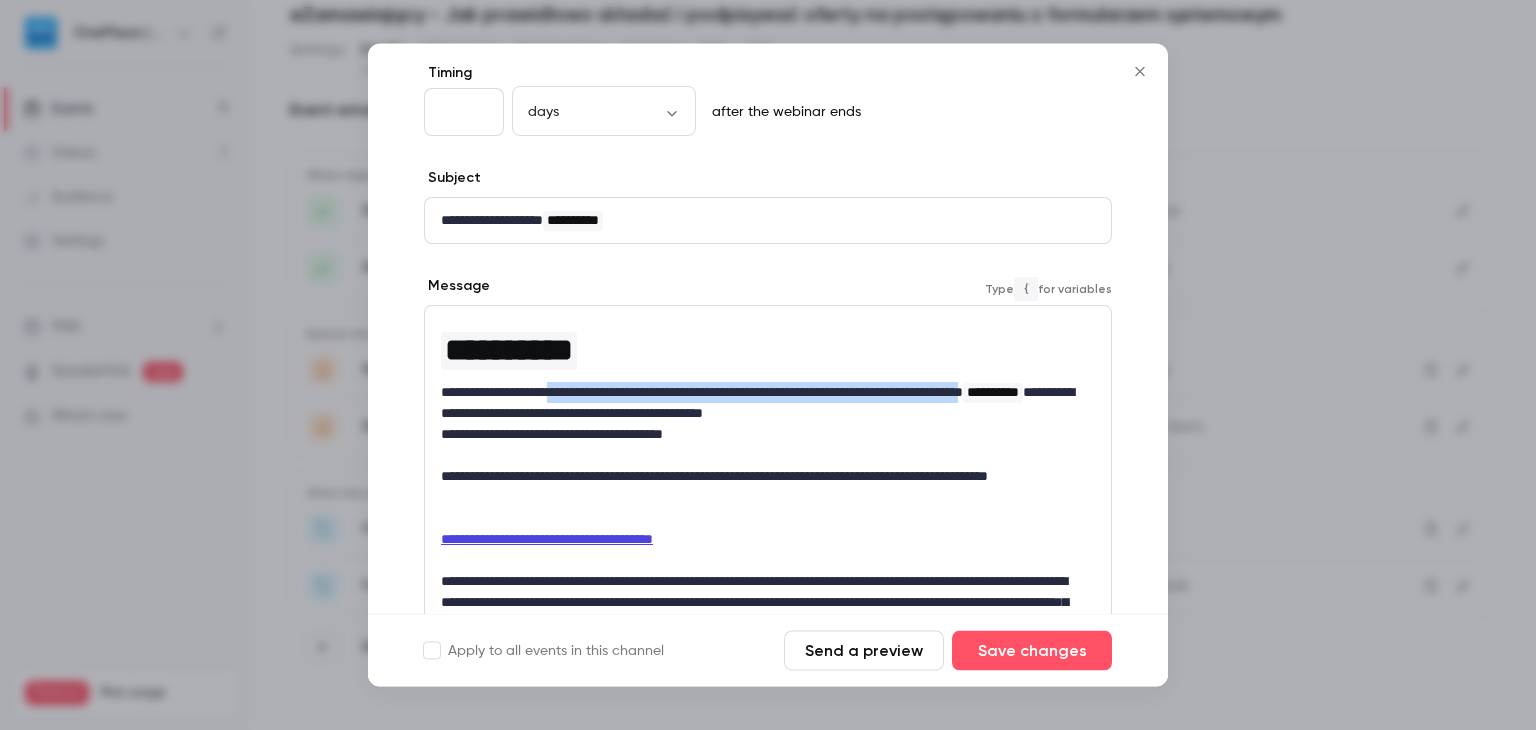 drag, startPoint x: 581, startPoint y: 388, endPoint x: 556, endPoint y: 421, distance: 41.400482 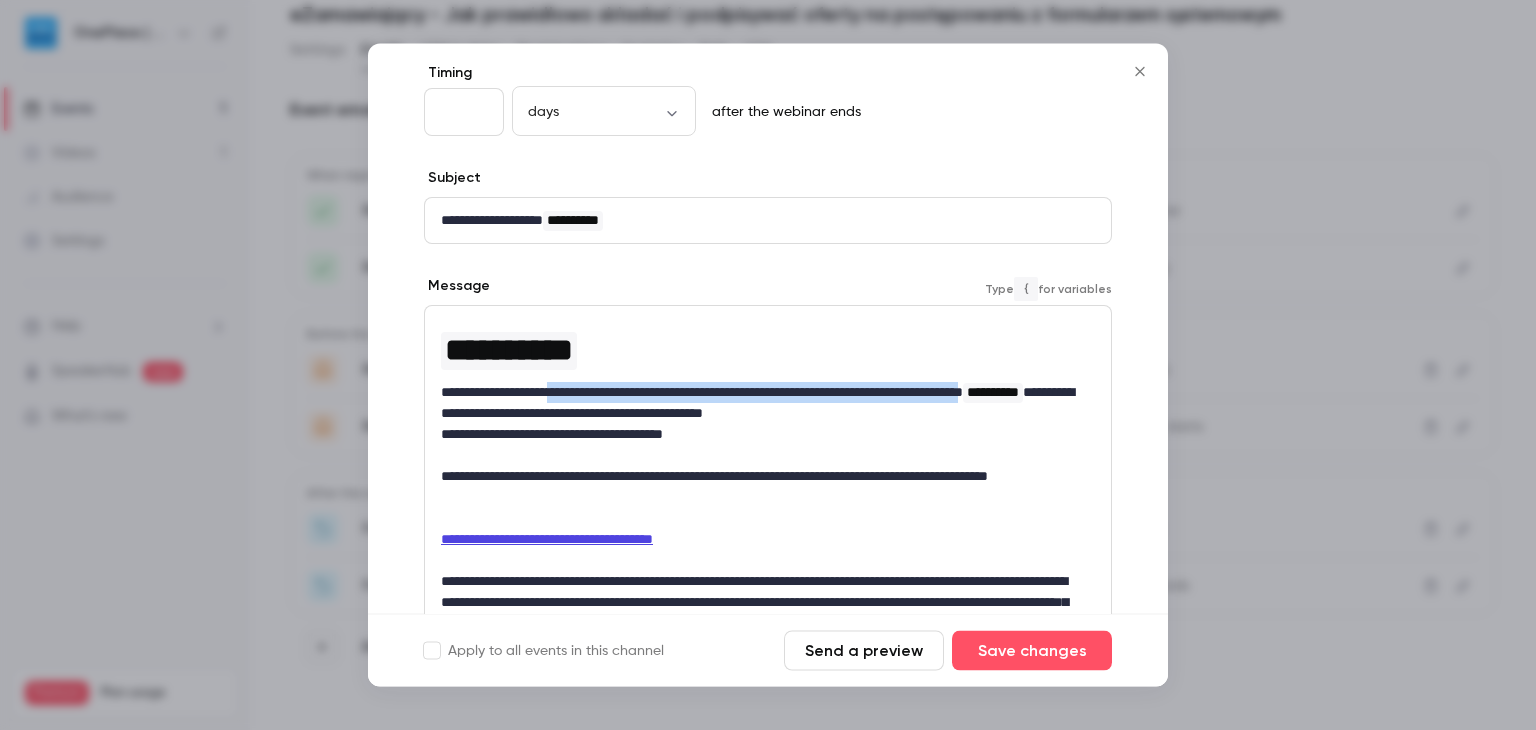 click on "**********" at bounding box center [760, 404] 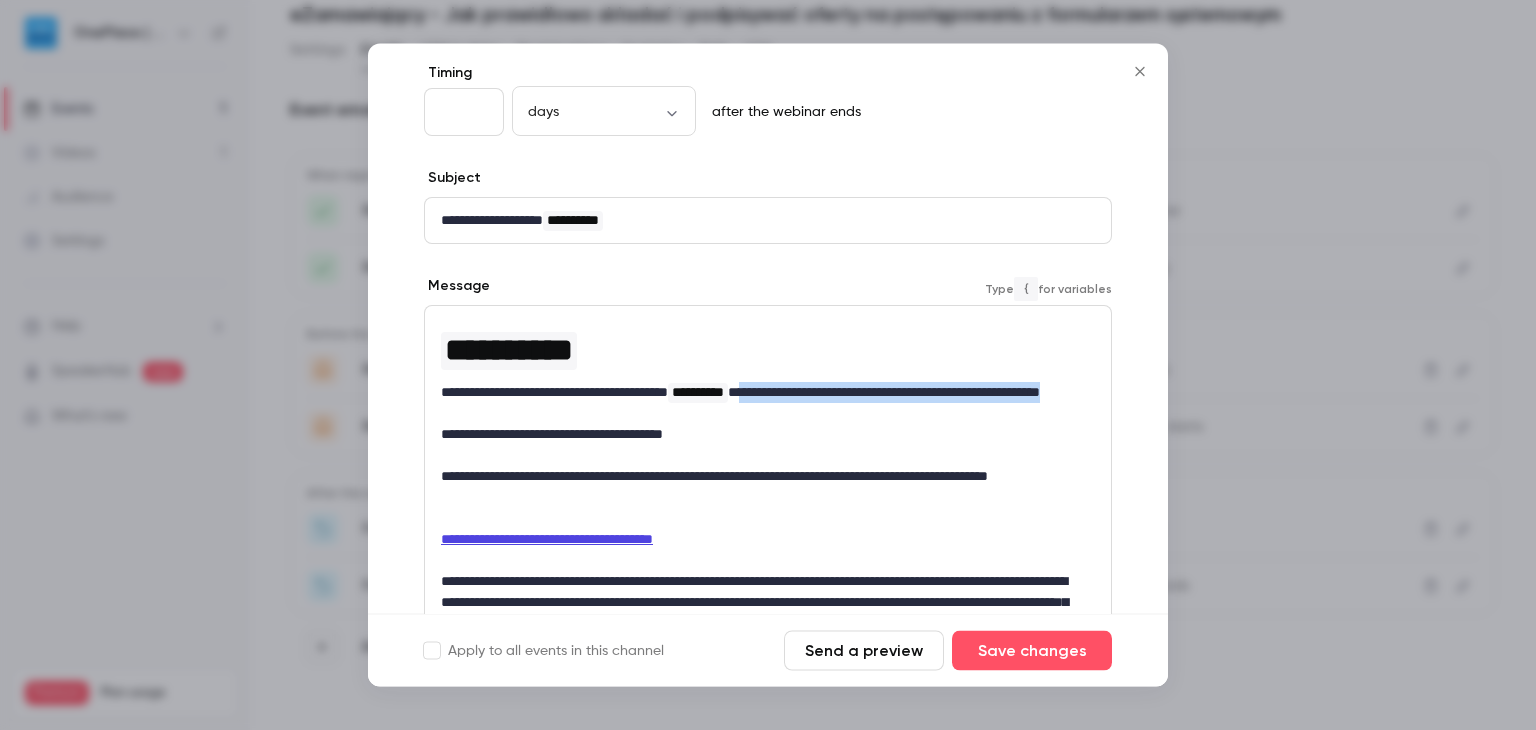 drag, startPoint x: 832, startPoint y: 394, endPoint x: 856, endPoint y: 407, distance: 27.294687 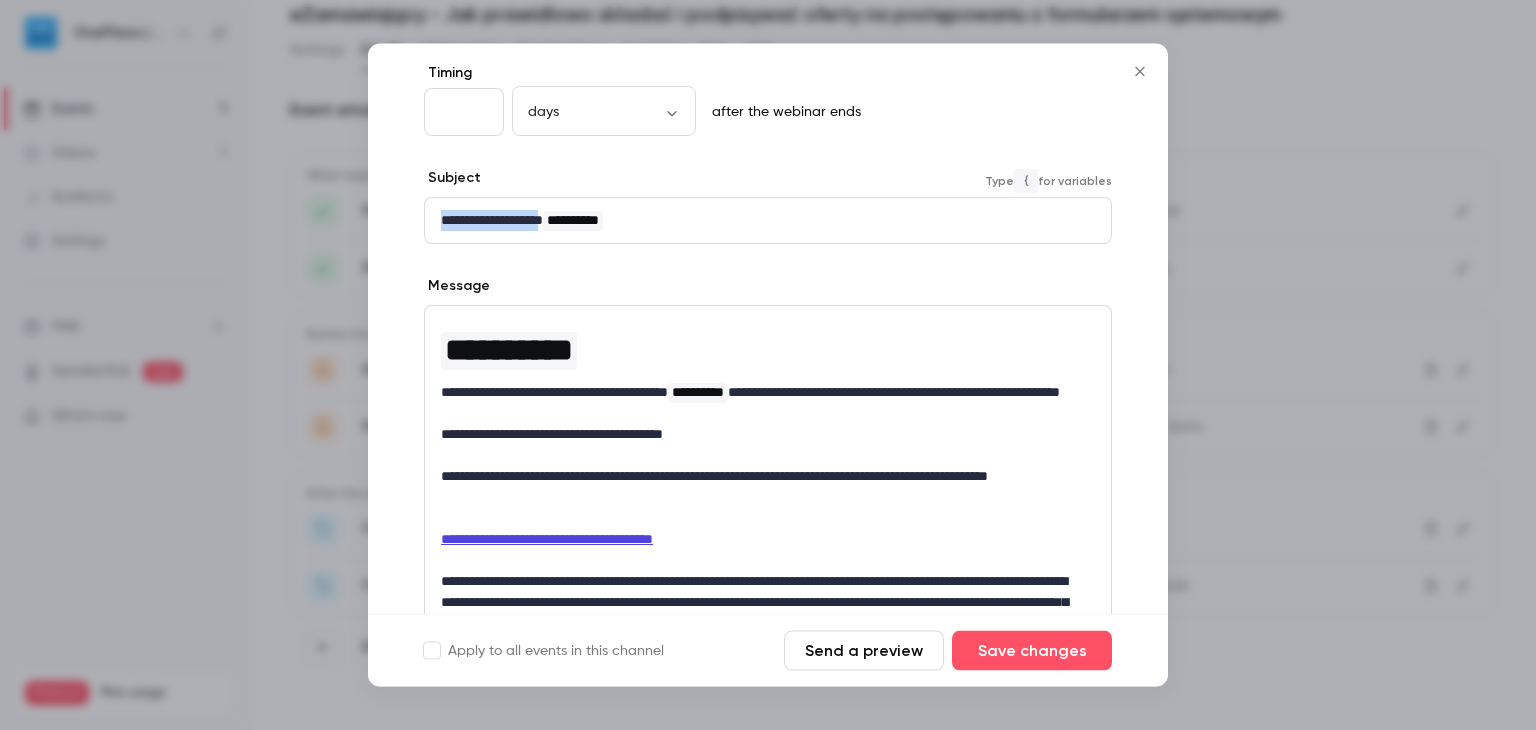 drag, startPoint x: 568, startPoint y: 221, endPoint x: 436, endPoint y: 225, distance: 132.0606 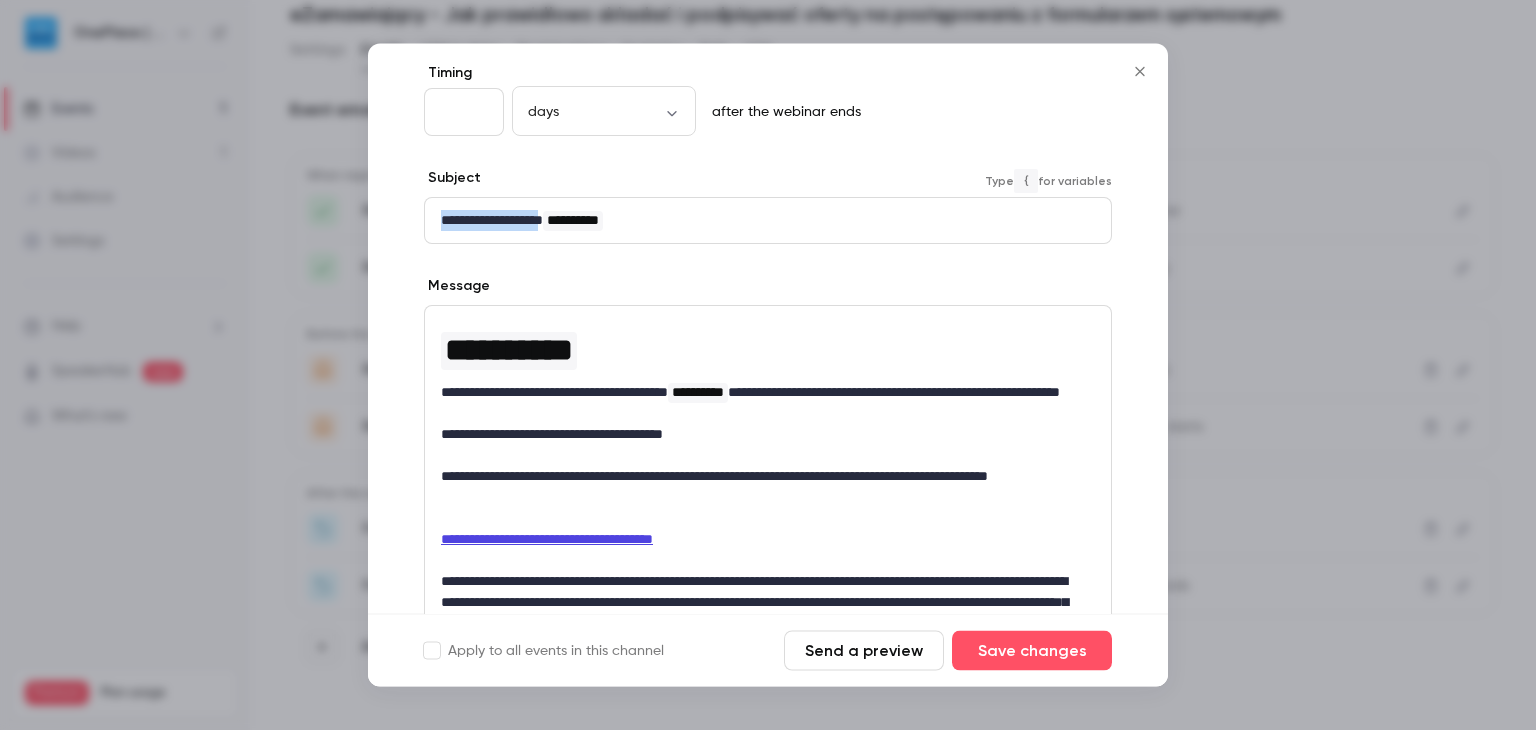 type 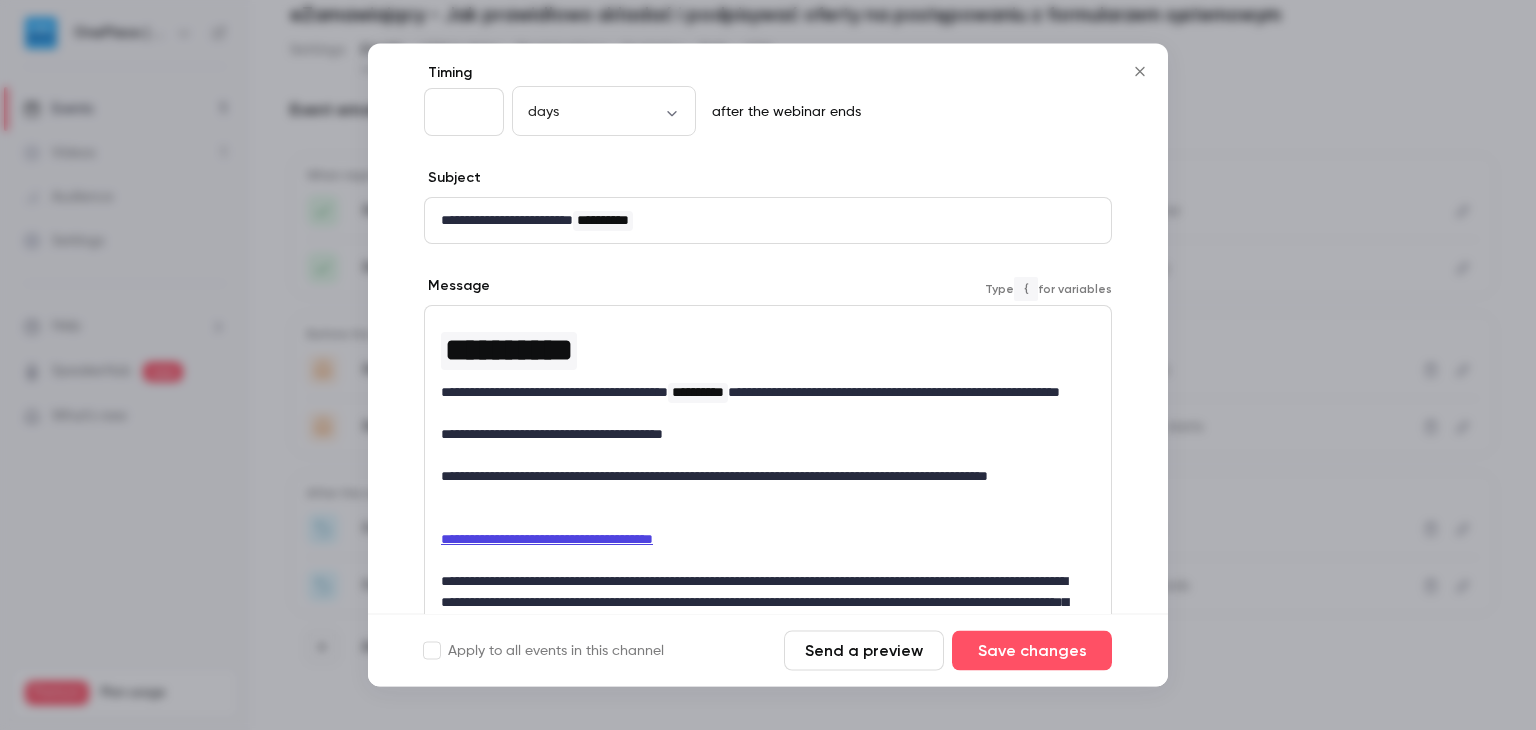 click on "**********" at bounding box center (760, 435) 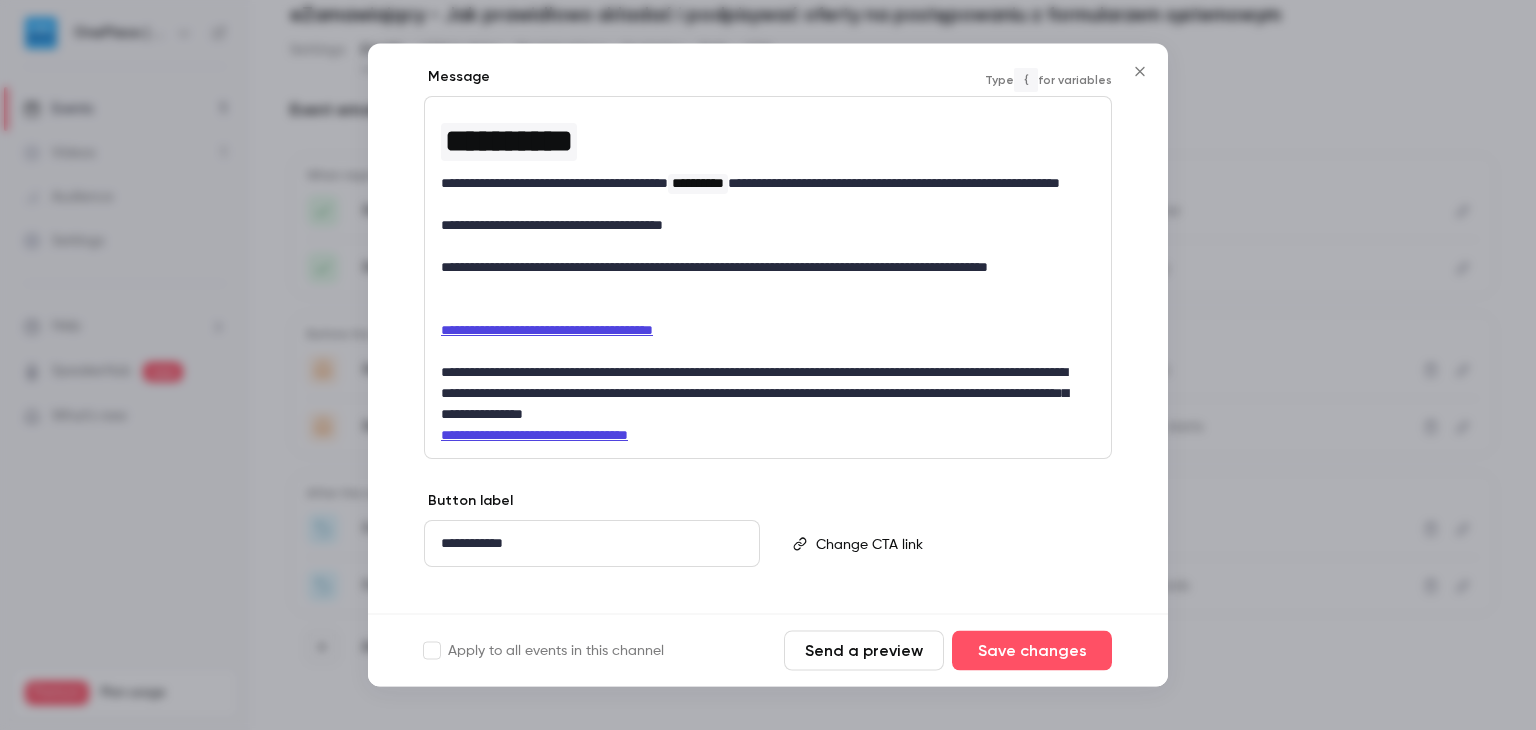 scroll, scrollTop: 334, scrollLeft: 0, axis: vertical 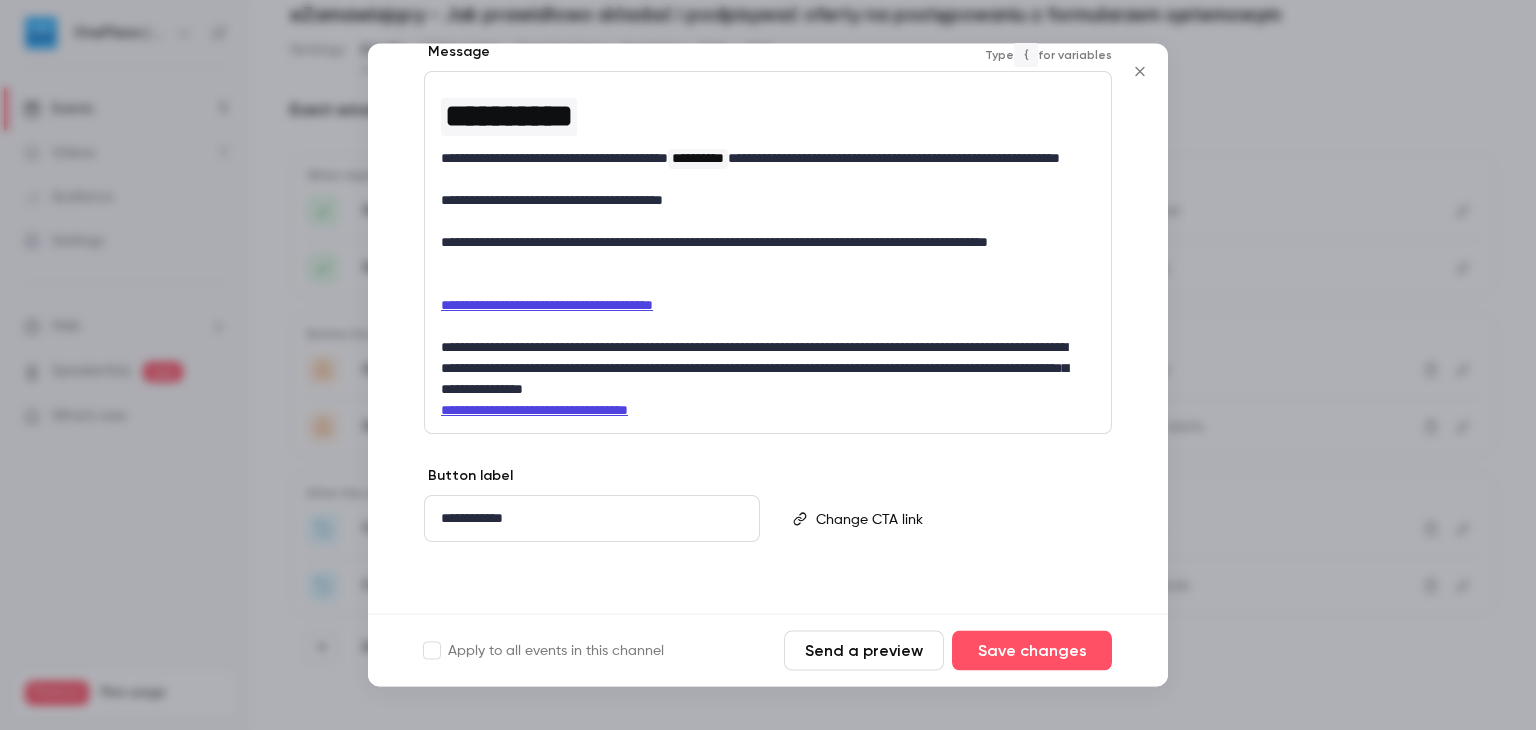 click on "**********" at bounding box center [768, 222] 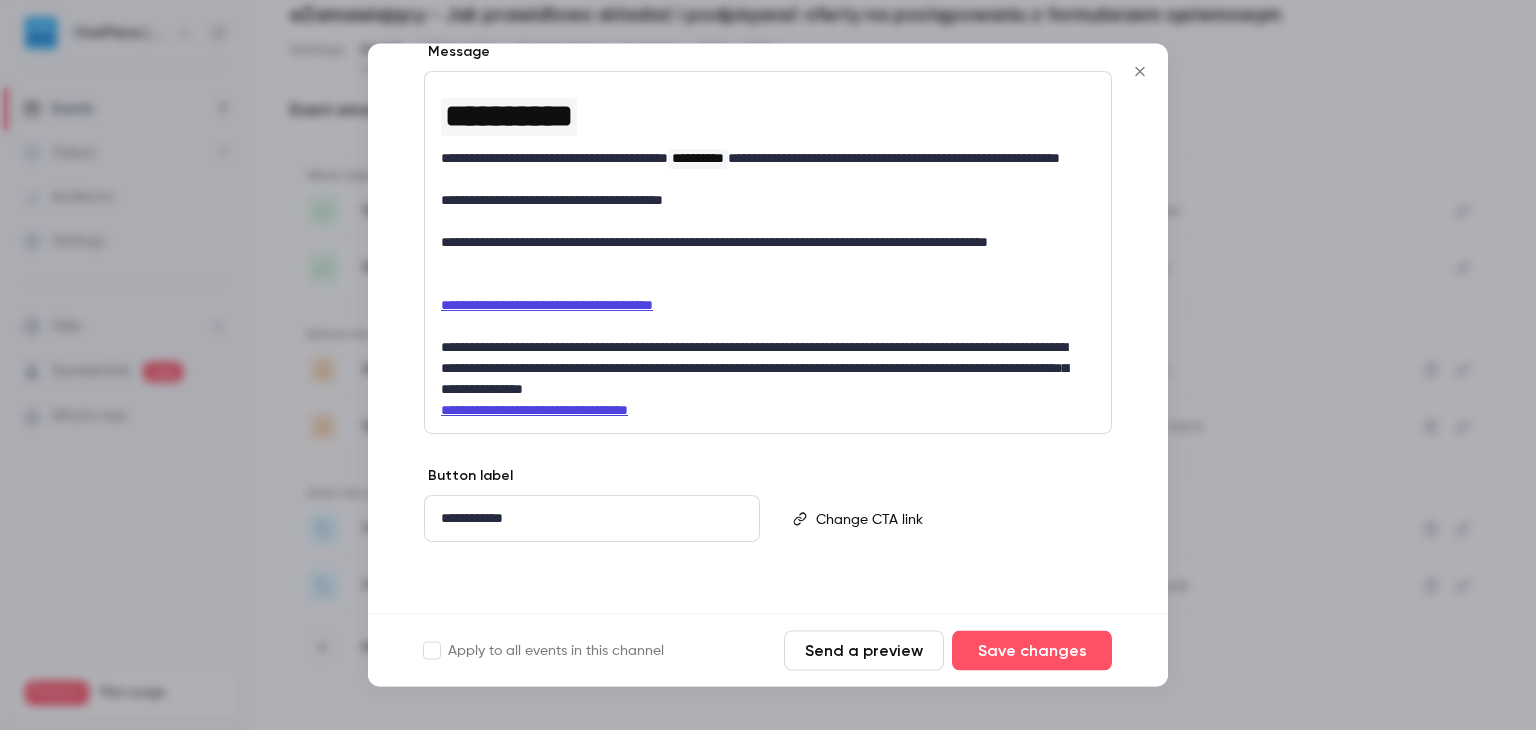 drag, startPoint x: 676, startPoint y: 597, endPoint x: 651, endPoint y: 595, distance: 25.079872 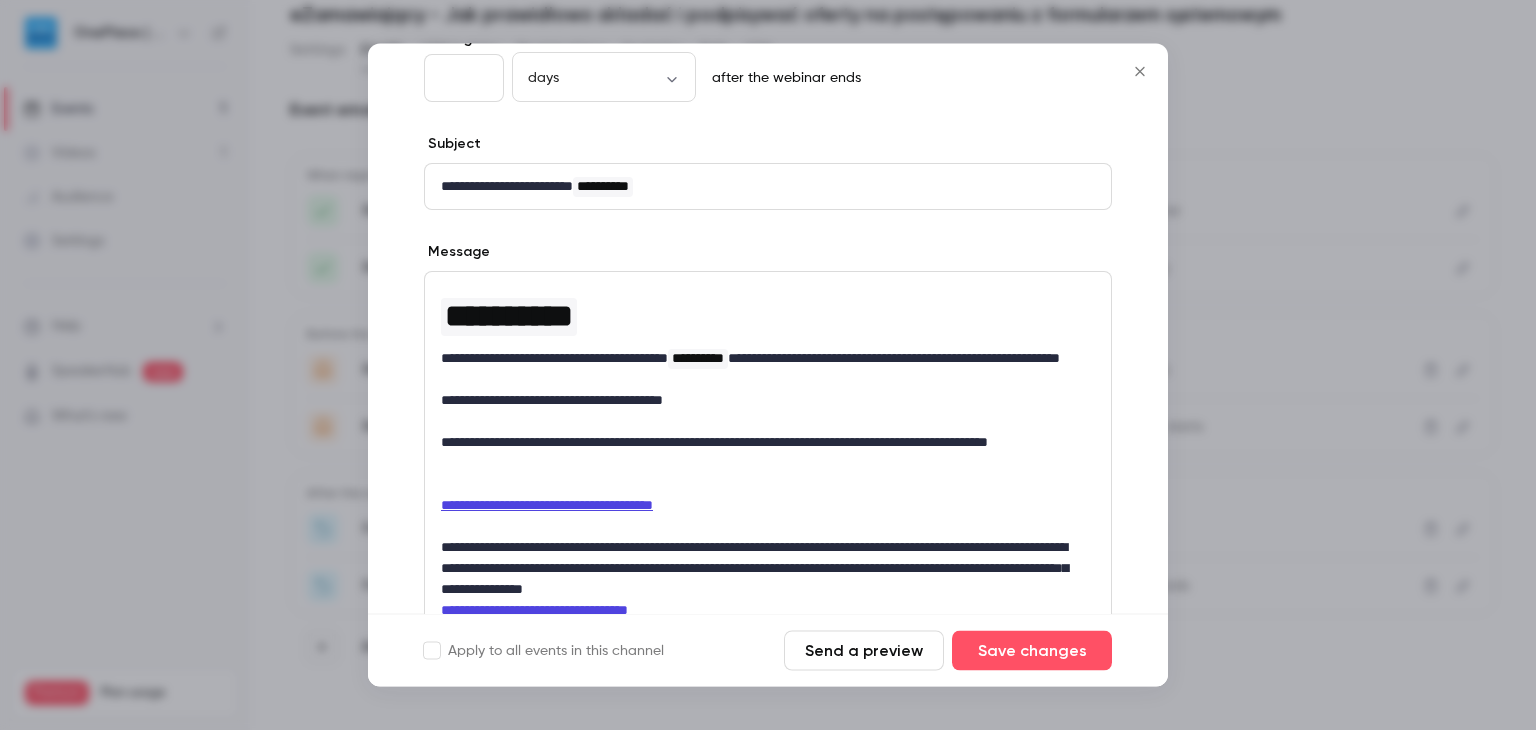 click on "**********" at bounding box center [760, 454] 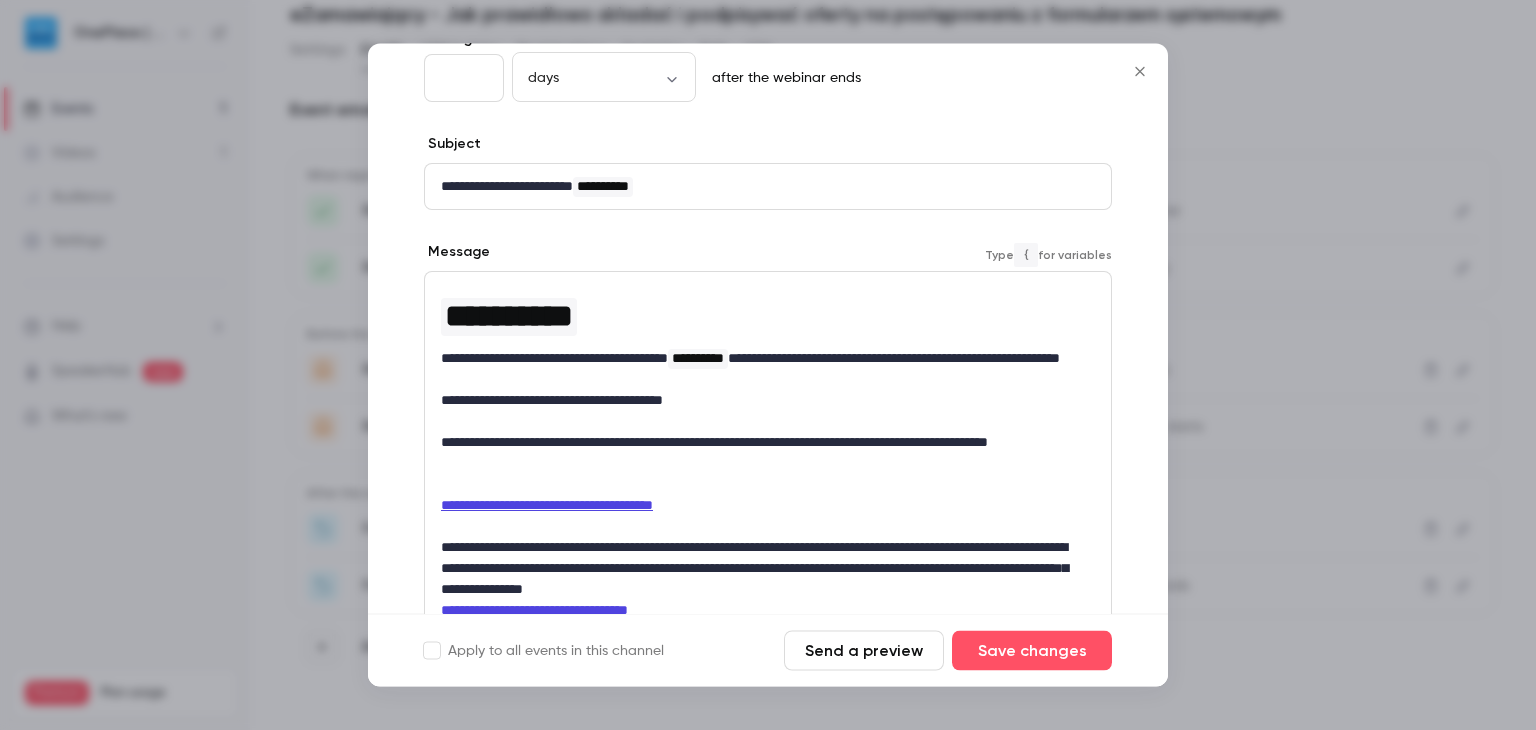 click on "**********" at bounding box center (760, 454) 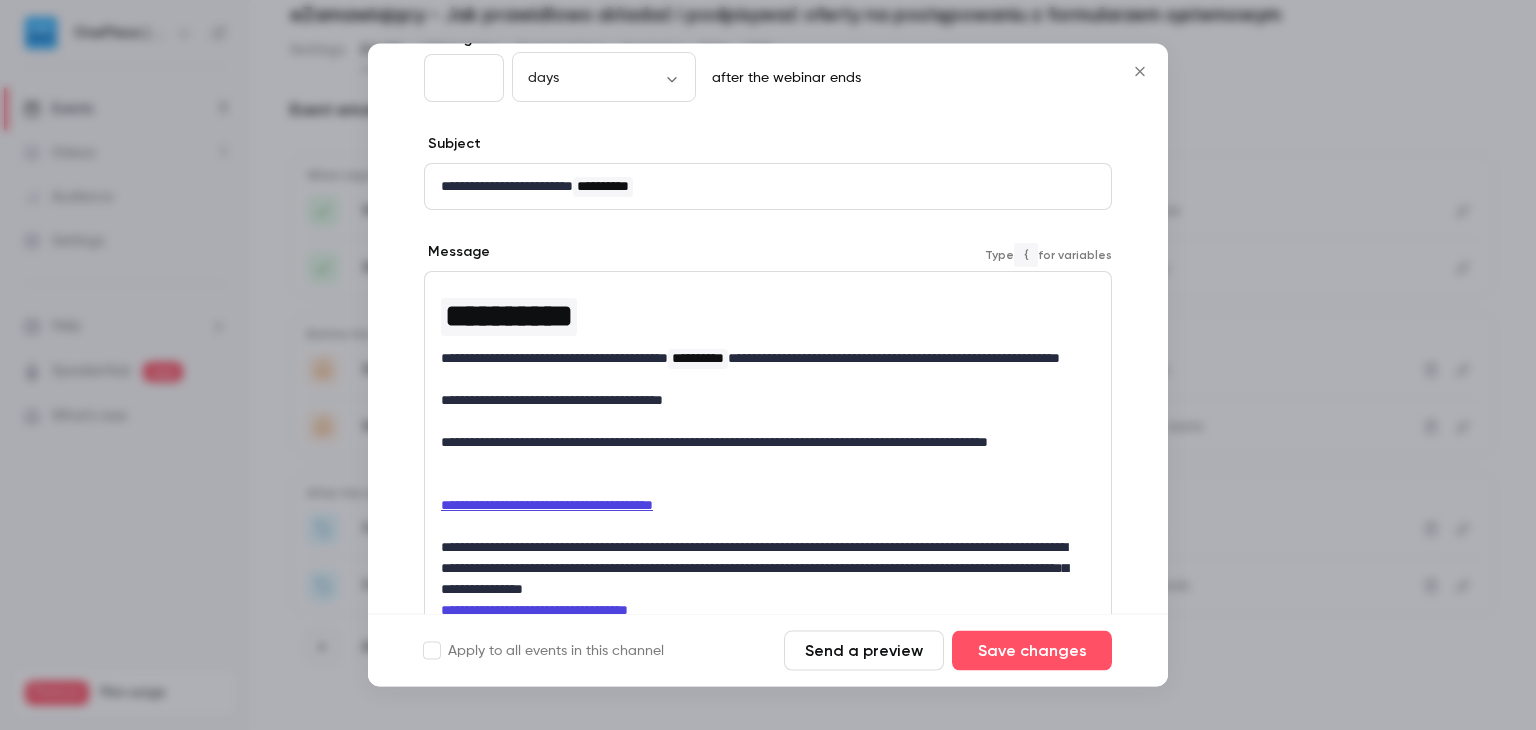 click on "**********" at bounding box center (760, 401) 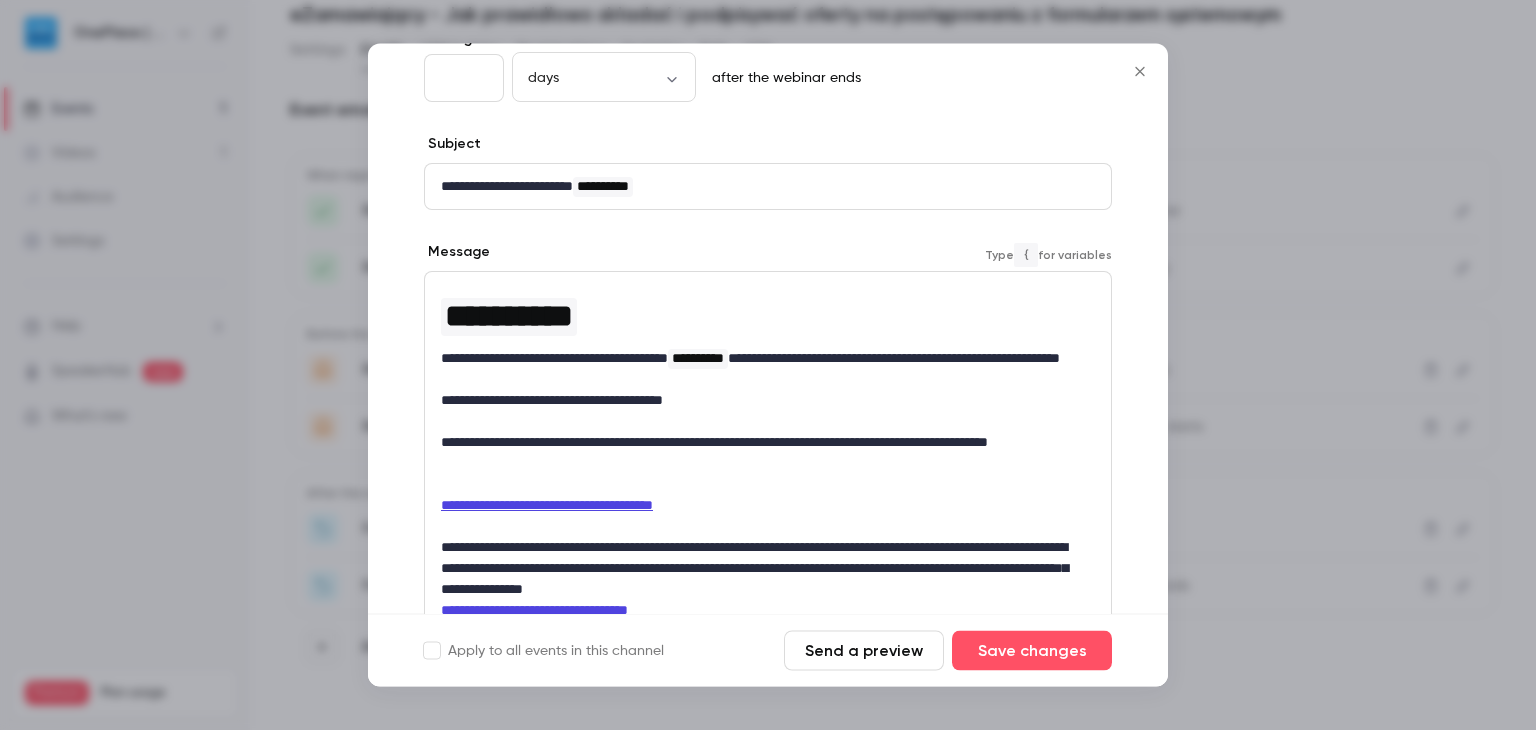 click on "**********" at bounding box center [760, 454] 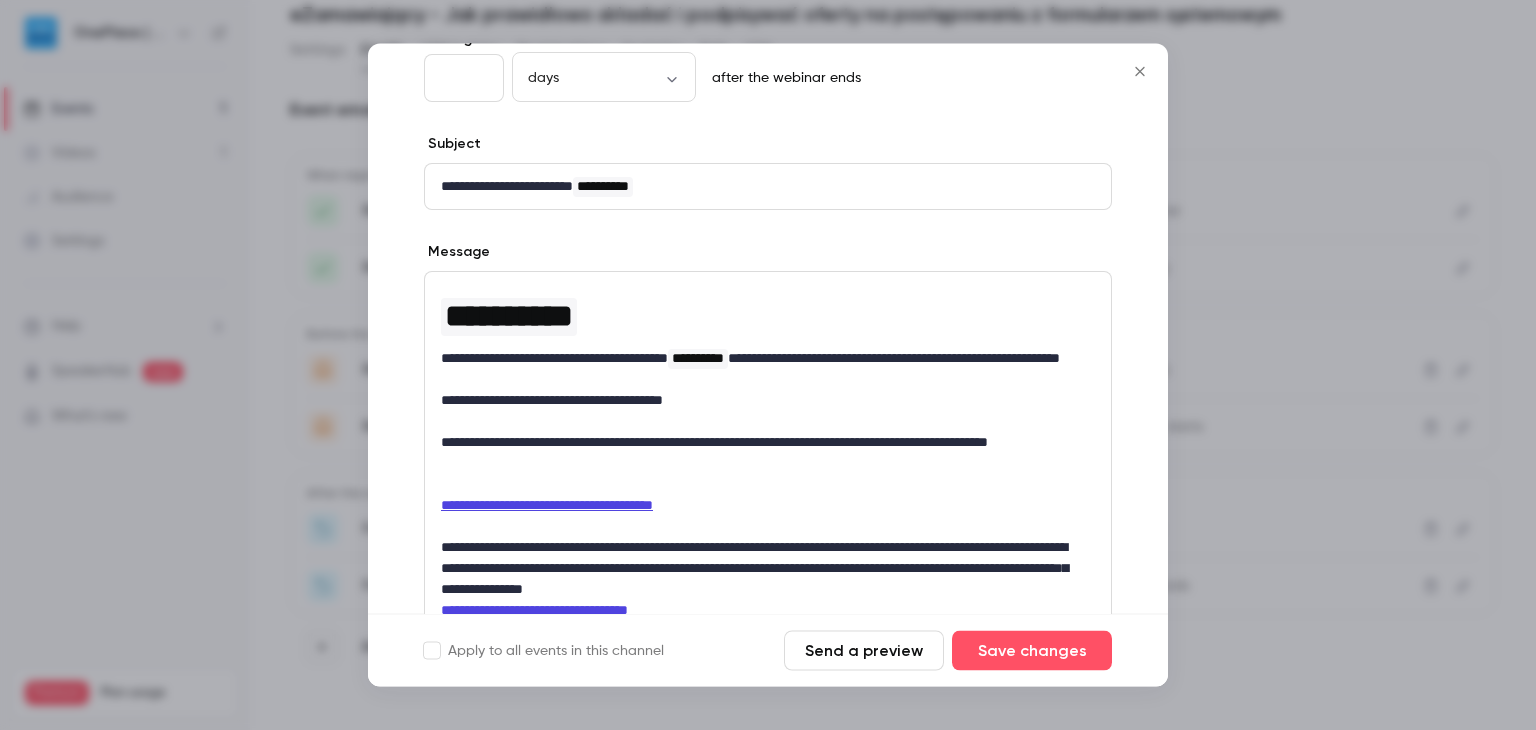 click on "Timing * days **** ​ after the webinar ends" at bounding box center [768, 66] 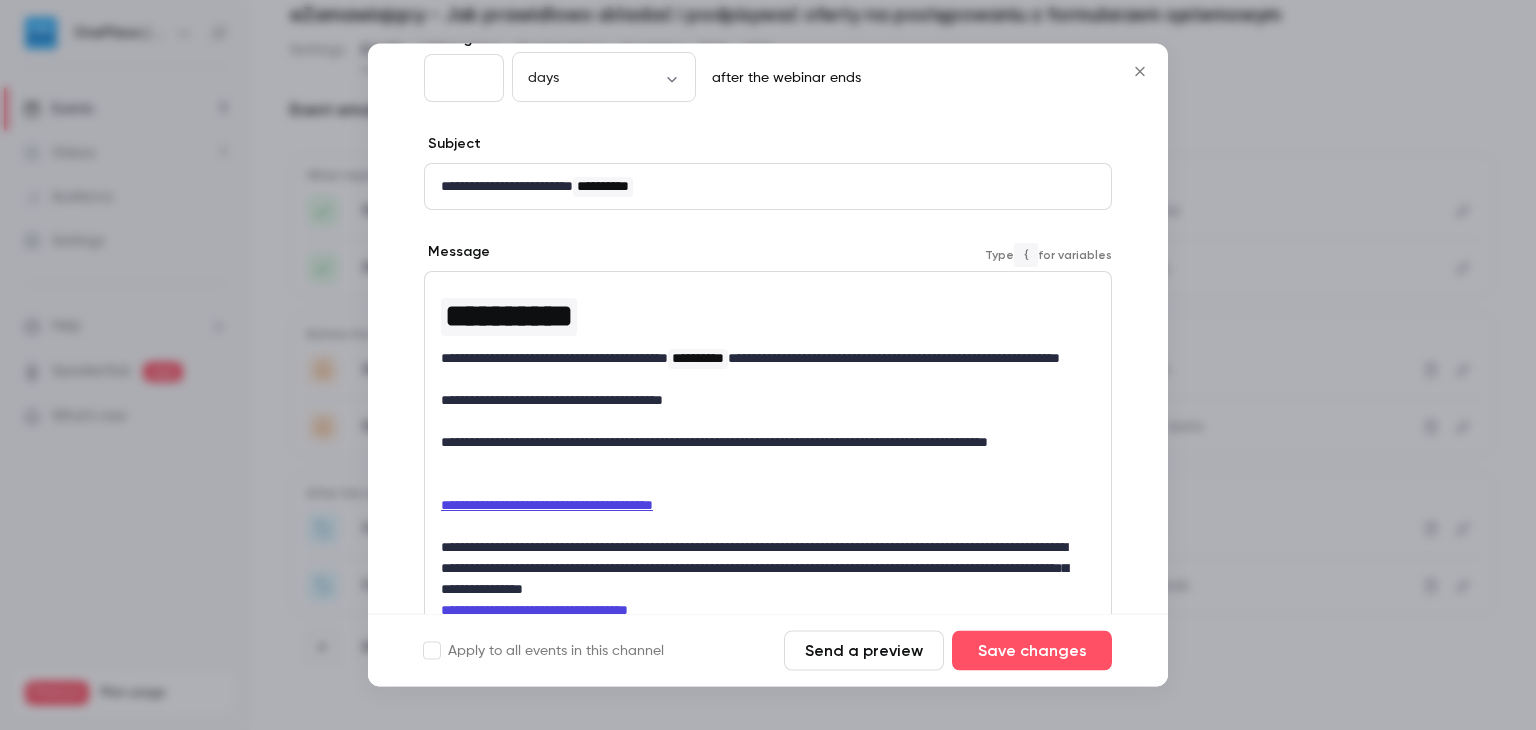 click on "**********" at bounding box center [760, 401] 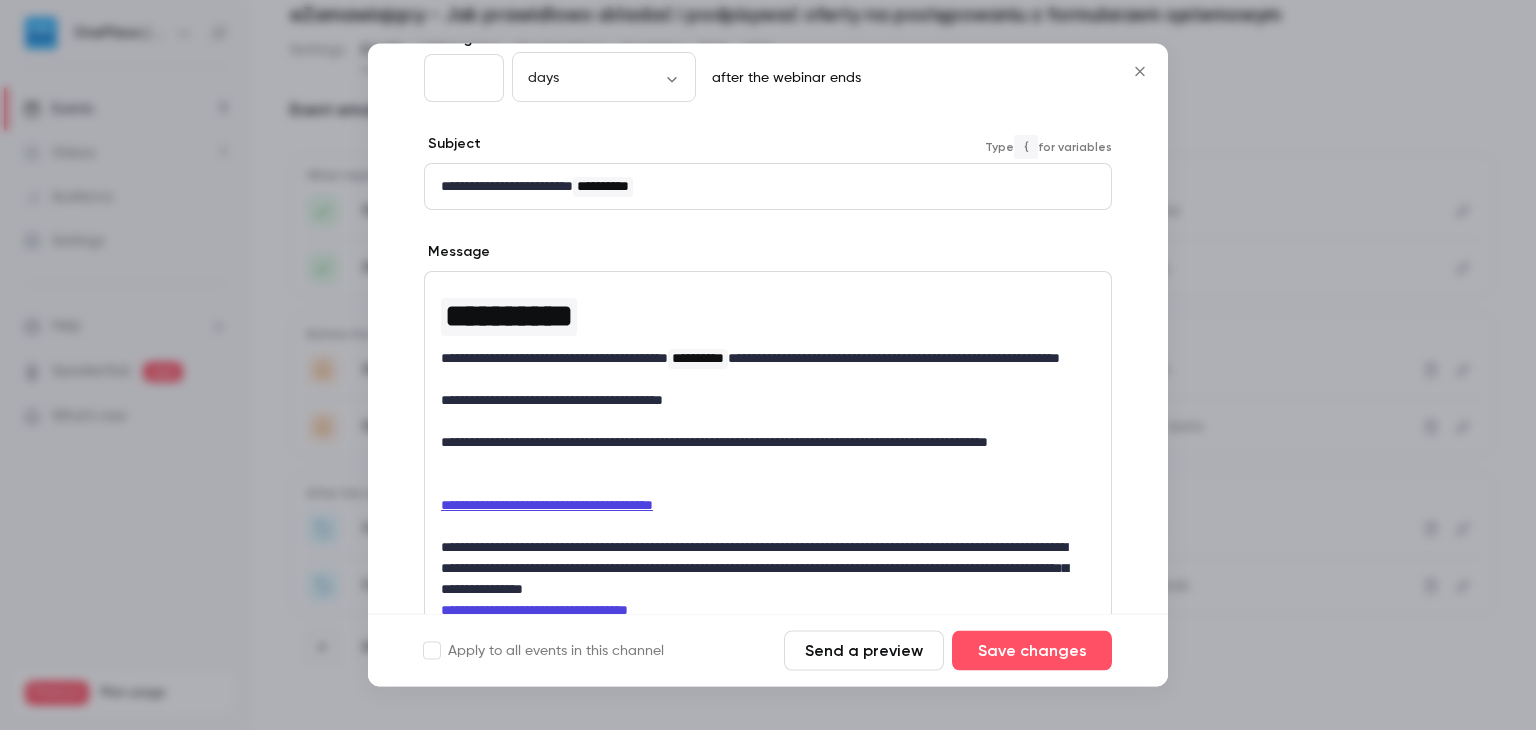 click on "**********" at bounding box center [768, 317] 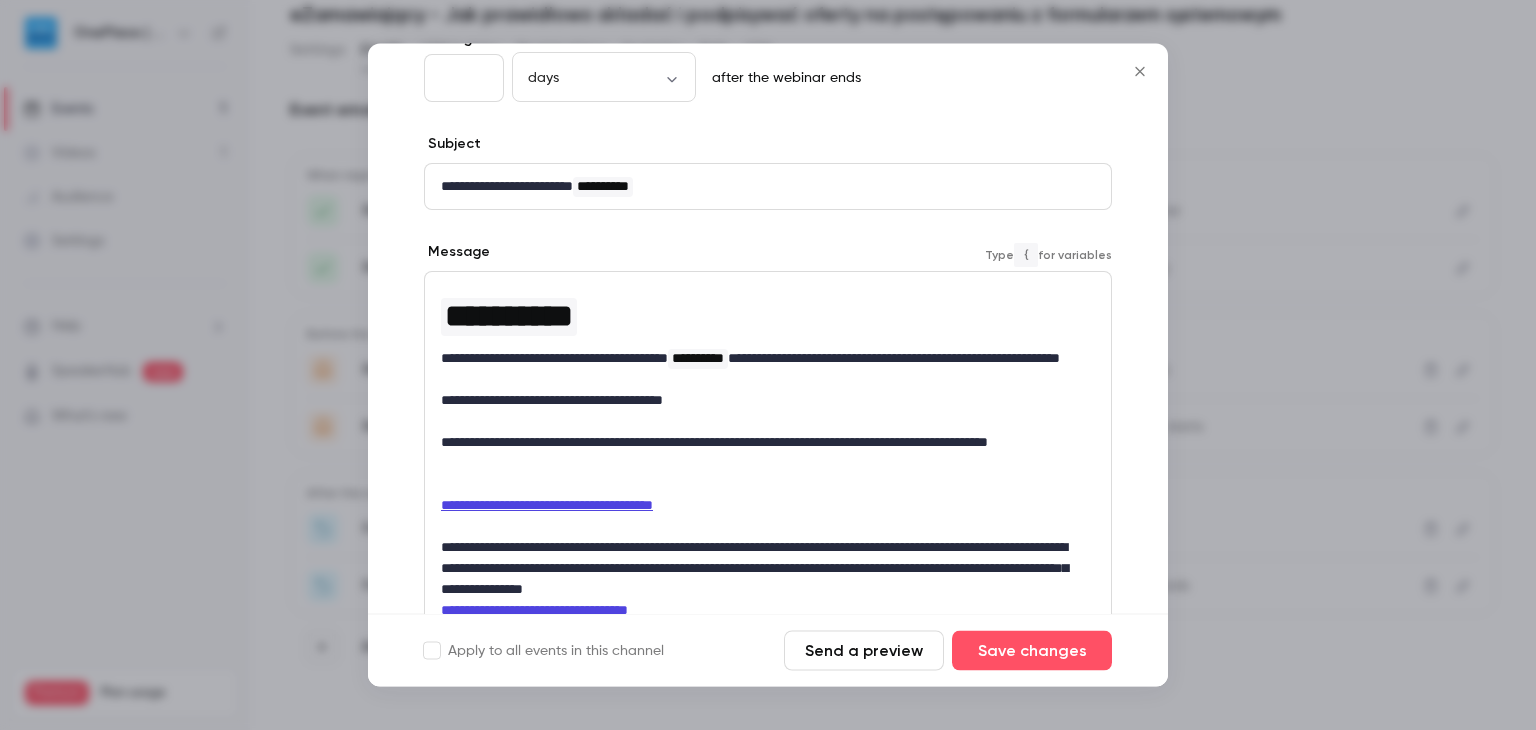 click on "**********" at bounding box center (509, 317) 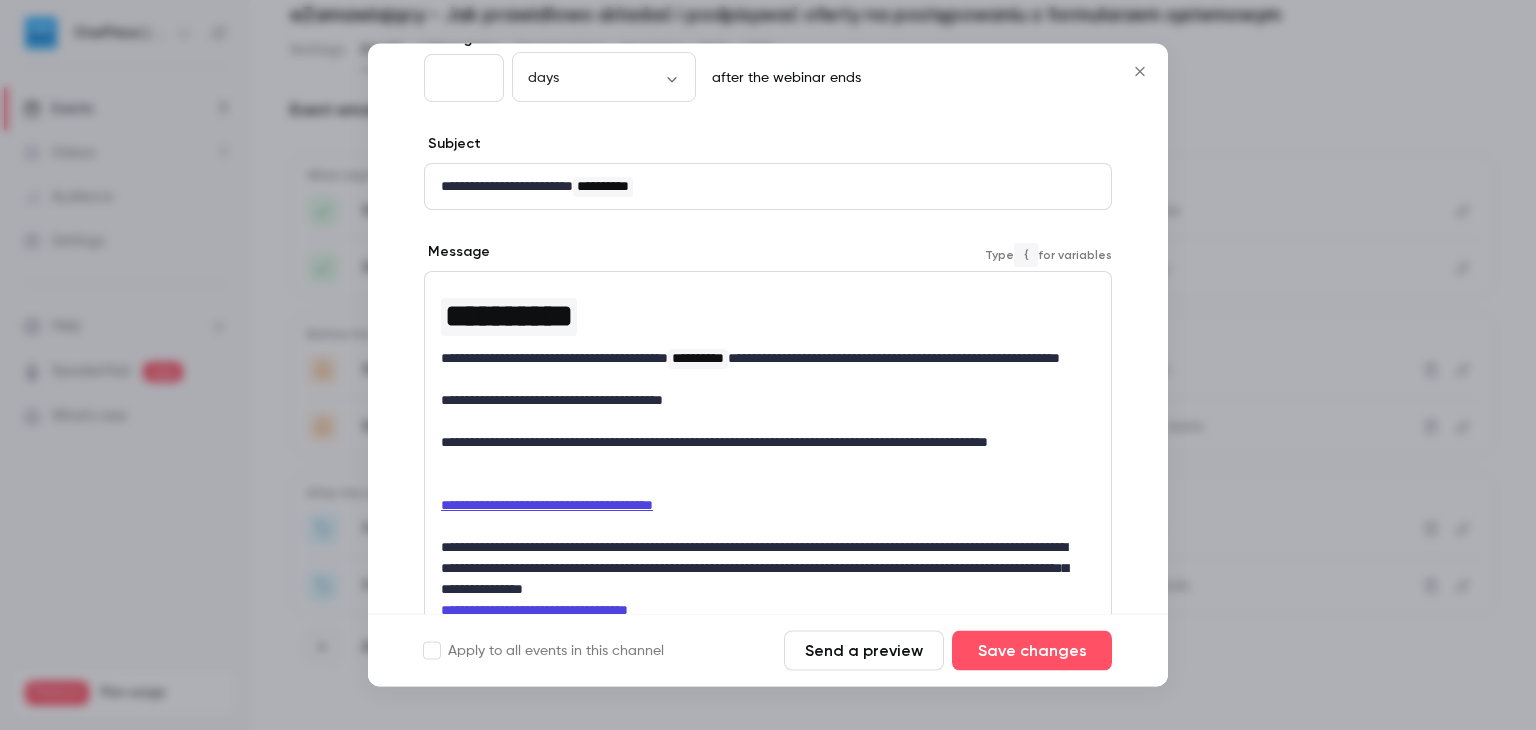 click on "**********" at bounding box center (760, 401) 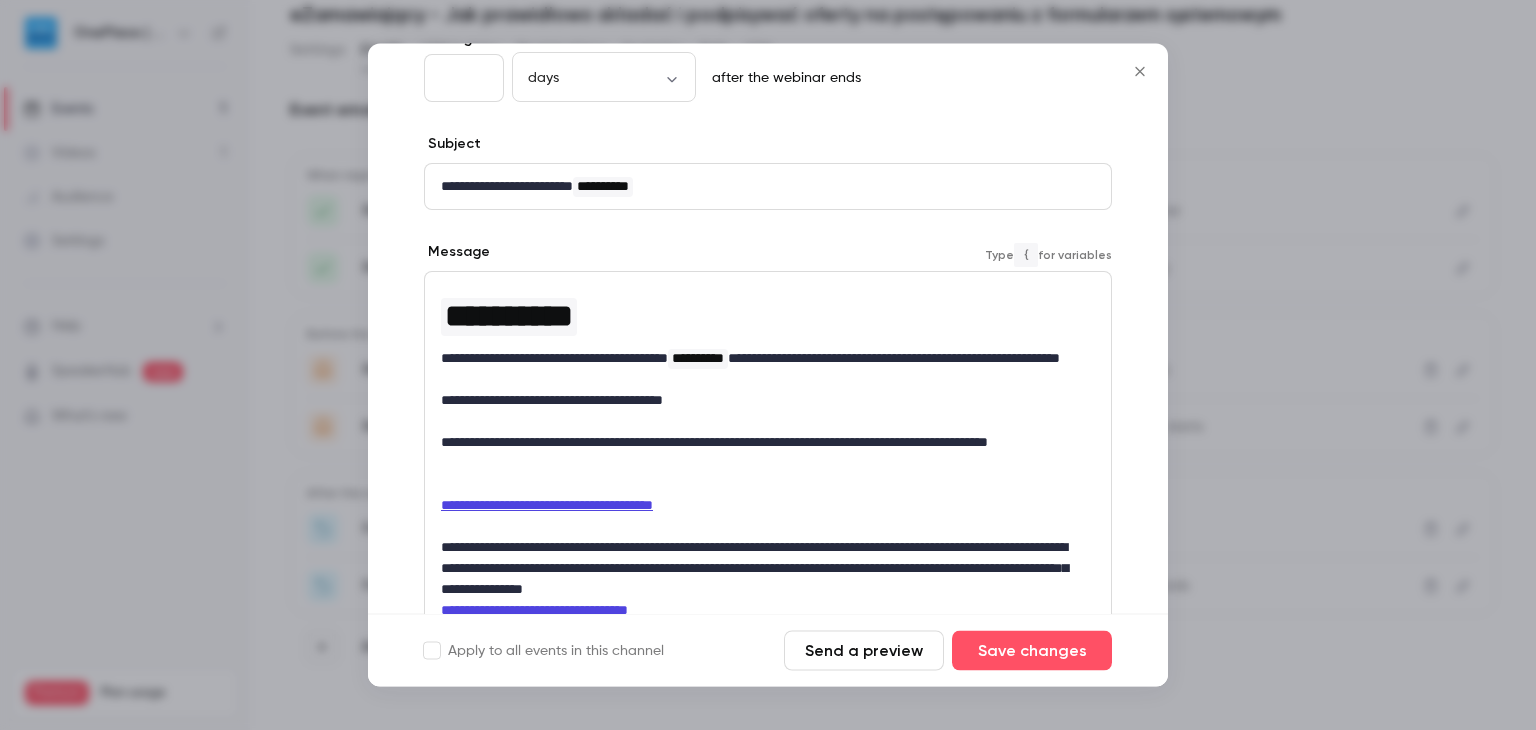click on "**********" at bounding box center [760, 401] 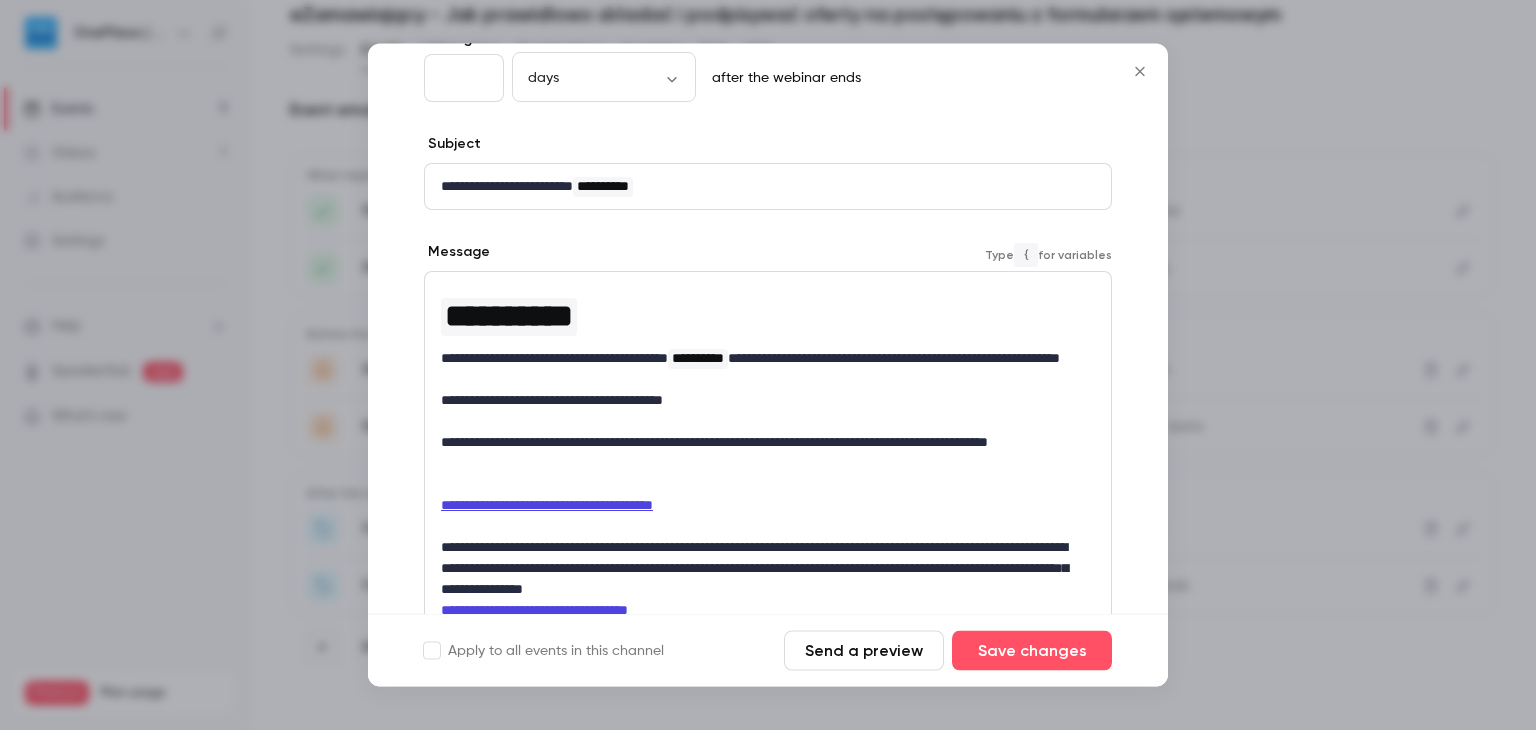 click on "**********" at bounding box center [760, 401] 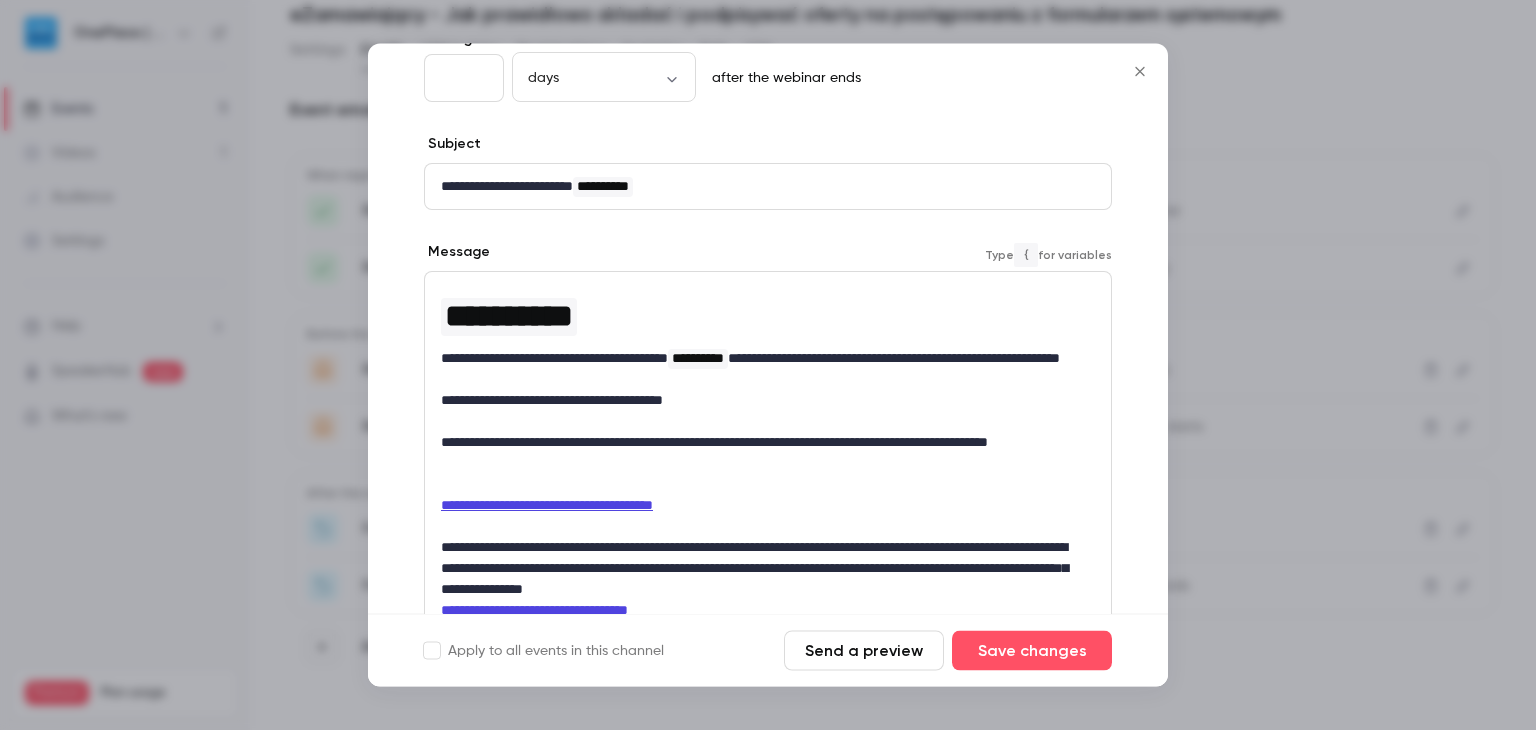 click on "**********" at bounding box center (760, 401) 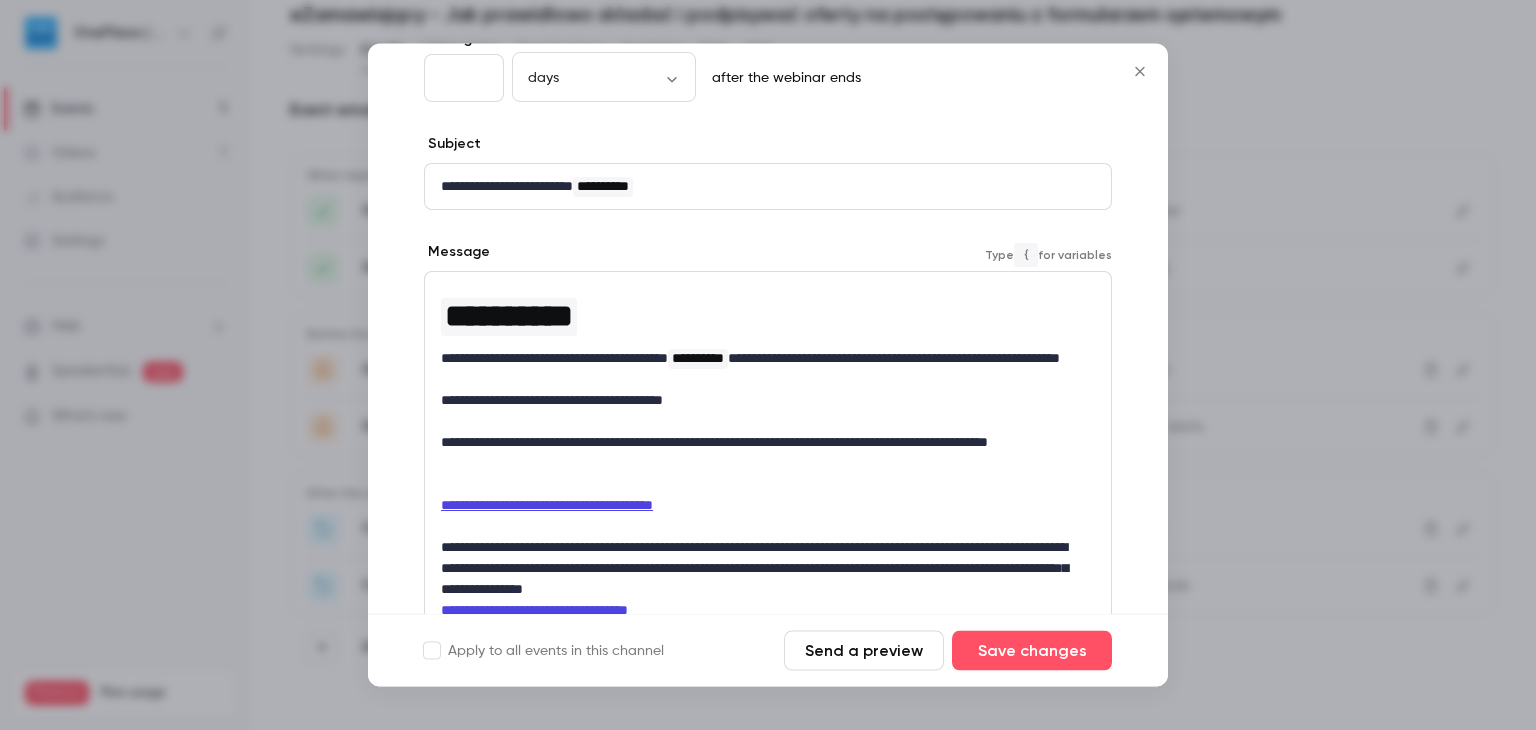 click on "**********" at bounding box center (760, 401) 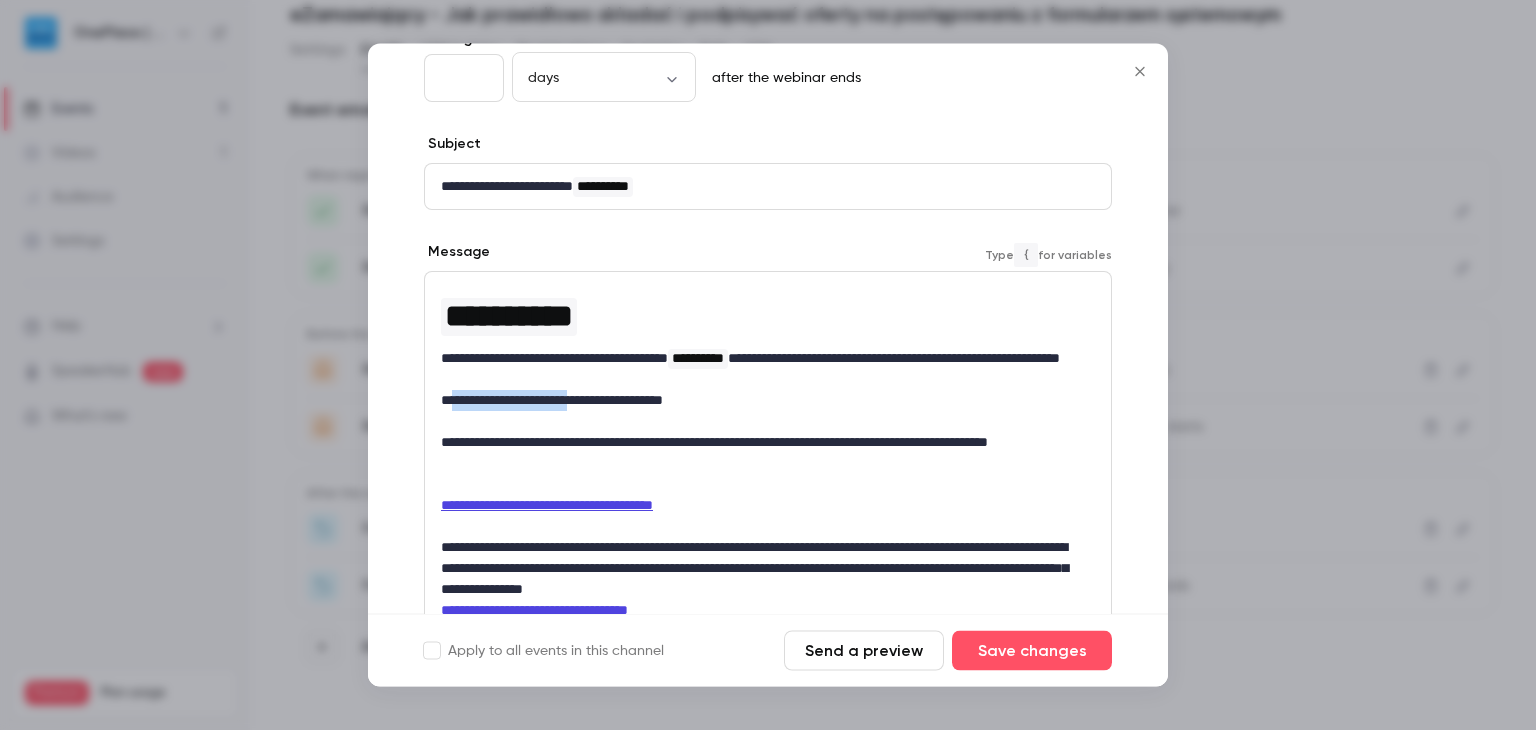 drag, startPoint x: 460, startPoint y: 404, endPoint x: 606, endPoint y: 401, distance: 146.03082 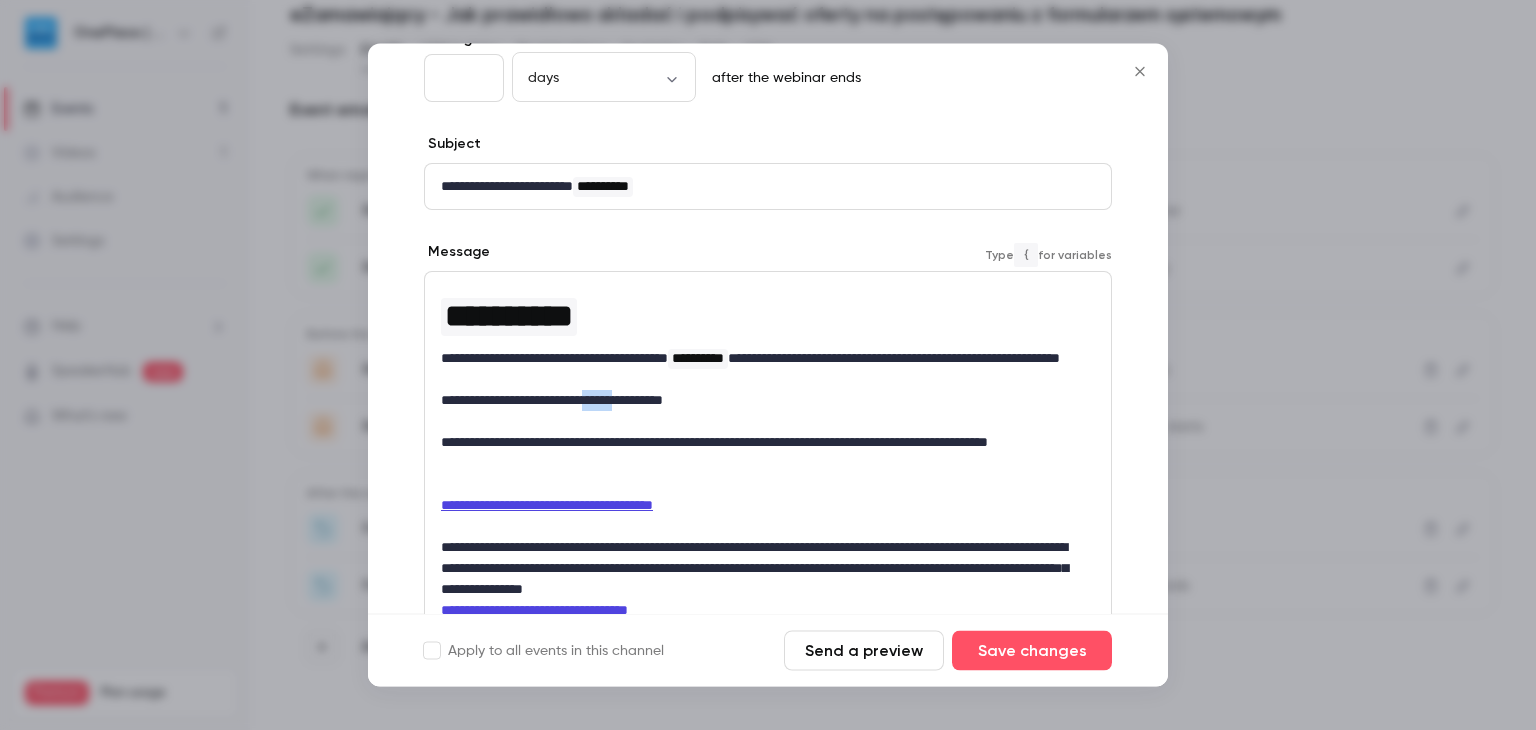 drag, startPoint x: 664, startPoint y: 399, endPoint x: 622, endPoint y: 405, distance: 42.426407 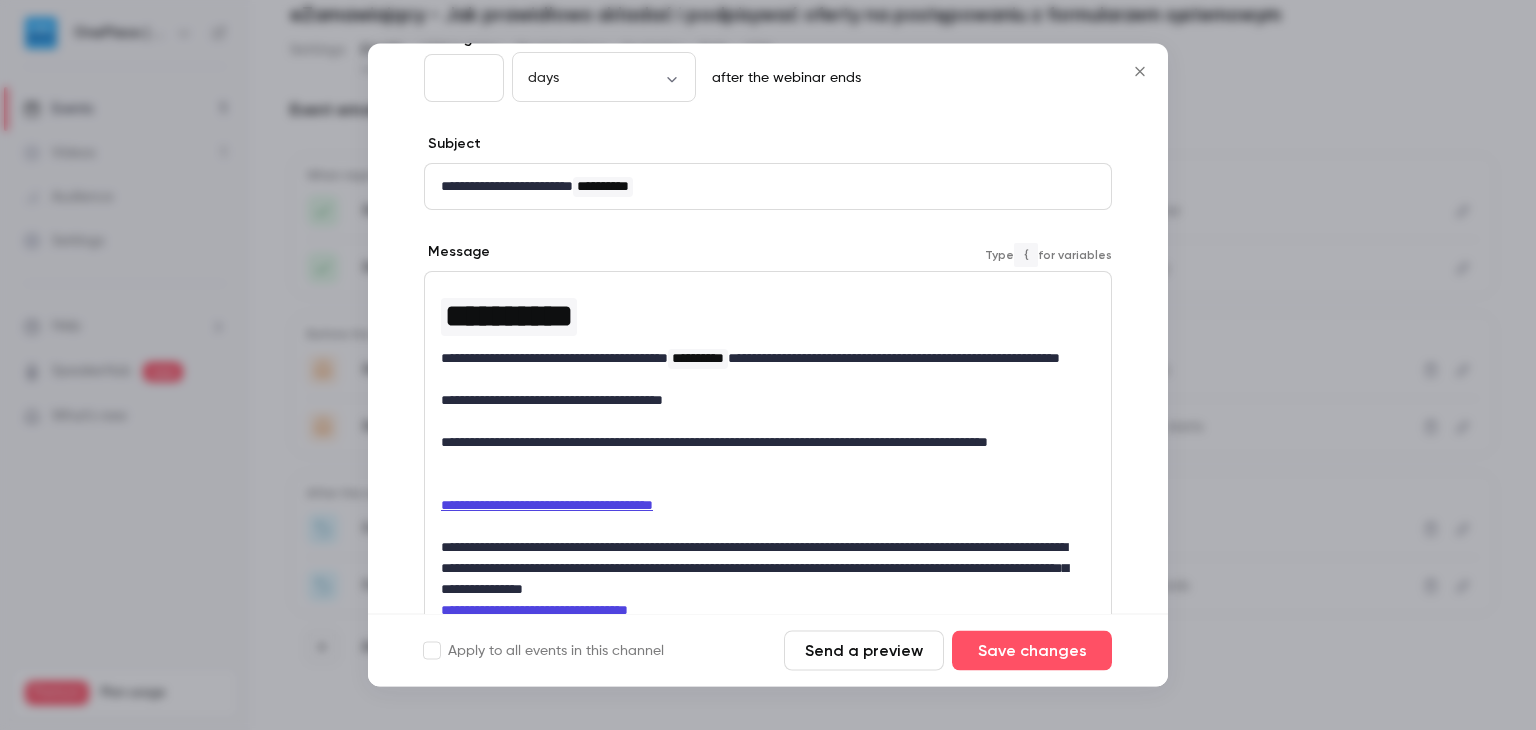 click on "**********" at bounding box center (760, 401) 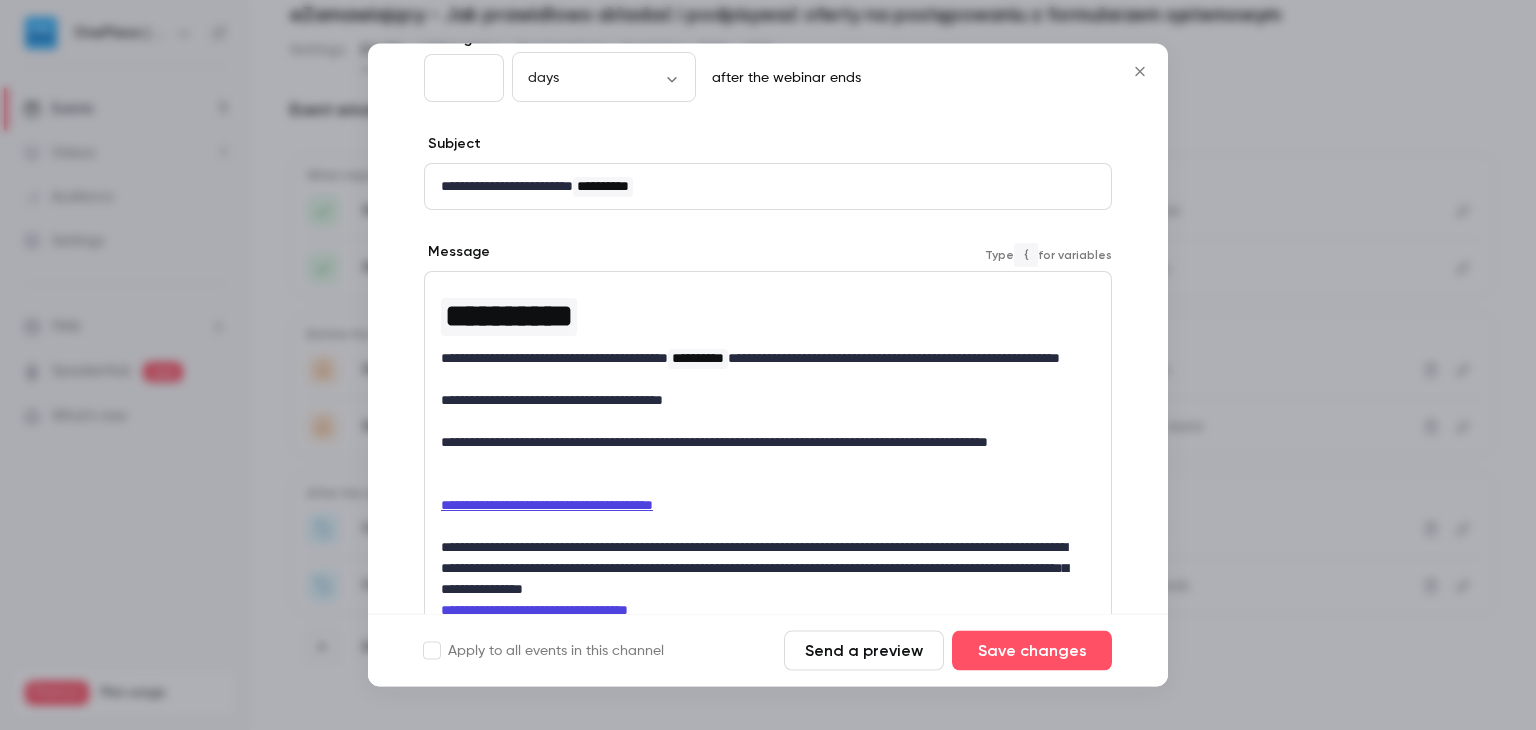 click on "**********" at bounding box center [760, 401] 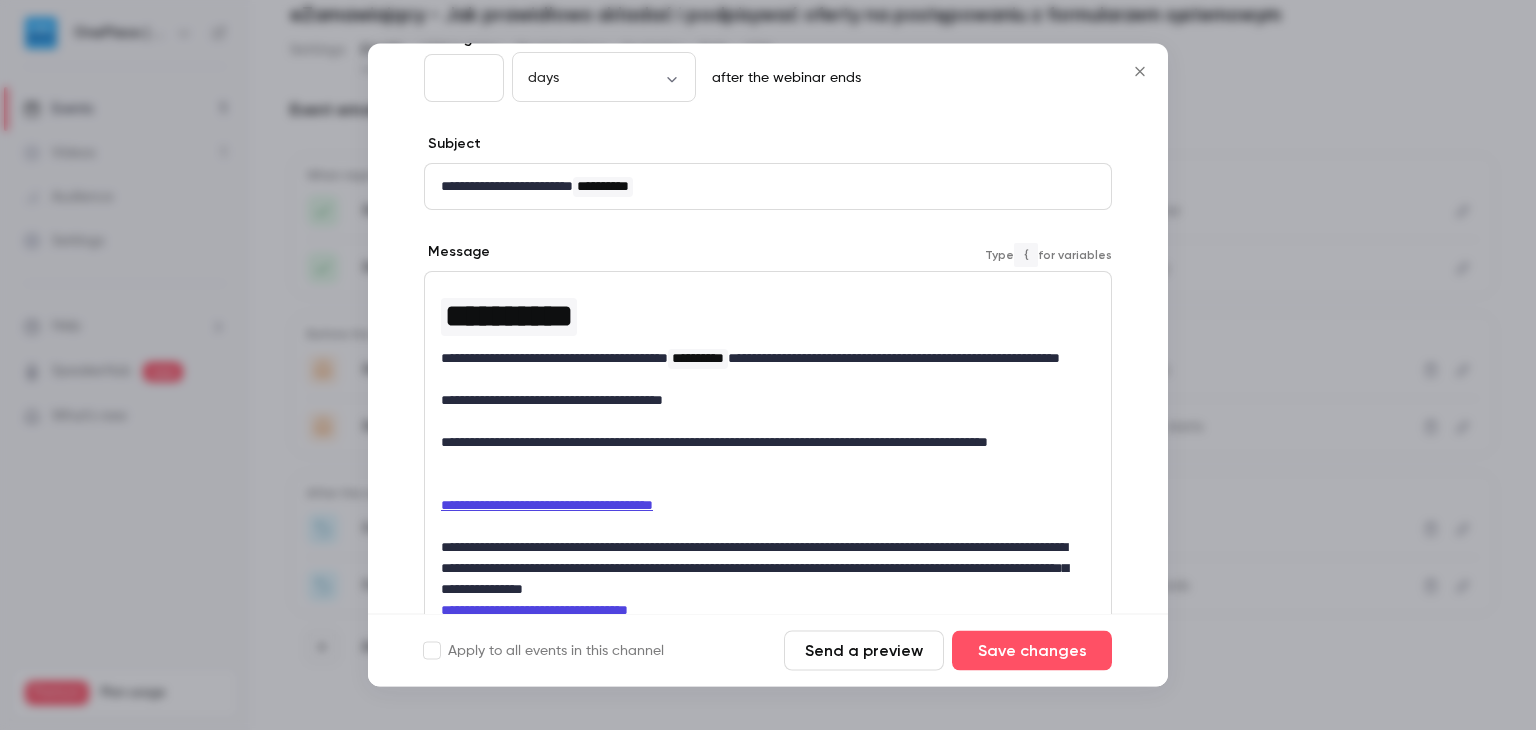 click on "**********" at bounding box center [760, 401] 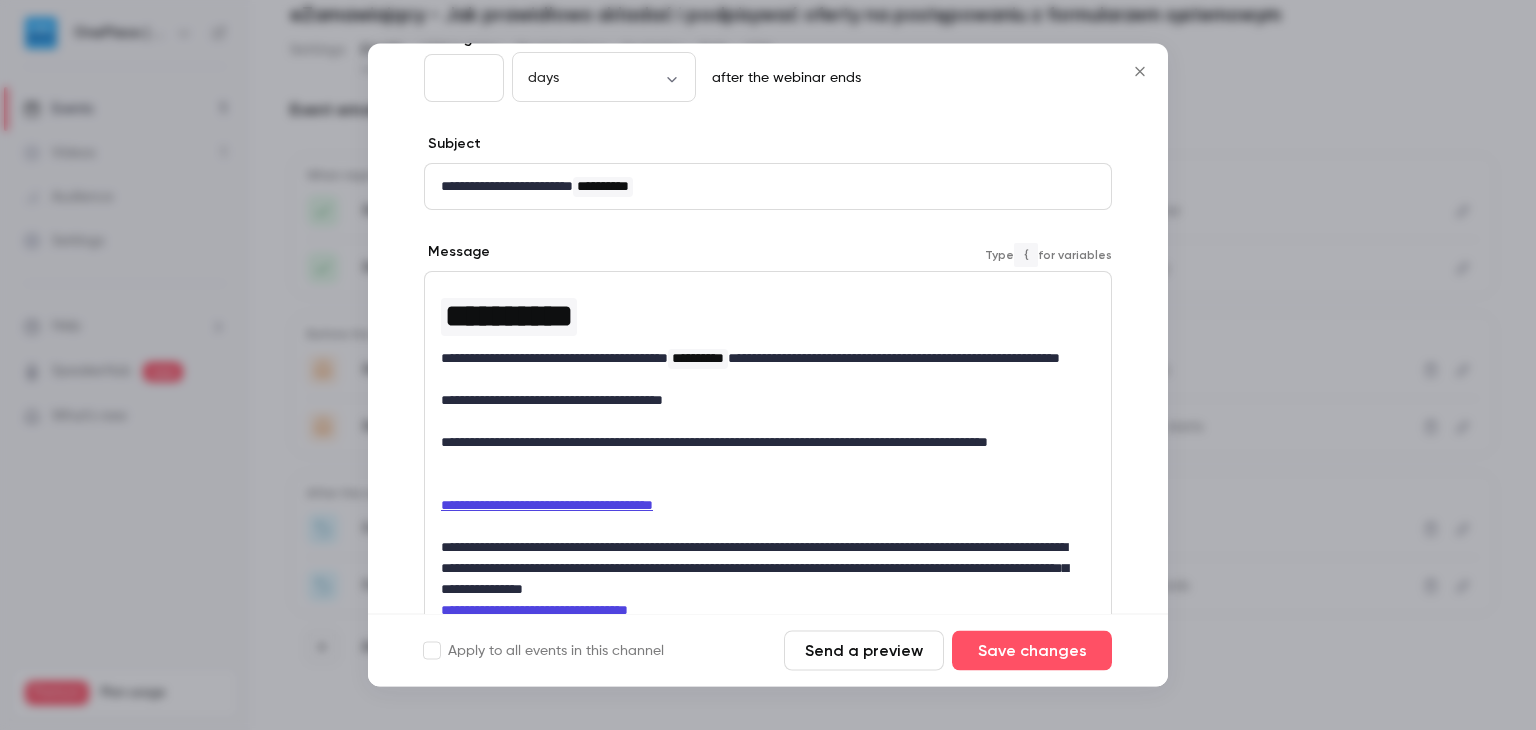 click on "**********" at bounding box center (760, 401) 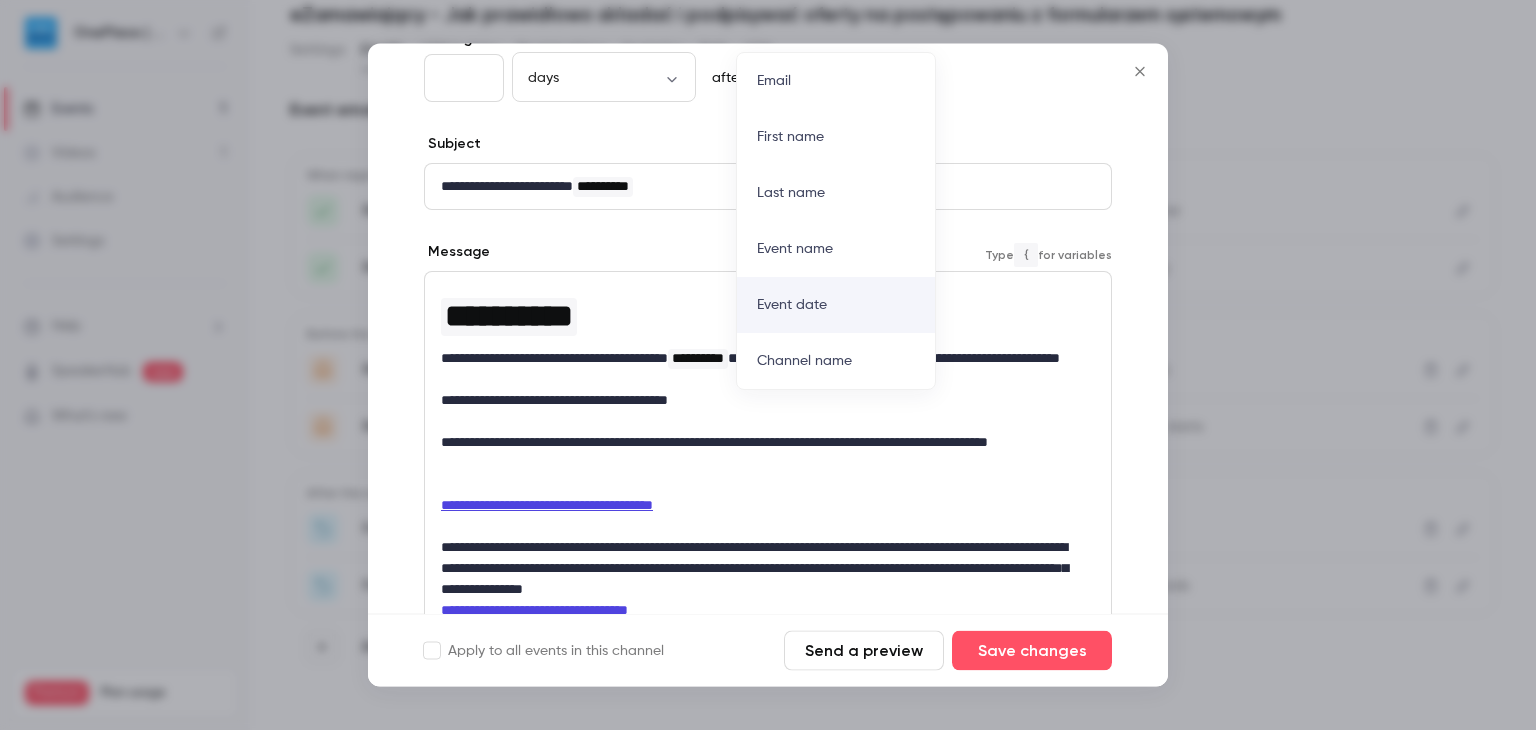 scroll, scrollTop: 34, scrollLeft: 0, axis: vertical 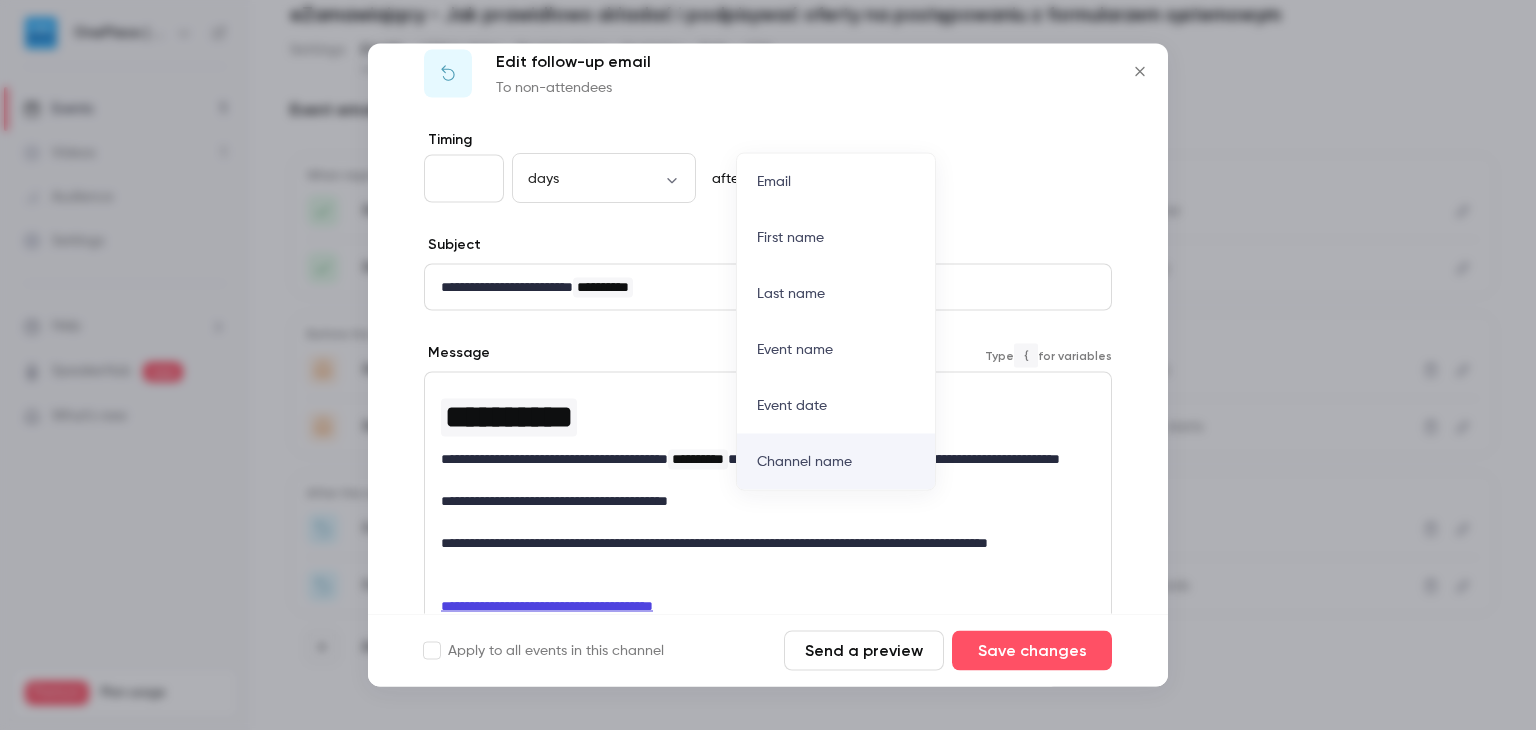 click on "**********" at bounding box center (760, 501) 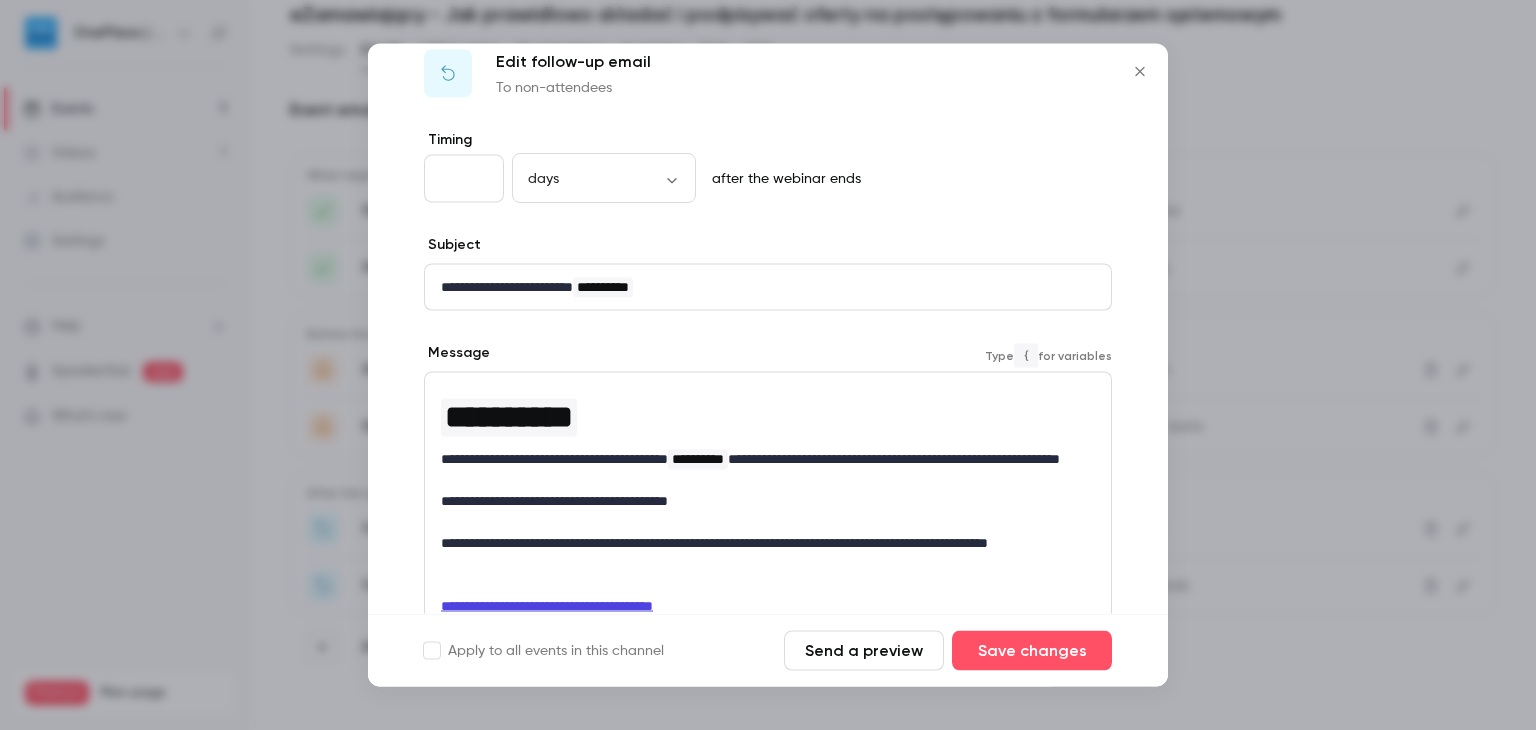 click on "**********" at bounding box center (760, 501) 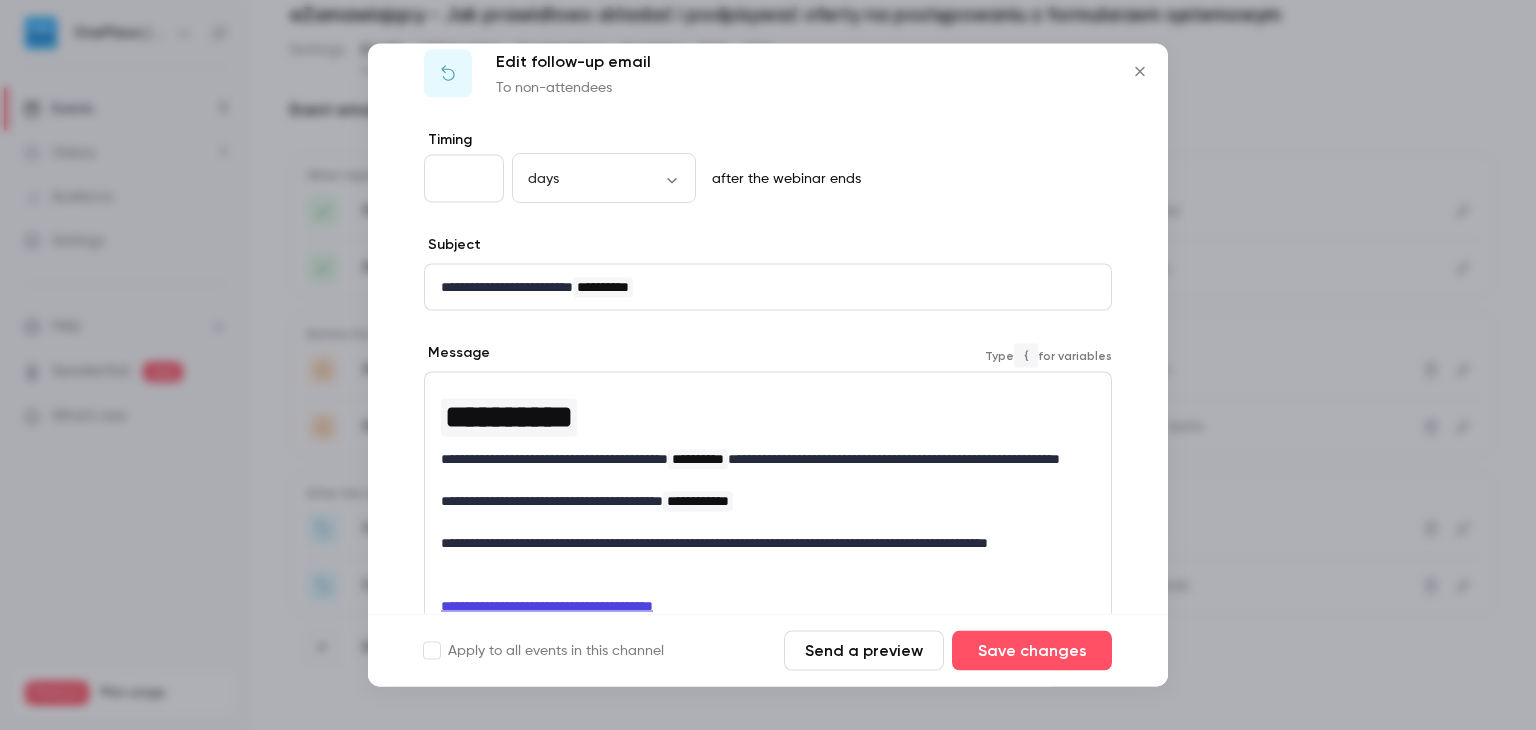 click on "**********" at bounding box center (760, 501) 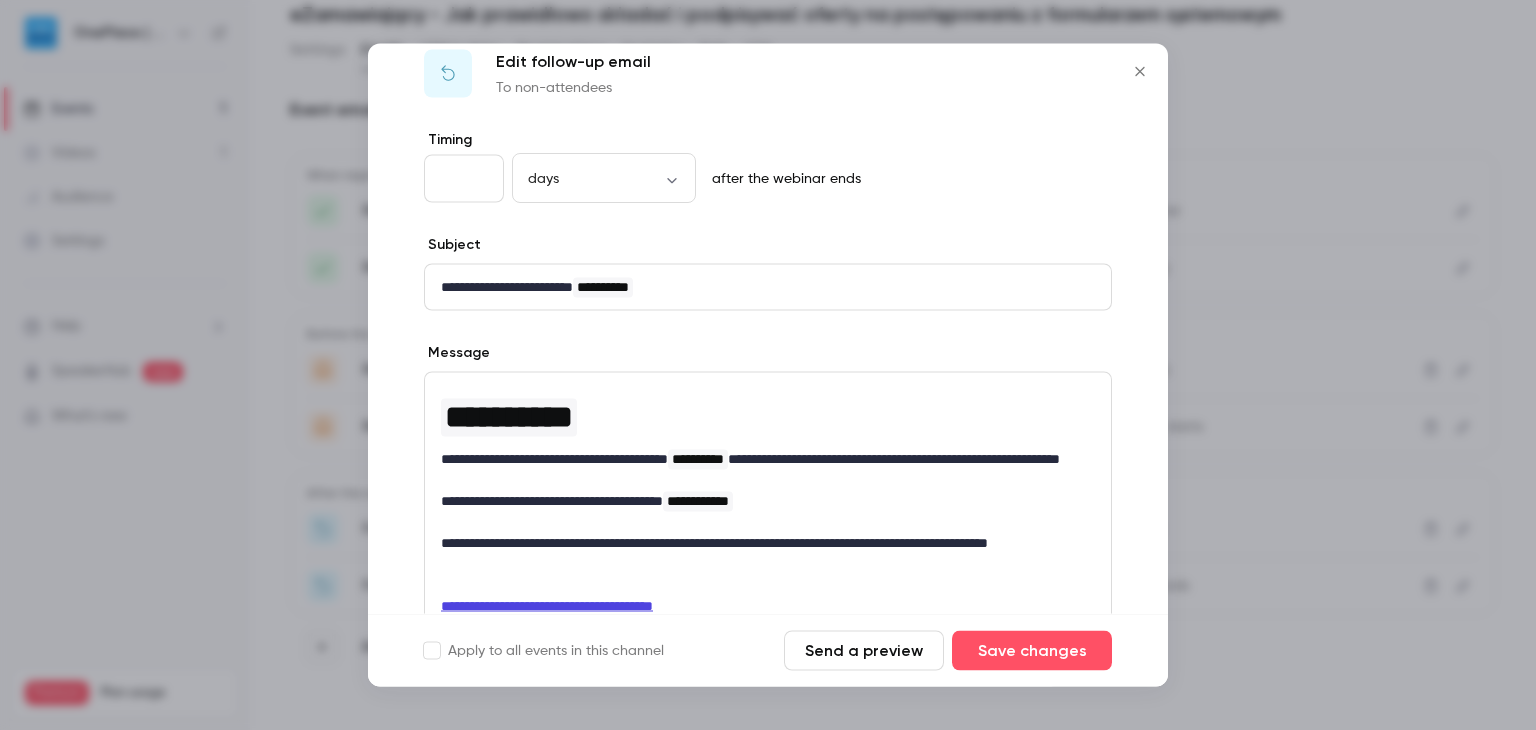 drag, startPoint x: 876, startPoint y: 656, endPoint x: 900, endPoint y: 565, distance: 94.11163 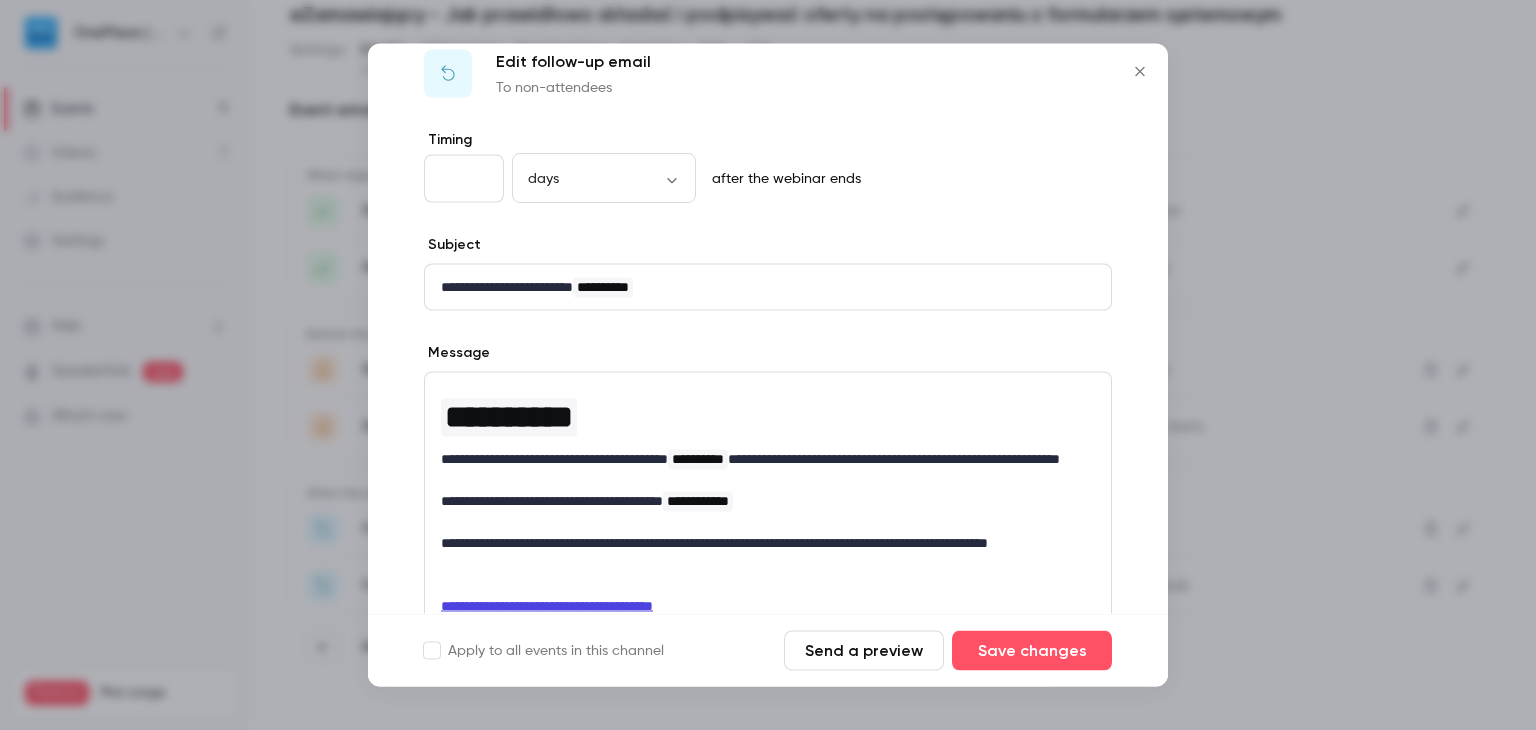 click on "**********" at bounding box center (768, 365) 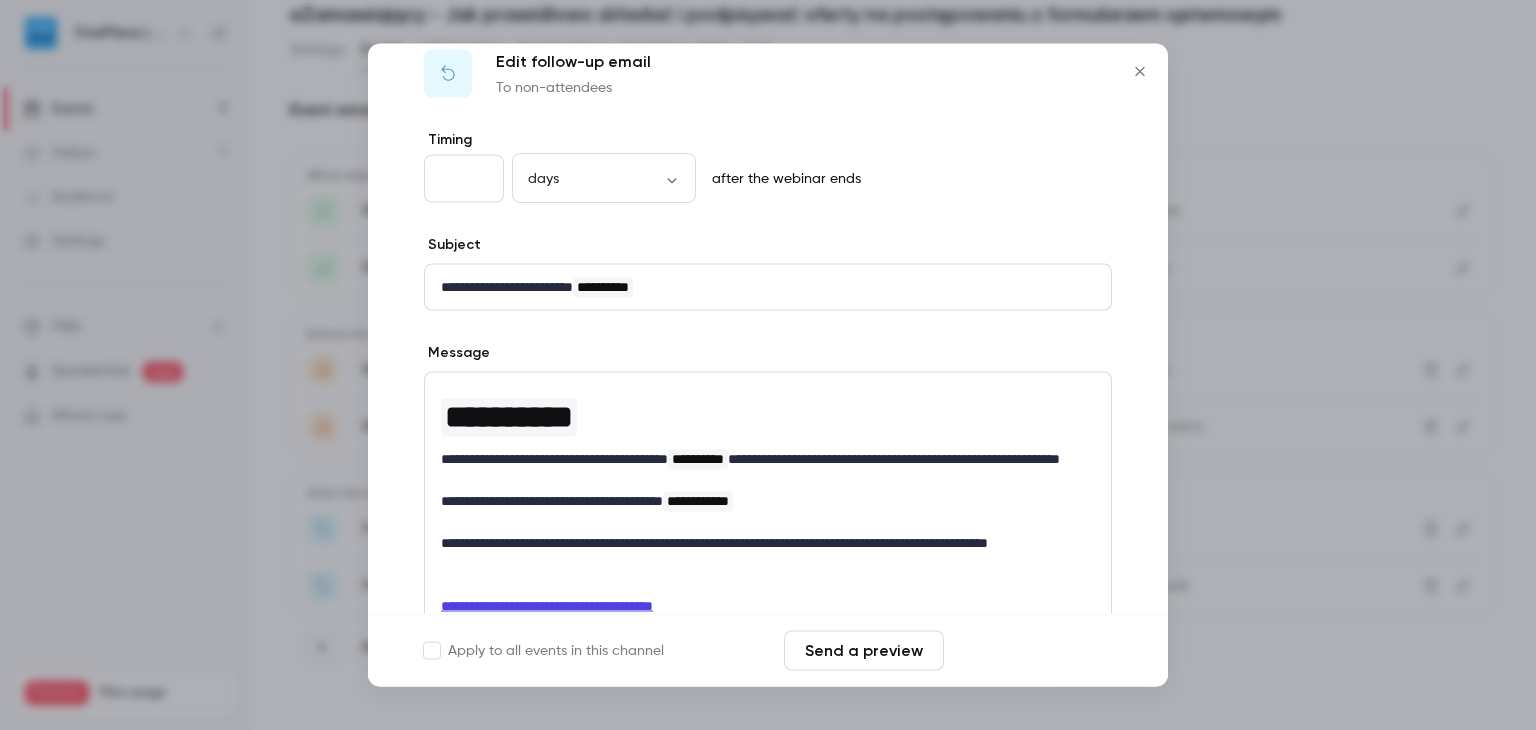 click on "Save changes" at bounding box center (1032, 651) 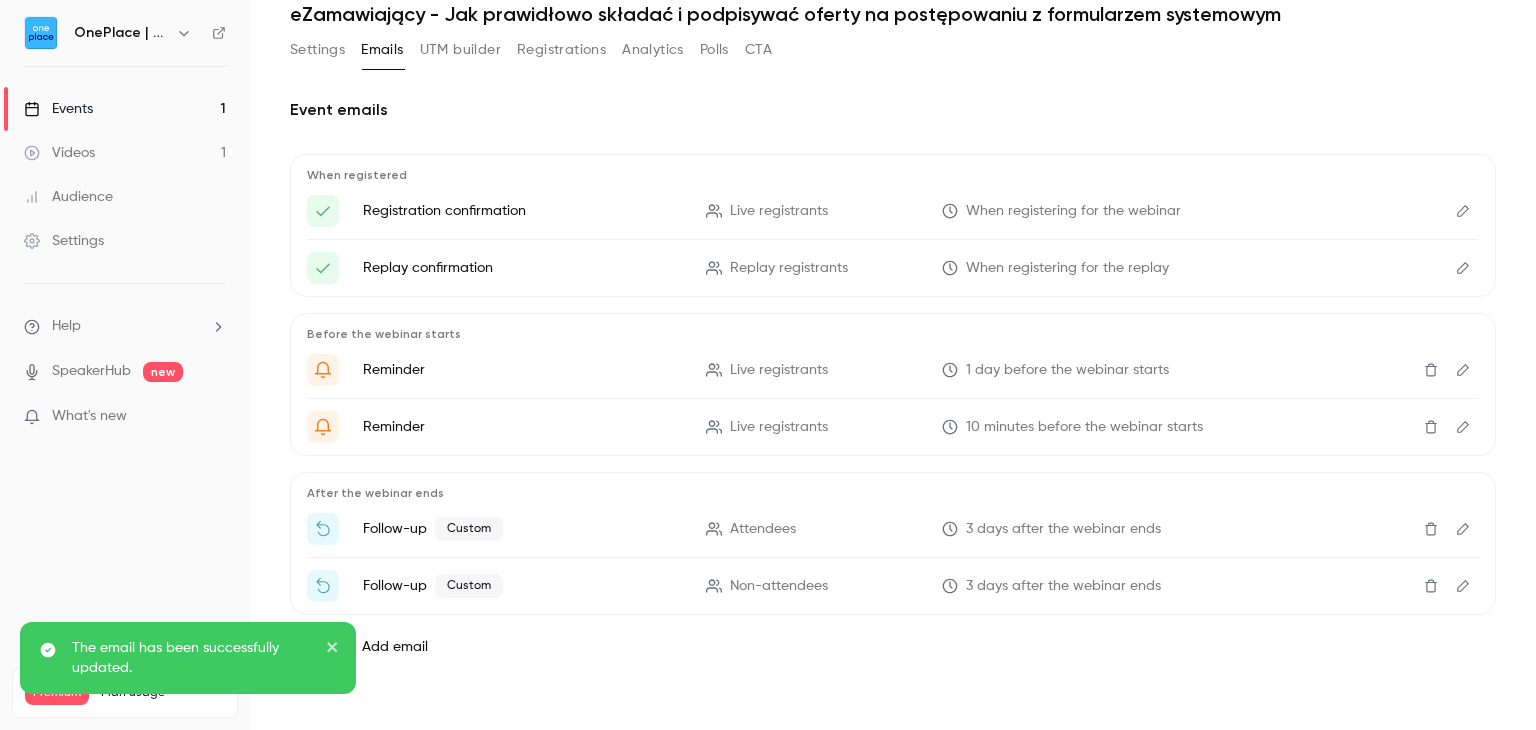 click 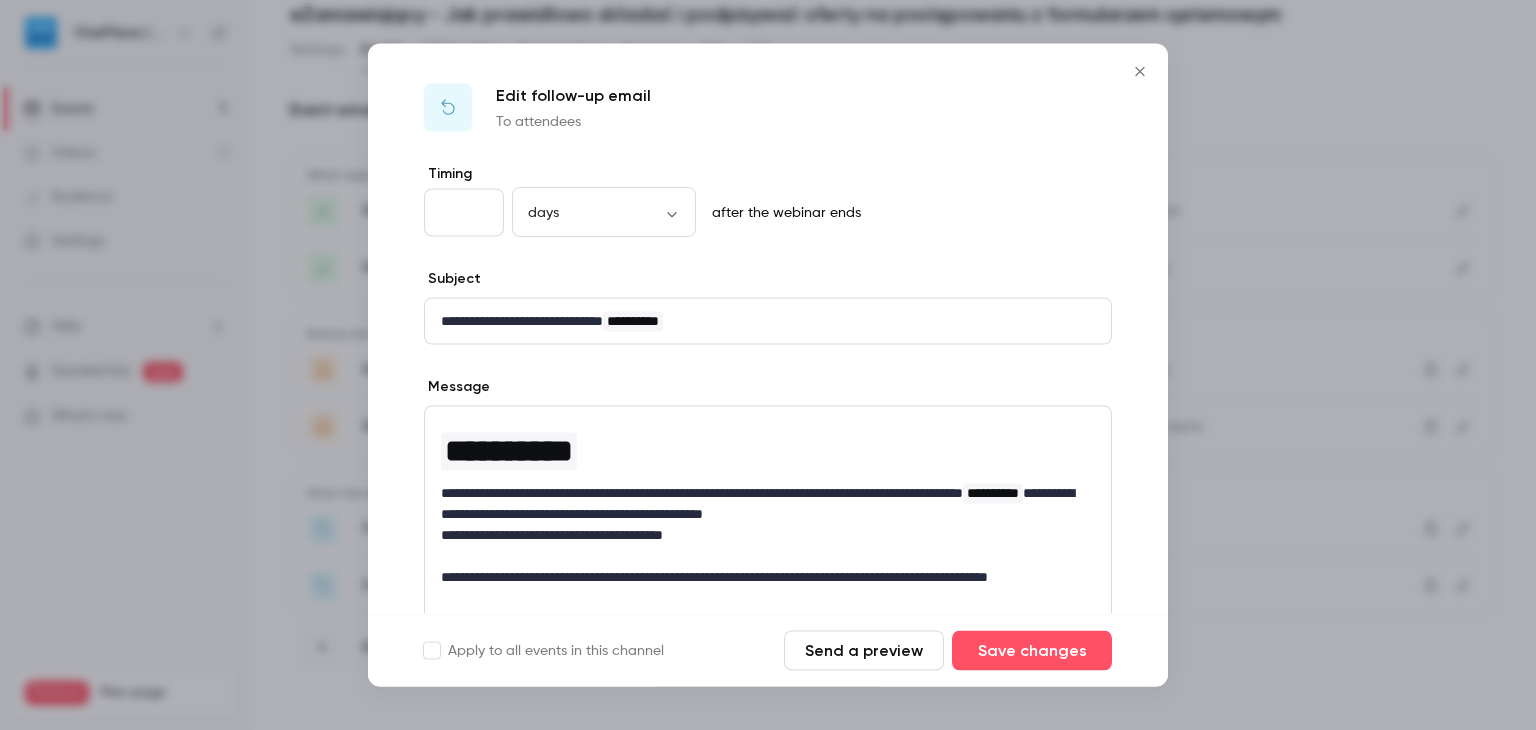 click 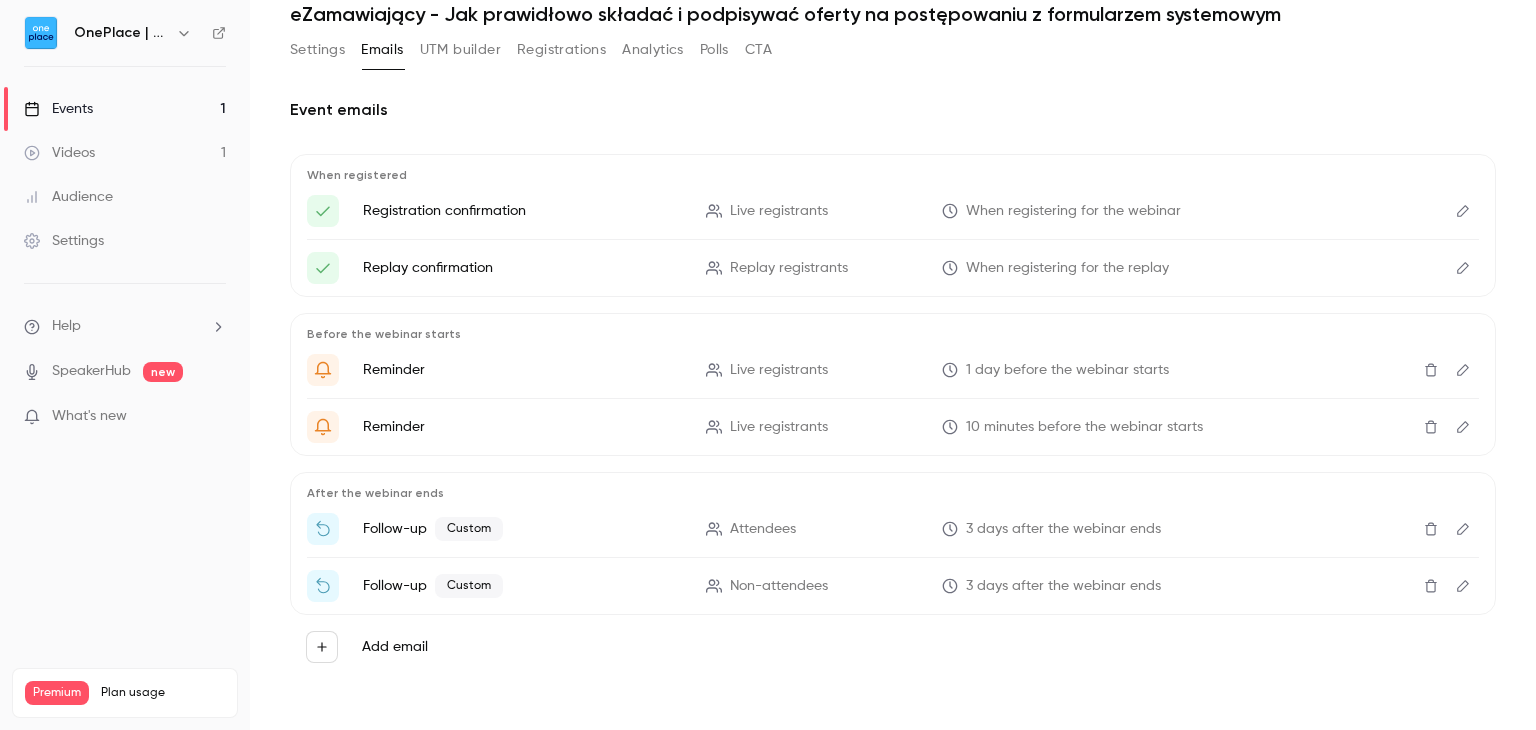 click 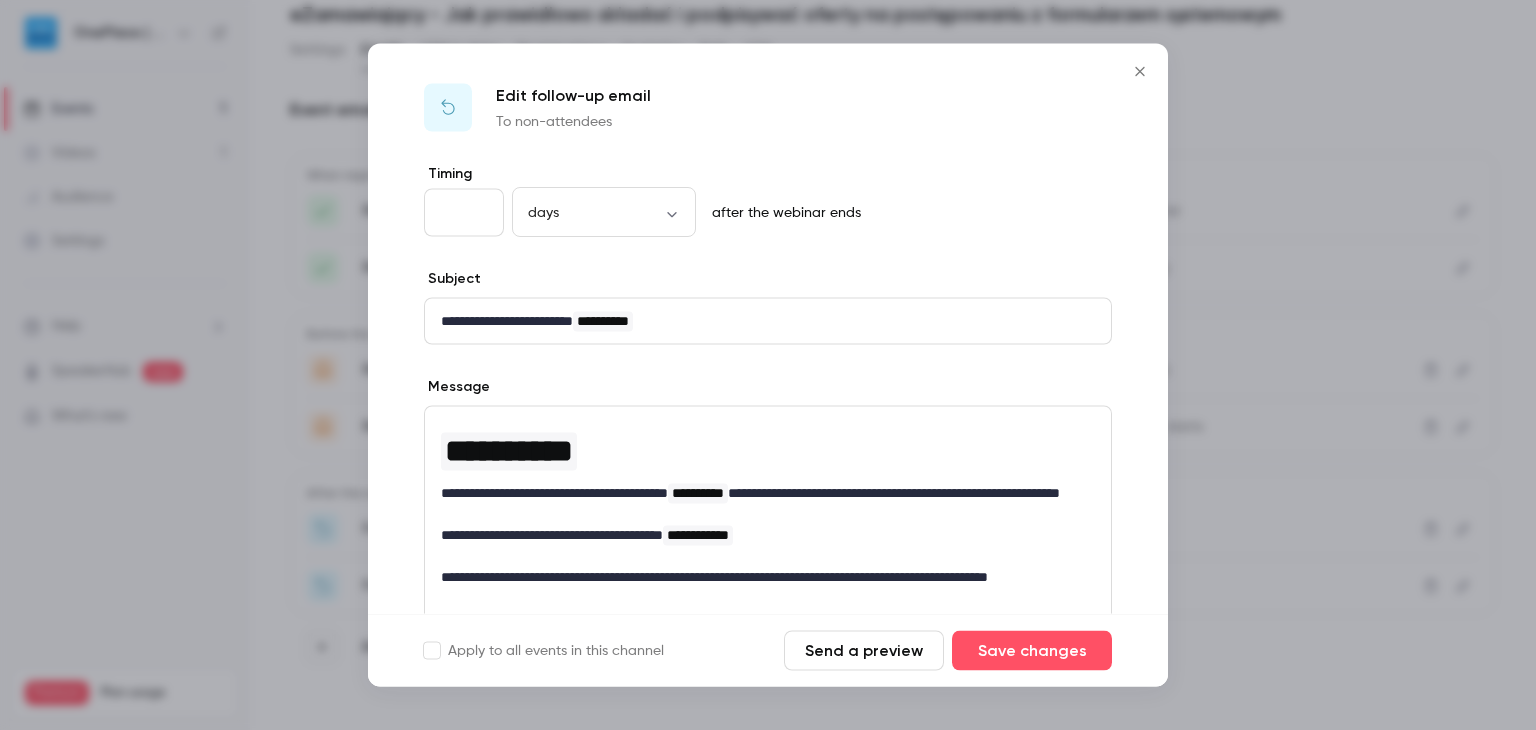 click on "**********" at bounding box center [760, 321] 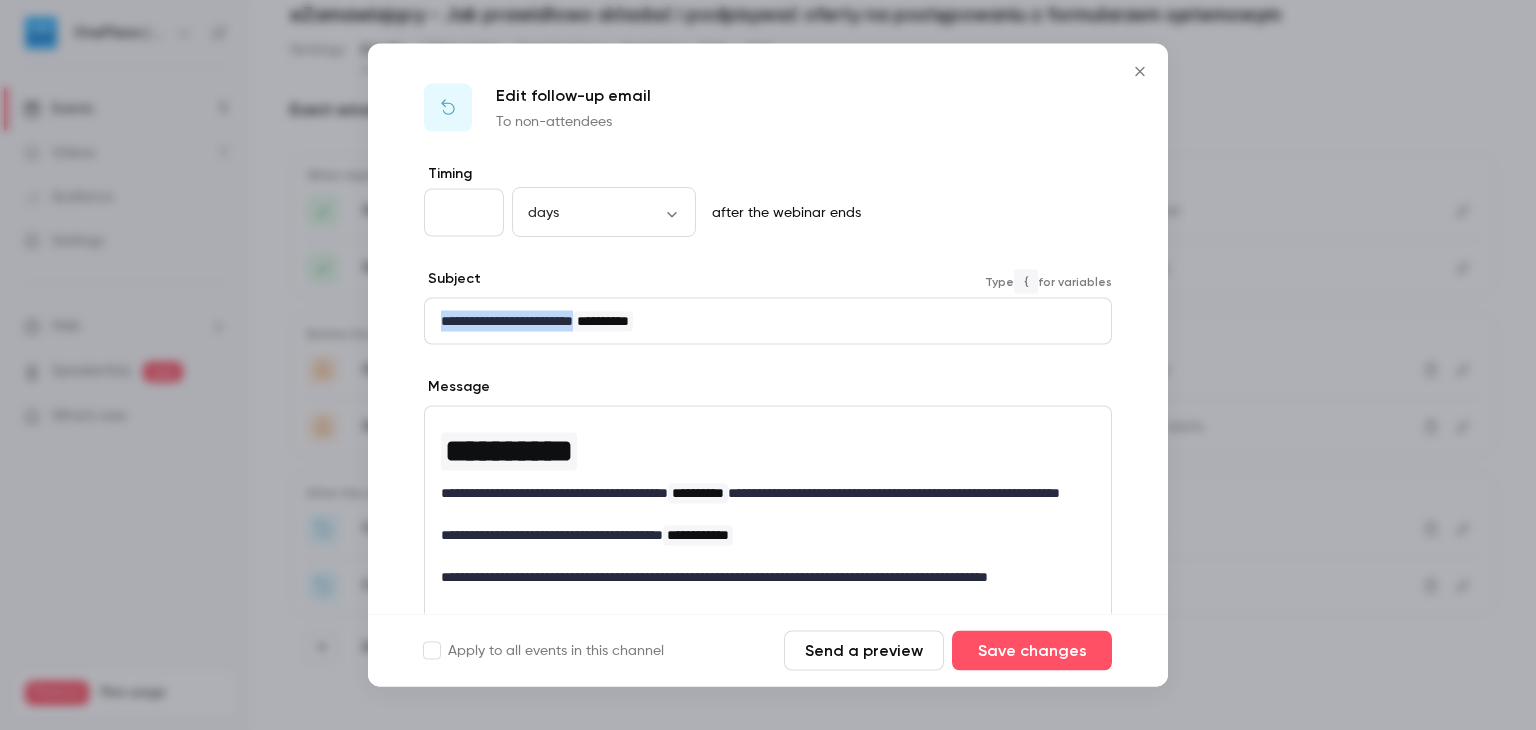 drag, startPoint x: 628, startPoint y: 318, endPoint x: 469, endPoint y: 318, distance: 159 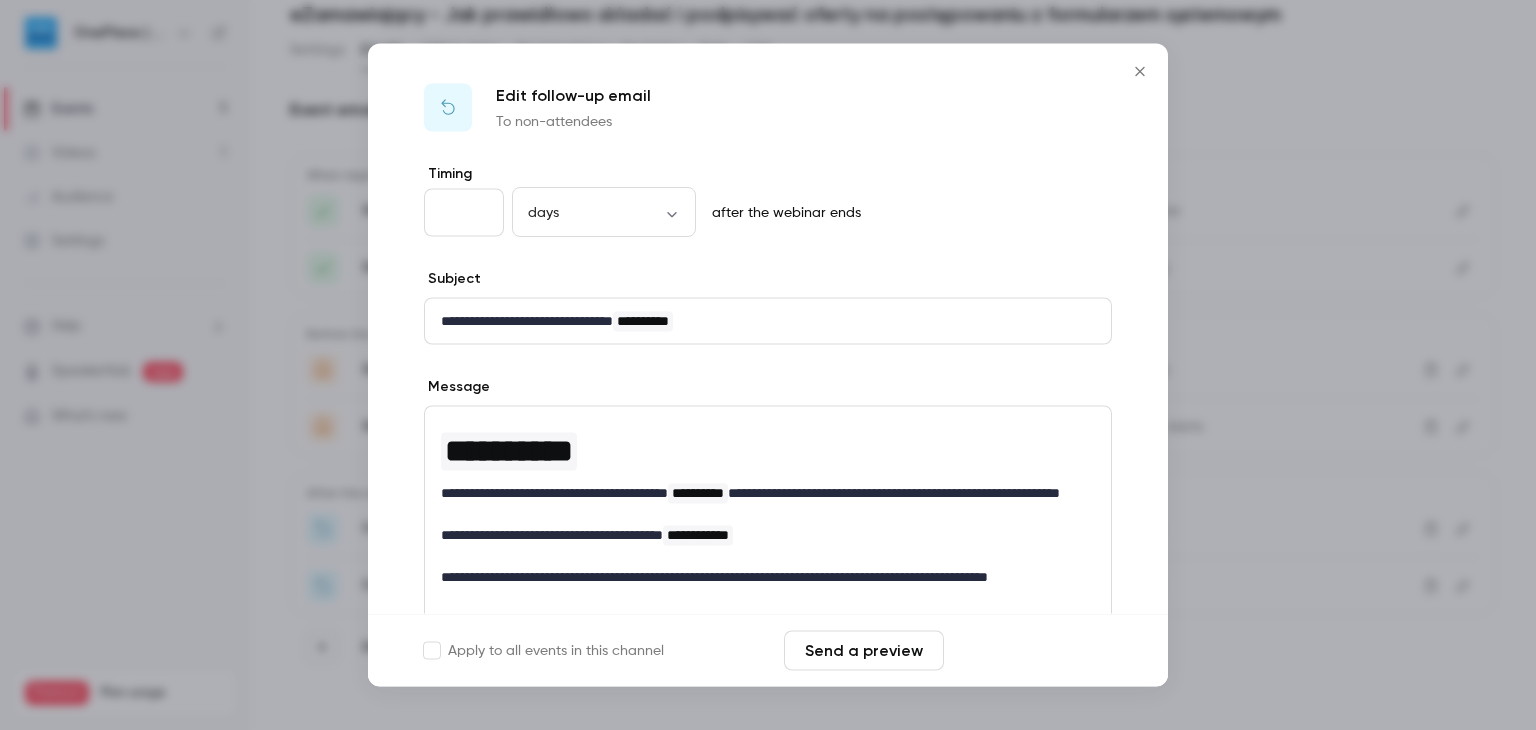 click on "Save changes" at bounding box center [1032, 651] 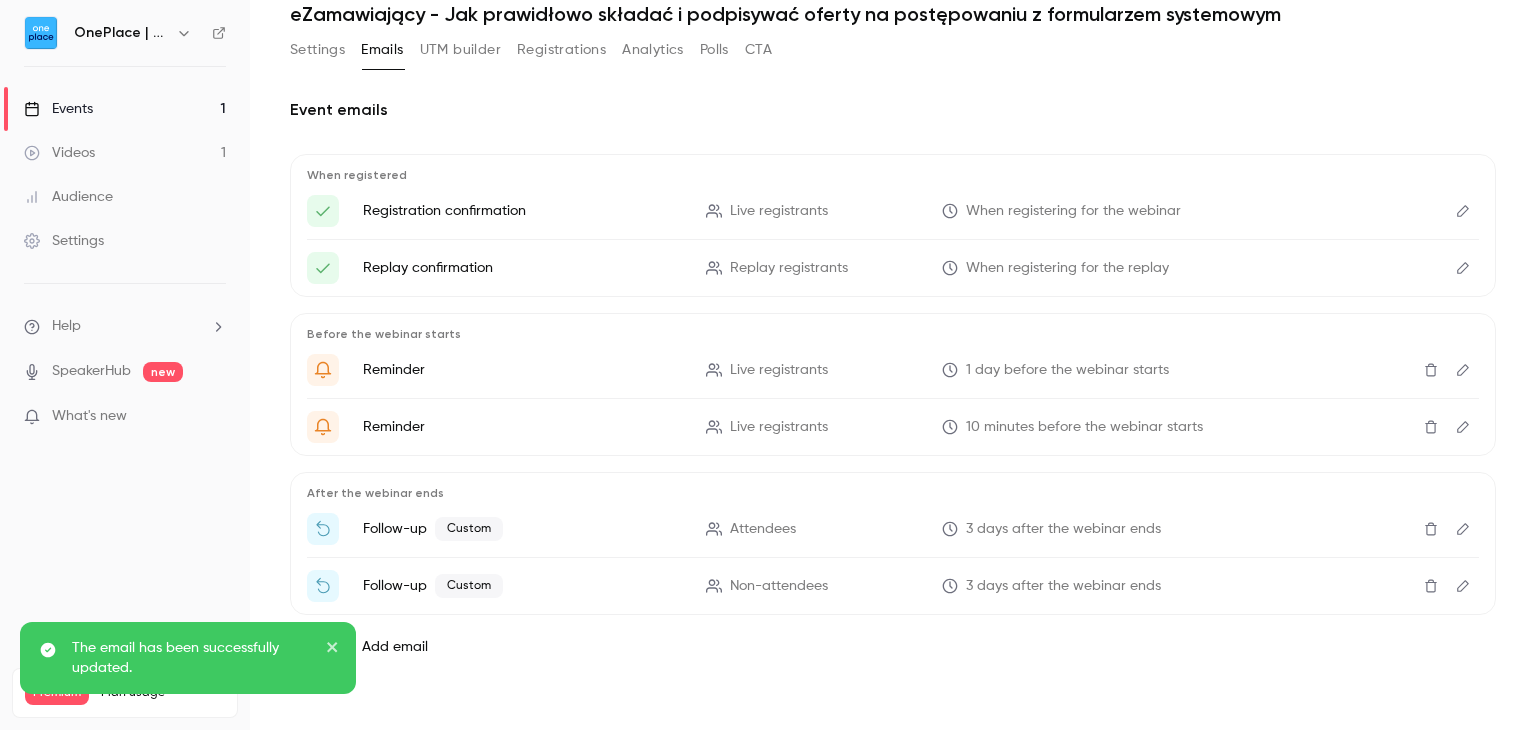 click 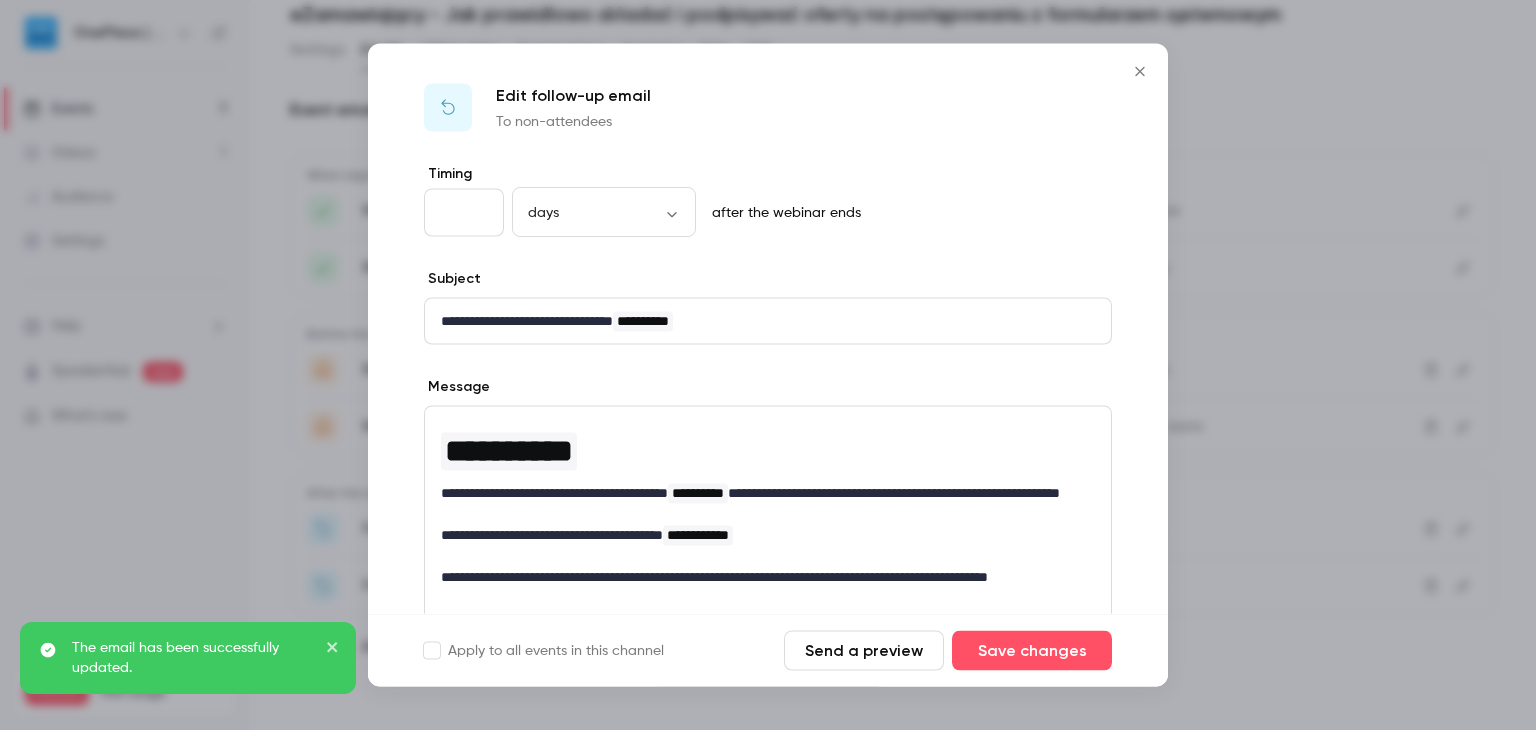 drag, startPoint x: 1454, startPoint y: 585, endPoint x: 868, endPoint y: 459, distance: 599.393 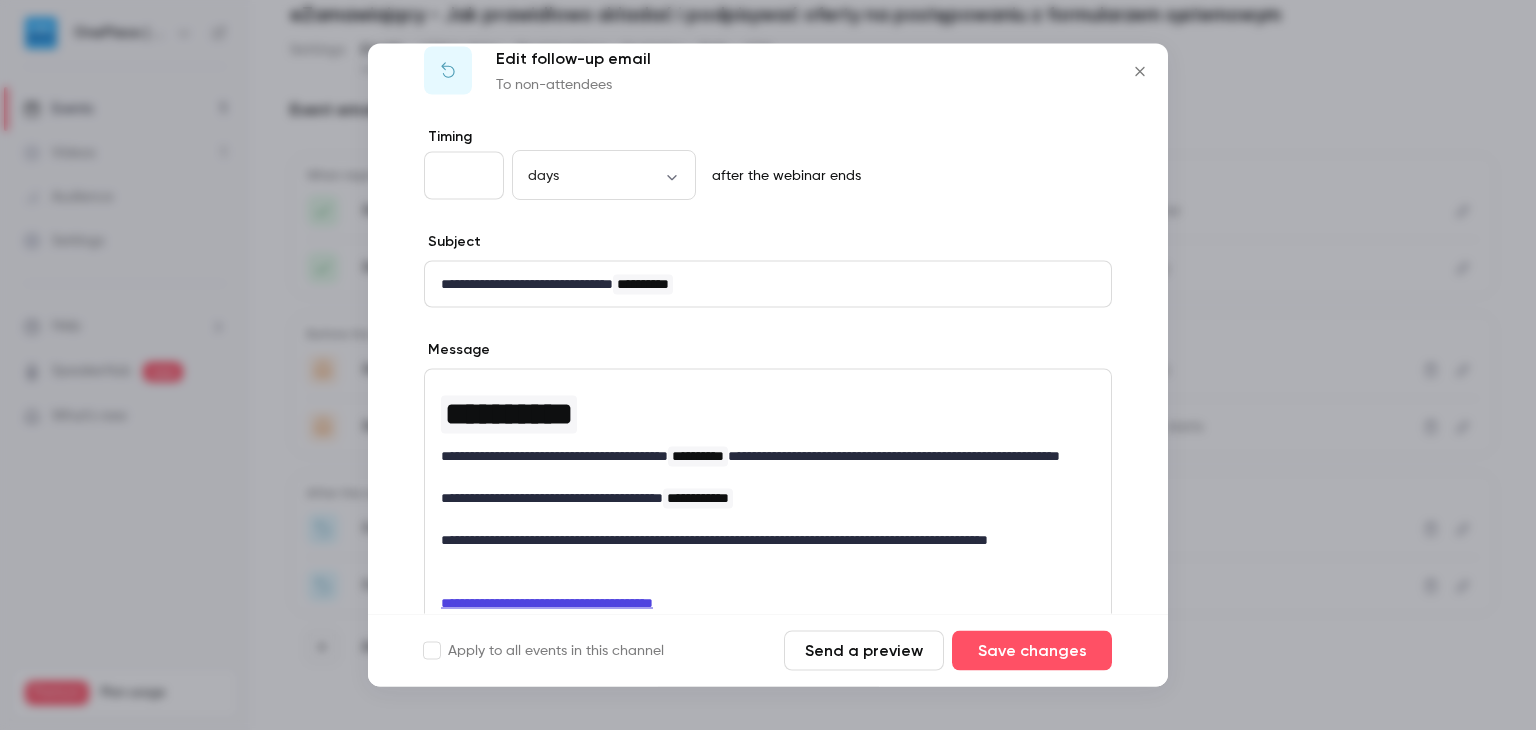 scroll, scrollTop: 0, scrollLeft: 0, axis: both 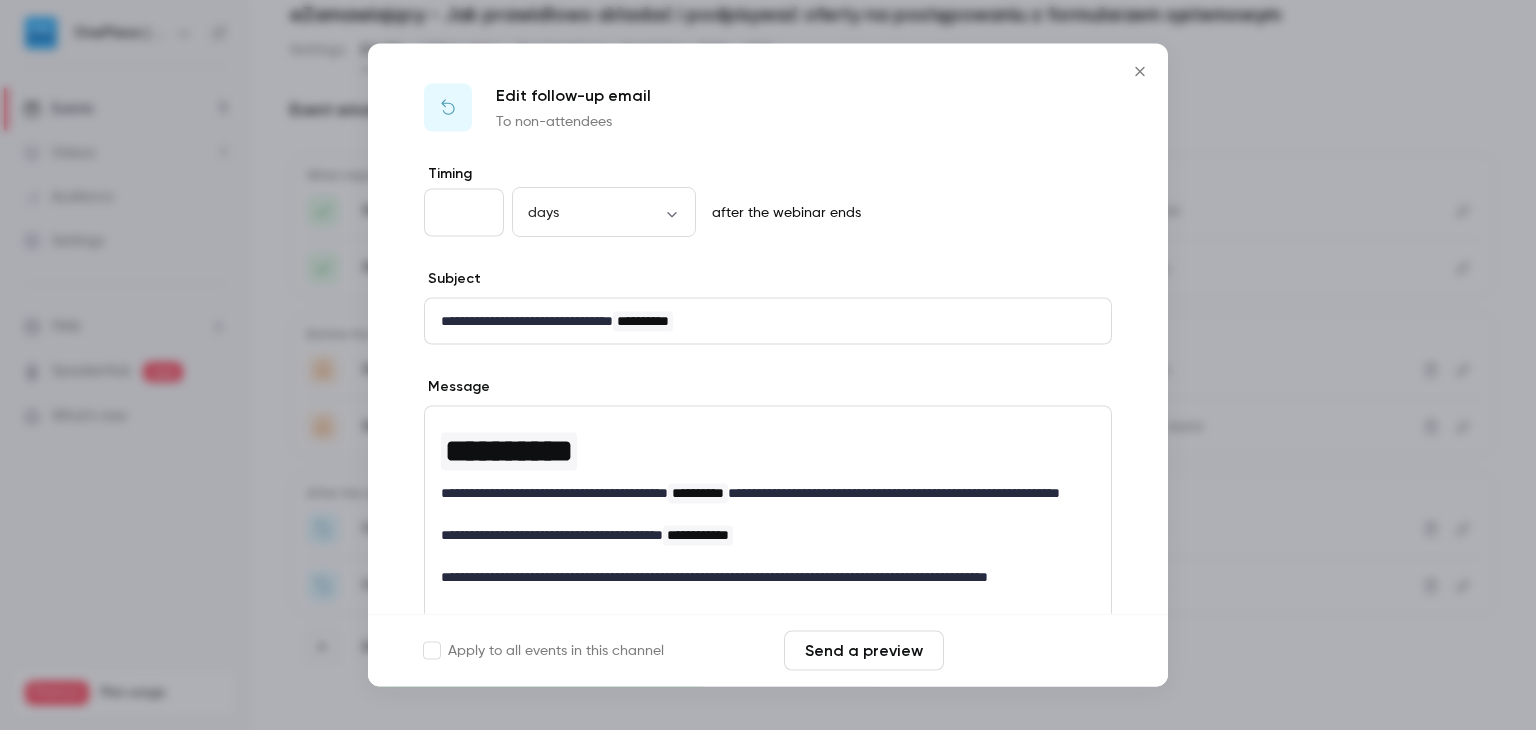 click on "Save changes" at bounding box center [1032, 651] 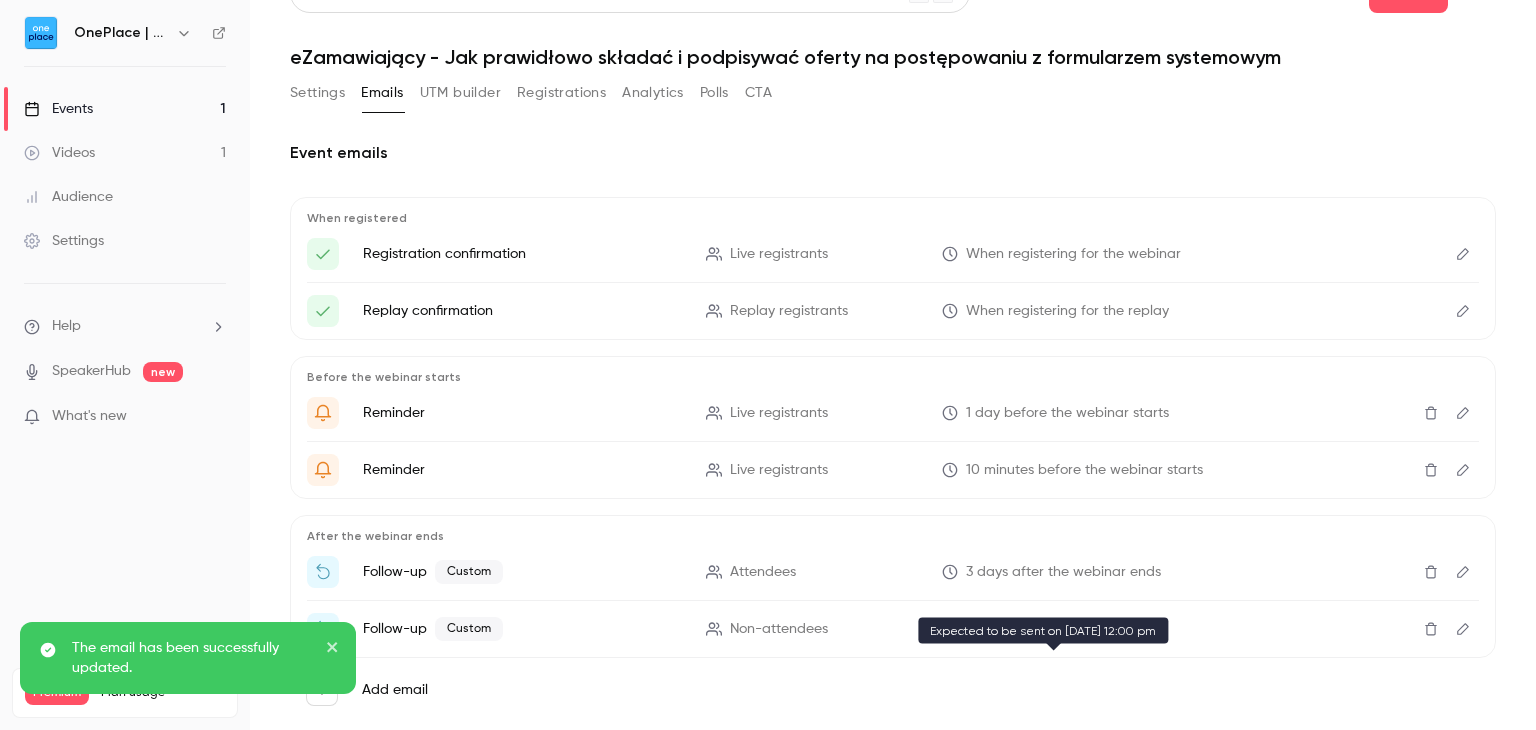 scroll, scrollTop: 0, scrollLeft: 0, axis: both 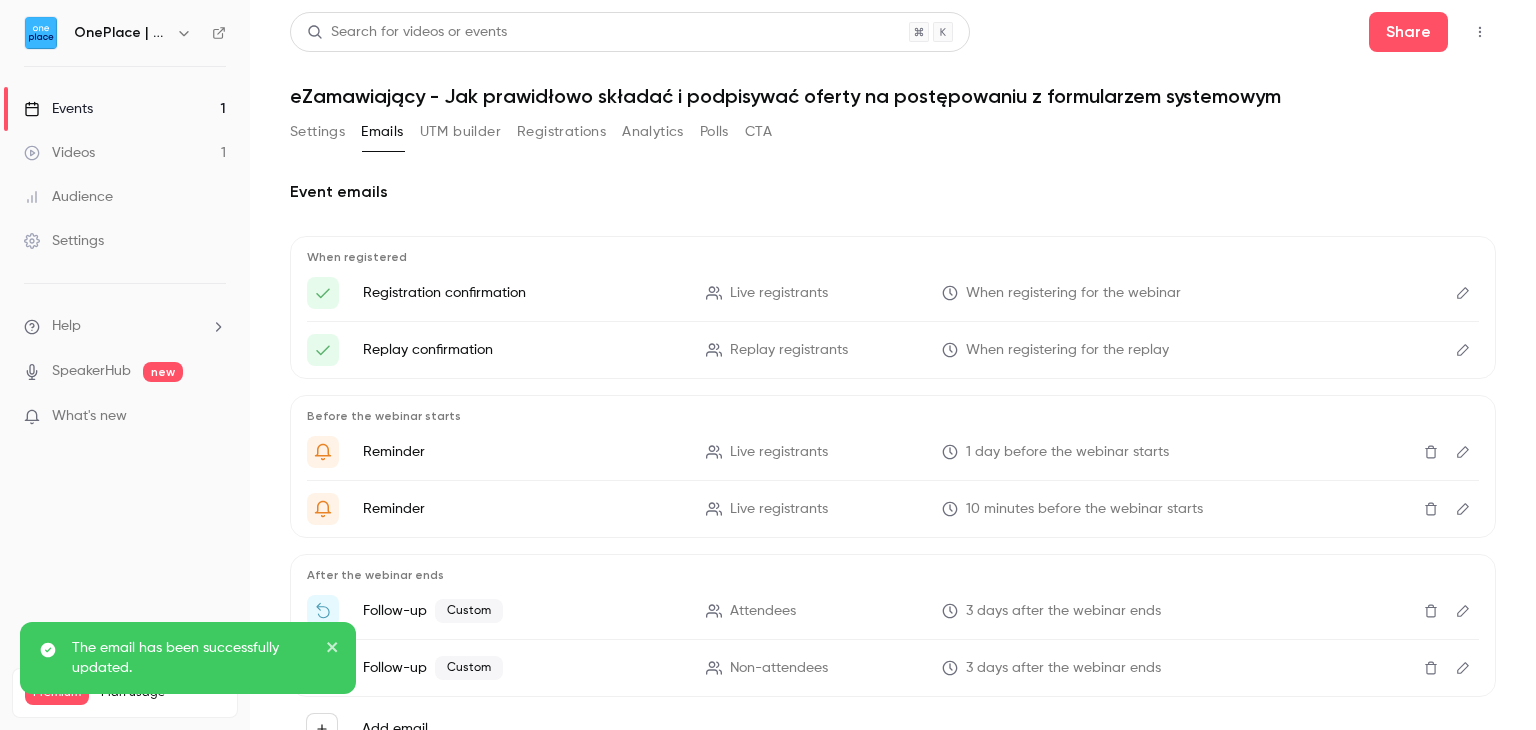 drag, startPoint x: 640, startPoint y: 178, endPoint x: 643, endPoint y: 193, distance: 15.297058 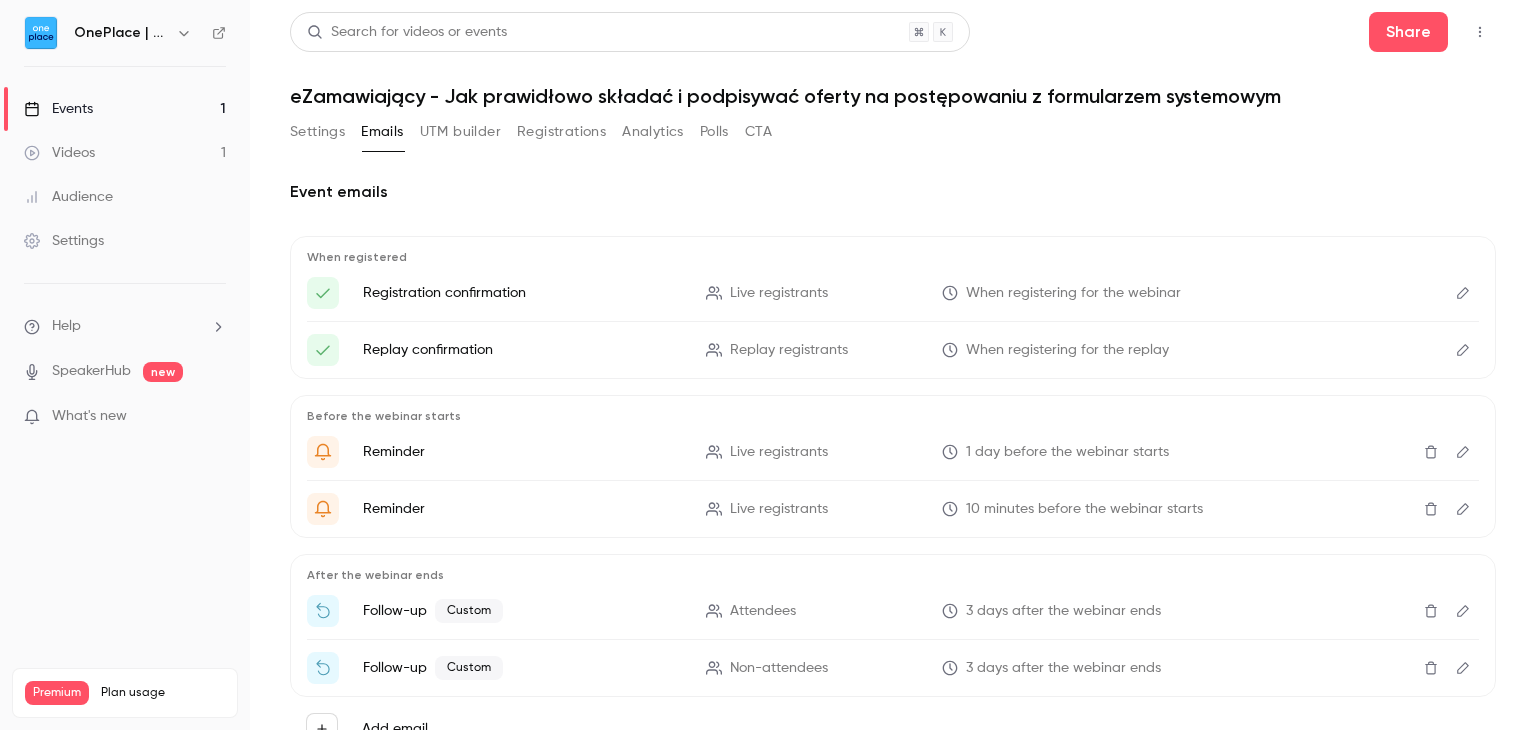 drag, startPoint x: 760, startPoint y: 213, endPoint x: 720, endPoint y: 209, distance: 40.1995 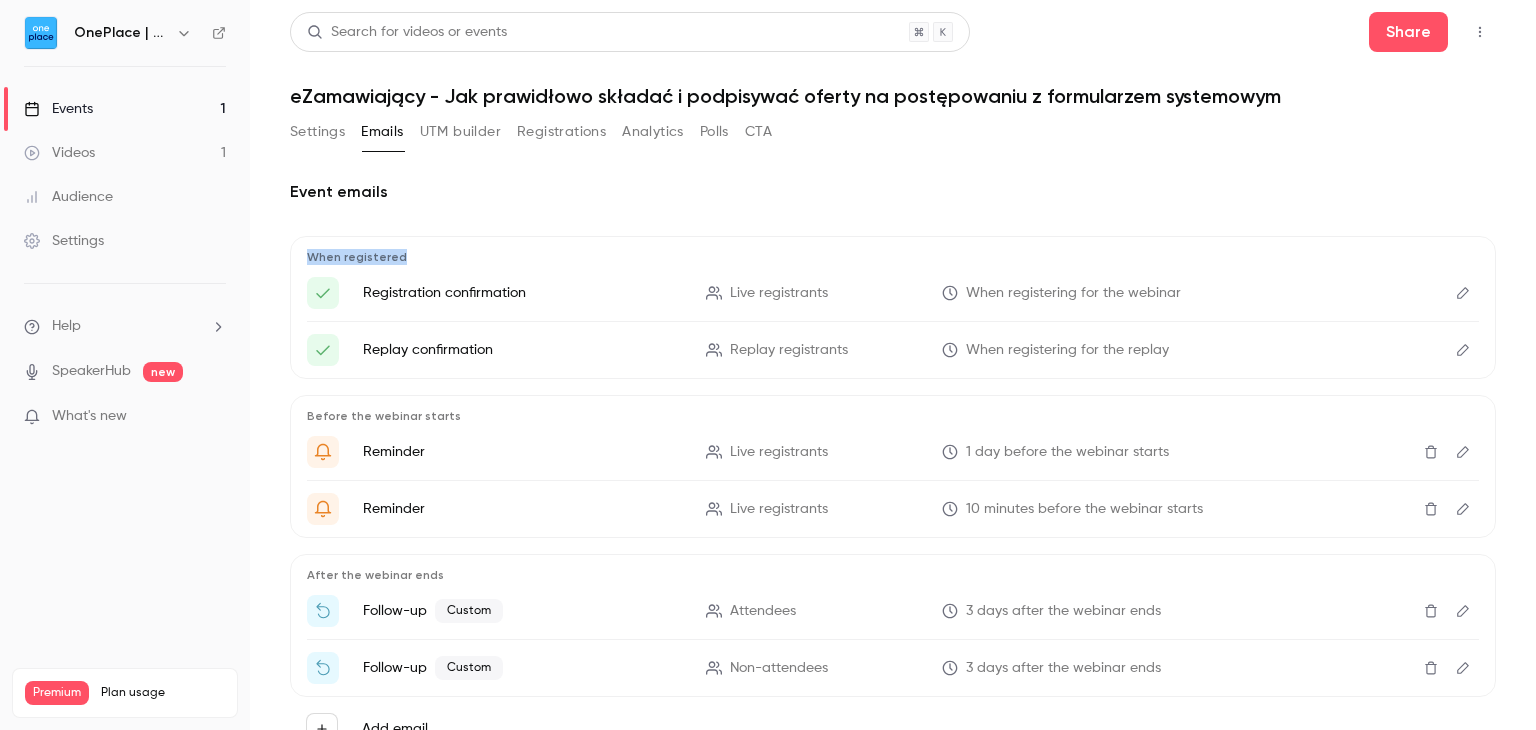 drag, startPoint x: 719, startPoint y: 207, endPoint x: 696, endPoint y: 204, distance: 23.194826 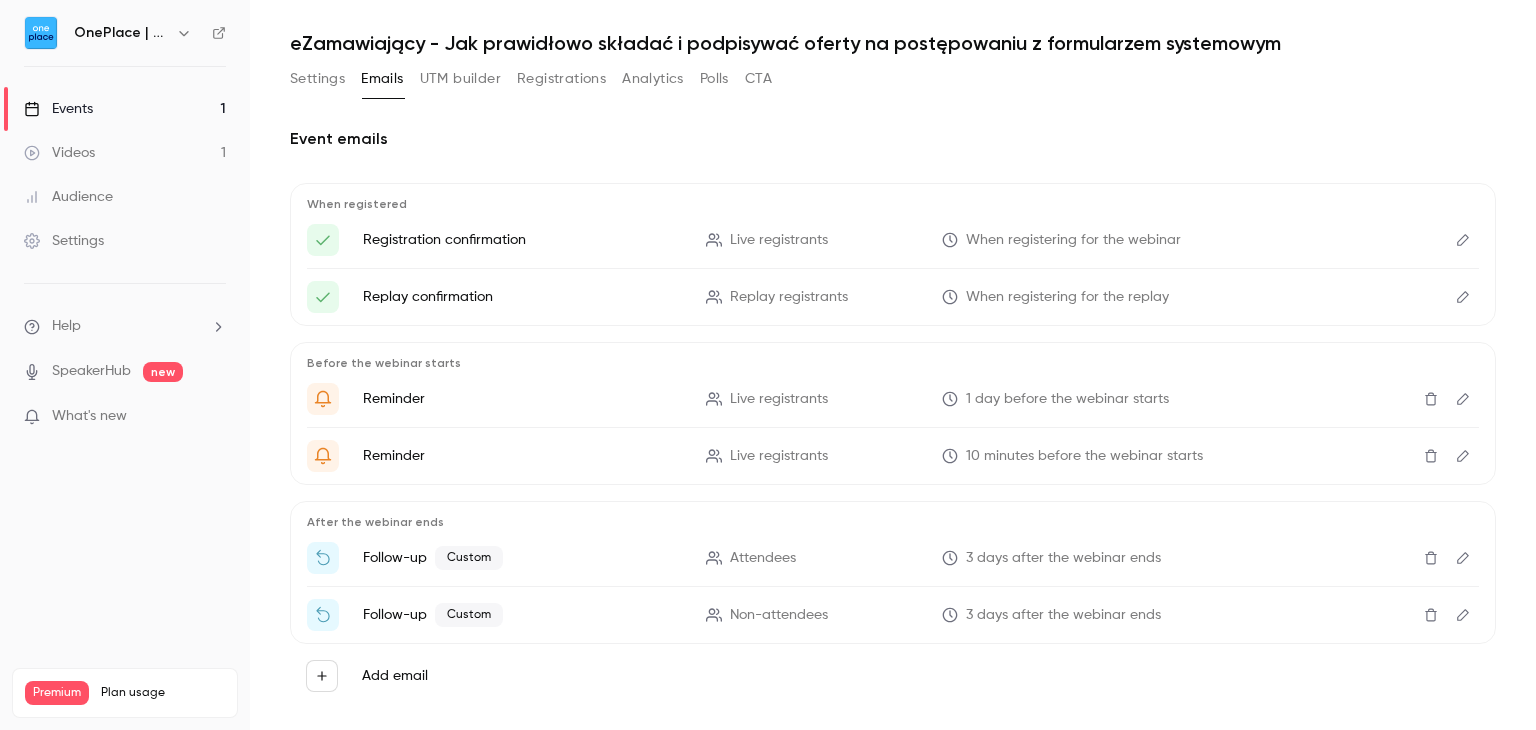 scroll, scrollTop: 82, scrollLeft: 0, axis: vertical 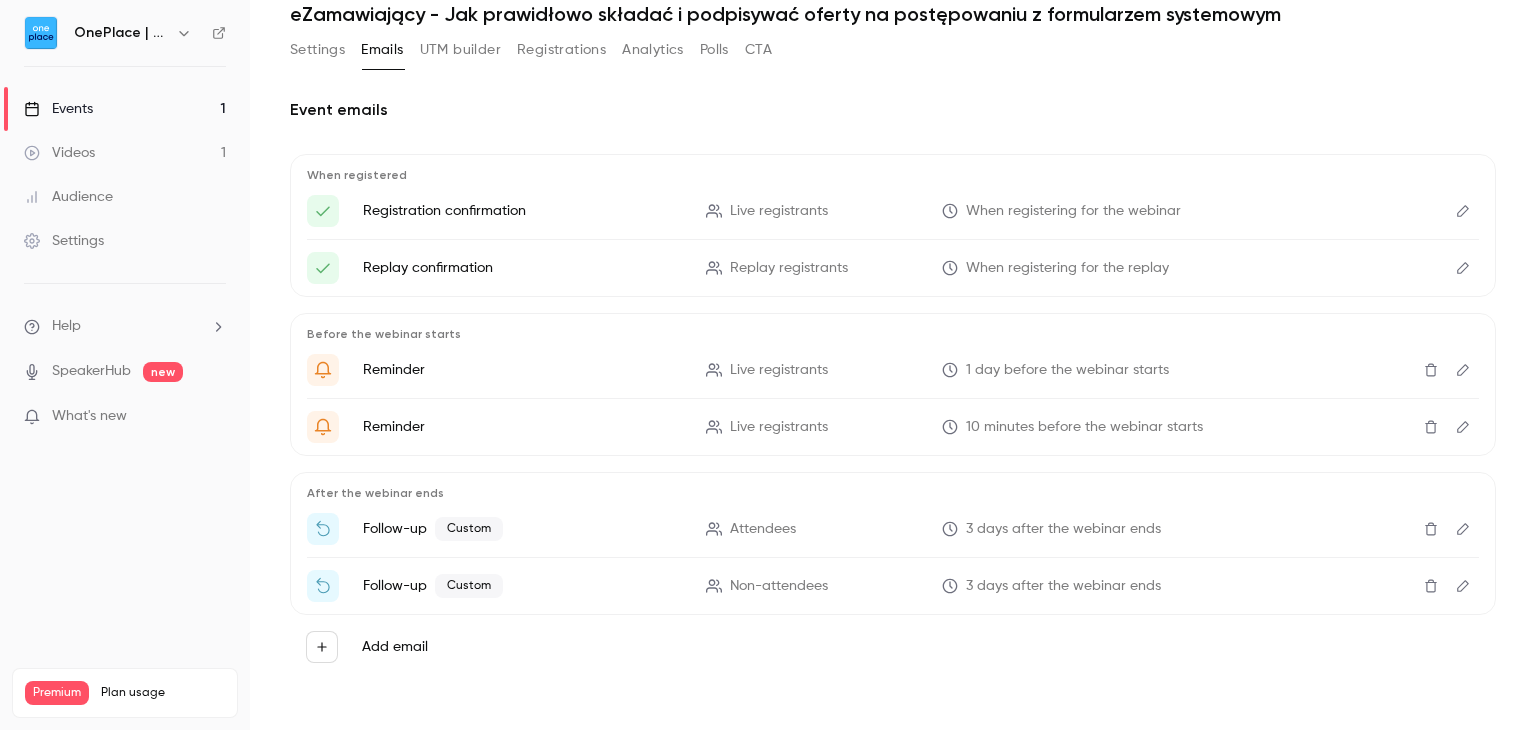 click 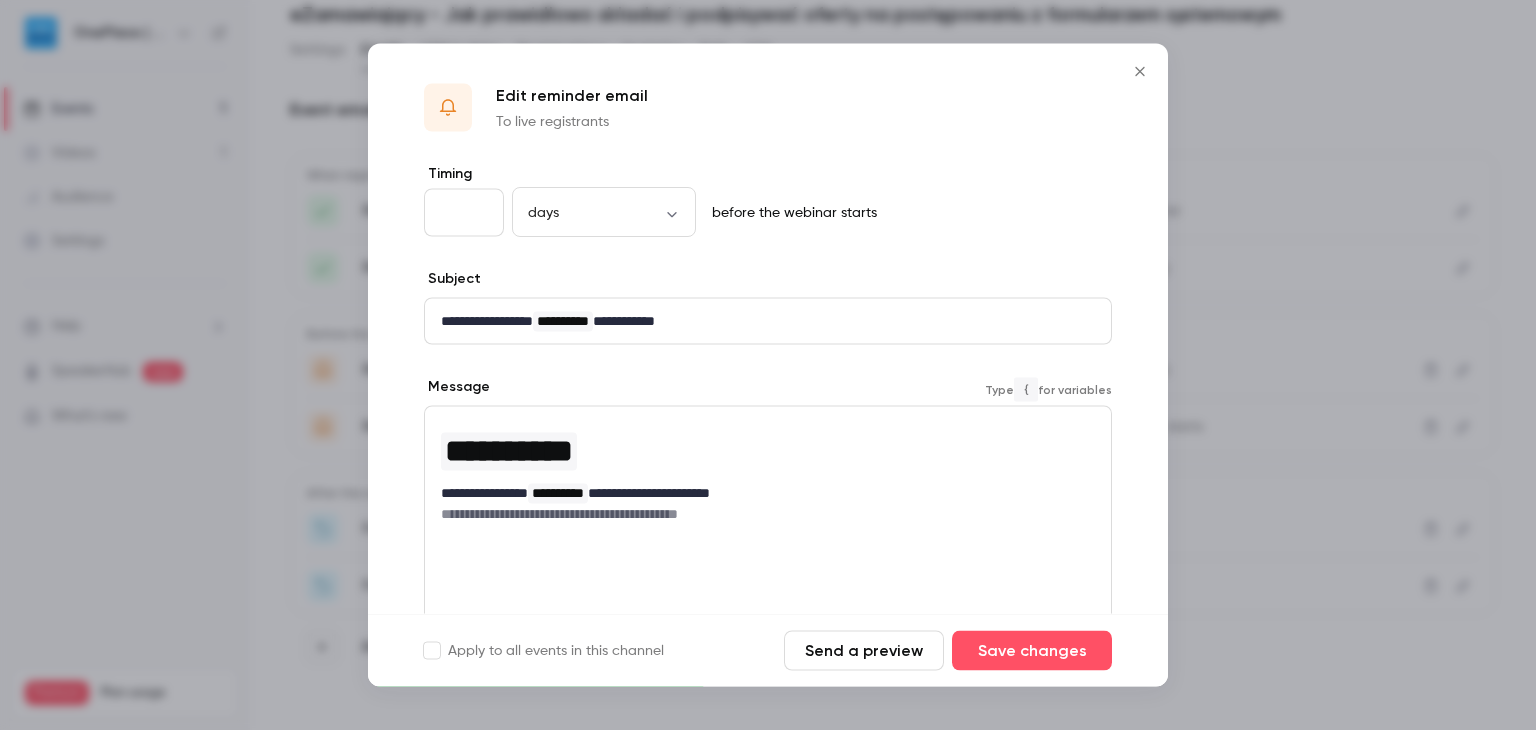 click on "**********" at bounding box center (760, 493) 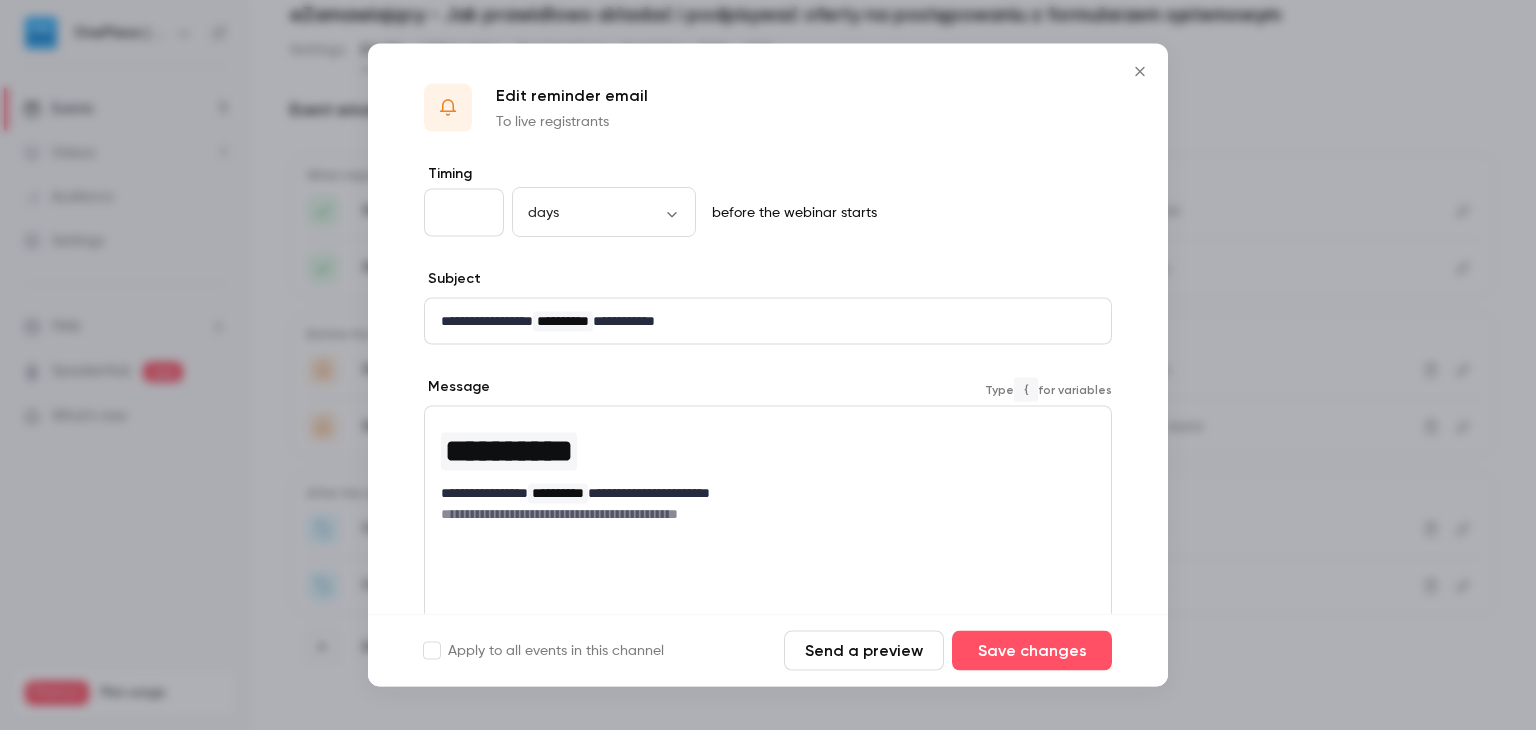 click on "**********" at bounding box center (760, 514) 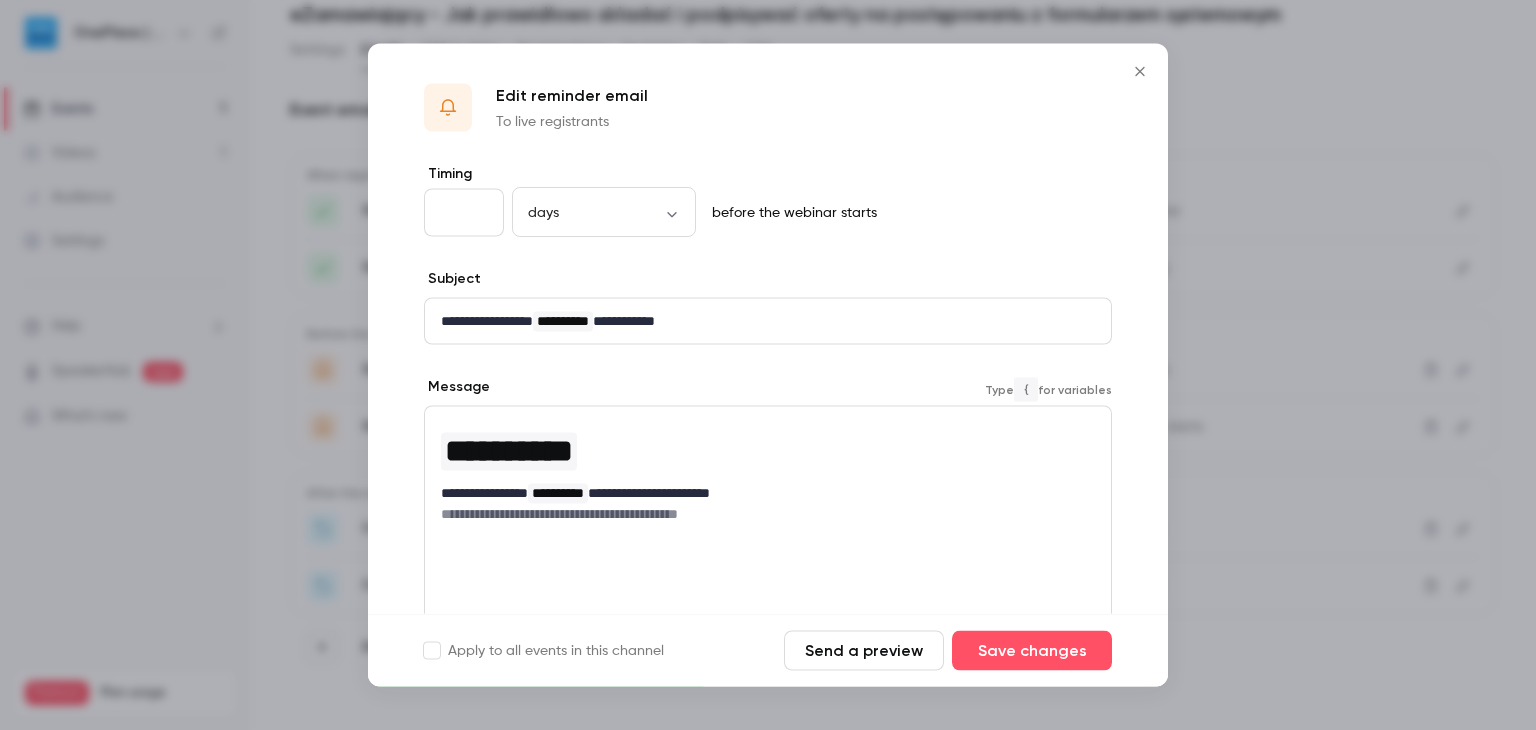click 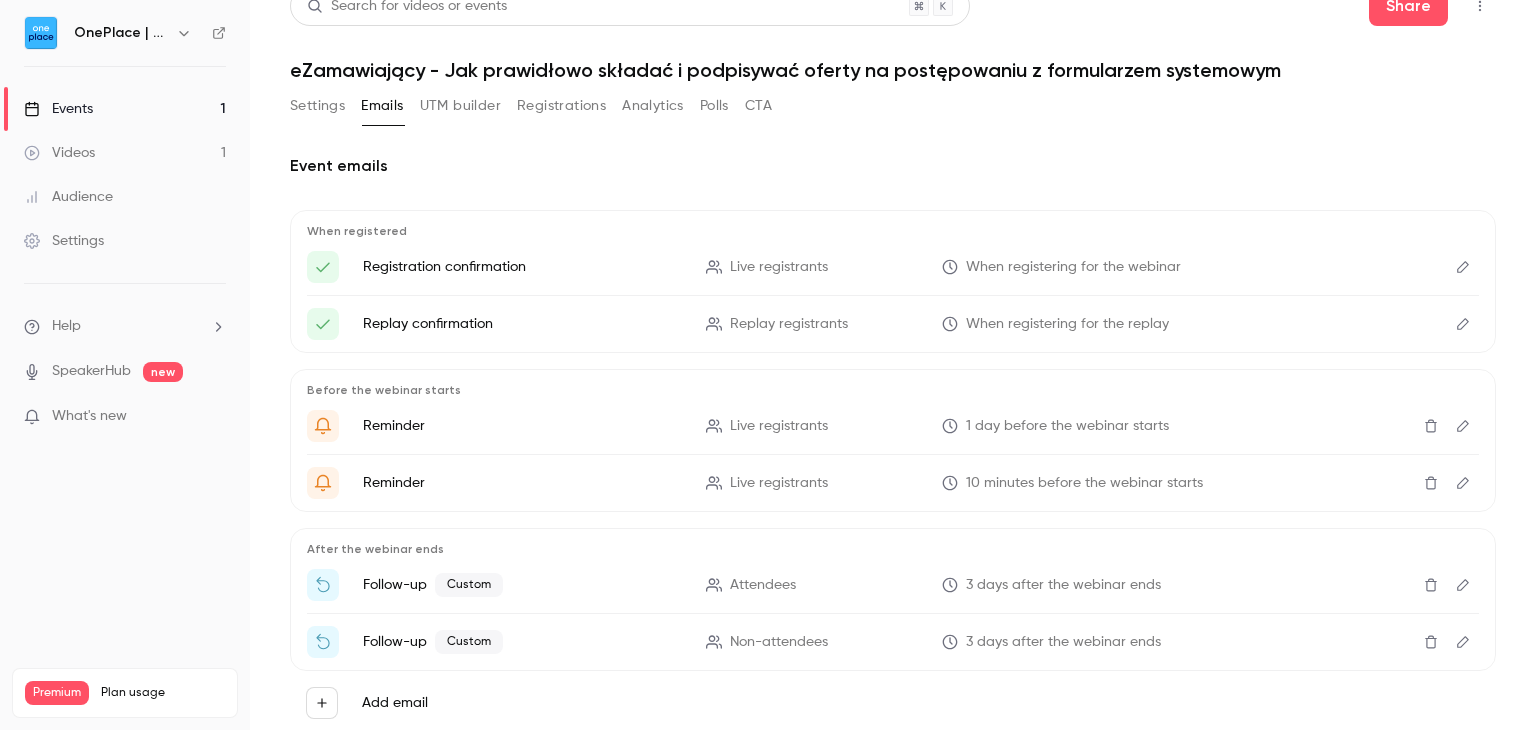 scroll, scrollTop: 0, scrollLeft: 0, axis: both 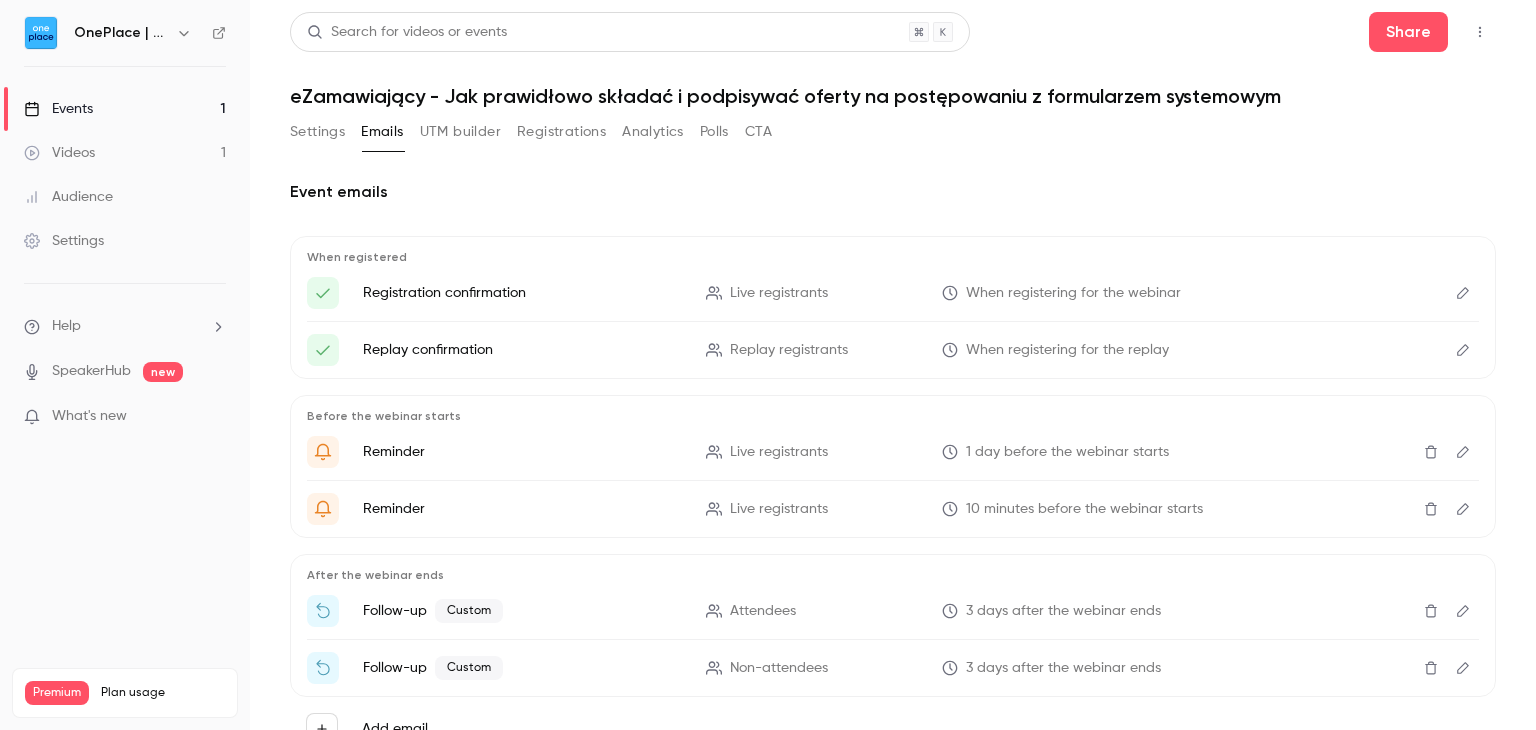 drag, startPoint x: 665, startPoint y: 185, endPoint x: 631, endPoint y: 199, distance: 36.769554 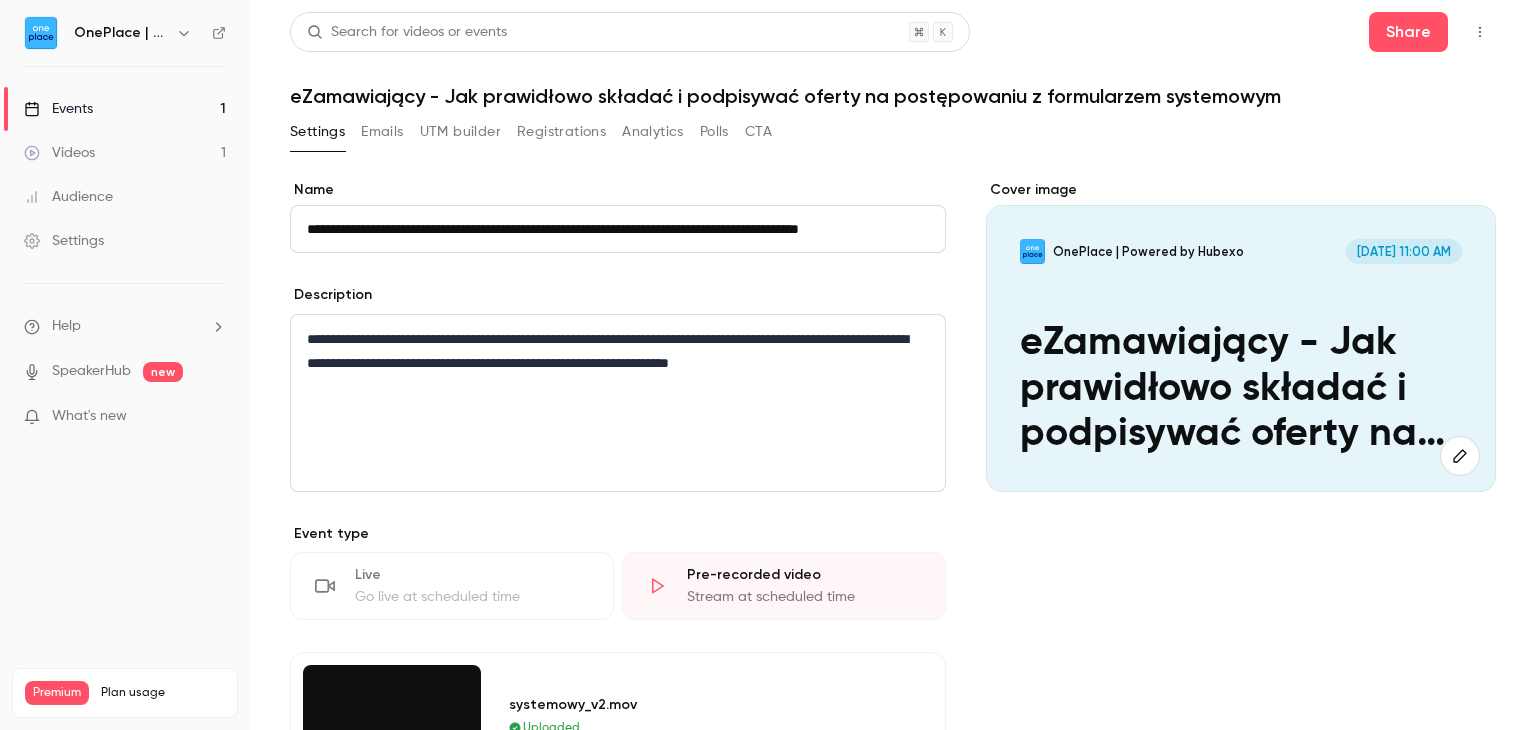 scroll, scrollTop: 0, scrollLeft: 76, axis: horizontal 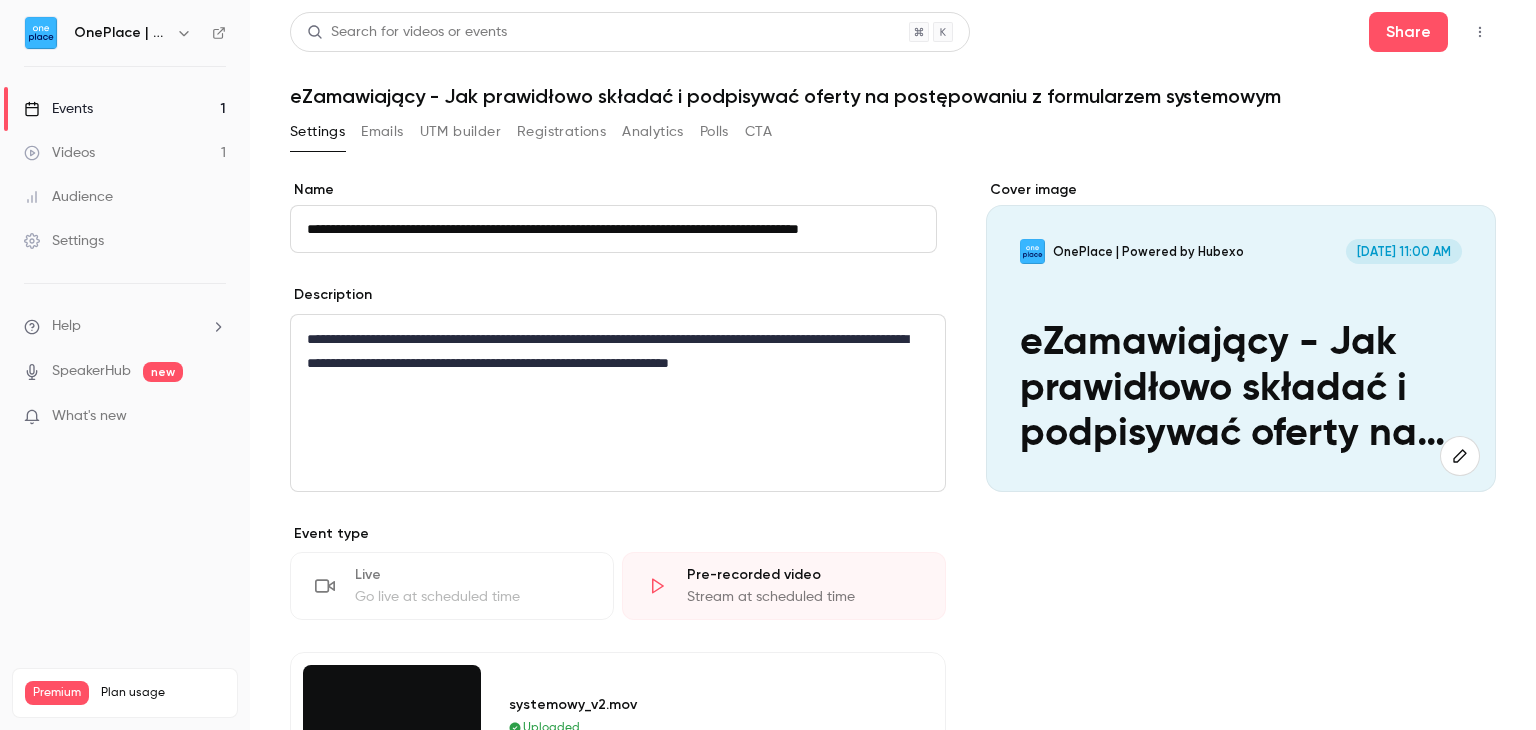 click on "Cover image OnePlace | Powered by Hubexo [DATE] 11:00 AM eZamawiający - Jak prawidłowo składać i podpisywać oferty na postępowaniu z formularzem systemowym" at bounding box center (1241, 688) 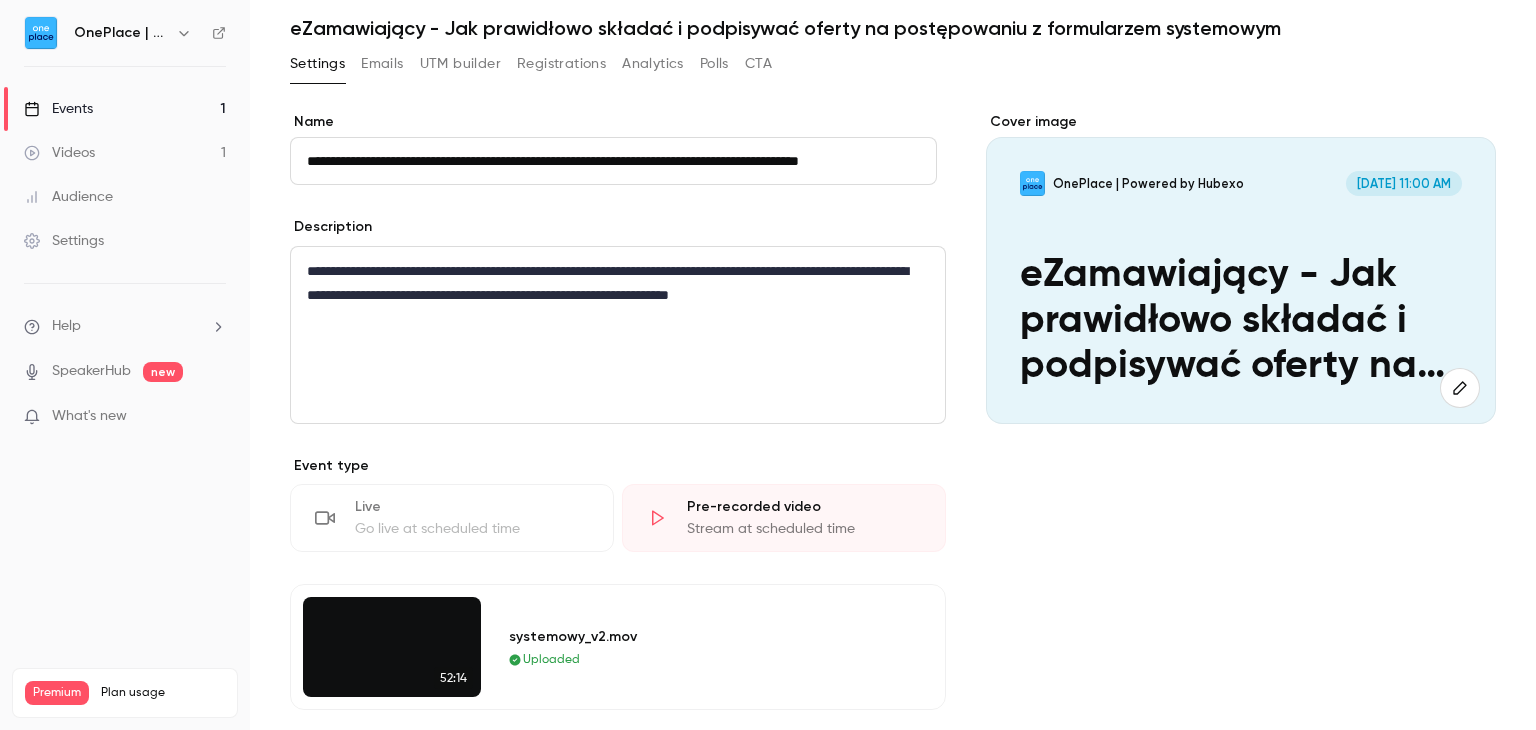 scroll, scrollTop: 0, scrollLeft: 0, axis: both 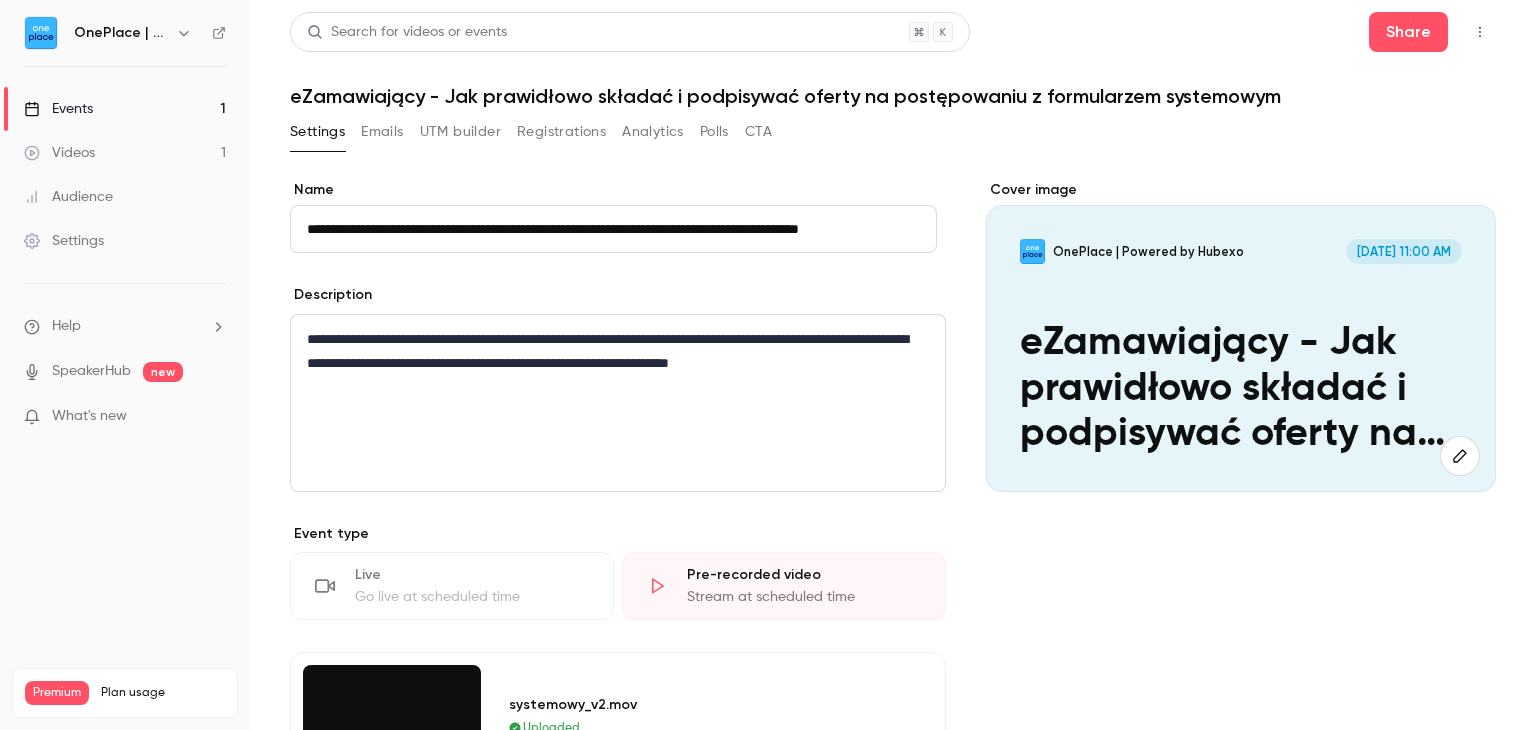 click on "UTM builder" at bounding box center [460, 132] 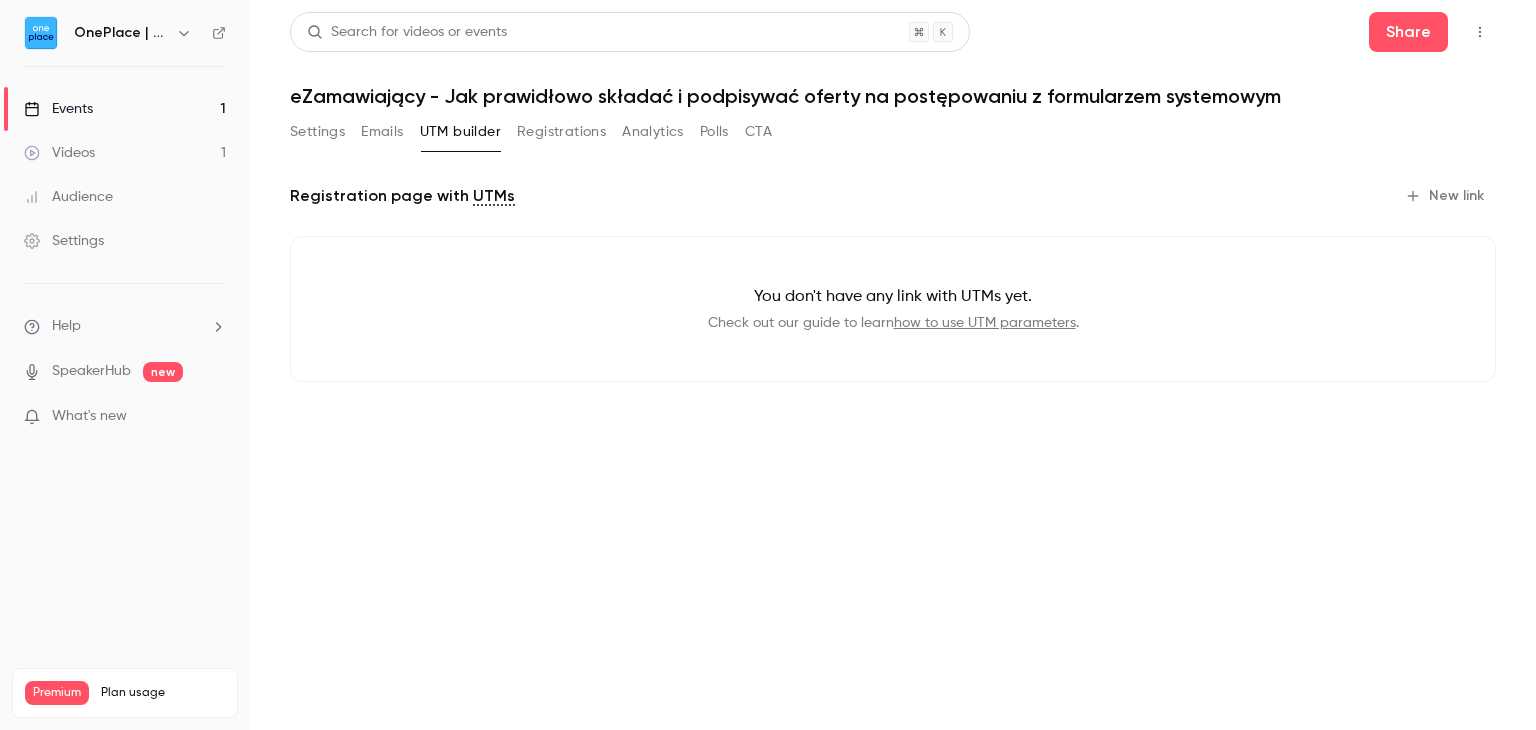 click on "Registrations" at bounding box center (561, 132) 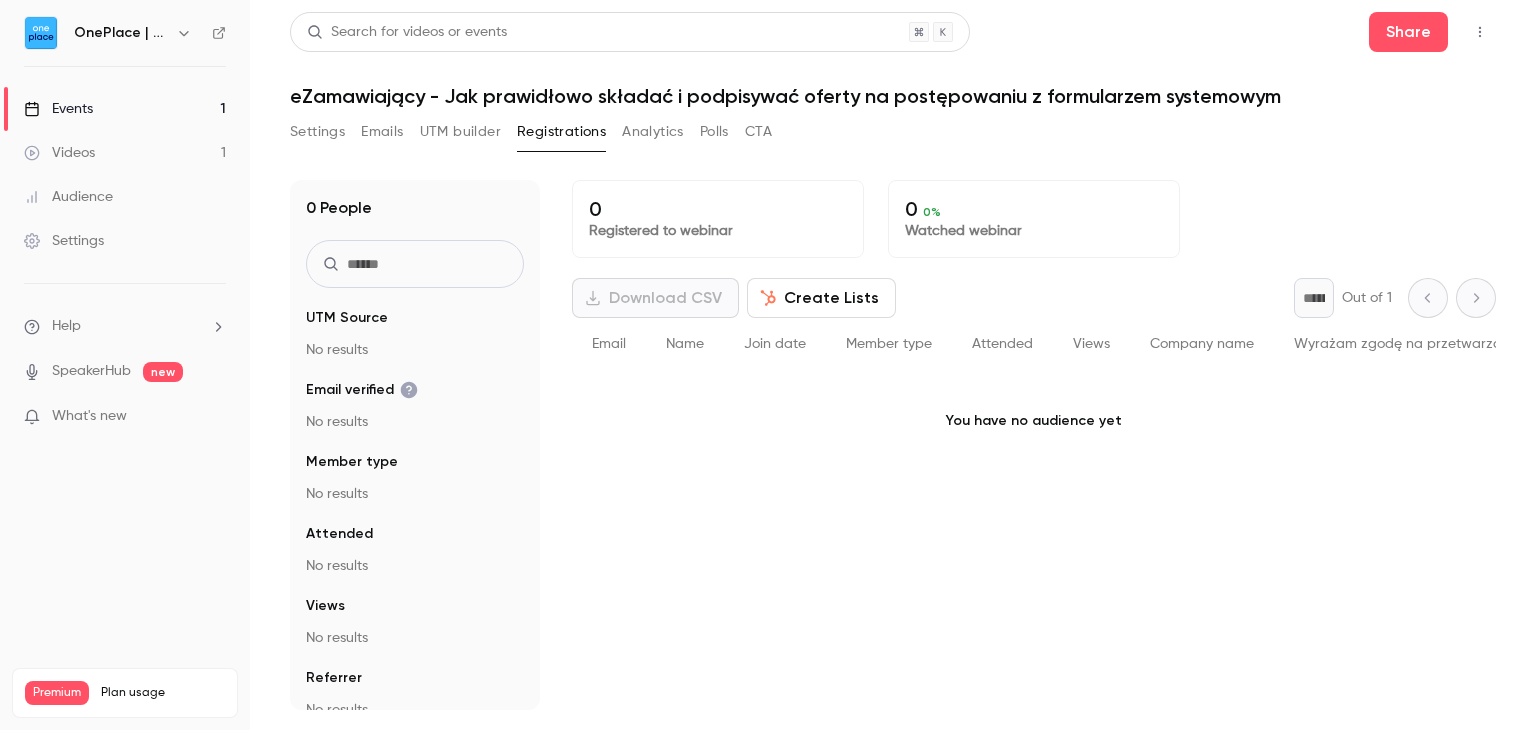 click on "Analytics" at bounding box center (653, 132) 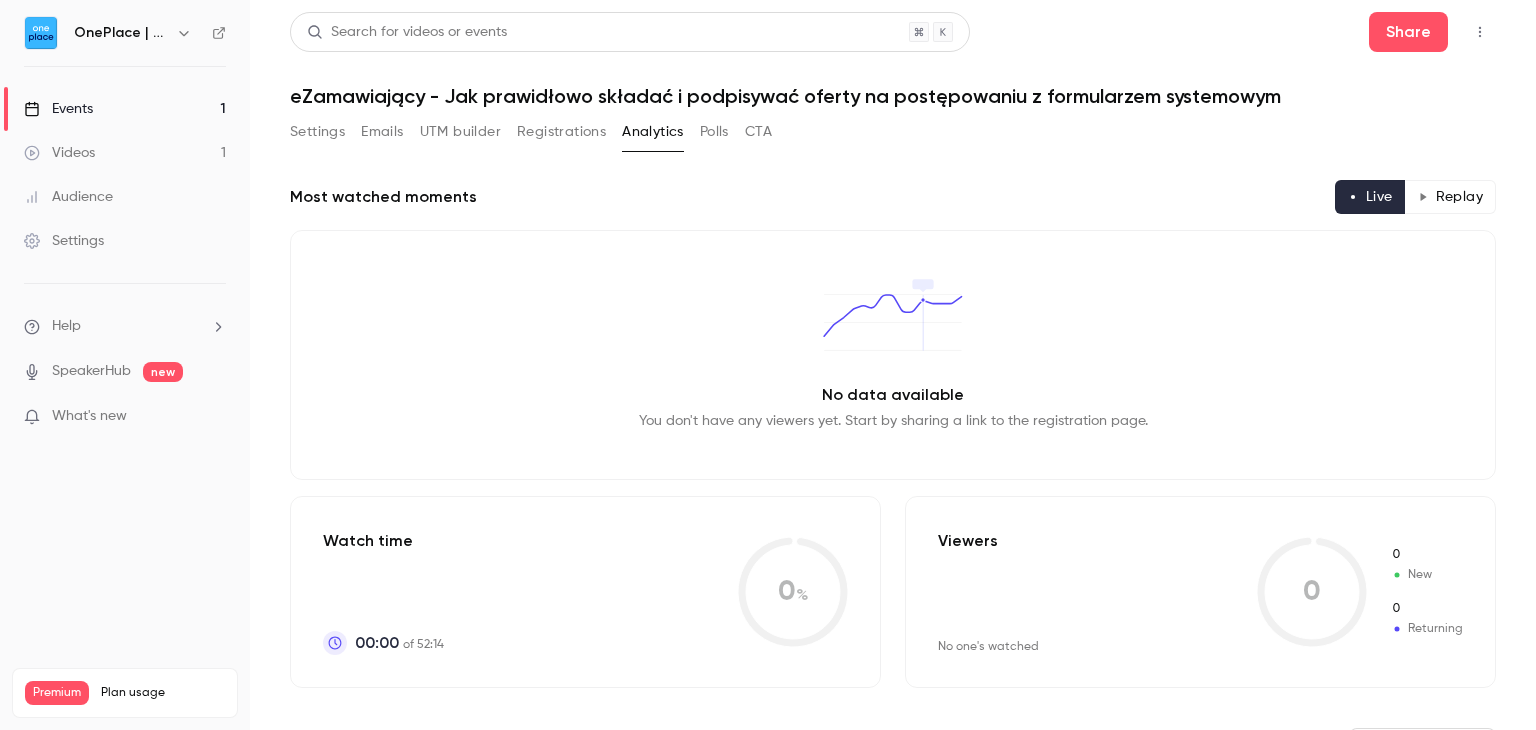 click on "Polls" at bounding box center (714, 132) 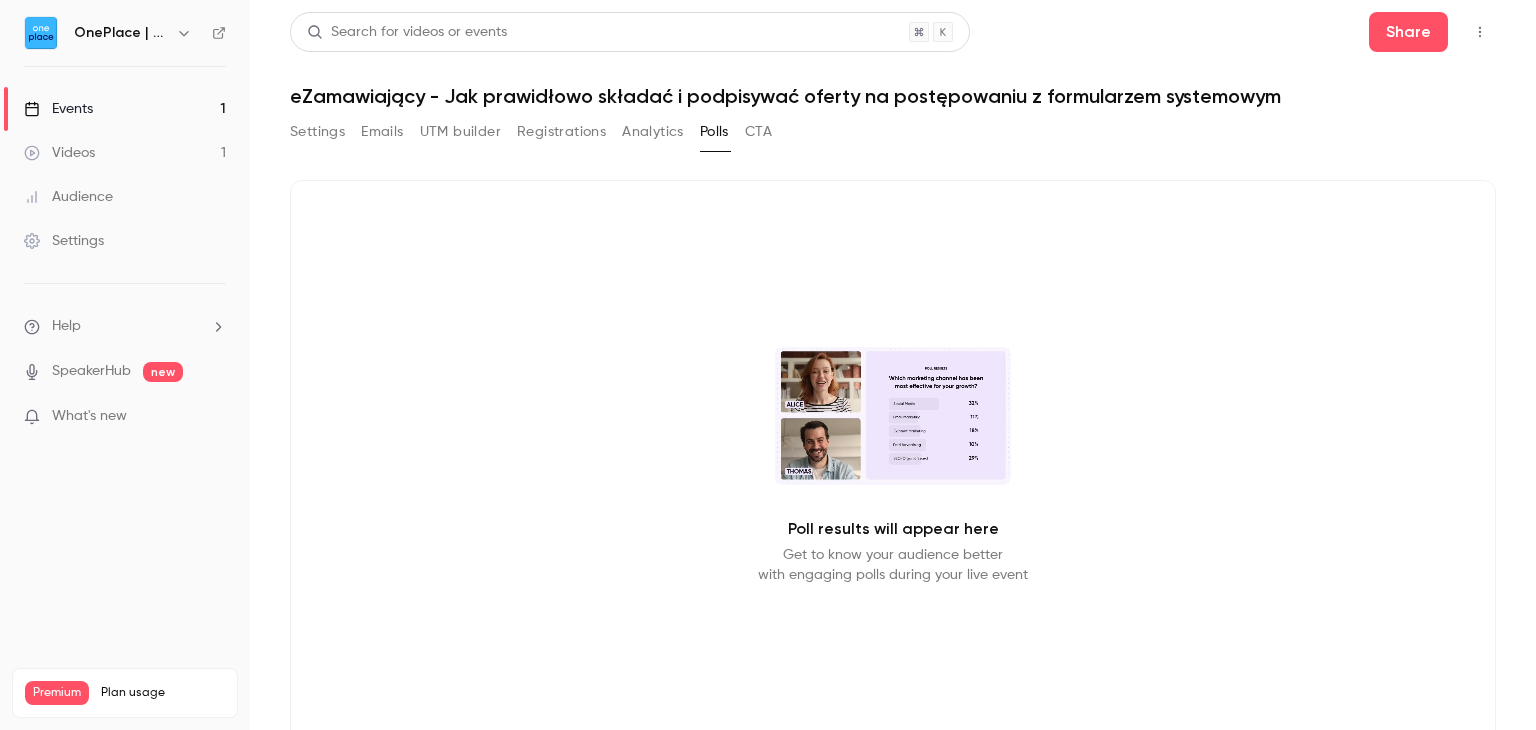 click on "CTA" at bounding box center [758, 132] 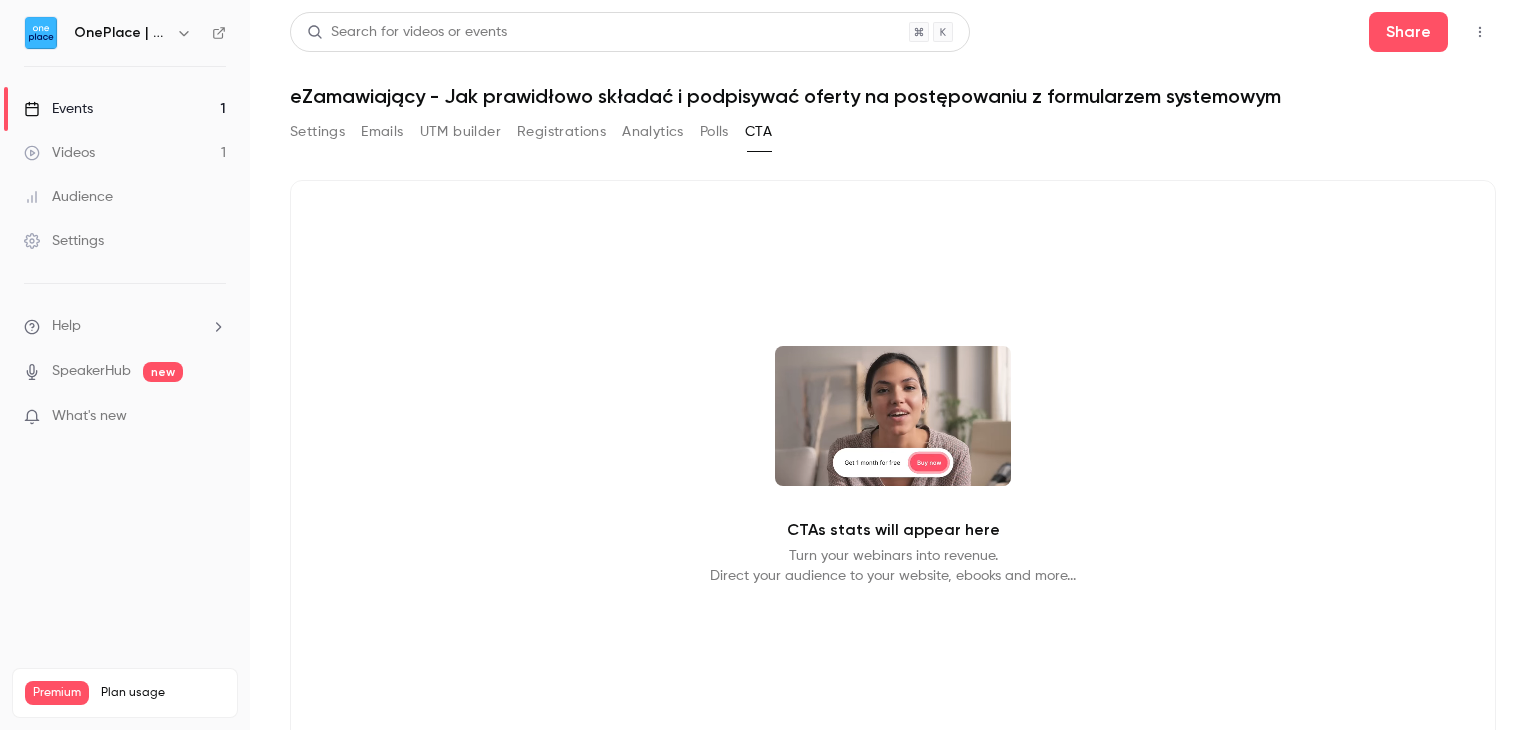 click on "Settings" at bounding box center [317, 132] 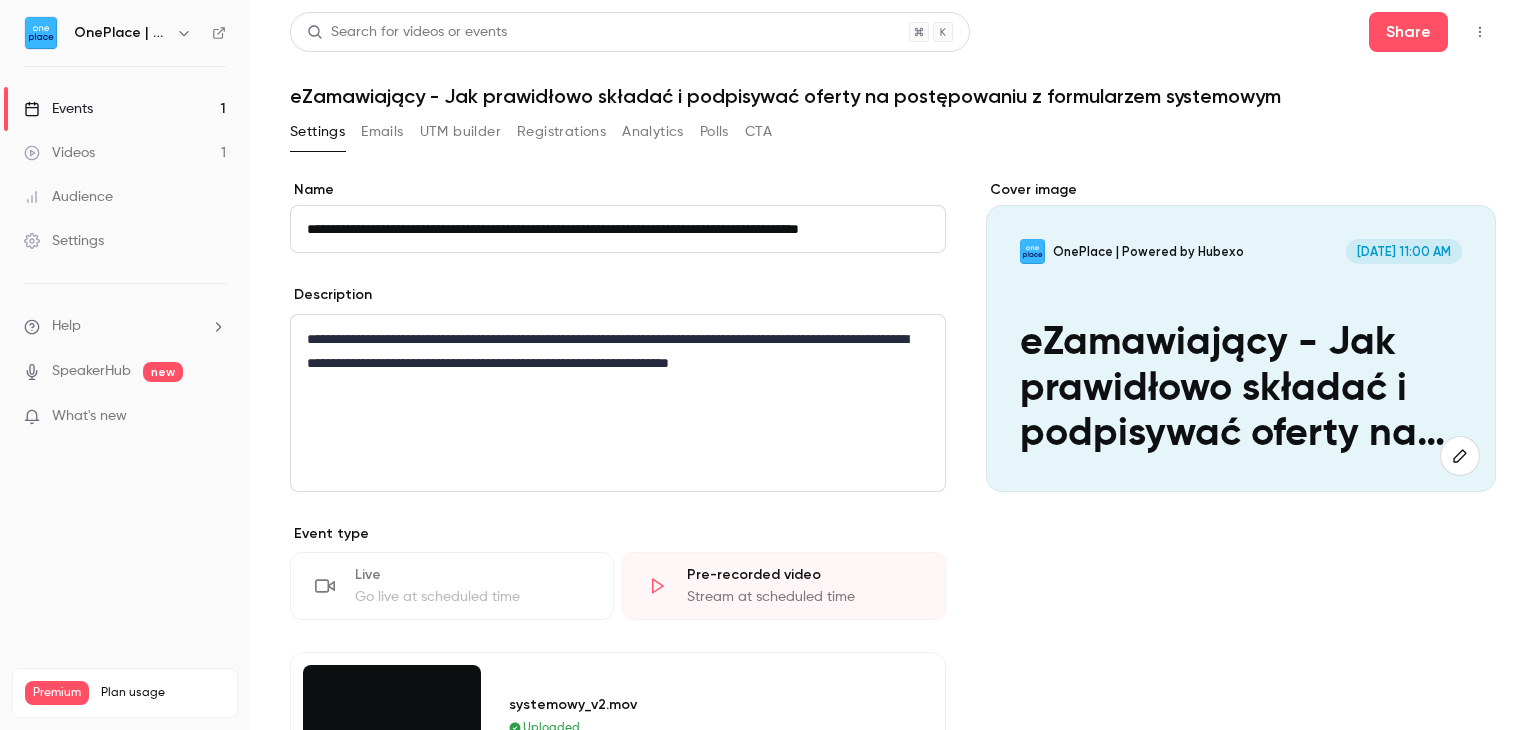 scroll, scrollTop: 0, scrollLeft: 76, axis: horizontal 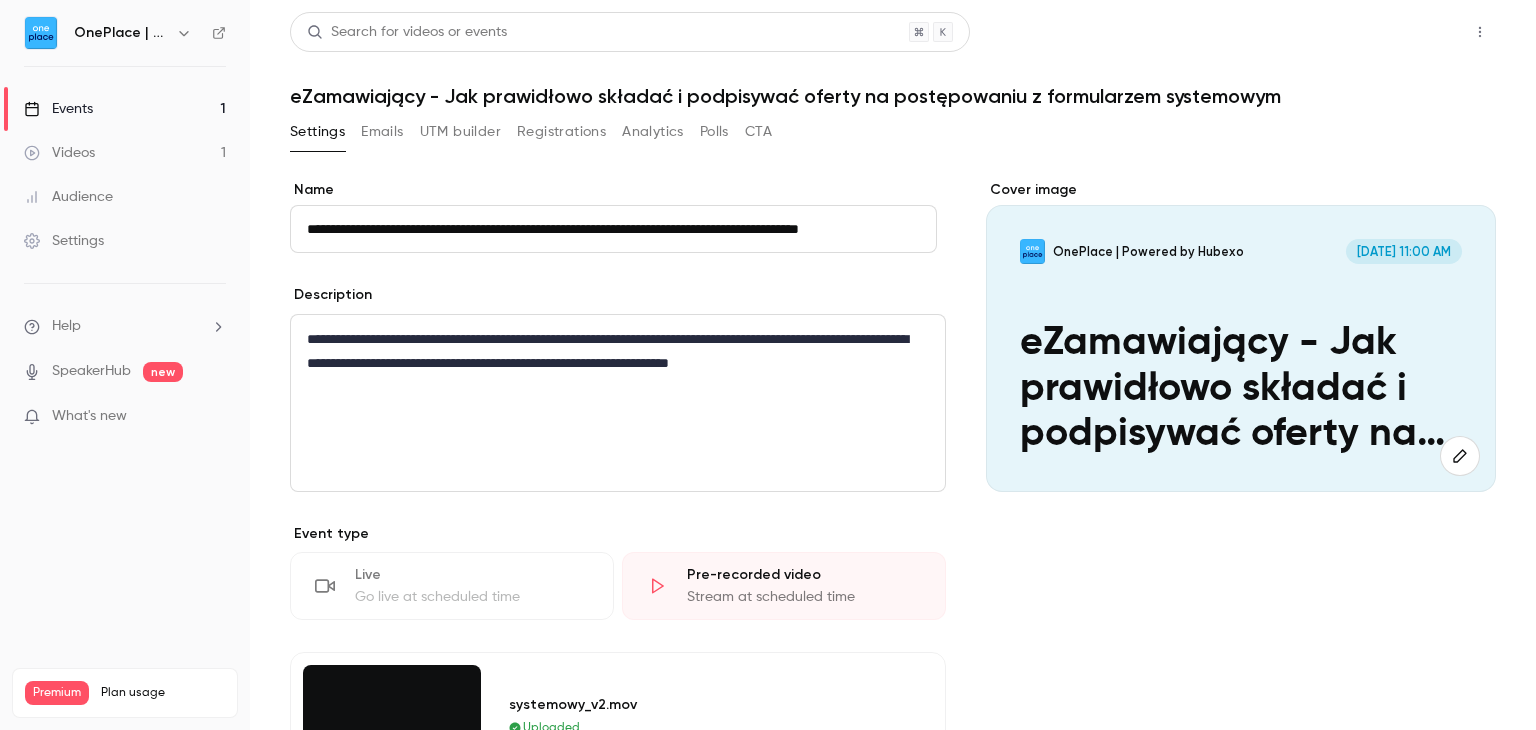 click on "Share" at bounding box center (1408, 32) 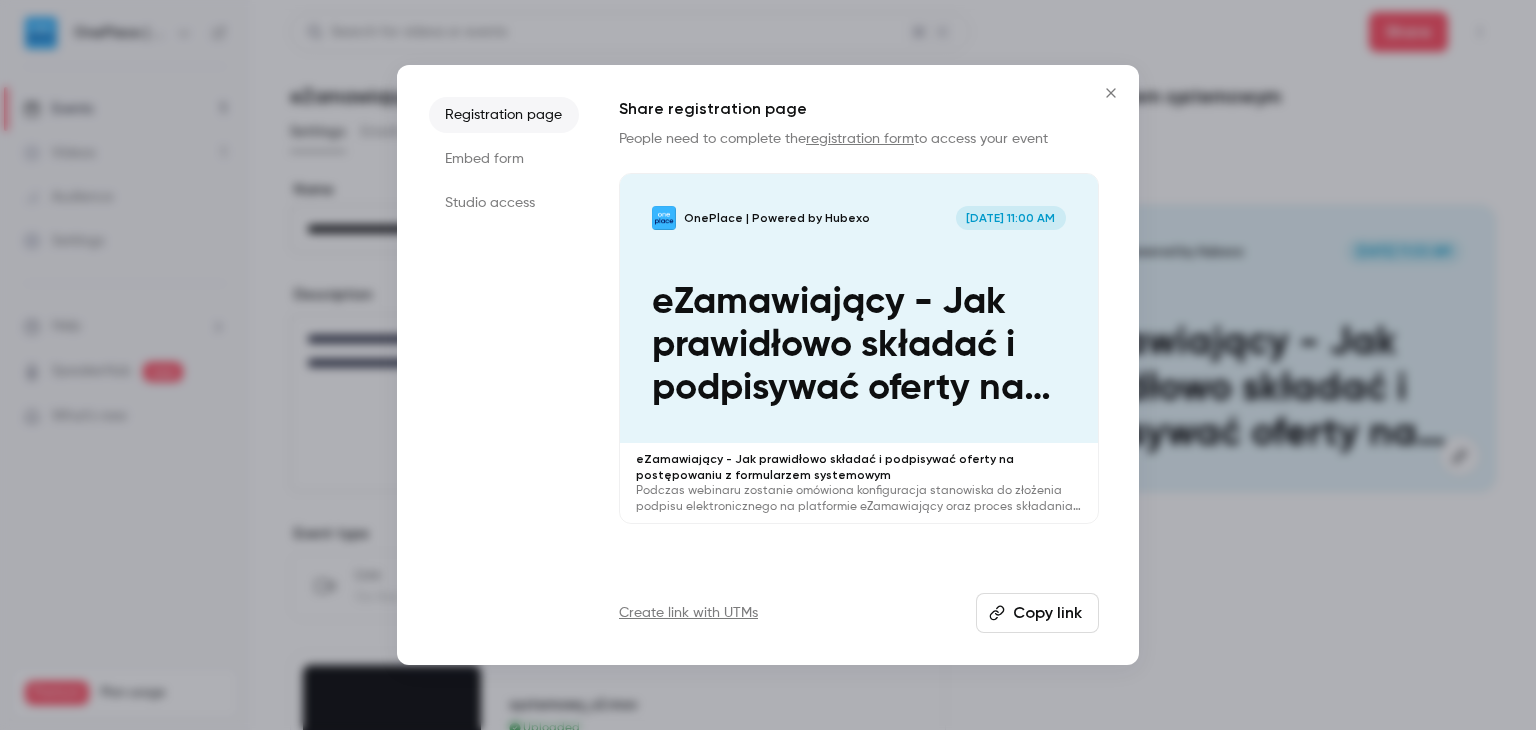 click on "Copy link" at bounding box center (1037, 613) 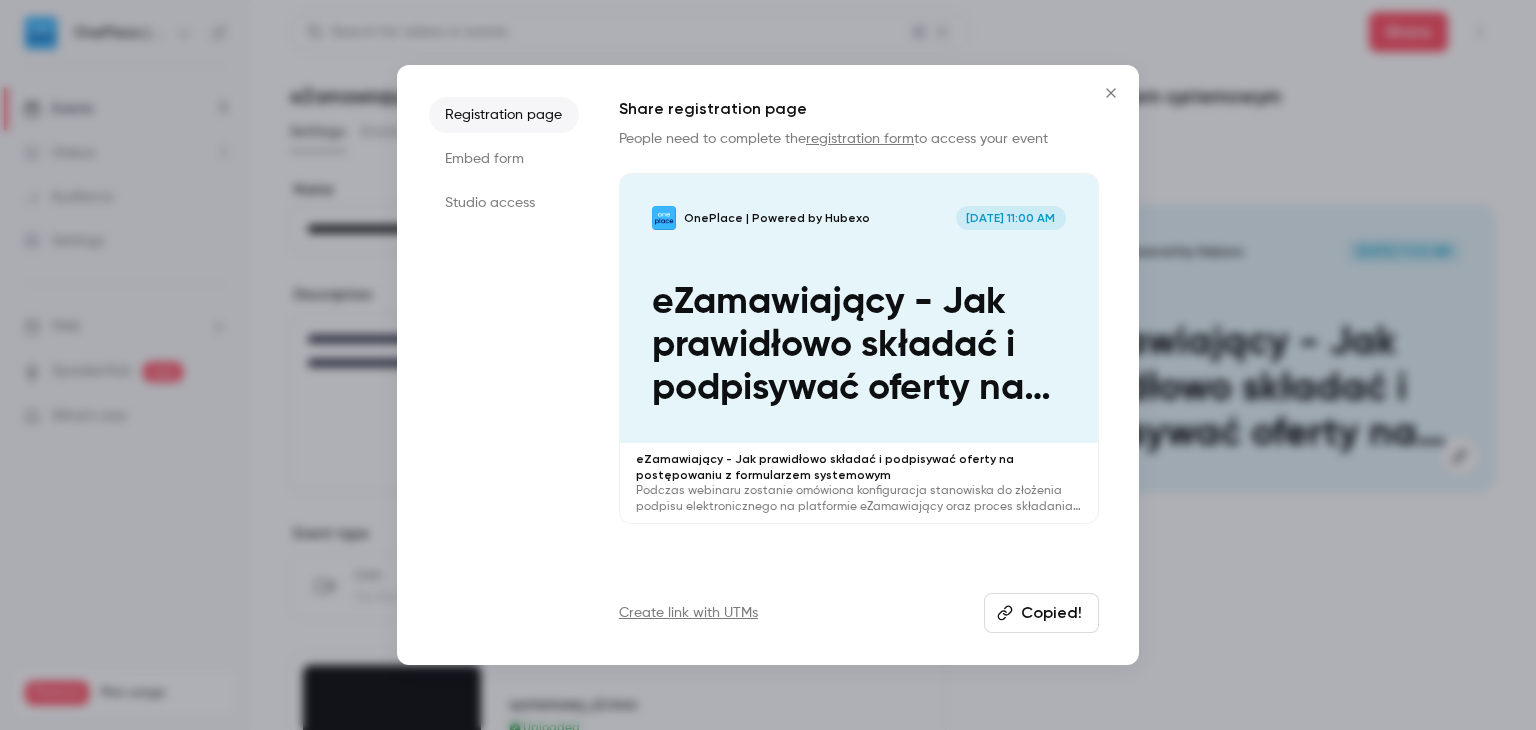 click 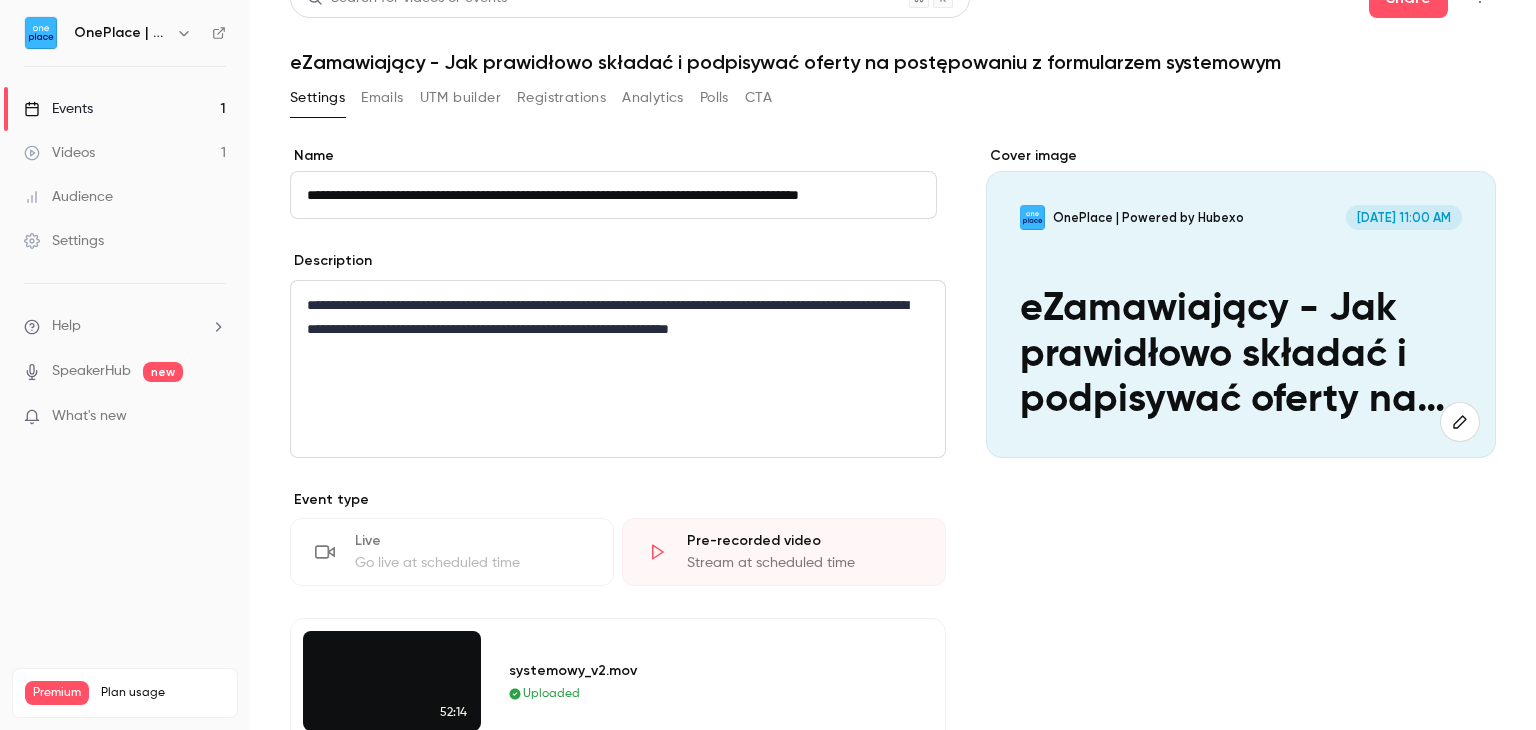 scroll, scrollTop: 0, scrollLeft: 0, axis: both 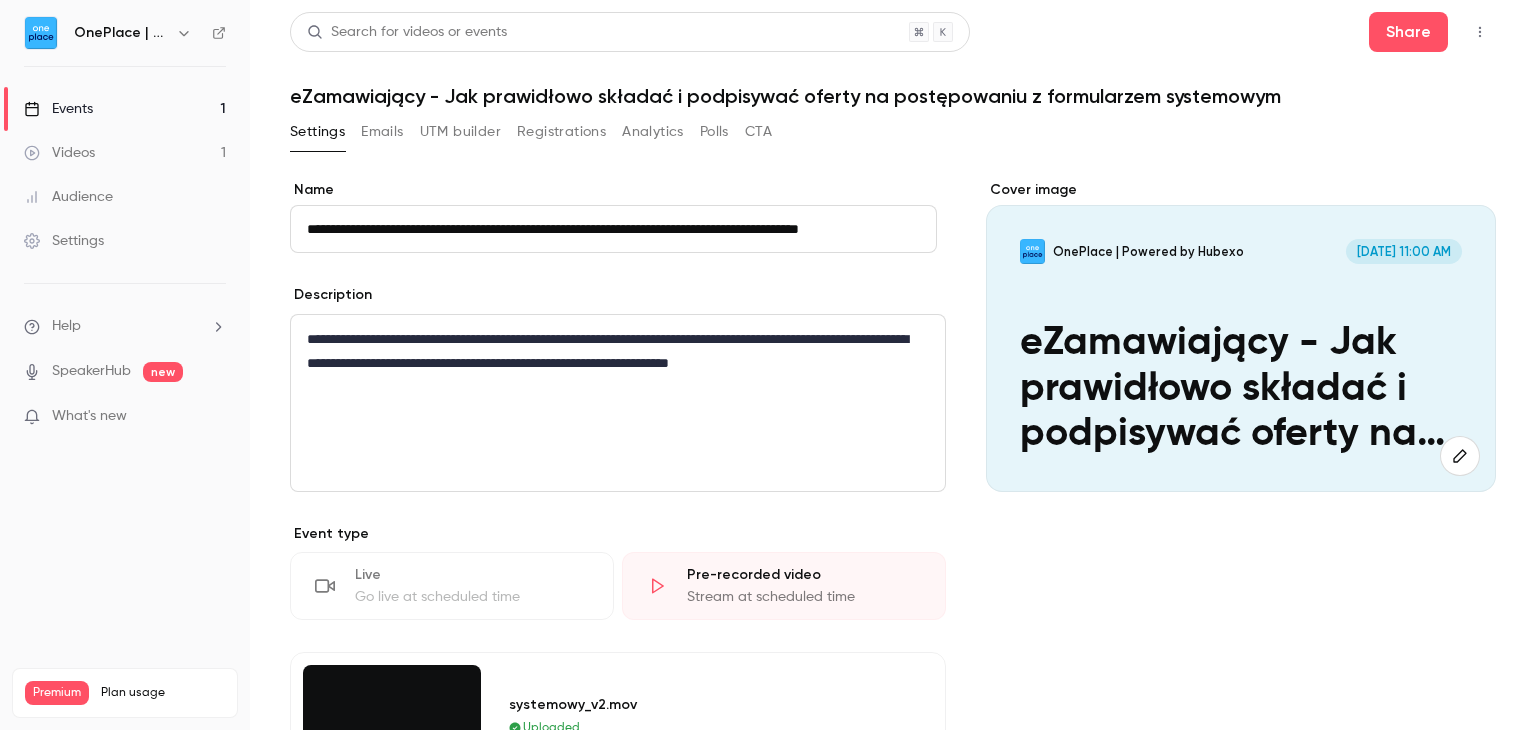 click on "Emails" at bounding box center [382, 132] 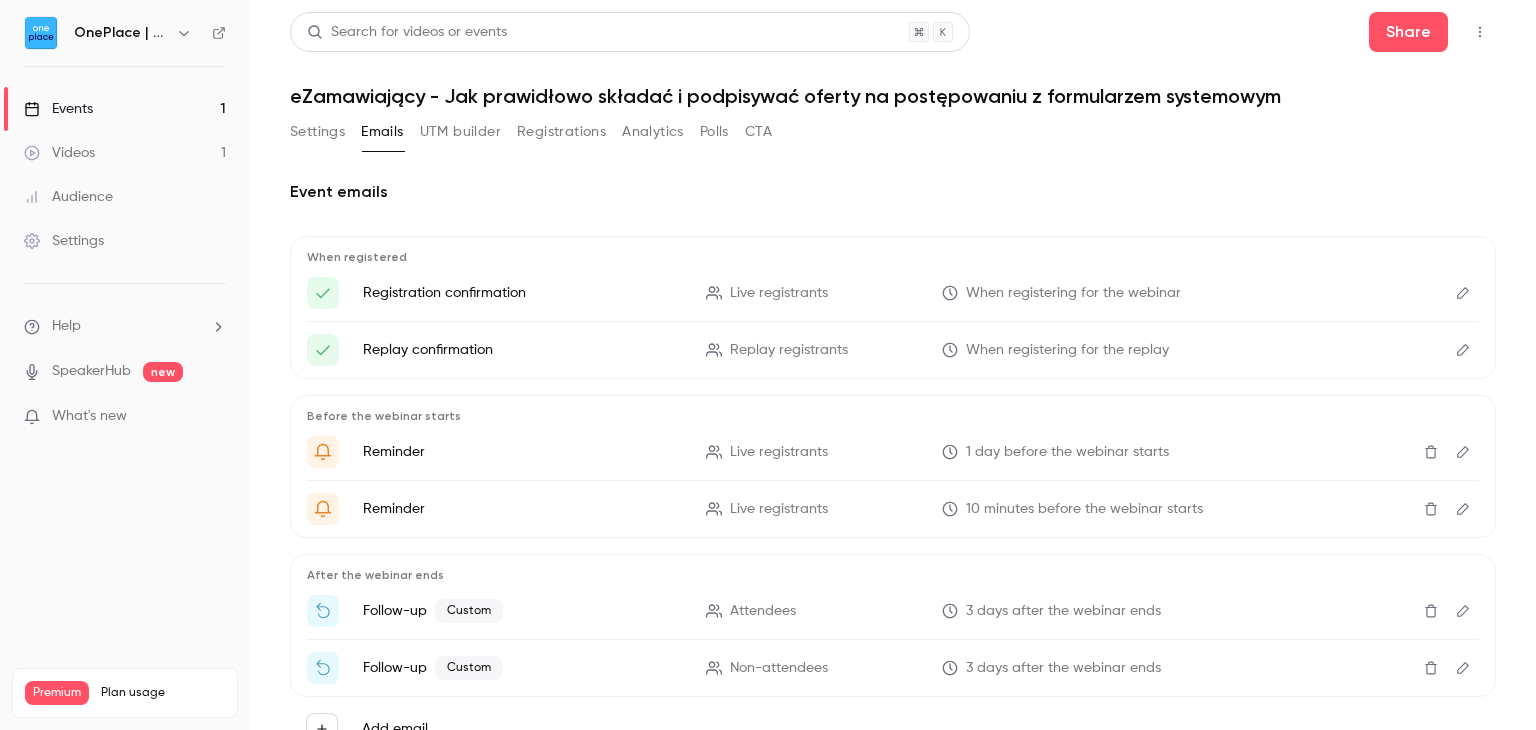 click on "Settings" at bounding box center [317, 132] 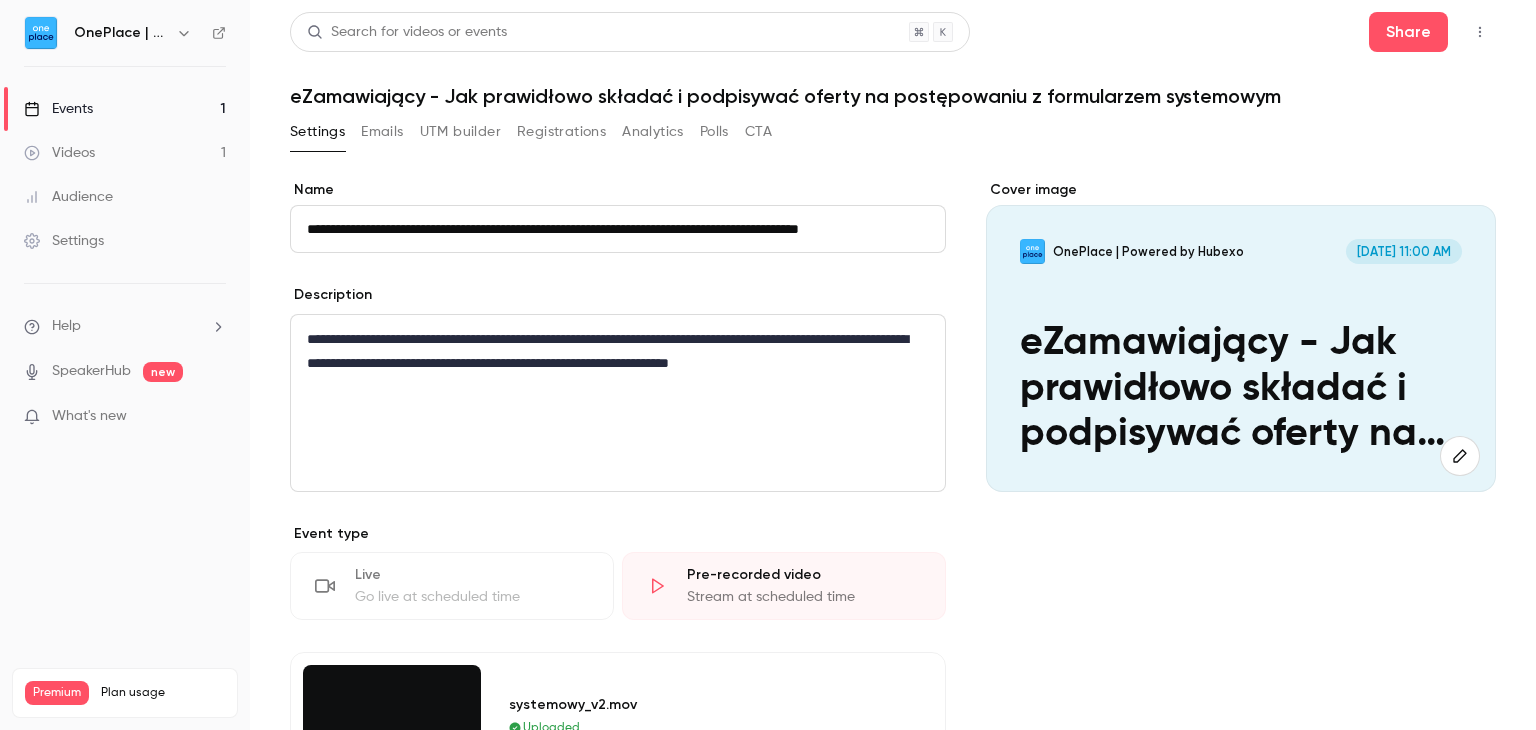 scroll, scrollTop: 0, scrollLeft: 76, axis: horizontal 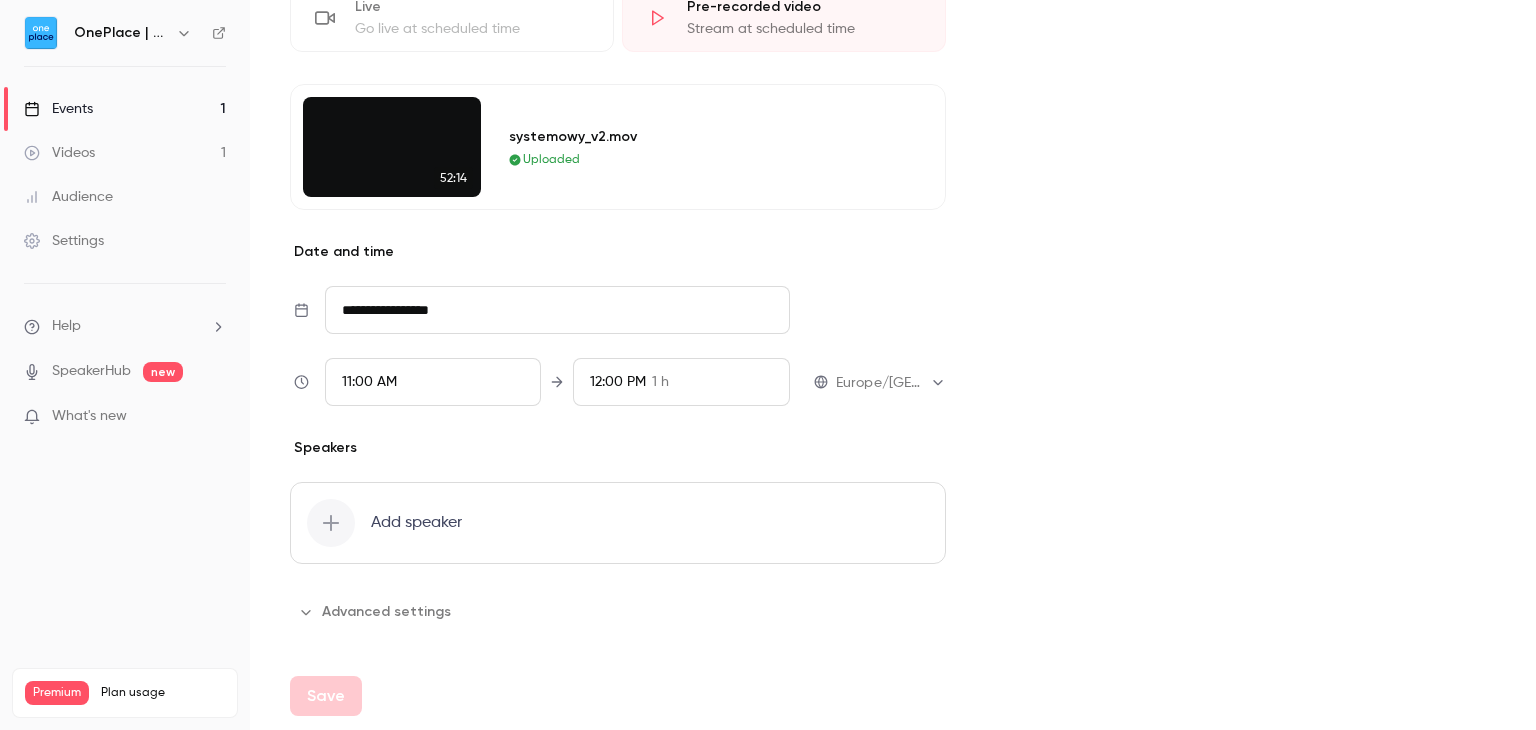 drag, startPoint x: 1076, startPoint y: 292, endPoint x: 1020, endPoint y: 273, distance: 59.135437 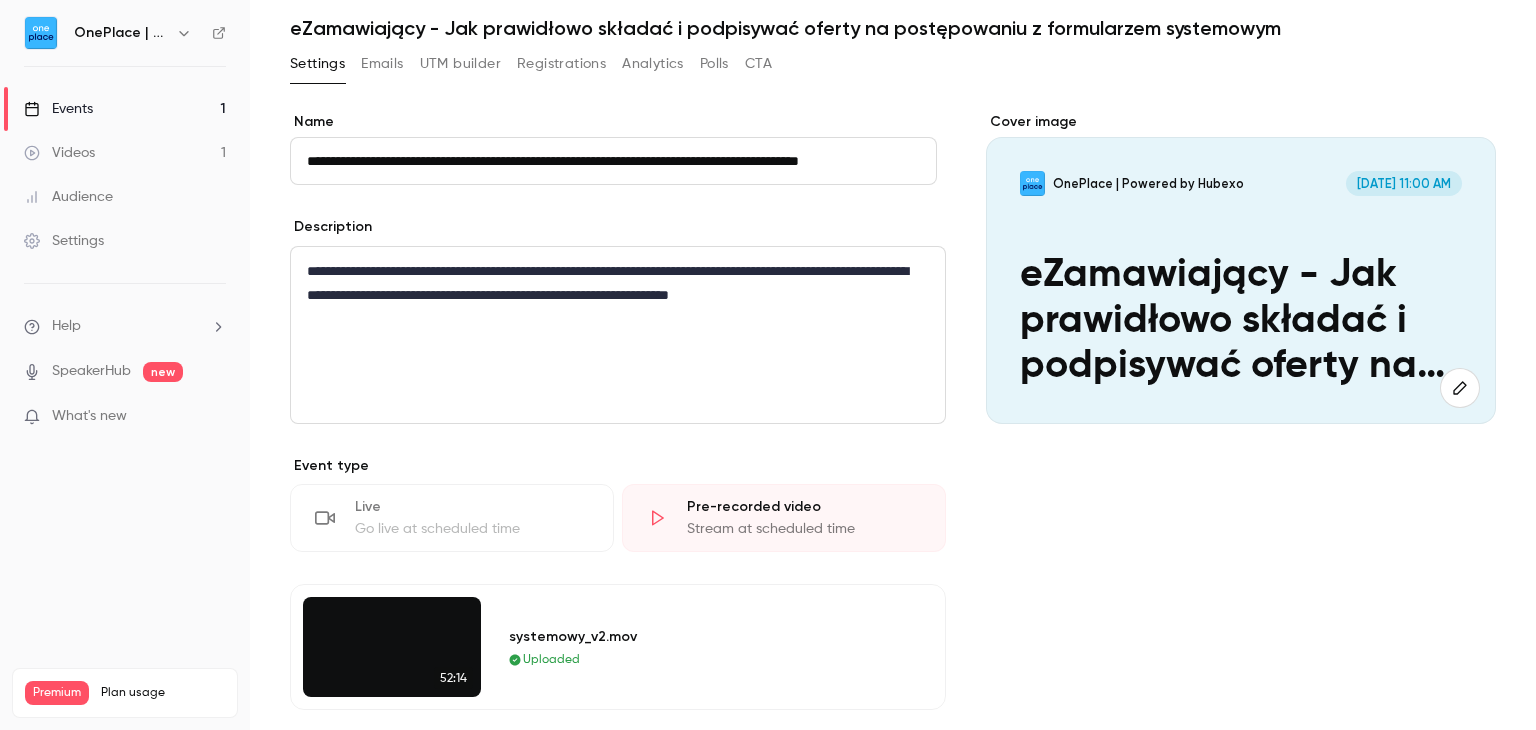 scroll, scrollTop: 0, scrollLeft: 0, axis: both 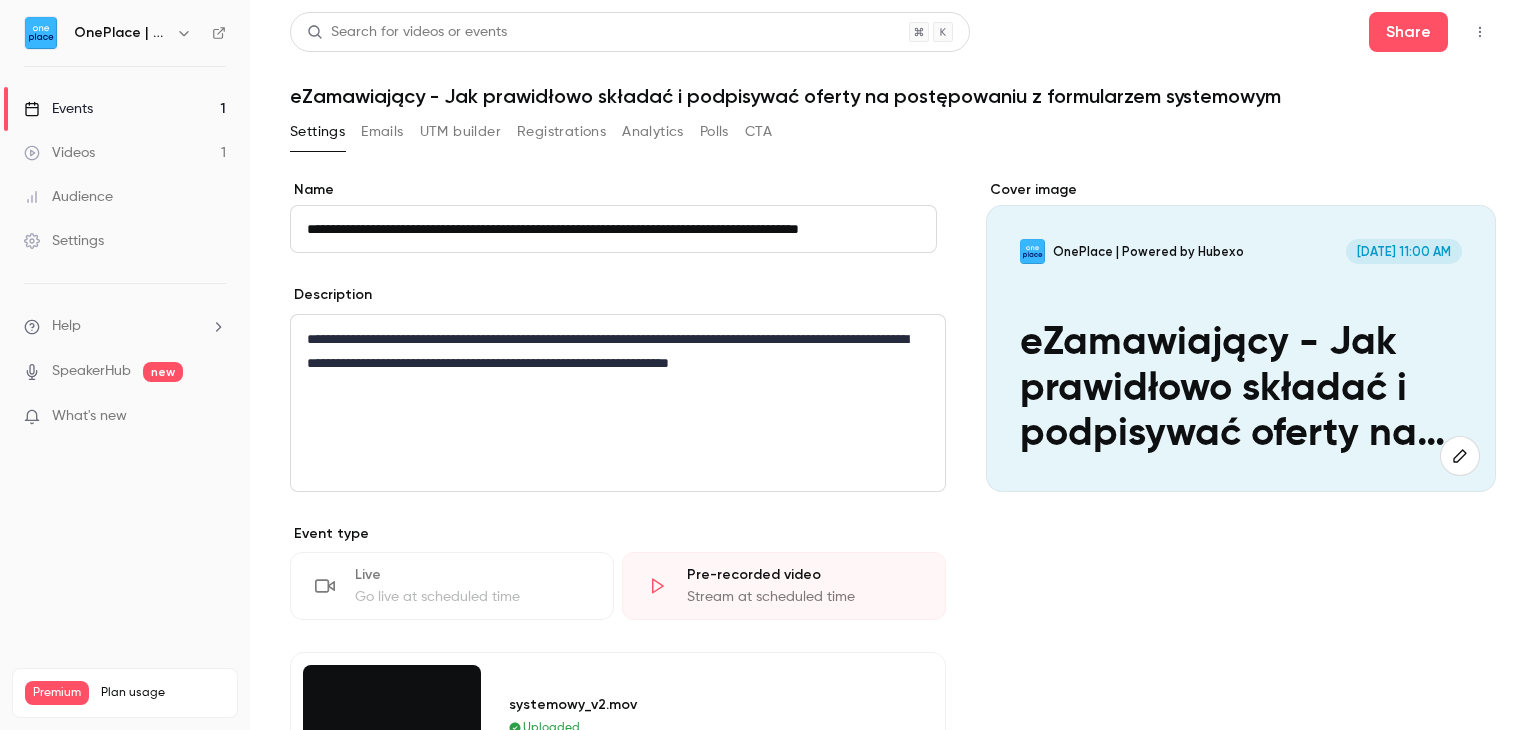 drag, startPoint x: 782, startPoint y: 291, endPoint x: 720, endPoint y: 305, distance: 63.560993 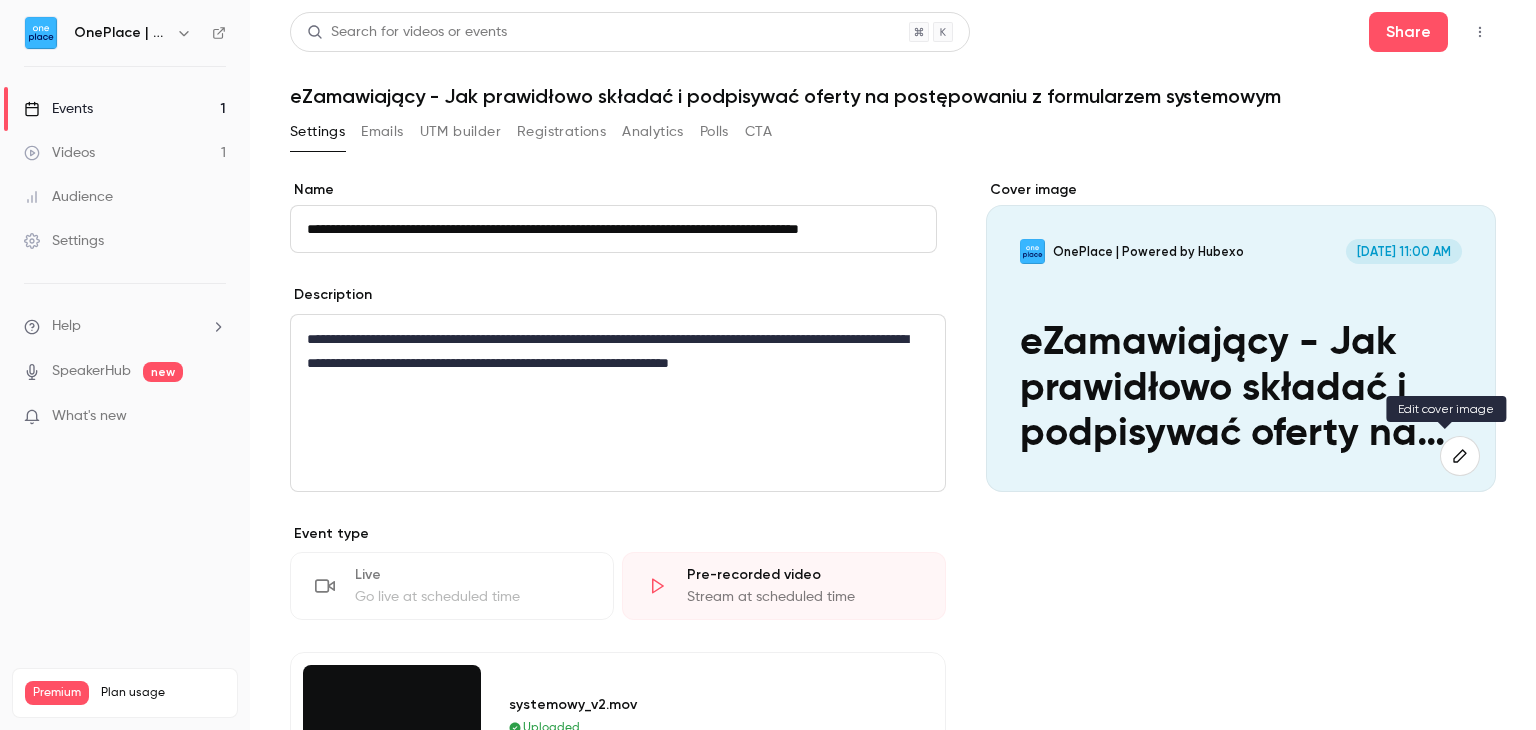 click 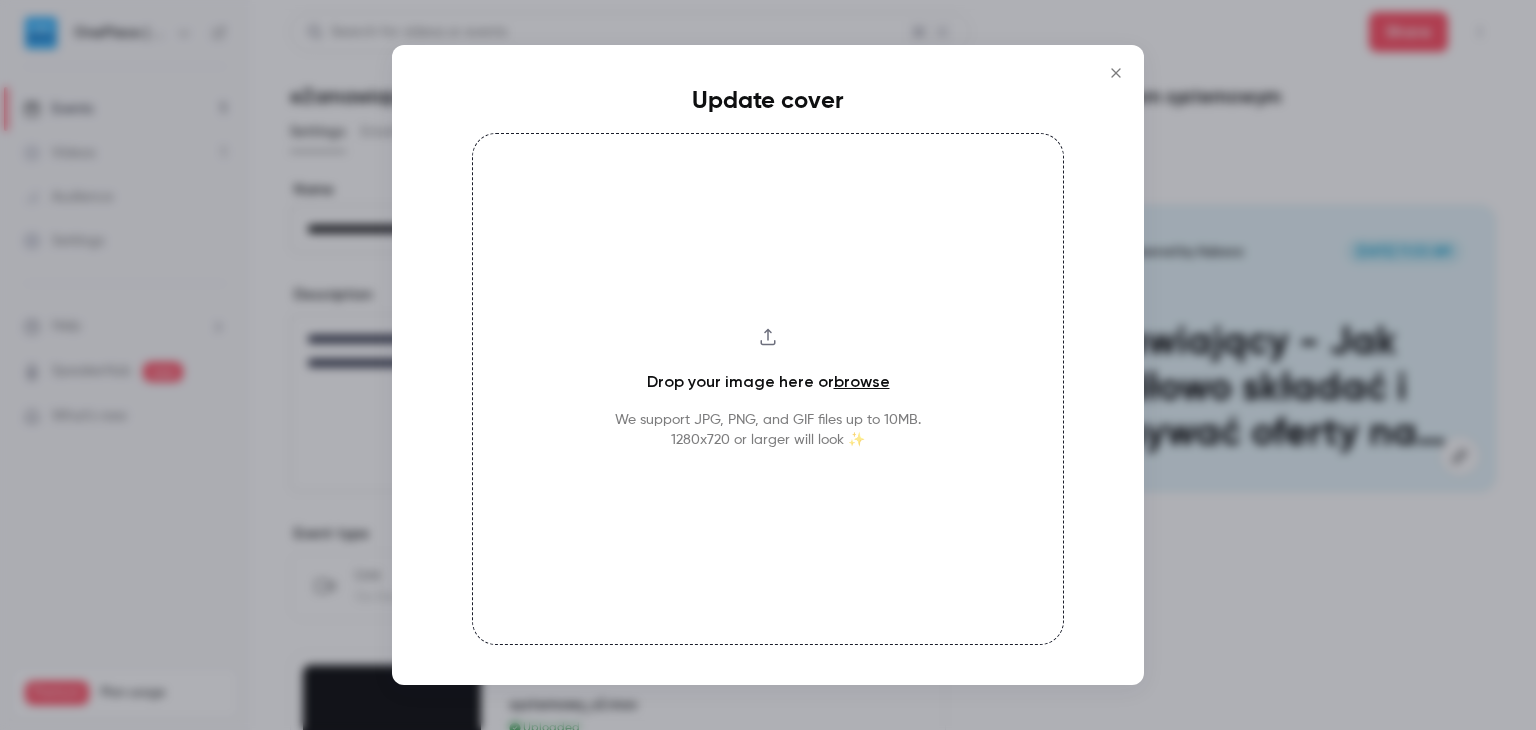click 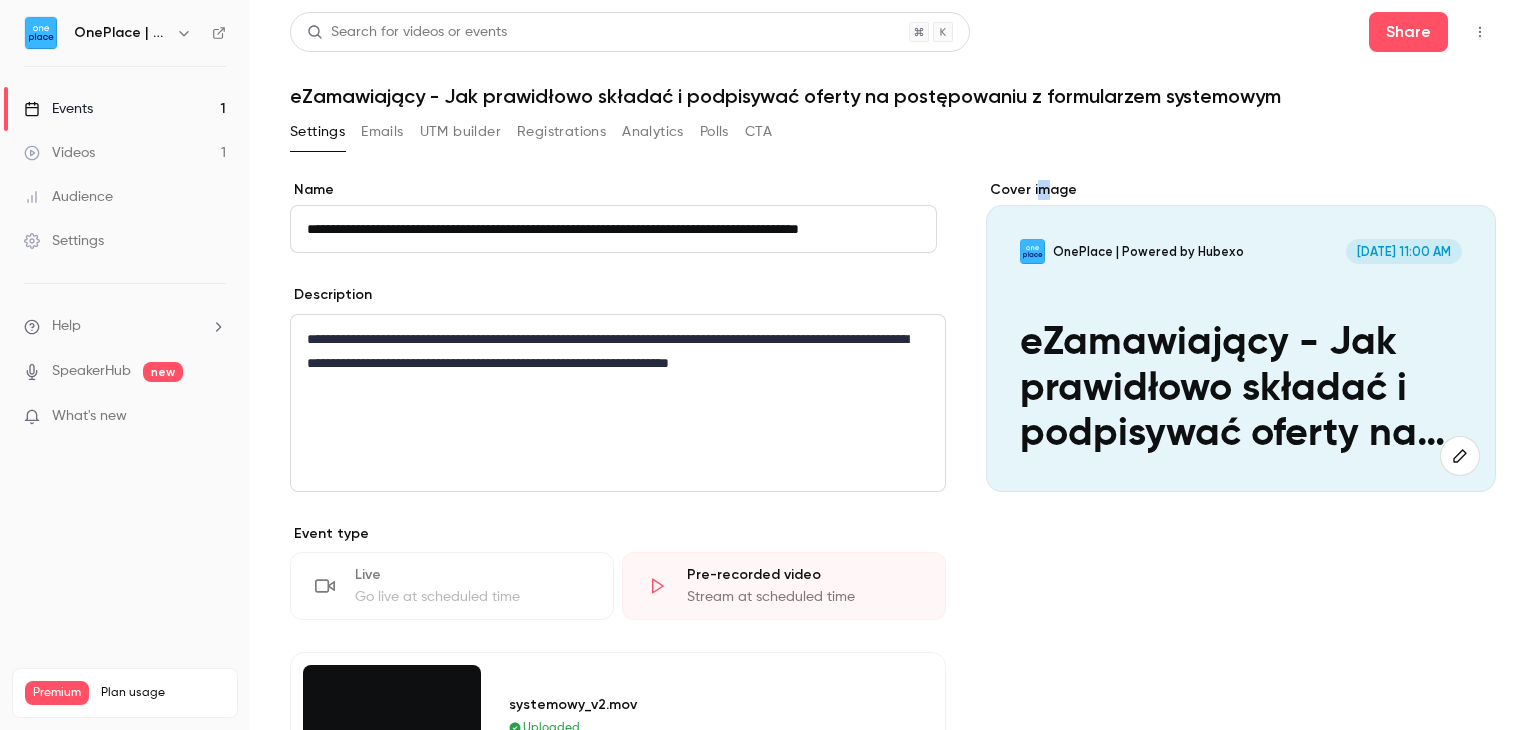 drag, startPoint x: 1111, startPoint y: 172, endPoint x: 1032, endPoint y: 158, distance: 80.23092 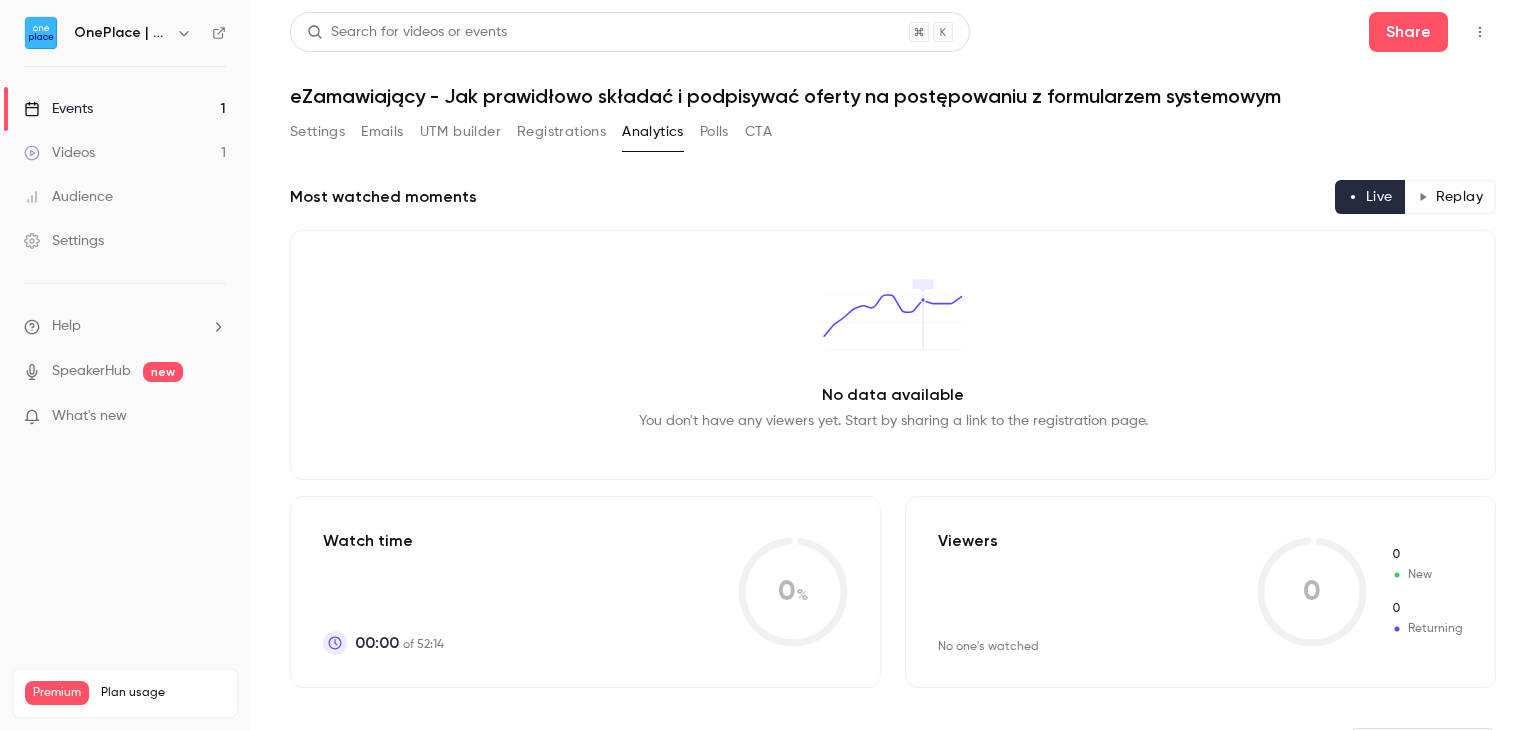 click on "Registrations" at bounding box center (561, 132) 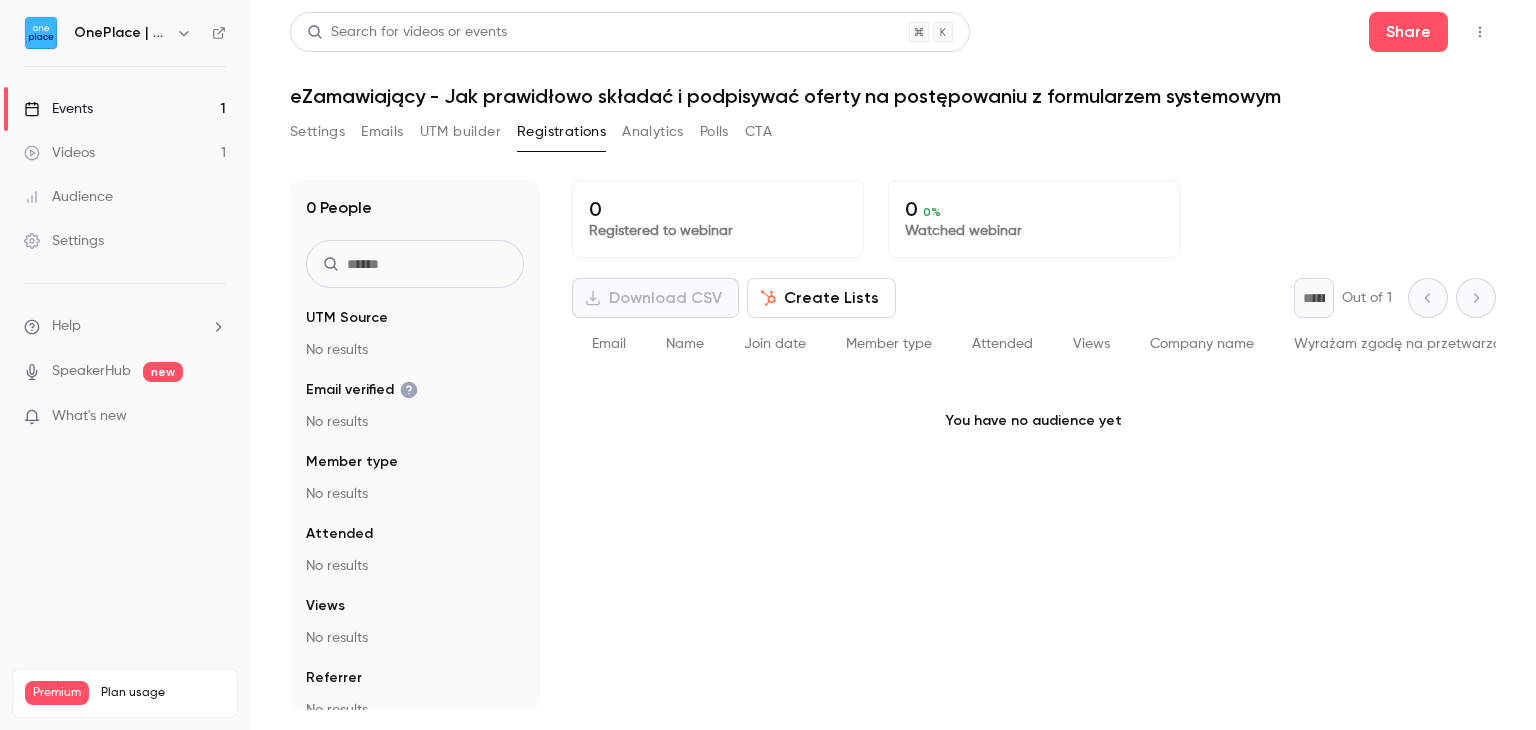 click on "UTM builder" at bounding box center [460, 132] 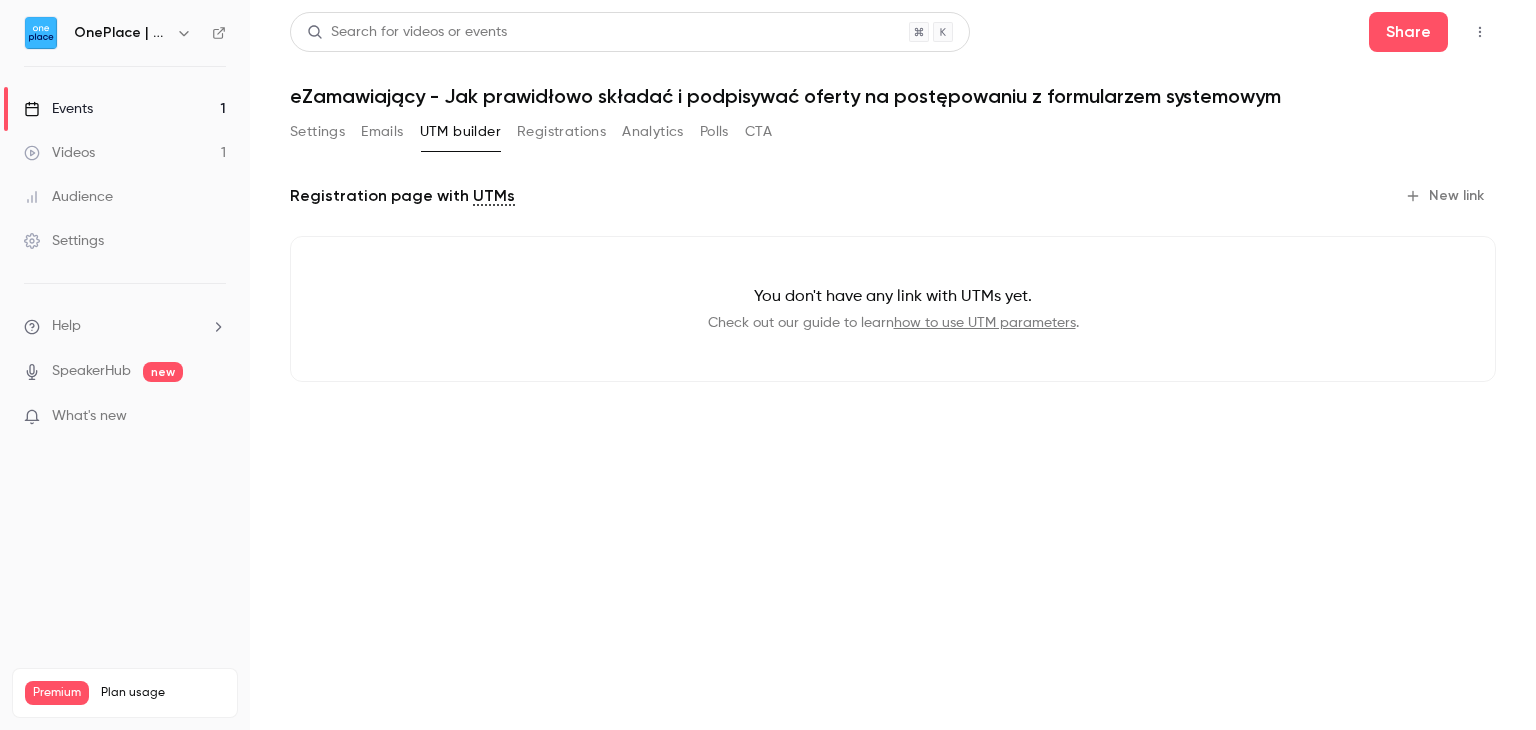drag, startPoint x: 674, startPoint y: 198, endPoint x: 629, endPoint y: 189, distance: 45.891174 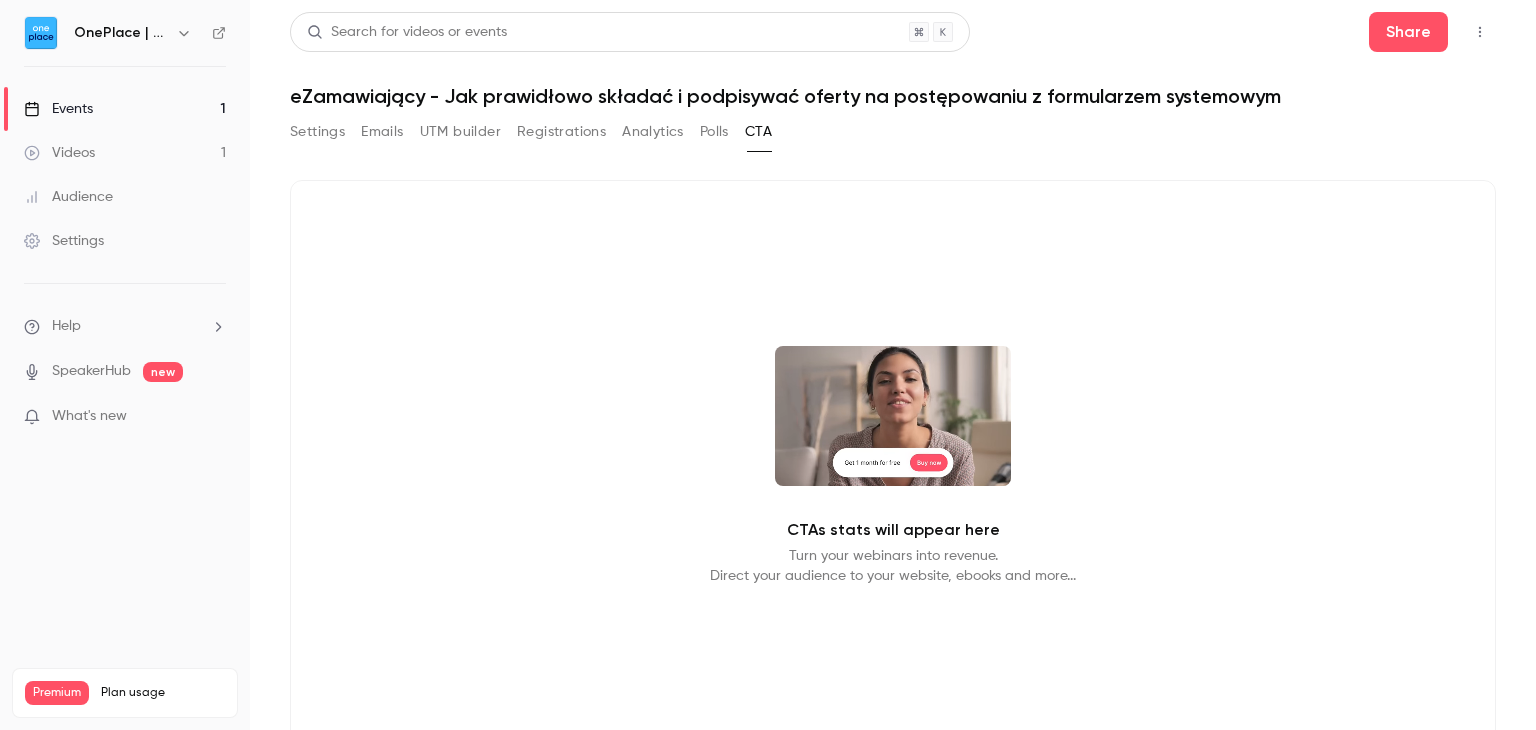 click on "Polls" at bounding box center [714, 132] 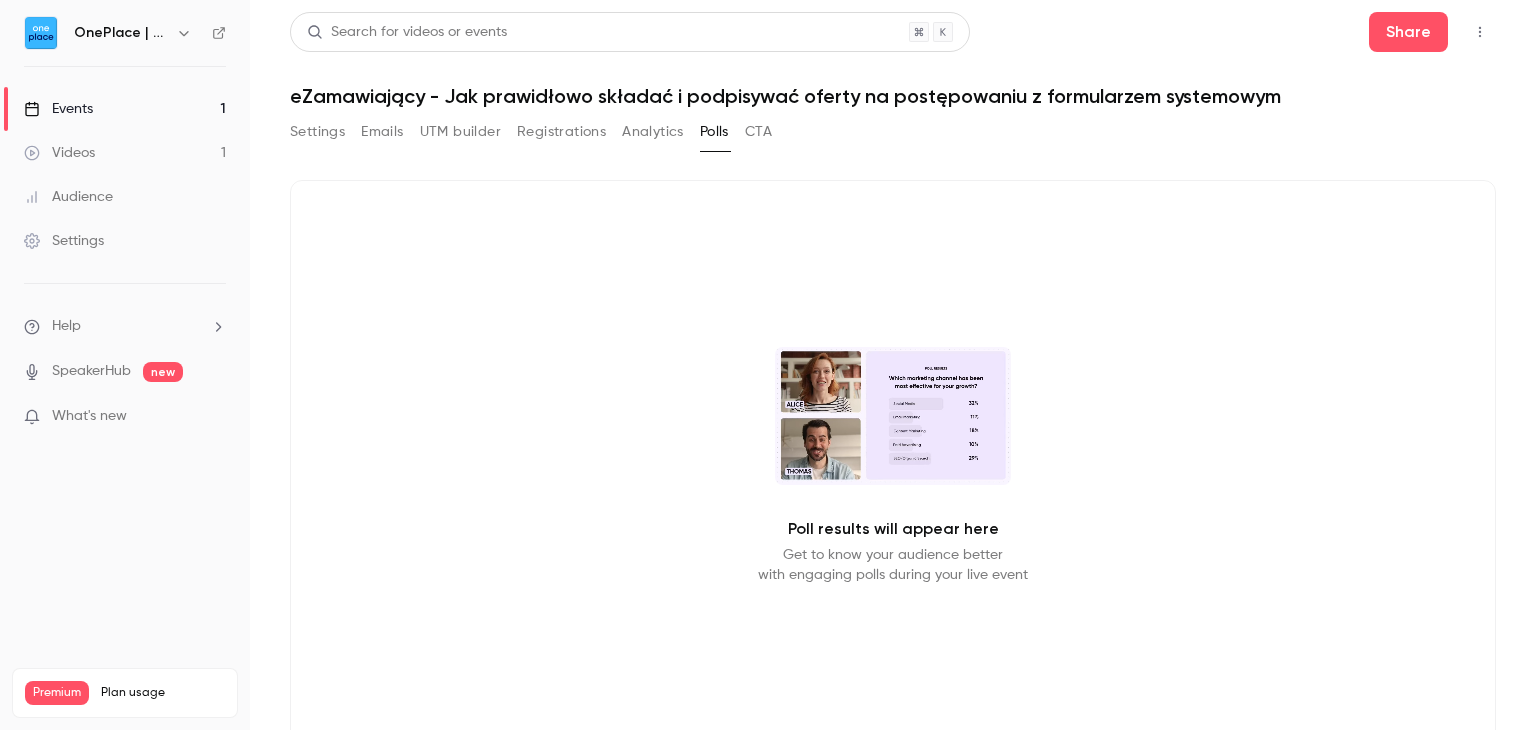 click on "Analytics" at bounding box center [653, 132] 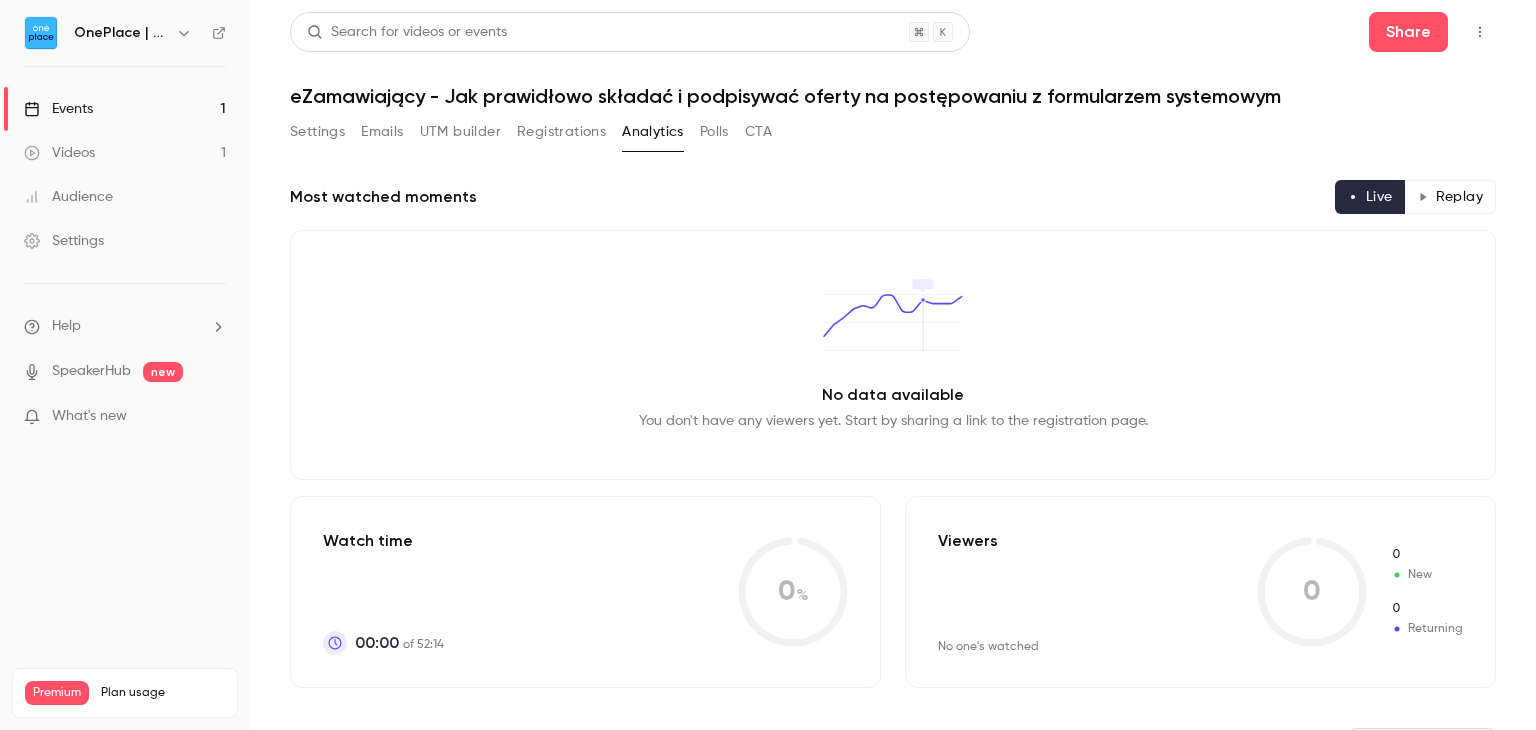click on "Registrations" at bounding box center (561, 132) 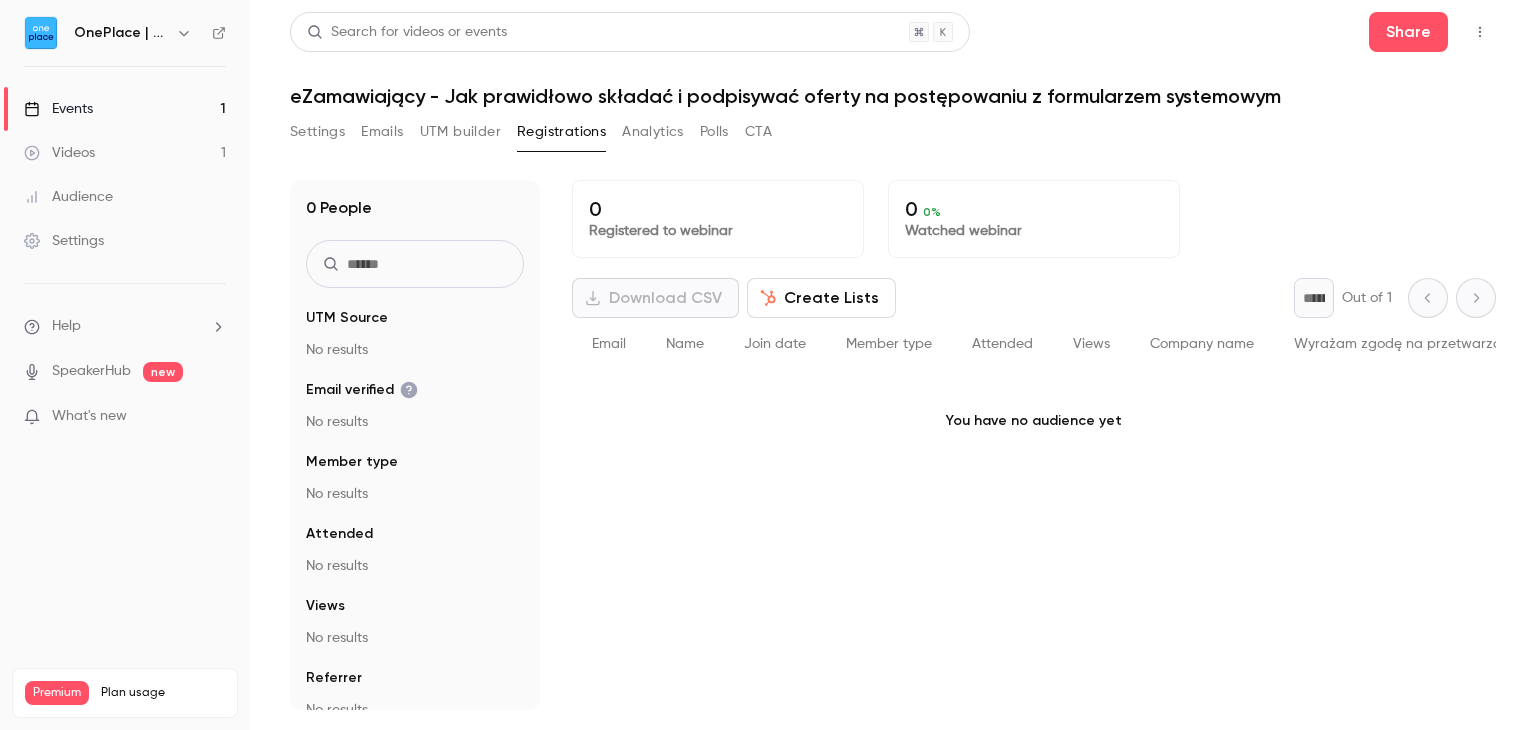 click on "Emails" at bounding box center (382, 132) 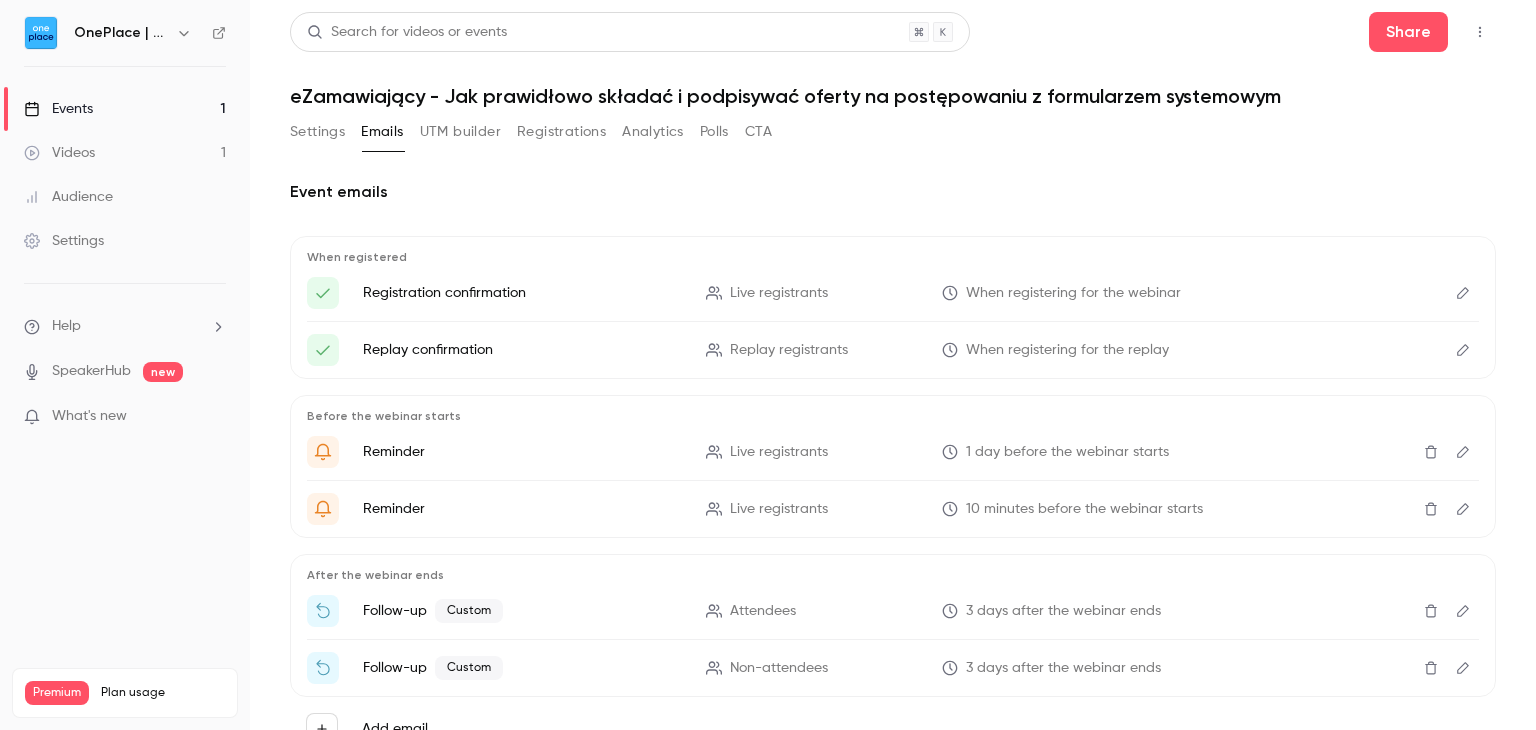 click on "Settings" at bounding box center [317, 132] 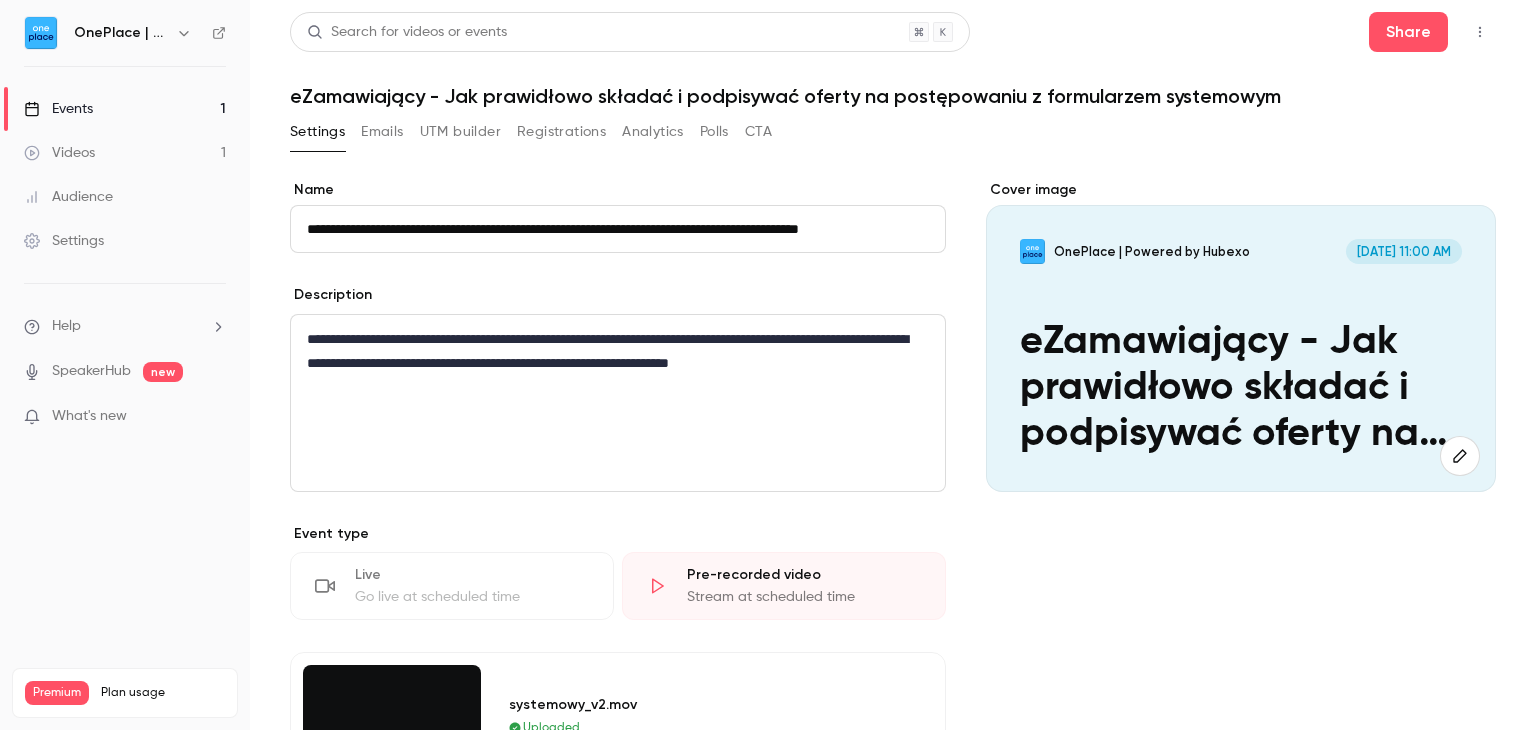 scroll, scrollTop: 0, scrollLeft: 76, axis: horizontal 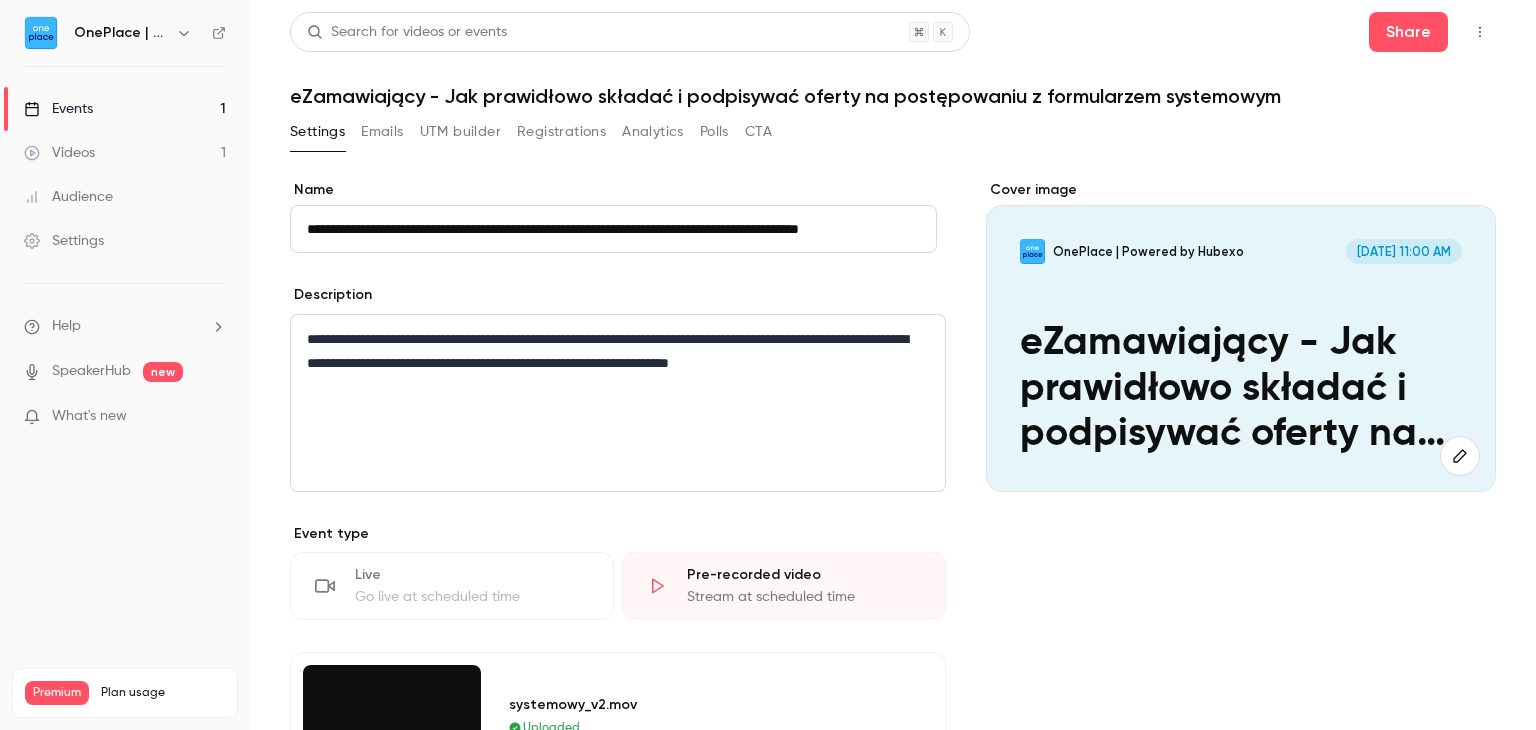 click on "**********" at bounding box center (618, 688) 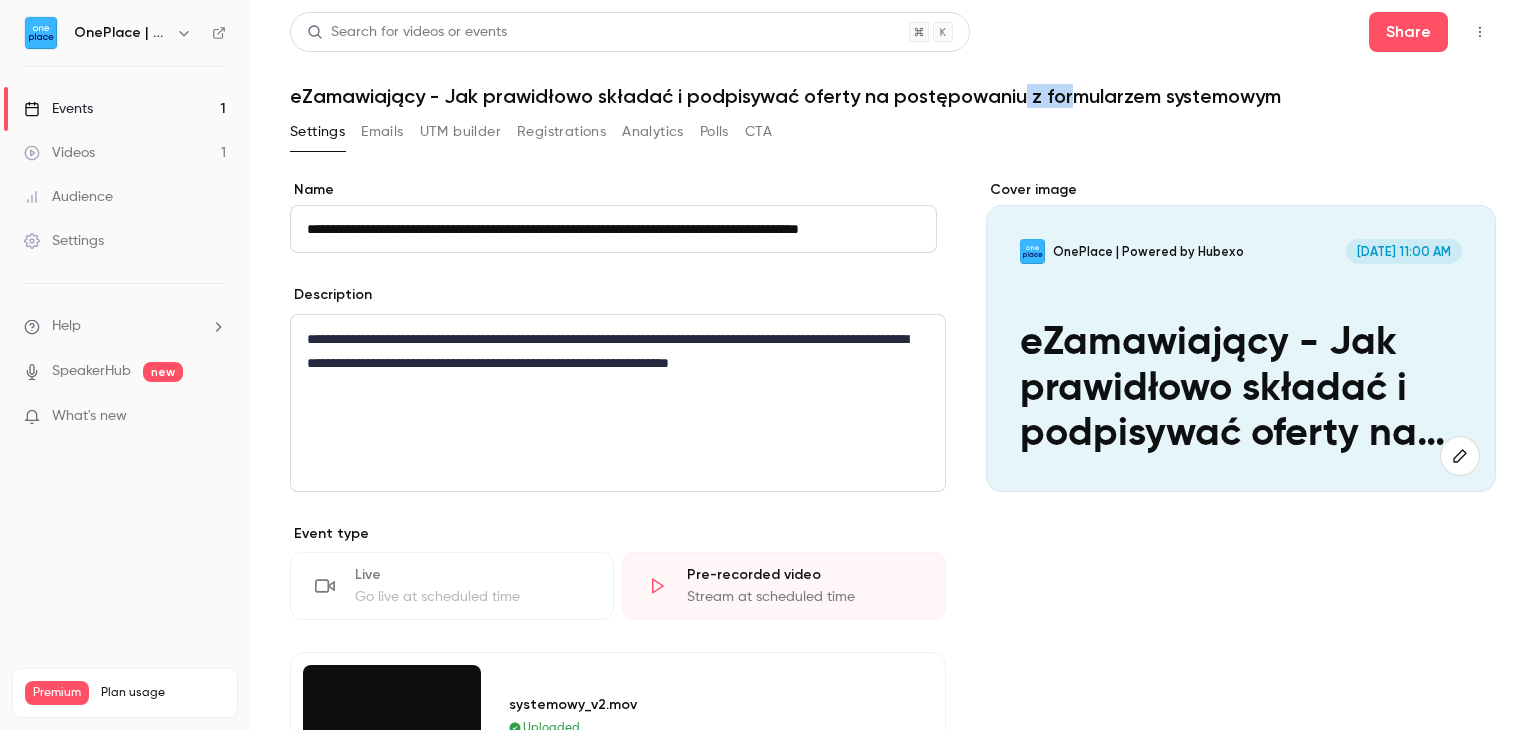 drag, startPoint x: 1024, startPoint y: 99, endPoint x: 1065, endPoint y: 98, distance: 41.01219 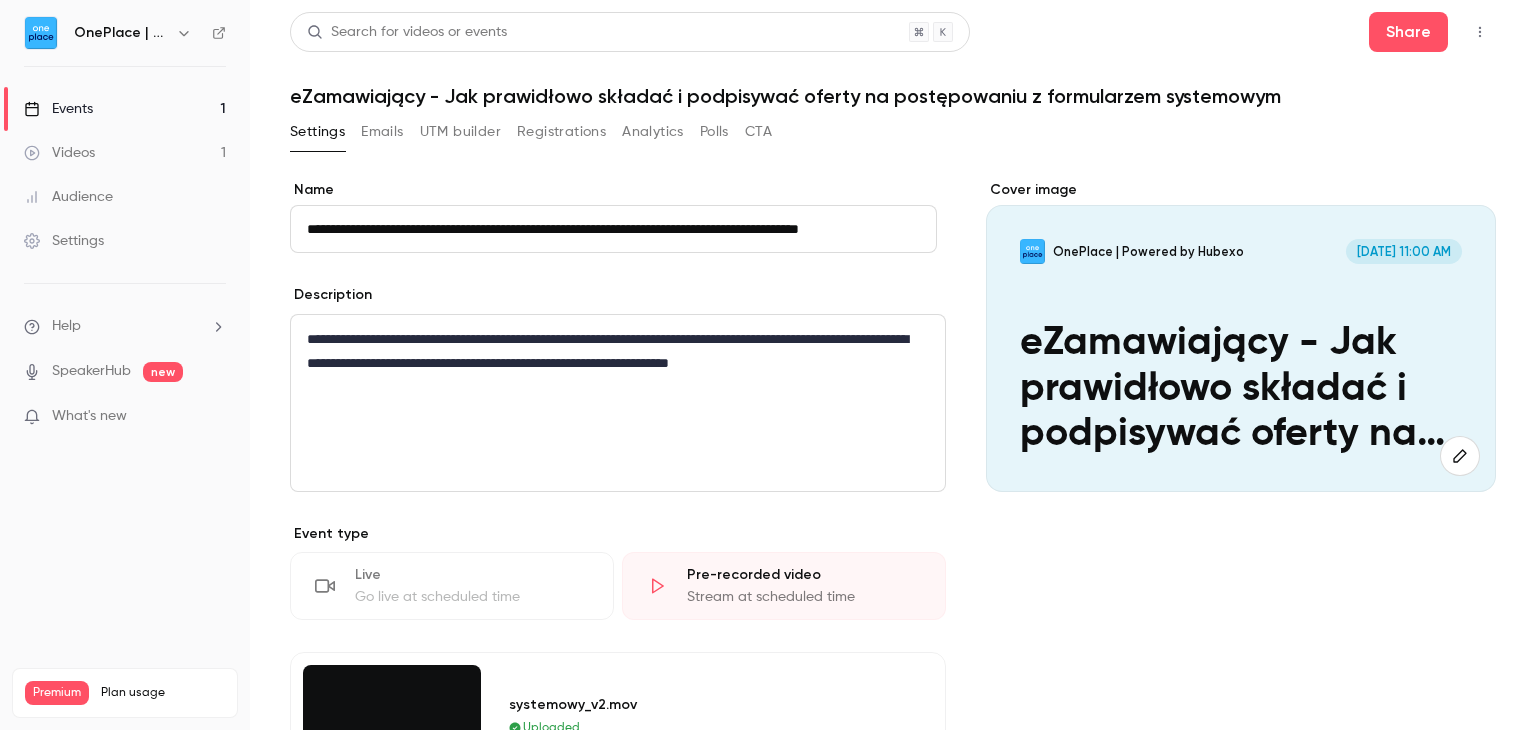 click on "Cover image OnePlace | Powered by Hubexo [DATE] 11:00 AM eZamawiający - Jak prawidłowo składać i podpisywać oferty na postępowaniu z formularzem systemowym" at bounding box center (1241, 688) 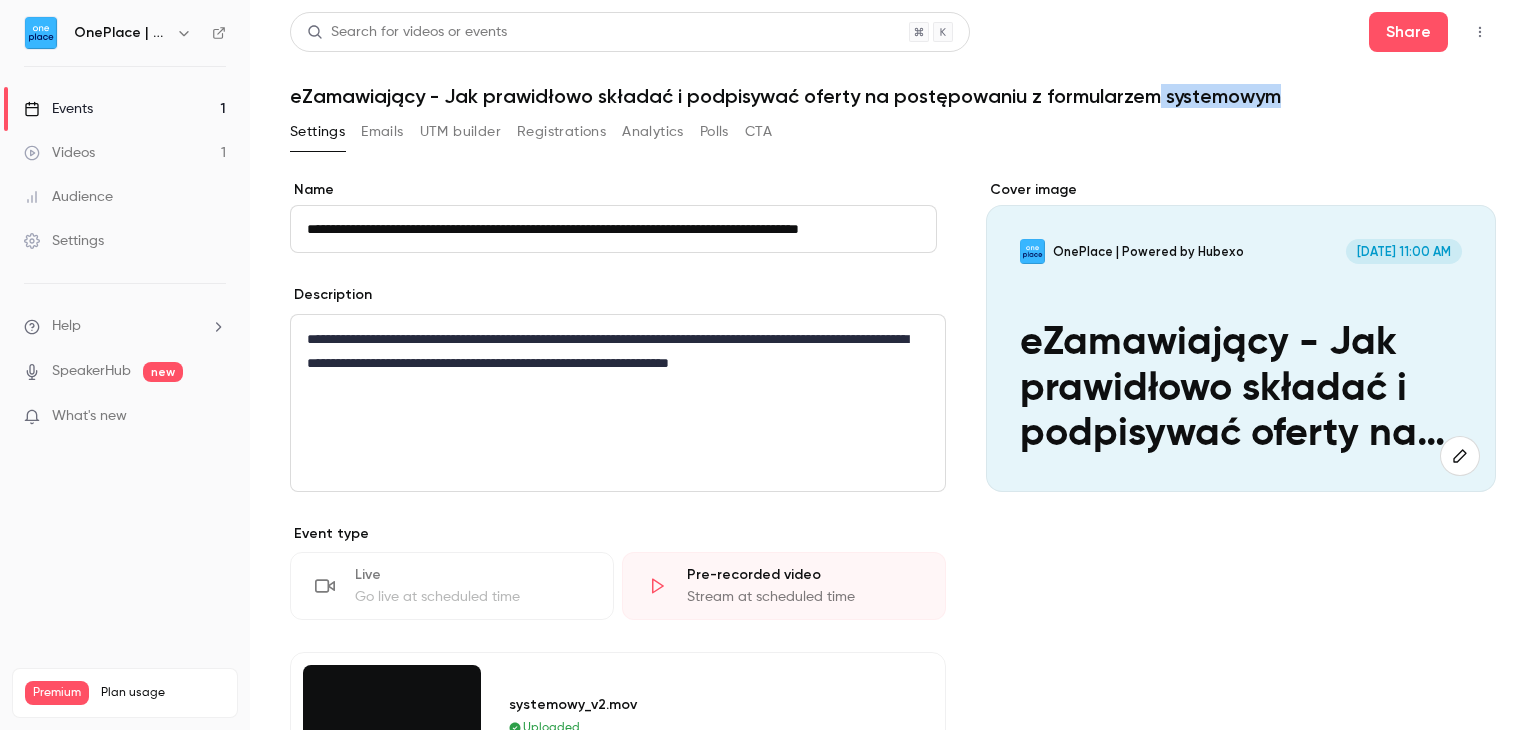 drag, startPoint x: 1320, startPoint y: 128, endPoint x: 1131, endPoint y: 85, distance: 193.82982 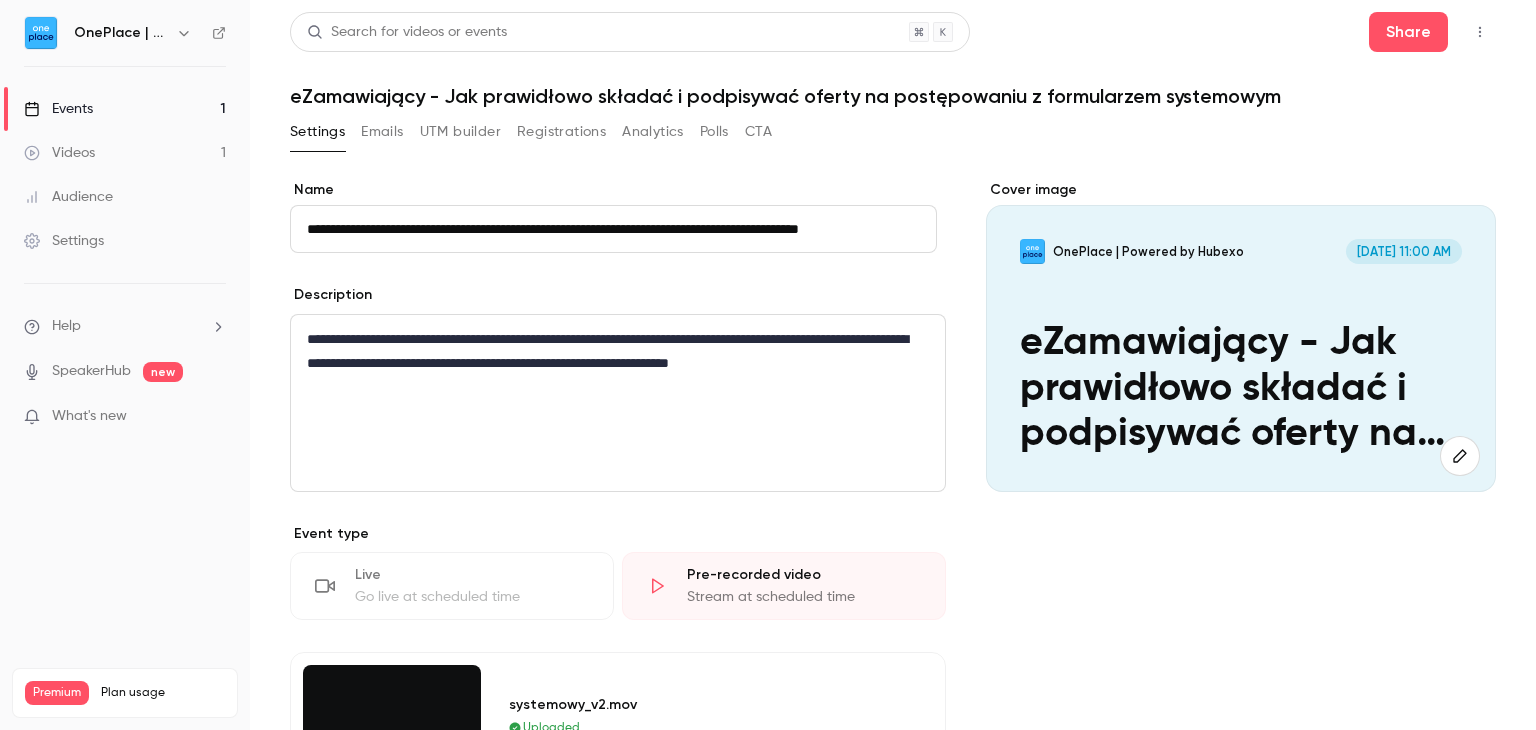 click on "Search for videos or events Share eZamawiający - Jak prawidłowo składać i podpisywać oferty na postępowaniu z formularzem systemowym" at bounding box center (893, 60) 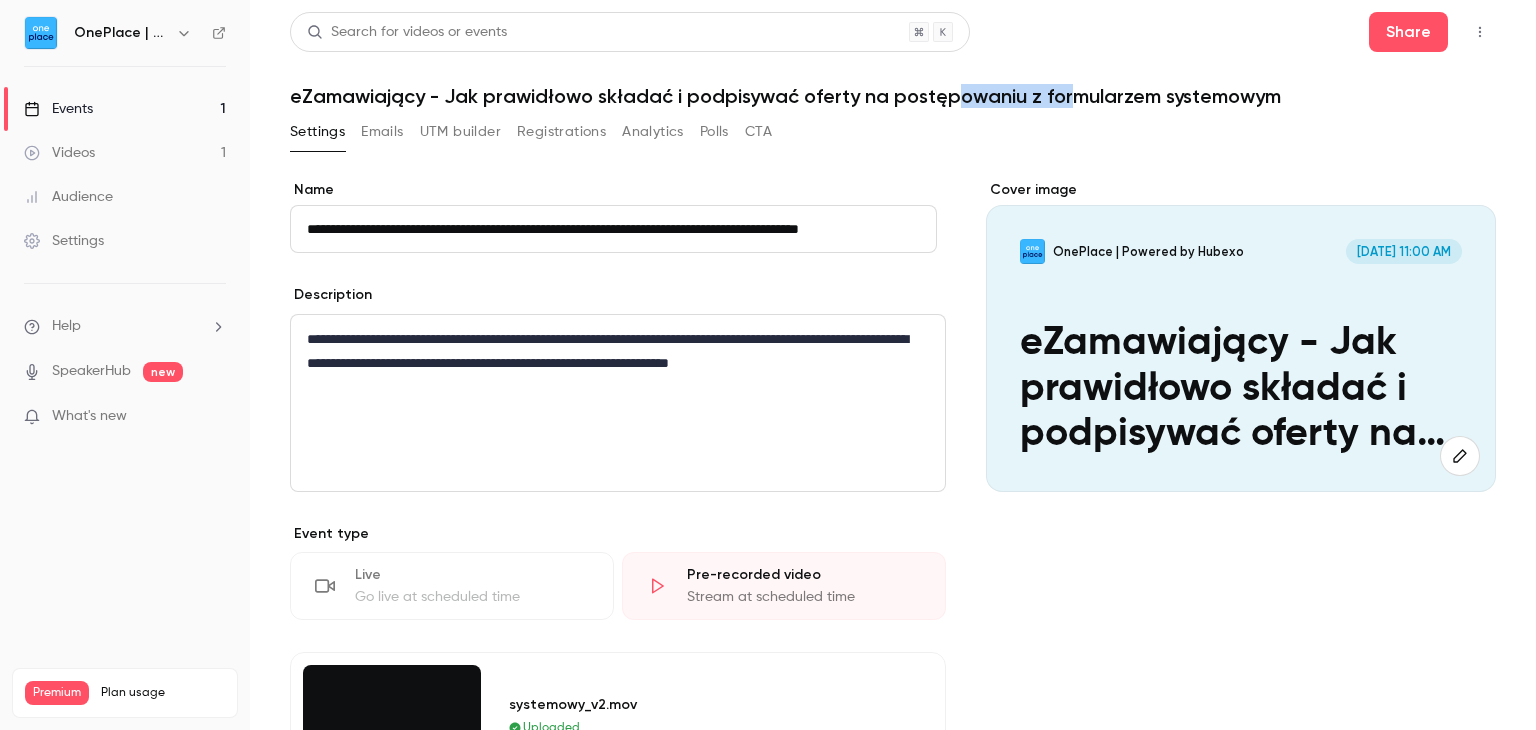 drag, startPoint x: 1050, startPoint y: 85, endPoint x: 929, endPoint y: 87, distance: 121.016525 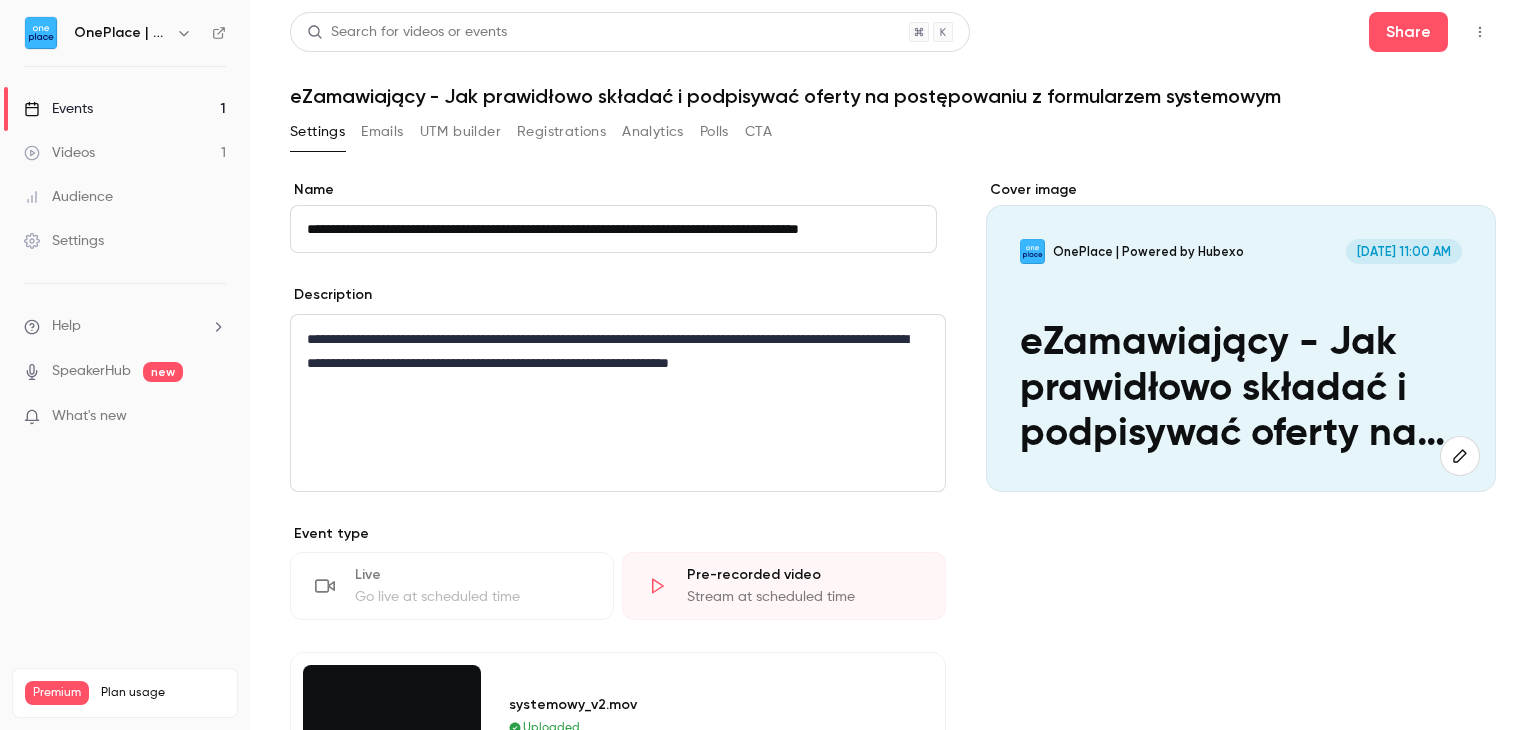 click on "eZamawiający - Jak prawidłowo składać i podpisywać oferty na postępowaniu z formularzem systemowym" at bounding box center (893, 96) 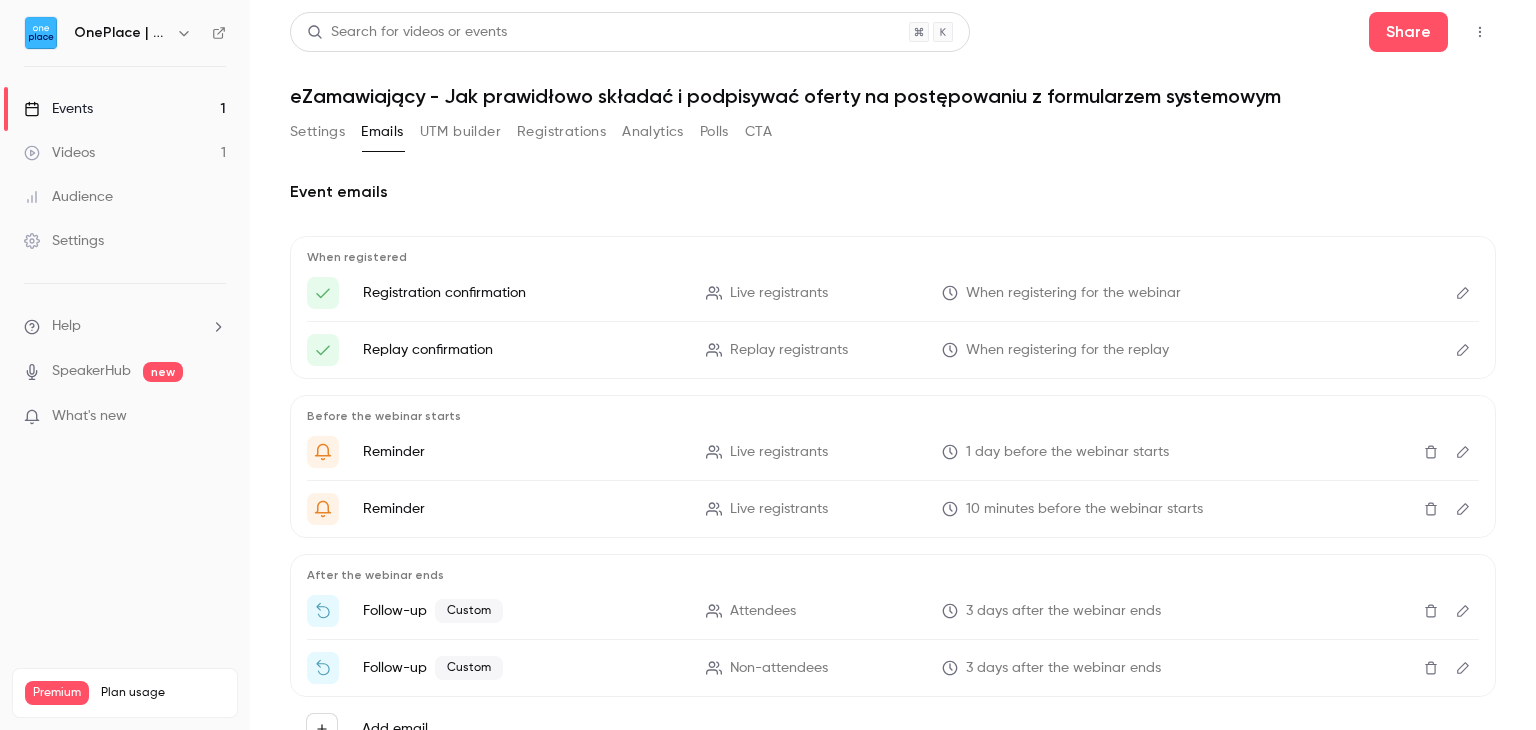 click 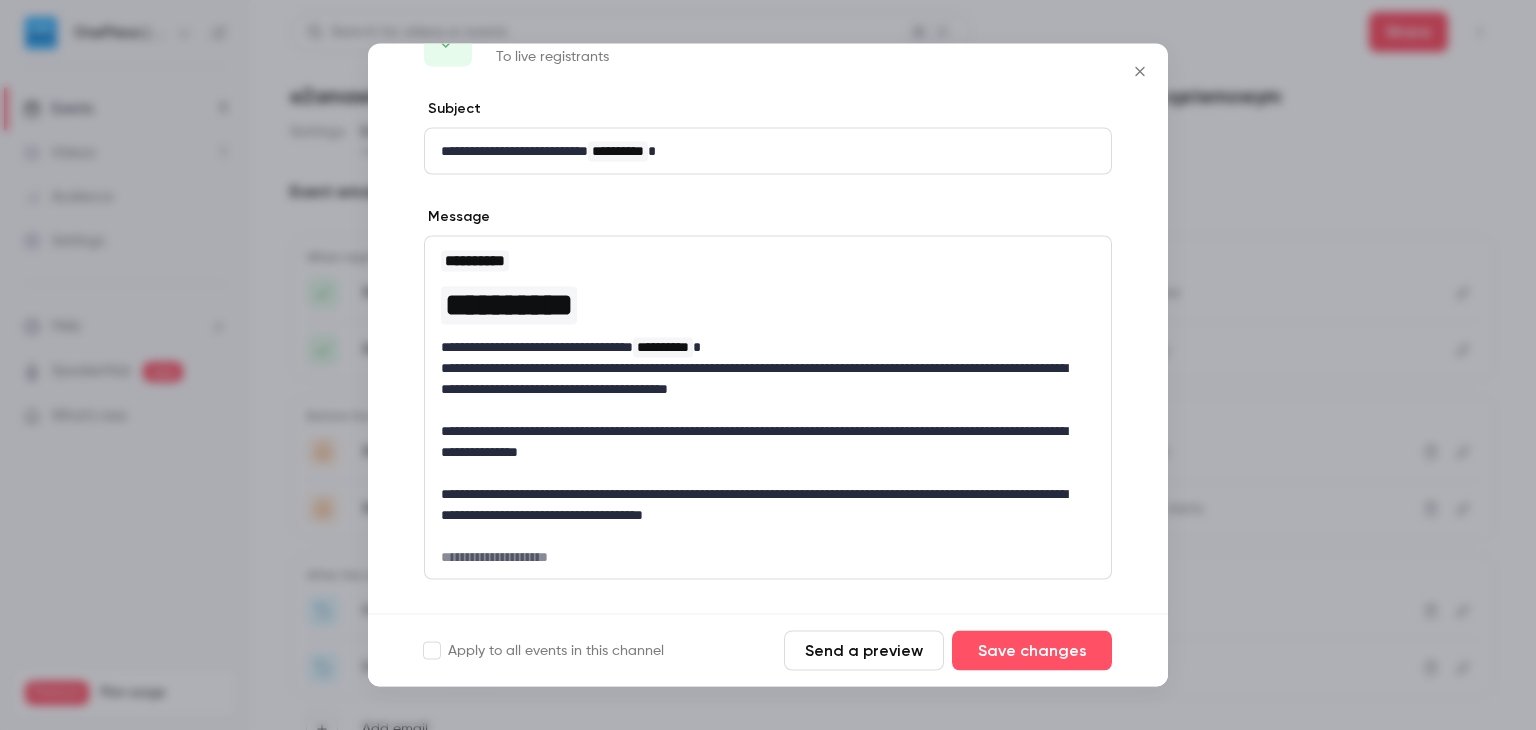 scroll, scrollTop: 100, scrollLeft: 0, axis: vertical 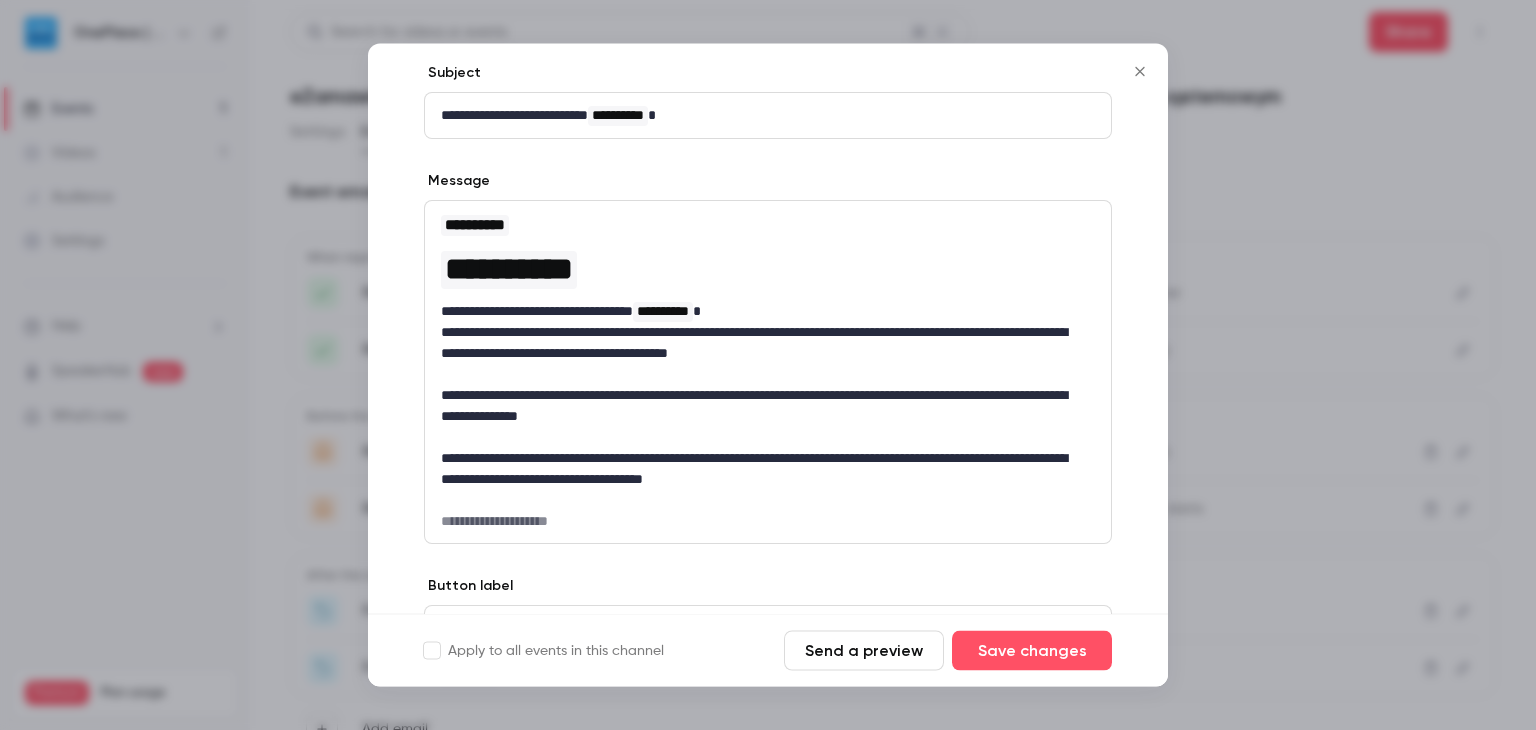 click 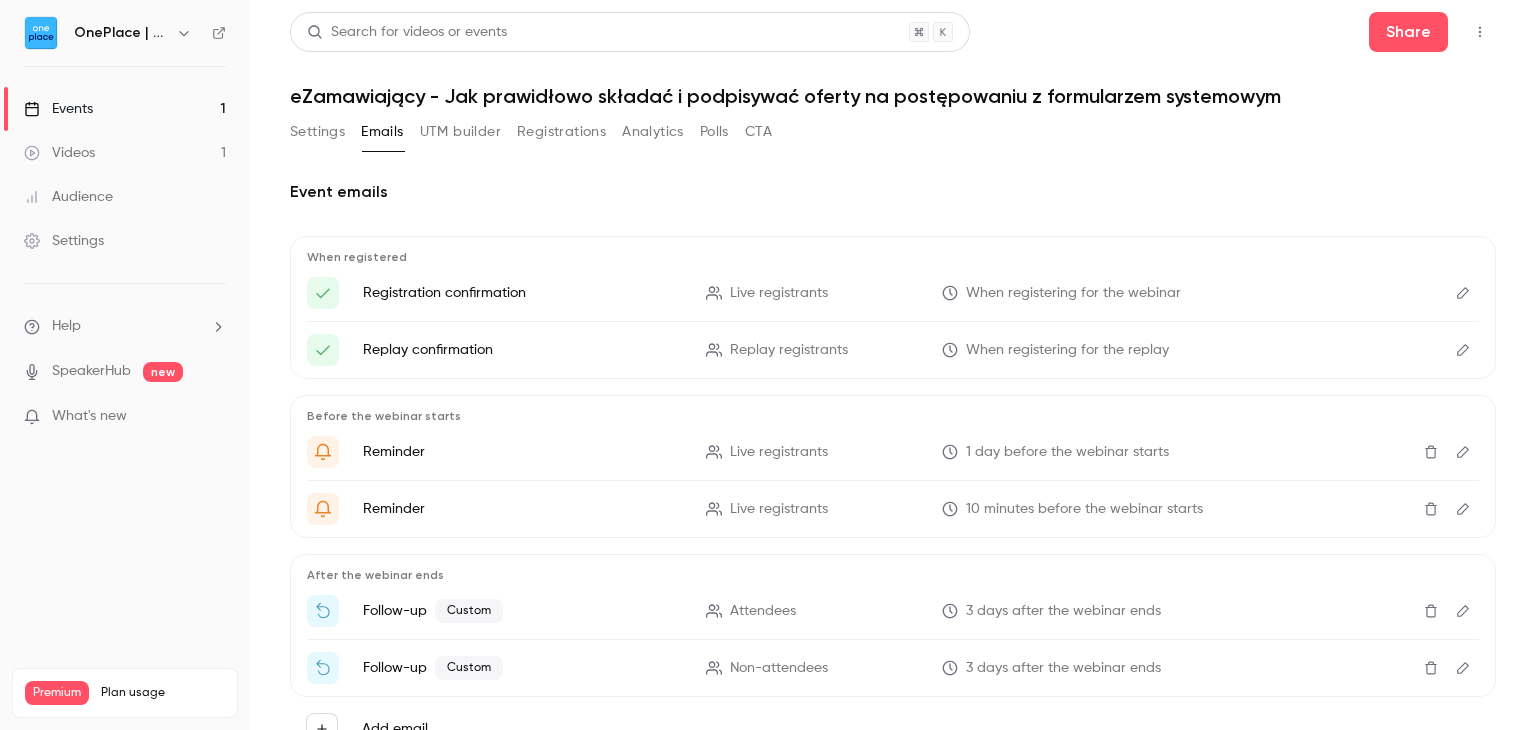 click at bounding box center [1463, 350] 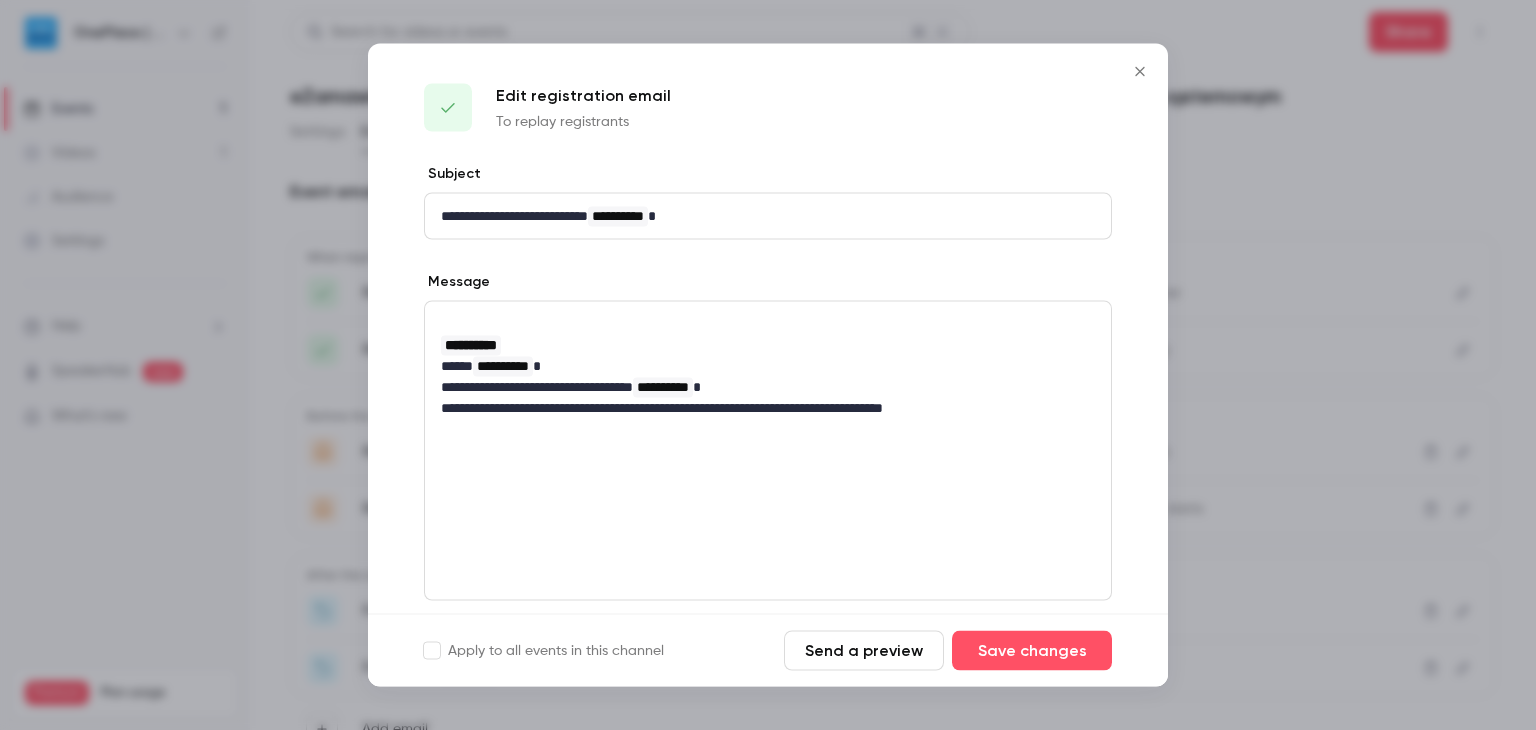 click 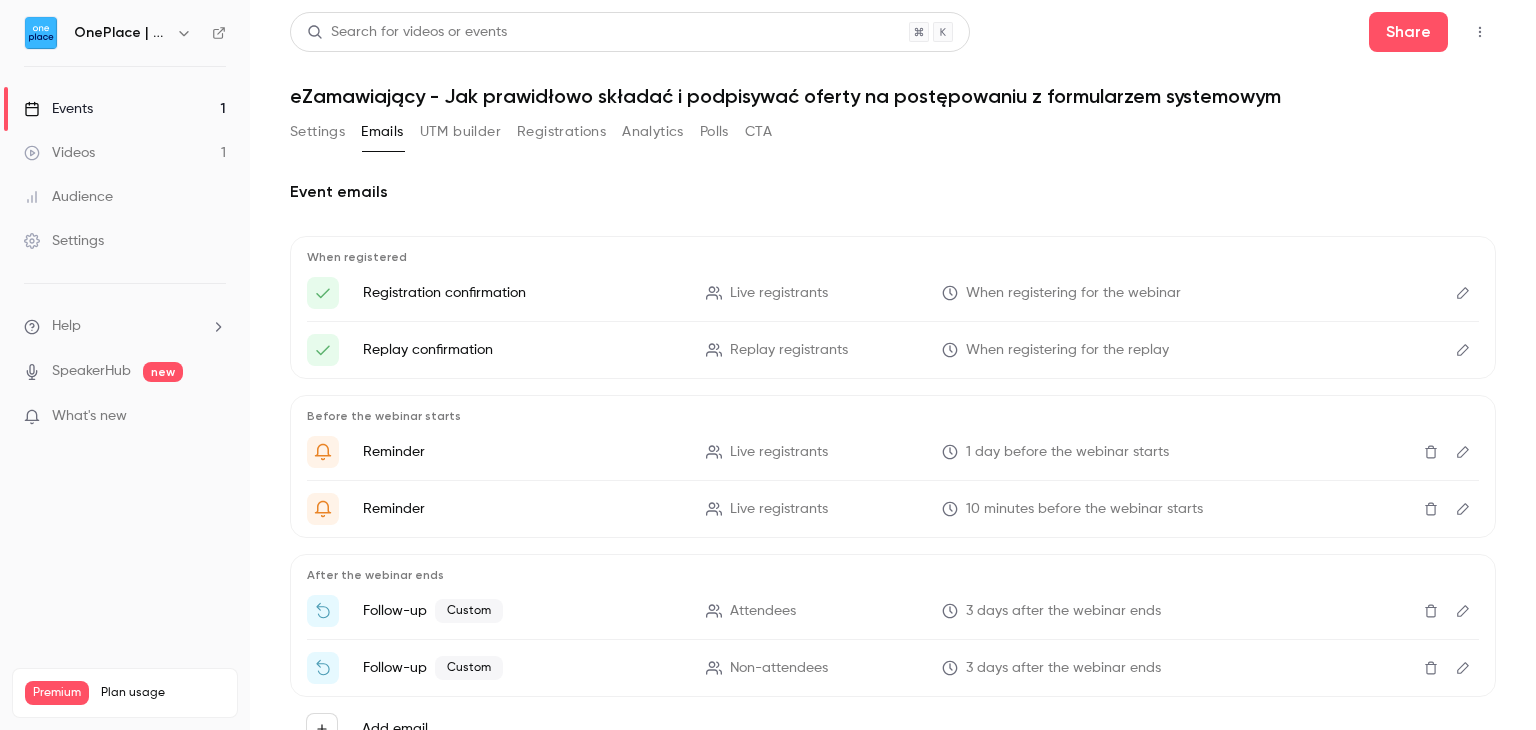 click at bounding box center (1463, 452) 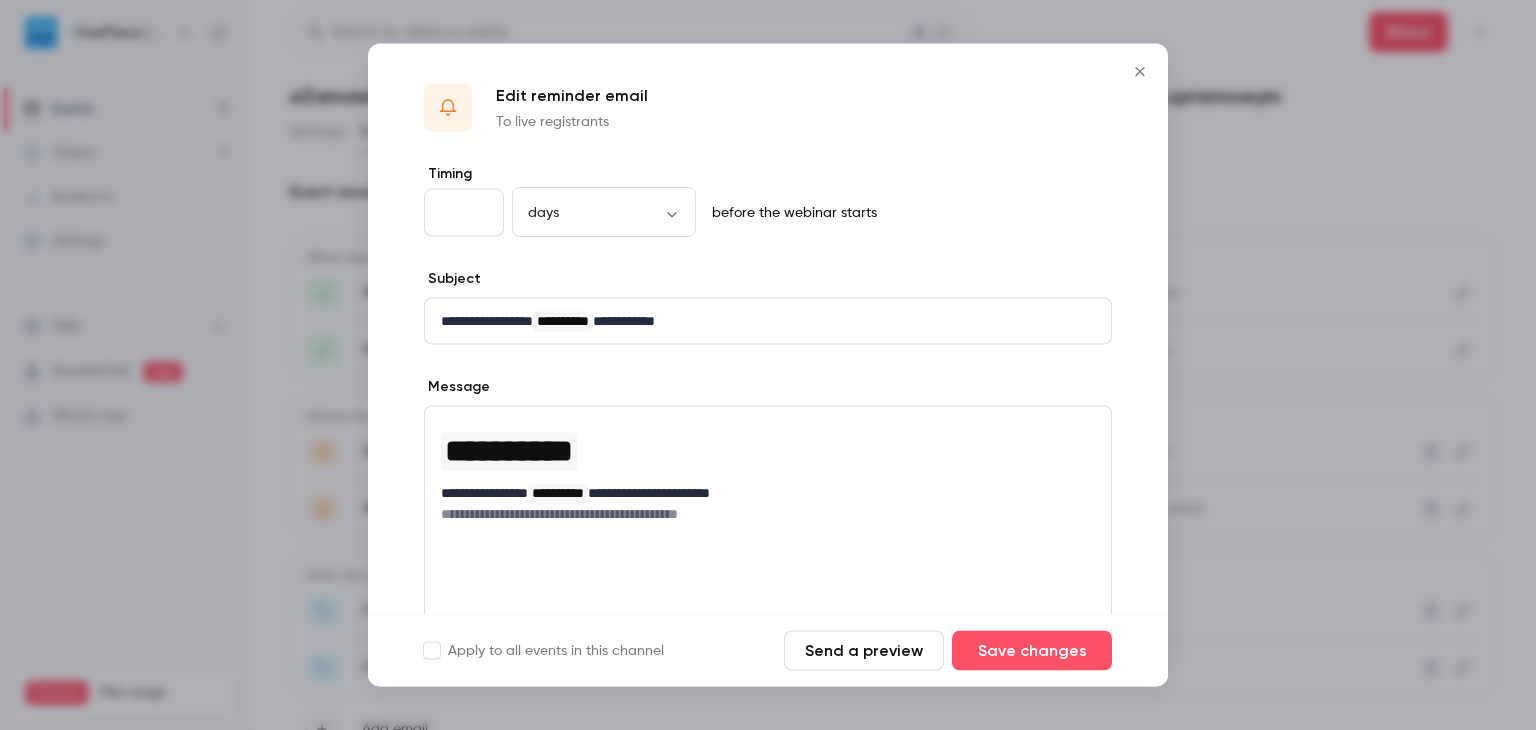 click 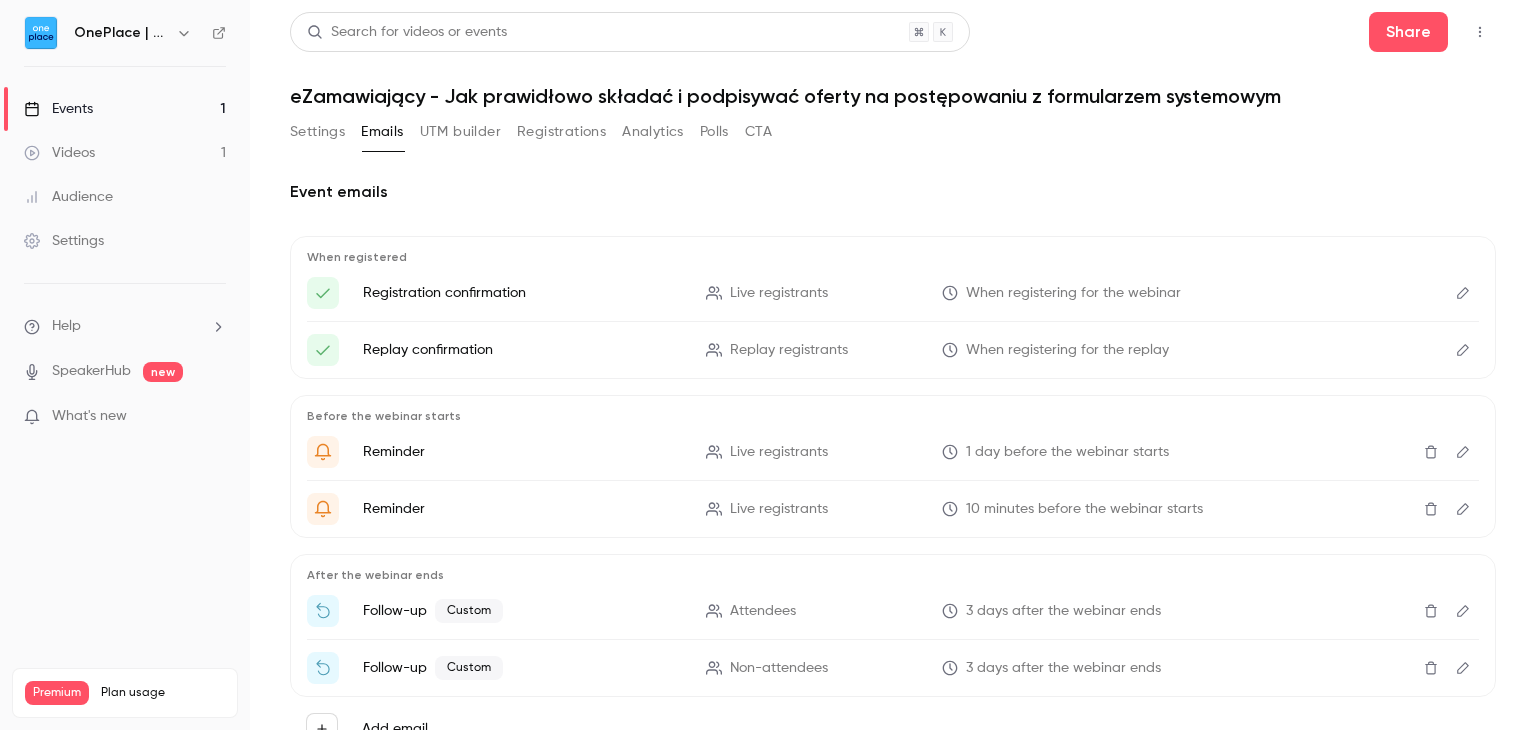 click at bounding box center (1463, 509) 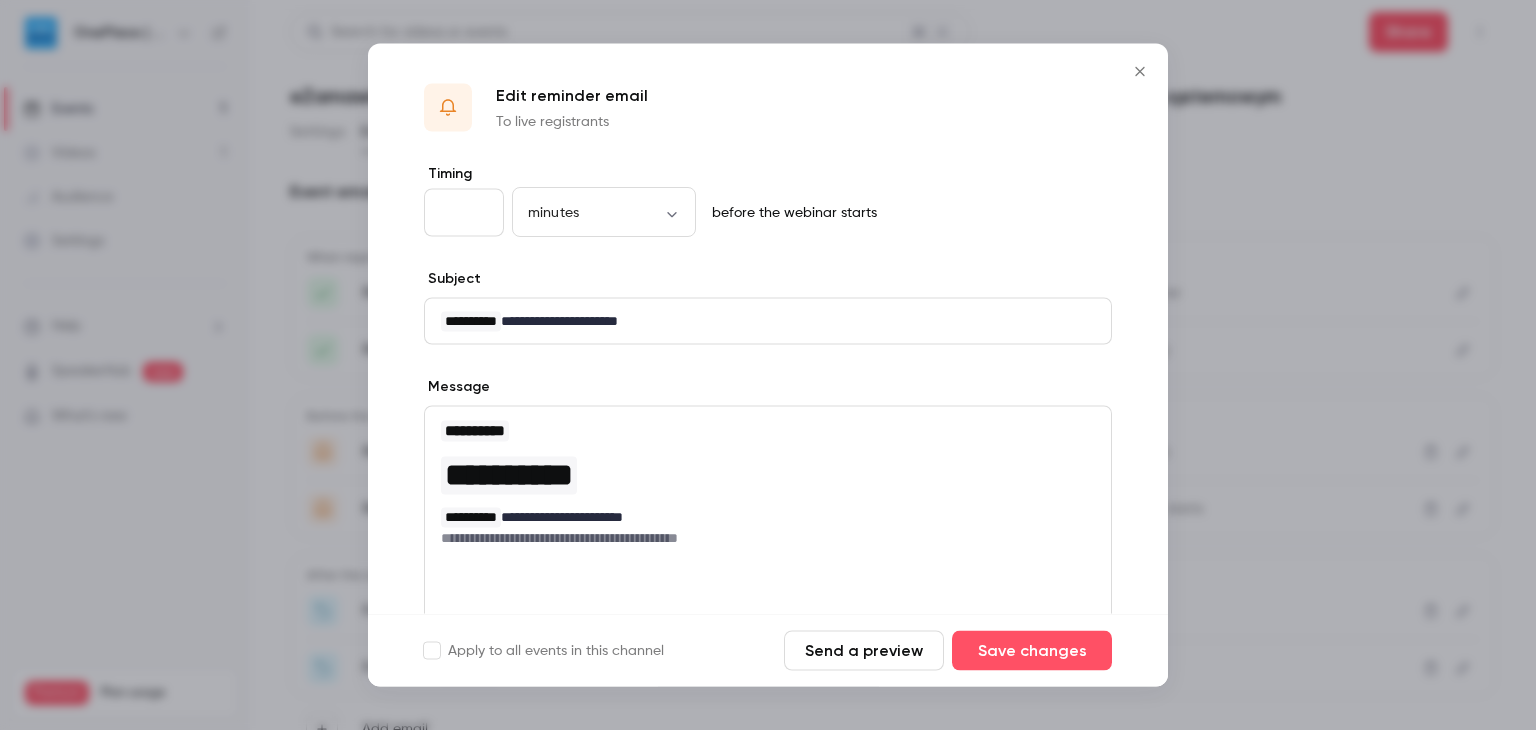 click 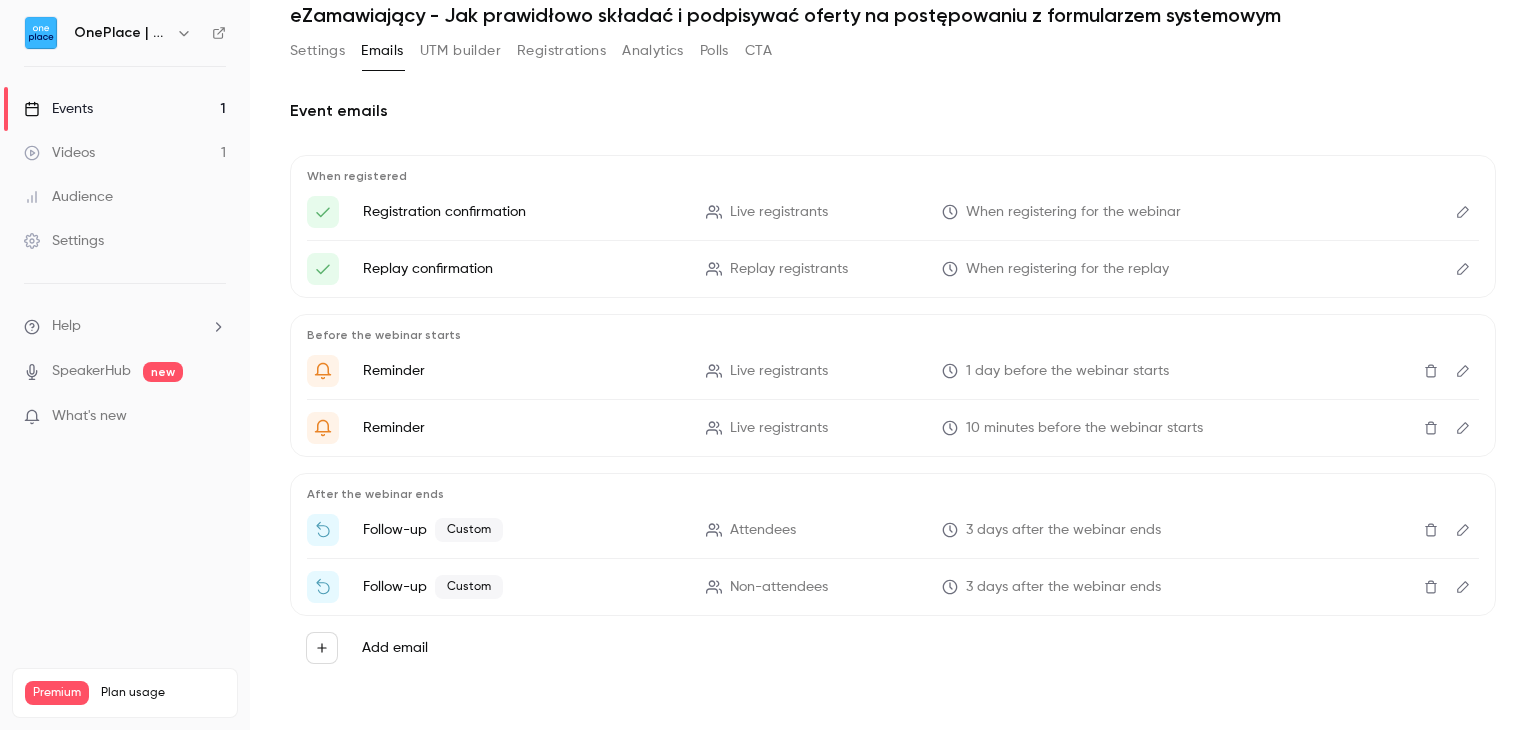 scroll, scrollTop: 82, scrollLeft: 0, axis: vertical 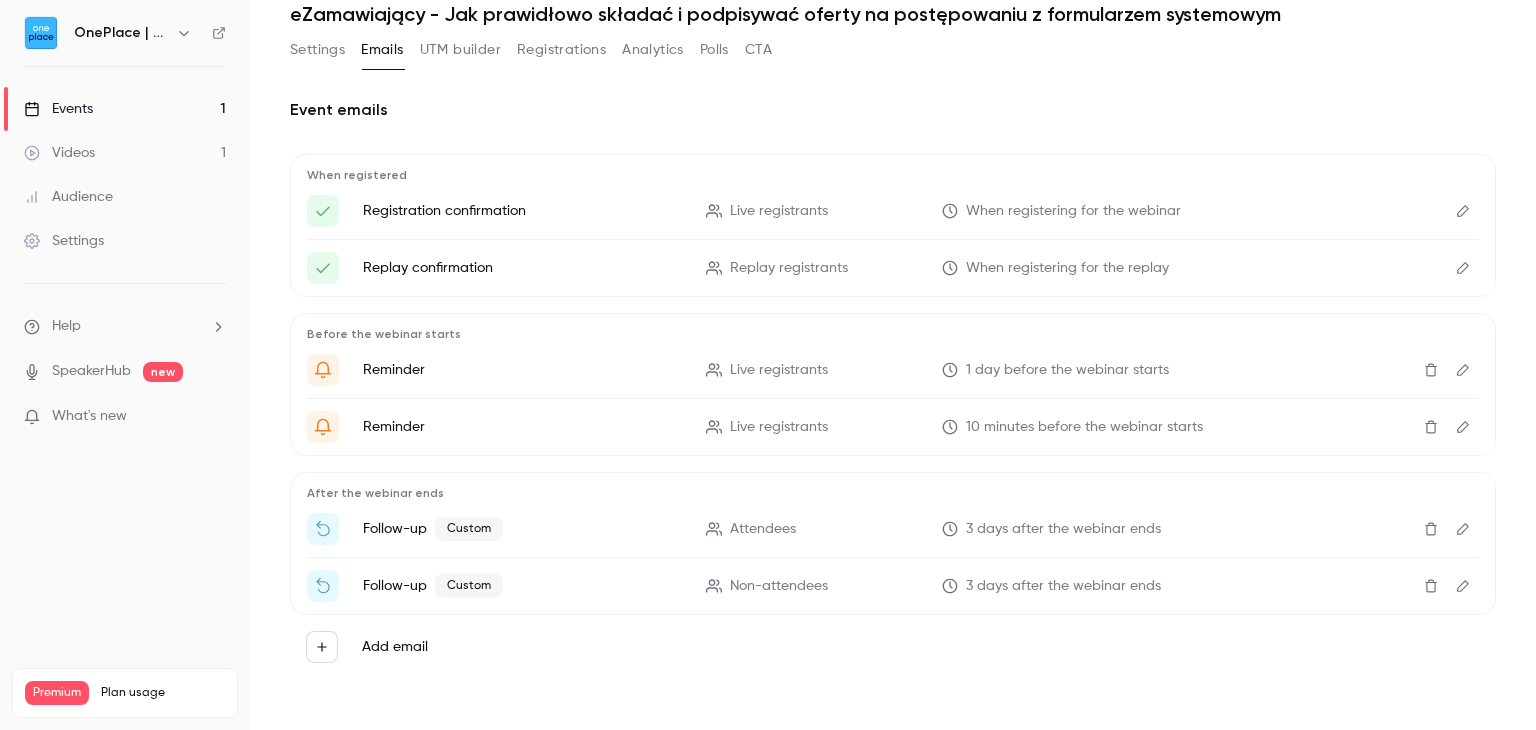 click at bounding box center (1463, 586) 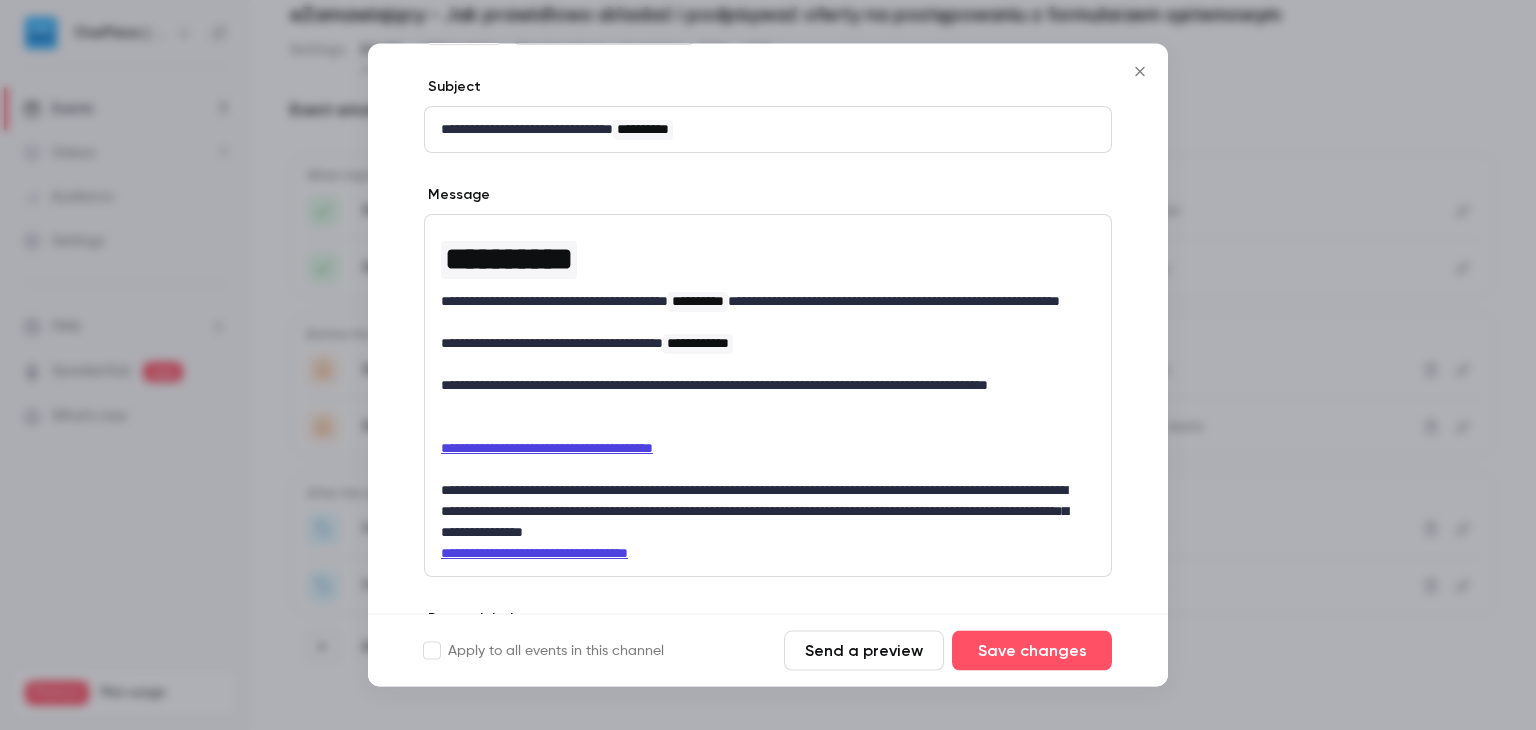 scroll, scrollTop: 200, scrollLeft: 0, axis: vertical 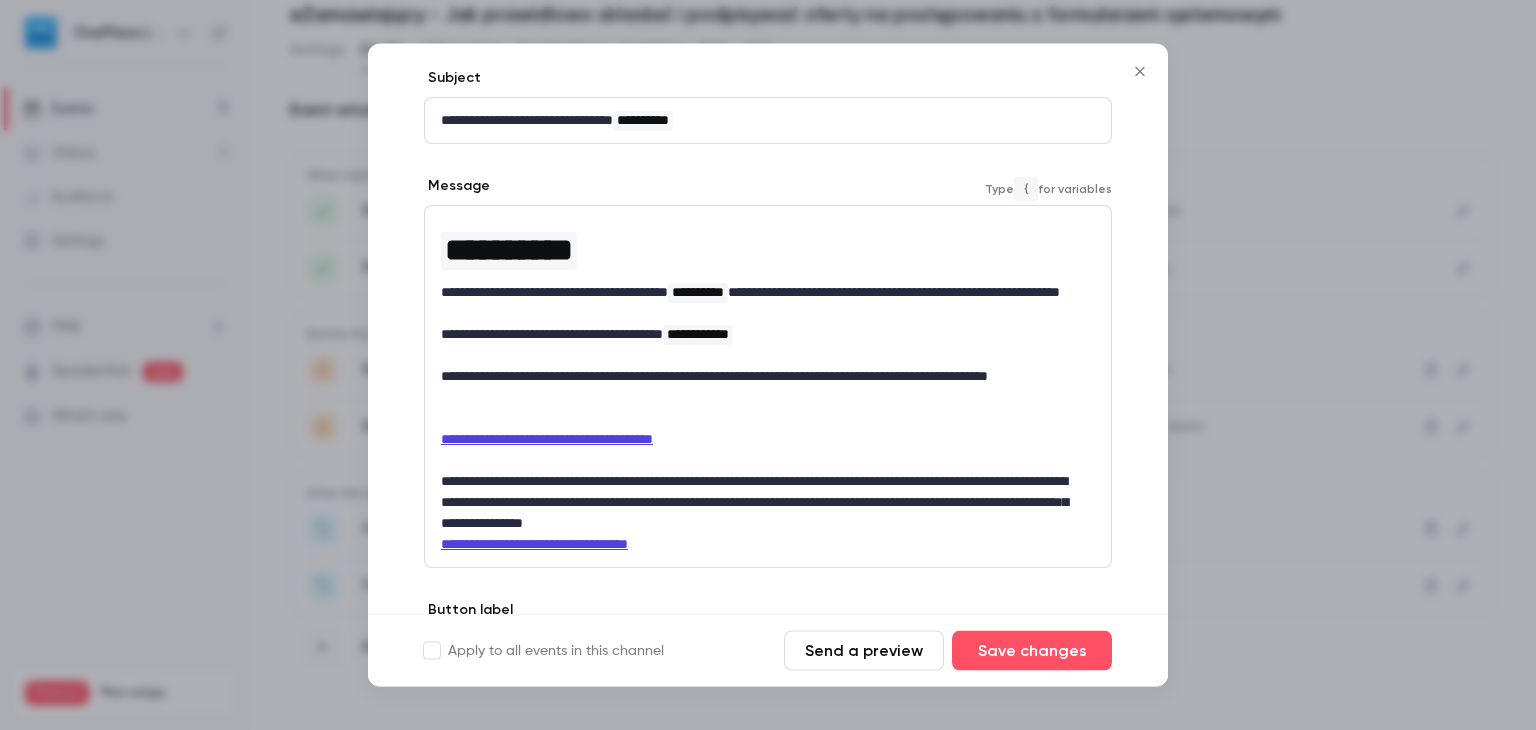 click on "**********" at bounding box center (698, 335) 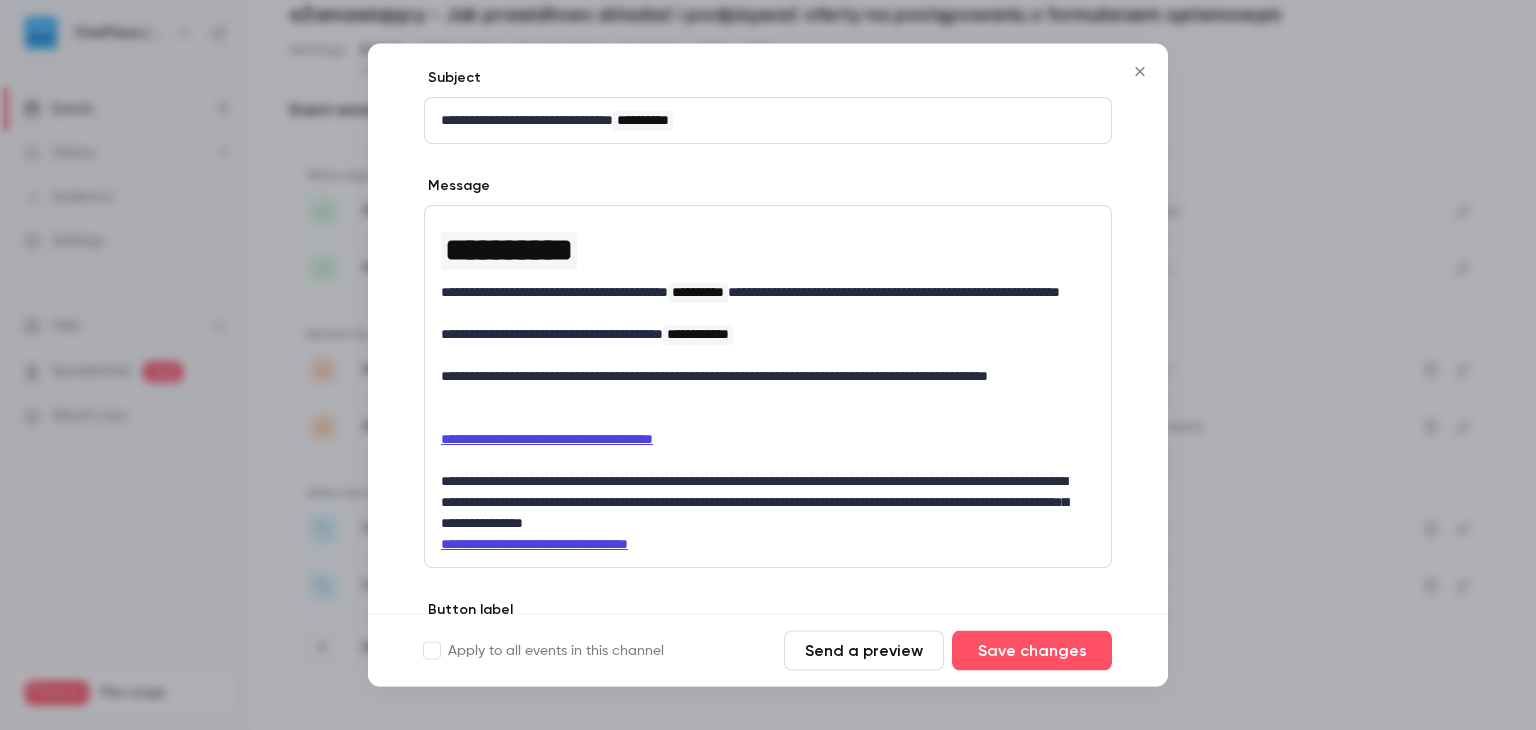 click on "Type  {  for variables" at bounding box center [1048, 81] 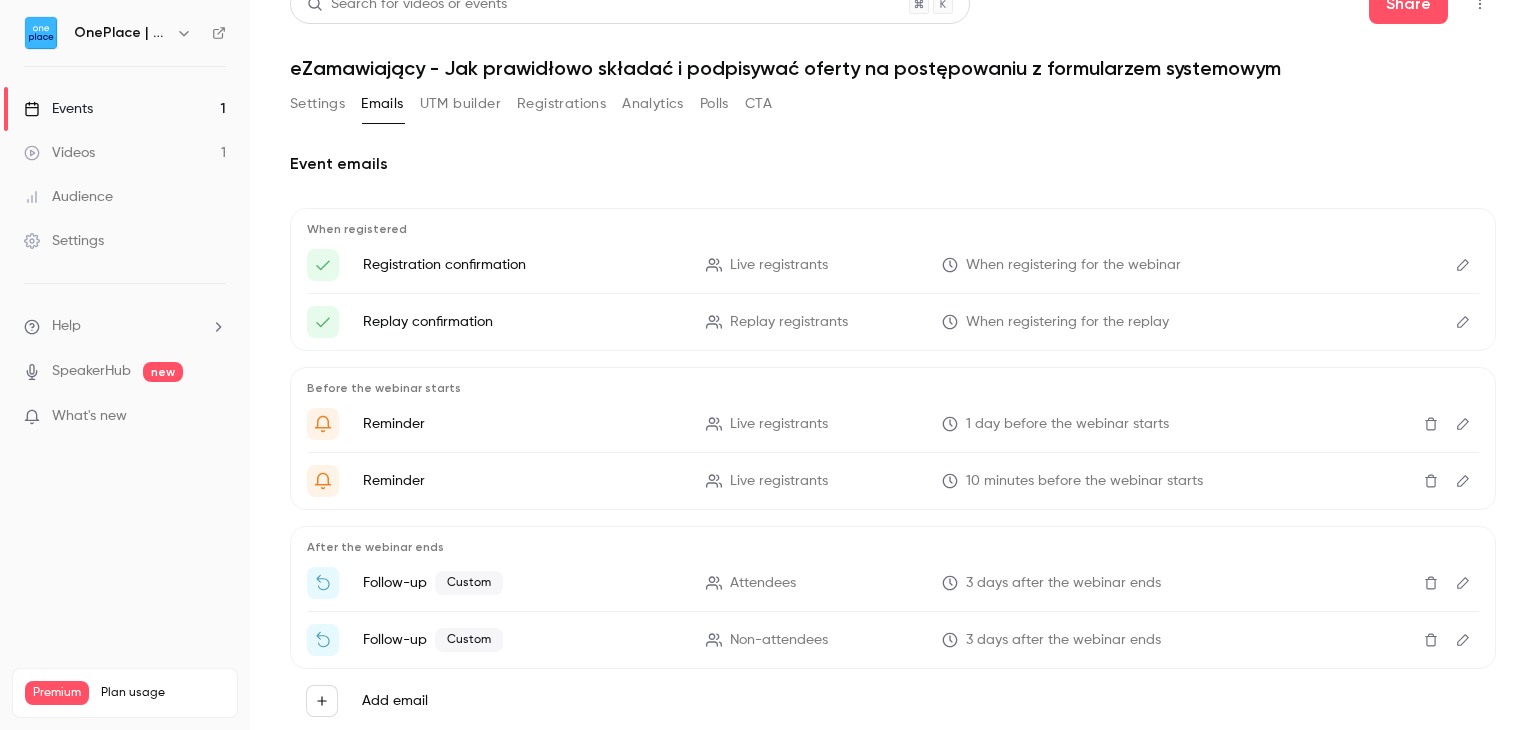scroll, scrollTop: 0, scrollLeft: 0, axis: both 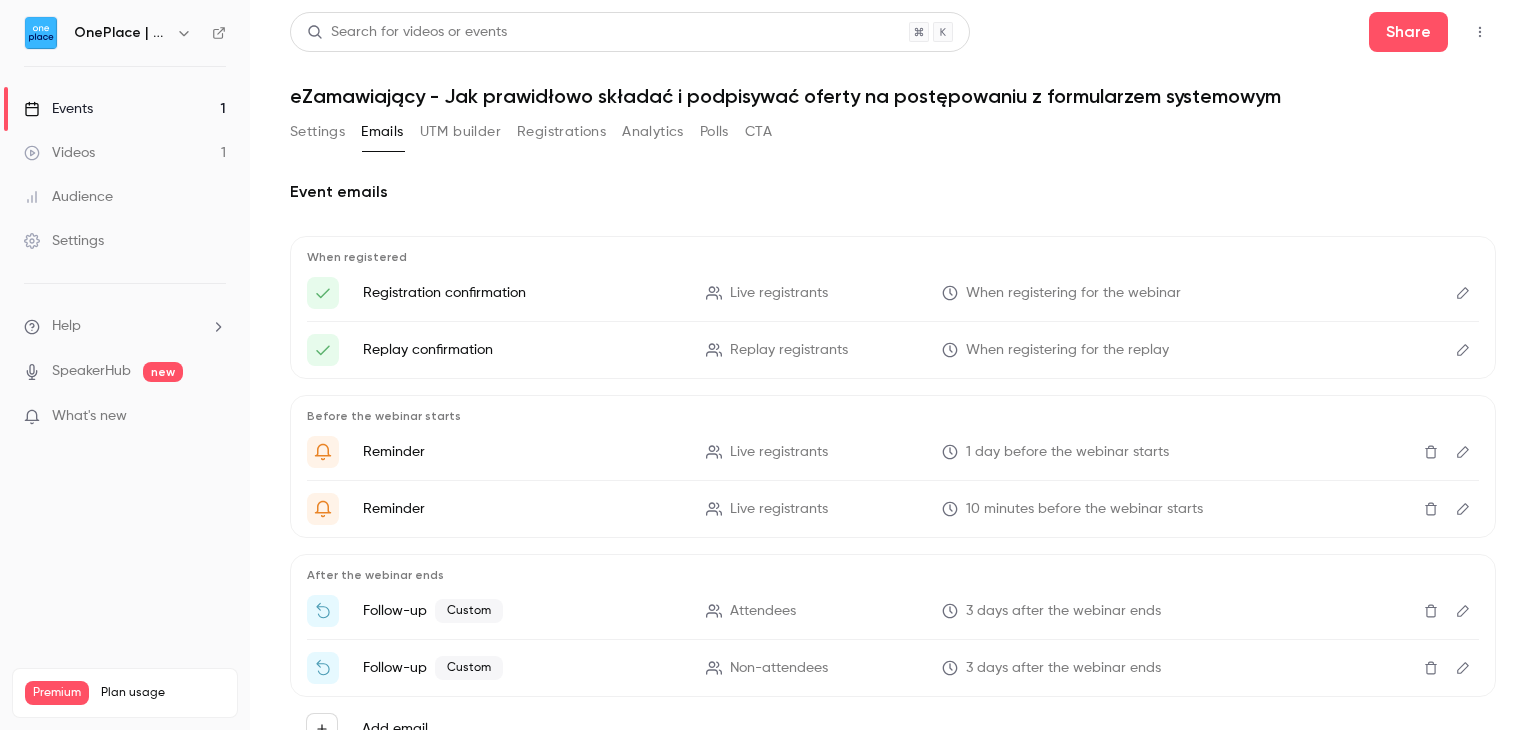 click on "Events 1" at bounding box center [125, 109] 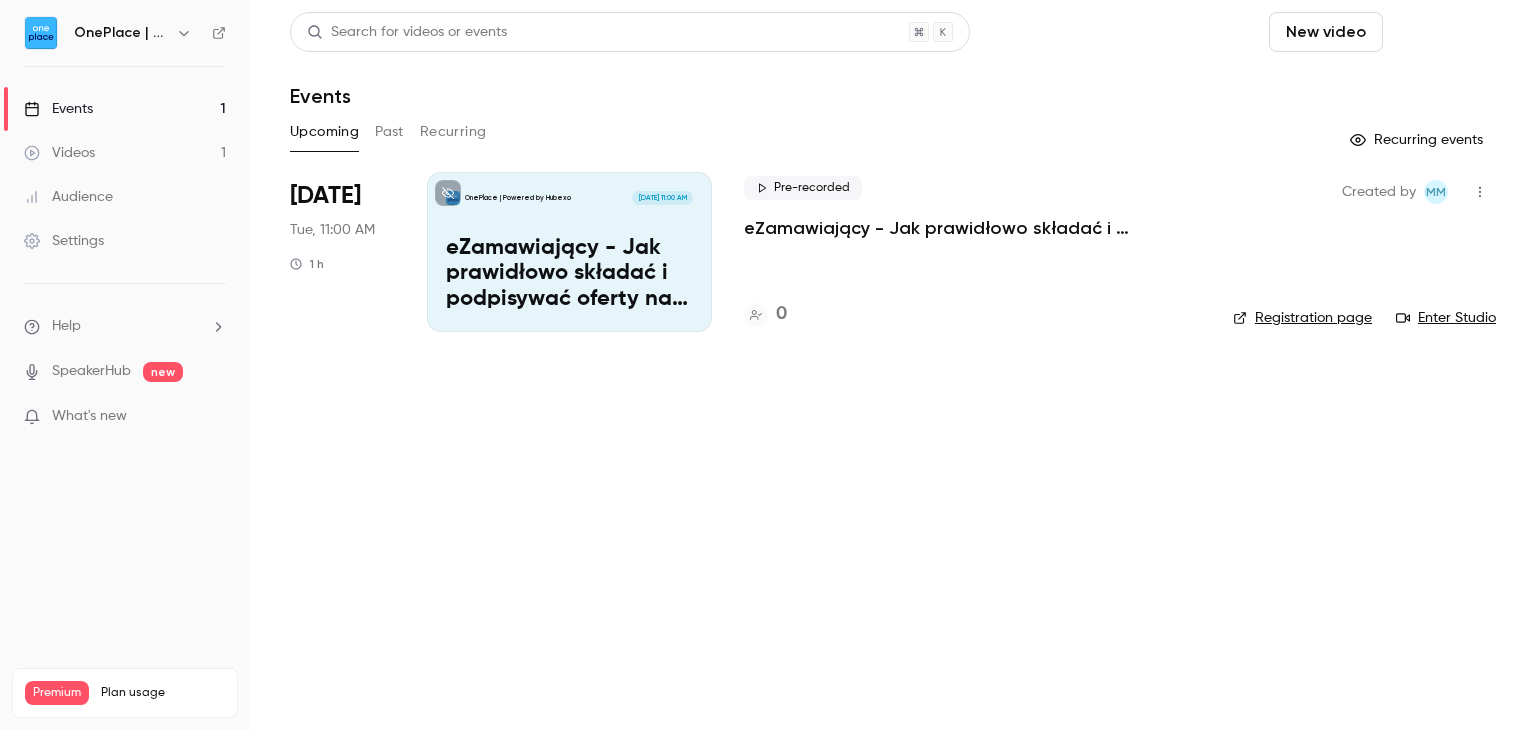 click on "Schedule" at bounding box center [1443, 32] 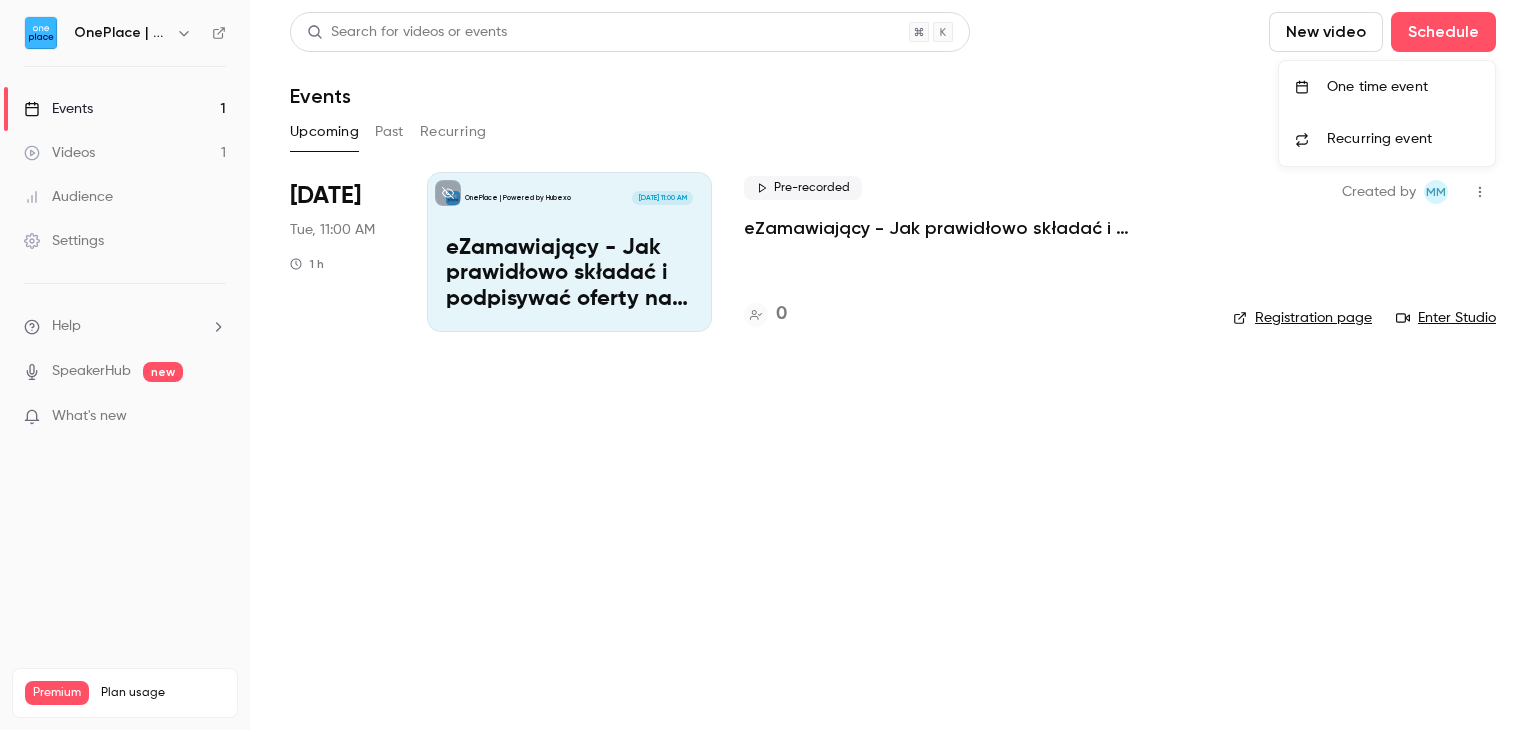click on "One time event" at bounding box center (1403, 87) 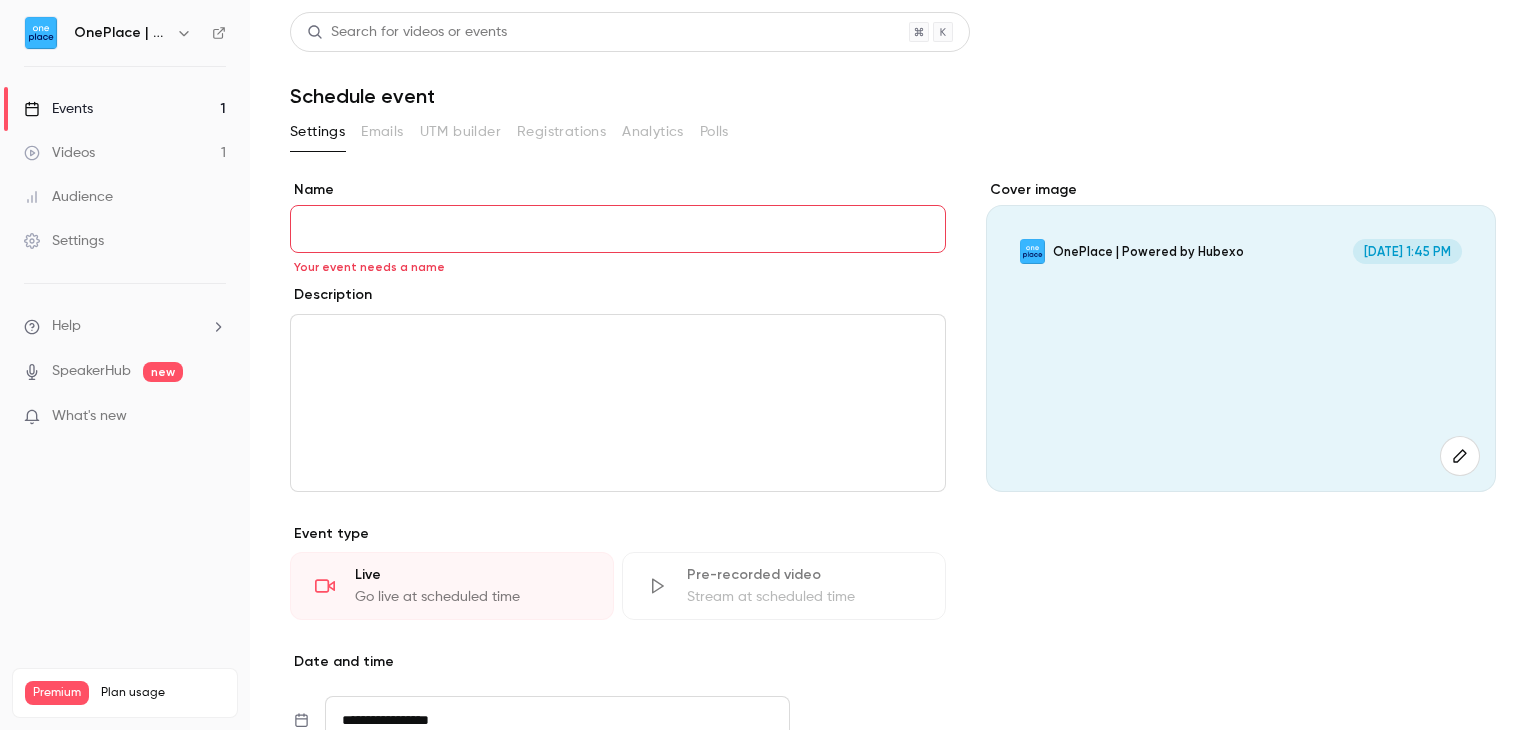 drag, startPoint x: 1198, startPoint y: 49, endPoint x: 1169, endPoint y: 40, distance: 30.364452 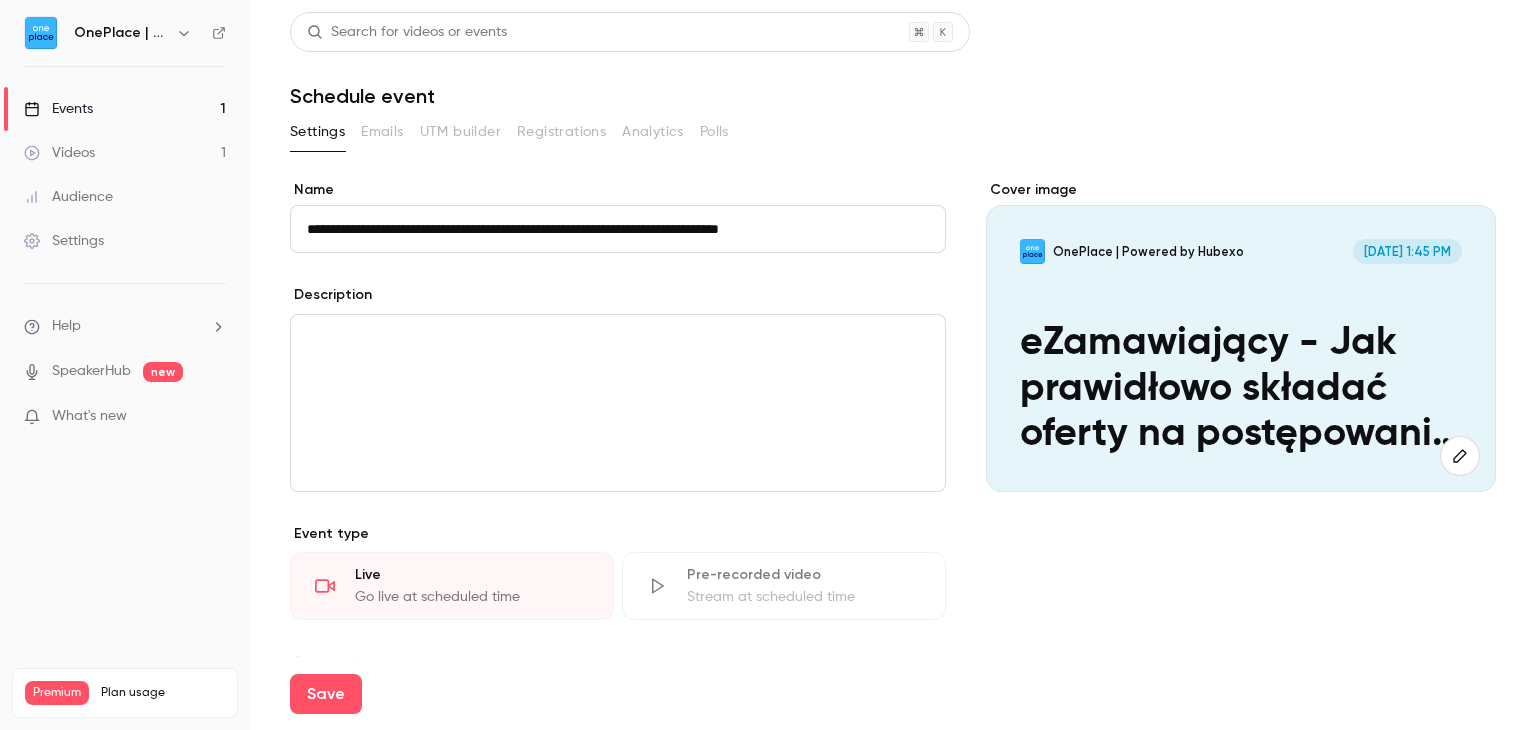 type on "**********" 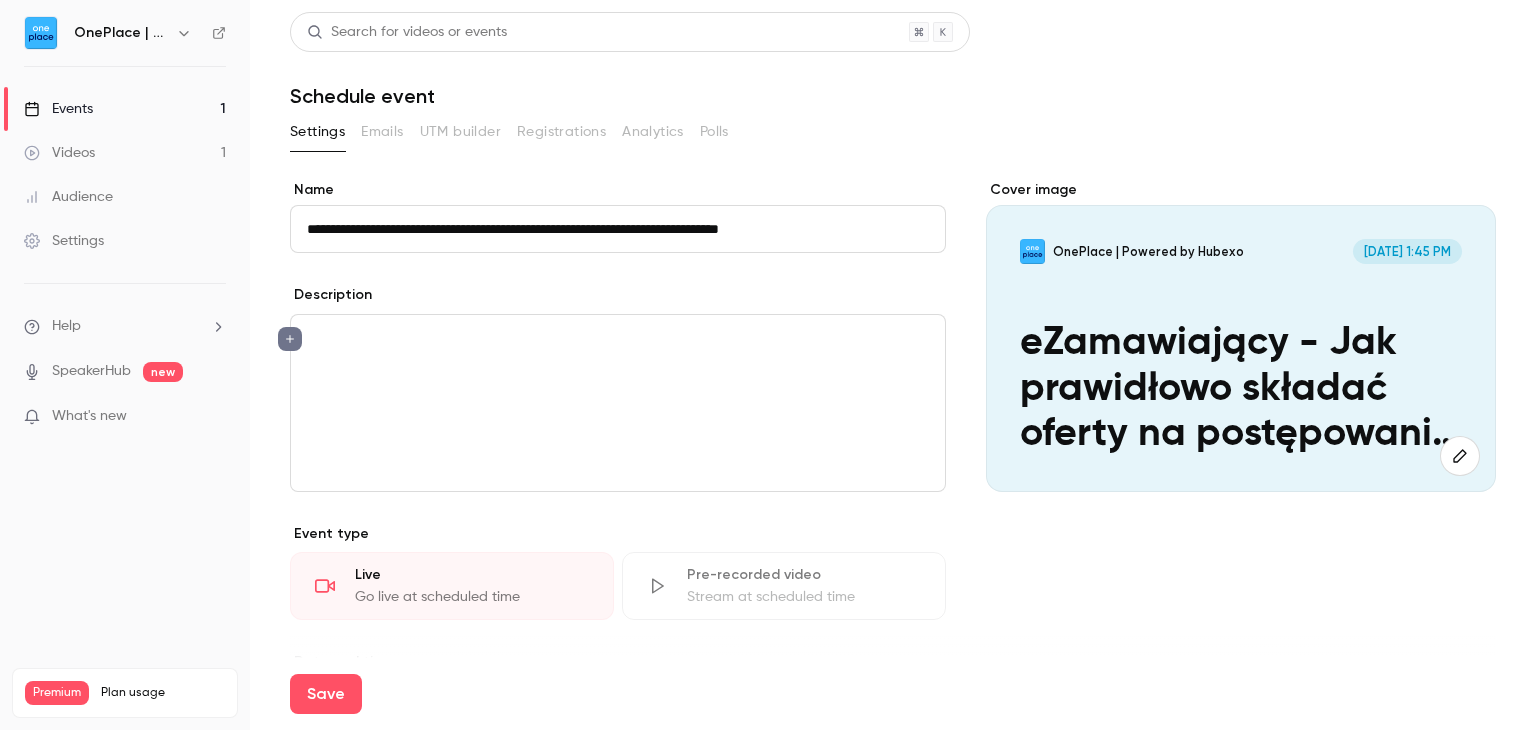click at bounding box center [618, 403] 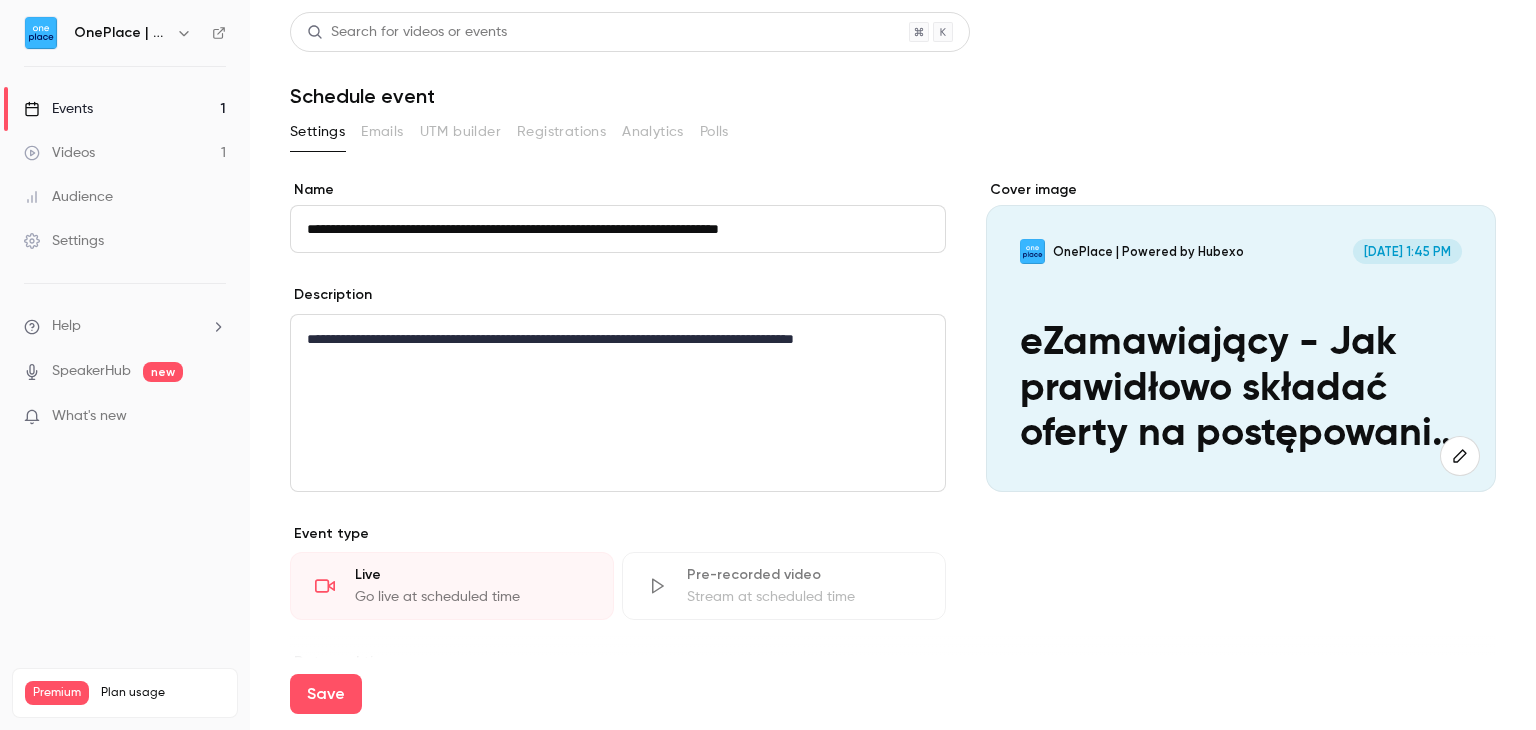 click on "Pre-recorded video" at bounding box center [804, 575] 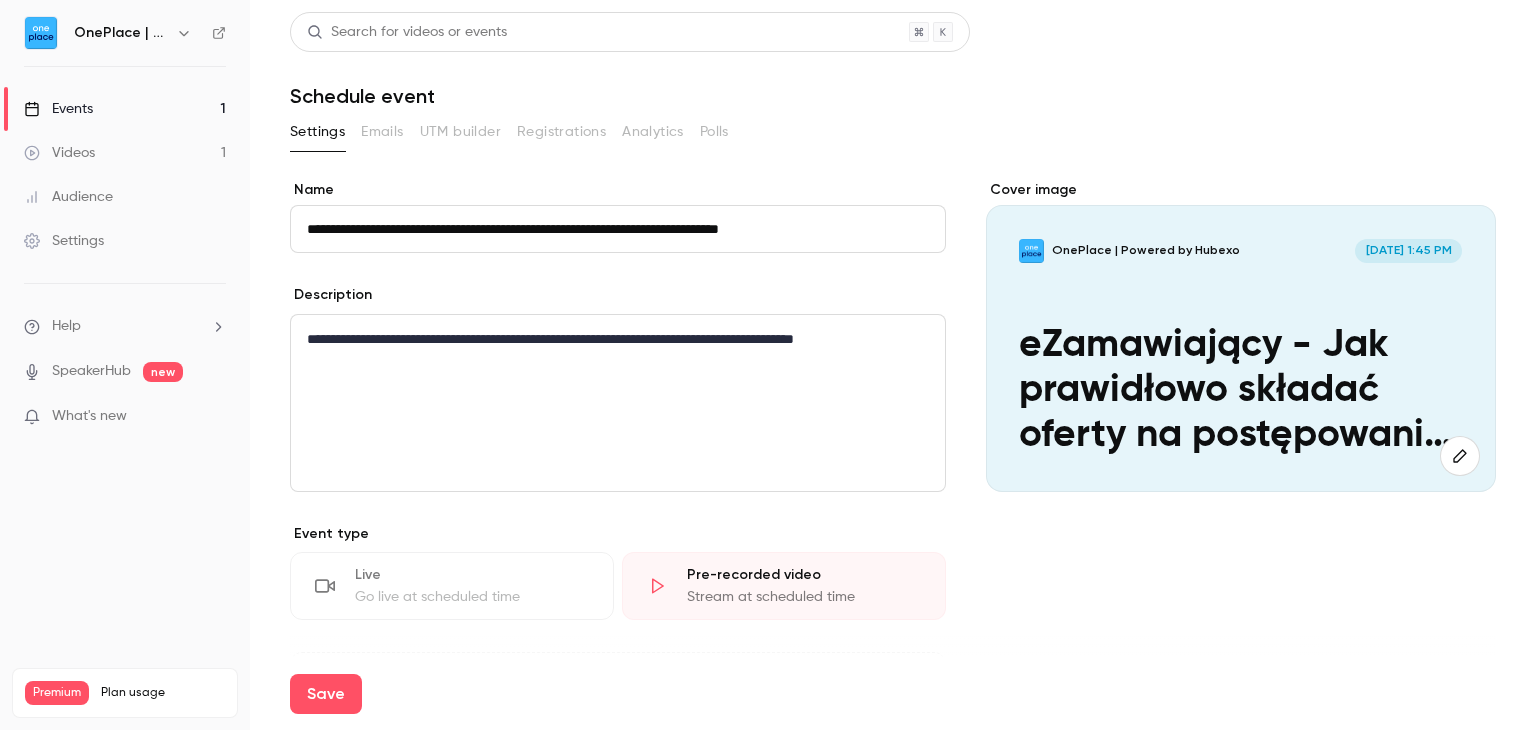 click on "Cover image OnePlace | Powered by Hubexo [DATE] 1:45 PM eZamawiający - Jak prawidłowo składać oferty na postępowaniu z formularzem własnym" at bounding box center [1241, 721] 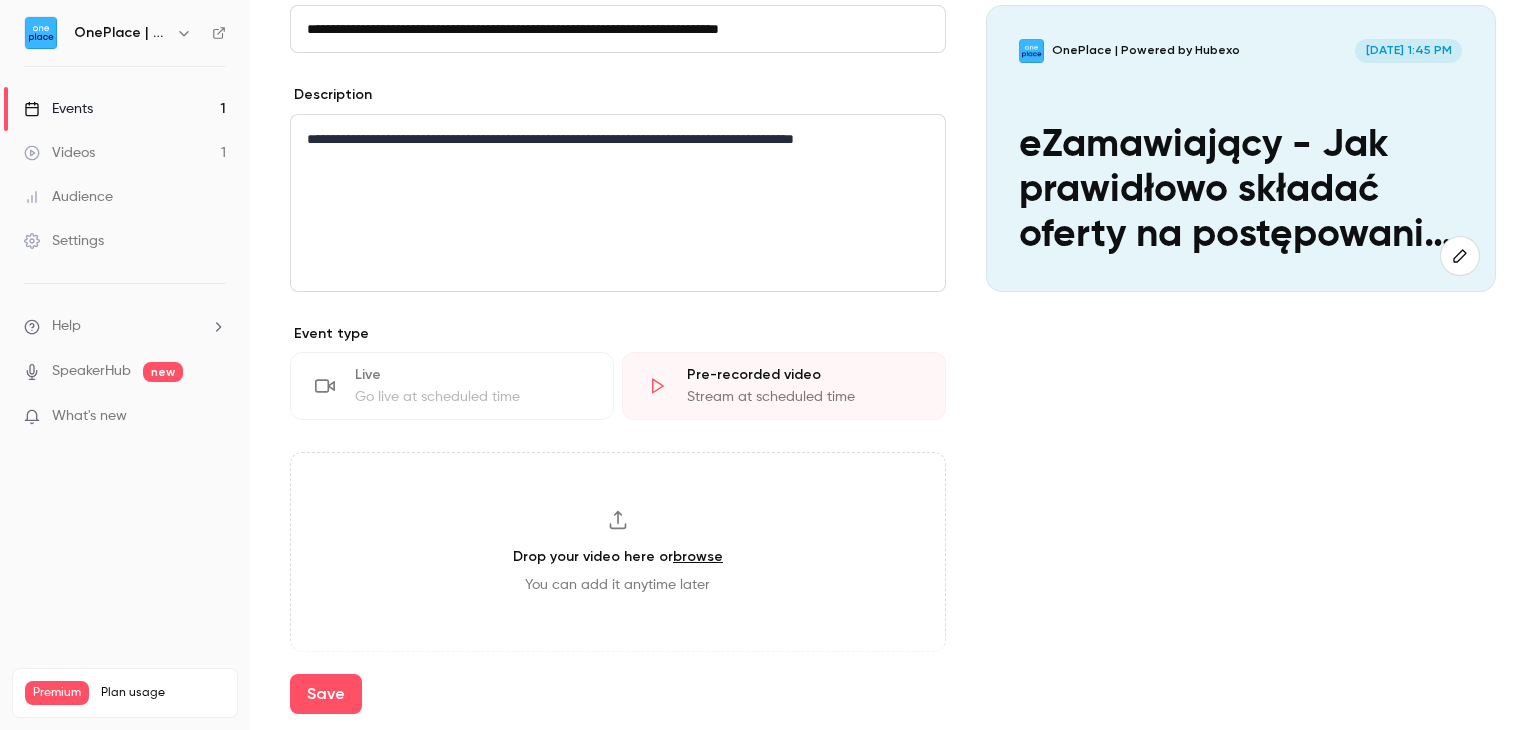 scroll, scrollTop: 400, scrollLeft: 0, axis: vertical 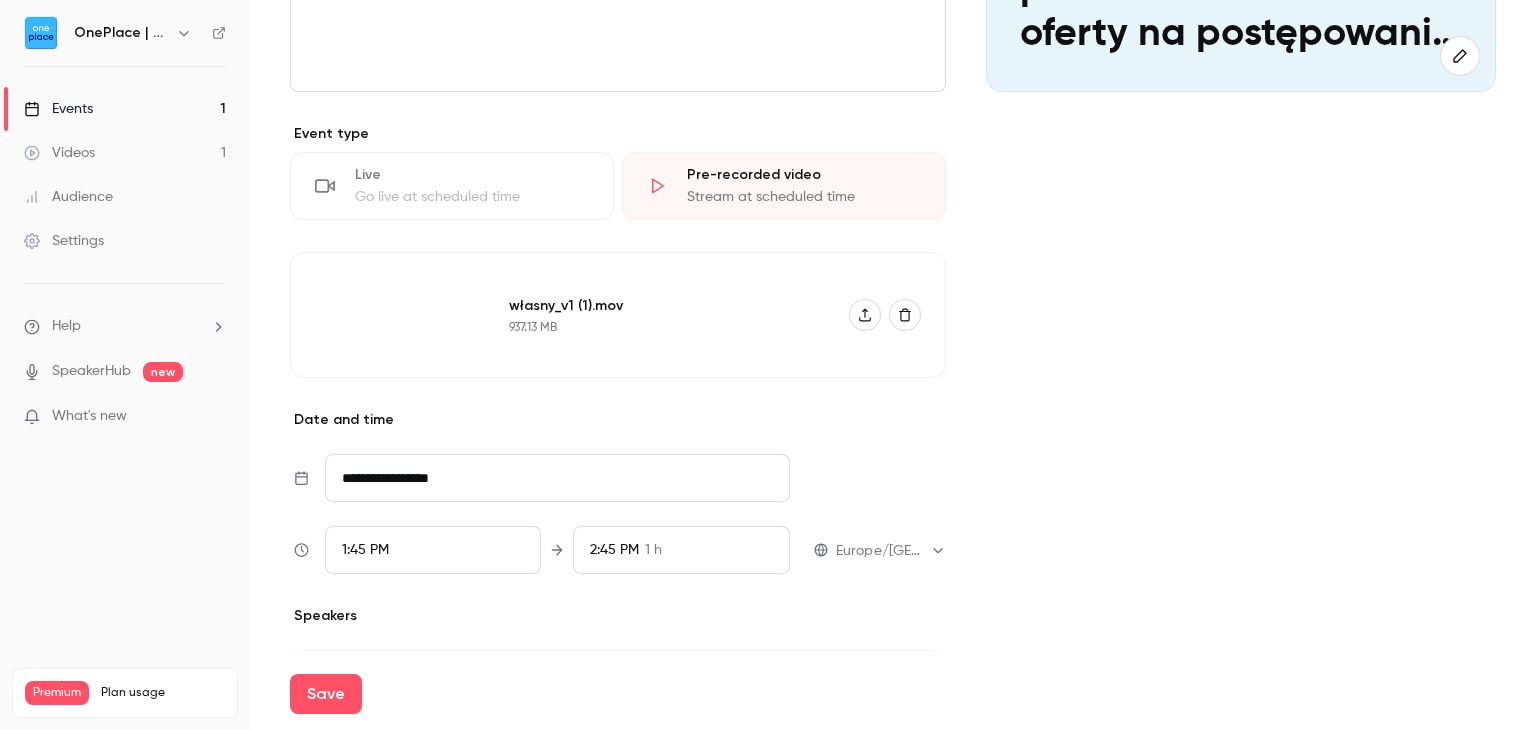 click on "**********" at bounding box center (557, 478) 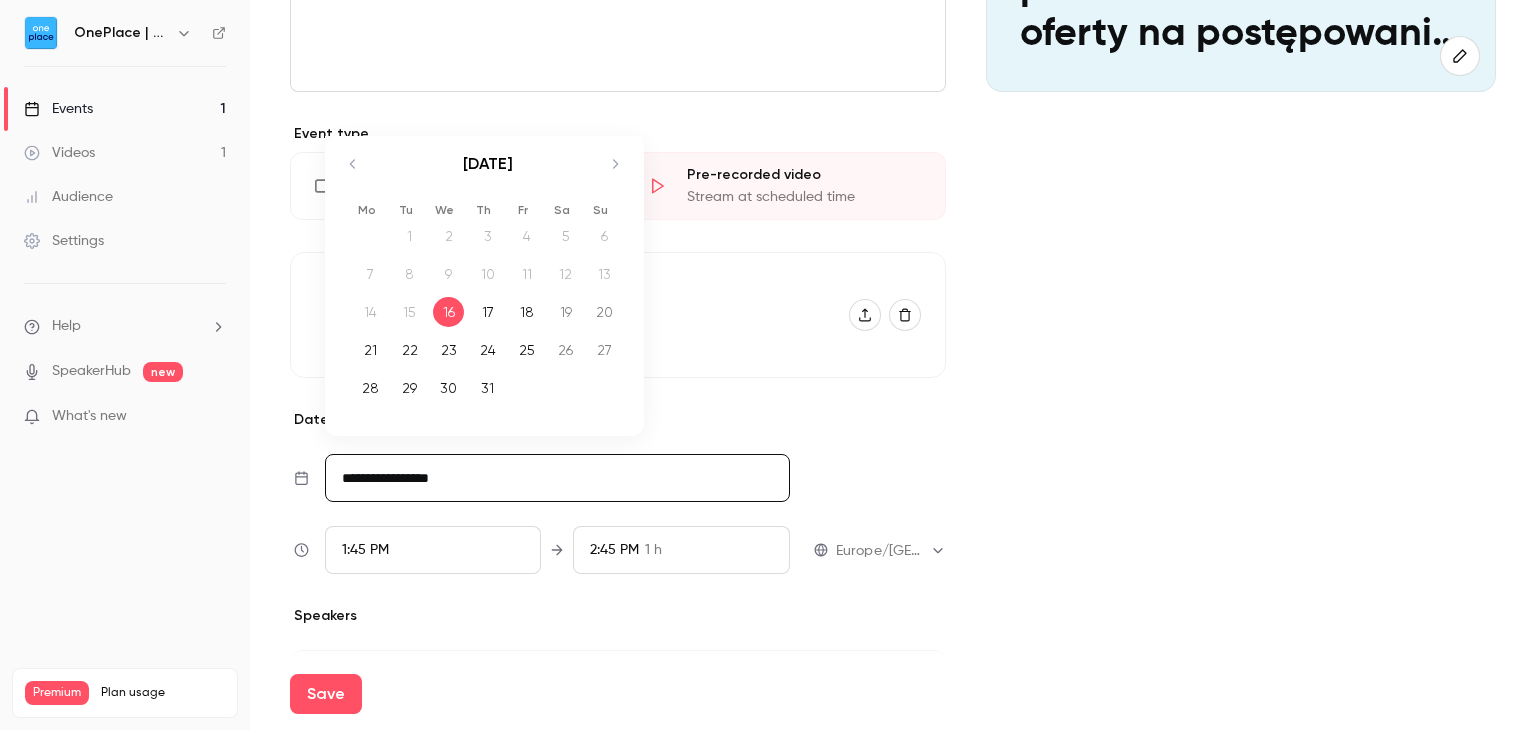 click on "22" at bounding box center [409, 350] 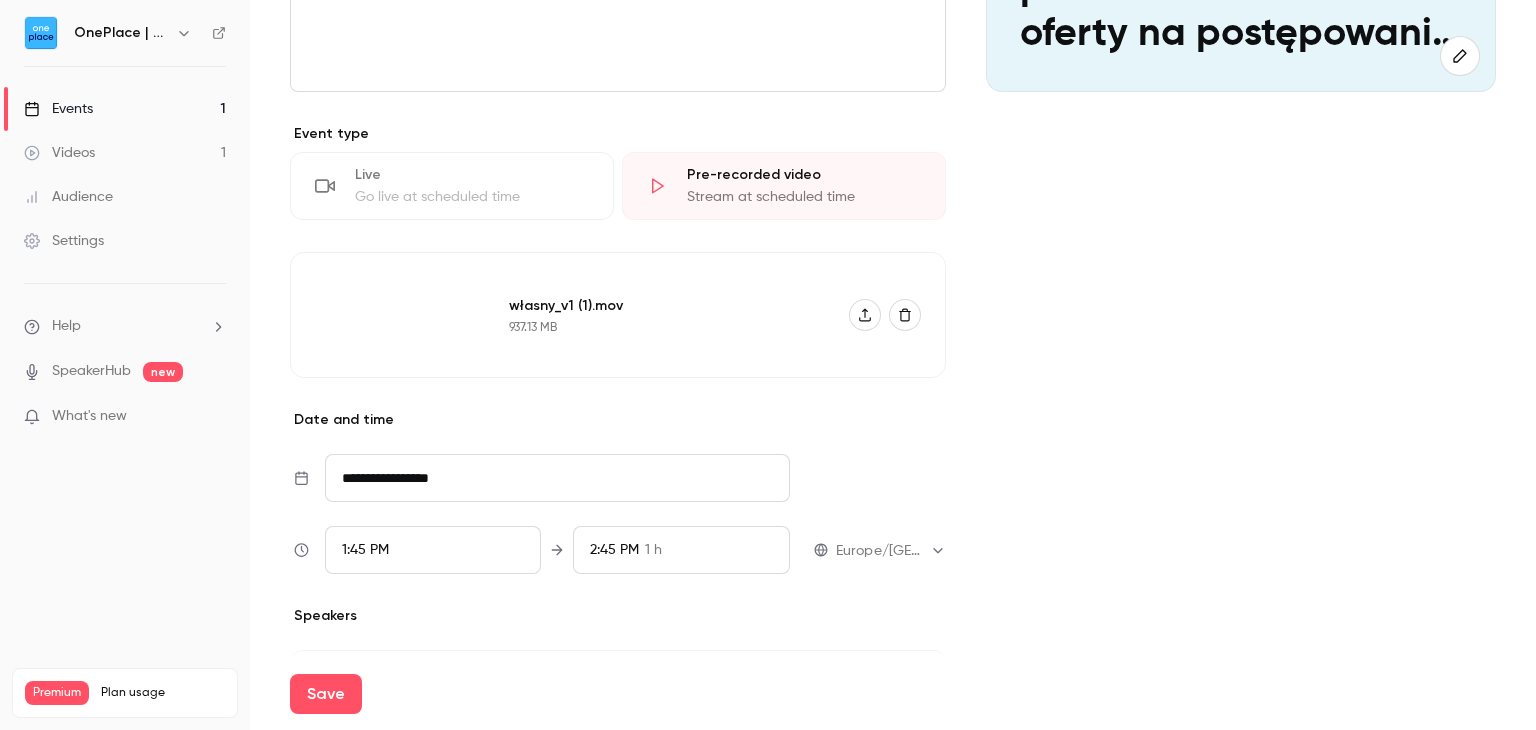 click on "1:45 PM" at bounding box center (433, 550) 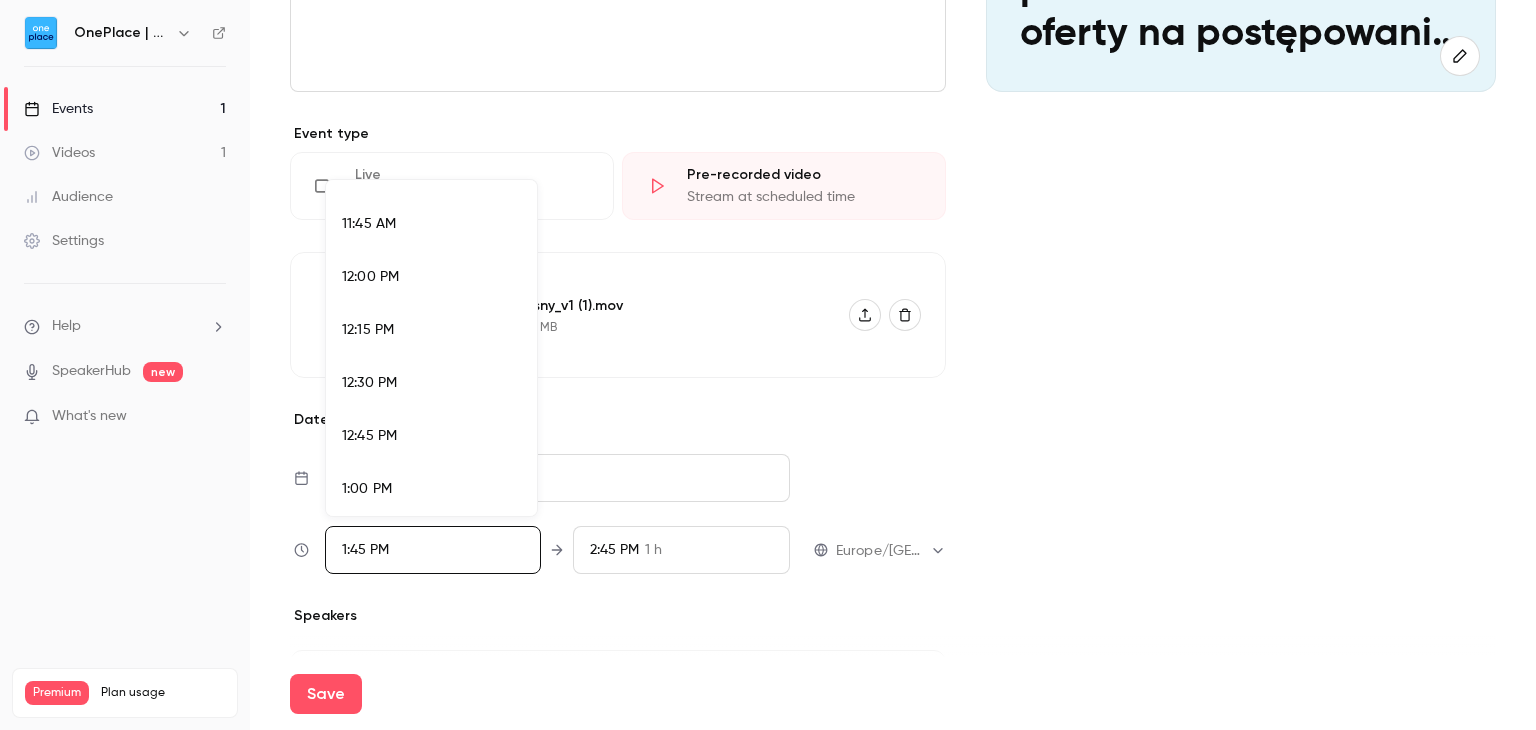 scroll, scrollTop: 2373, scrollLeft: 0, axis: vertical 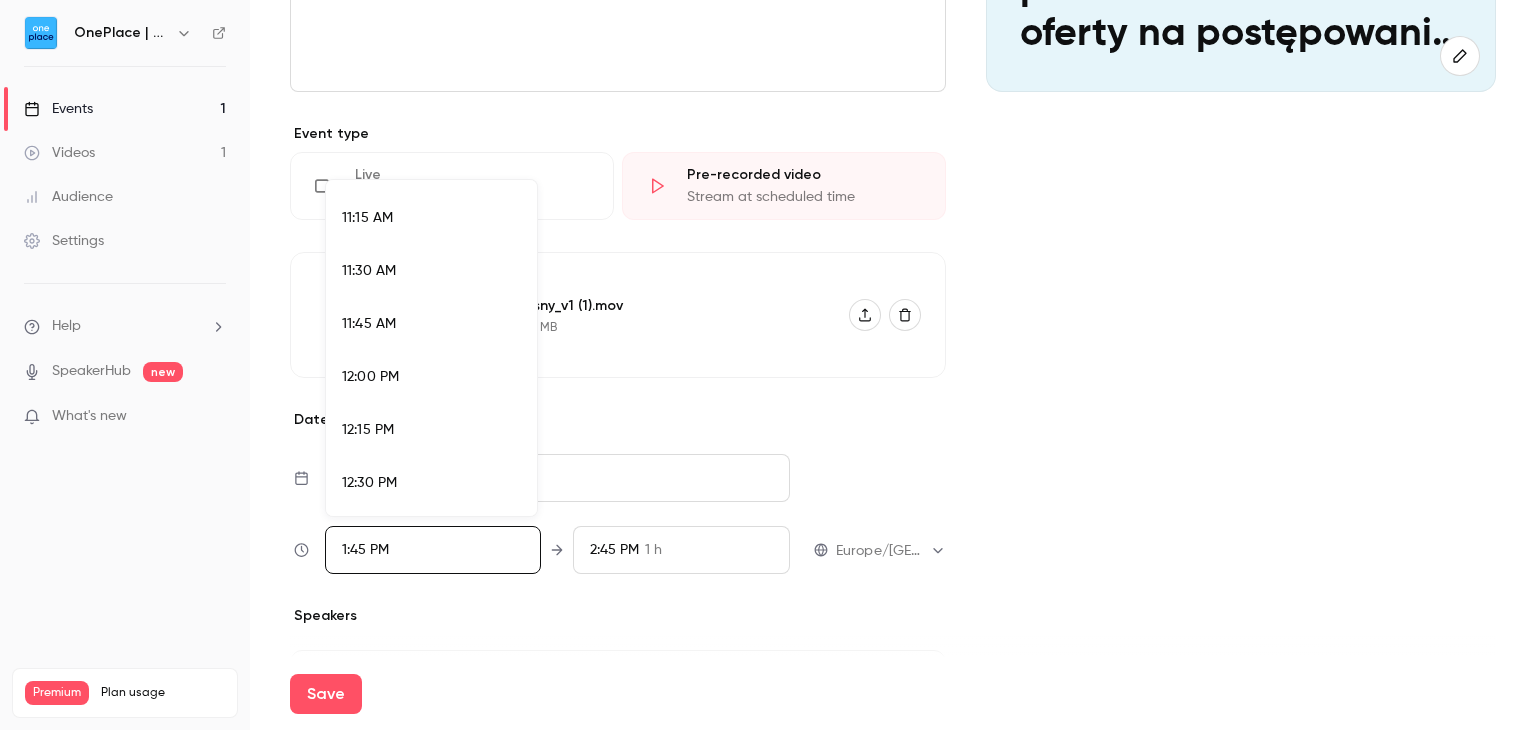 click on "12:00 PM" at bounding box center [431, 377] 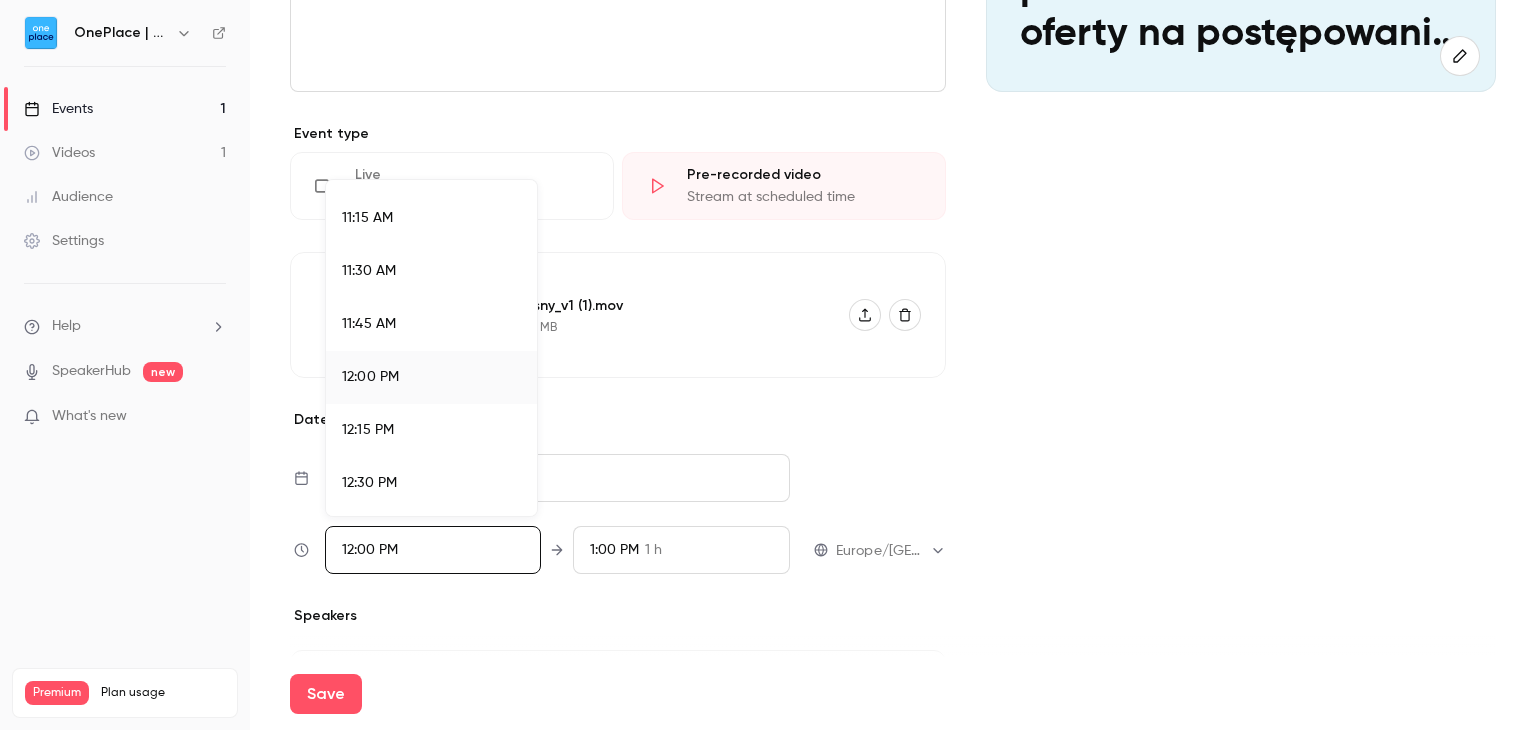 click at bounding box center [768, 365] 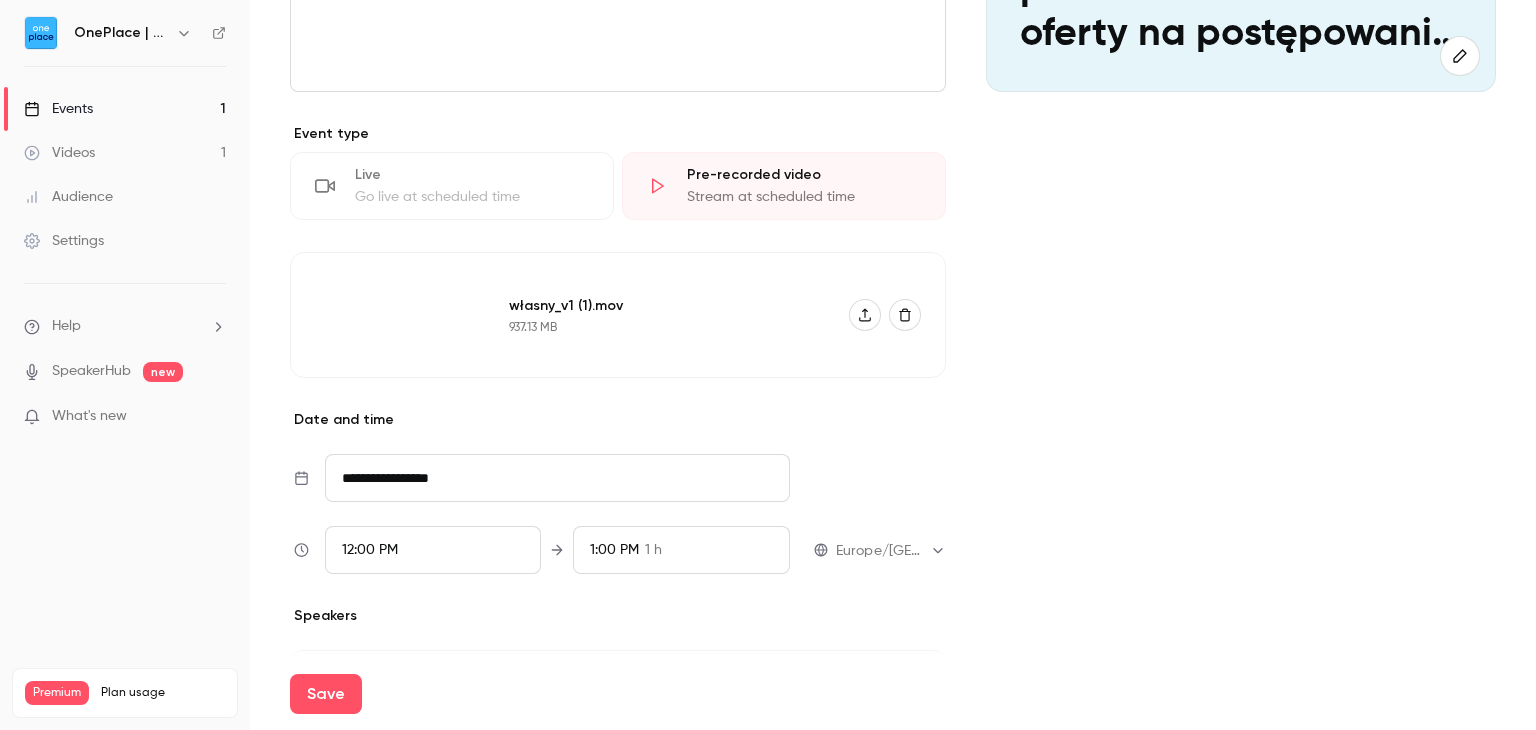 scroll, scrollTop: 2773, scrollLeft: 0, axis: vertical 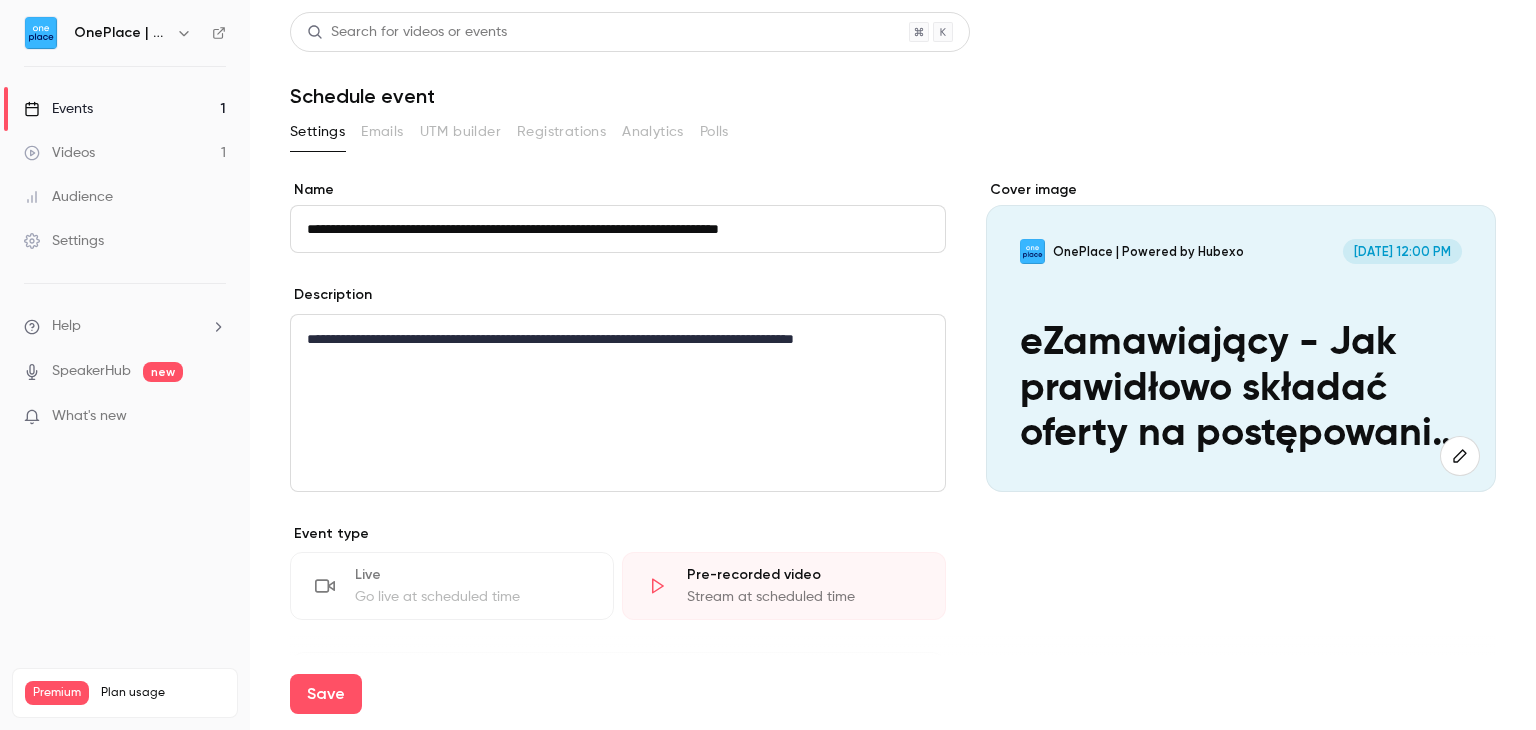 drag, startPoint x: 1083, startPoint y: 603, endPoint x: 1140, endPoint y: 625, distance: 61.09828 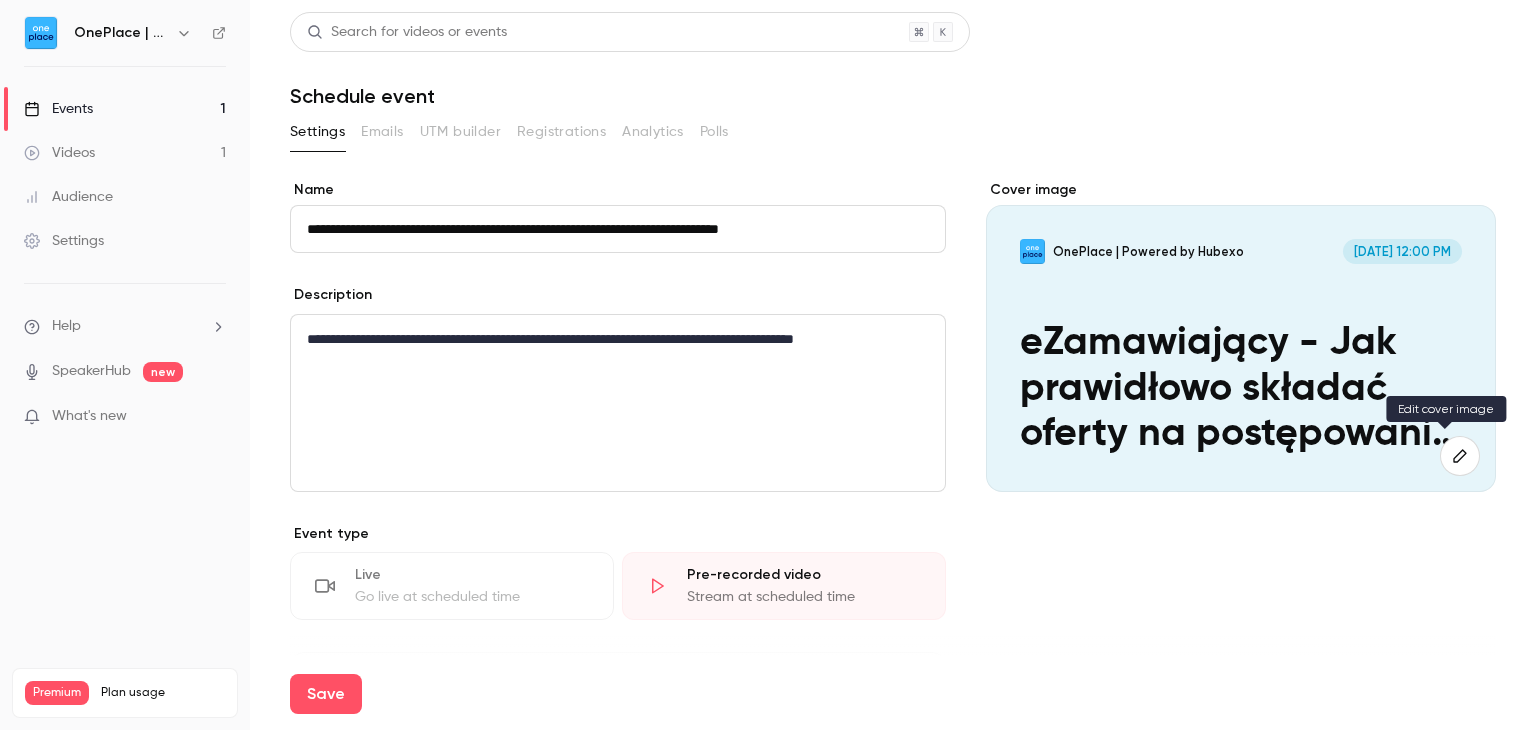 click at bounding box center [1460, 456] 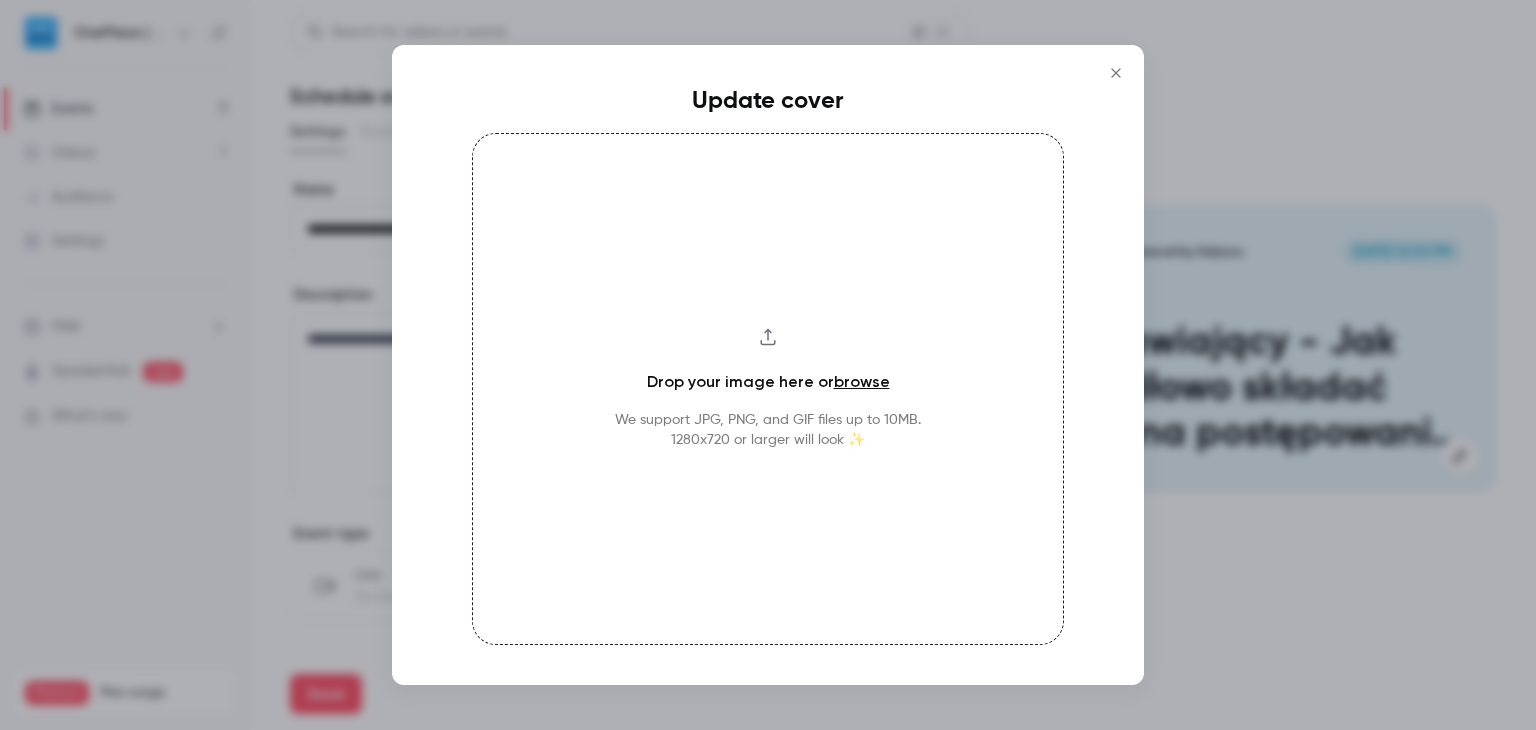 click 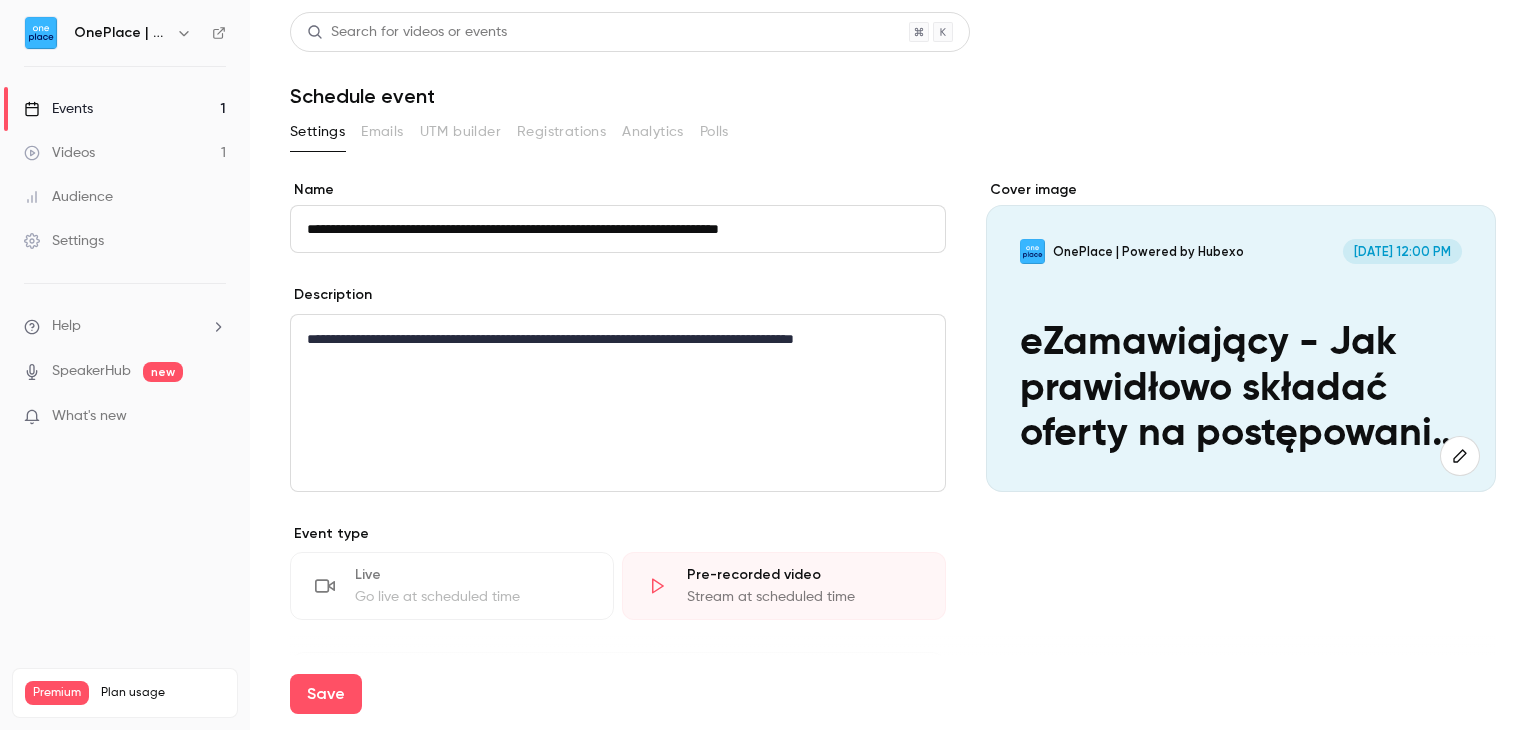 click on "eZamawiający - Jak prawidłowo składać oferty na postępowaniu z formularzem własnym" at bounding box center [1241, 389] 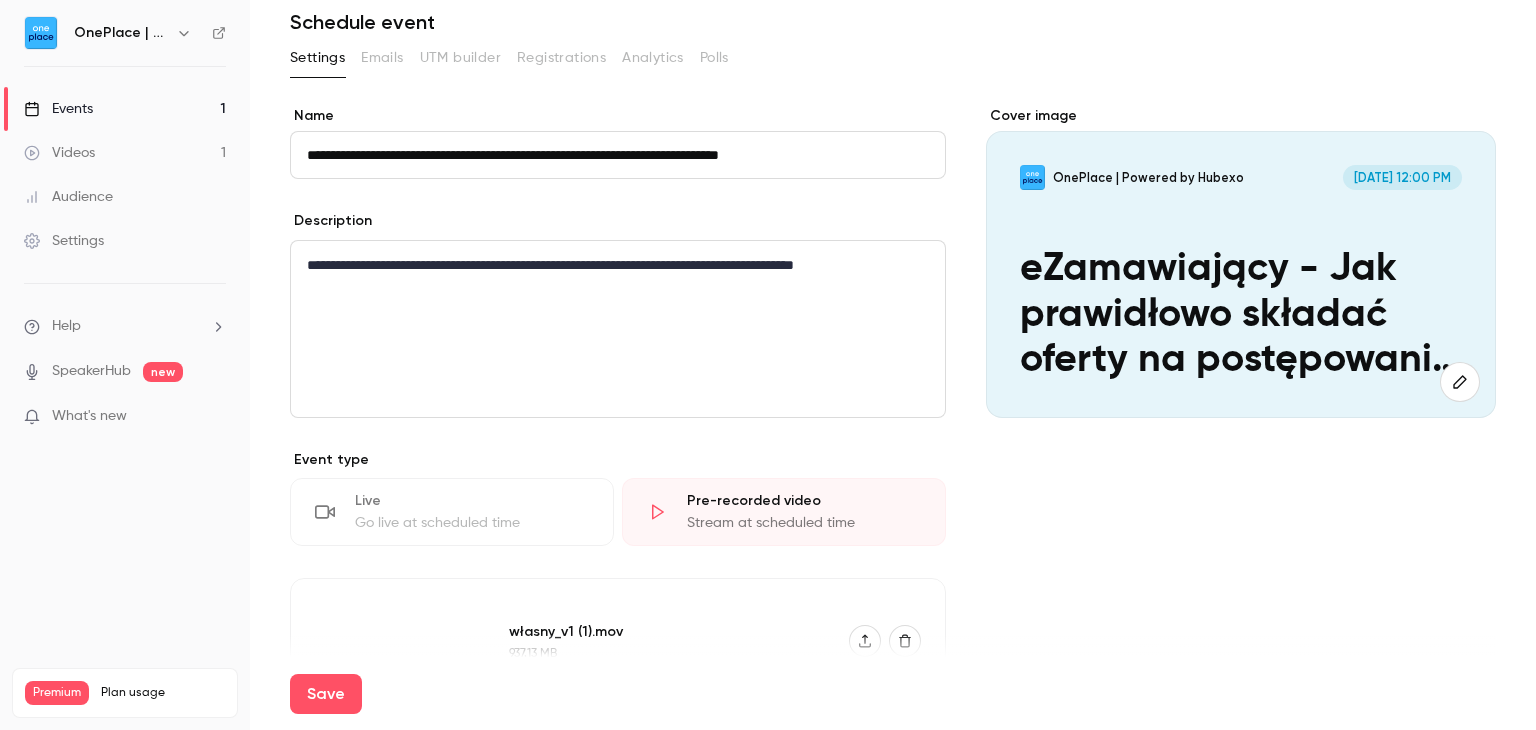 scroll, scrollTop: 0, scrollLeft: 0, axis: both 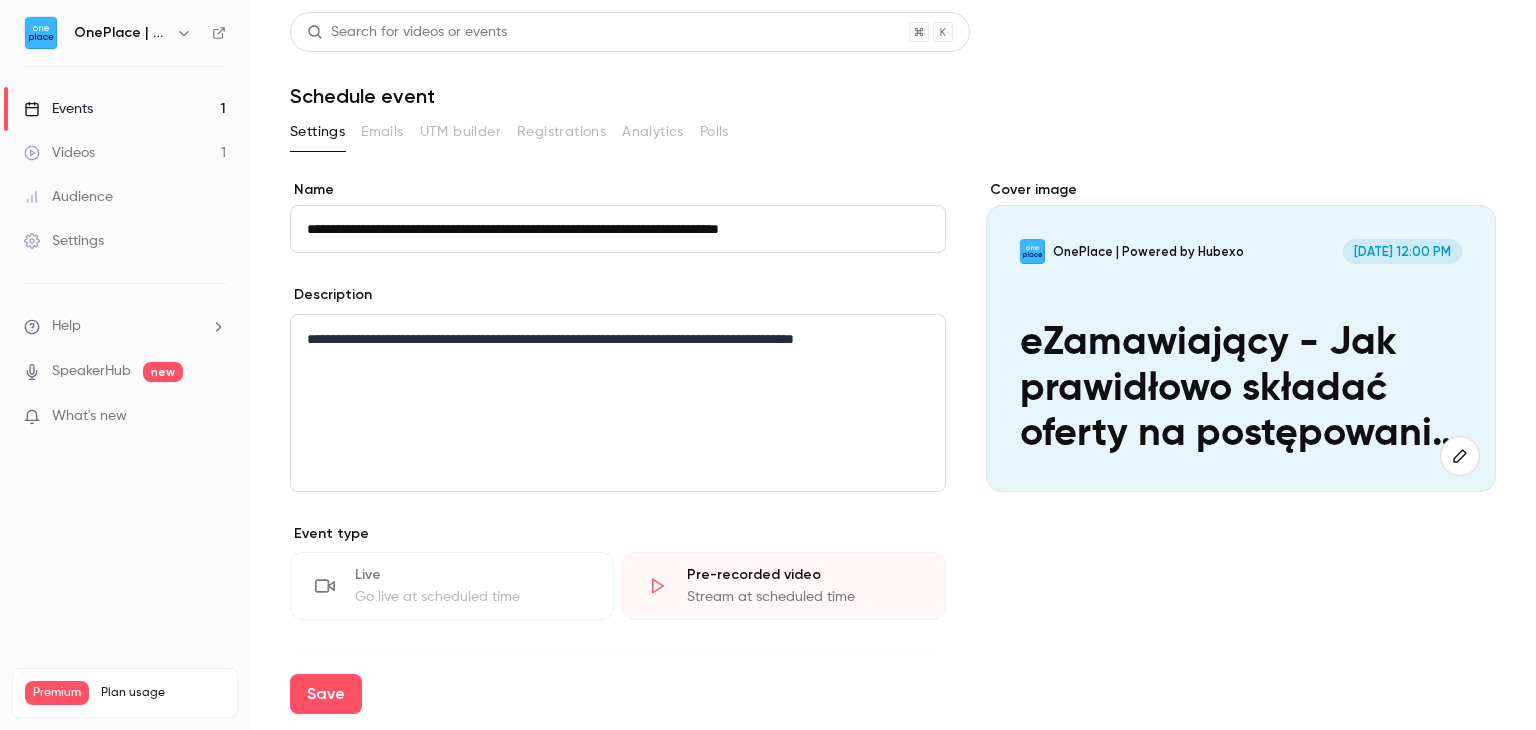 click on "Cover image OnePlace | Powered by Hubexo [DATE] 12:00 PM eZamawiający - Jak prawidłowo składać oferty na postępowaniu z formularzem własnym" at bounding box center (1241, 684) 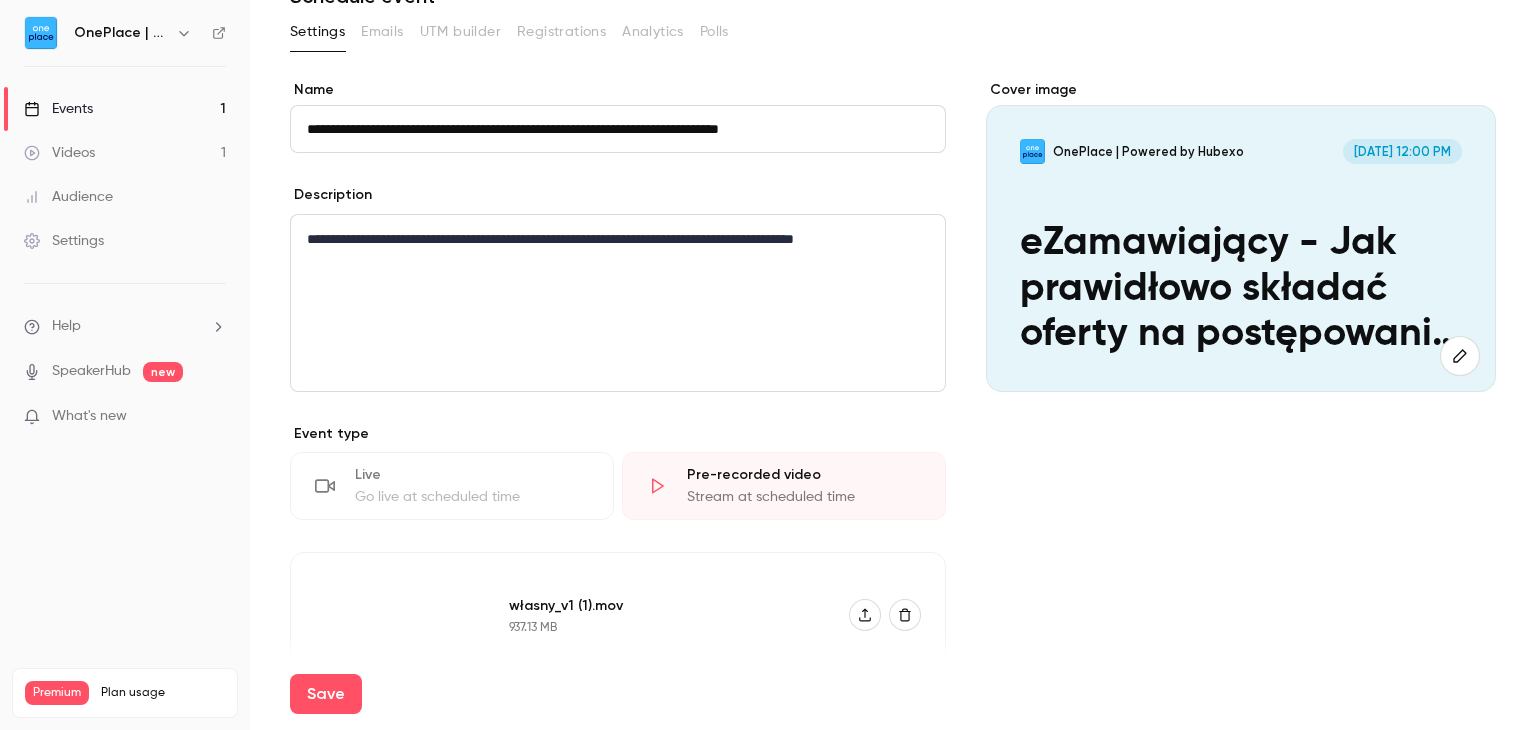 scroll, scrollTop: 0, scrollLeft: 0, axis: both 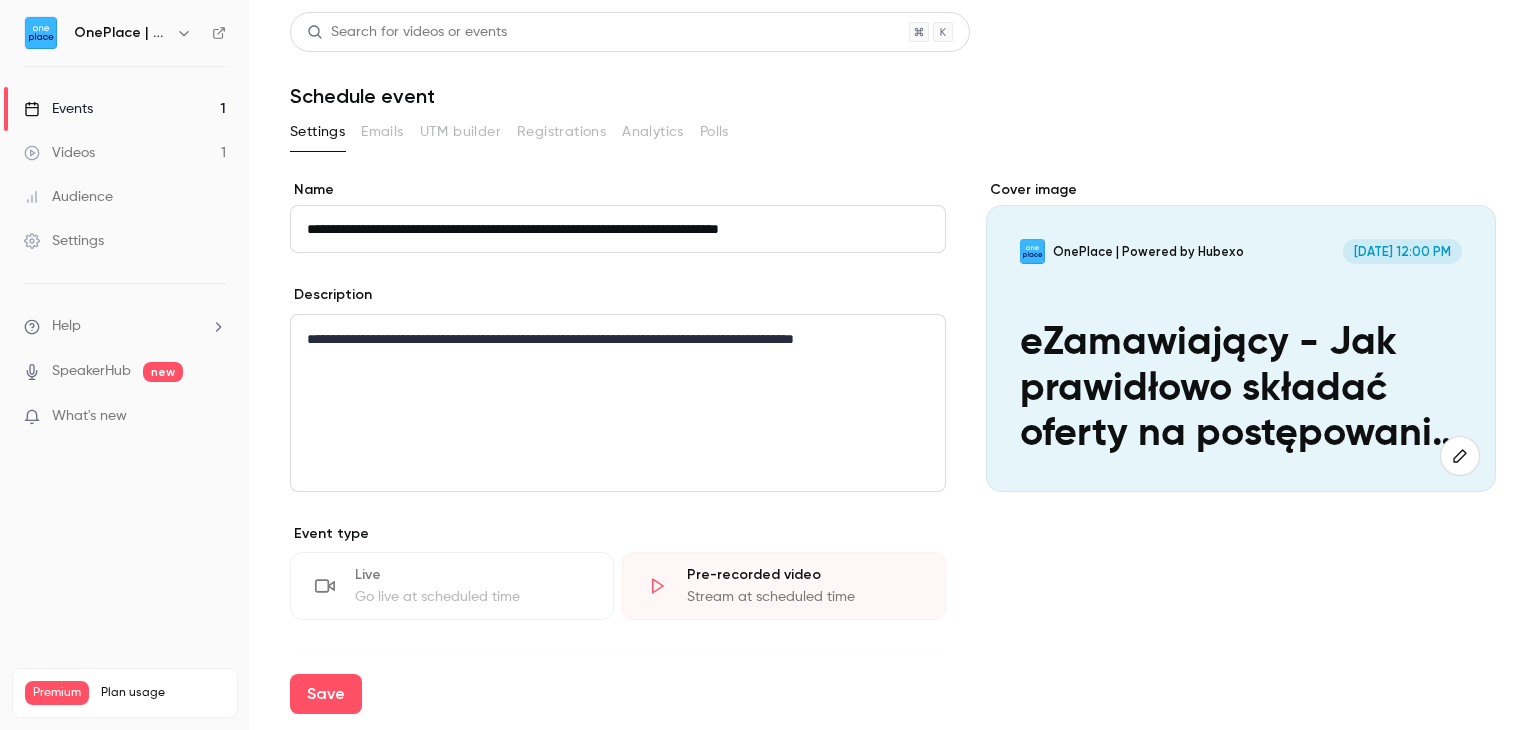 click on "Cover image OnePlace | Powered by Hubexo [DATE] 12:00 PM eZamawiający - Jak prawidłowo składać oferty na postępowaniu z formularzem własnym" at bounding box center [1241, 684] 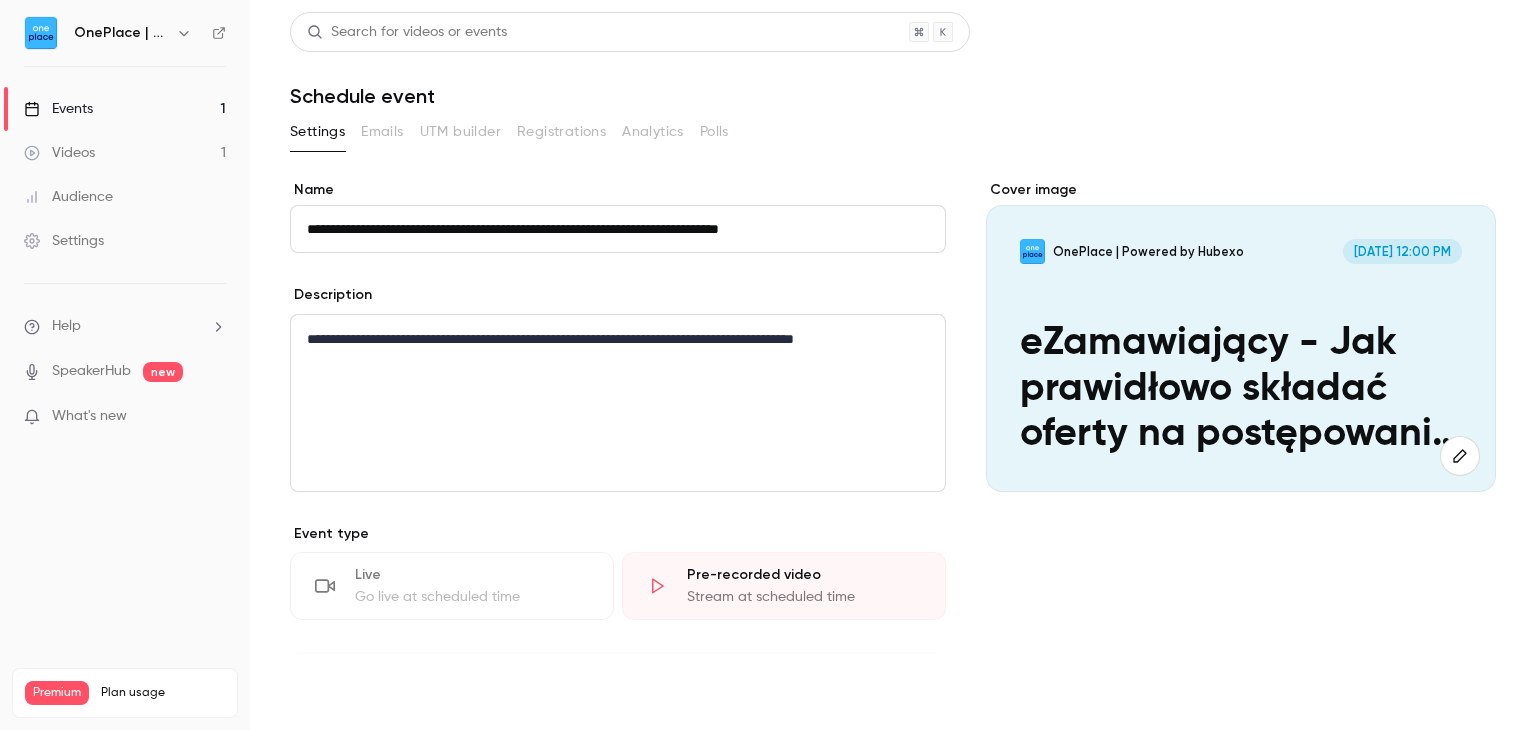 click on "Save" at bounding box center [326, 694] 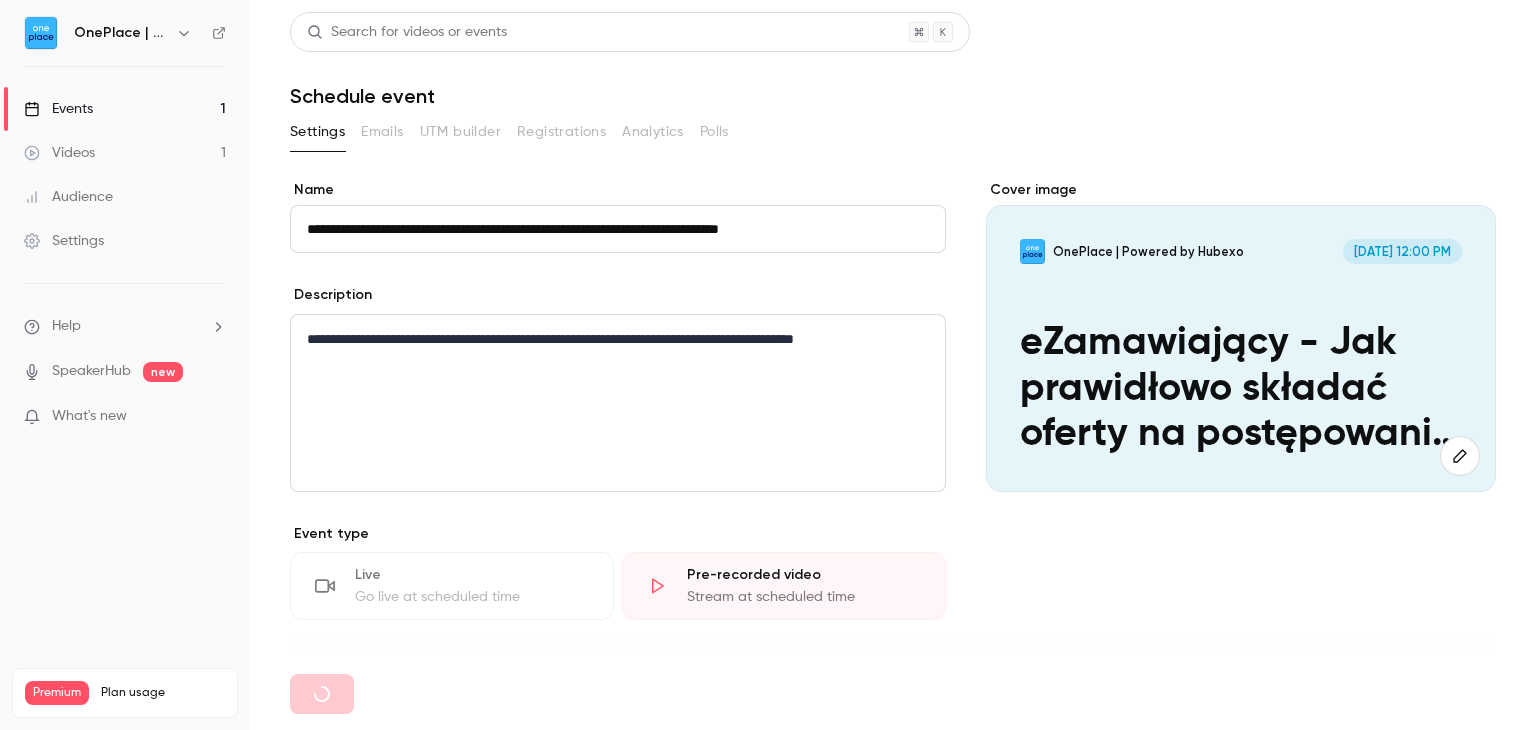 type 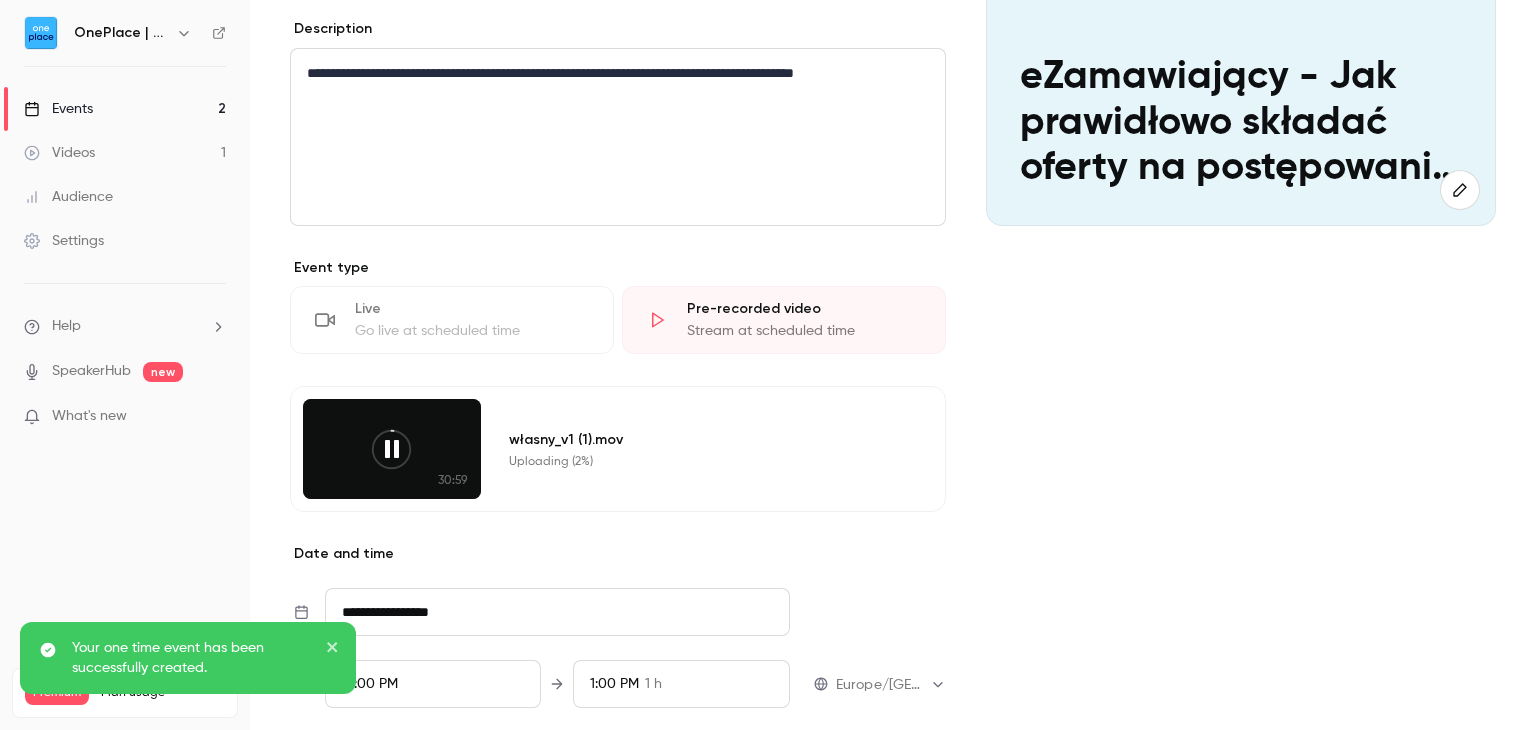 scroll, scrollTop: 300, scrollLeft: 0, axis: vertical 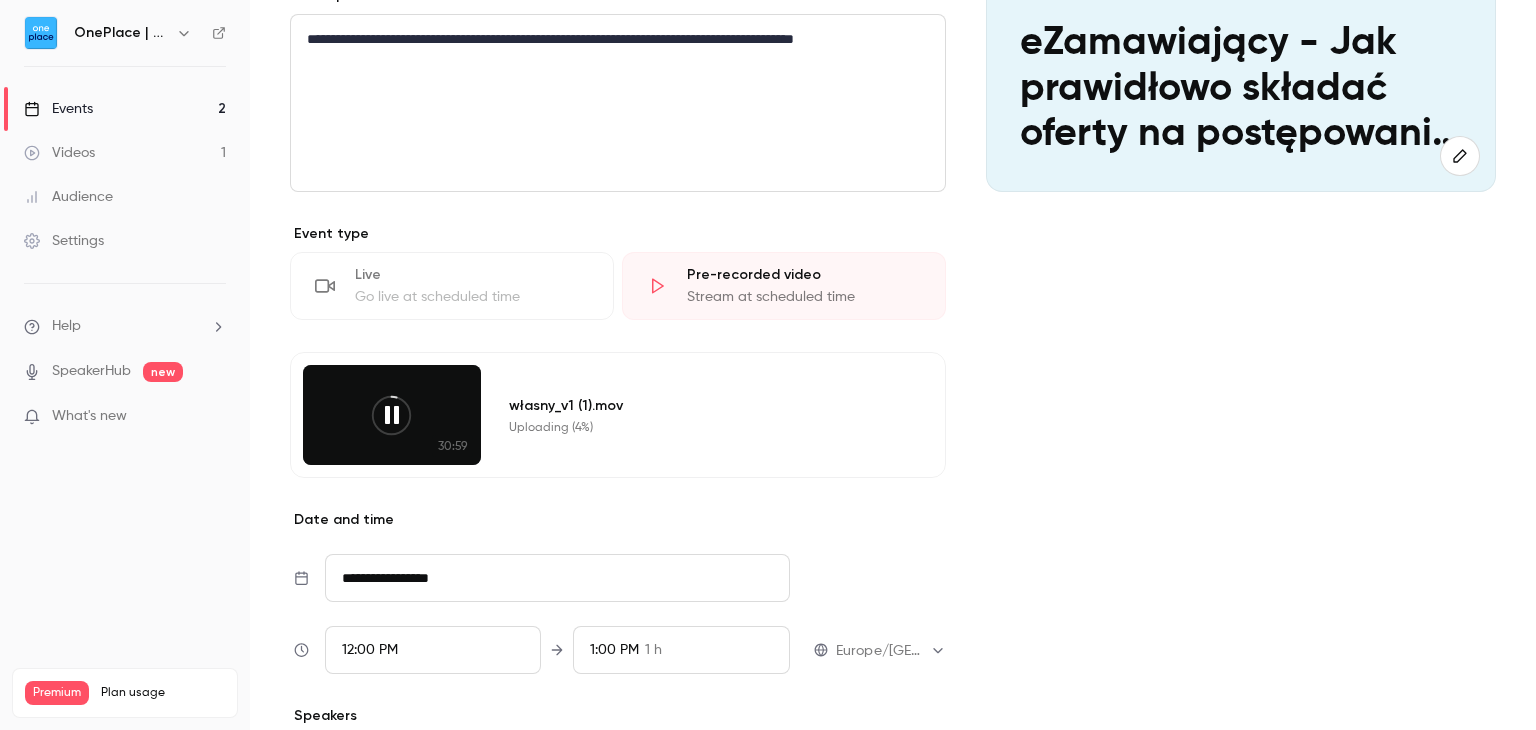 click on "Cover image OnePlace | Powered by Hubexo [DATE] 12:00 PM eZamawiający - Jak prawidłowo składać oferty na postępowaniu z formularzem własnym" at bounding box center (1241, 388) 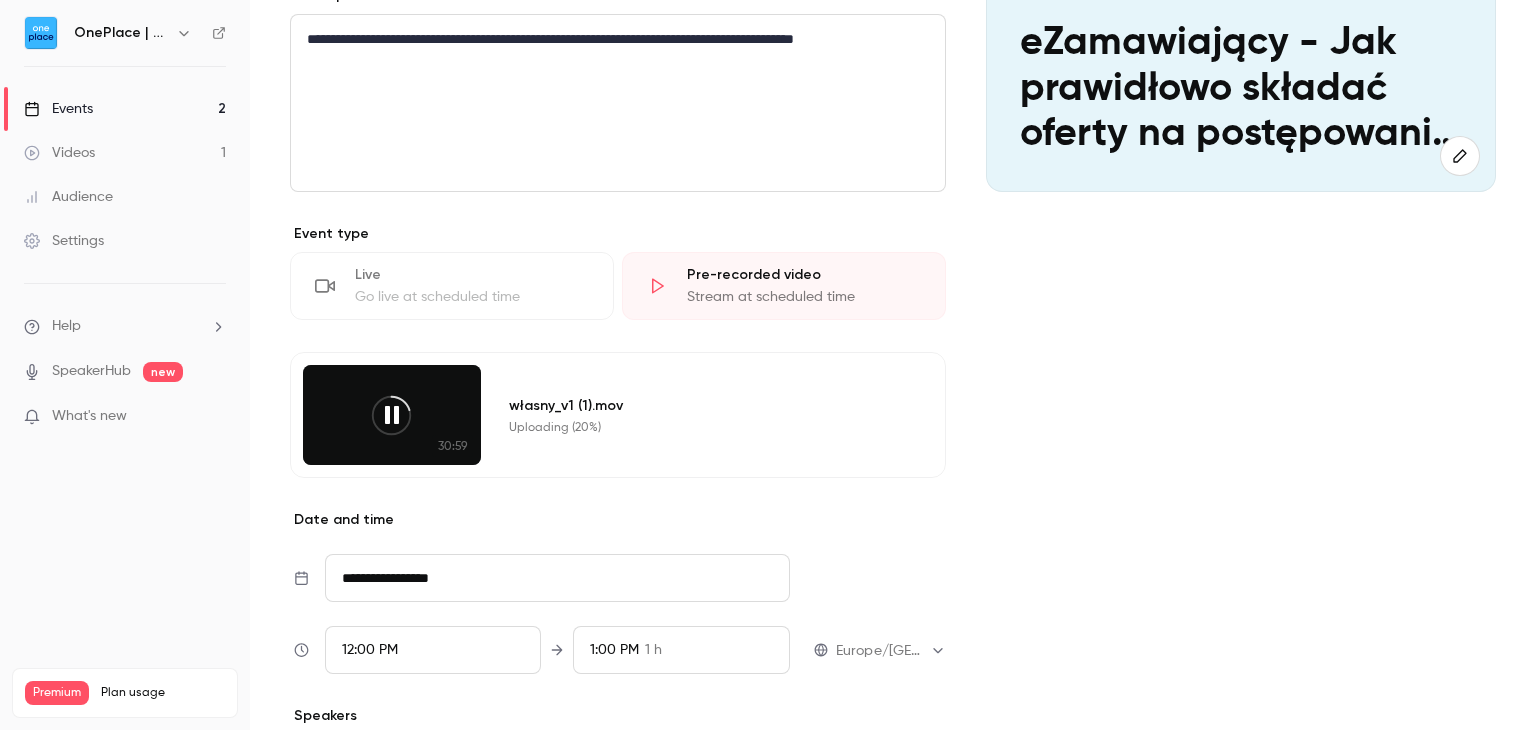 click on "Cover image OnePlace | Powered by Hubexo [DATE] 12:00 PM eZamawiający - Jak prawidłowo składać oferty na postępowaniu z formularzem własnym" at bounding box center (1241, 388) 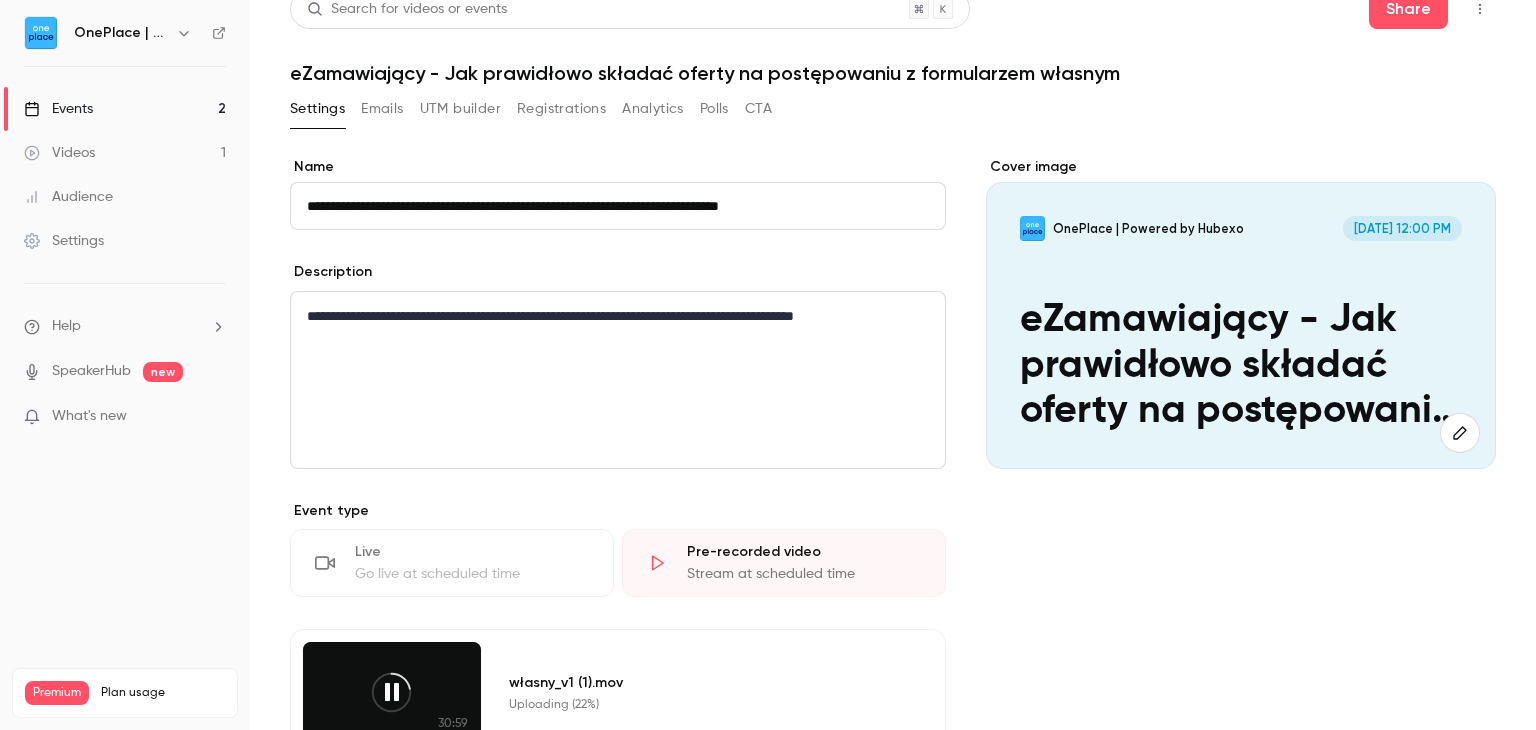 scroll, scrollTop: 0, scrollLeft: 0, axis: both 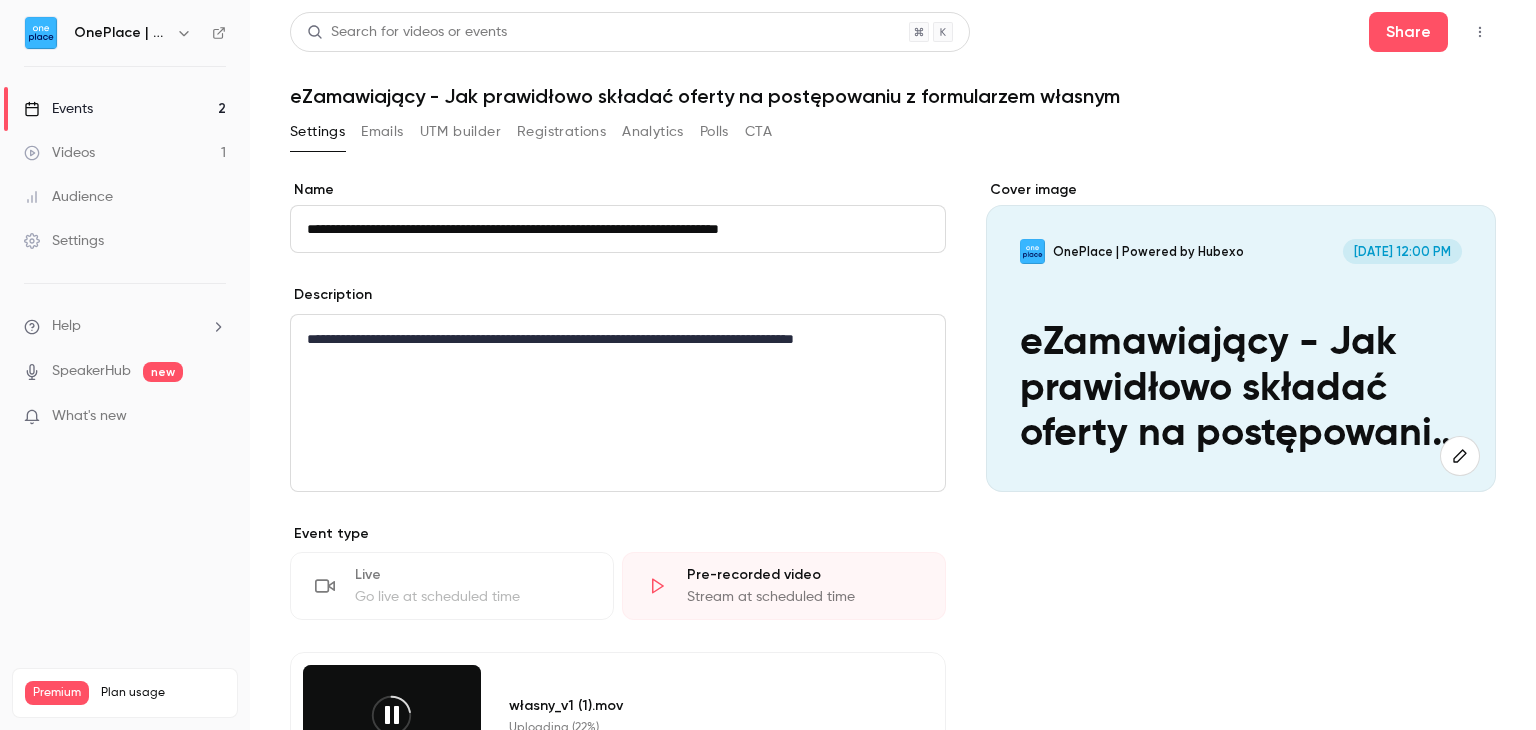 click on "Events" at bounding box center (58, 109) 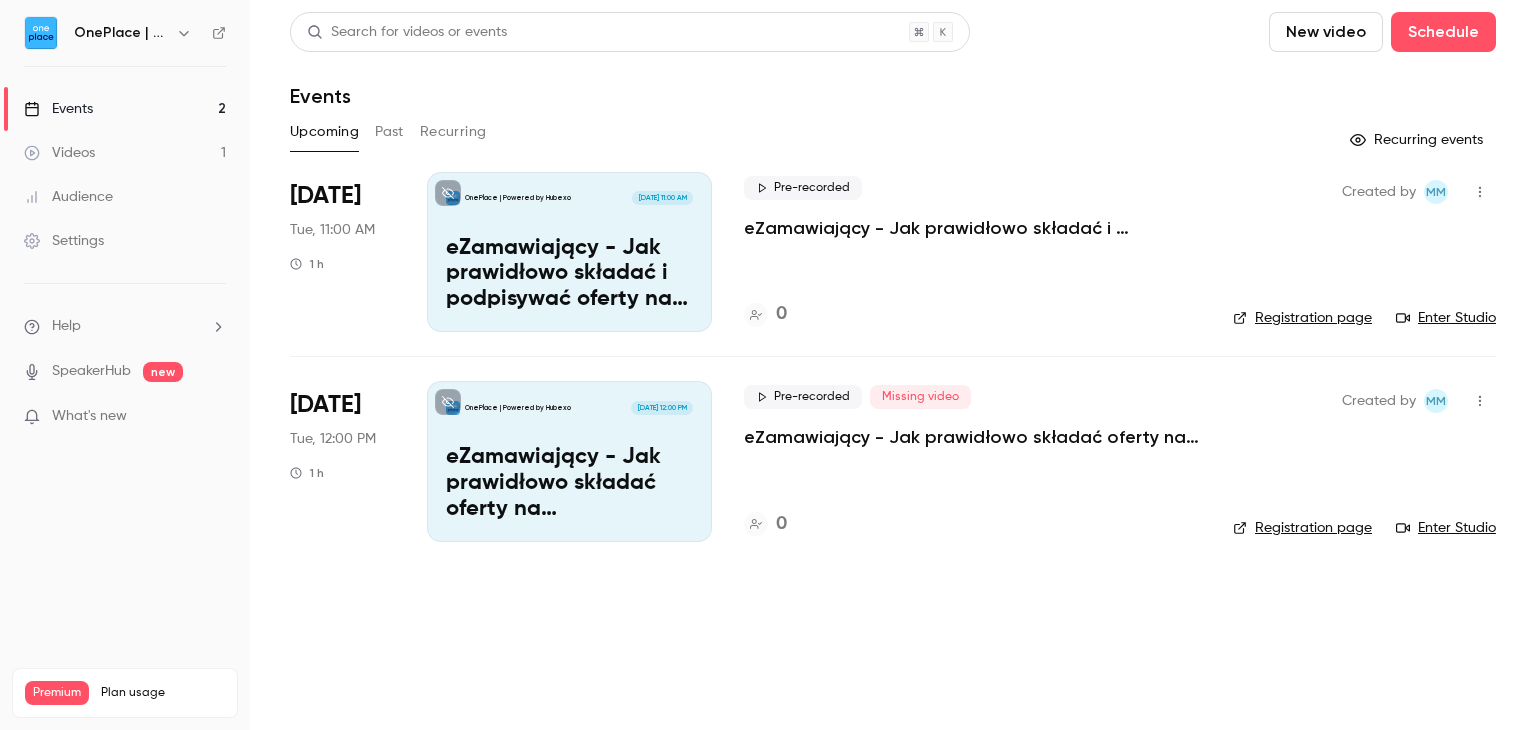 click on "eZamawiający - Jak prawidłowo składać i podpisywać oferty na postępowaniu z formularzem systemowym" at bounding box center (569, 274) 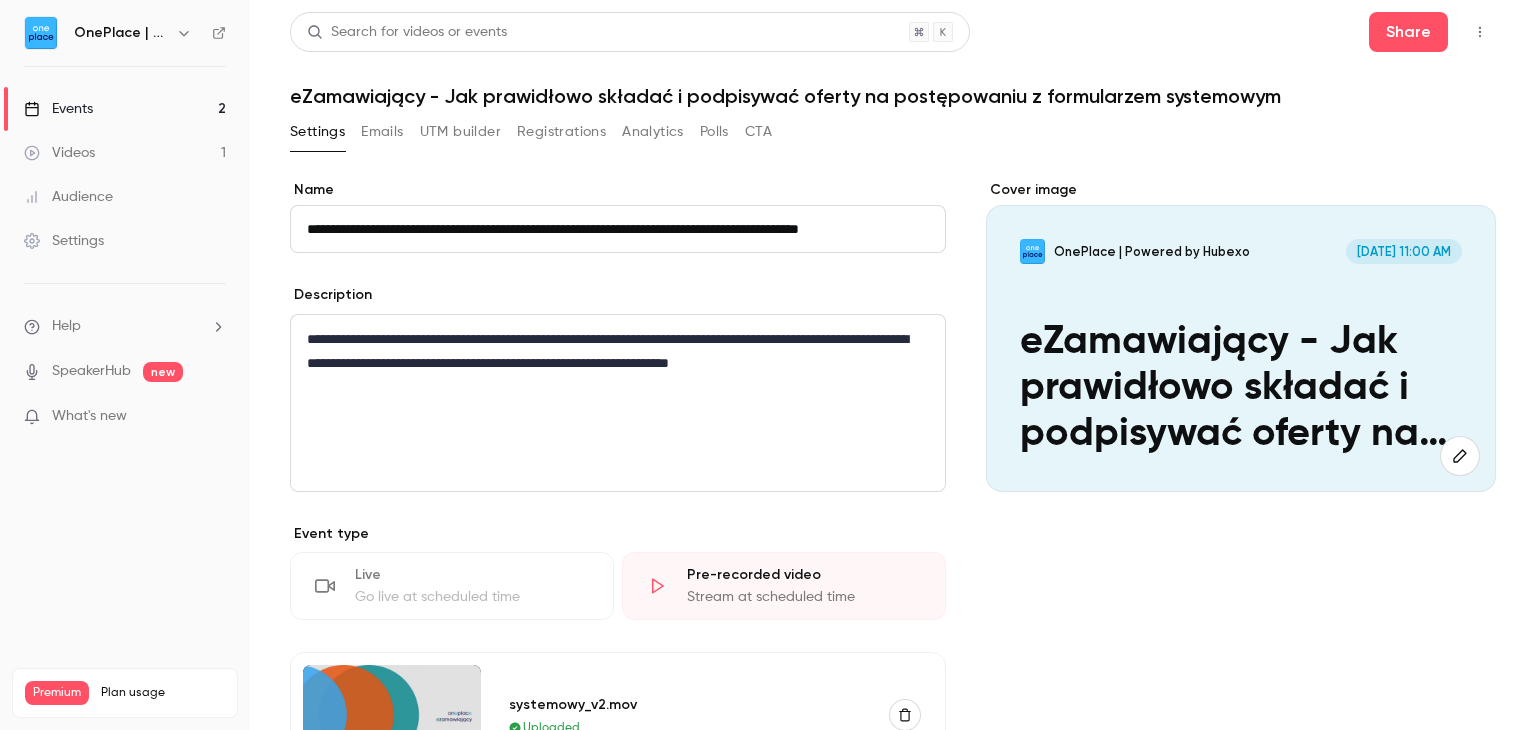 scroll, scrollTop: 0, scrollLeft: 76, axis: horizontal 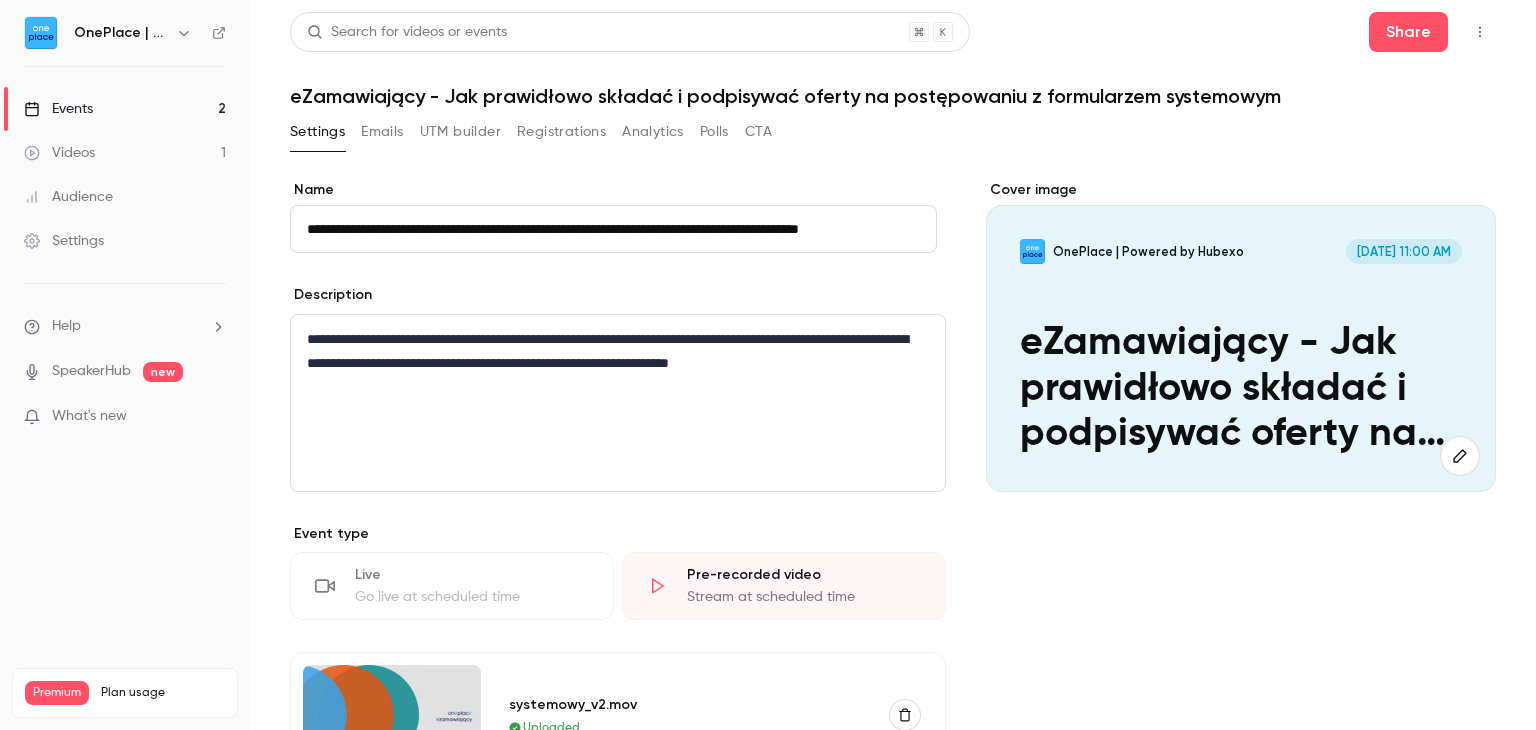 click on "Emails" at bounding box center (382, 132) 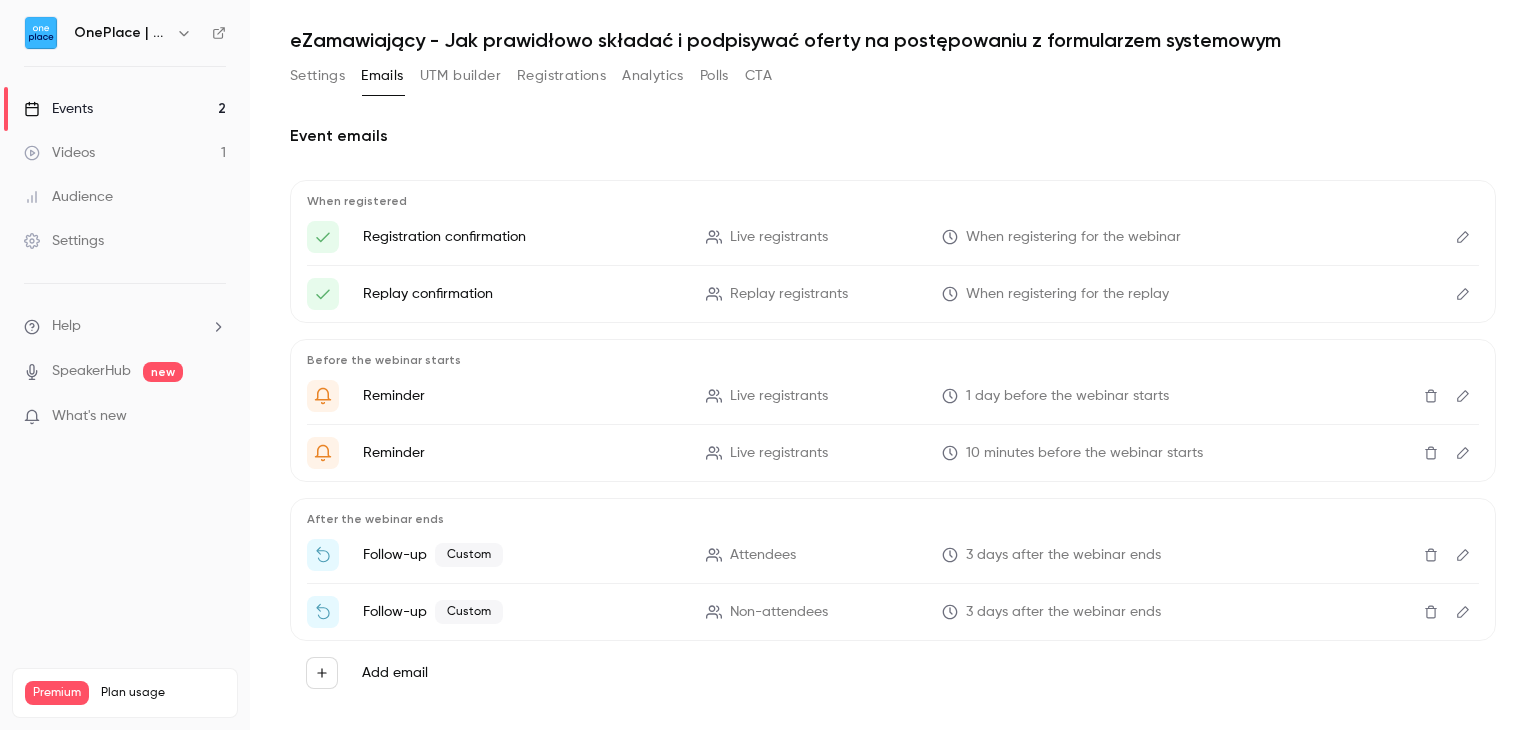 scroll, scrollTop: 82, scrollLeft: 0, axis: vertical 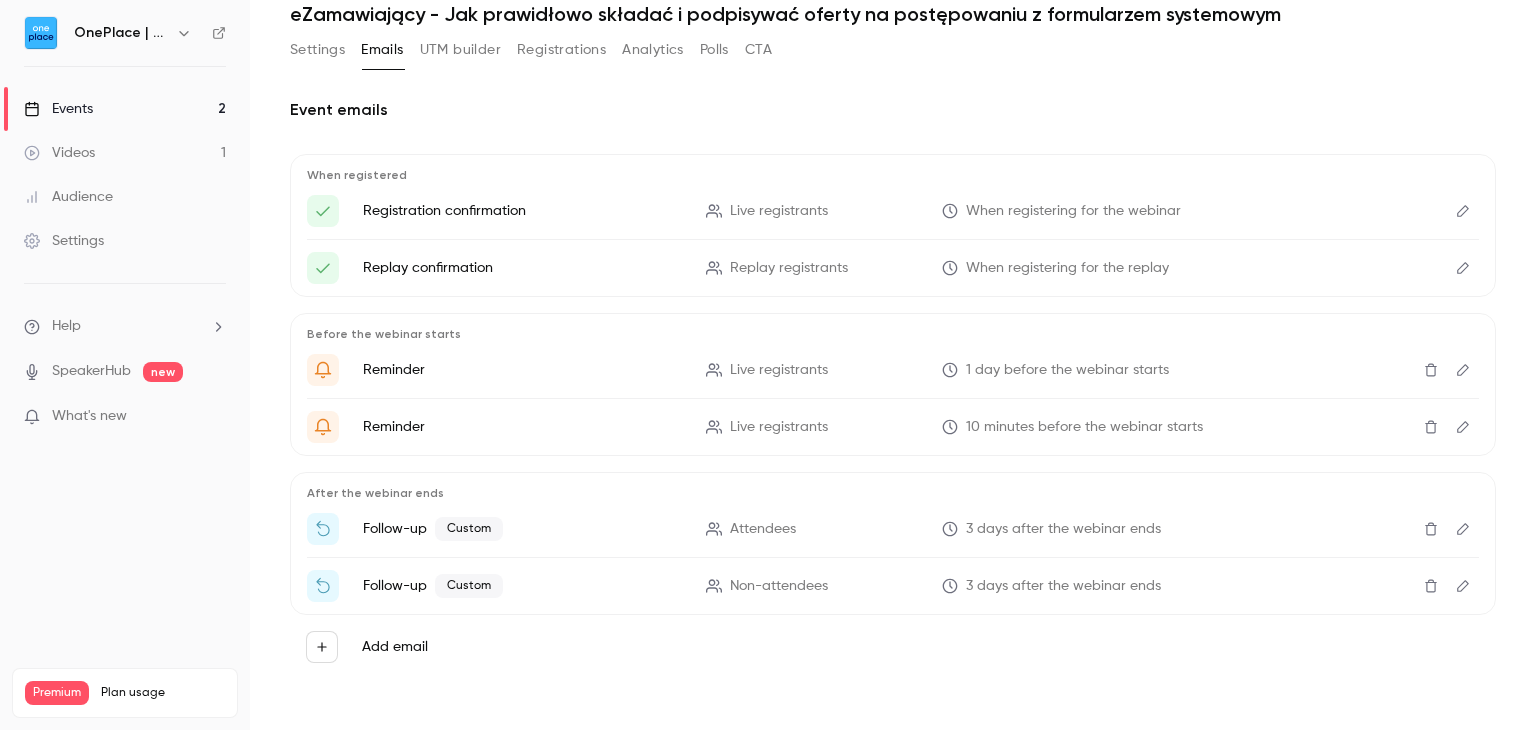 click 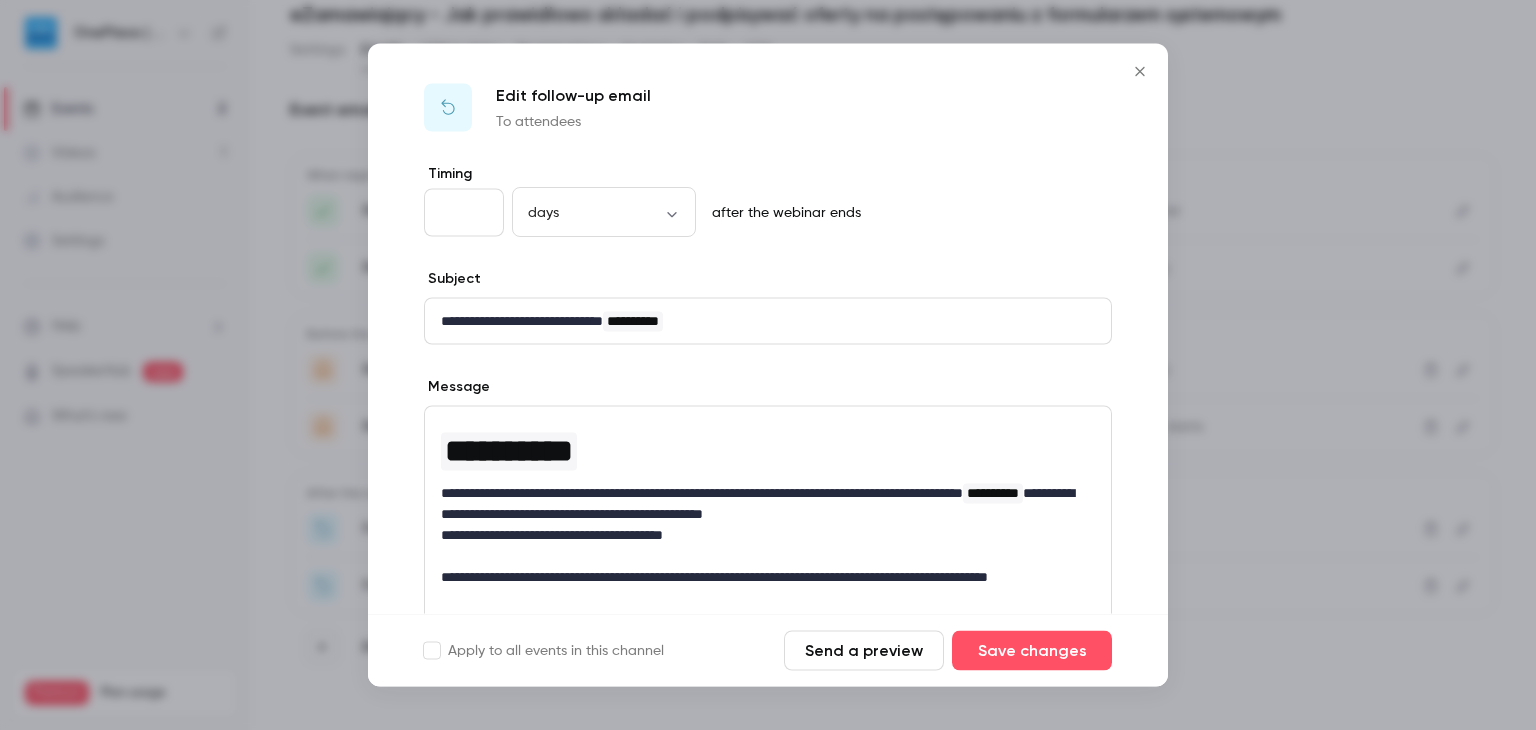click 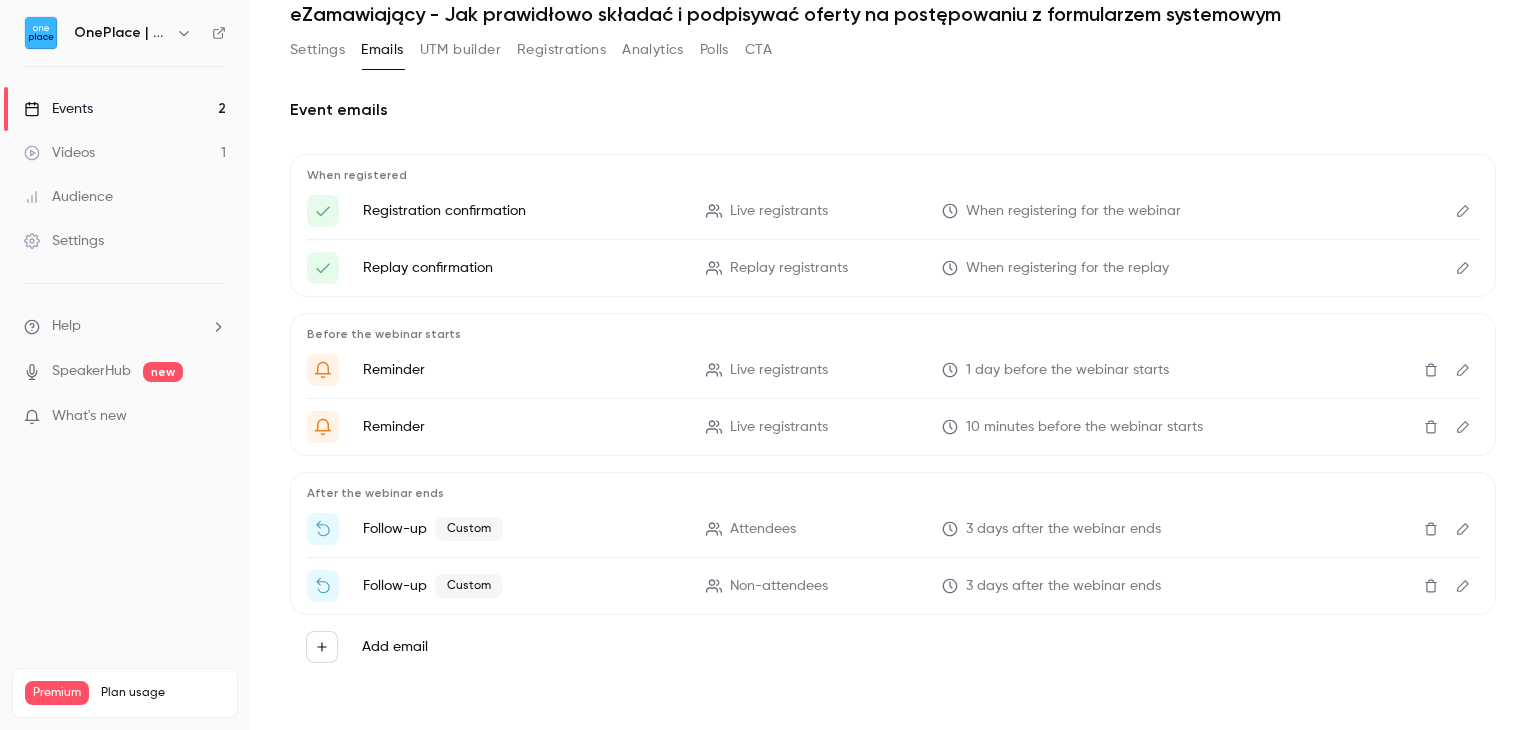 click 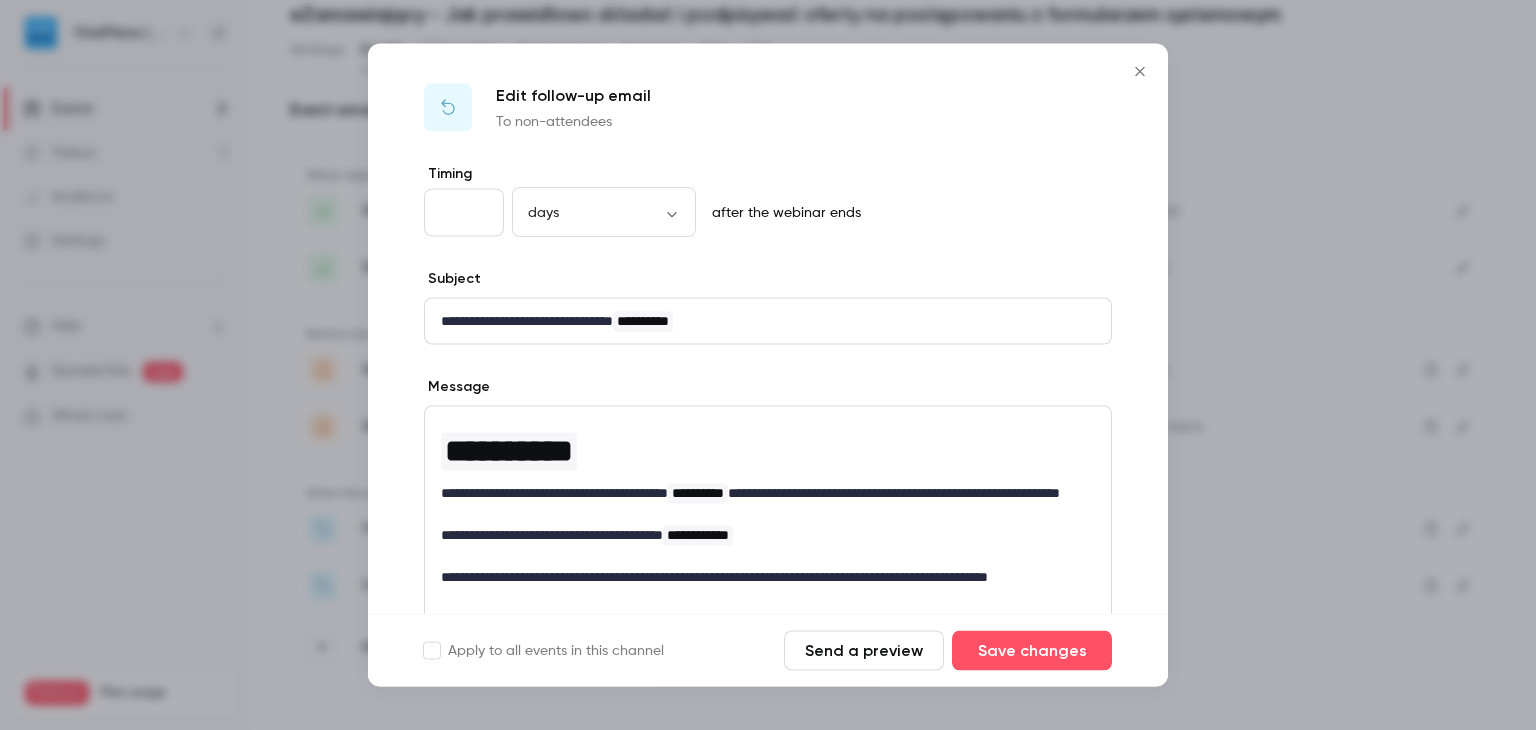 click 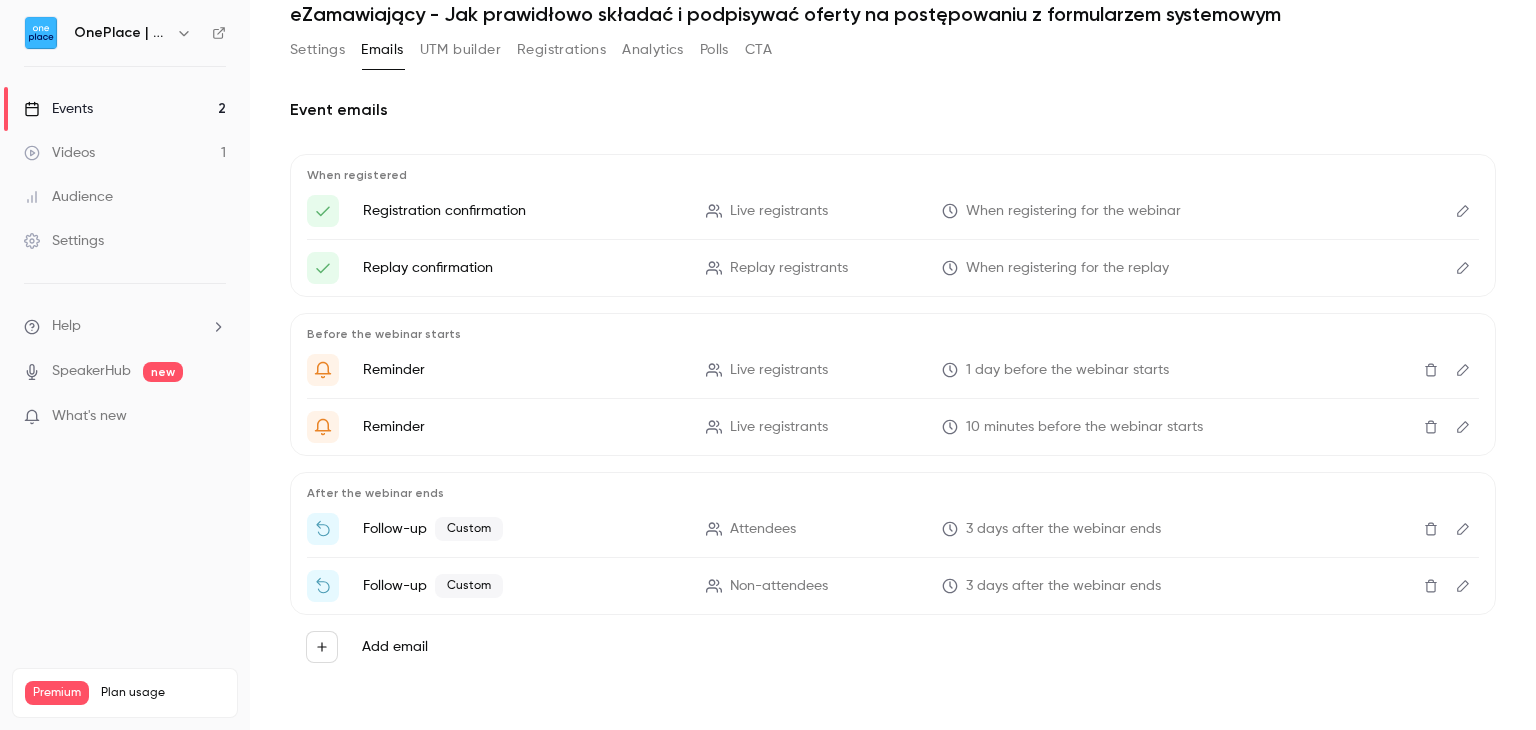 click on "Event emails When registered Registration confirmation Live registrants When registering for the webinar Replay confirmation Replay registrants When registering for the replay Before the webinar starts Reminder Live registrants 1 day before the webinar starts Reminder Live registrants 10 minutes before the webinar starts After the webinar ends Follow-up Custom Attendees 3 days after the webinar ends Follow-up Custom Non-attendees 3 days after the webinar ends Add email" at bounding box center [893, 396] 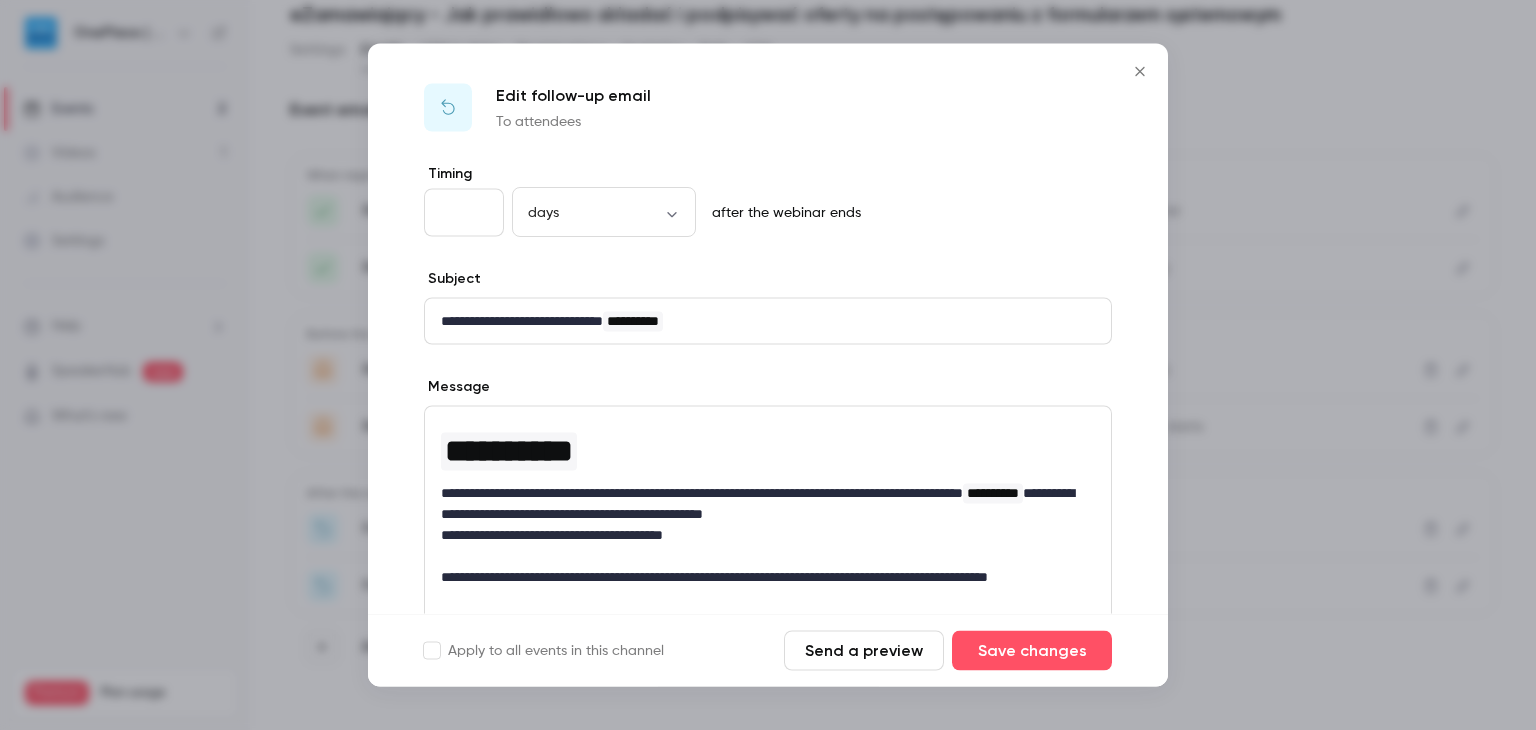 click at bounding box center (768, 365) 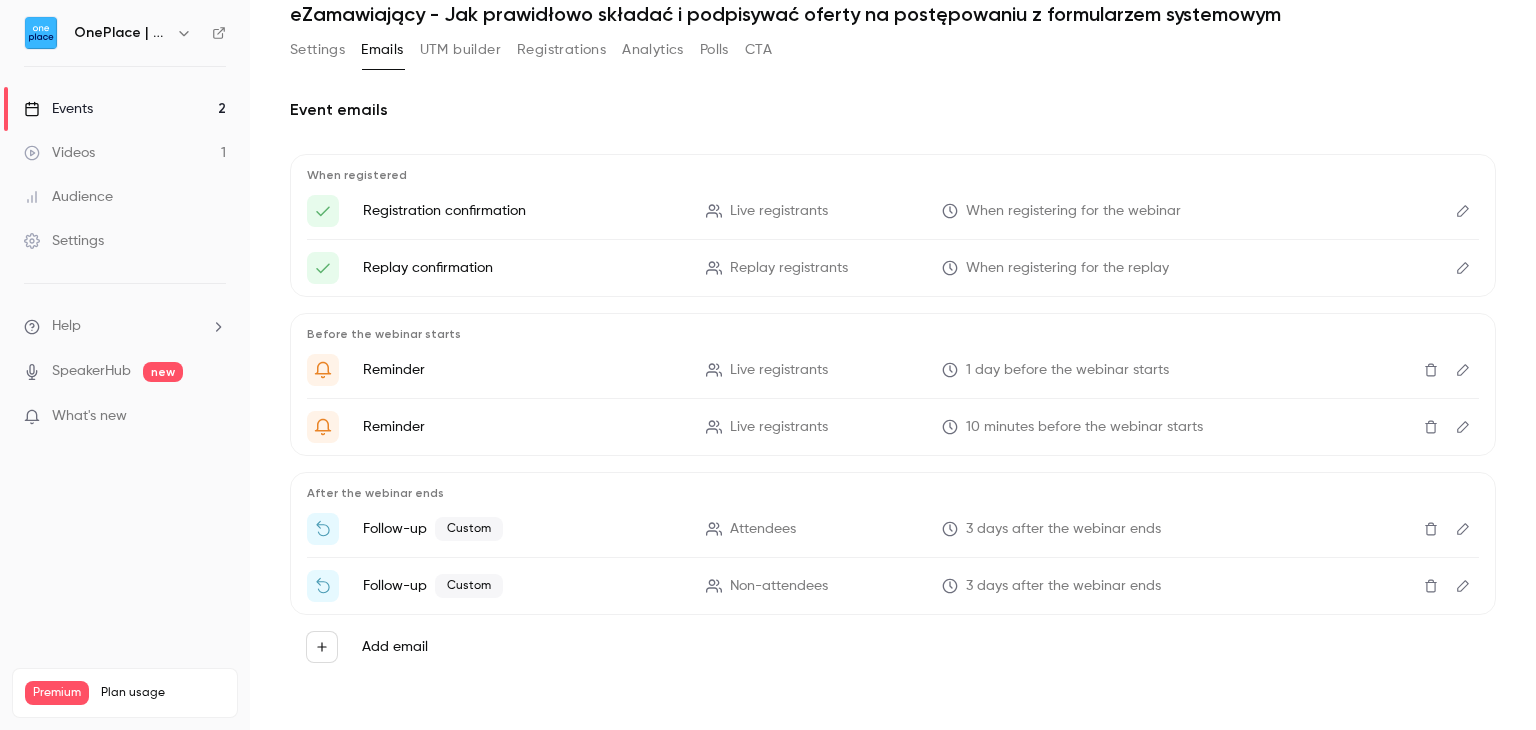 click at bounding box center [1463, 586] 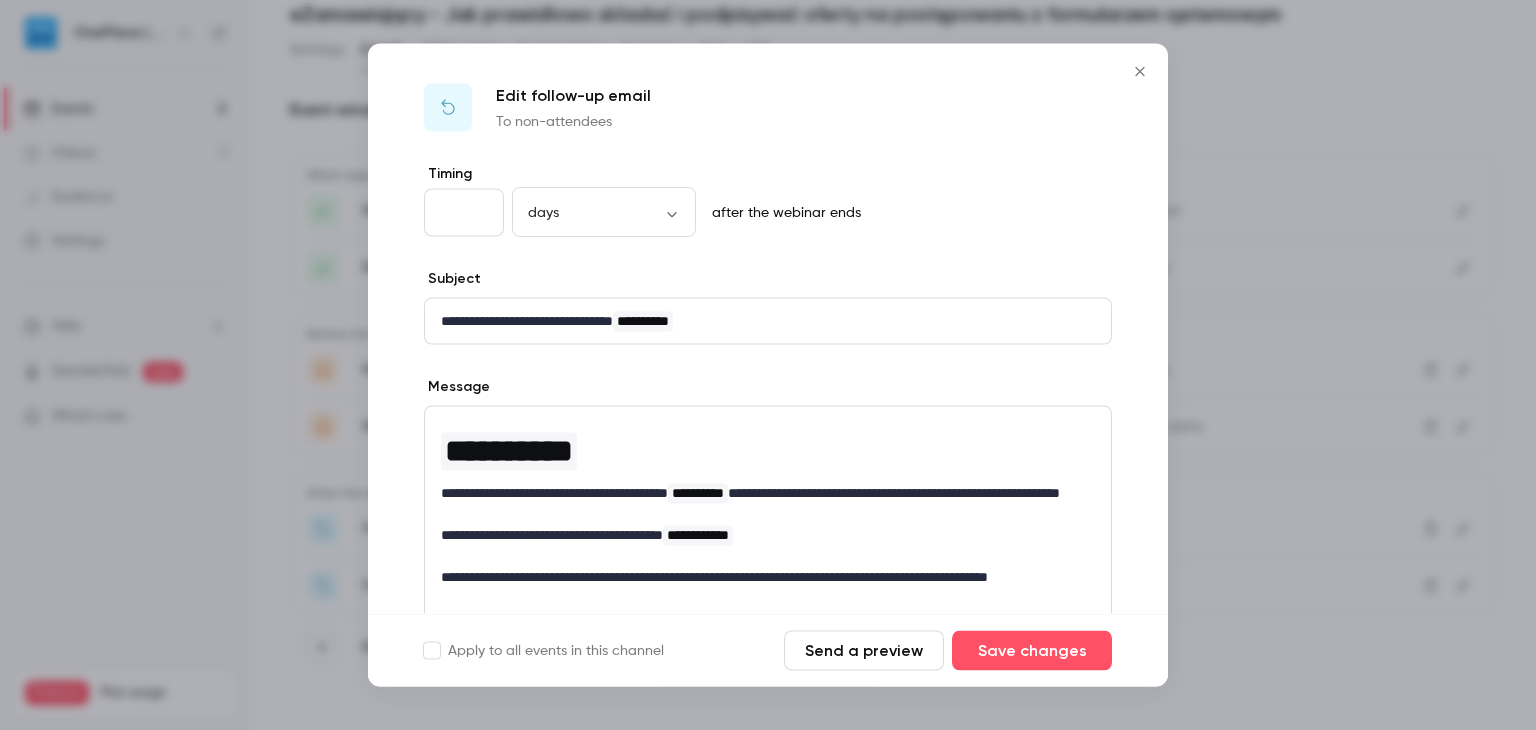 click at bounding box center [768, 365] 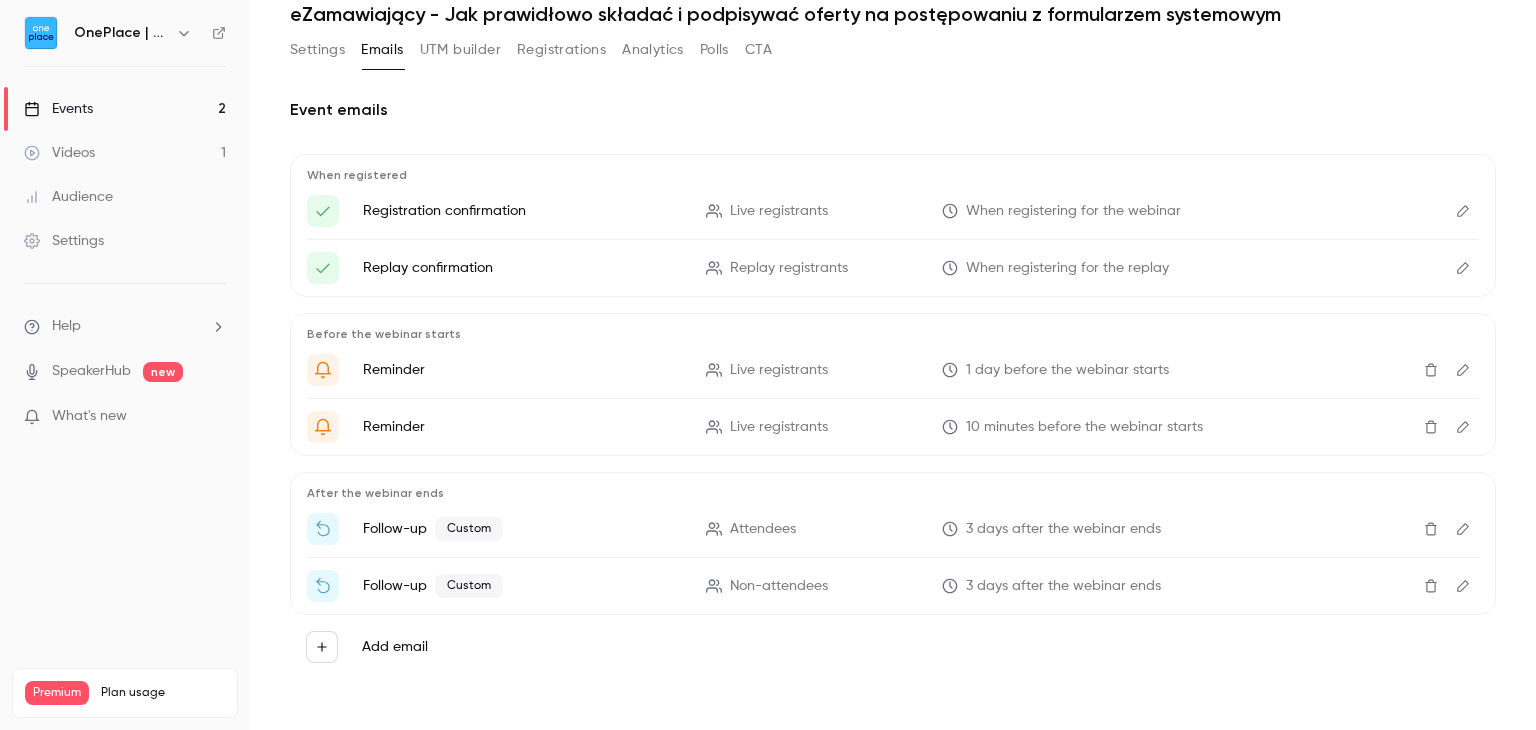 click 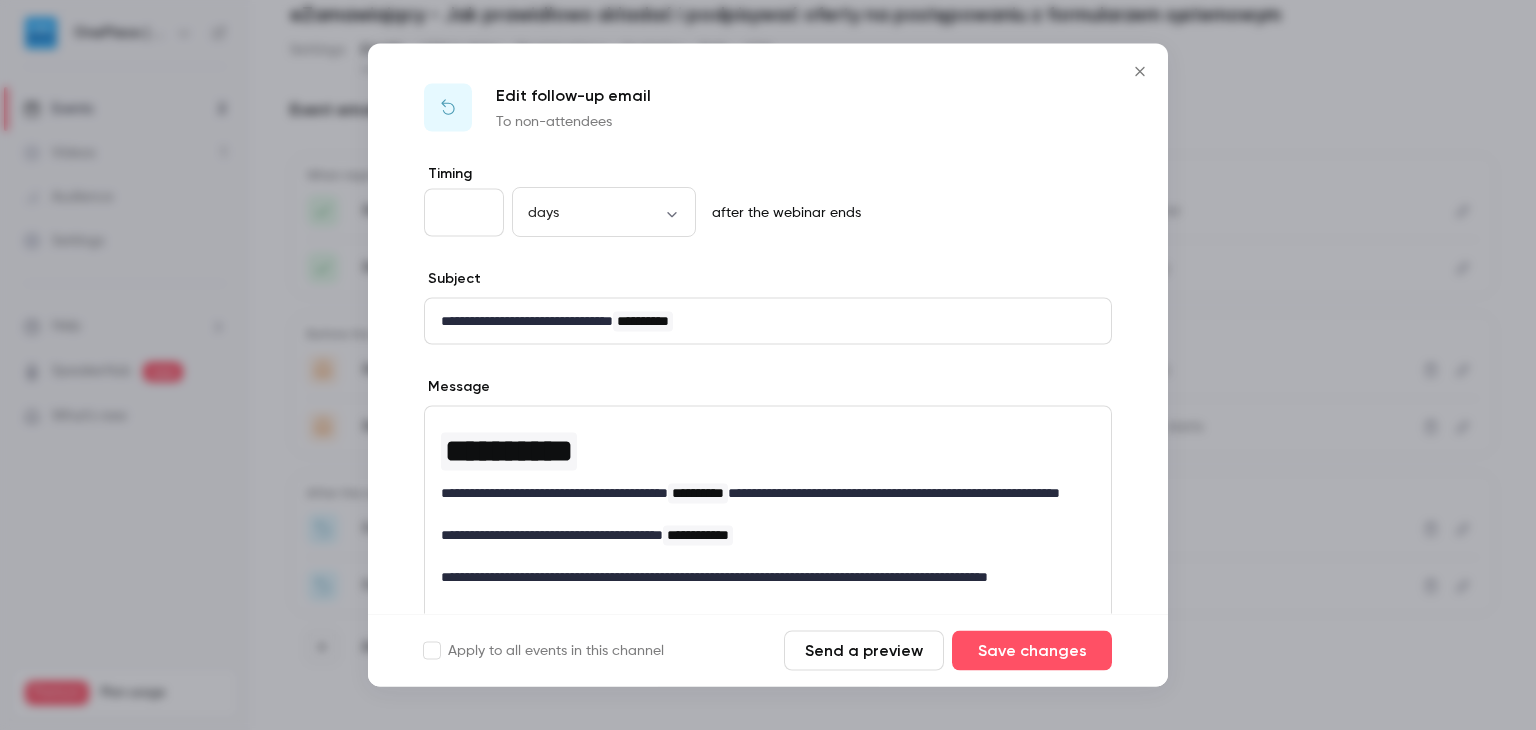 click at bounding box center [768, 365] 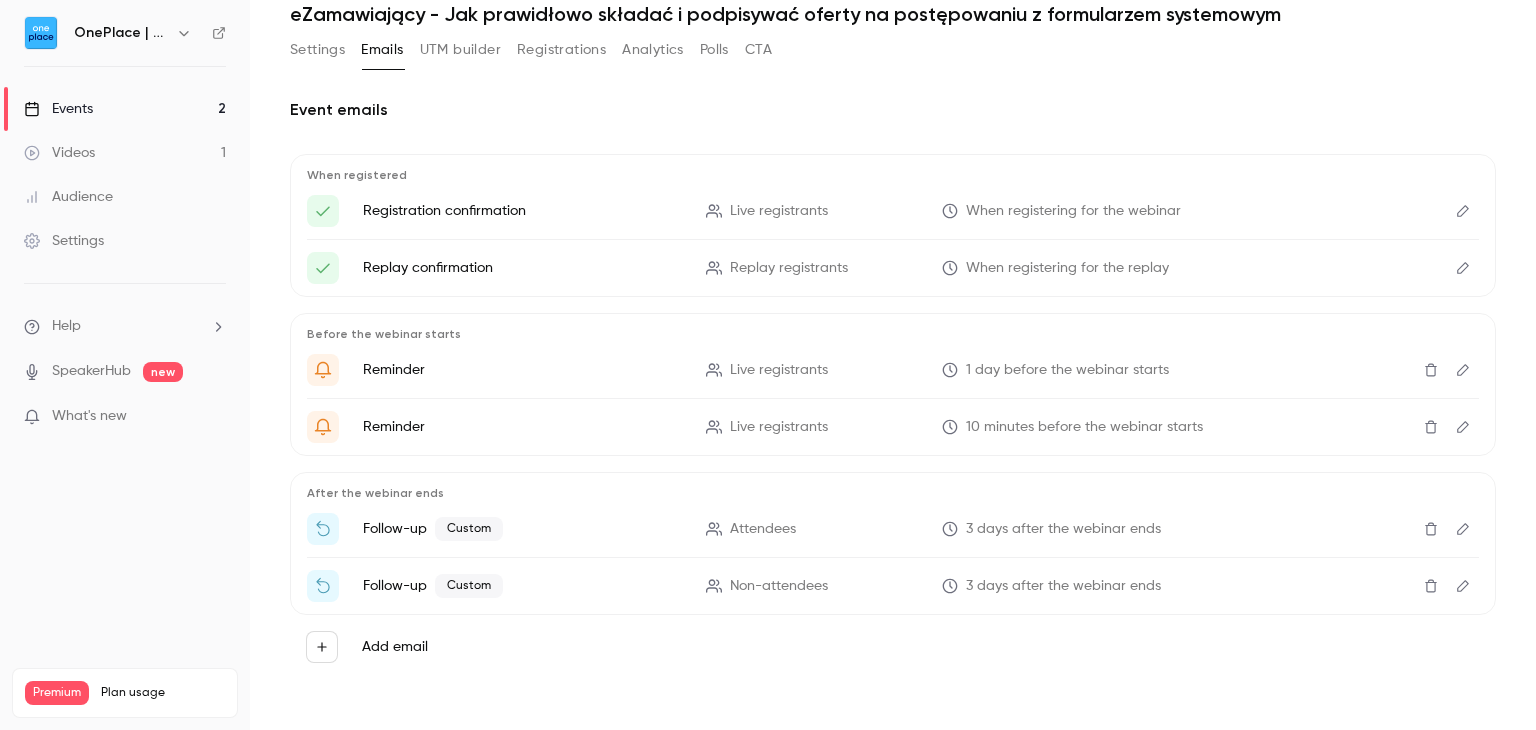 drag, startPoint x: 636, startPoint y: 127, endPoint x: 608, endPoint y: 119, distance: 29.12044 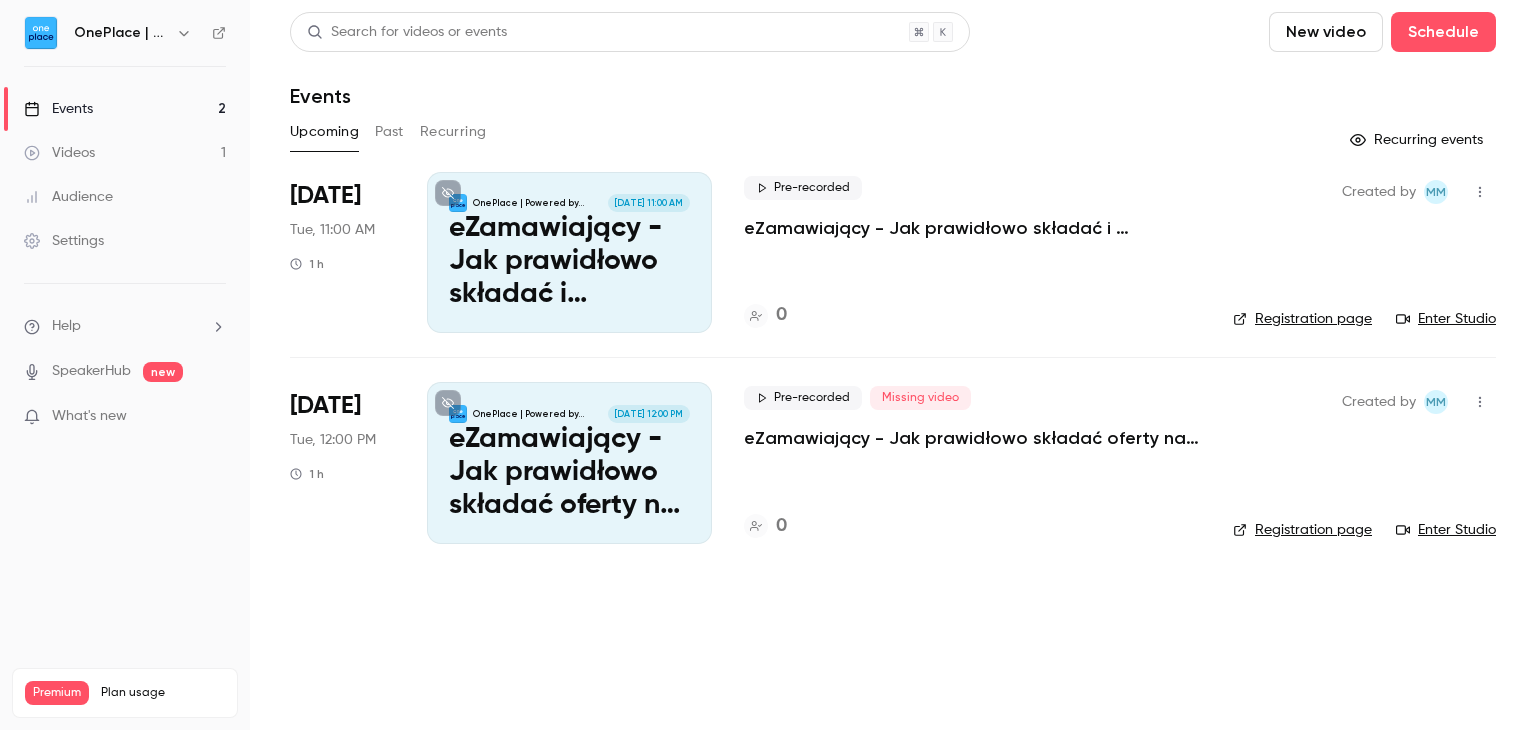 scroll, scrollTop: 0, scrollLeft: 0, axis: both 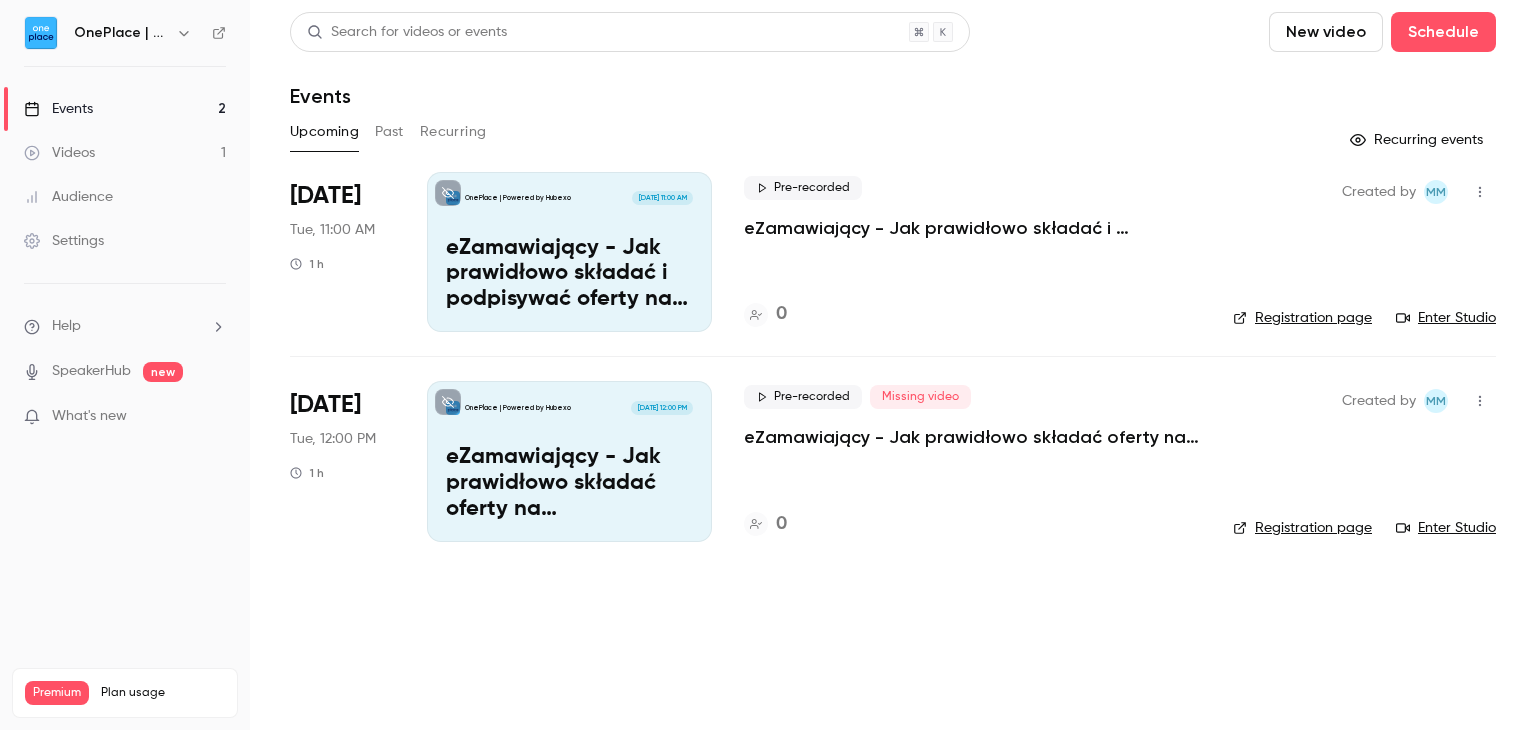 click on "eZamawiający - Jak prawidłowo składać oferty na postępowaniu z formularzem własnym" at bounding box center [569, 483] 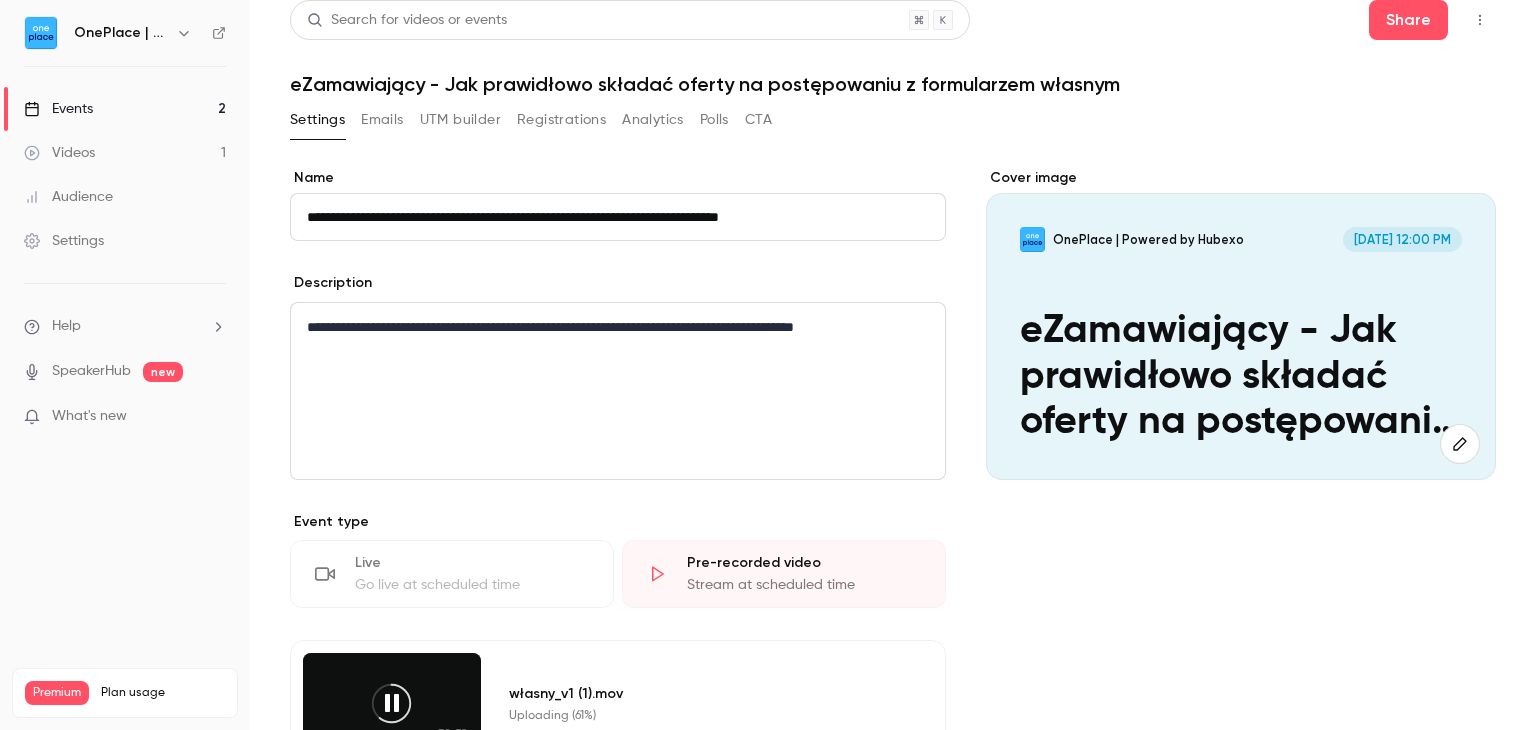 scroll, scrollTop: 0, scrollLeft: 0, axis: both 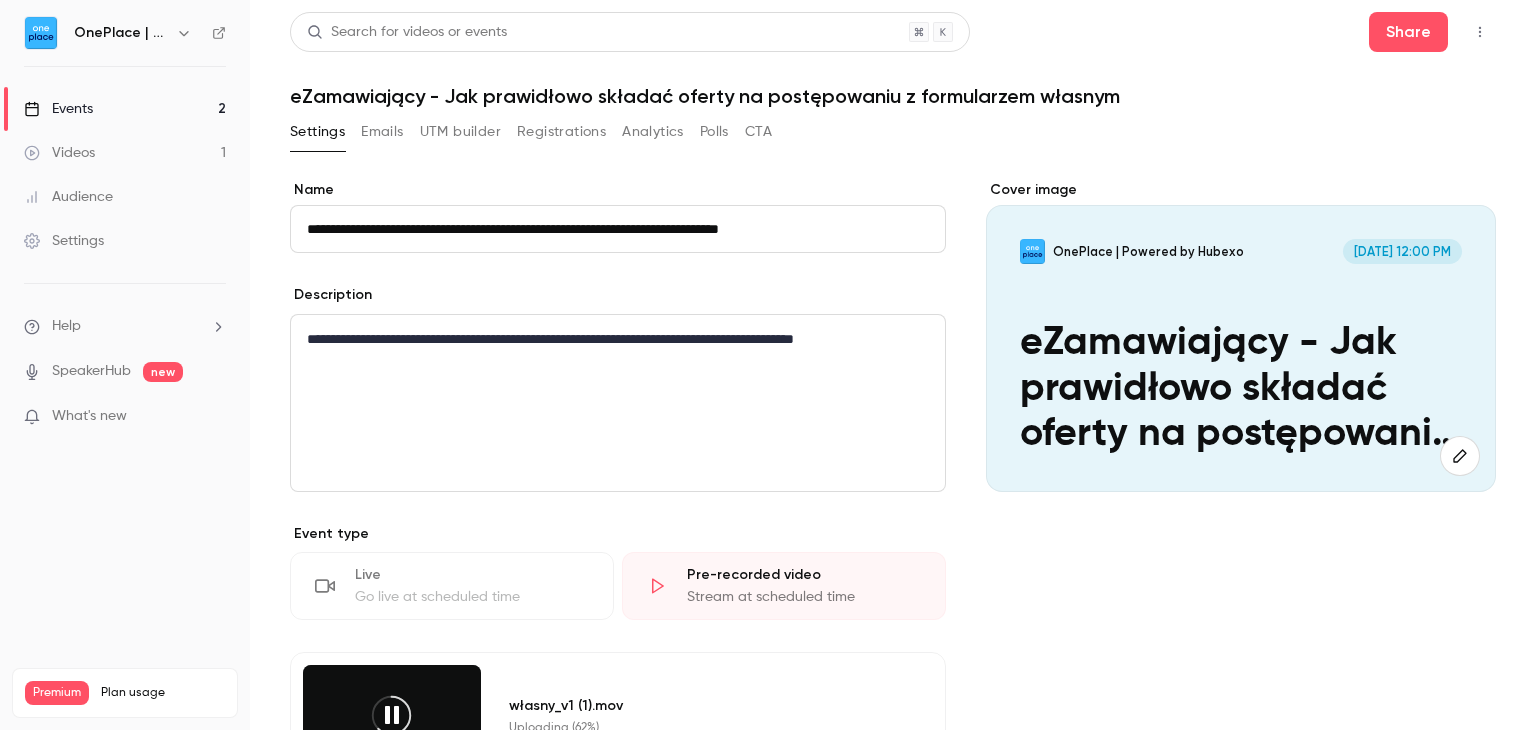 drag, startPoint x: 963, startPoint y: 596, endPoint x: 1016, endPoint y: 634, distance: 65.21503 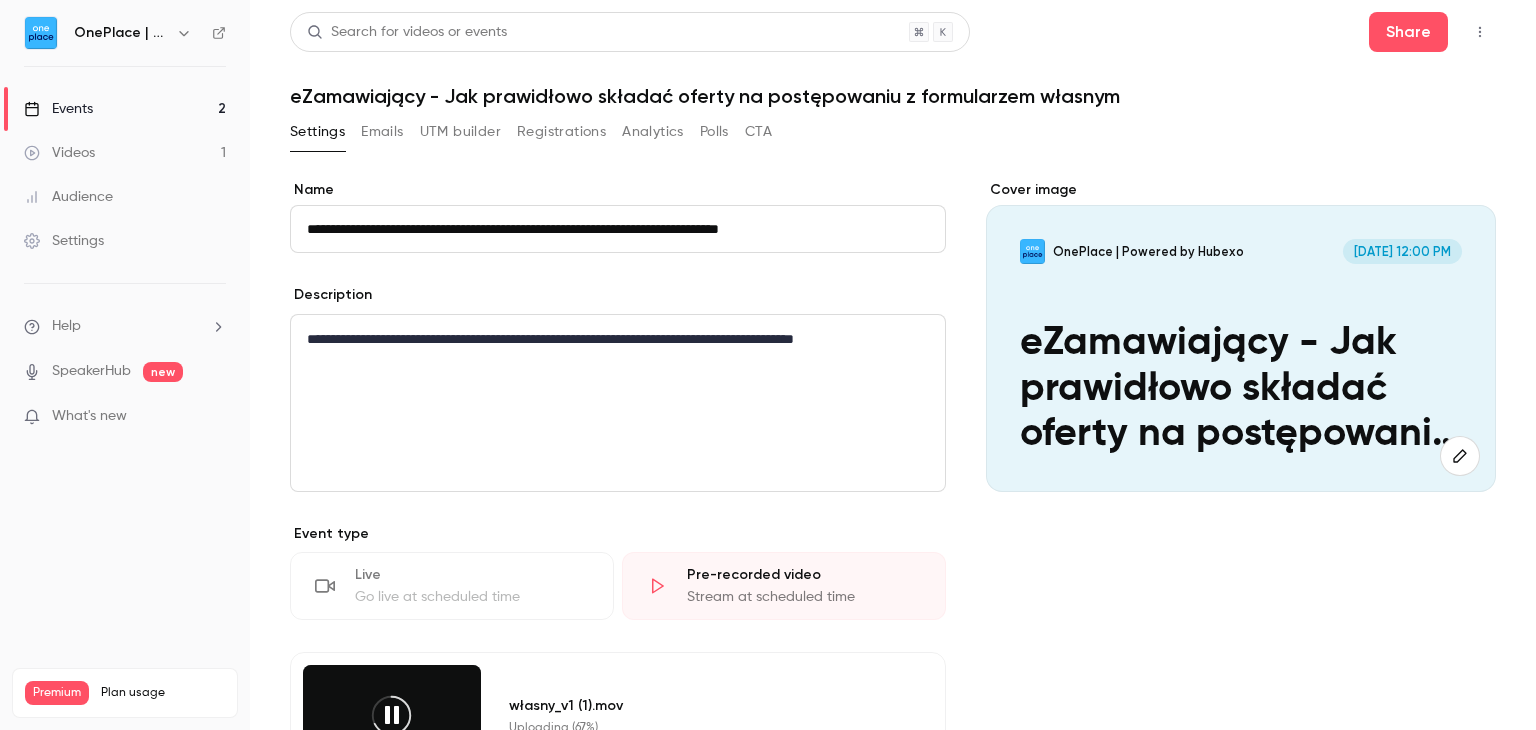 click on "Search for videos or events Share" at bounding box center (893, 32) 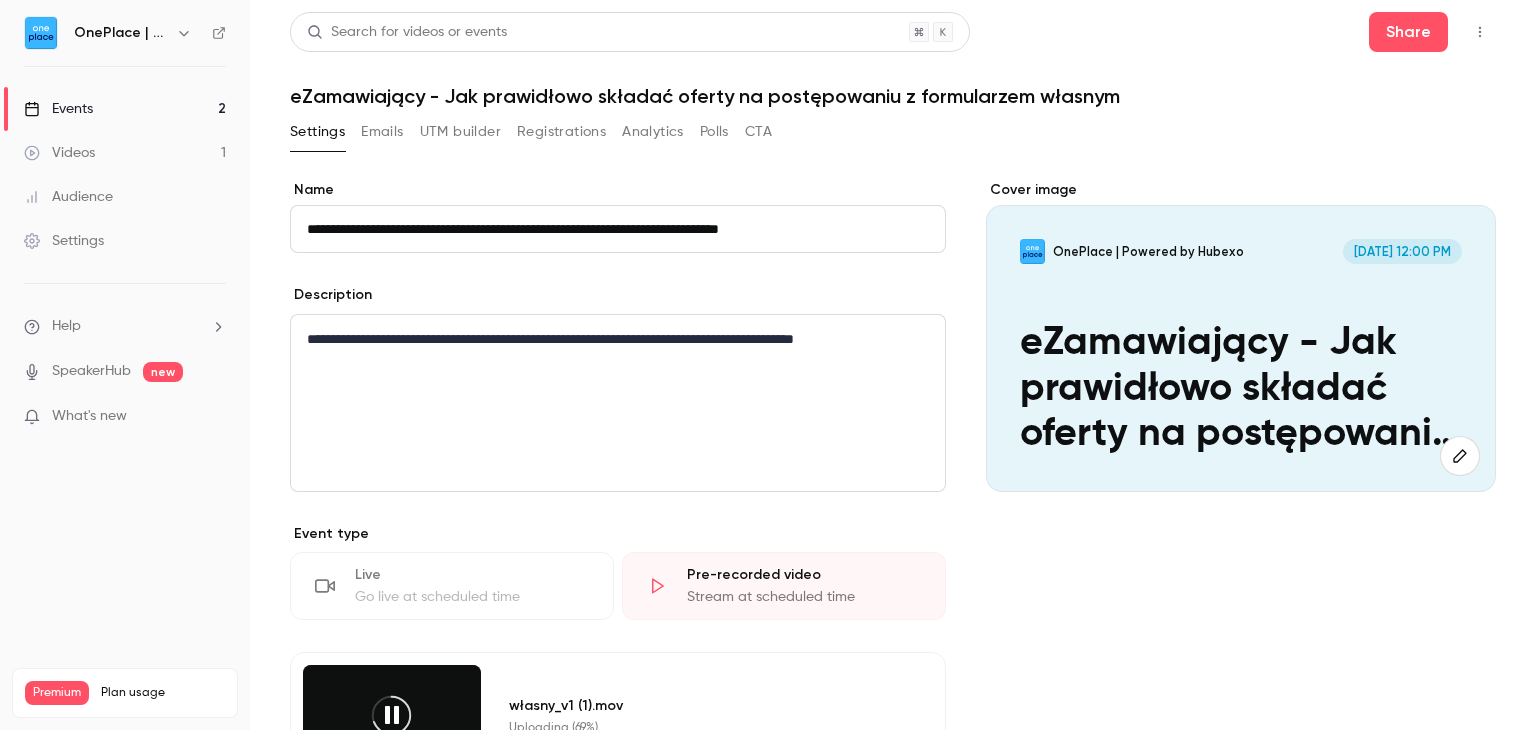 click on "Events 2" at bounding box center (125, 109) 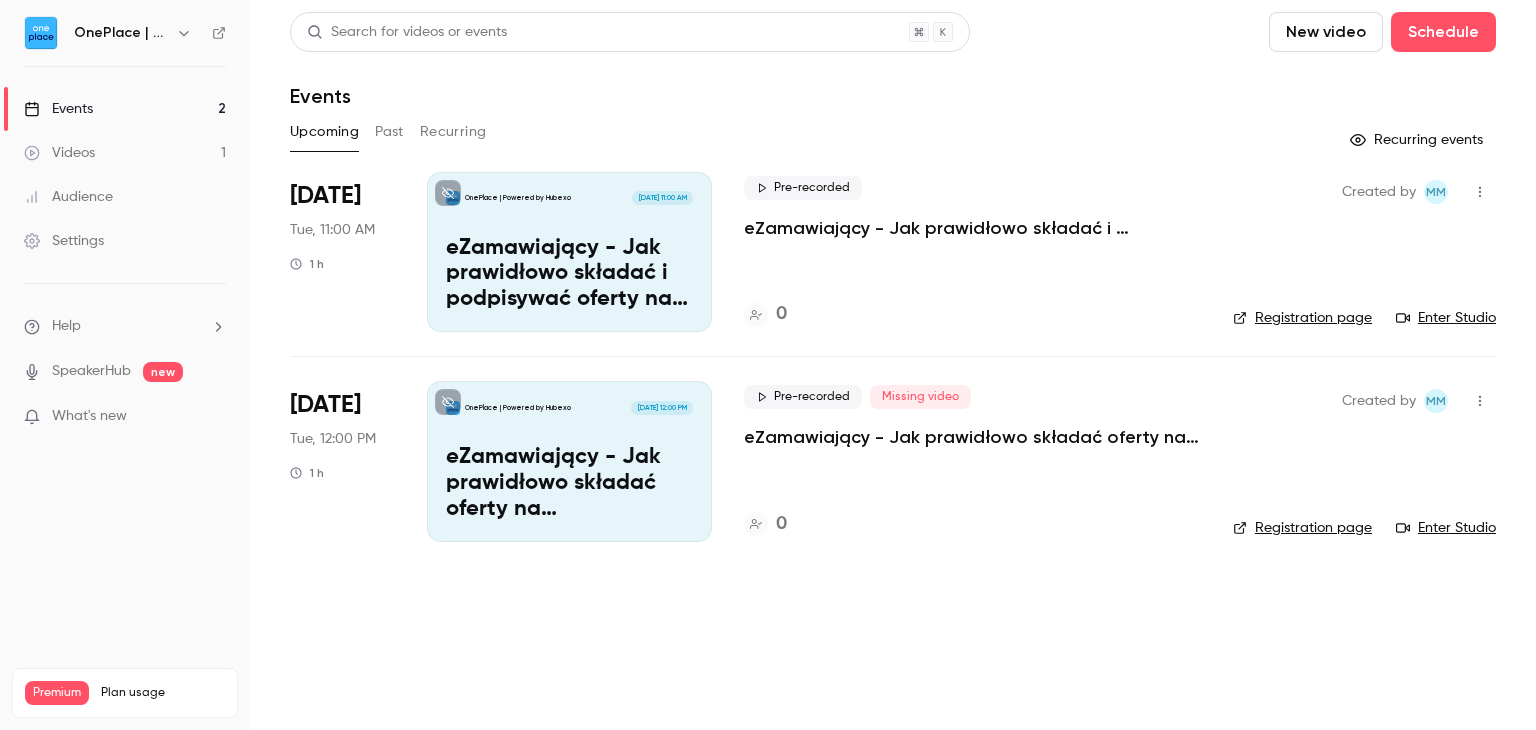 click on "eZamawiający - Jak prawidłowo składać i podpisywać oferty na postępowaniu z formularzem systemowym" at bounding box center [569, 274] 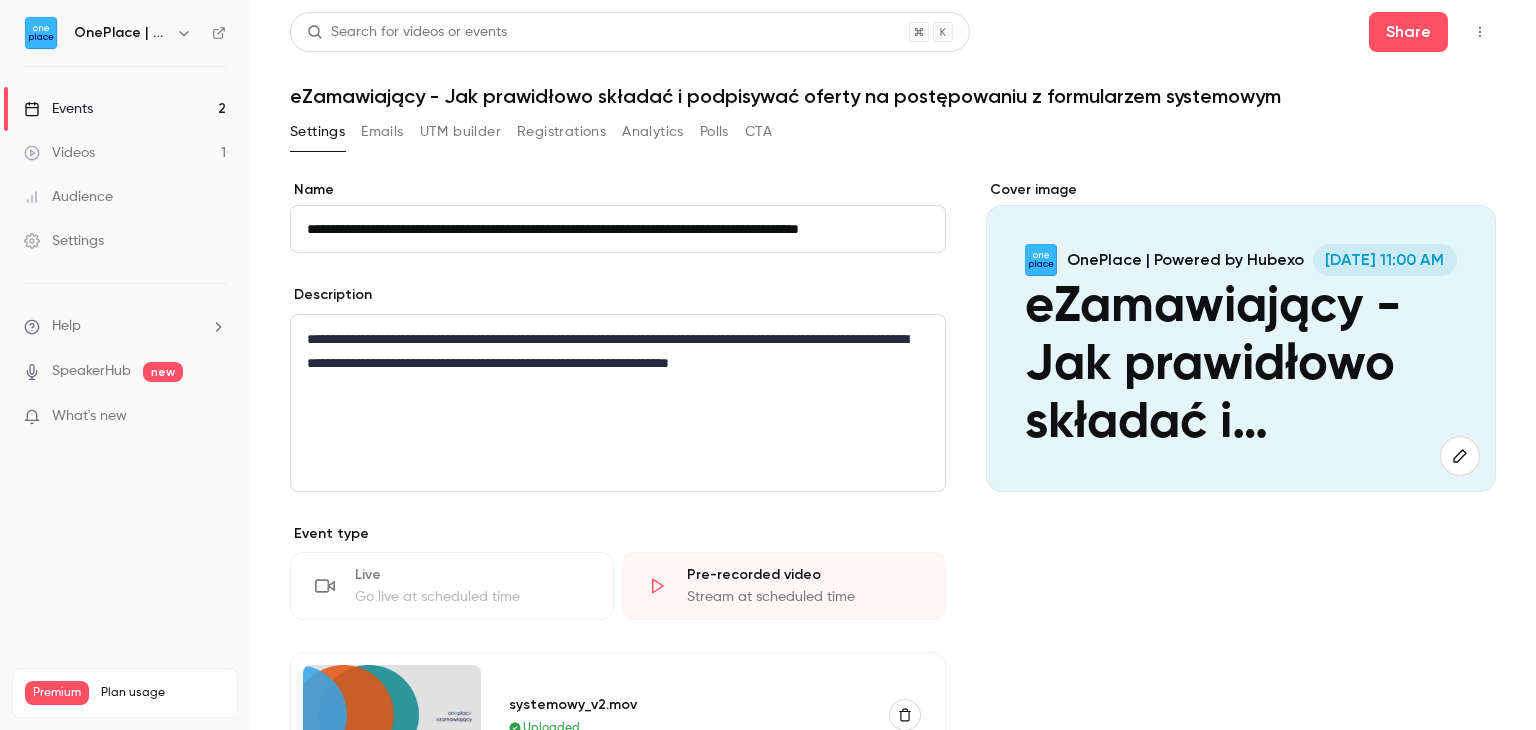 scroll, scrollTop: 0, scrollLeft: 76, axis: horizontal 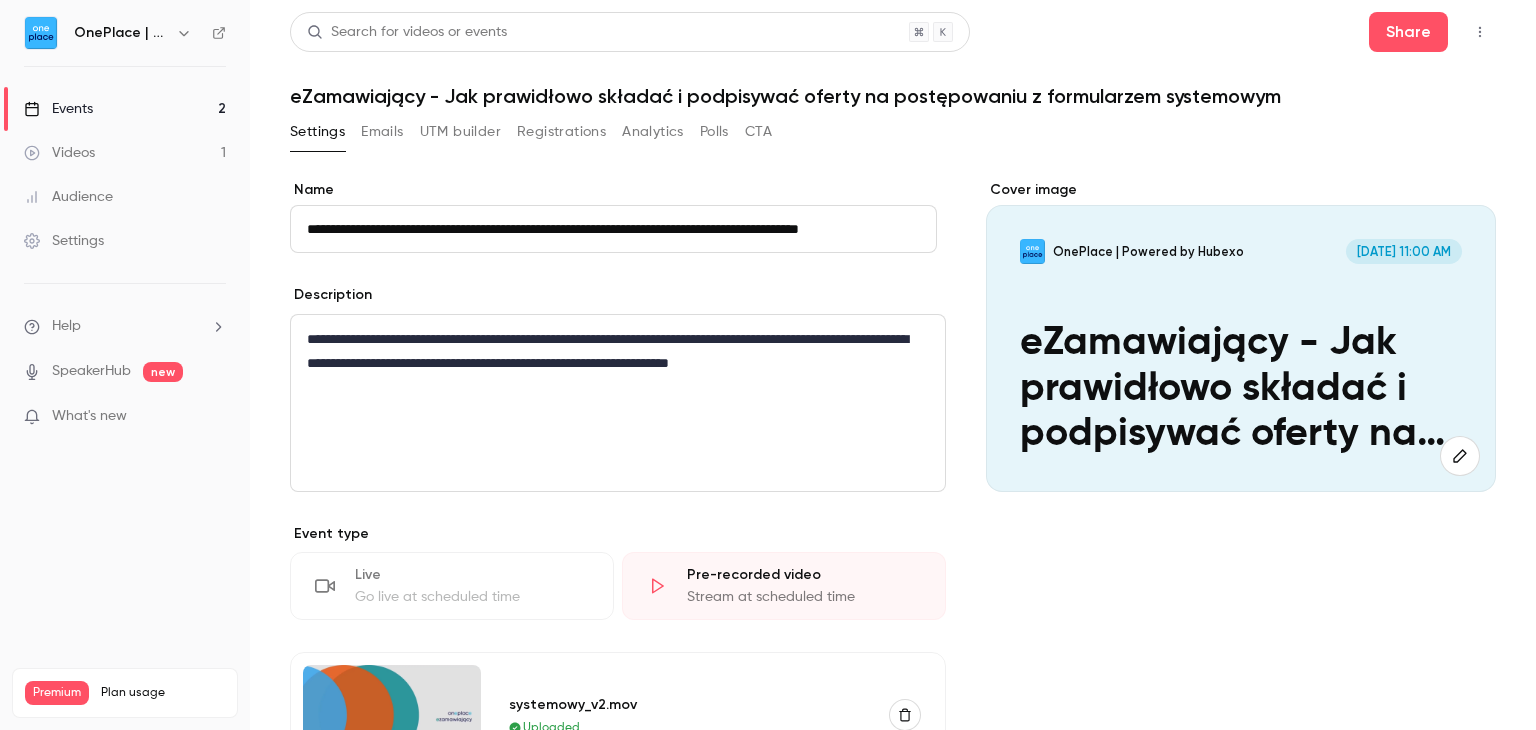 click on "Emails" at bounding box center (382, 132) 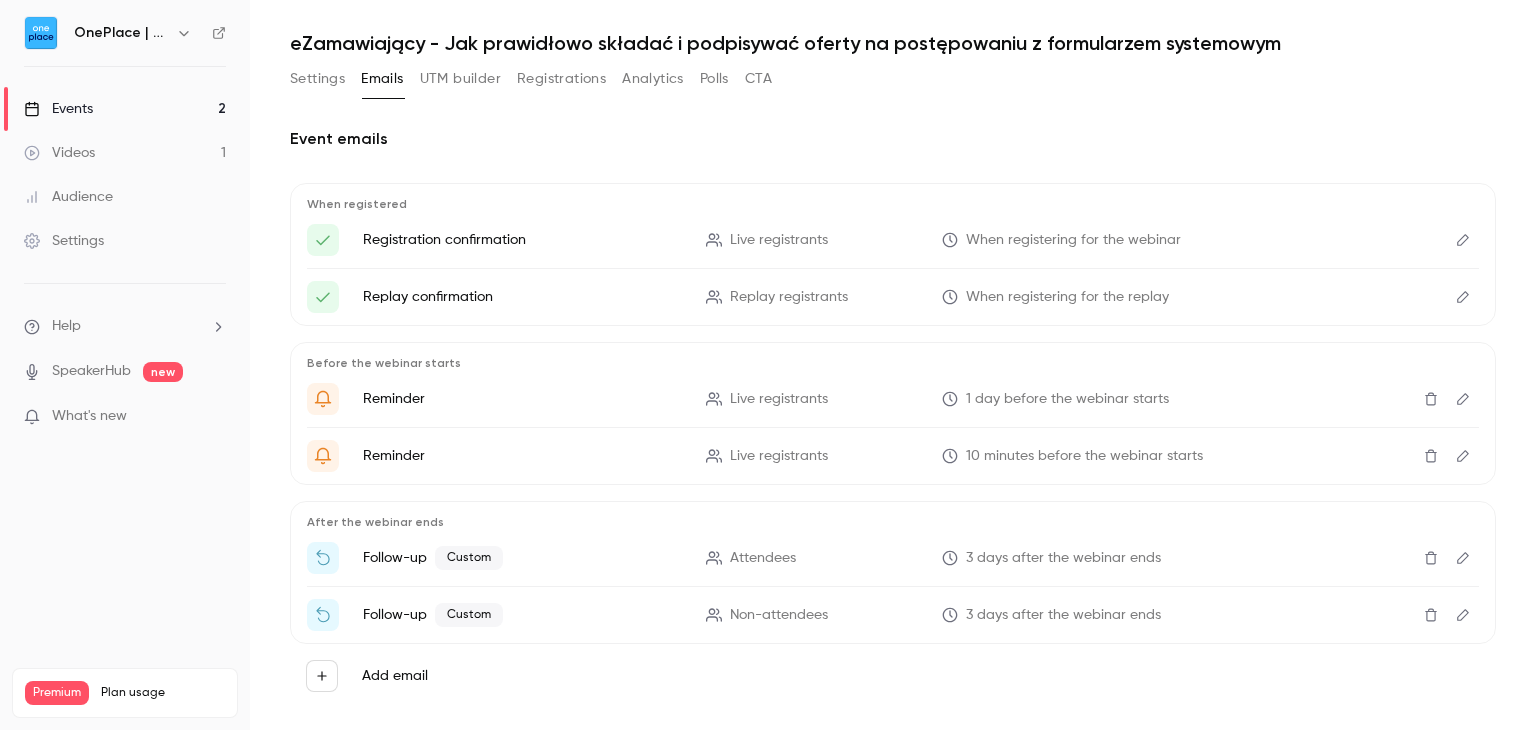 scroll, scrollTop: 82, scrollLeft: 0, axis: vertical 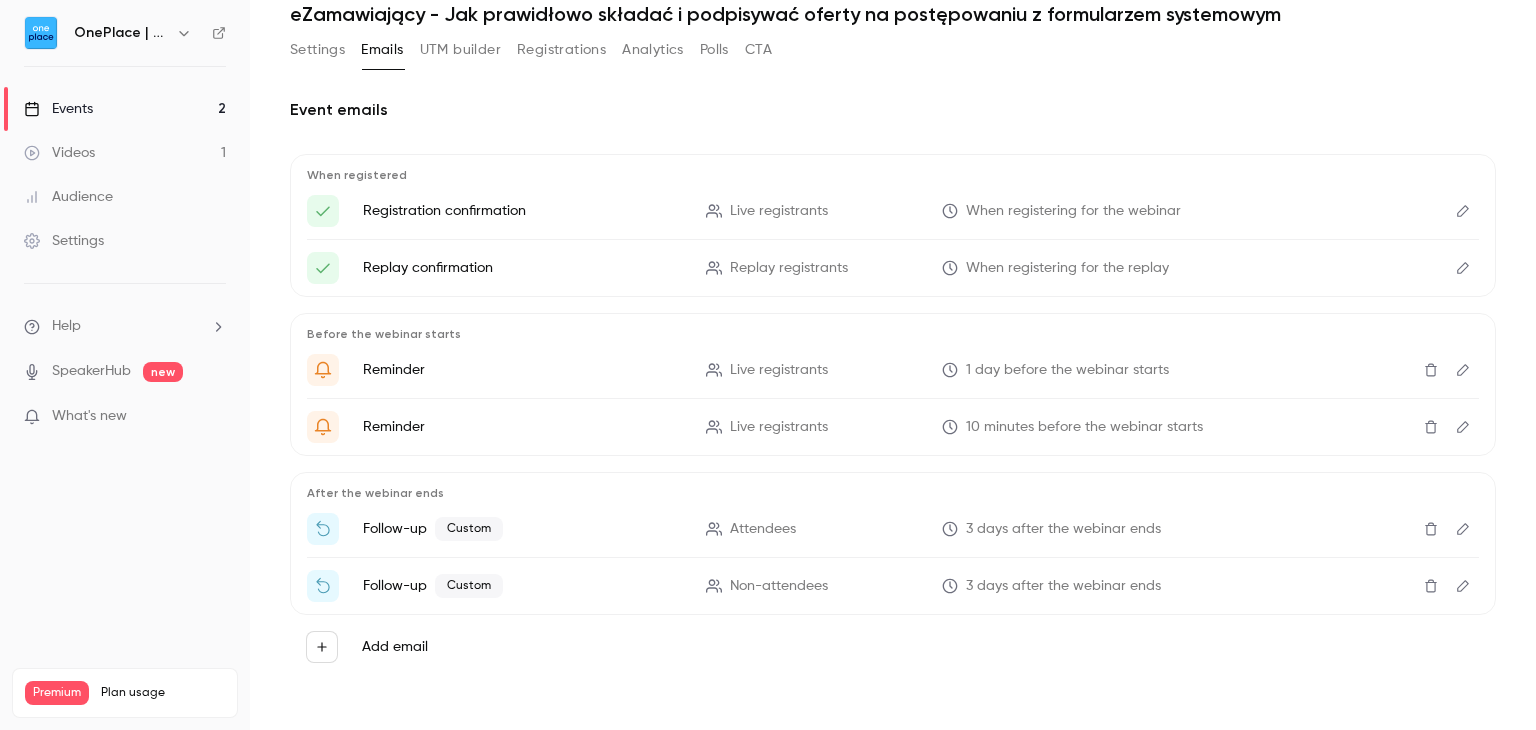 click 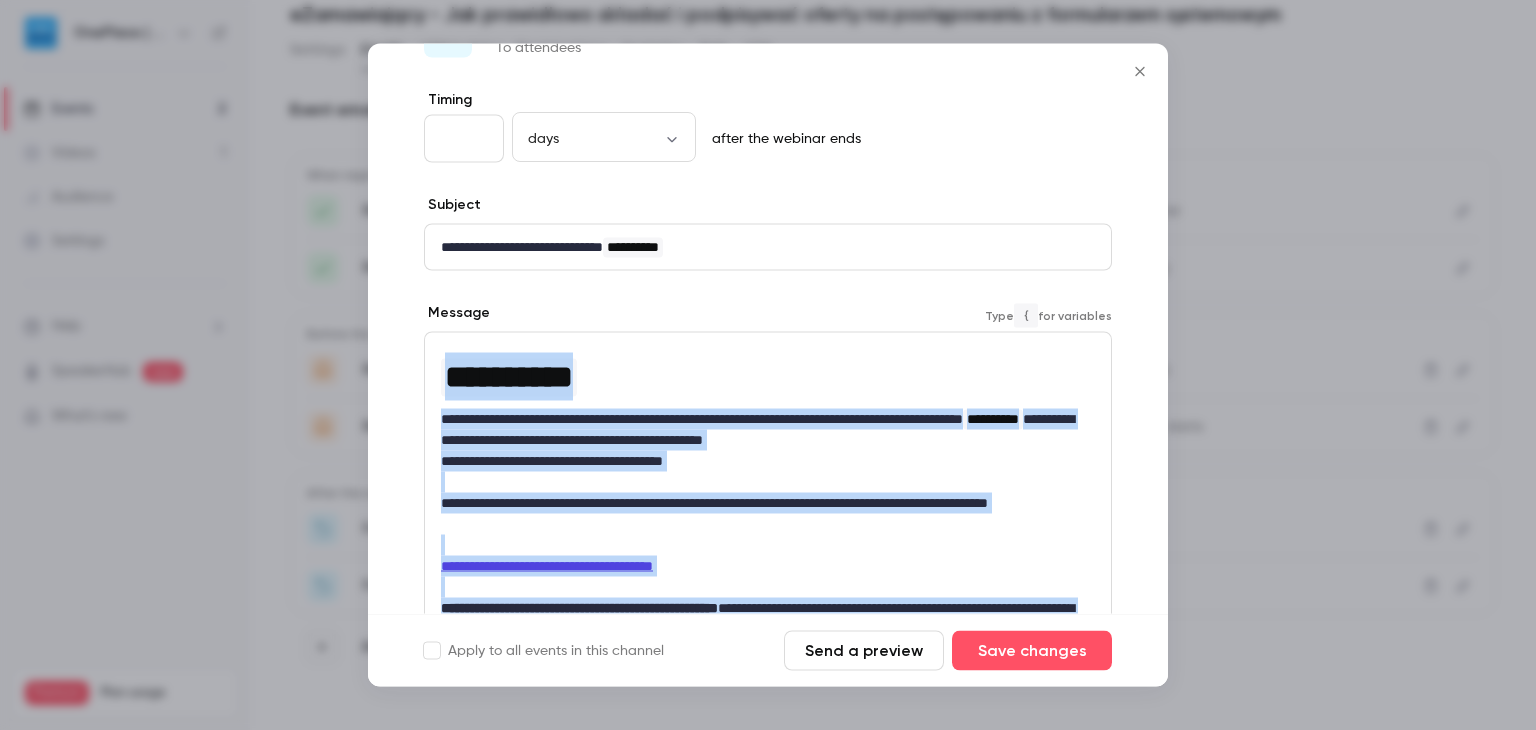 scroll, scrollTop: 334, scrollLeft: 0, axis: vertical 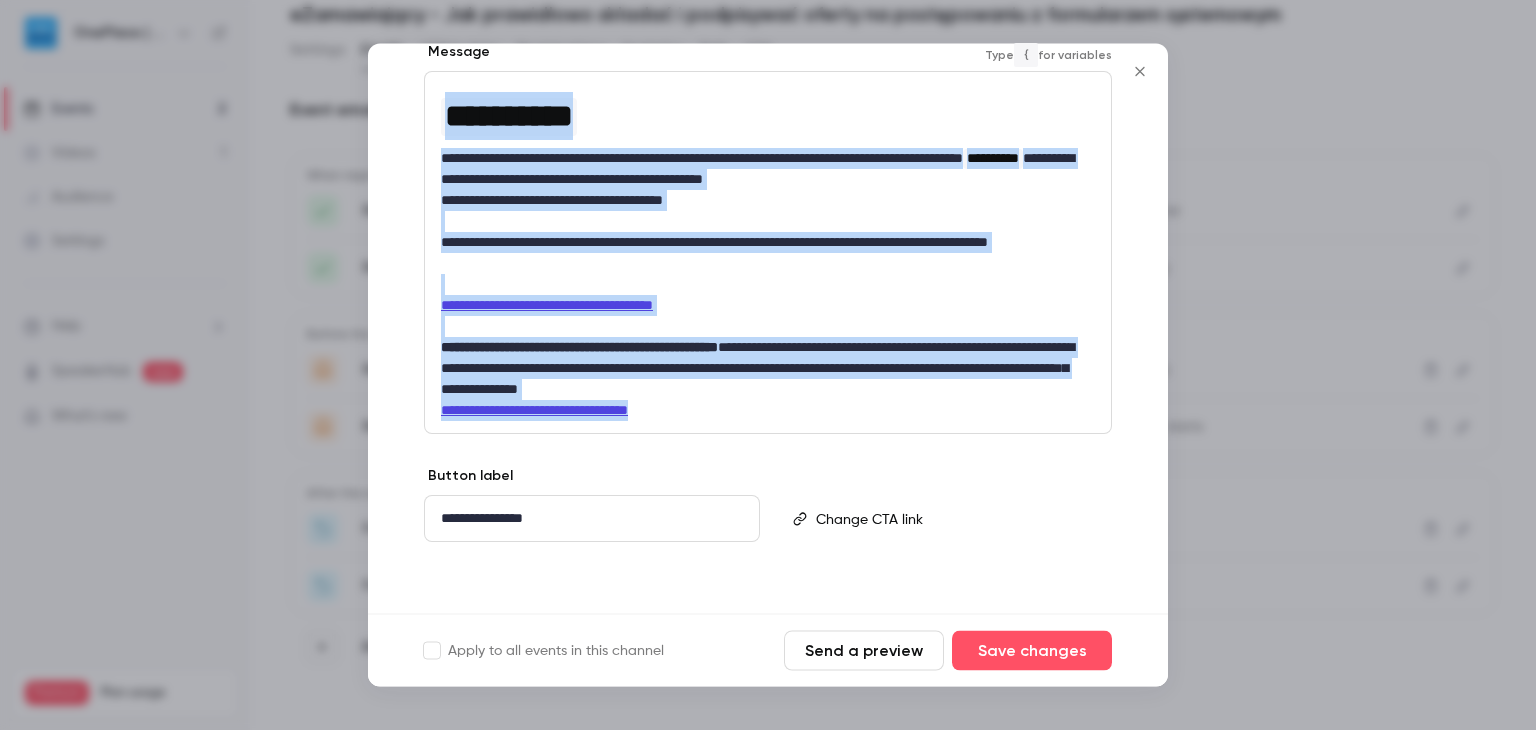 drag, startPoint x: 446, startPoint y: 454, endPoint x: 789, endPoint y: 408, distance: 346.0708 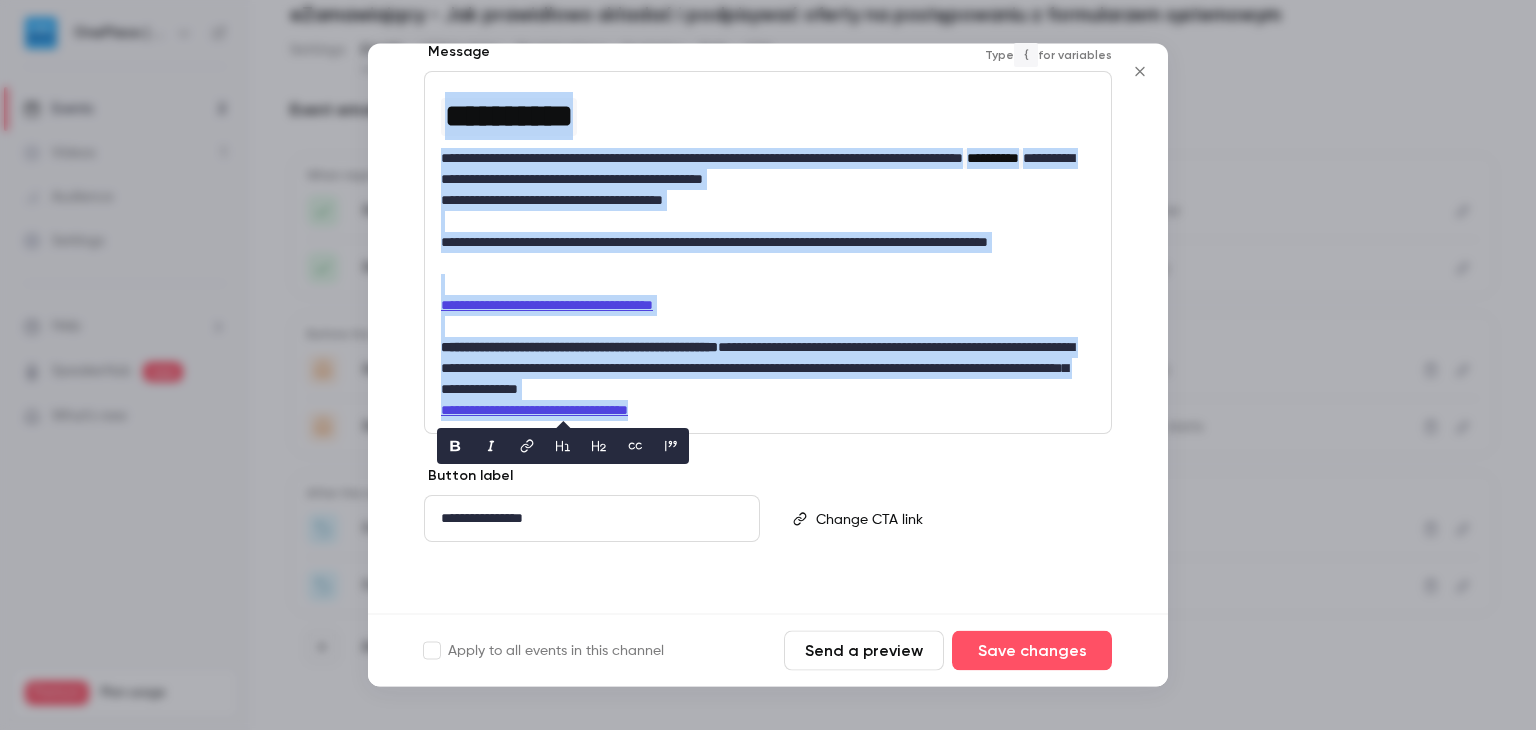 copy on "**********" 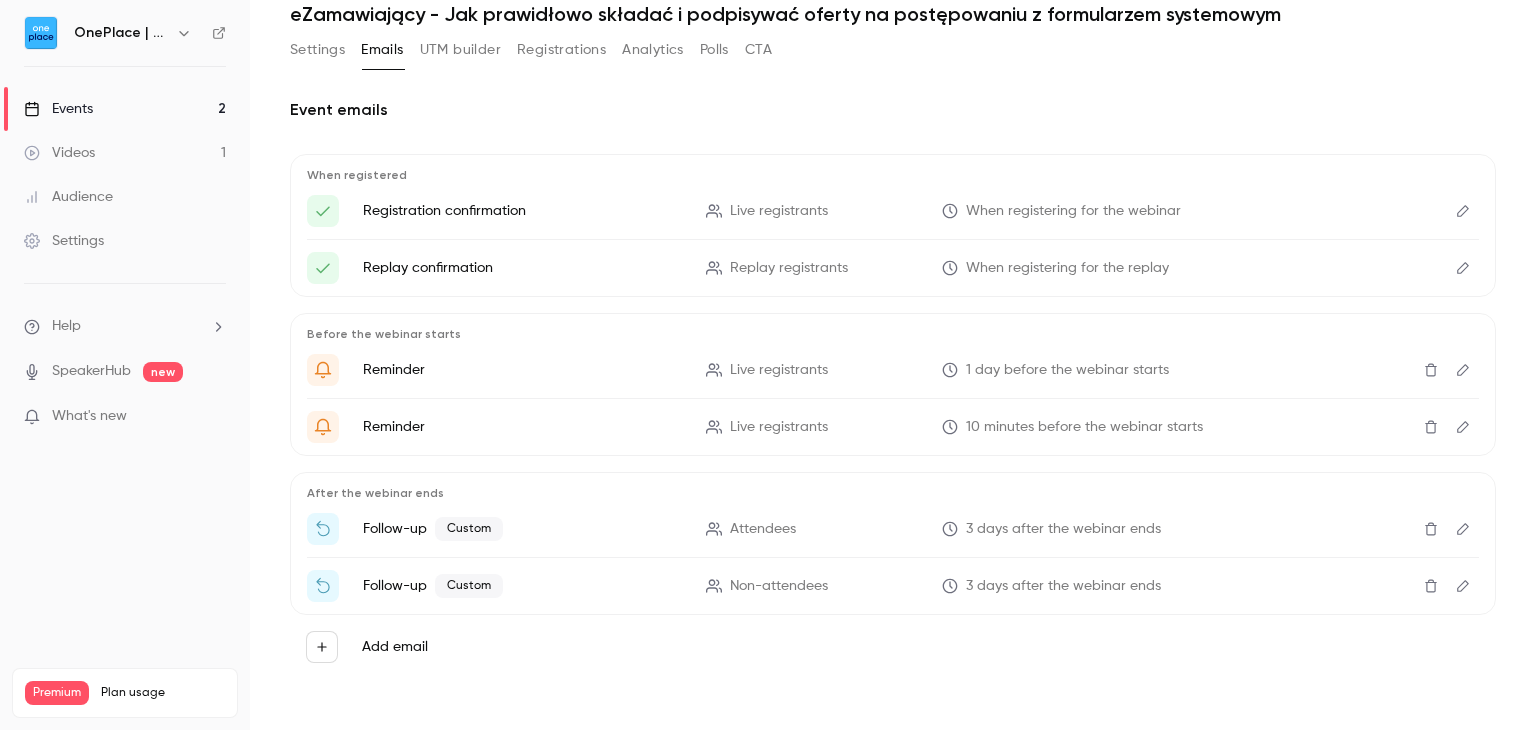 scroll, scrollTop: 0, scrollLeft: 0, axis: both 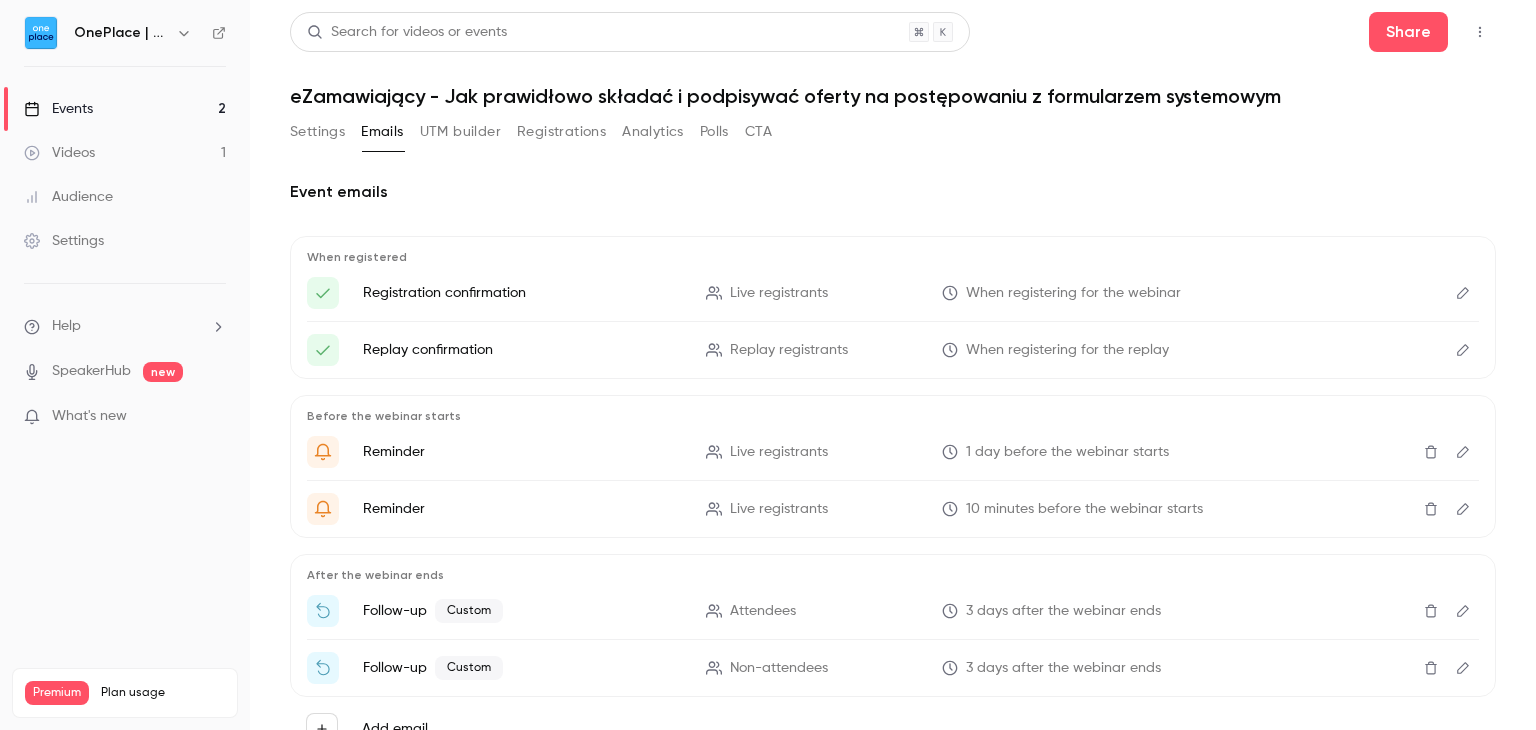 click on "Events 2" at bounding box center [125, 109] 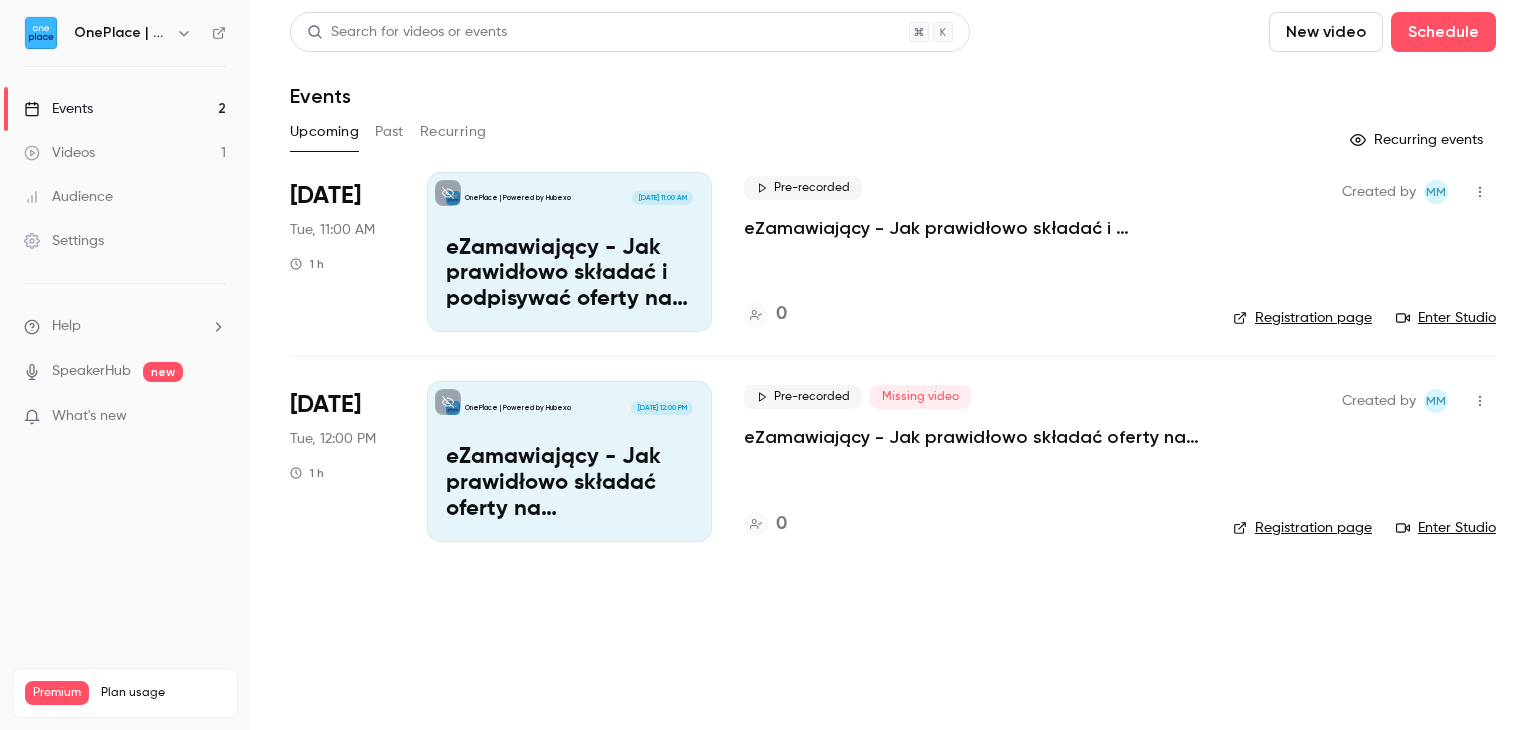 click on "eZamawiający - Jak prawidłowo składać oferty na postępowaniu z formularzem własnym" at bounding box center [569, 483] 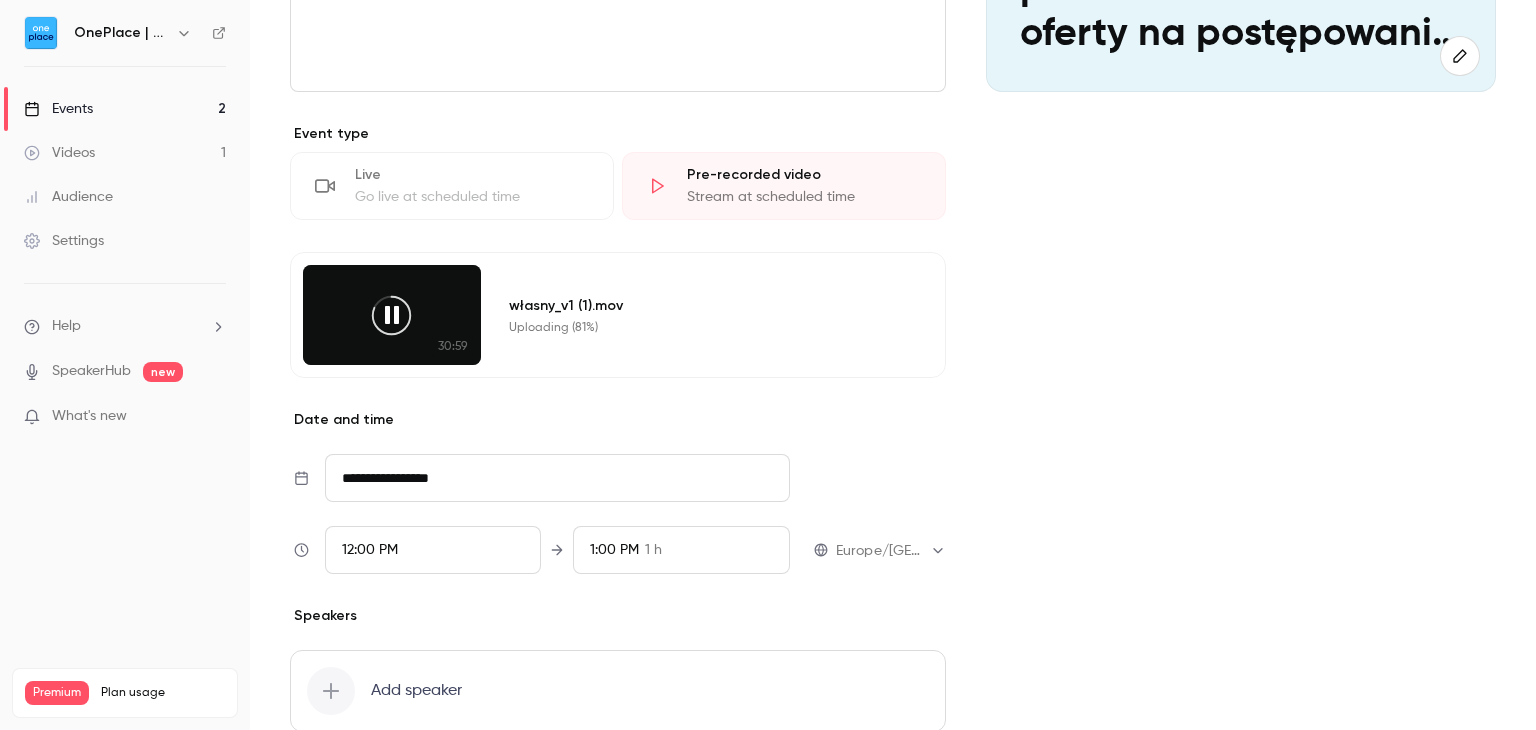 scroll, scrollTop: 0, scrollLeft: 0, axis: both 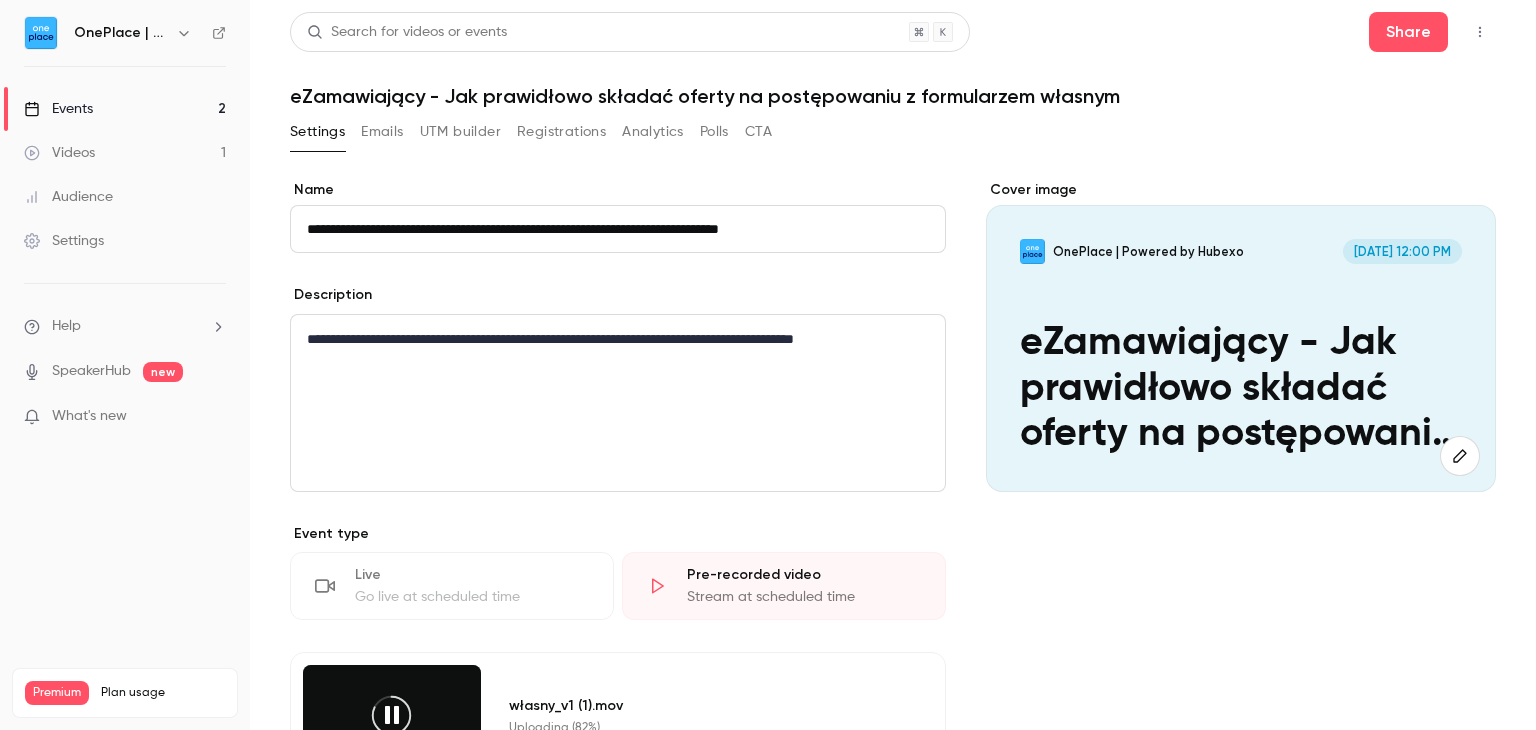 click on "Emails" at bounding box center [382, 132] 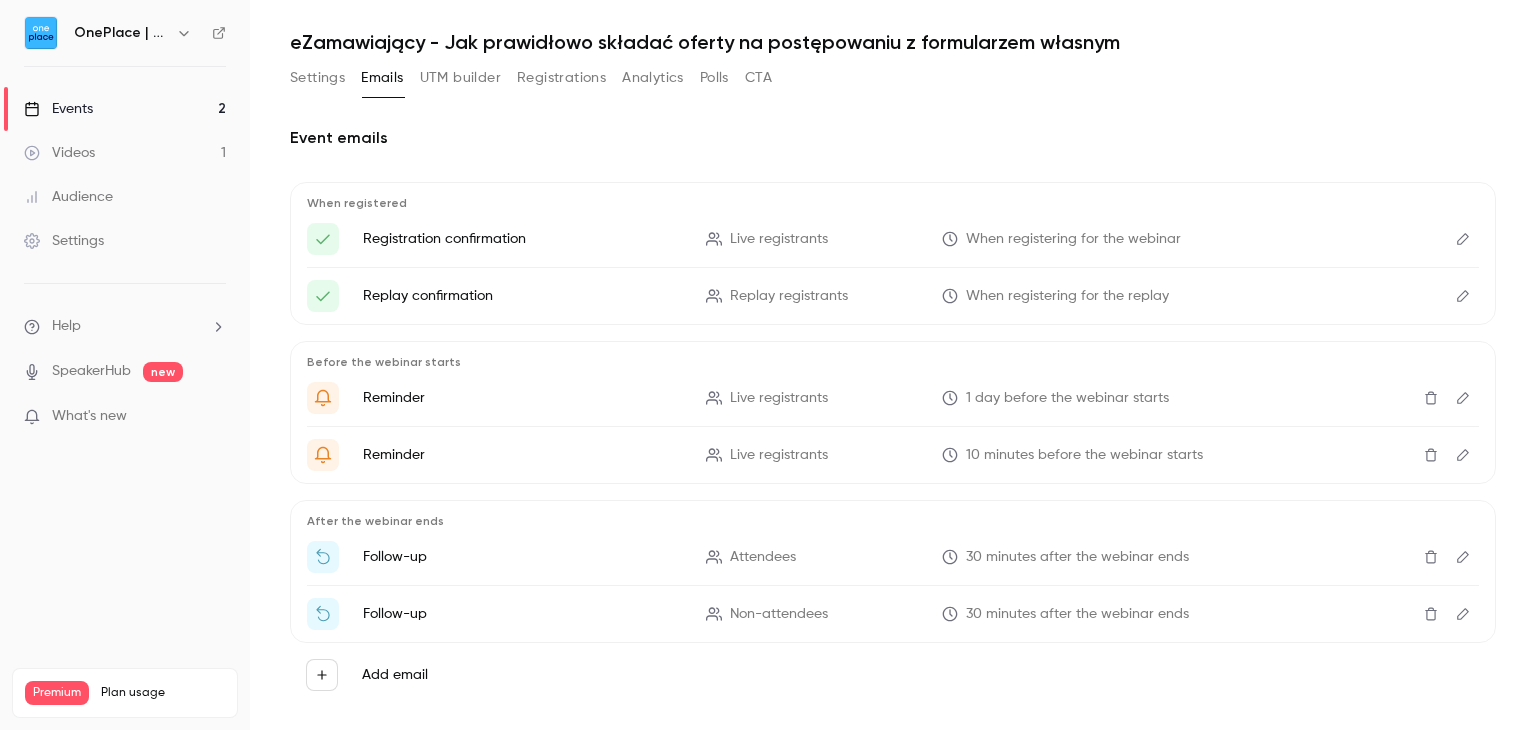 scroll, scrollTop: 82, scrollLeft: 0, axis: vertical 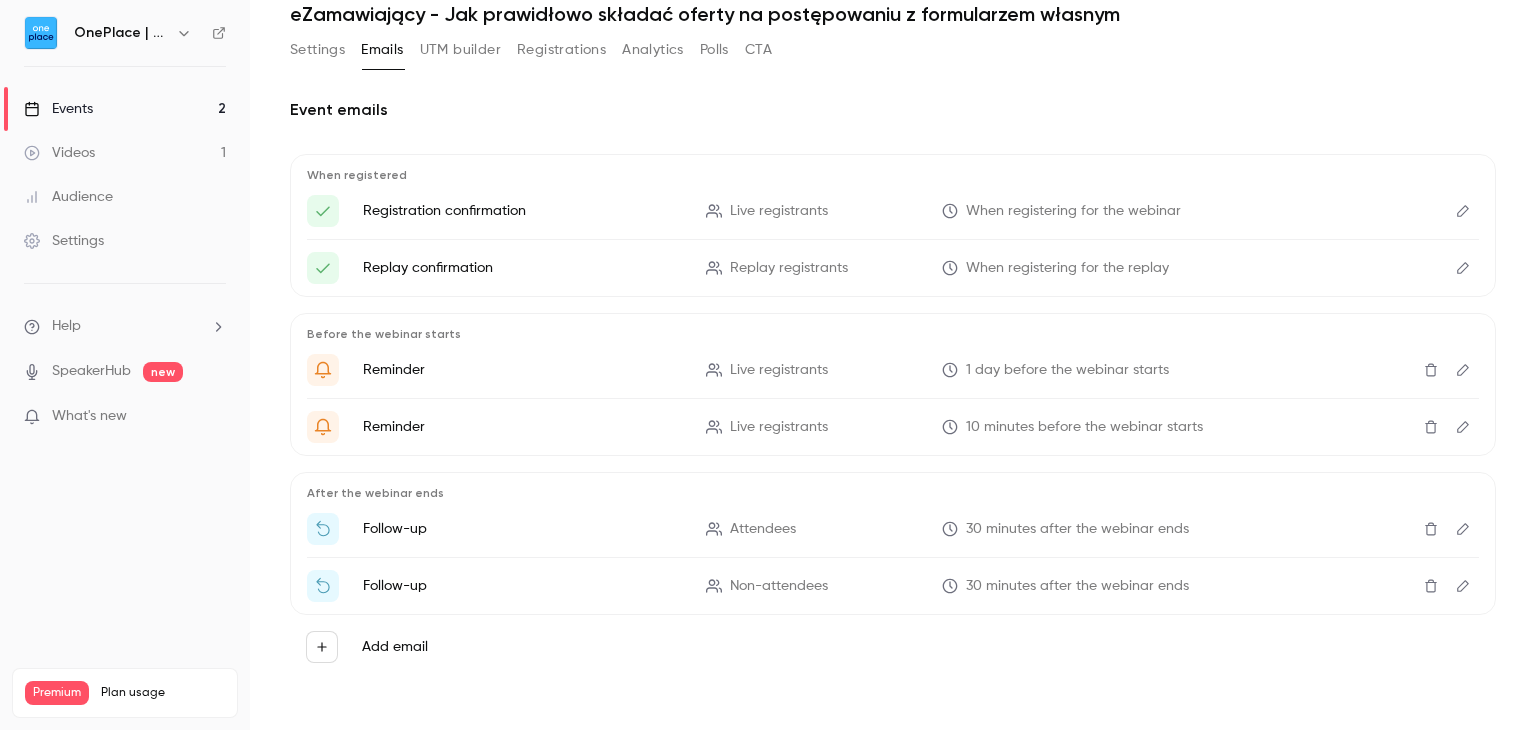 click at bounding box center (1463, 529) 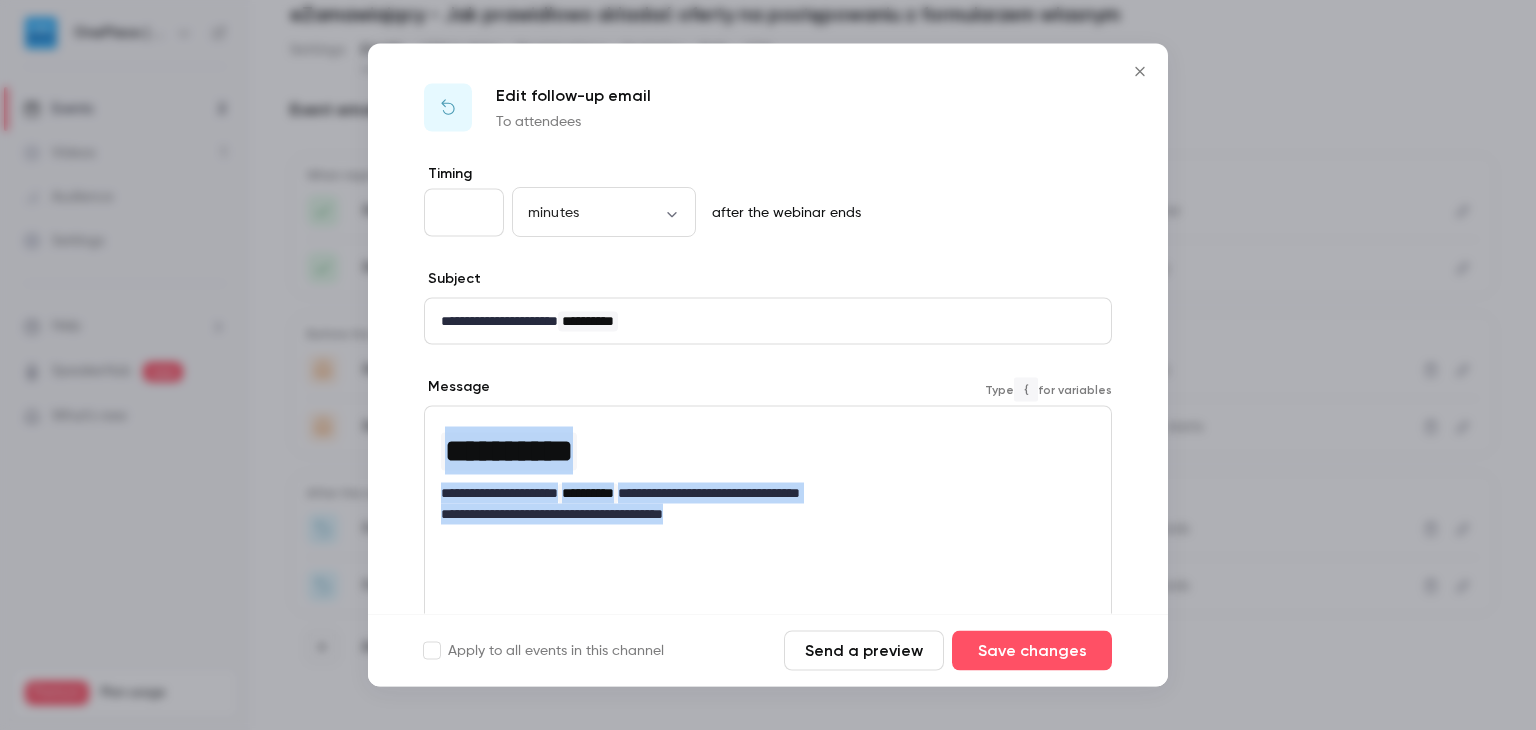 drag, startPoint x: 769, startPoint y: 520, endPoint x: 387, endPoint y: 437, distance: 390.91302 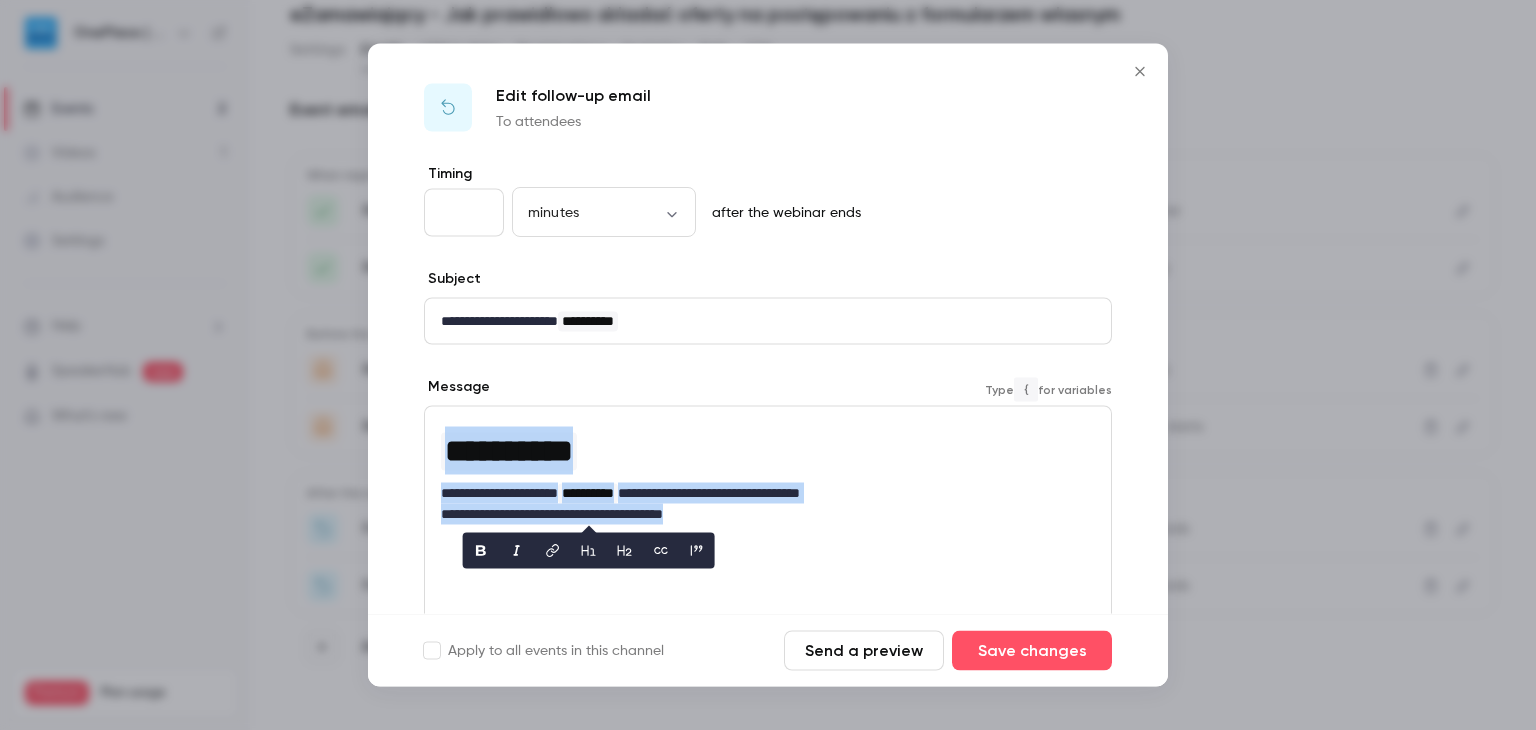 paste 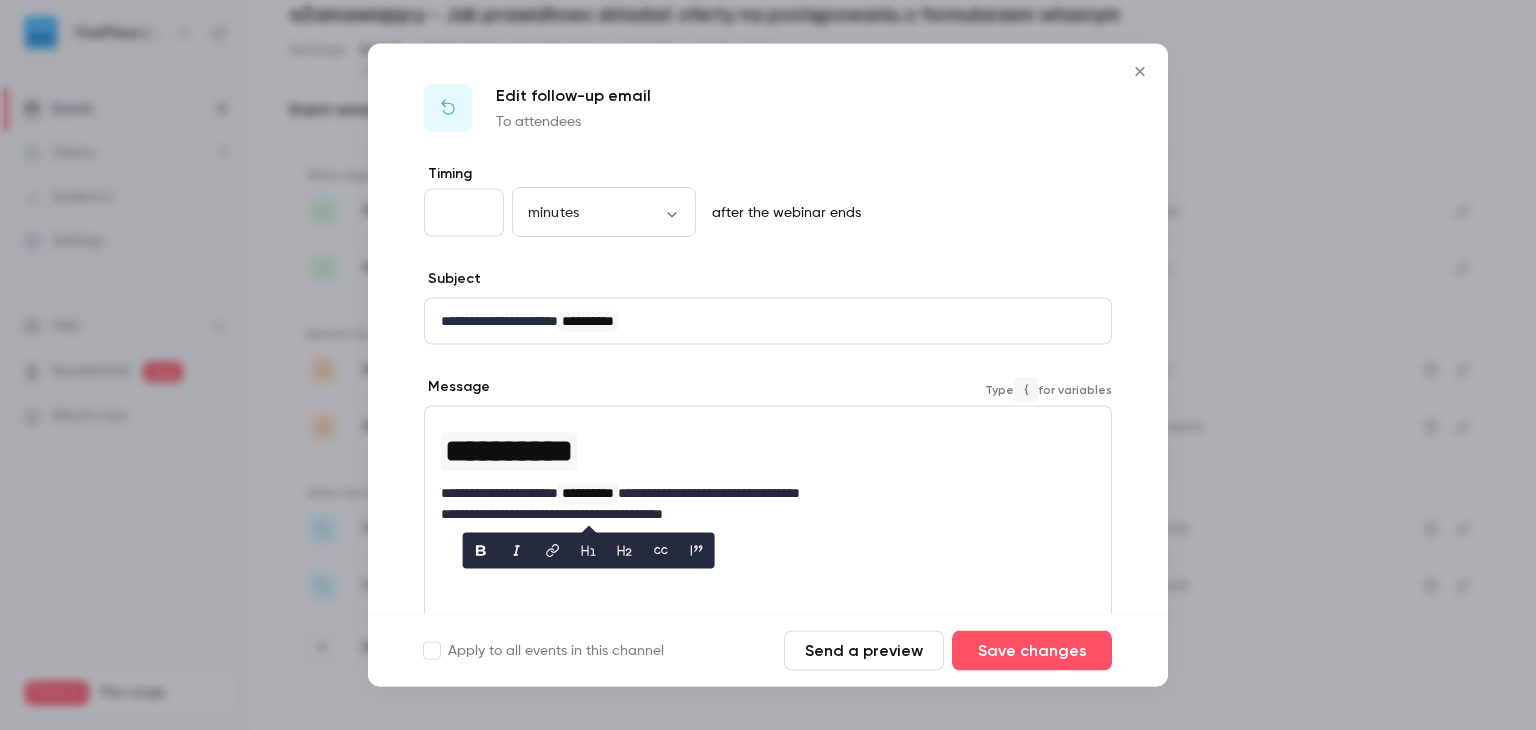 scroll, scrollTop: 0, scrollLeft: 0, axis: both 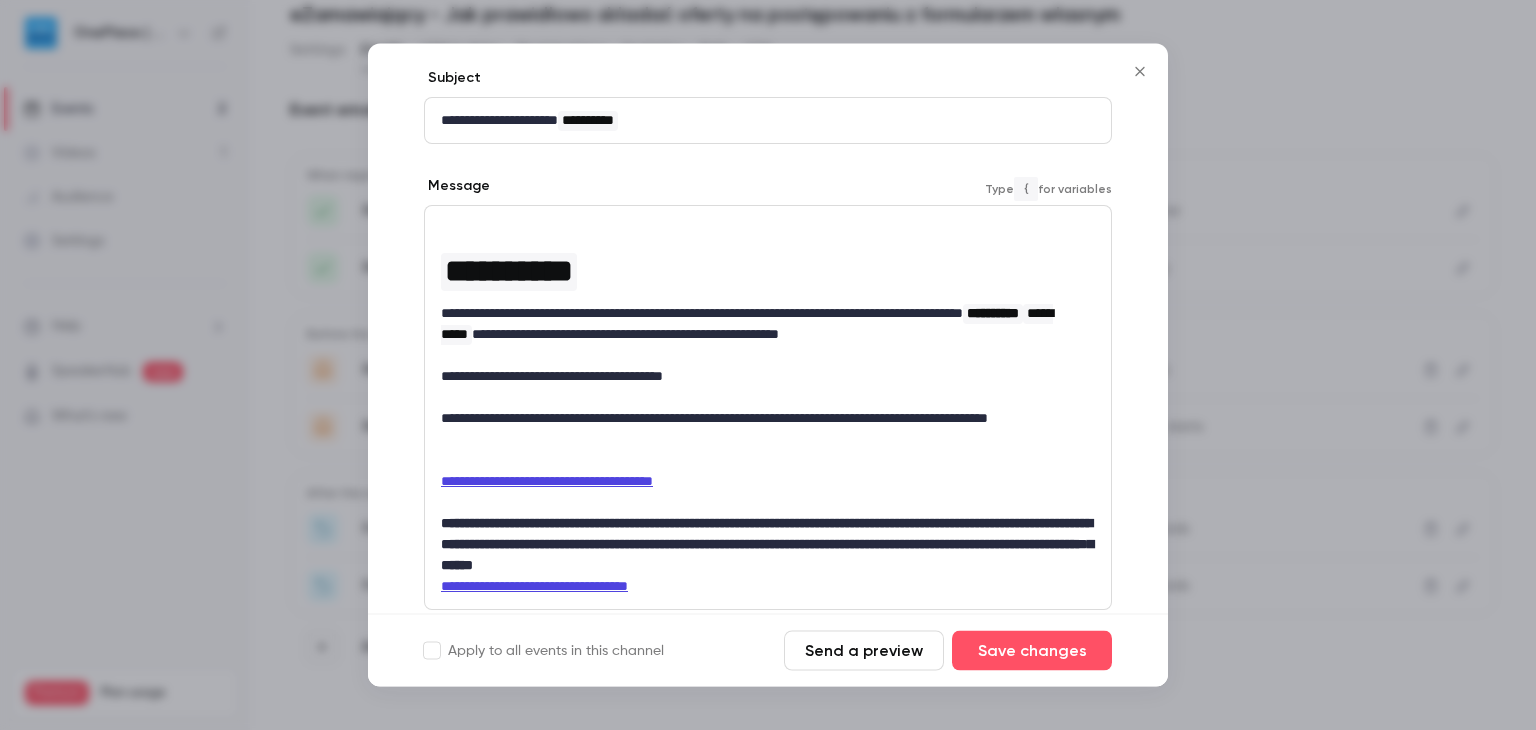 click on "**********" at bounding box center (760, 377) 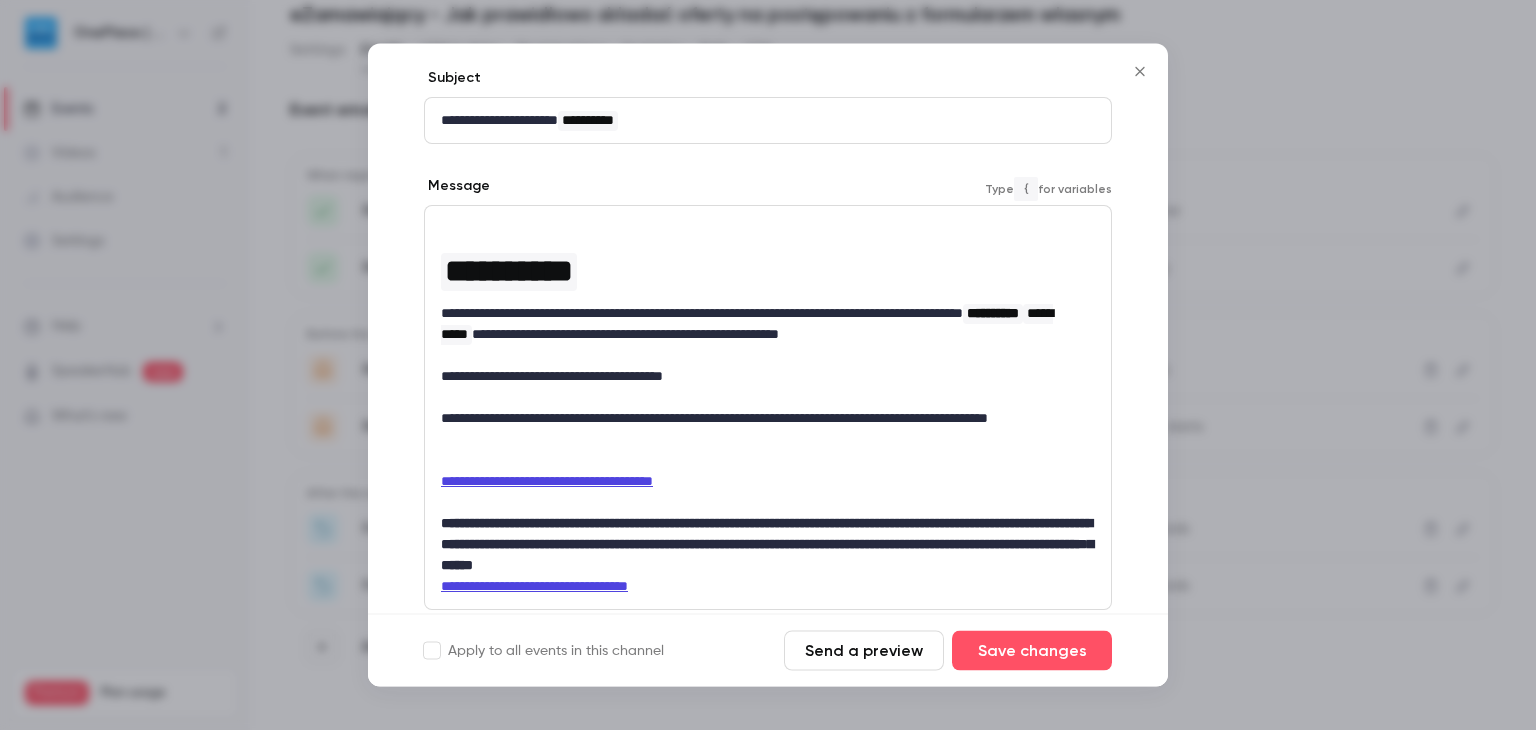click on "**********" at bounding box center (747, 325) 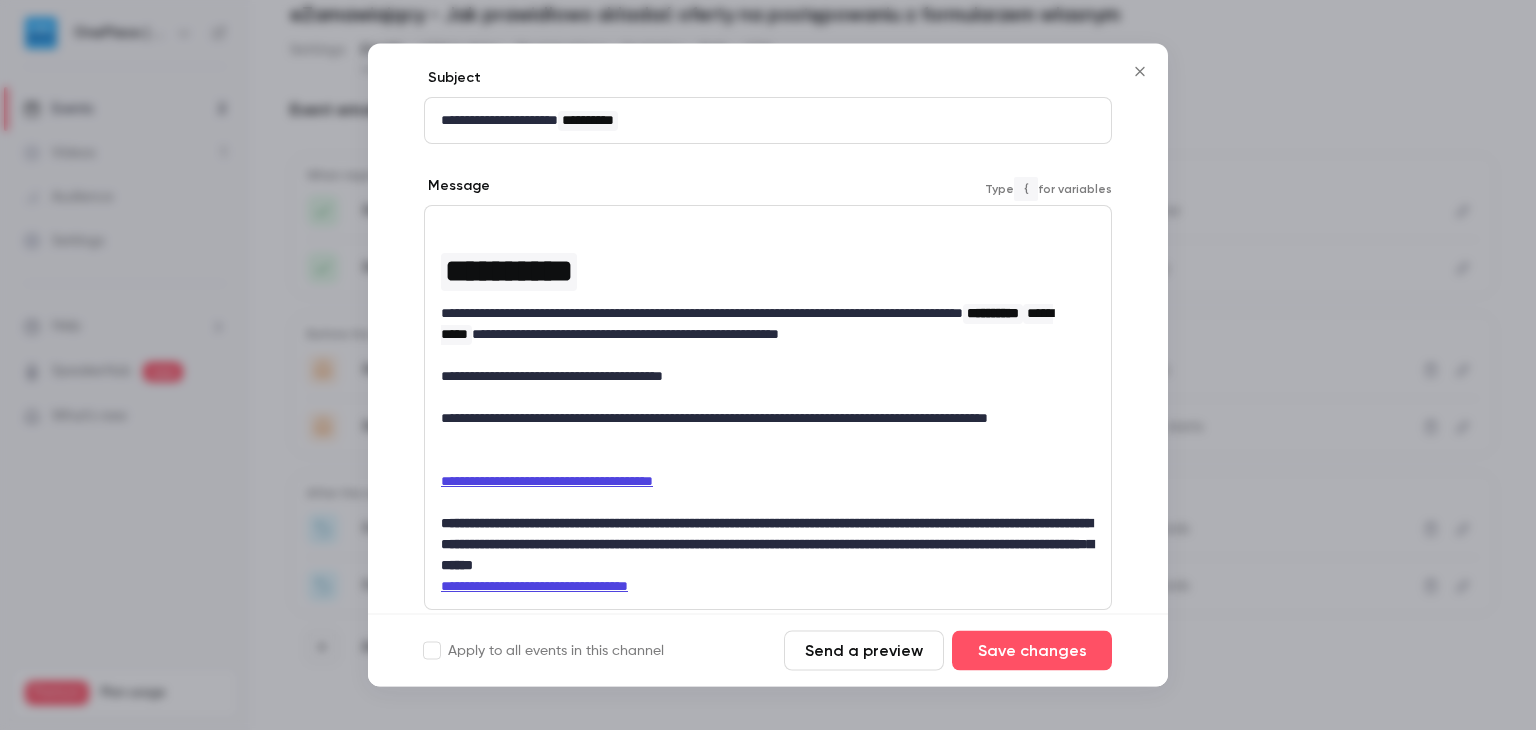 click on "**********" at bounding box center [747, 325] 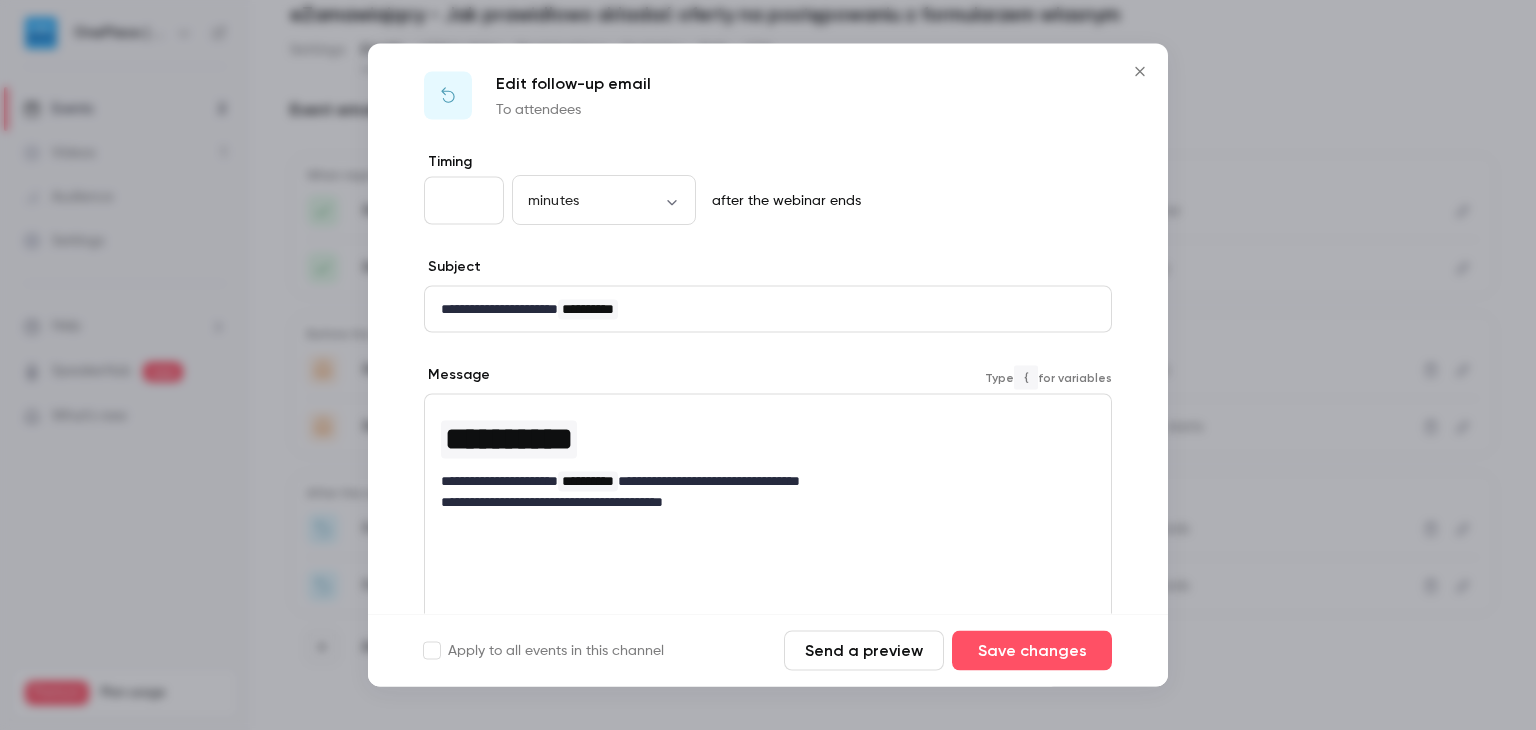 scroll, scrollTop: 0, scrollLeft: 0, axis: both 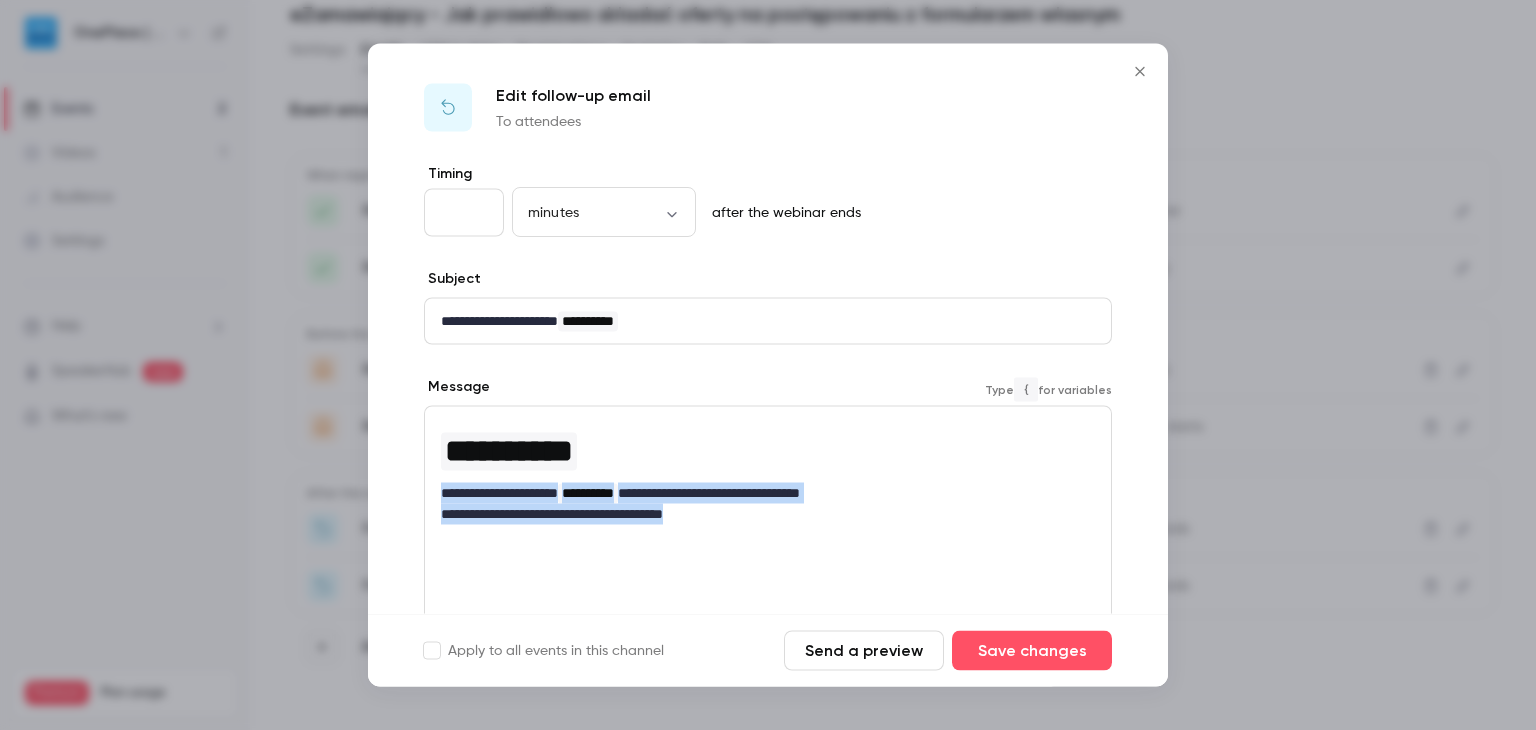 drag, startPoint x: 741, startPoint y: 516, endPoint x: 430, endPoint y: 493, distance: 311.84933 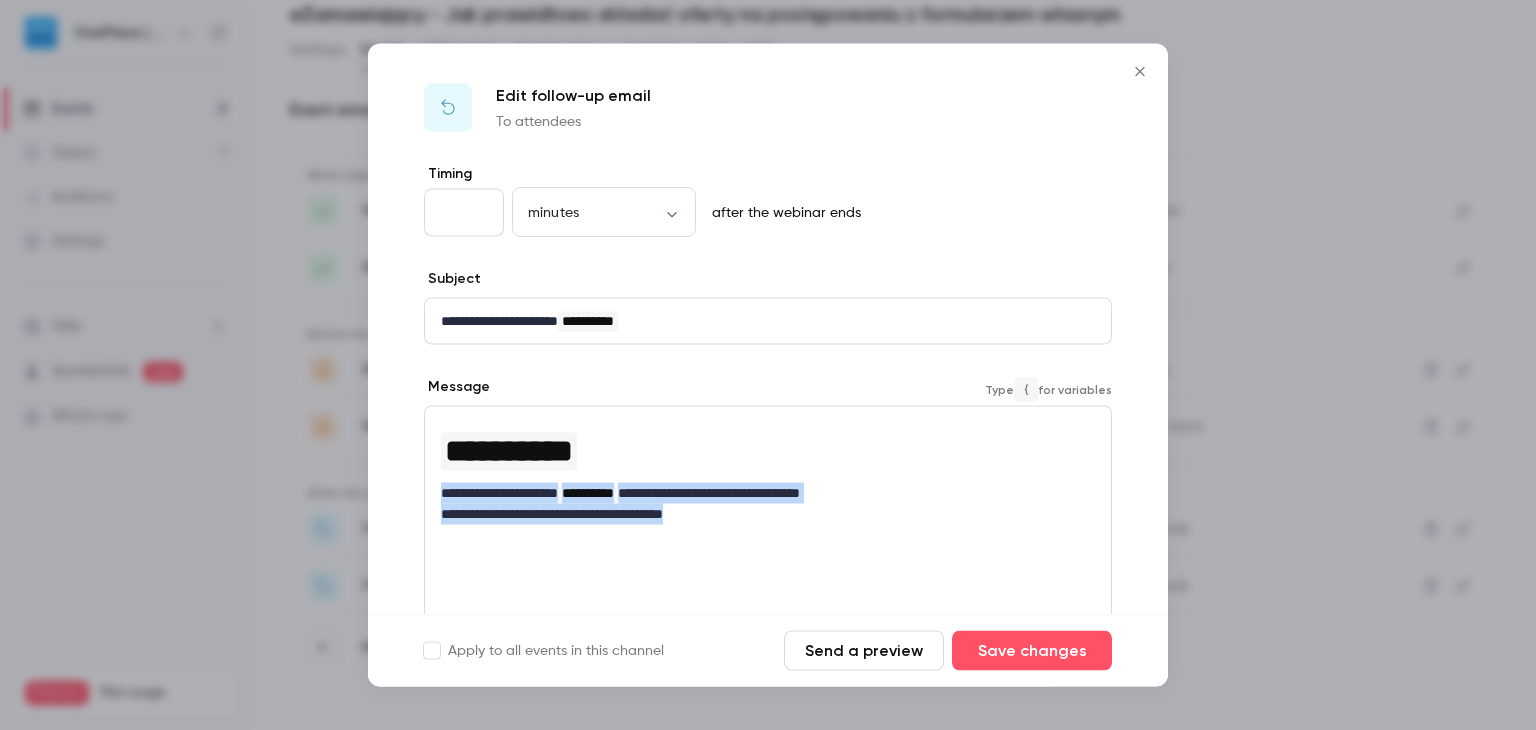 click on "**********" at bounding box center (768, 472) 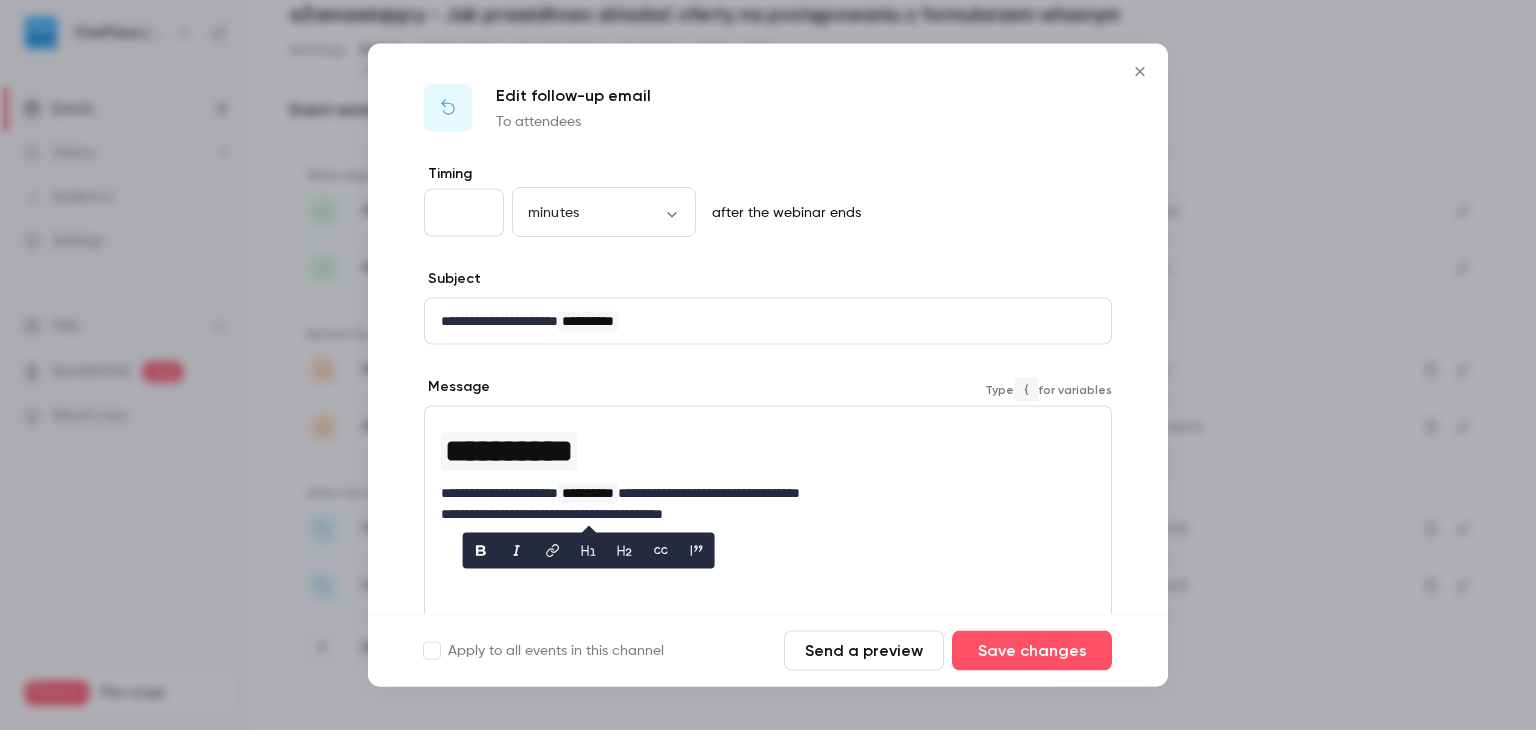 scroll, scrollTop: 0, scrollLeft: 0, axis: both 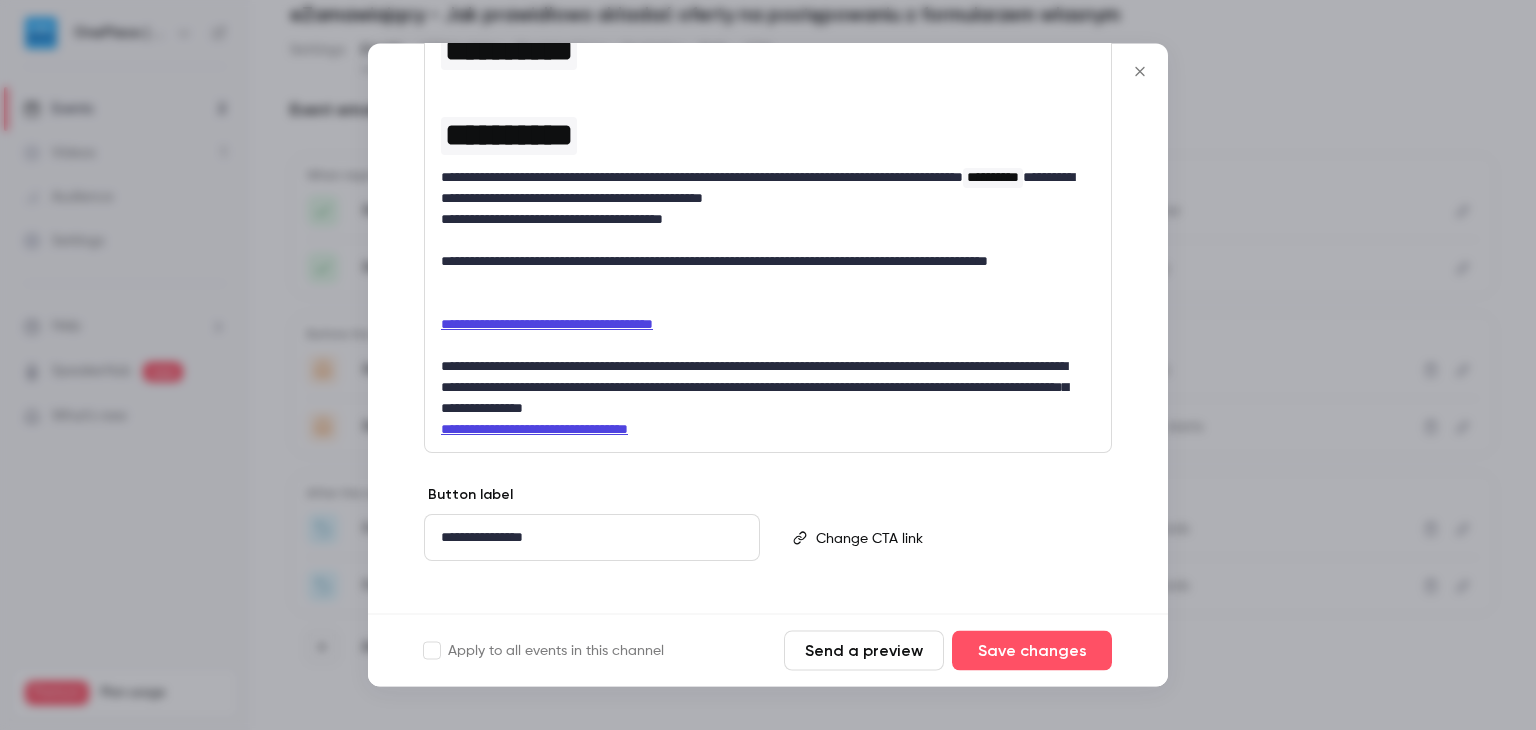 click on "**********" at bounding box center (760, 430) 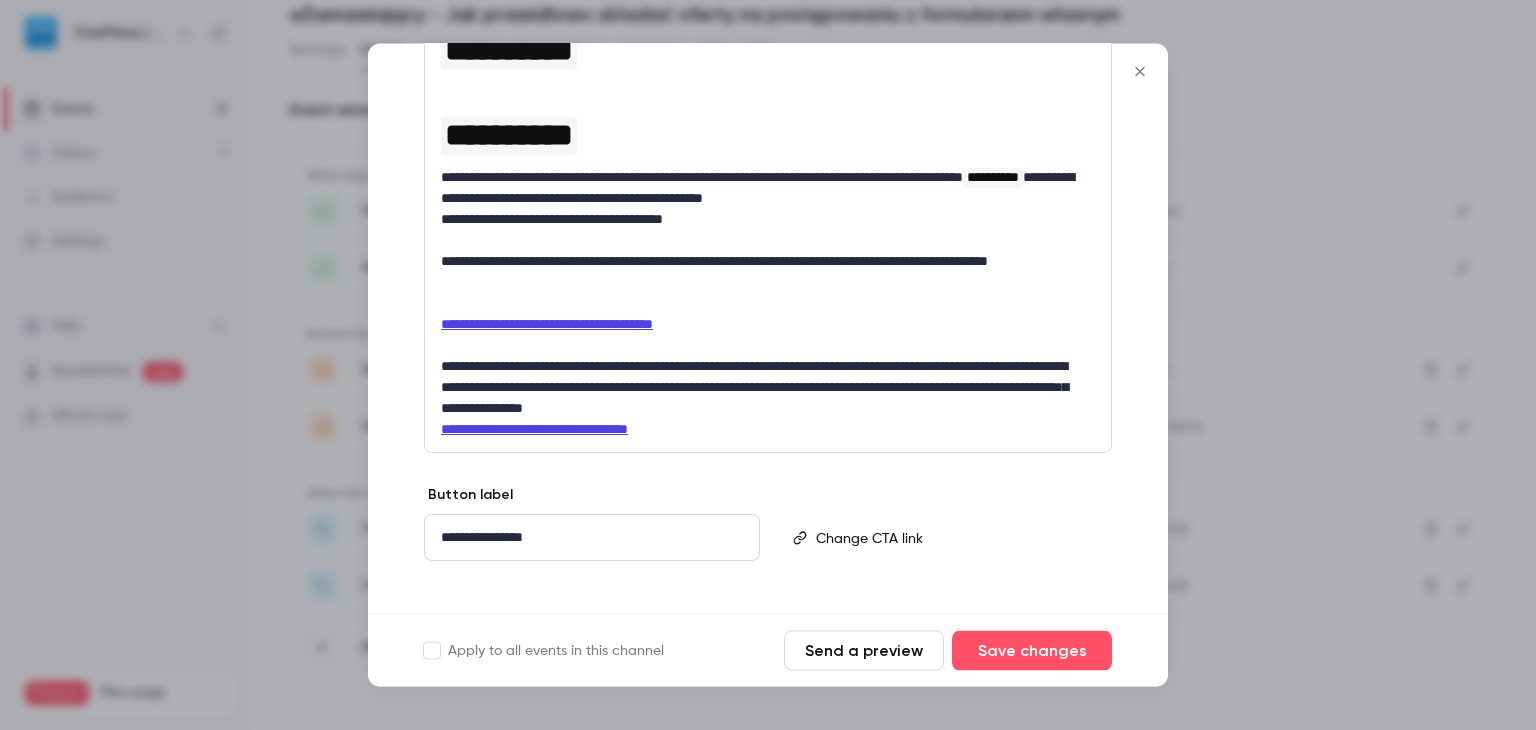 click on "**********" at bounding box center (993, 178) 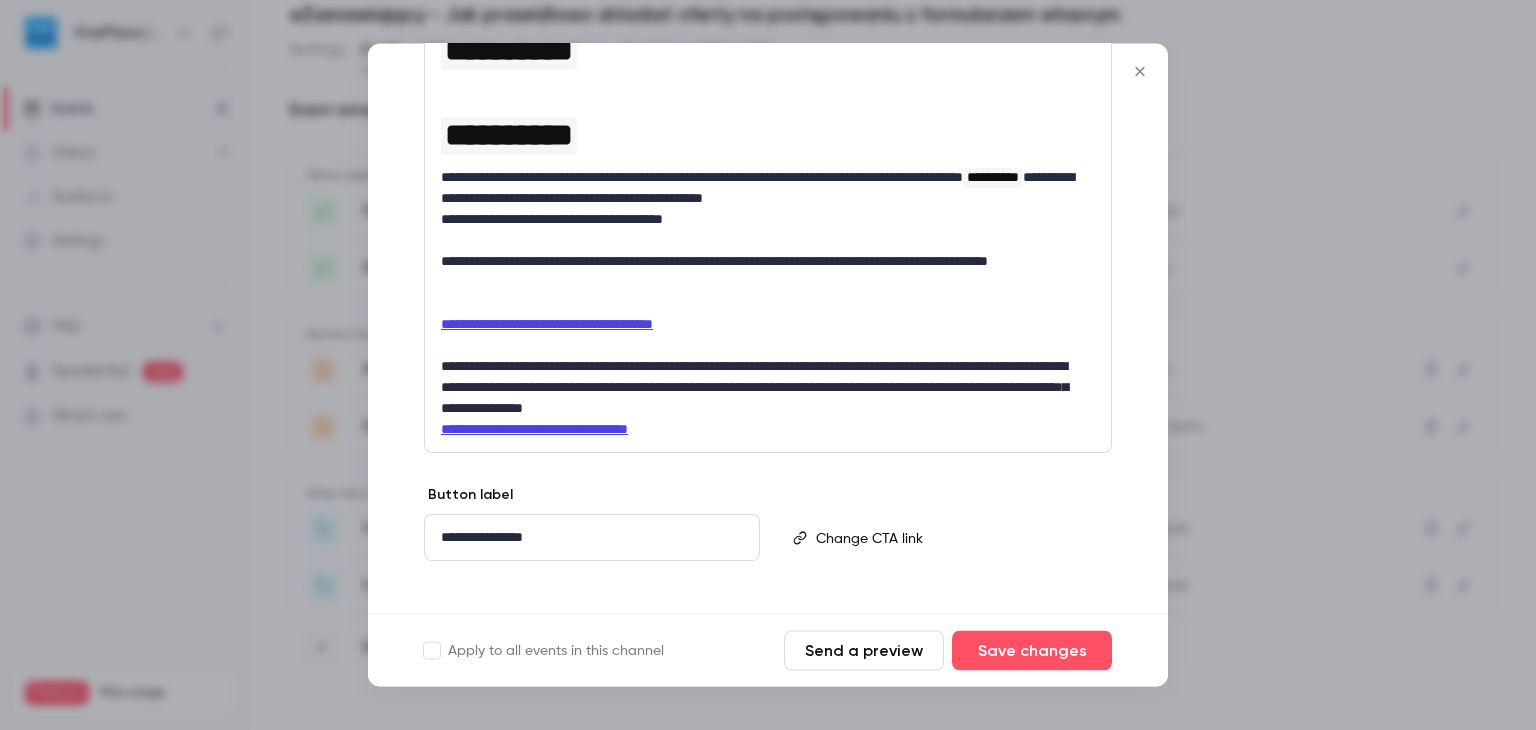 click on "**********" at bounding box center (760, 388) 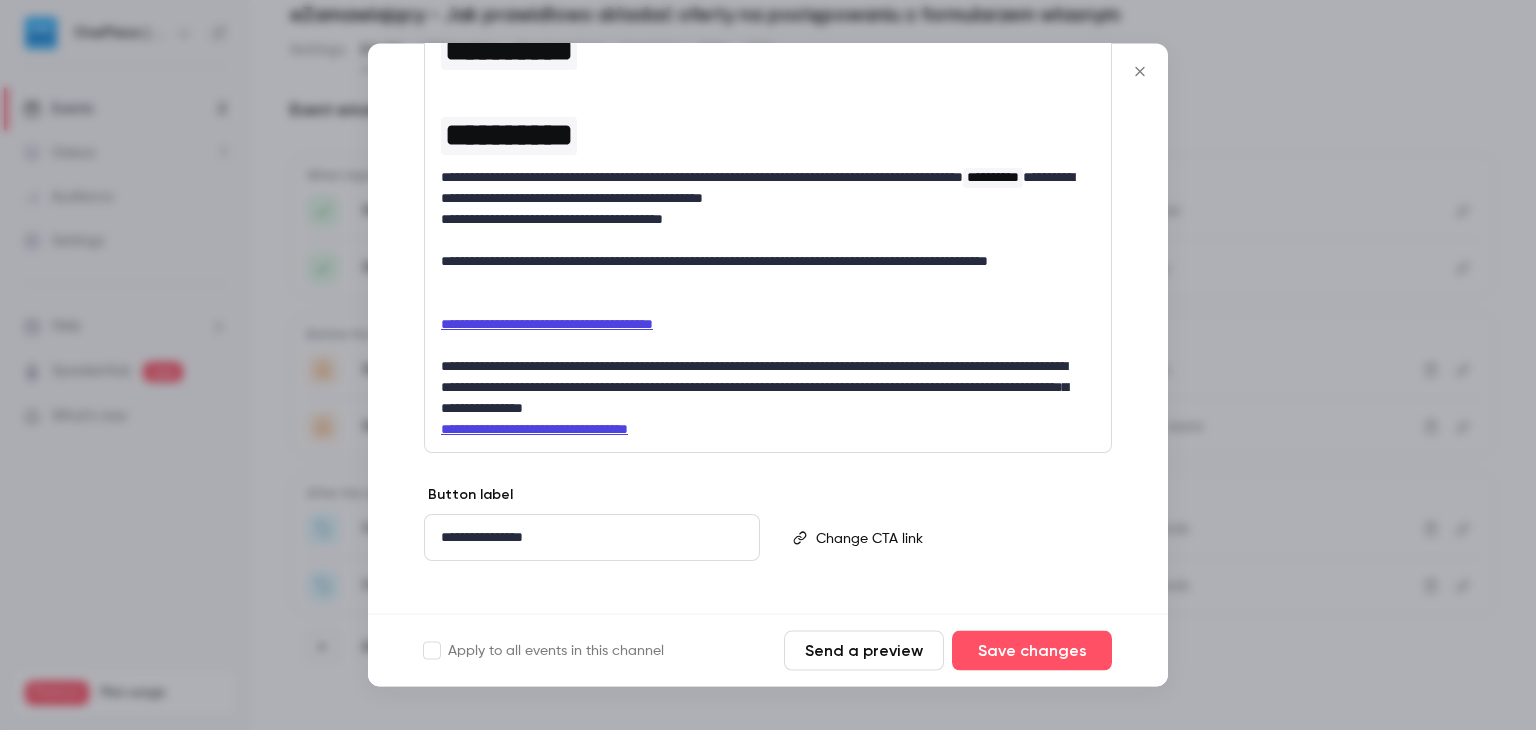 scroll, scrollTop: 300, scrollLeft: 0, axis: vertical 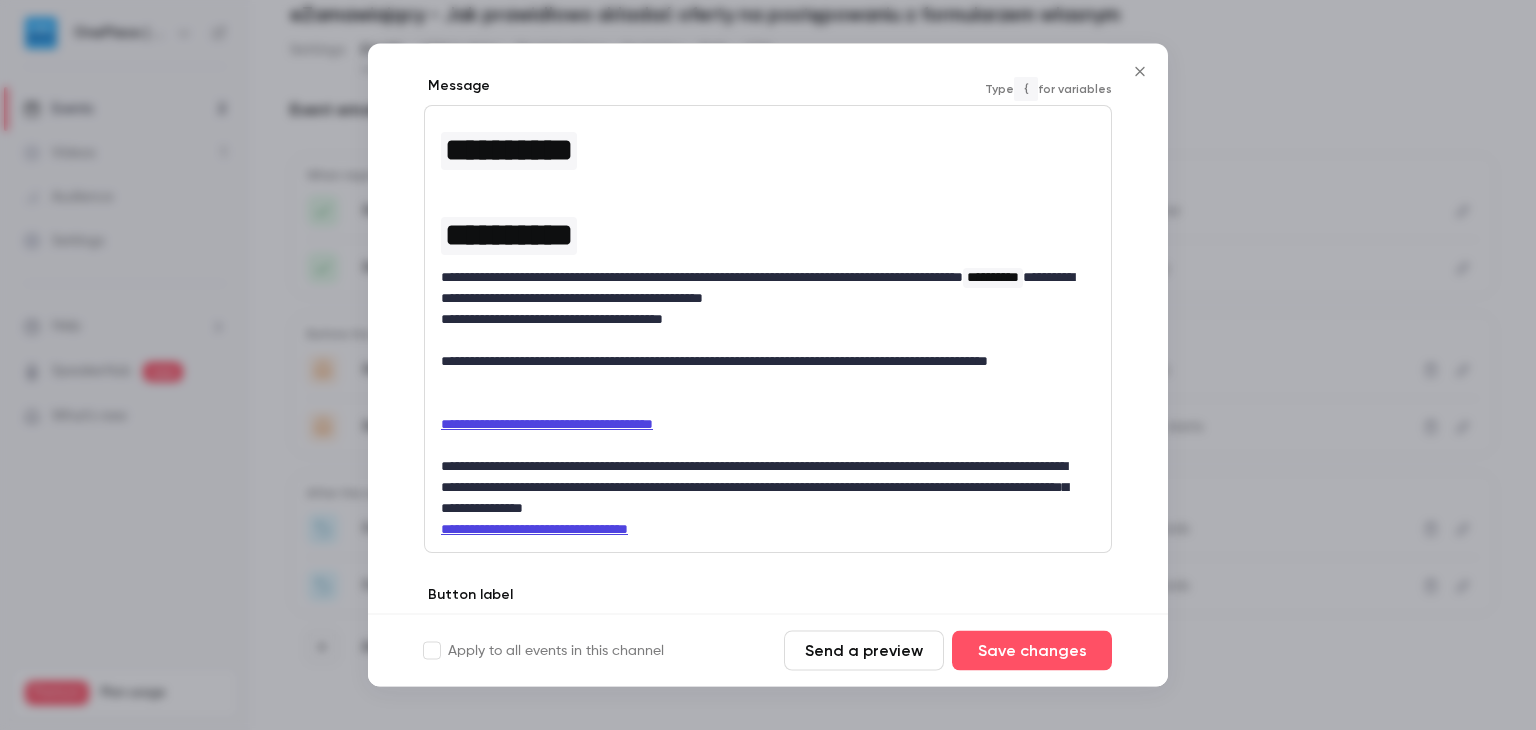 click on "**********" at bounding box center (760, 320) 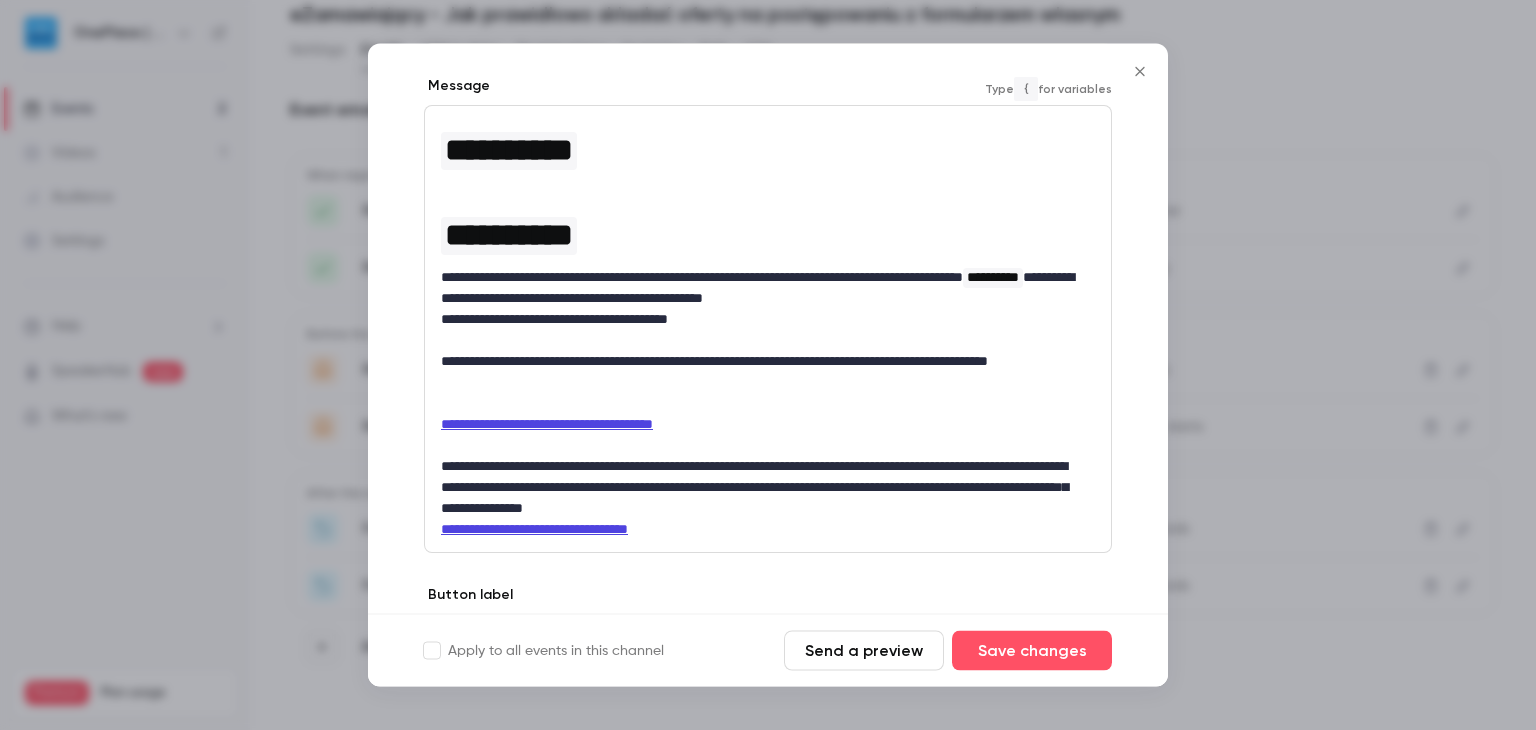 scroll, scrollTop: 0, scrollLeft: 0, axis: both 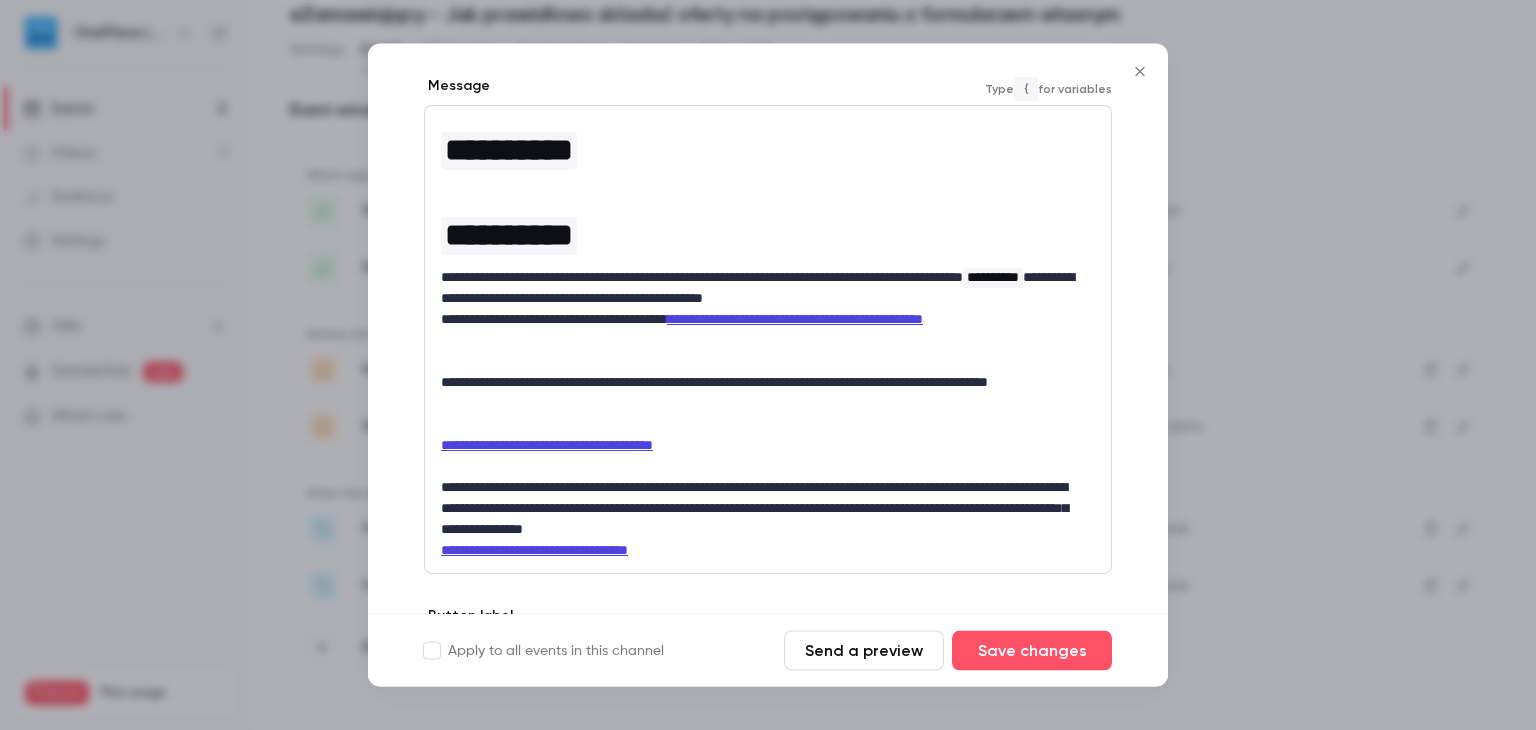 click on "**********" at bounding box center (760, 331) 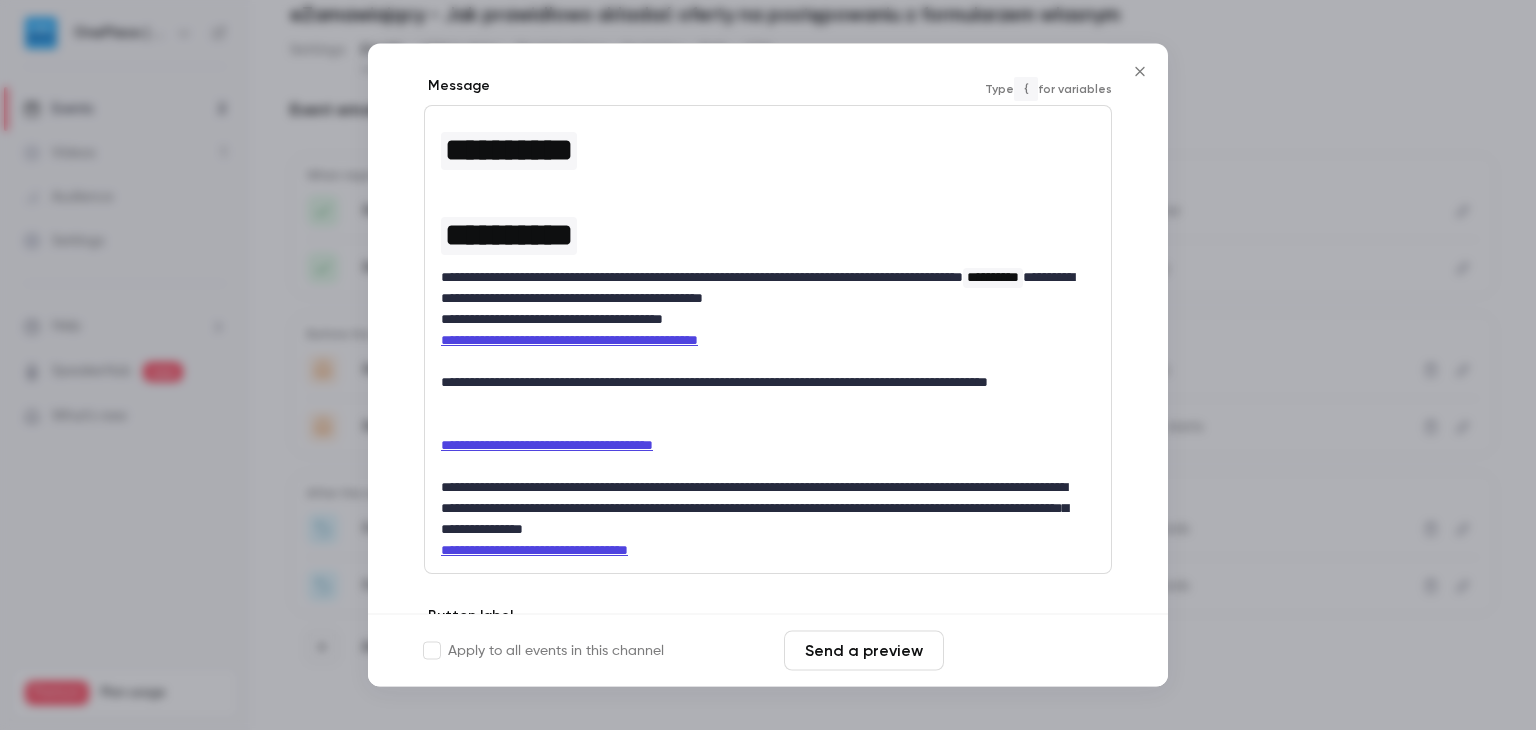 click on "Save changes" at bounding box center [1032, 651] 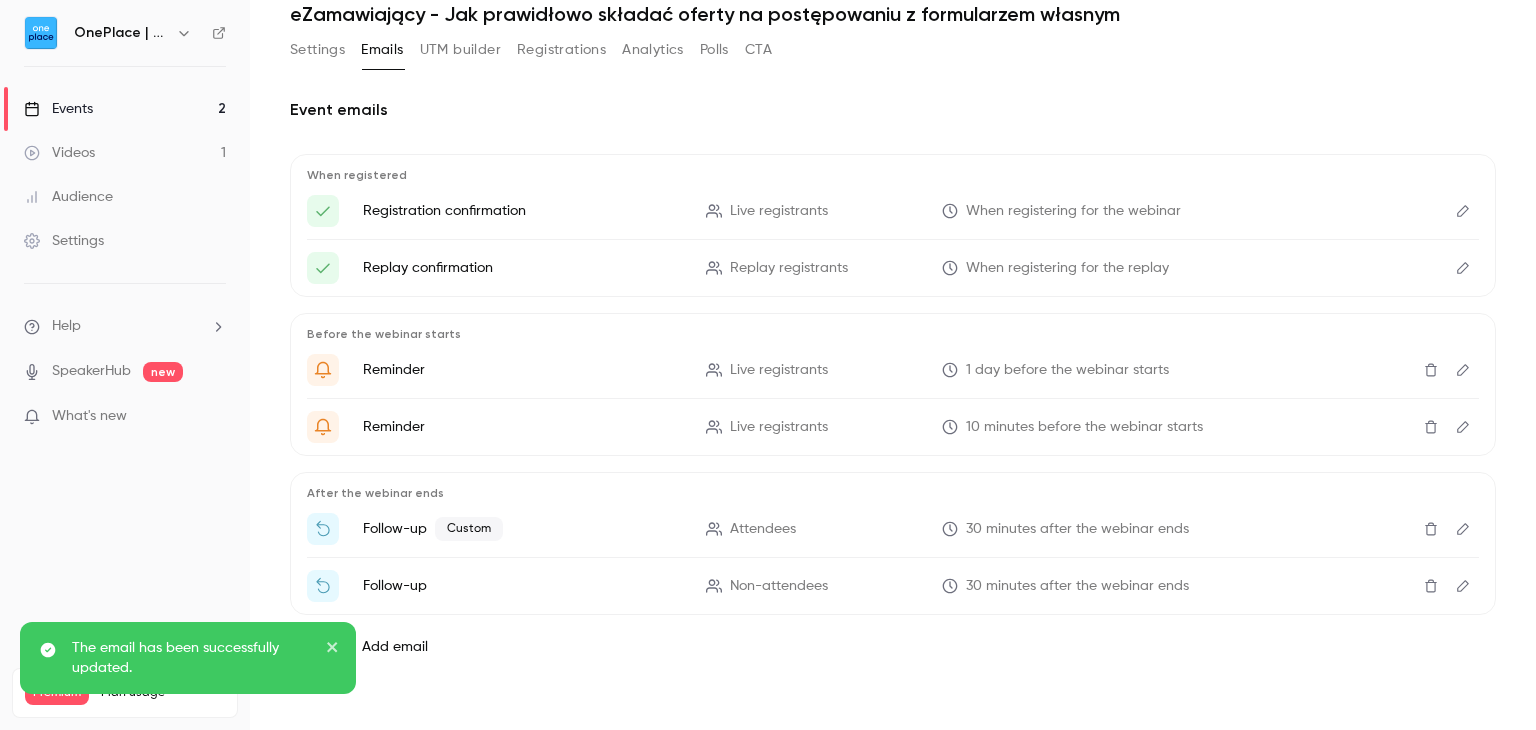 click 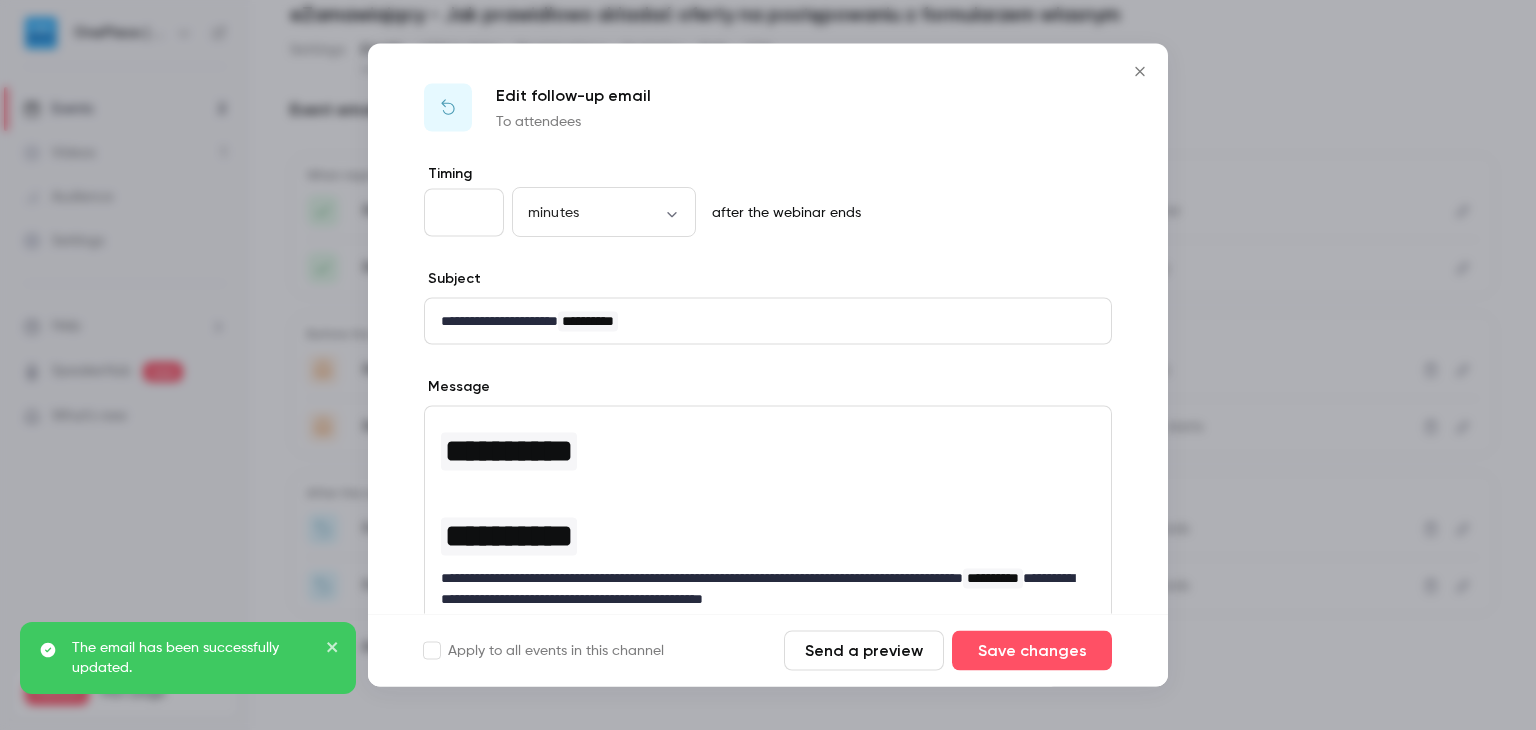 click on "**" at bounding box center (464, 213) 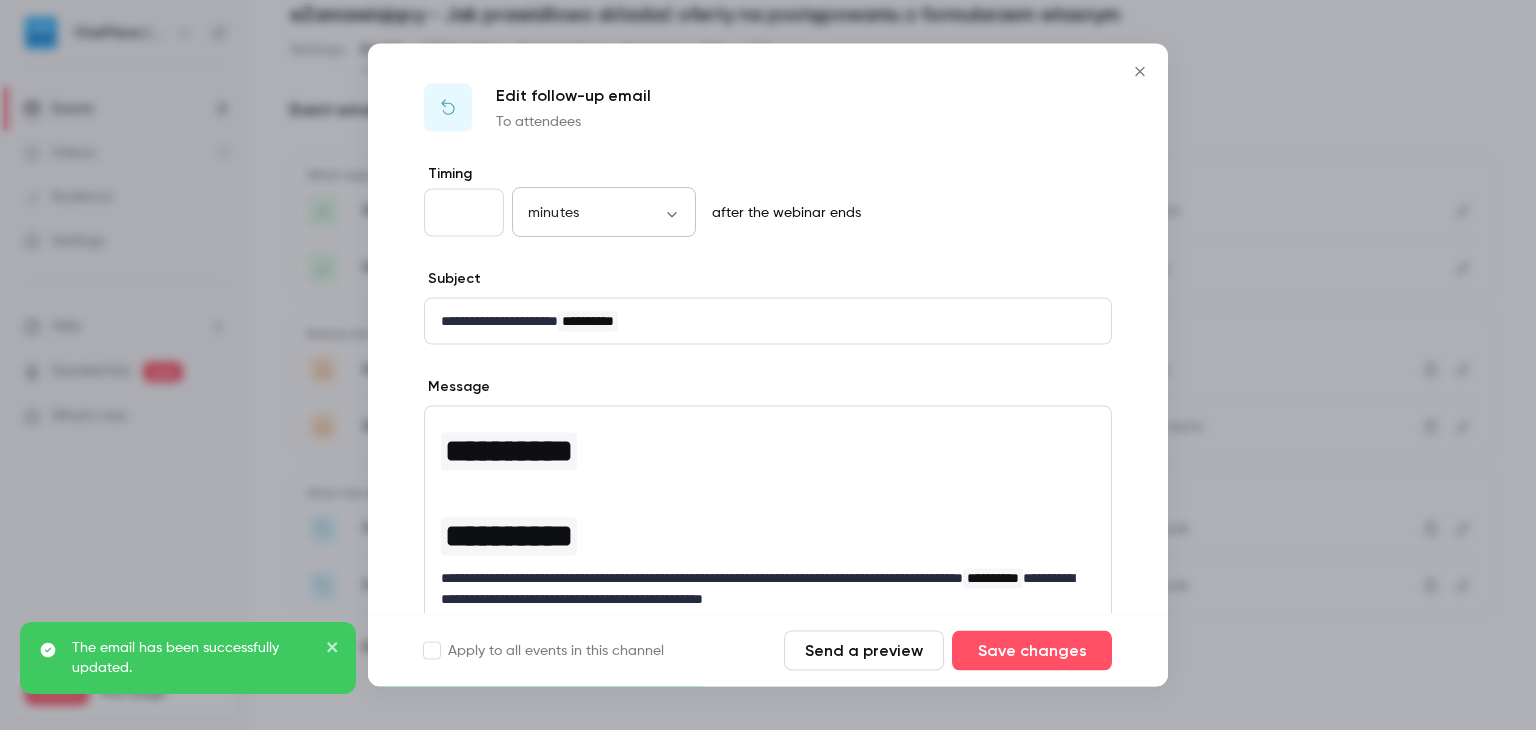 type on "*" 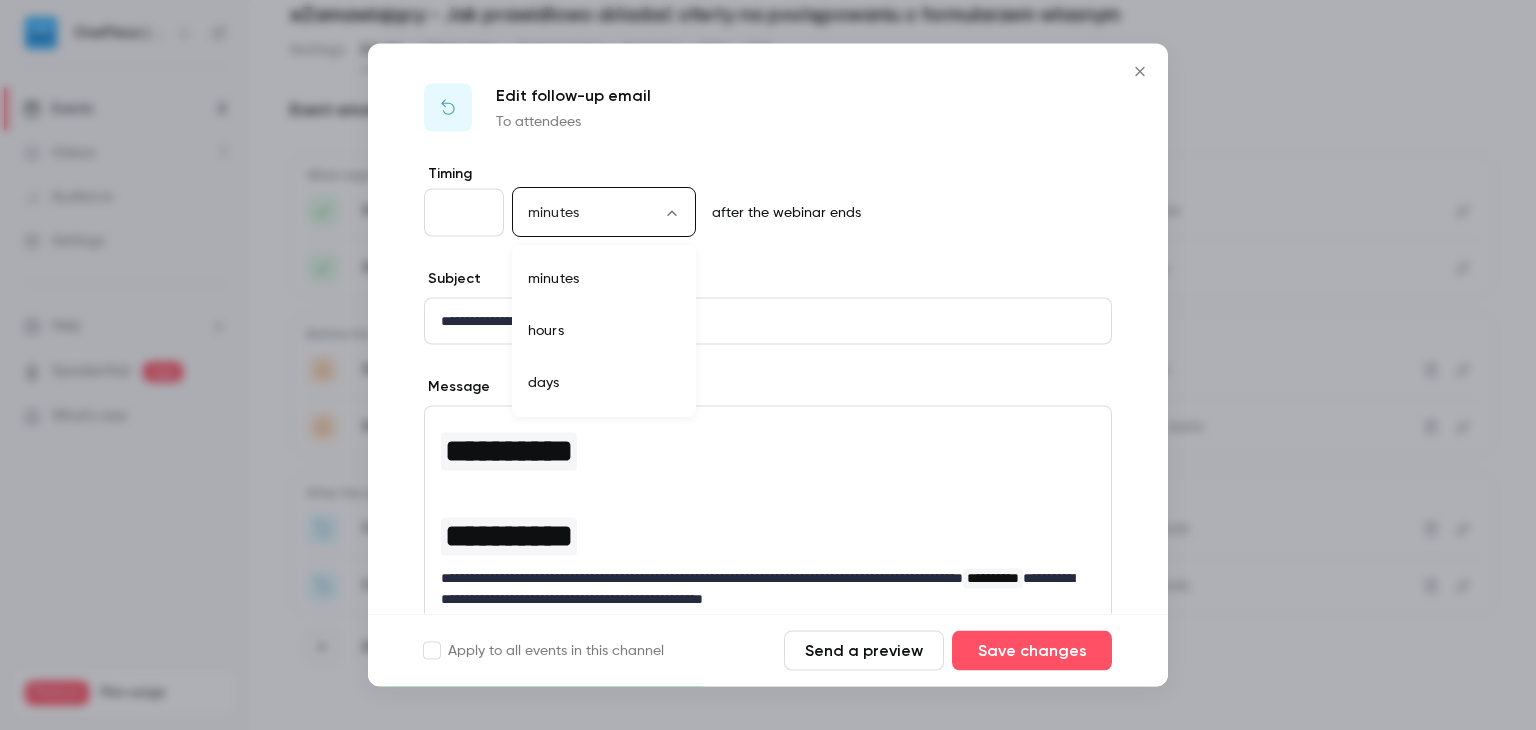 click on "days" at bounding box center (604, 383) 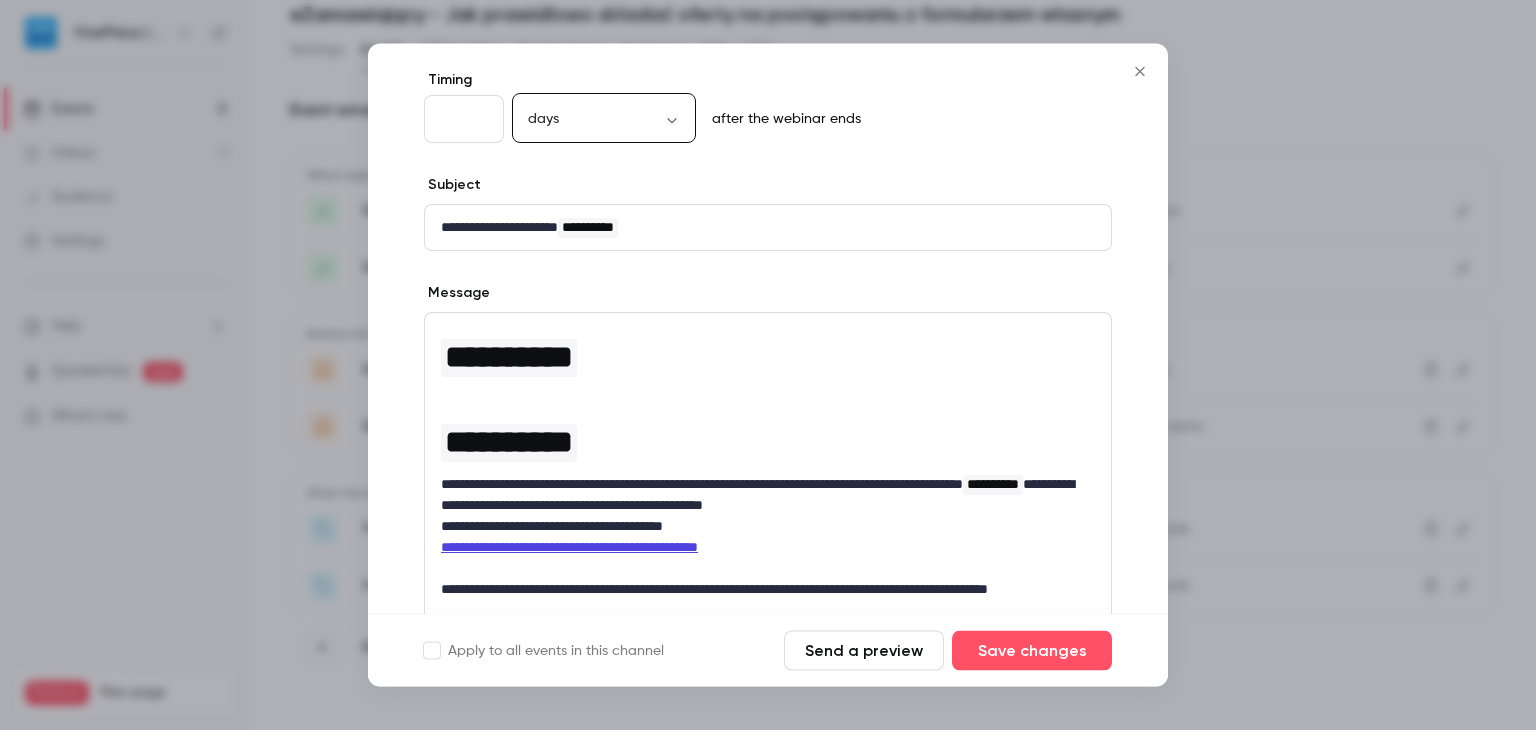 scroll, scrollTop: 200, scrollLeft: 0, axis: vertical 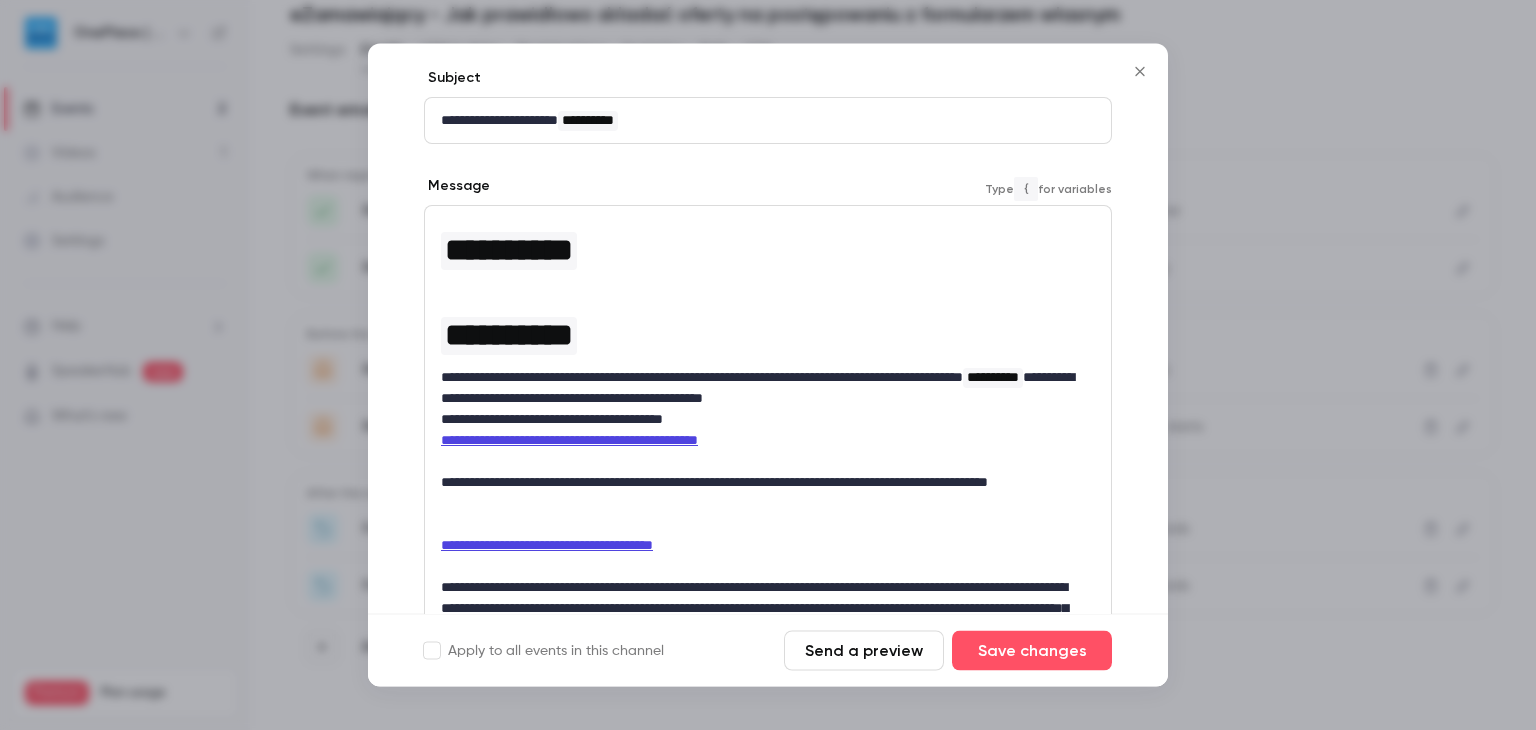 click on "**********" at bounding box center (768, 251) 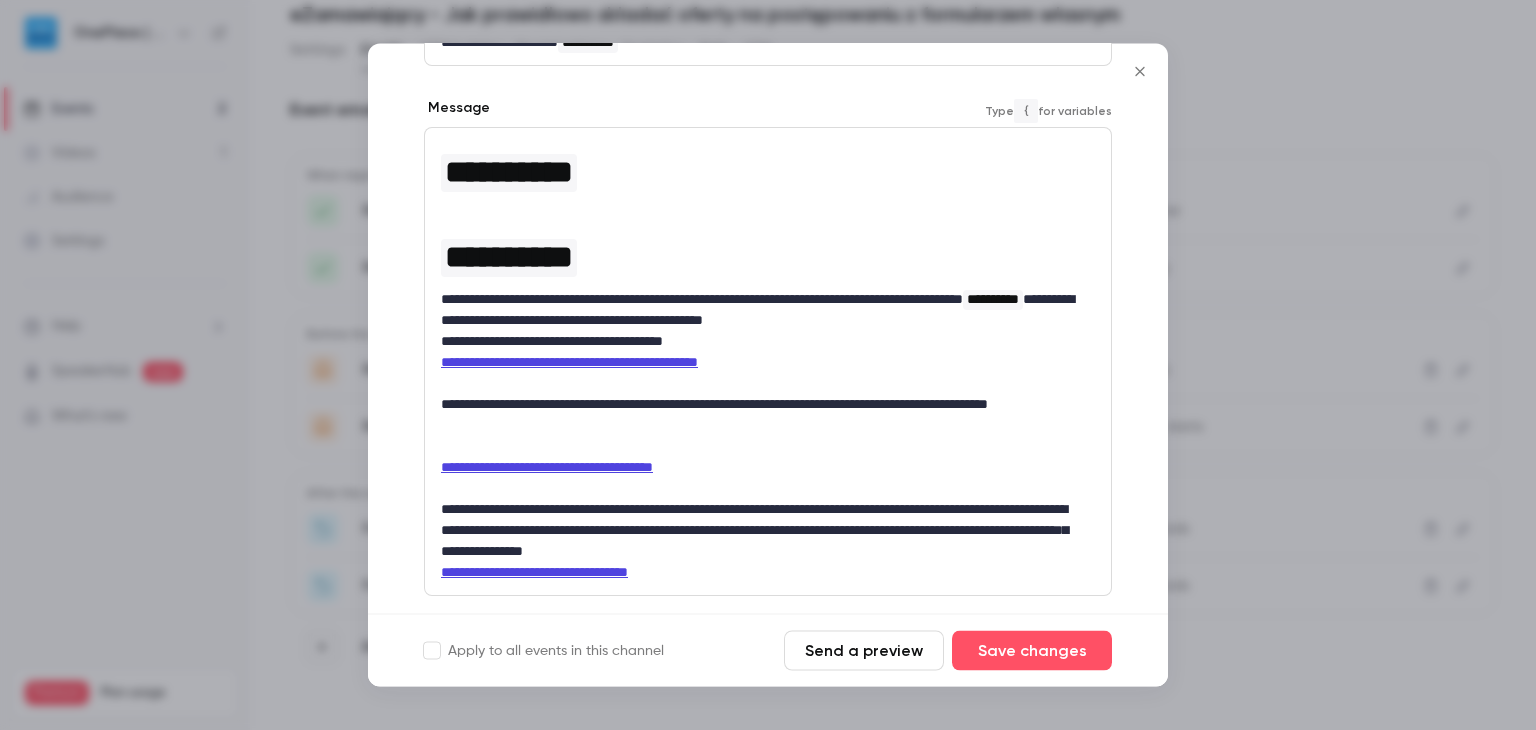 scroll, scrollTop: 200, scrollLeft: 0, axis: vertical 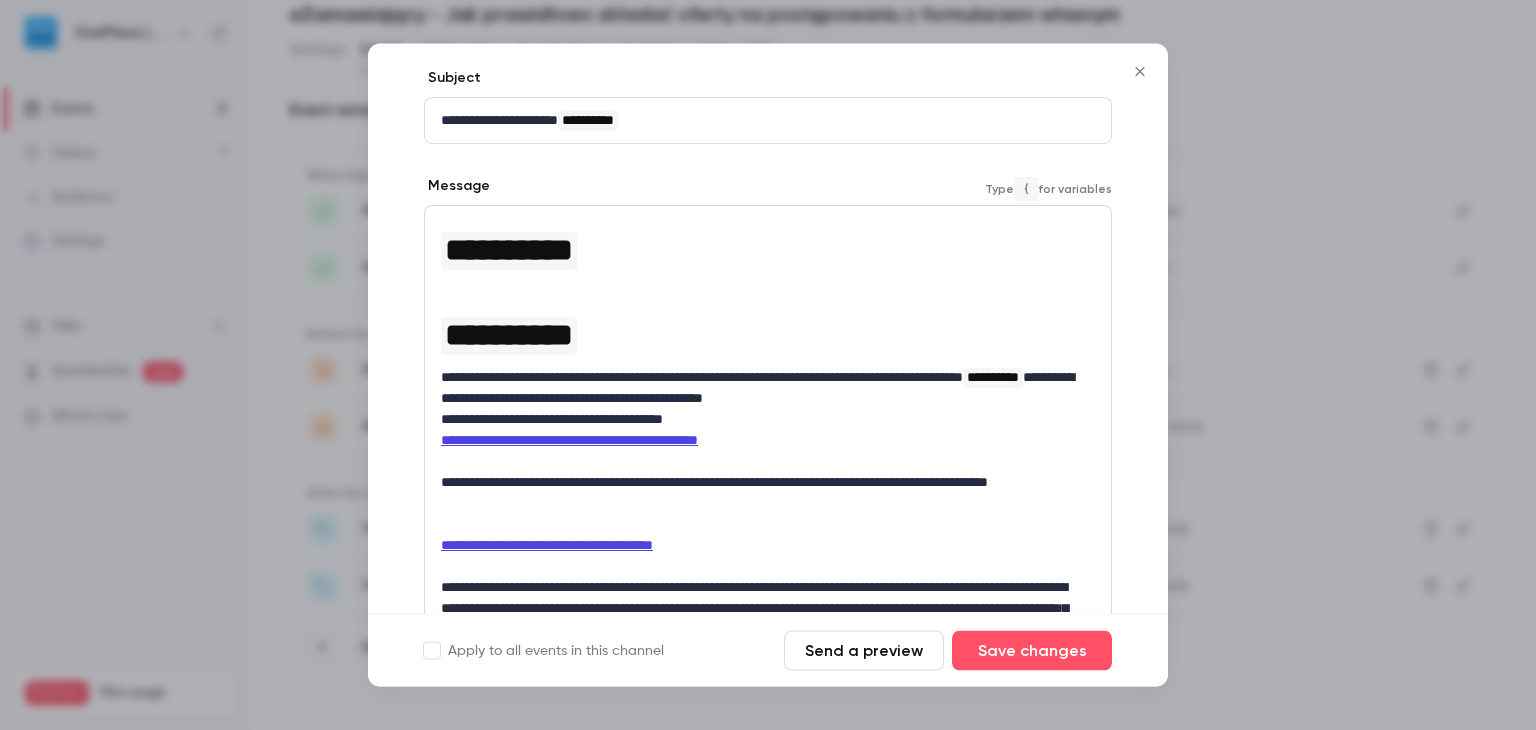 click on "**********" at bounding box center [768, 336] 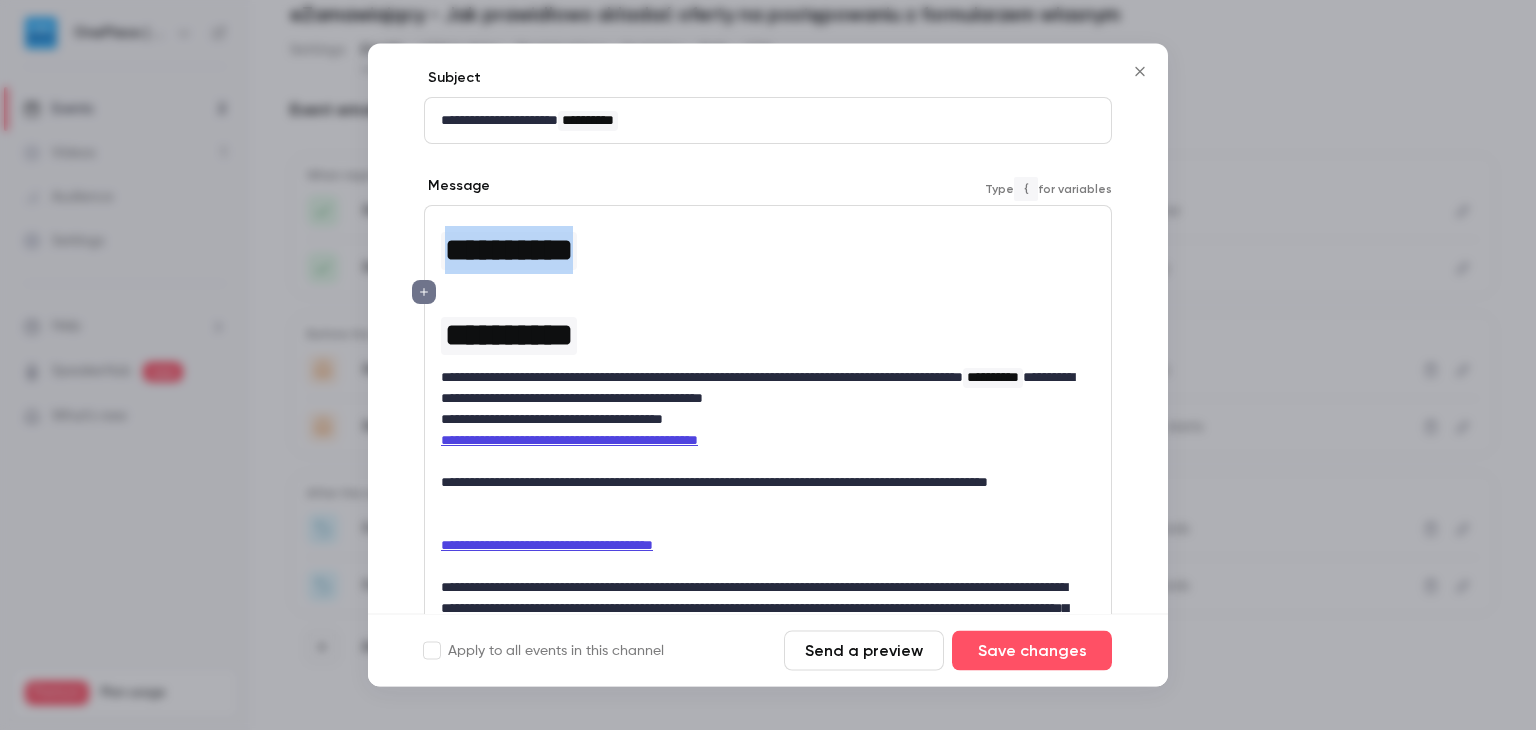 drag, startPoint x: 652, startPoint y: 267, endPoint x: 465, endPoint y: 262, distance: 187.06683 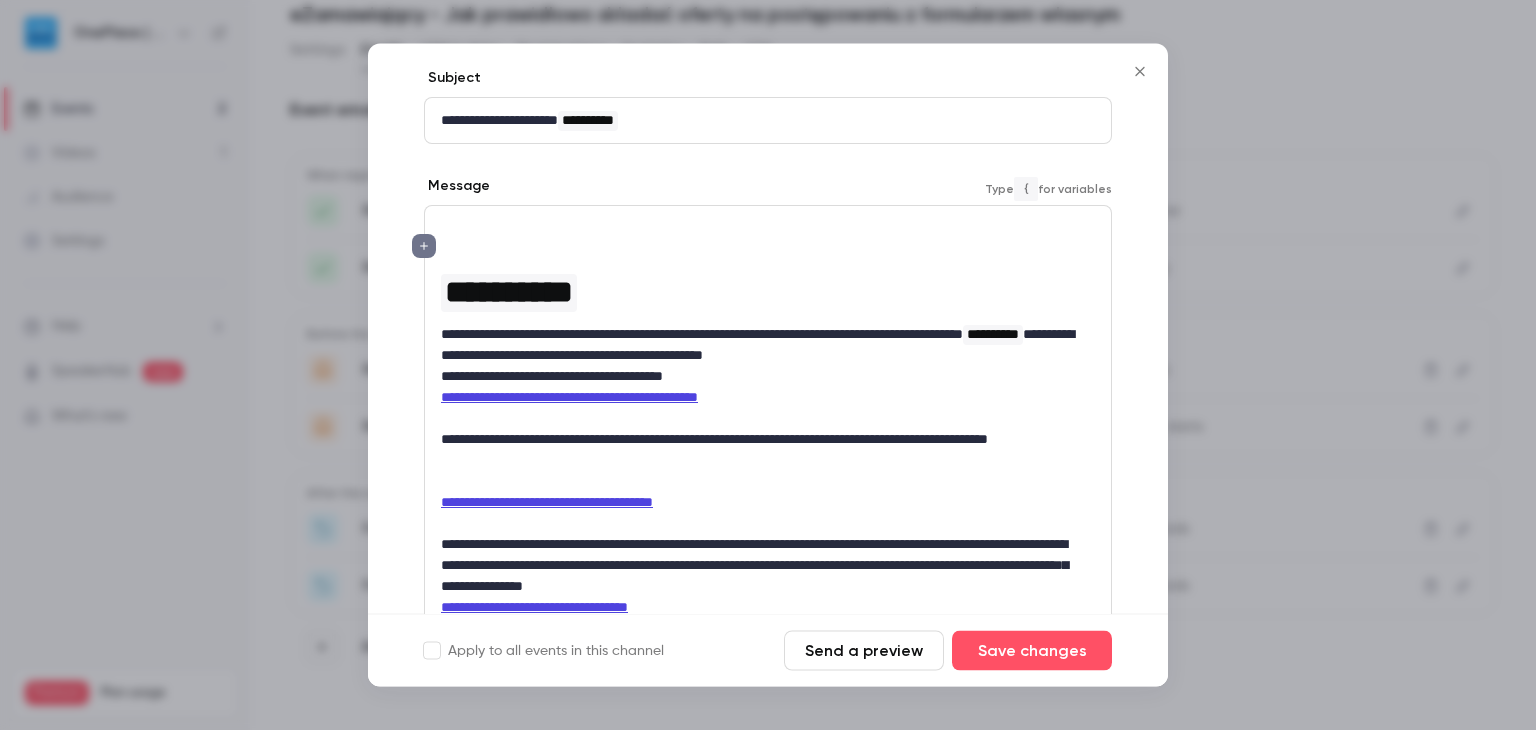 click on "**********" at bounding box center (768, 419) 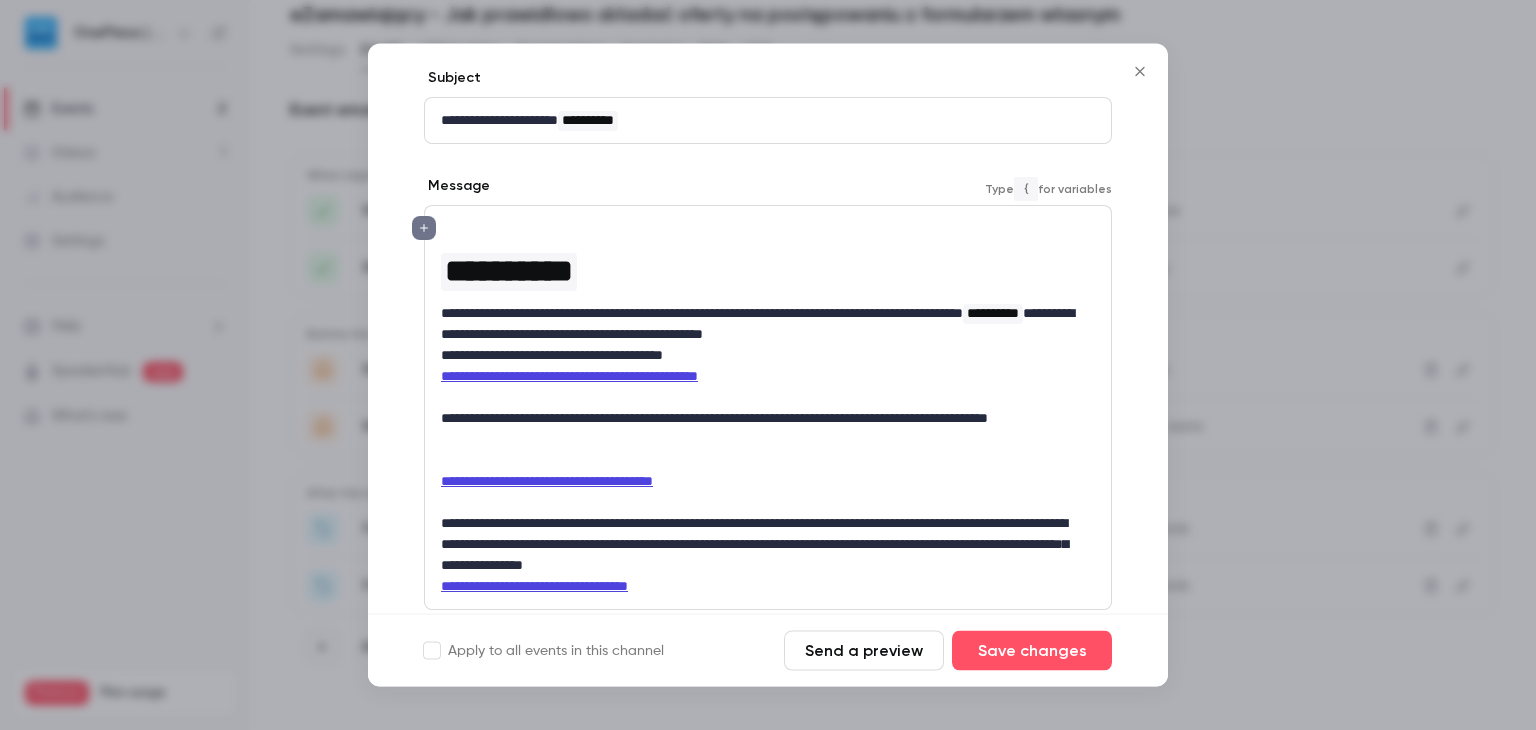 click on "**********" at bounding box center (768, 408) 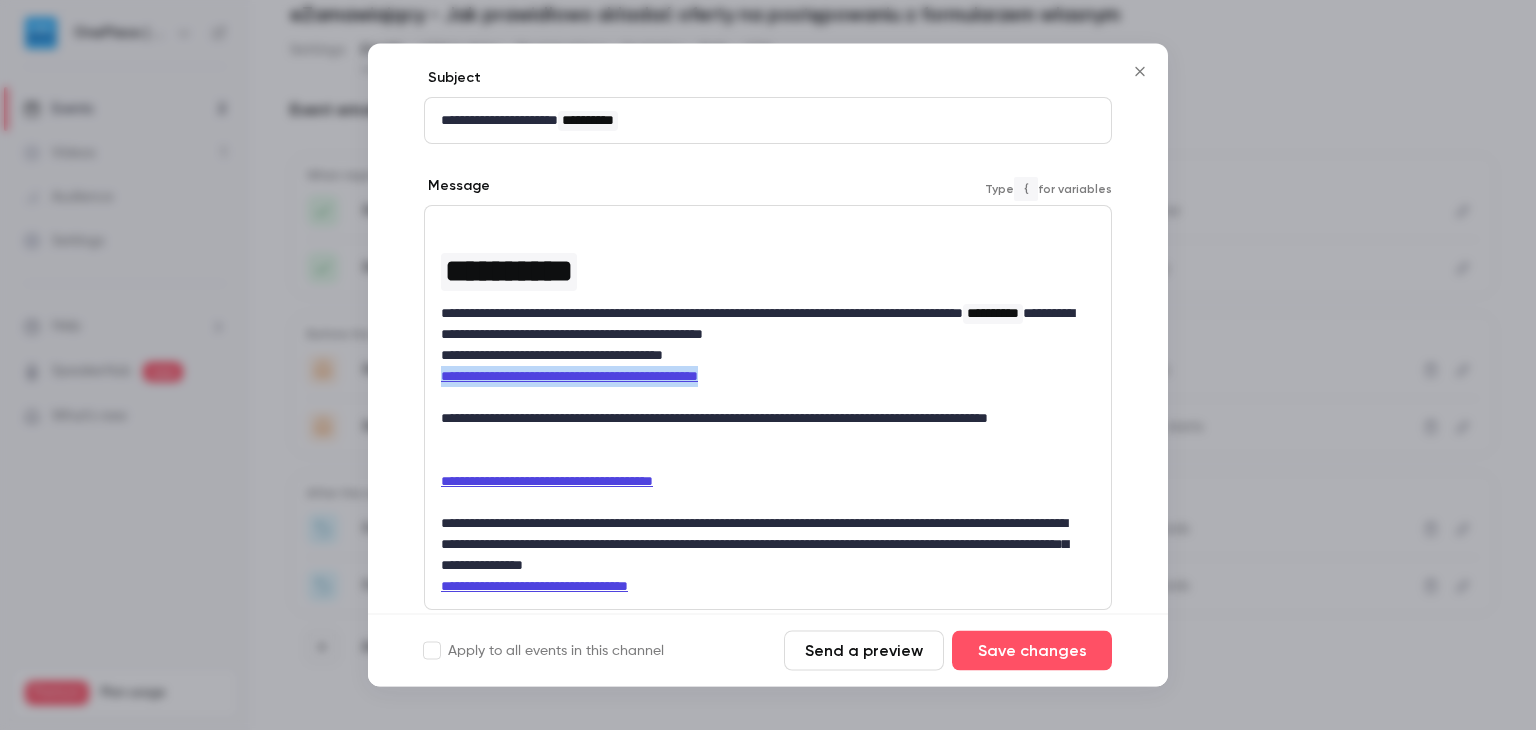 drag, startPoint x: 829, startPoint y: 369, endPoint x: 416, endPoint y: 376, distance: 413.05933 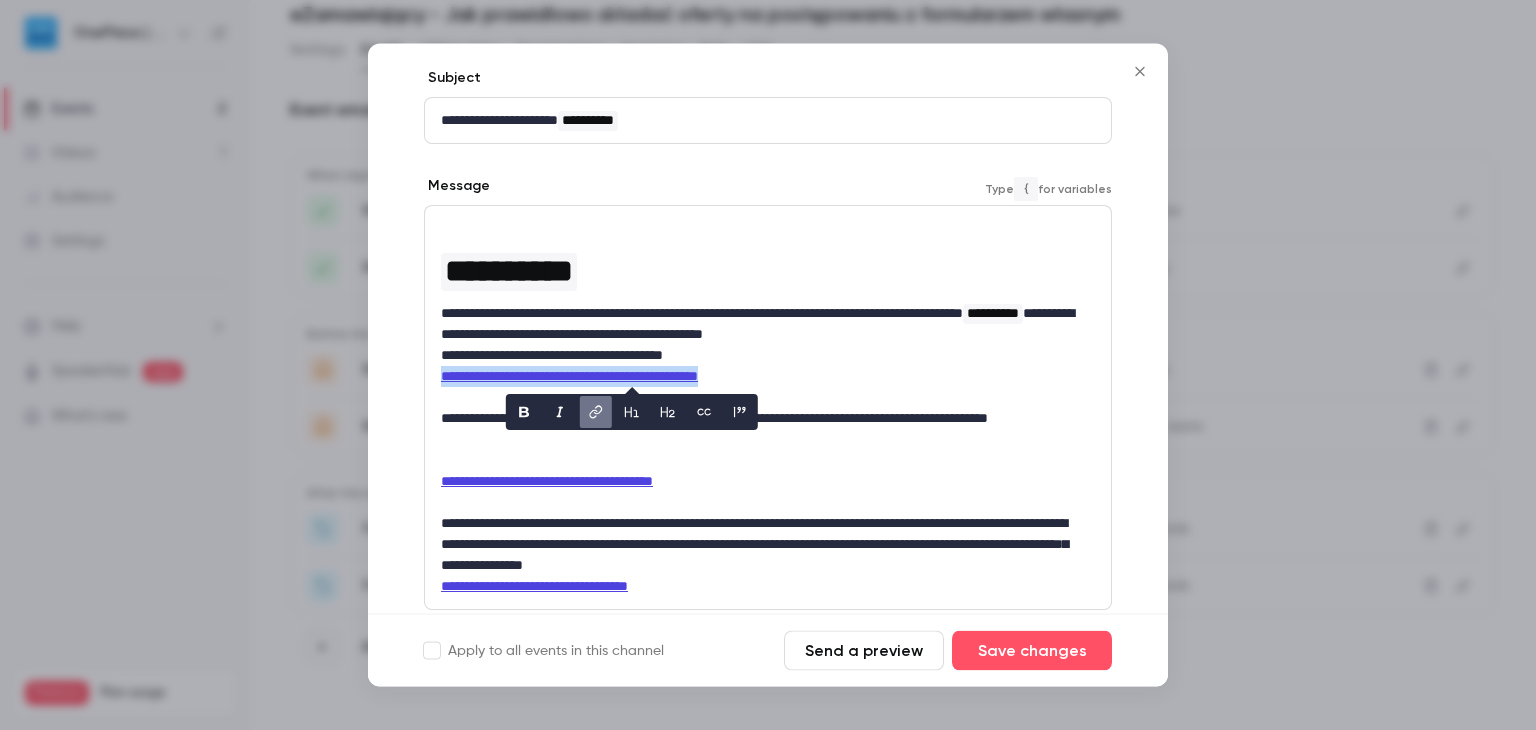 copy on "**********" 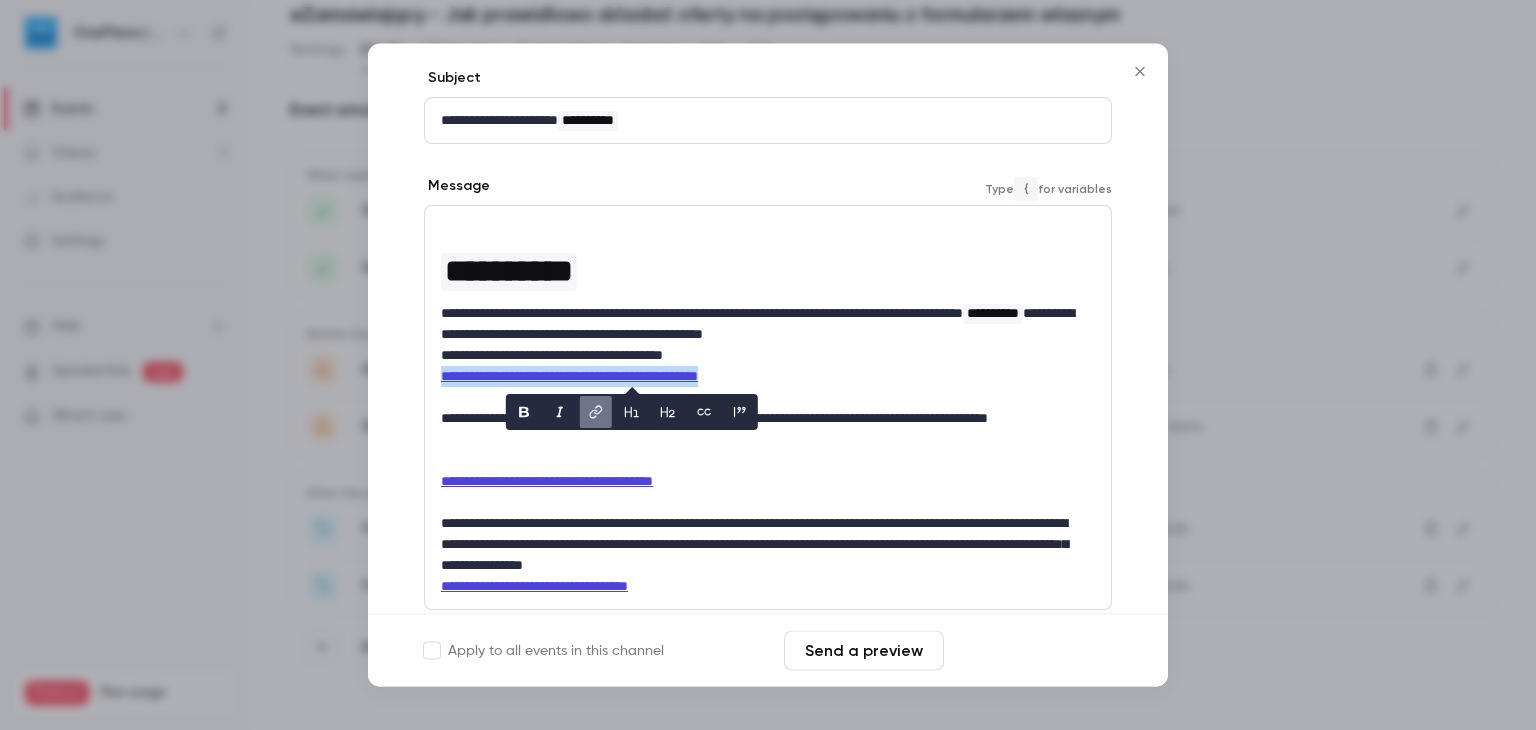 click on "Save changes" at bounding box center (1032, 651) 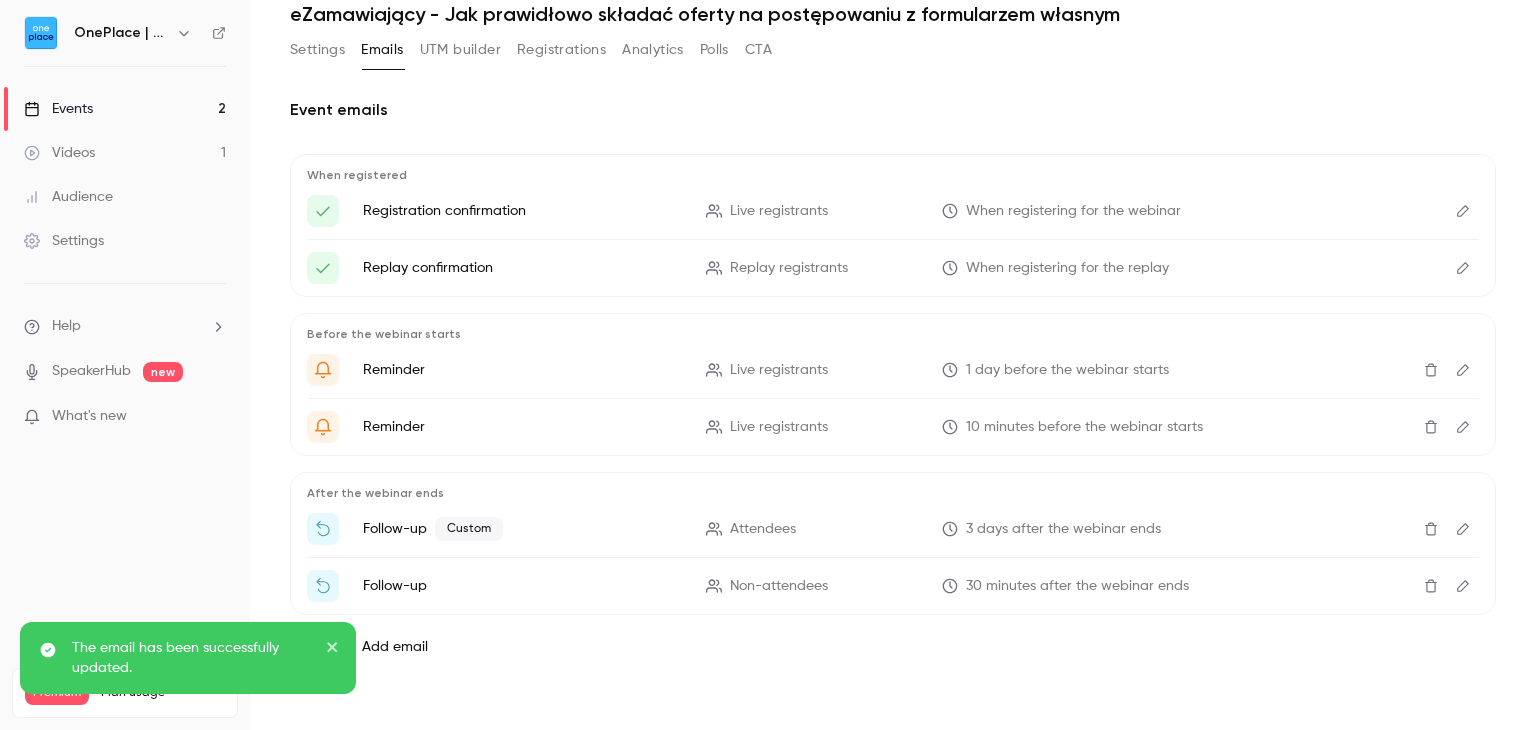 click 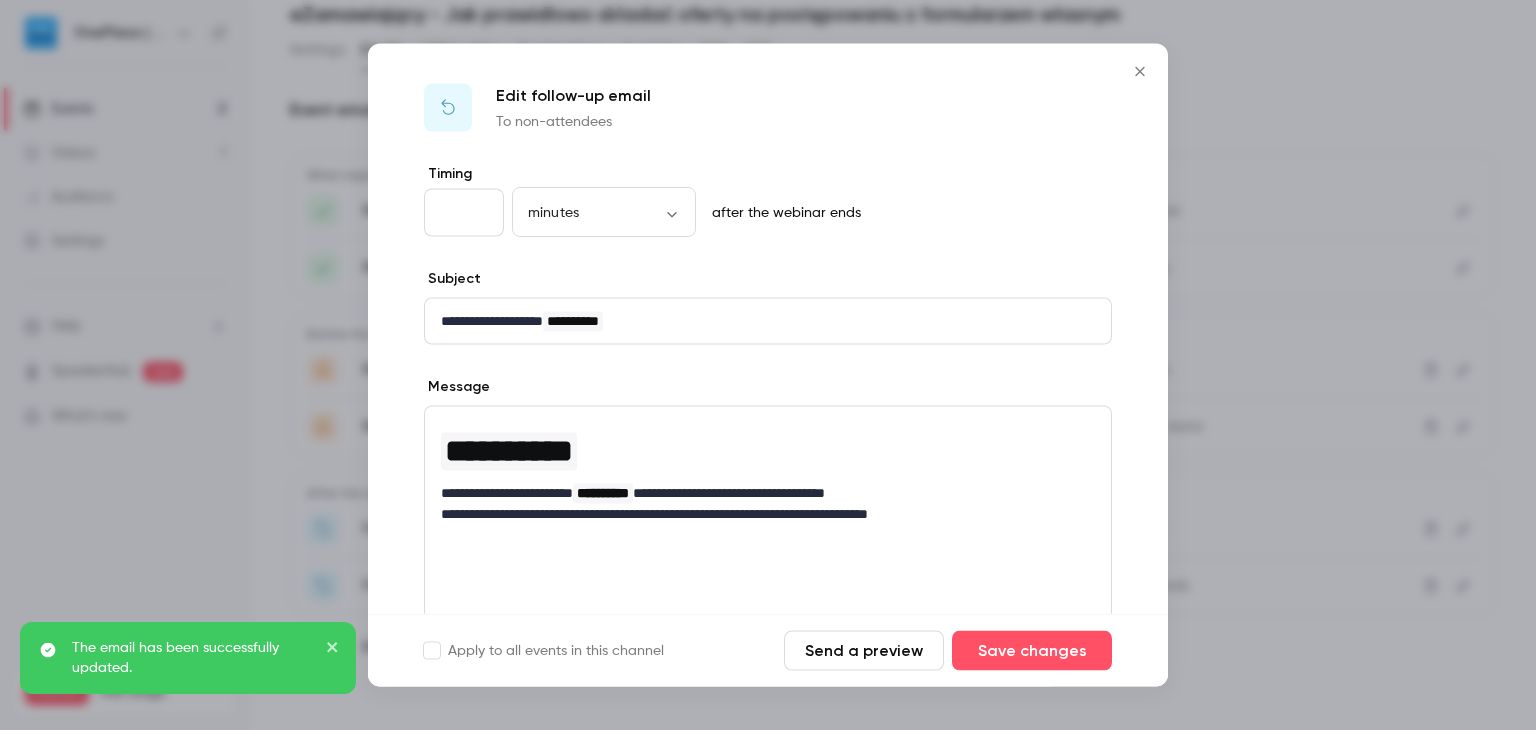 click 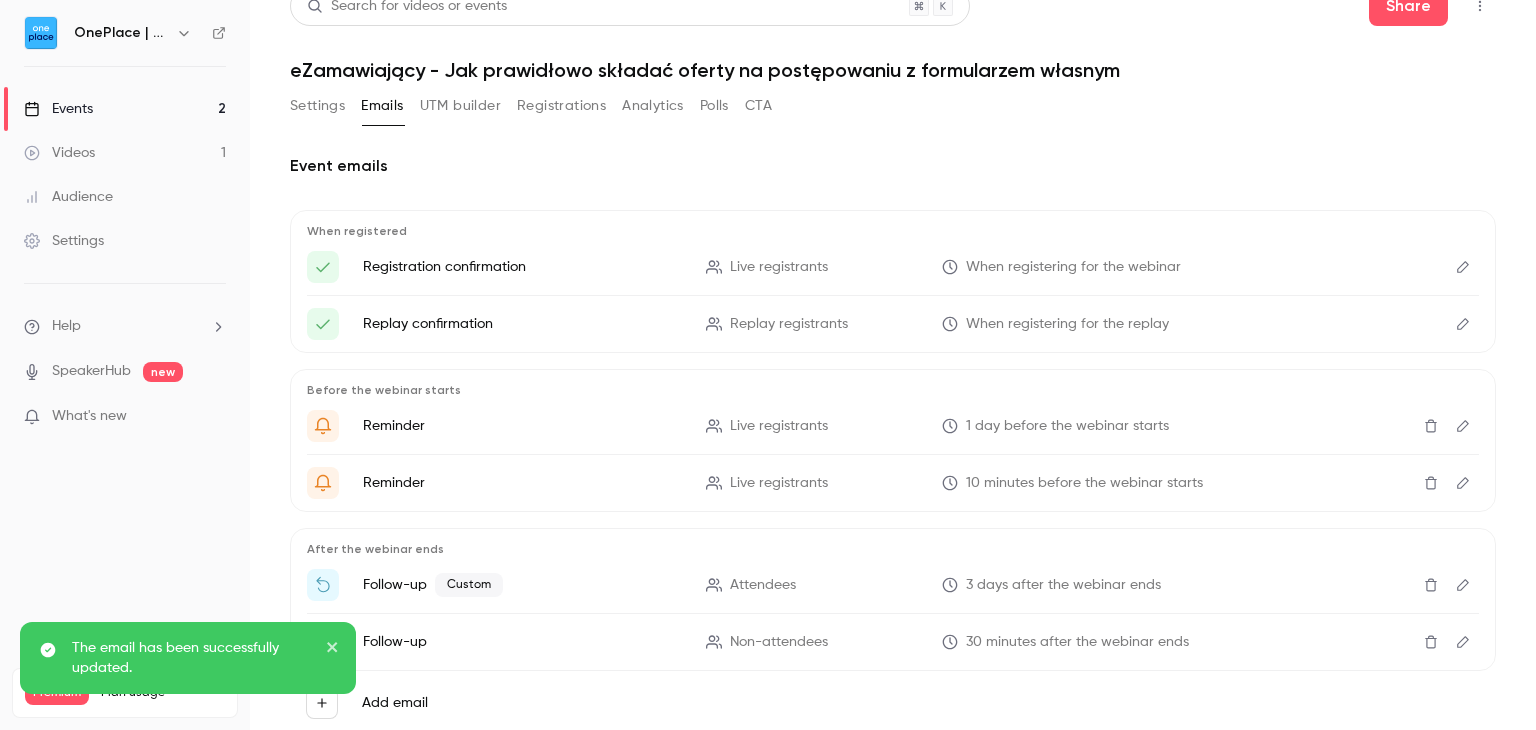 scroll, scrollTop: 0, scrollLeft: 0, axis: both 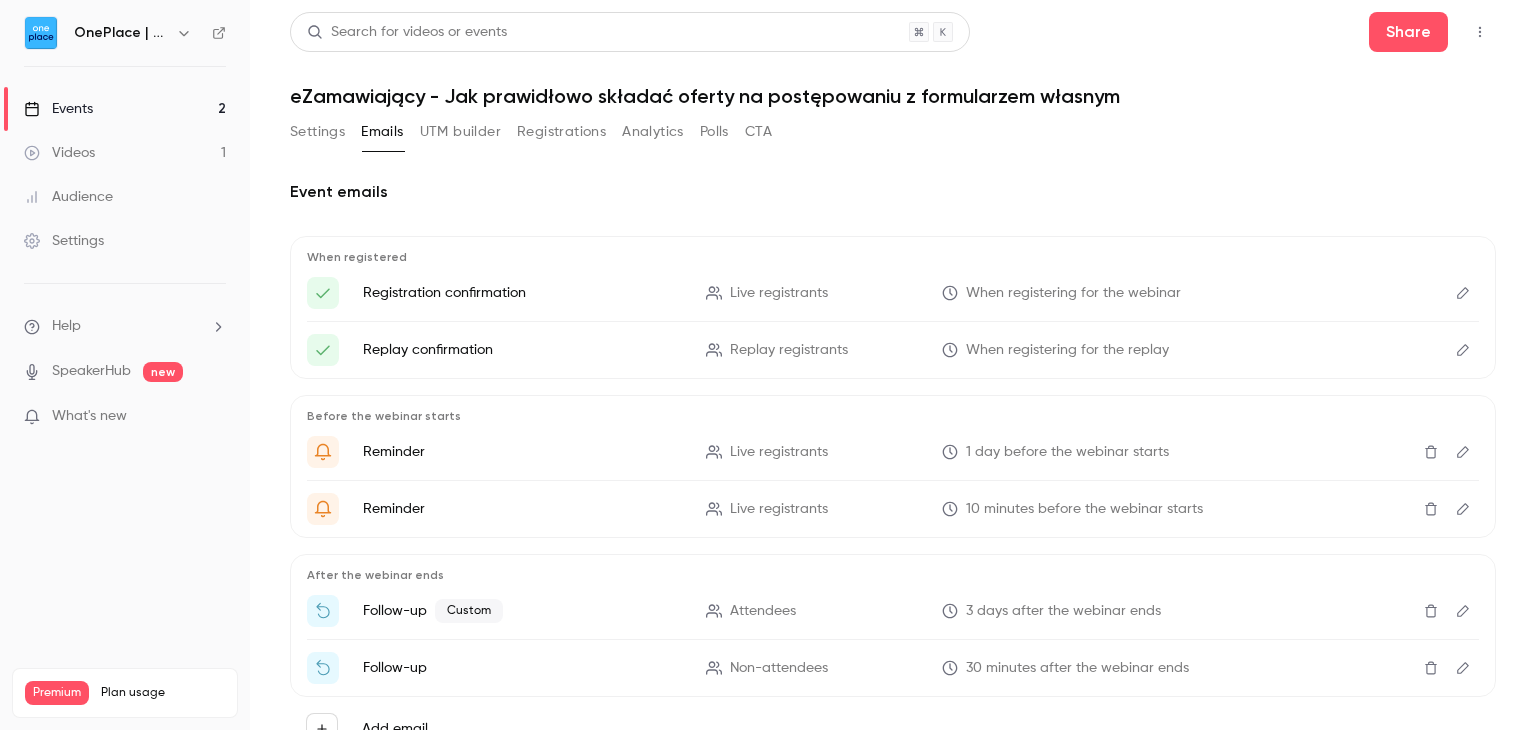 click on "Events 2" at bounding box center (125, 109) 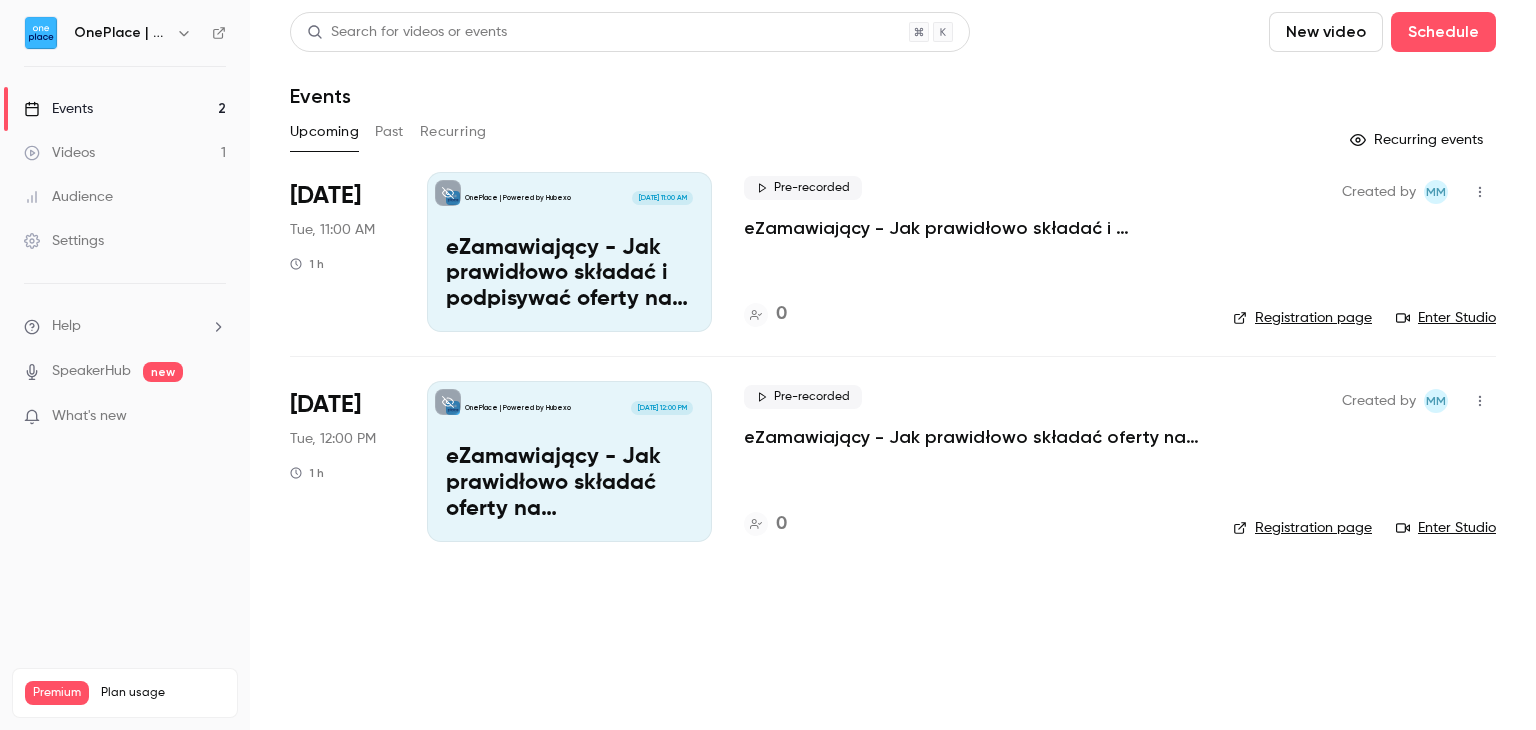 click on "eZamawiający - Jak prawidłowo składać i podpisywać oferty na postępowaniu z formularzem systemowym" at bounding box center [569, 274] 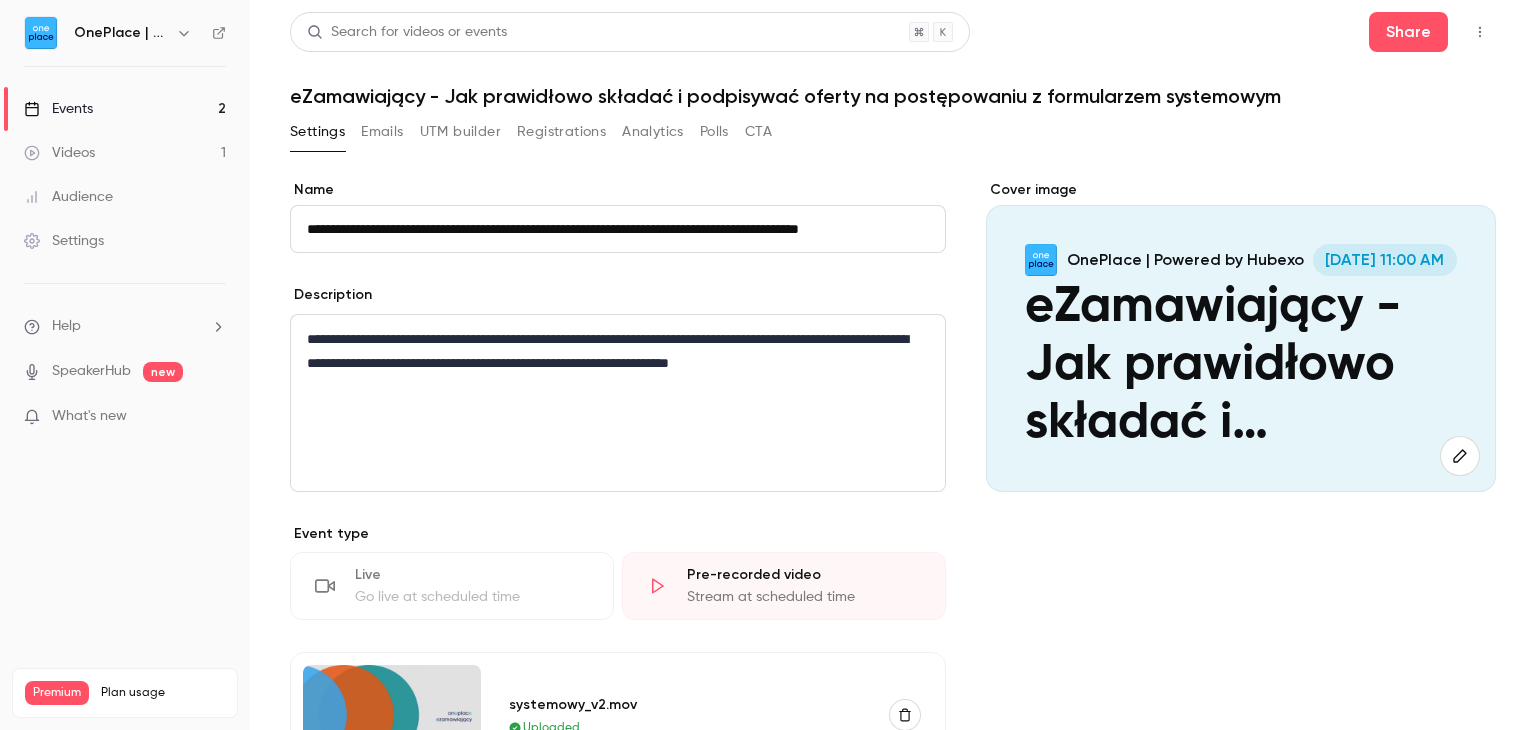 scroll, scrollTop: 0, scrollLeft: 76, axis: horizontal 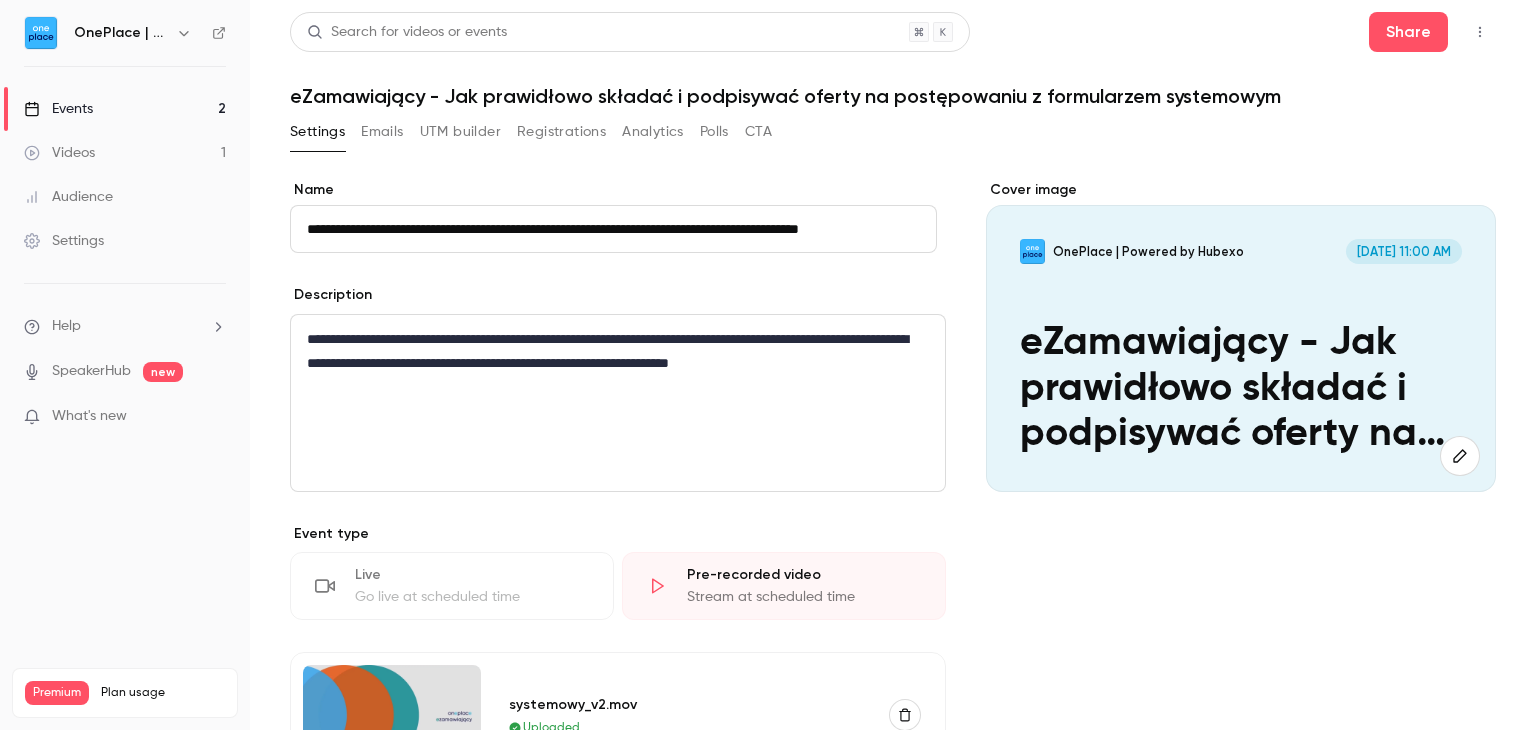 click on "Emails" at bounding box center [382, 132] 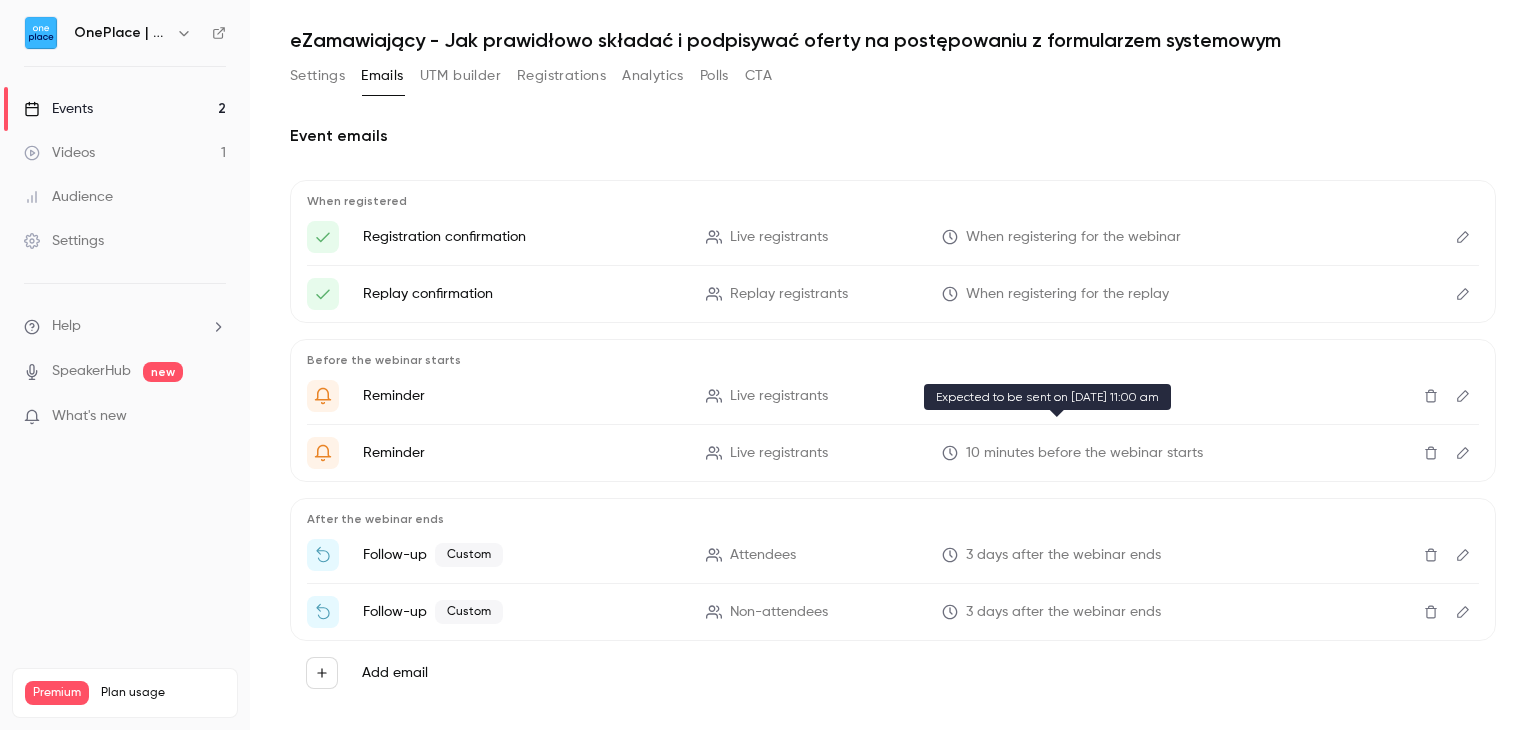 scroll, scrollTop: 82, scrollLeft: 0, axis: vertical 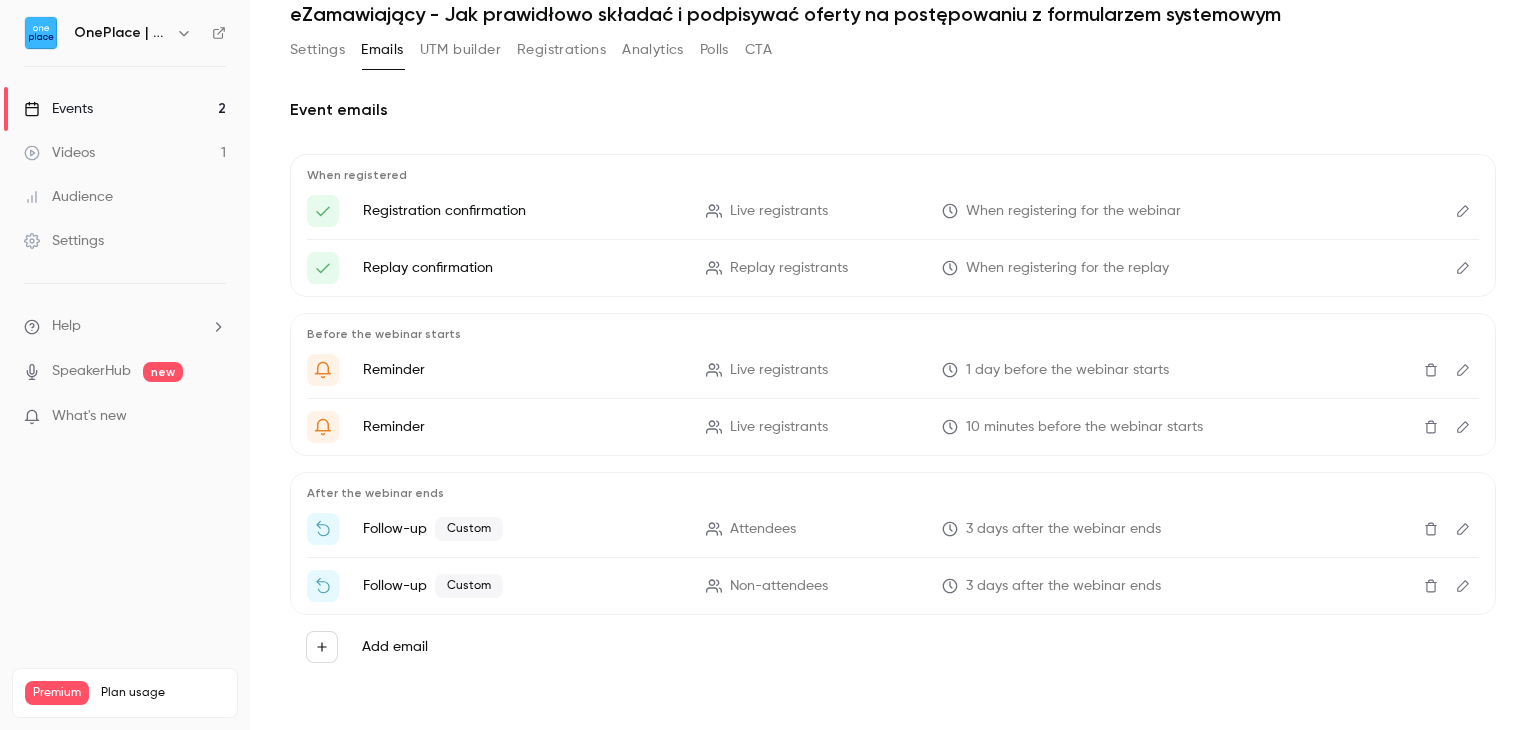 click at bounding box center (1463, 529) 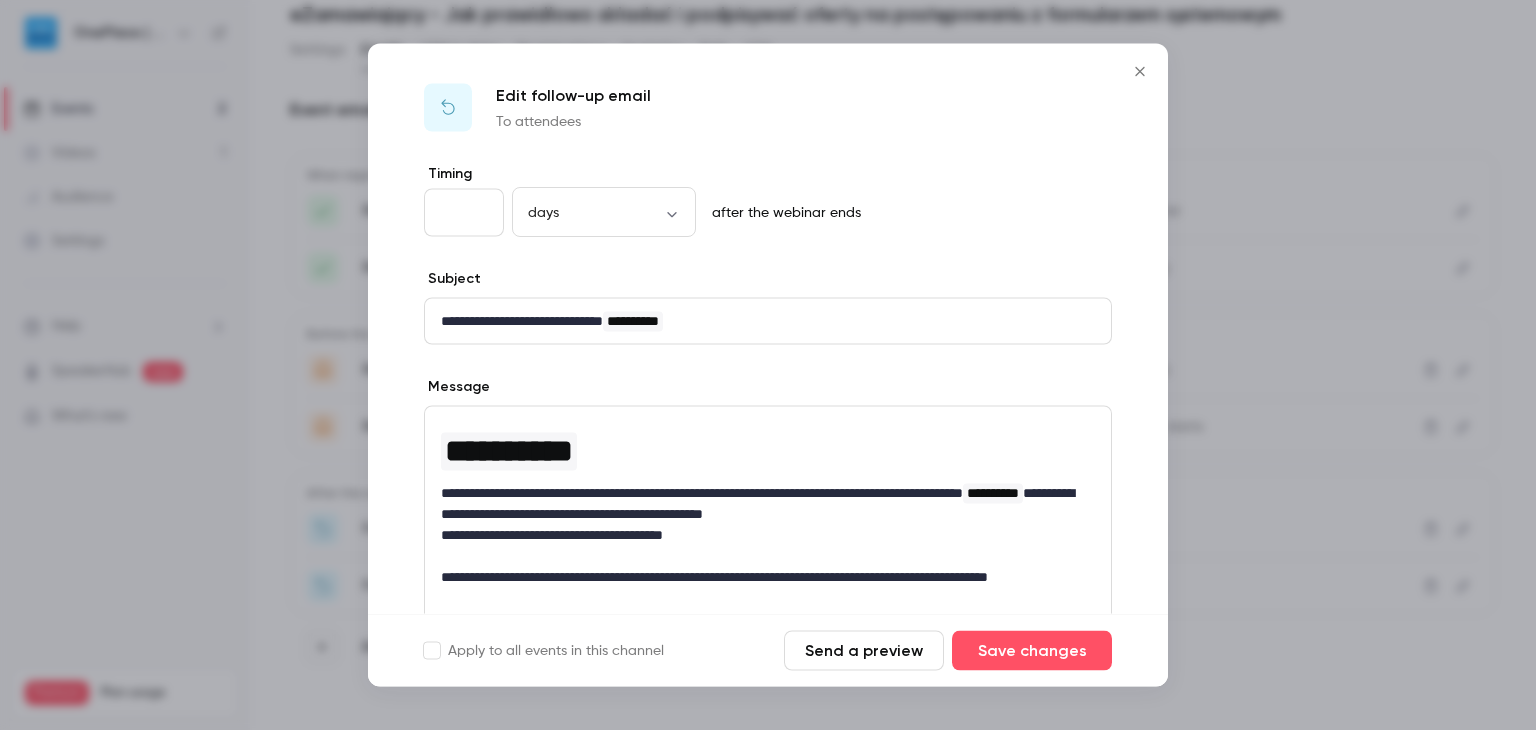click on "**********" at bounding box center (760, 535) 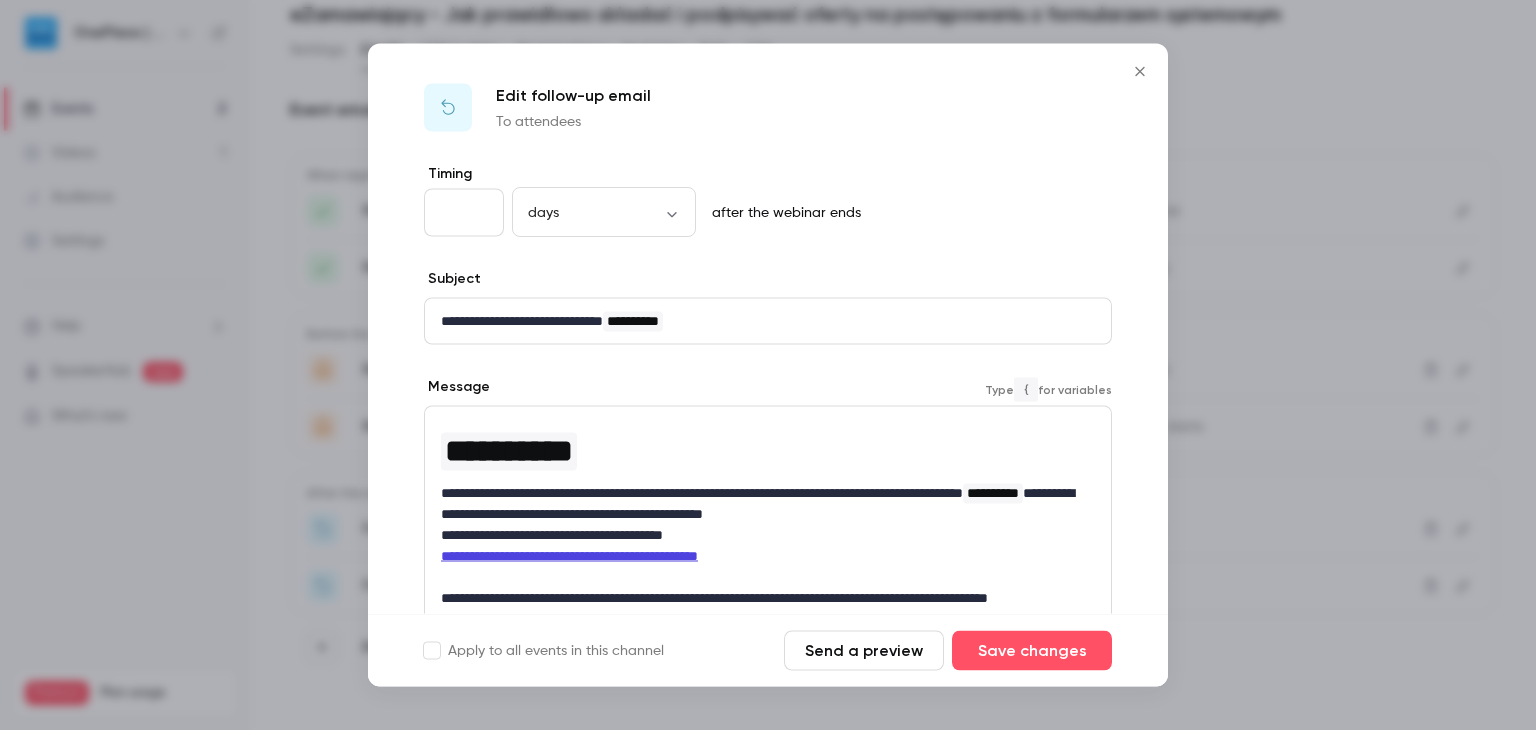 scroll, scrollTop: 0, scrollLeft: 0, axis: both 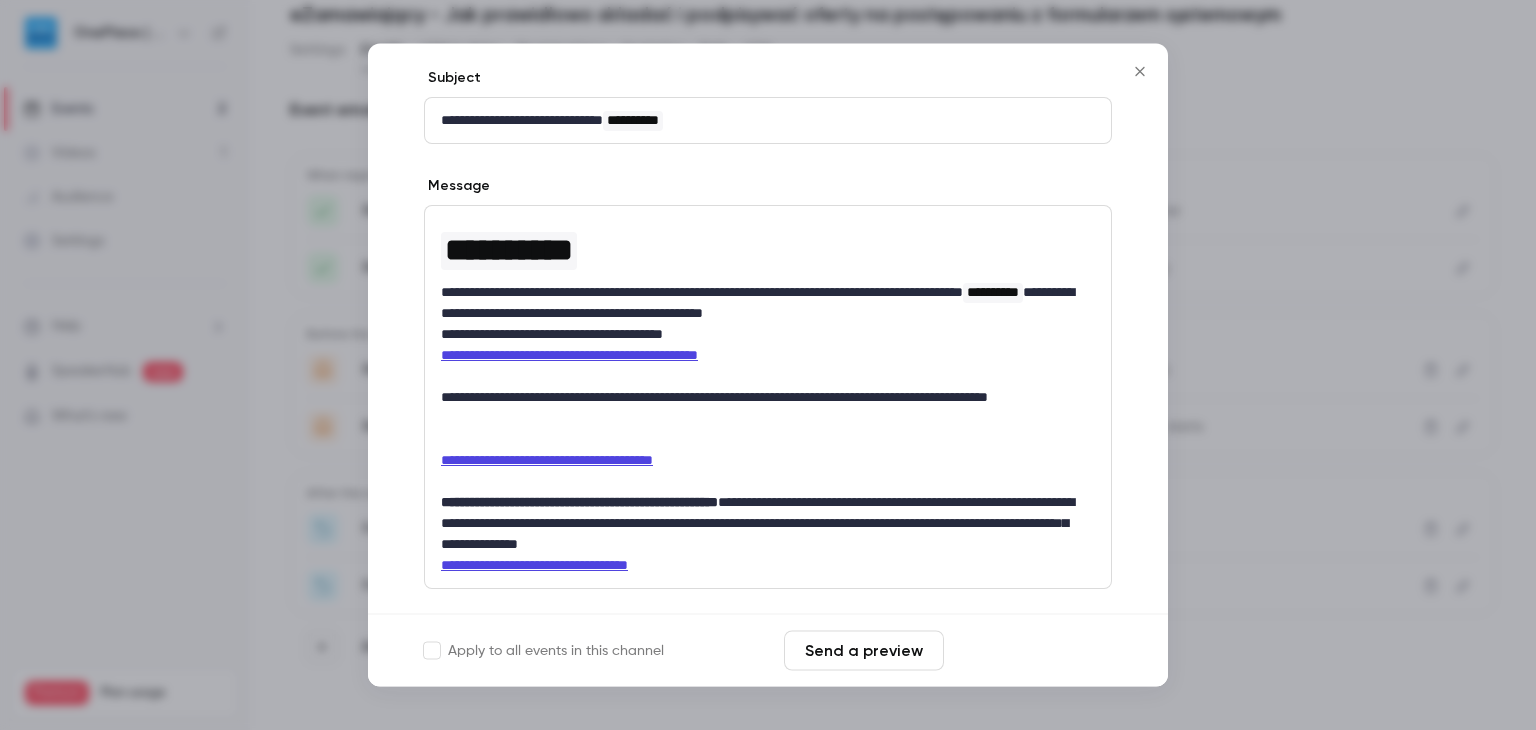 click on "Save changes" at bounding box center (1032, 651) 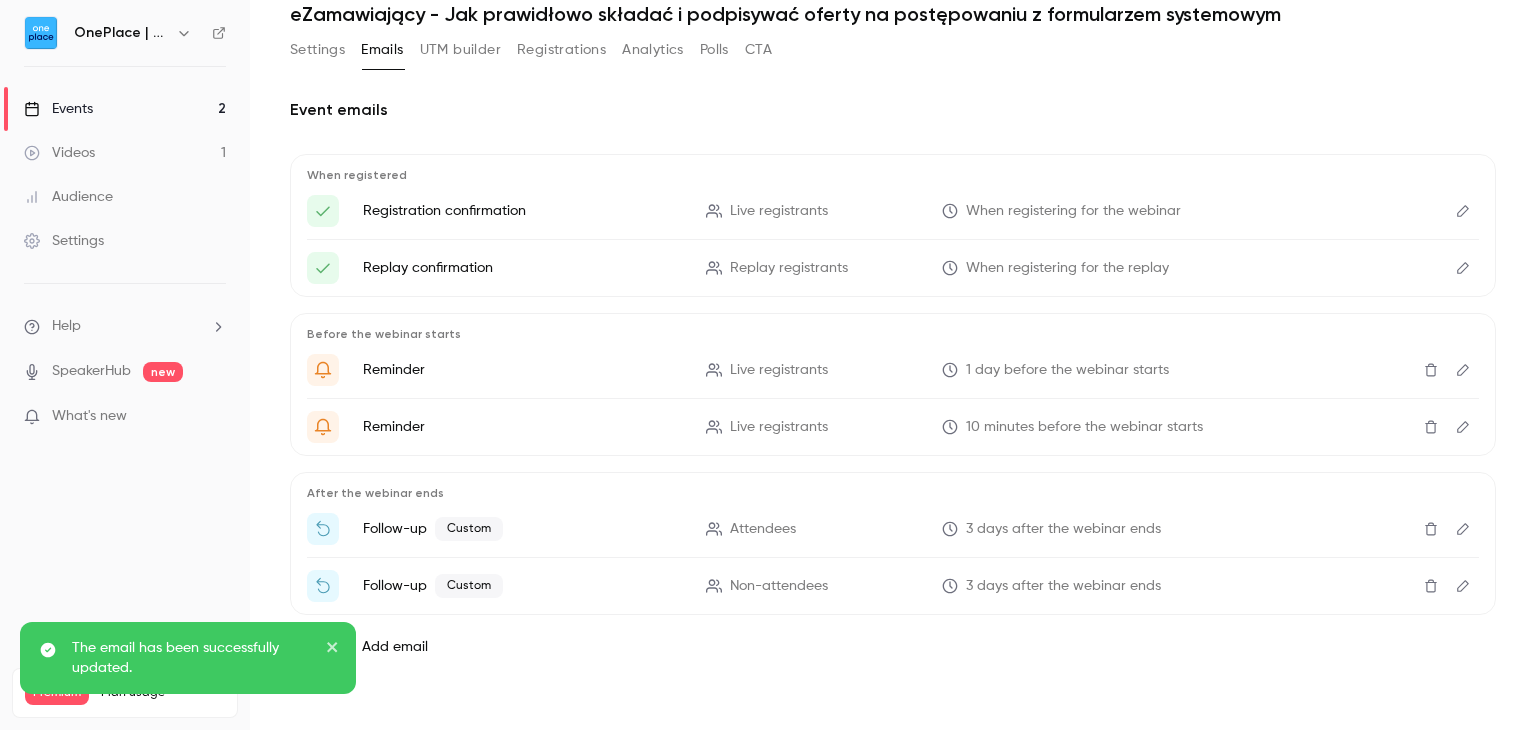 click 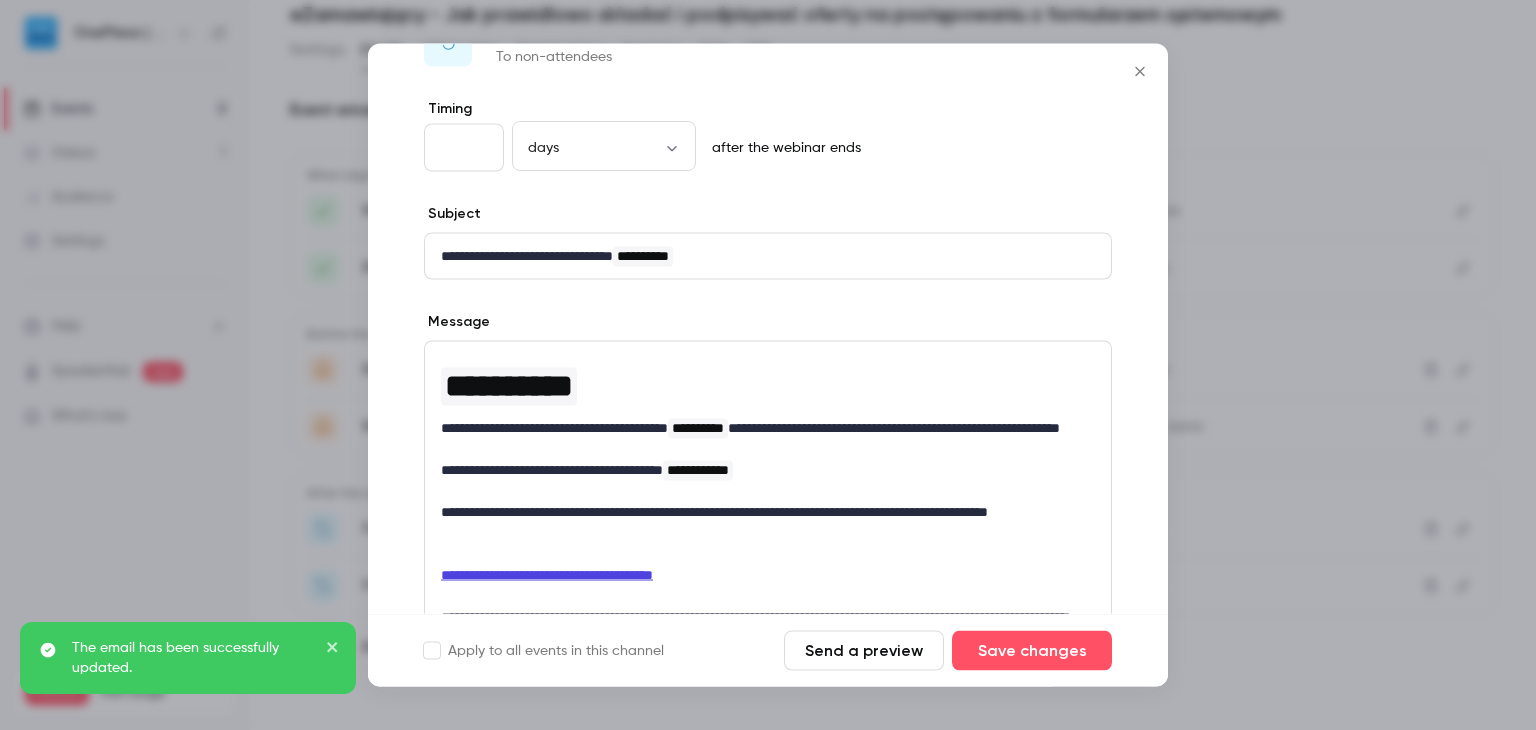 scroll, scrollTop: 100, scrollLeft: 0, axis: vertical 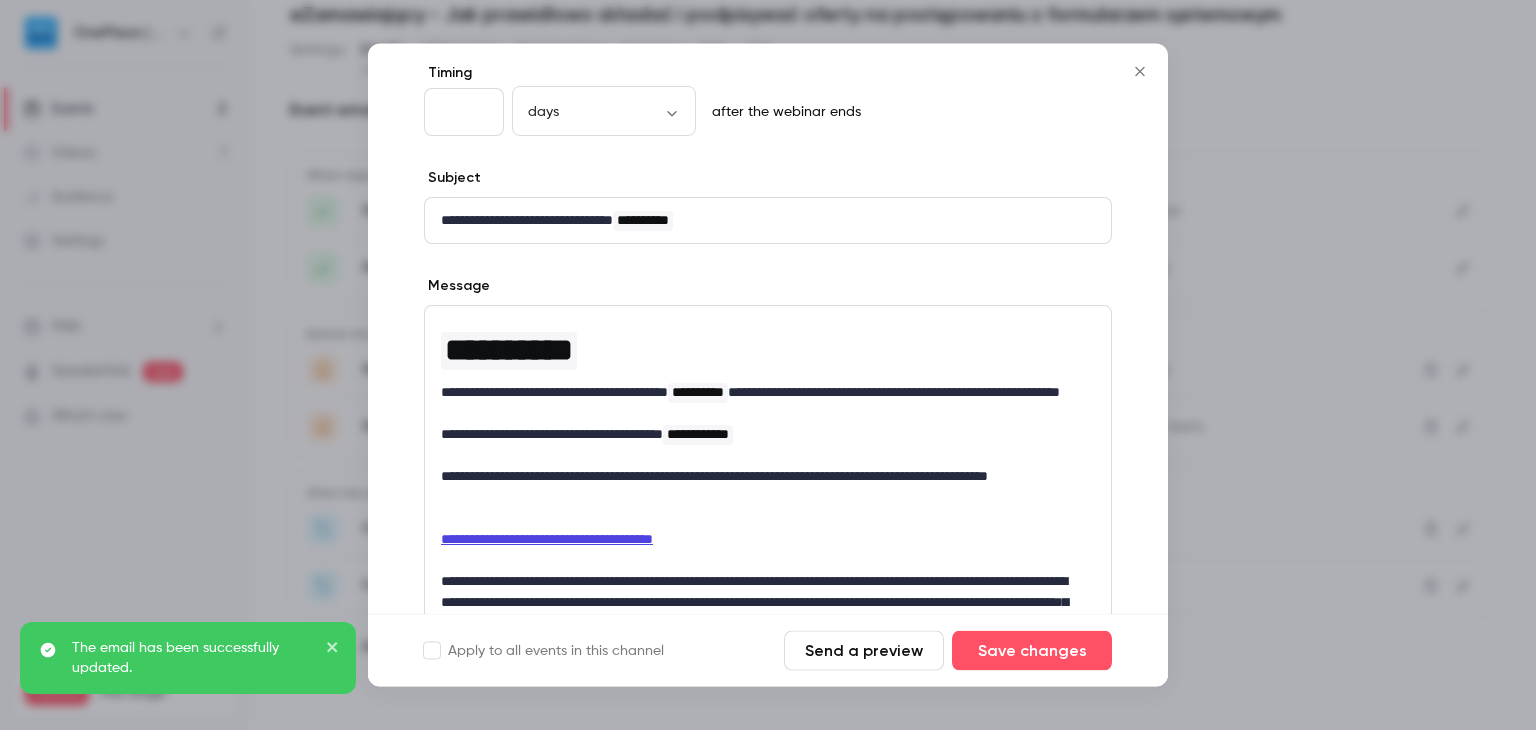 click on "**********" at bounding box center (760, 435) 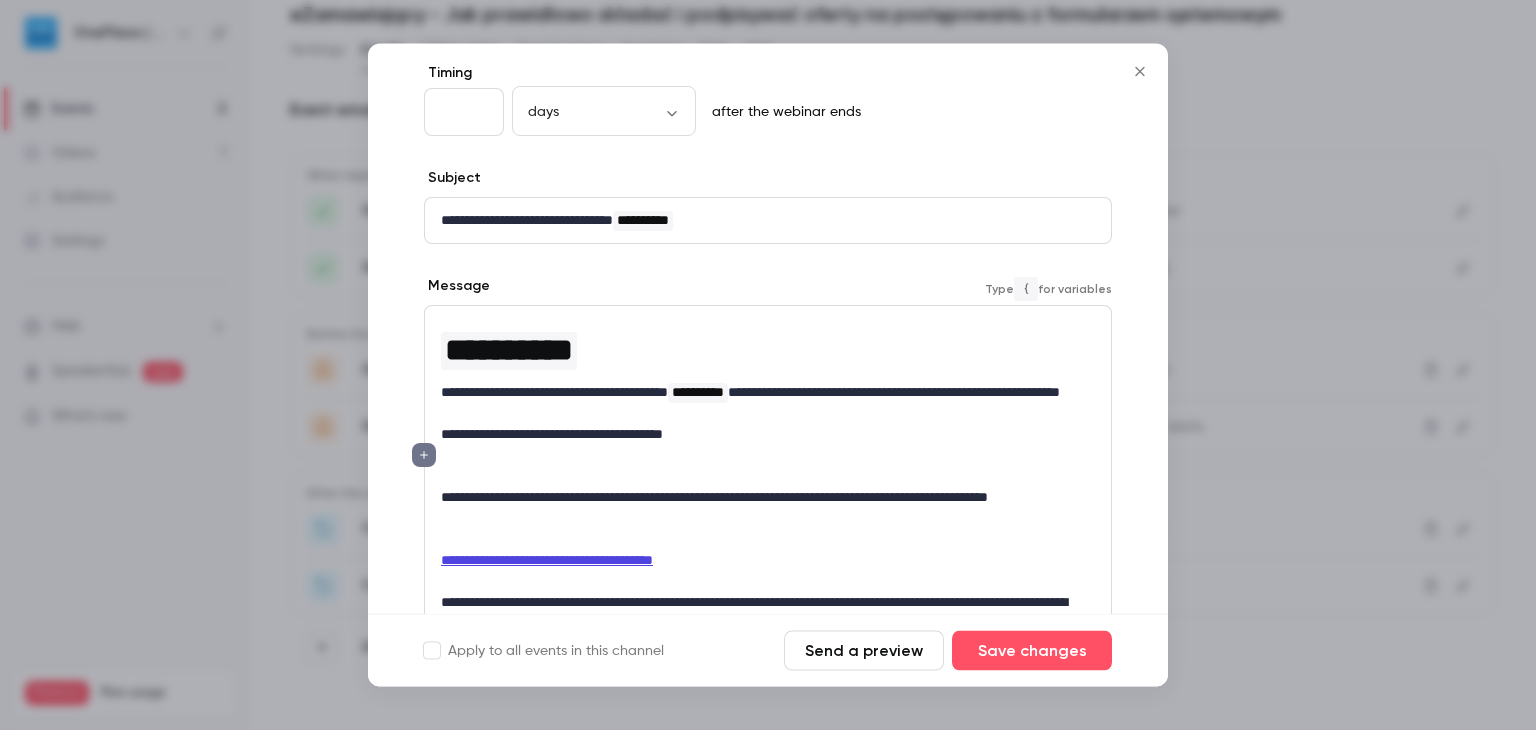 scroll, scrollTop: 0, scrollLeft: 0, axis: both 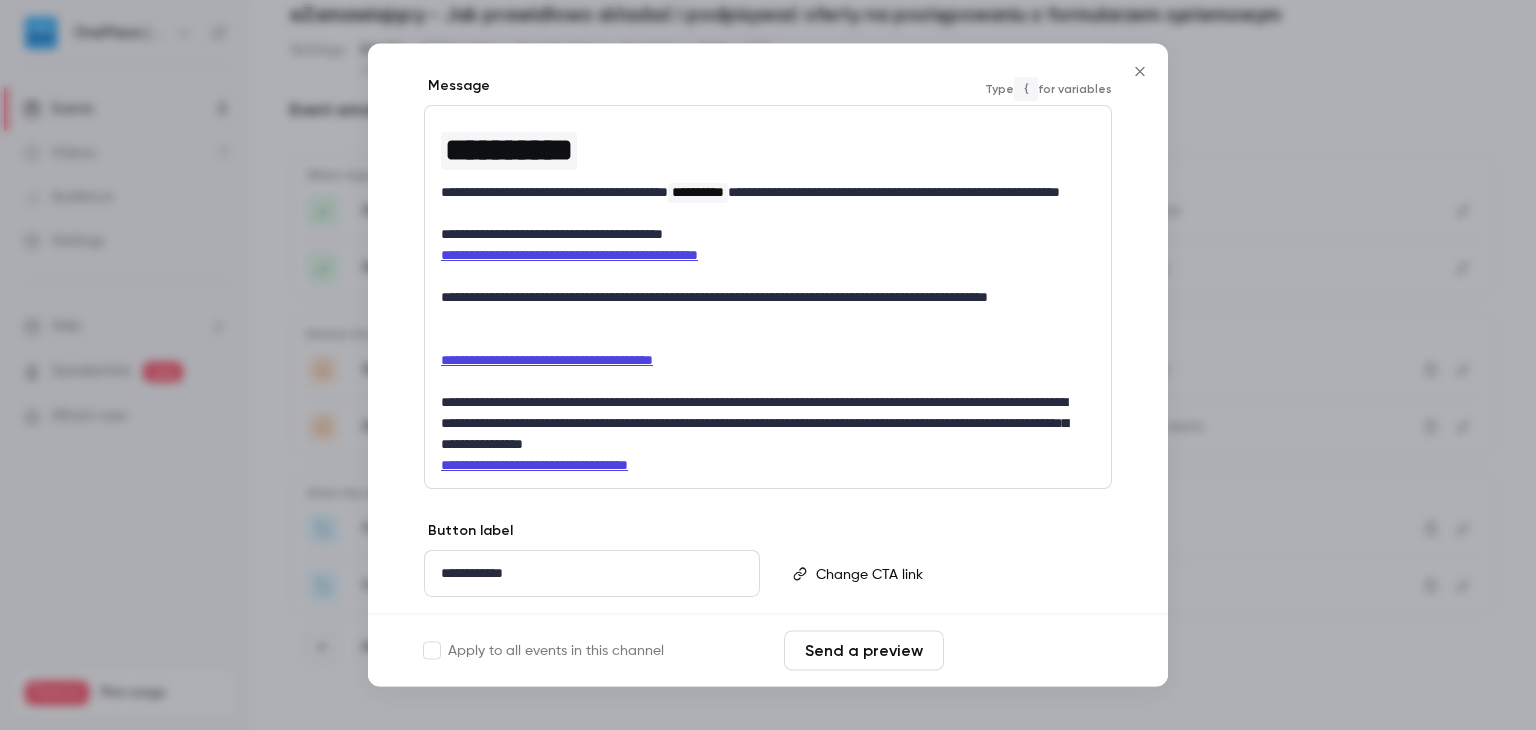 click on "Save changes" at bounding box center [1032, 651] 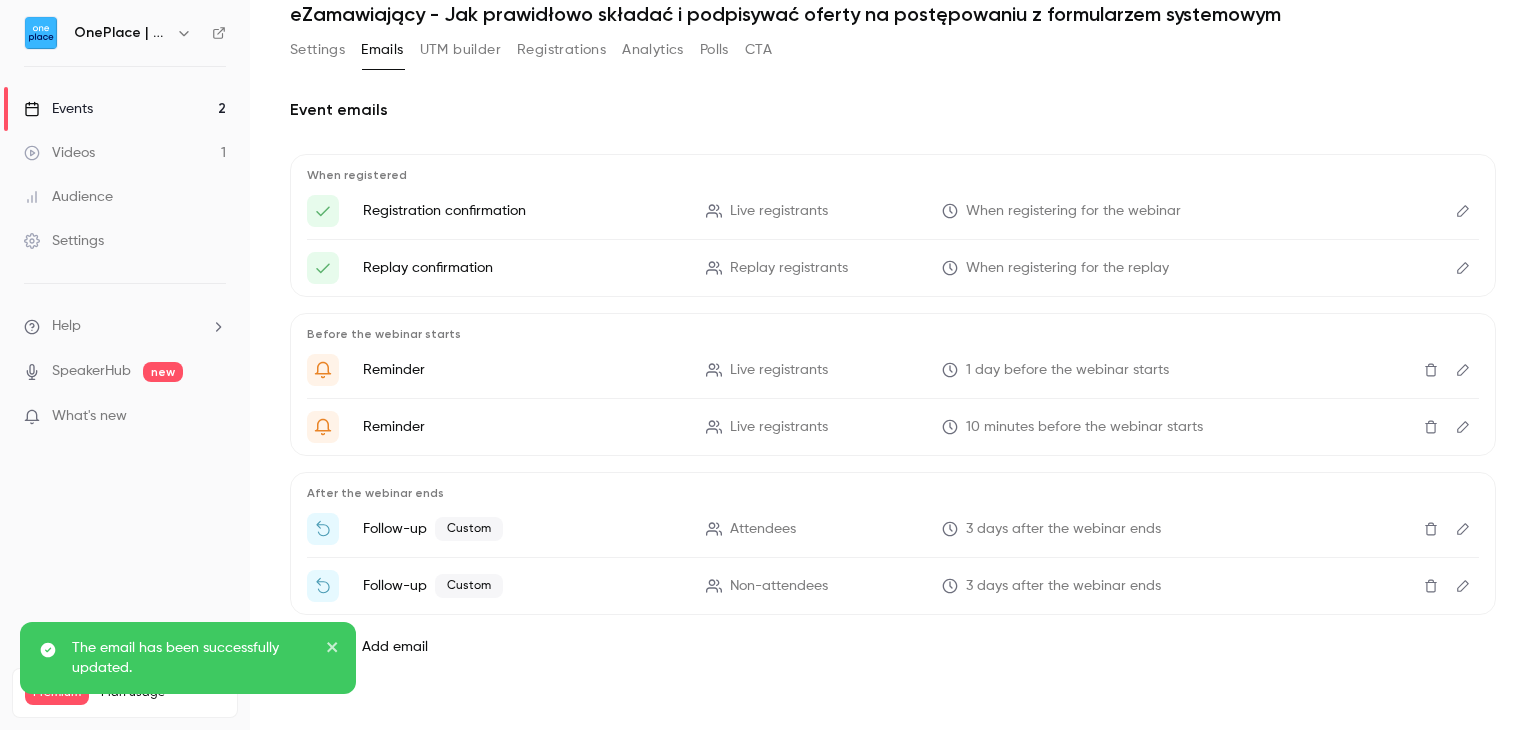 click 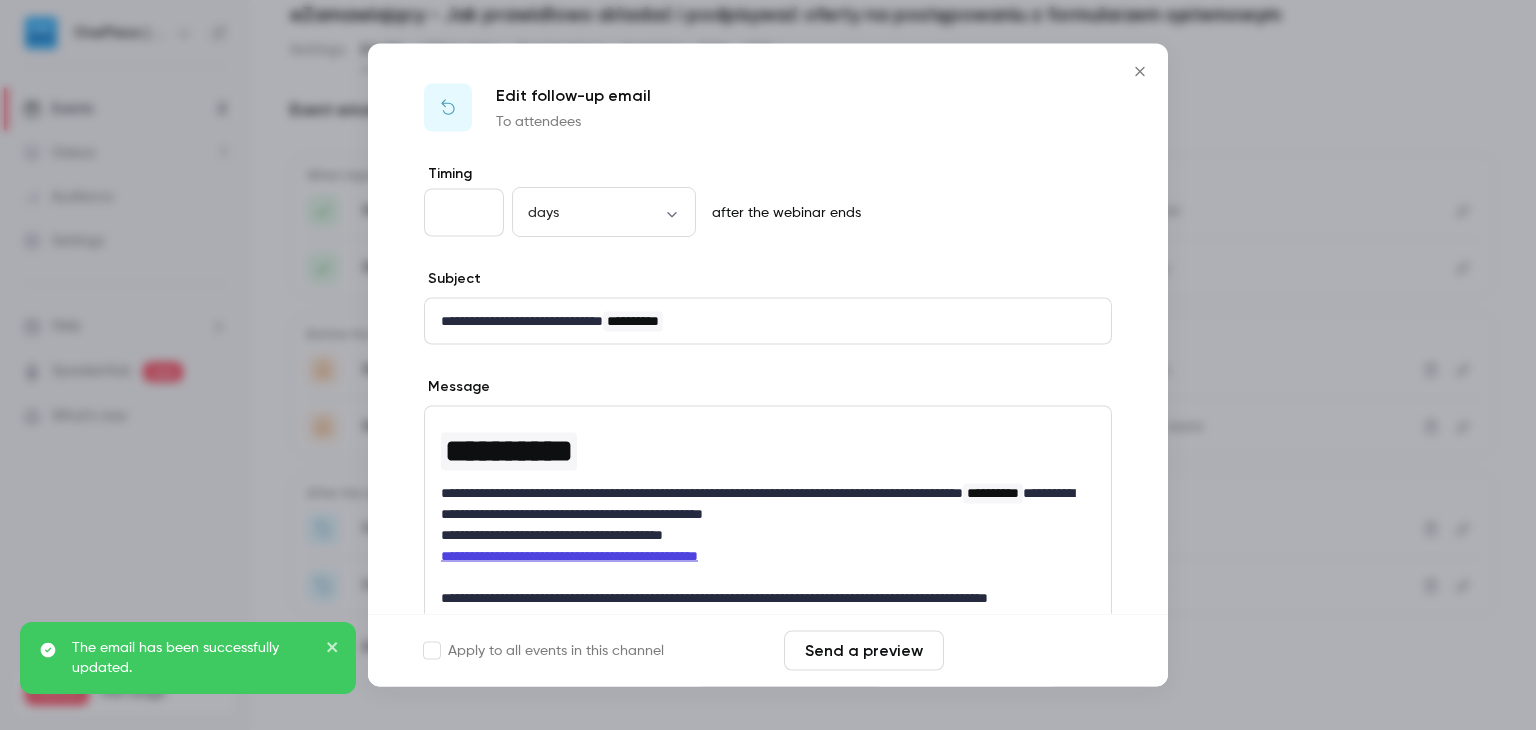 click on "Save changes" at bounding box center (1032, 651) 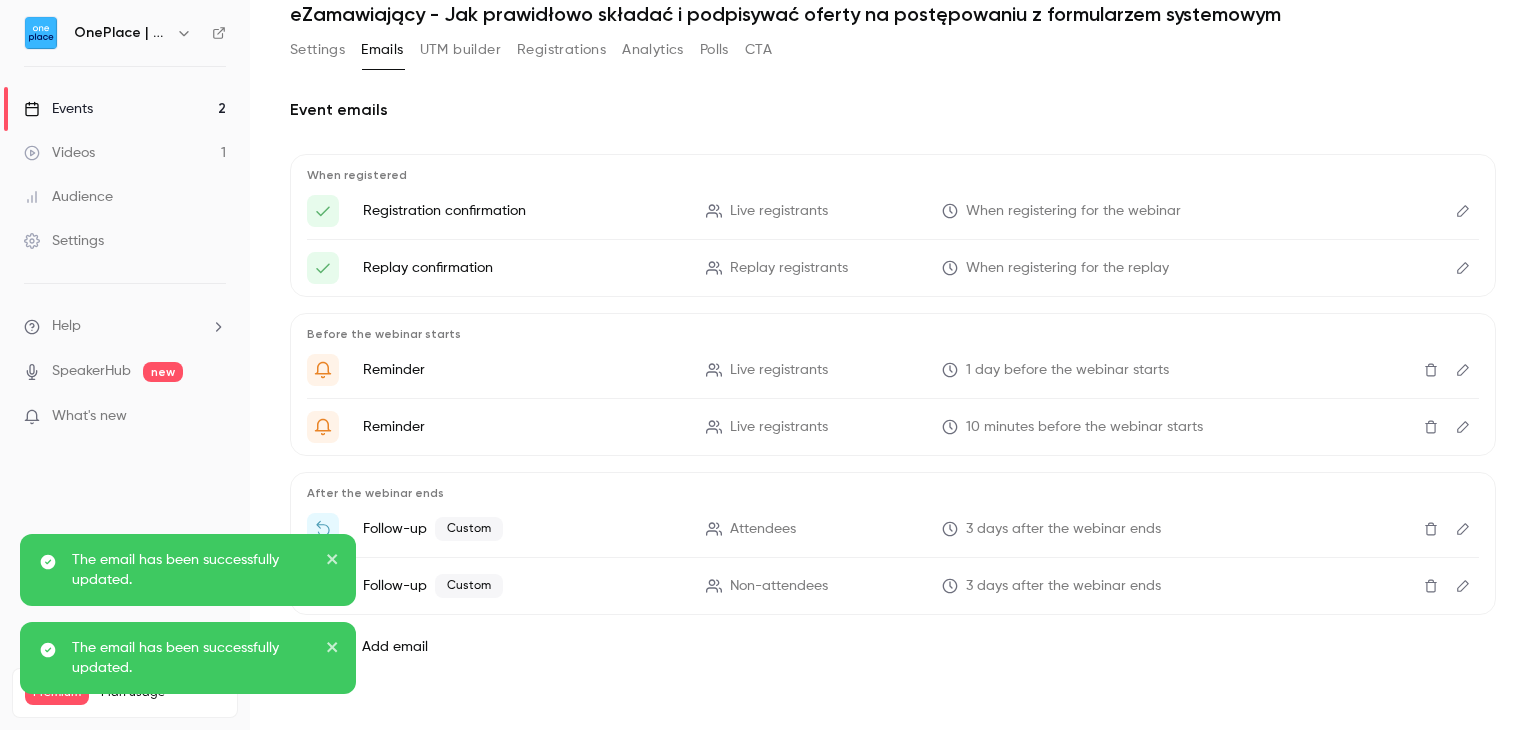 click 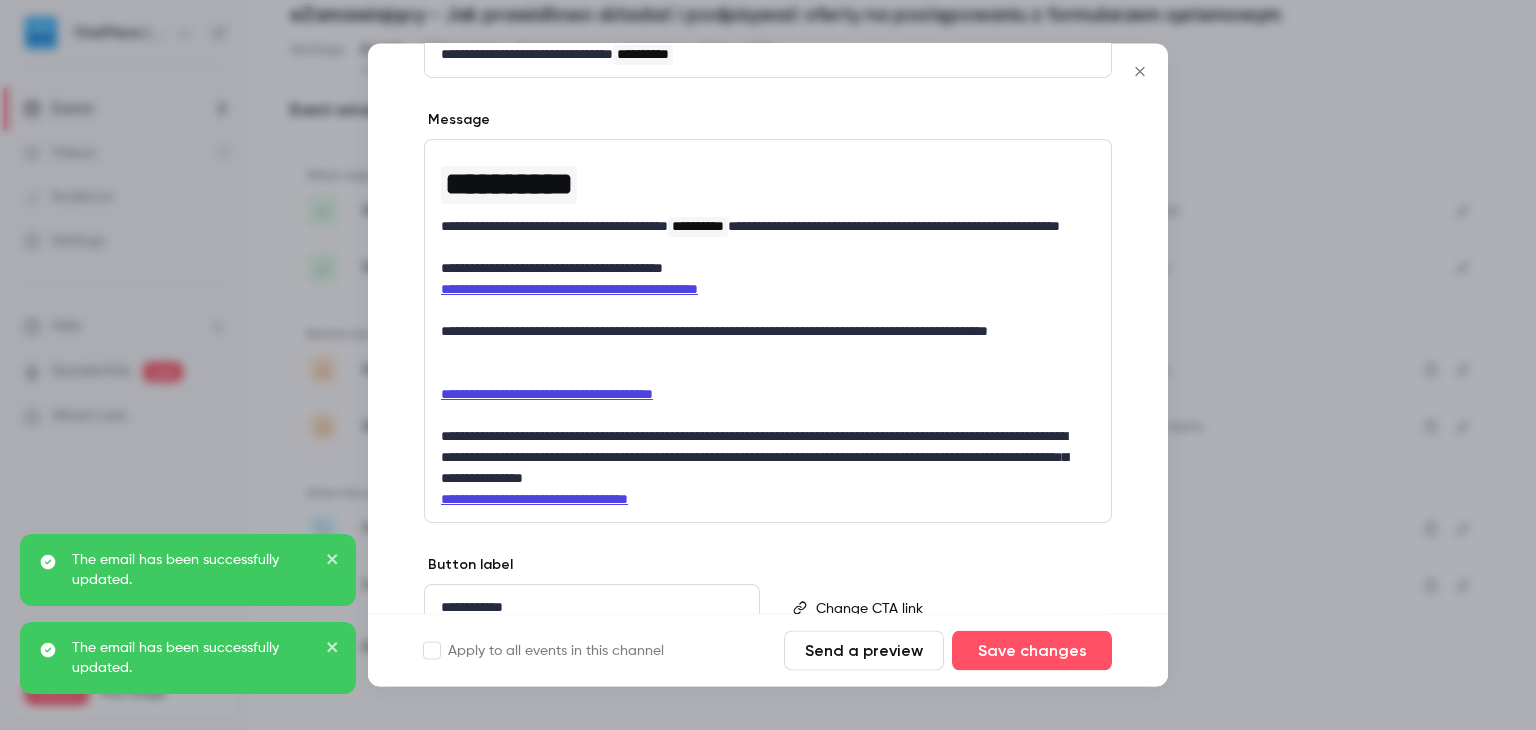 scroll, scrollTop: 300, scrollLeft: 0, axis: vertical 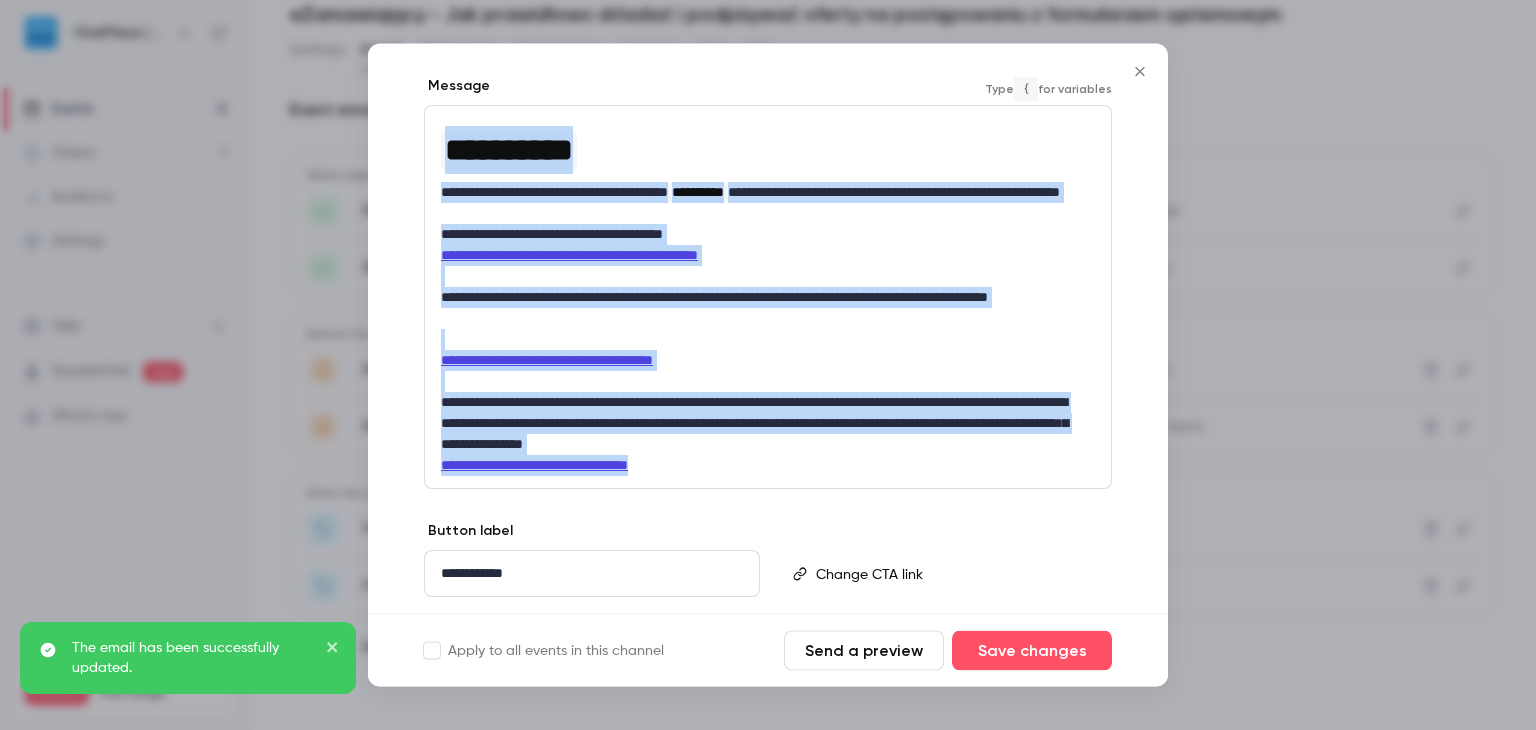 drag, startPoint x: 708, startPoint y: 473, endPoint x: 427, endPoint y: 165, distance: 416.92325 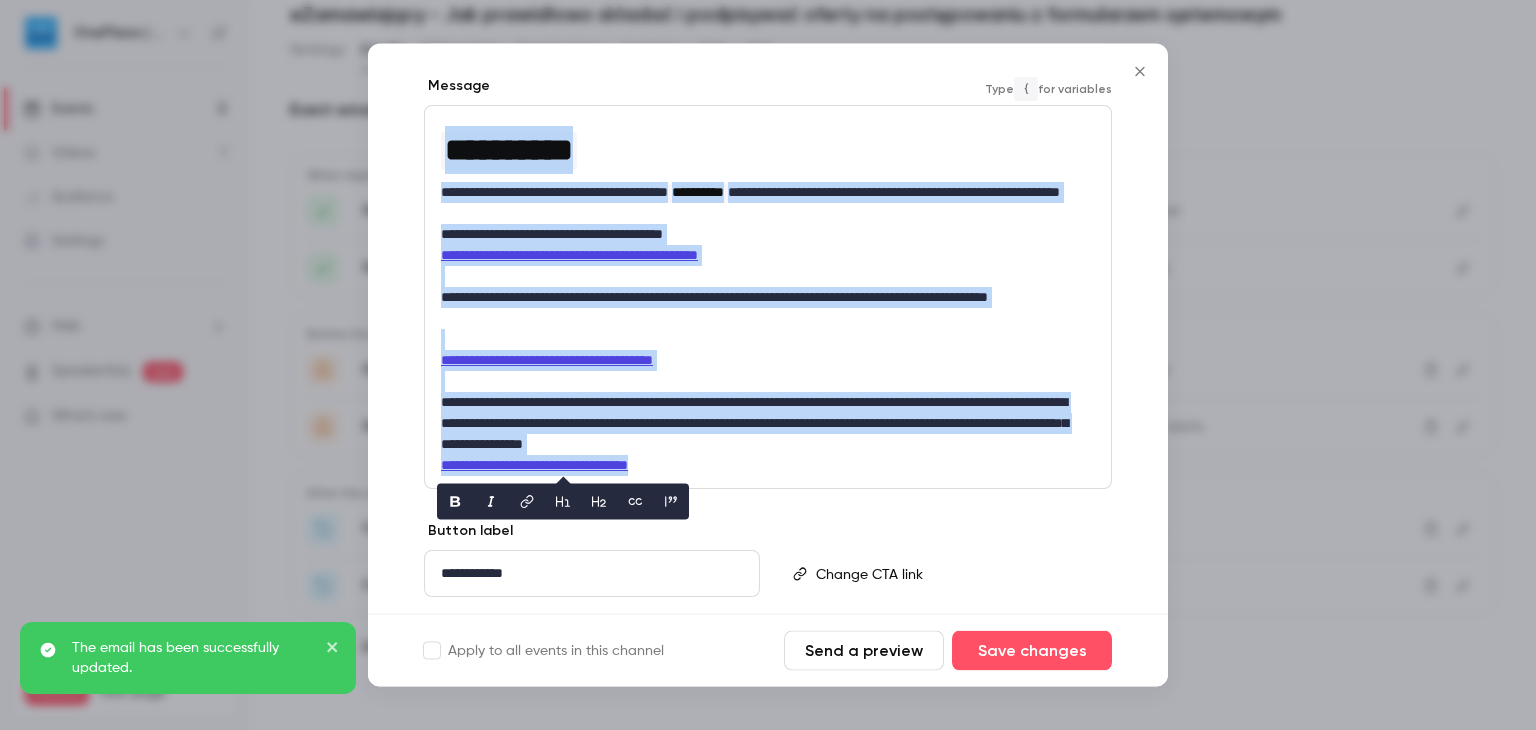 copy on "**********" 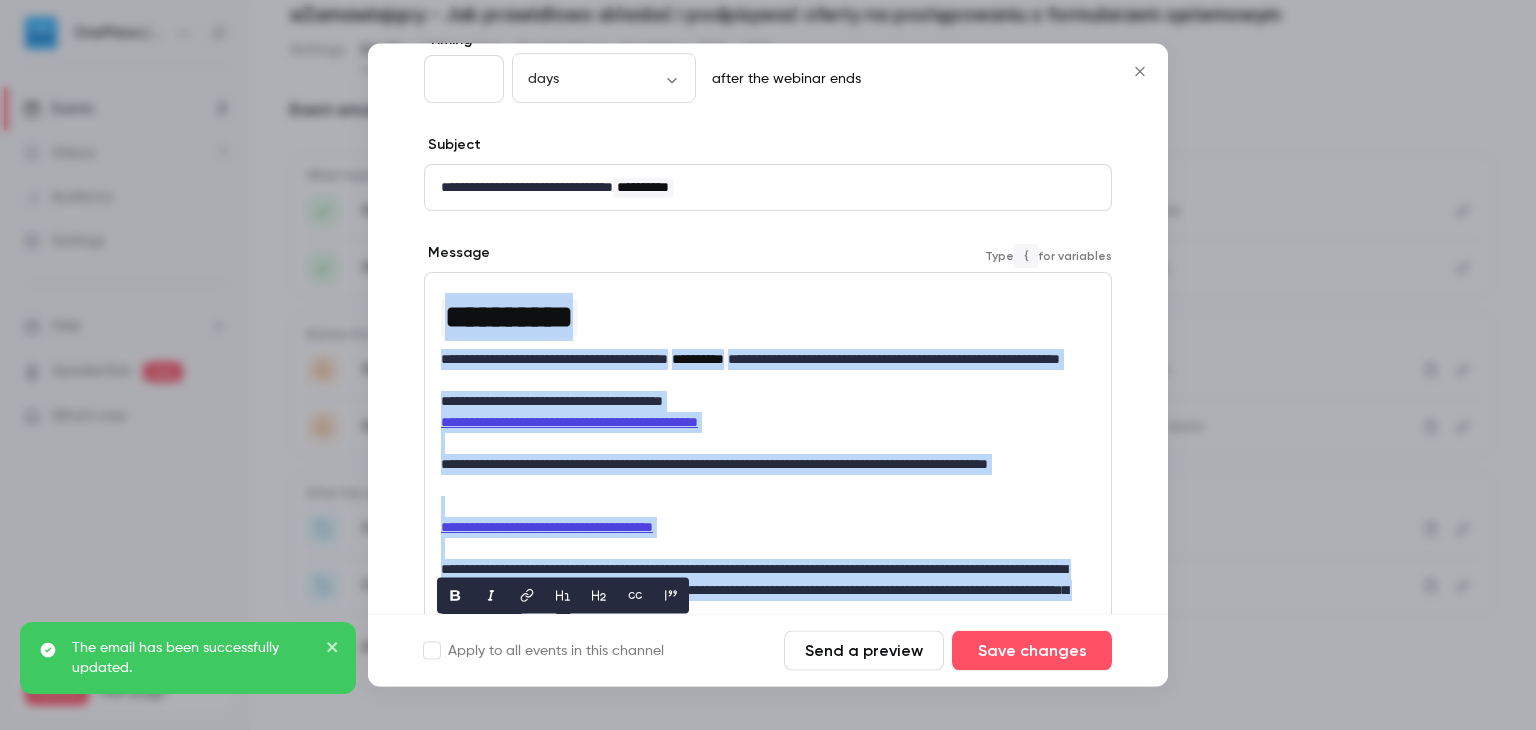 scroll, scrollTop: 100, scrollLeft: 0, axis: vertical 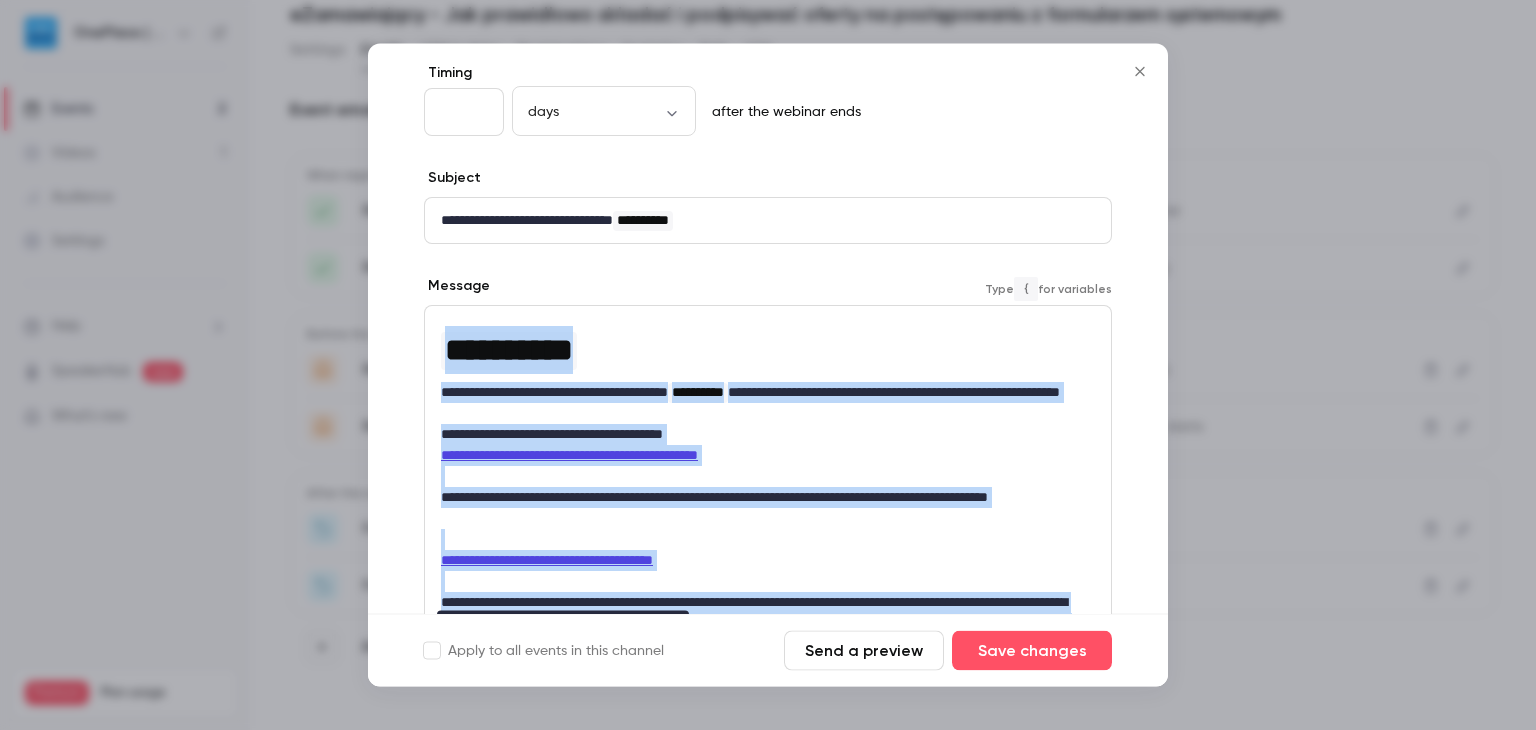 click 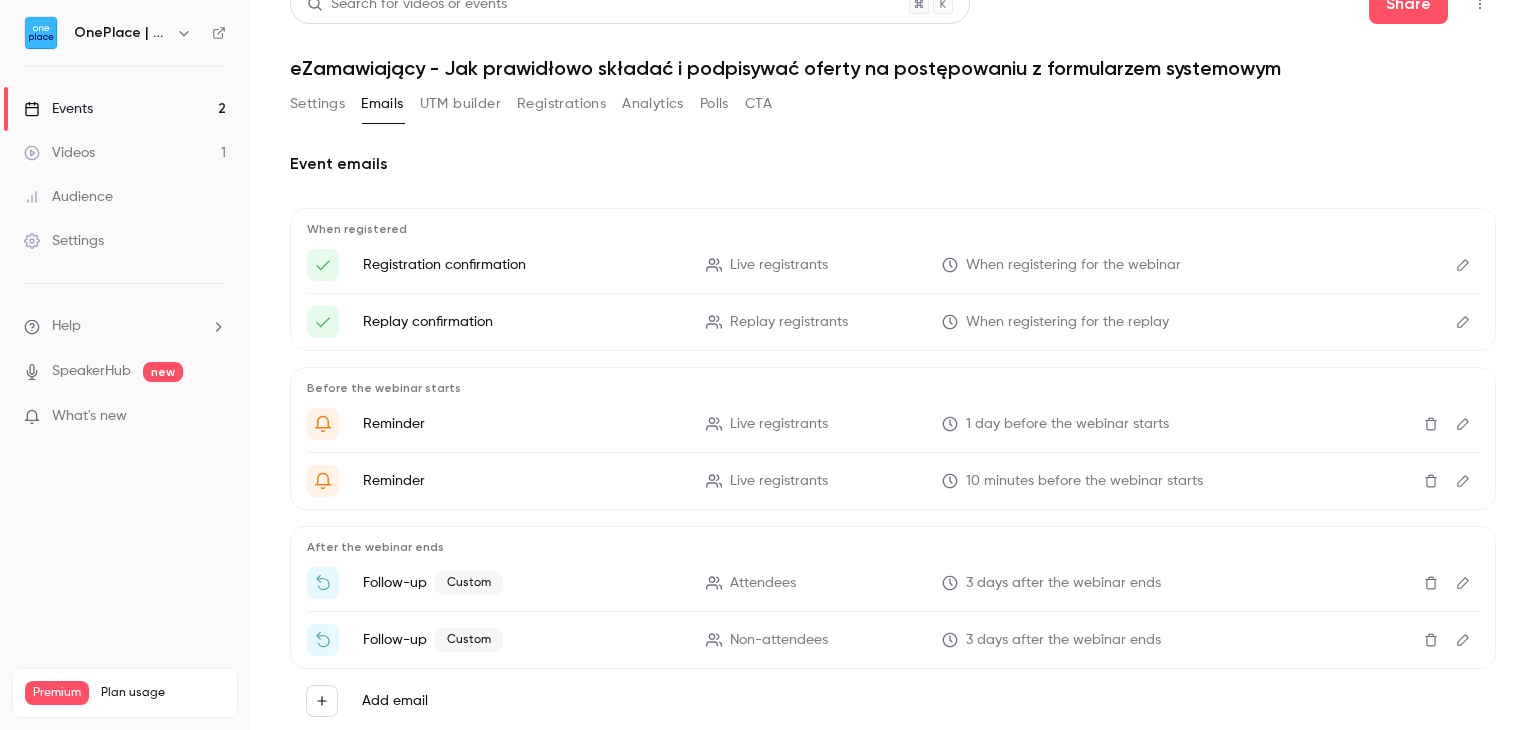 scroll, scrollTop: 0, scrollLeft: 0, axis: both 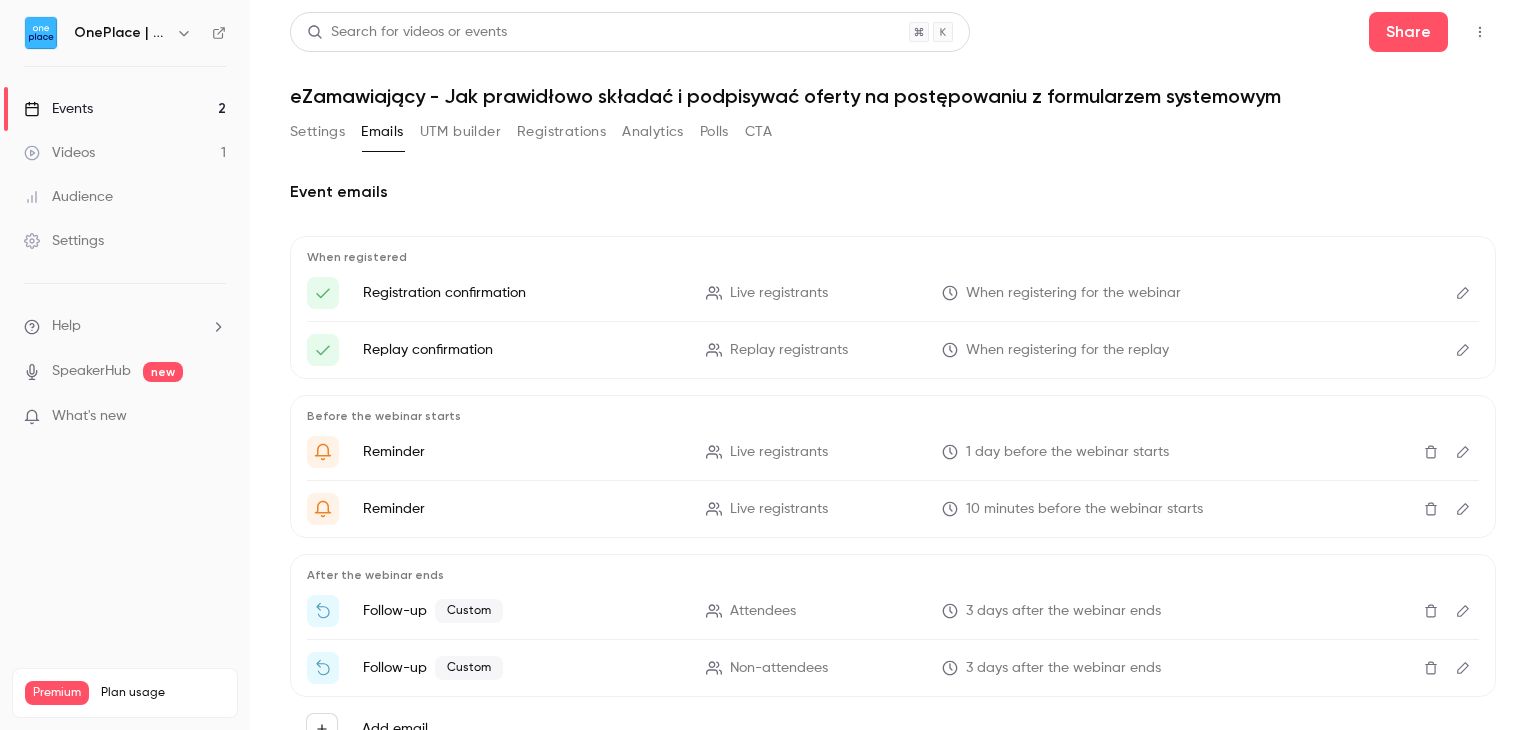 click on "Events 2" at bounding box center [125, 109] 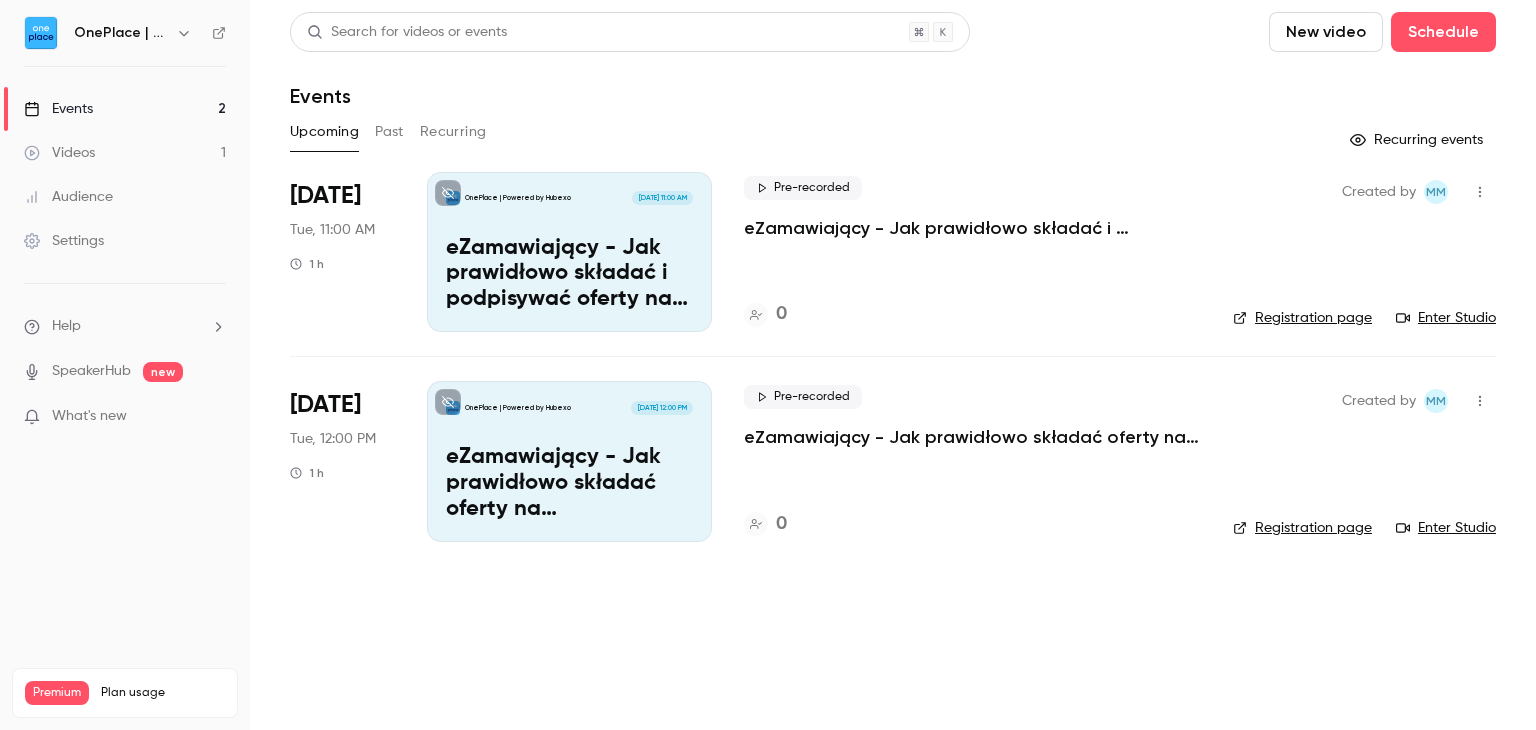 click on "eZamawiający - Jak prawidłowo składać oferty na postępowaniu z formularzem własnym" at bounding box center (569, 483) 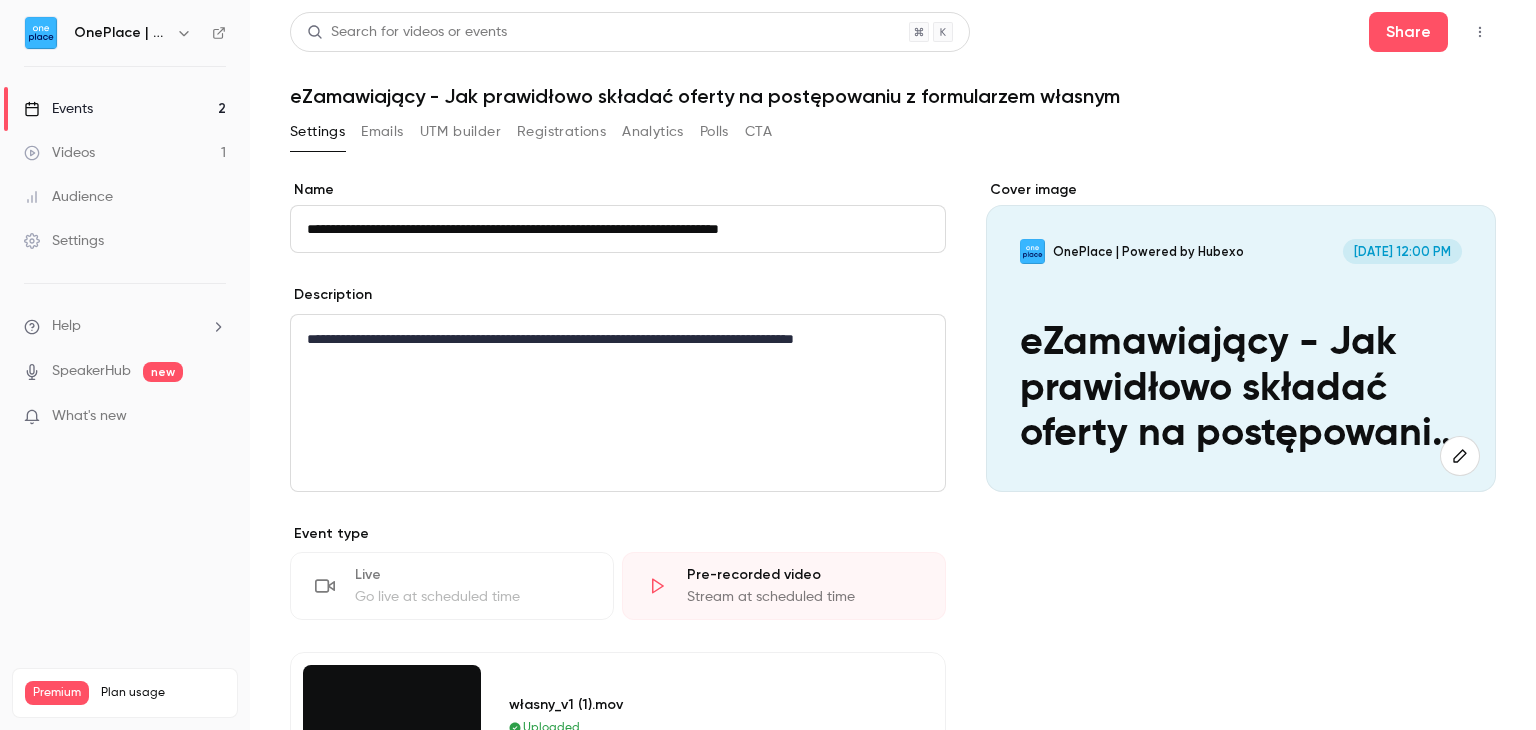 click on "Emails" at bounding box center (382, 132) 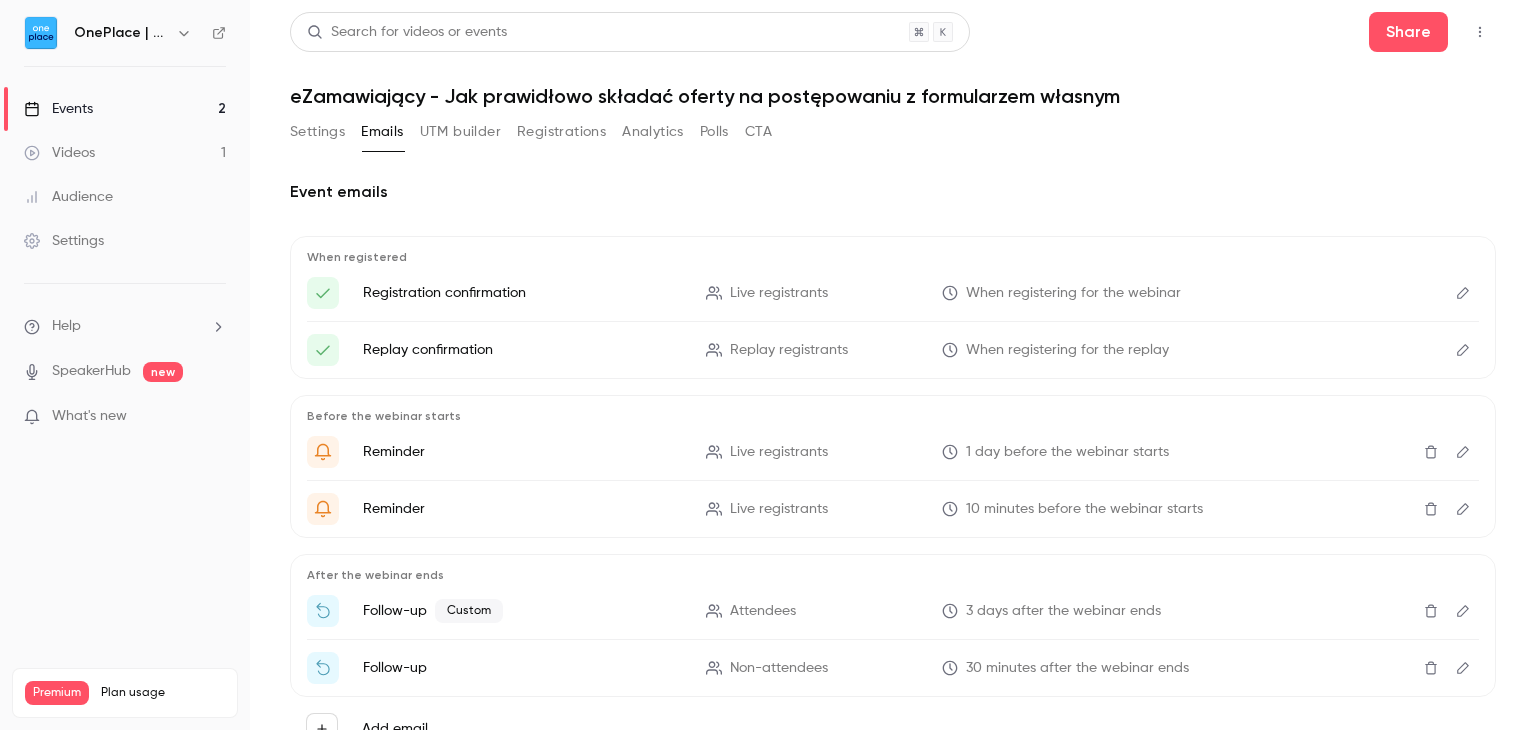 scroll, scrollTop: 82, scrollLeft: 0, axis: vertical 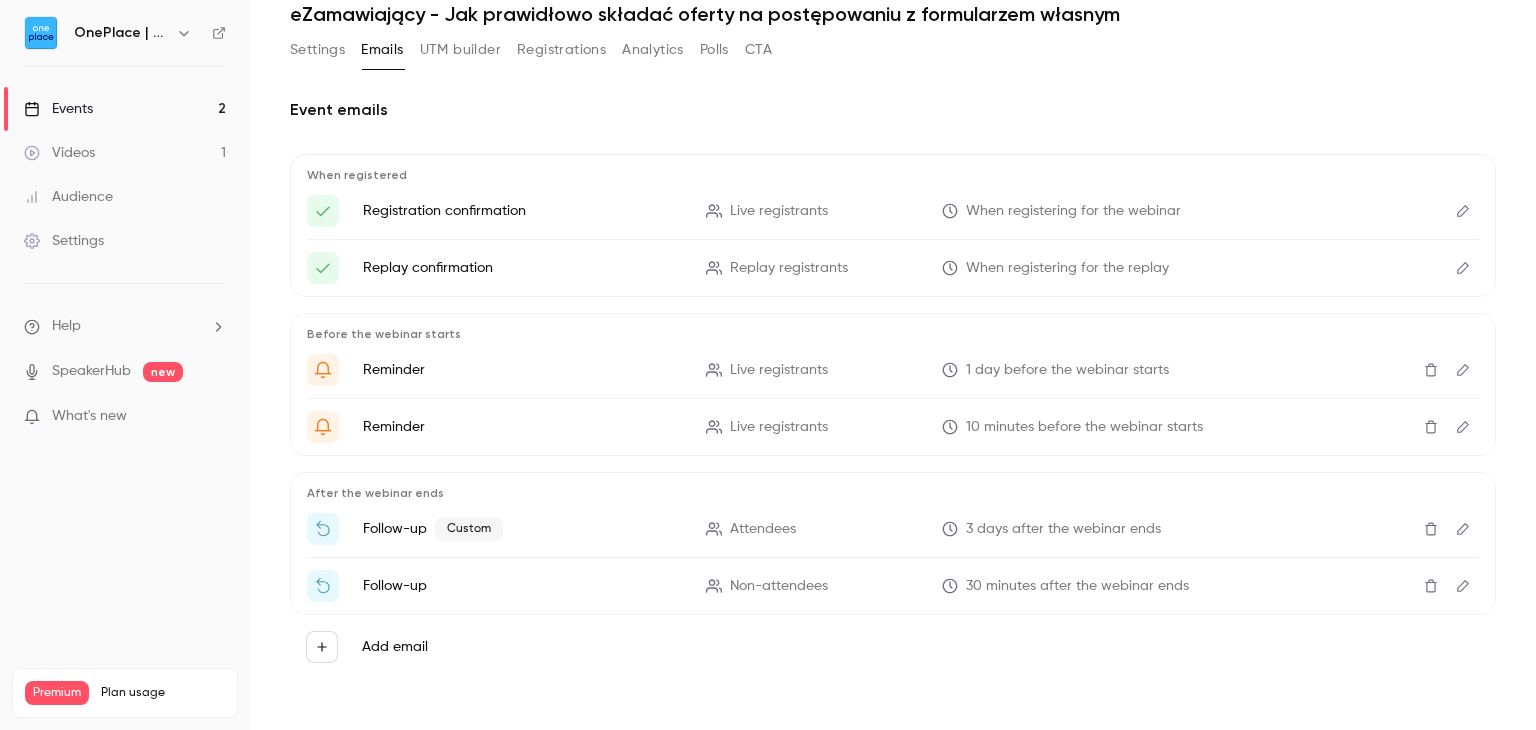 click 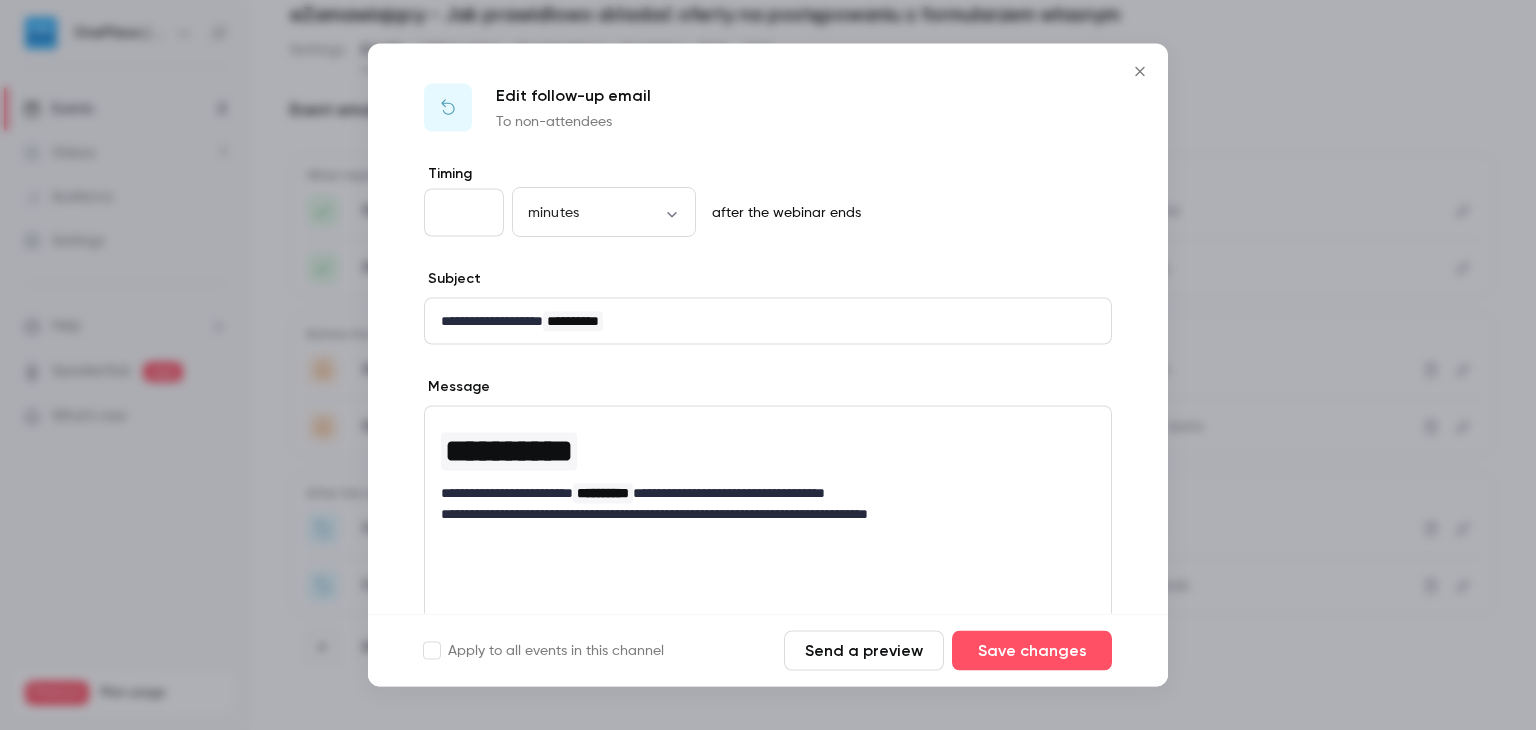click on "**" at bounding box center (464, 213) 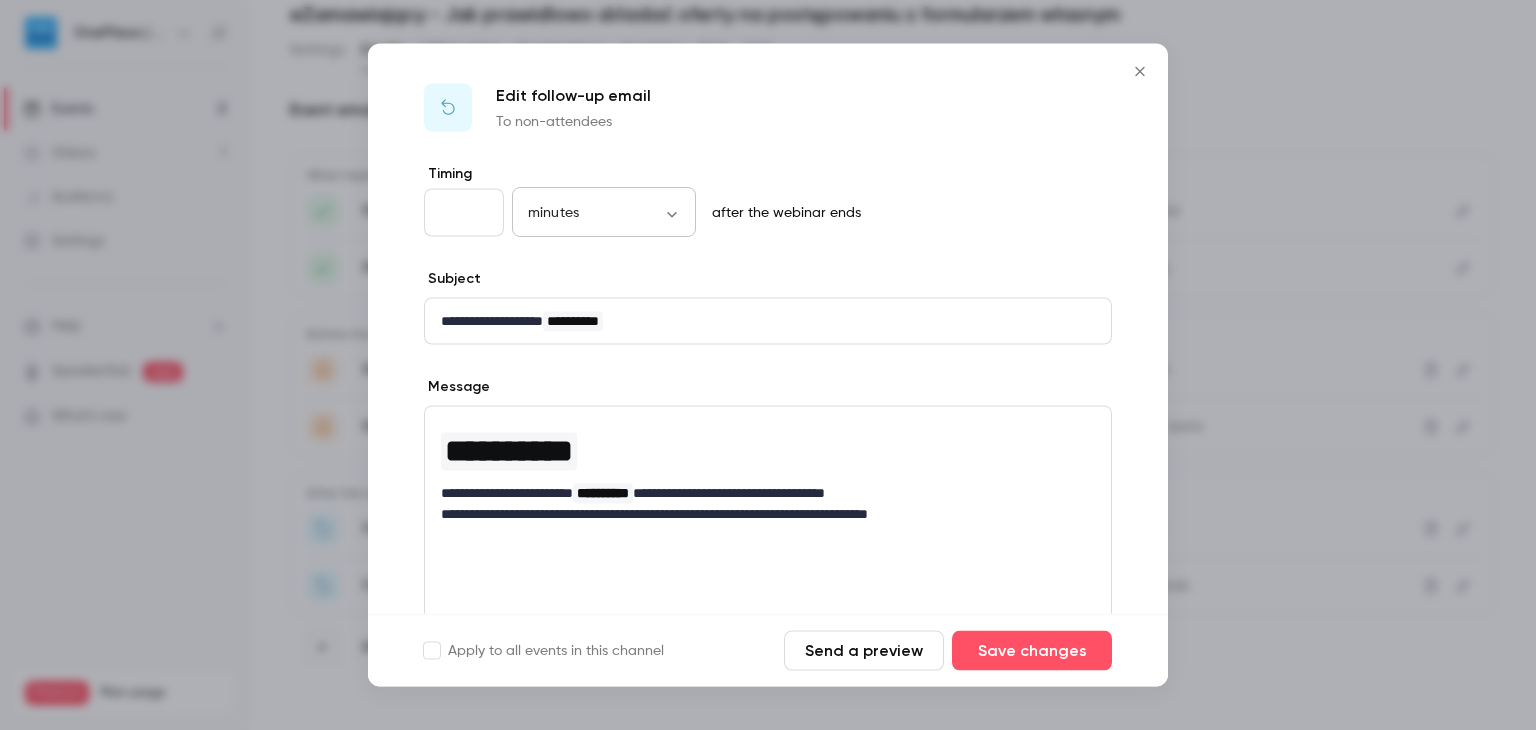 type on "*" 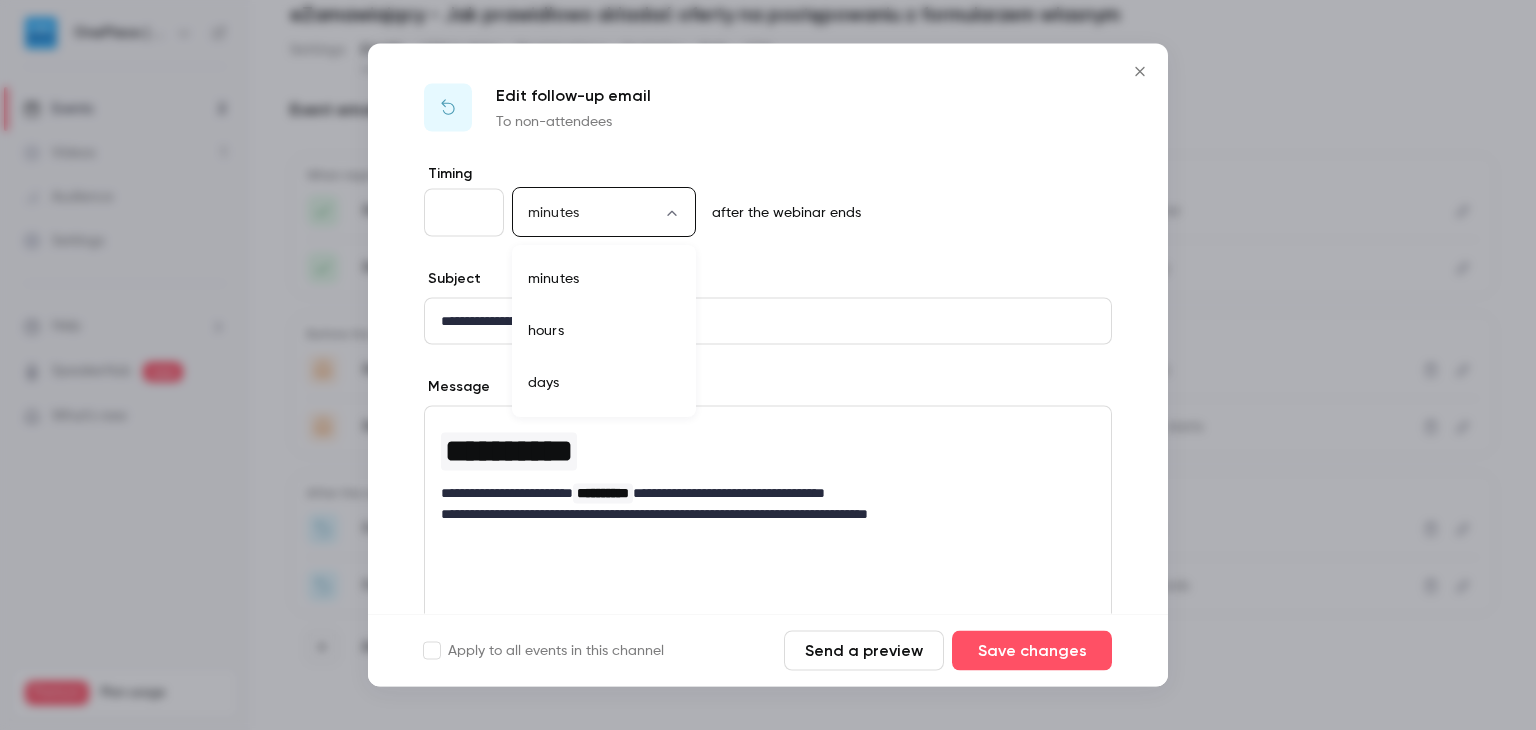 click on "days" at bounding box center (604, 383) 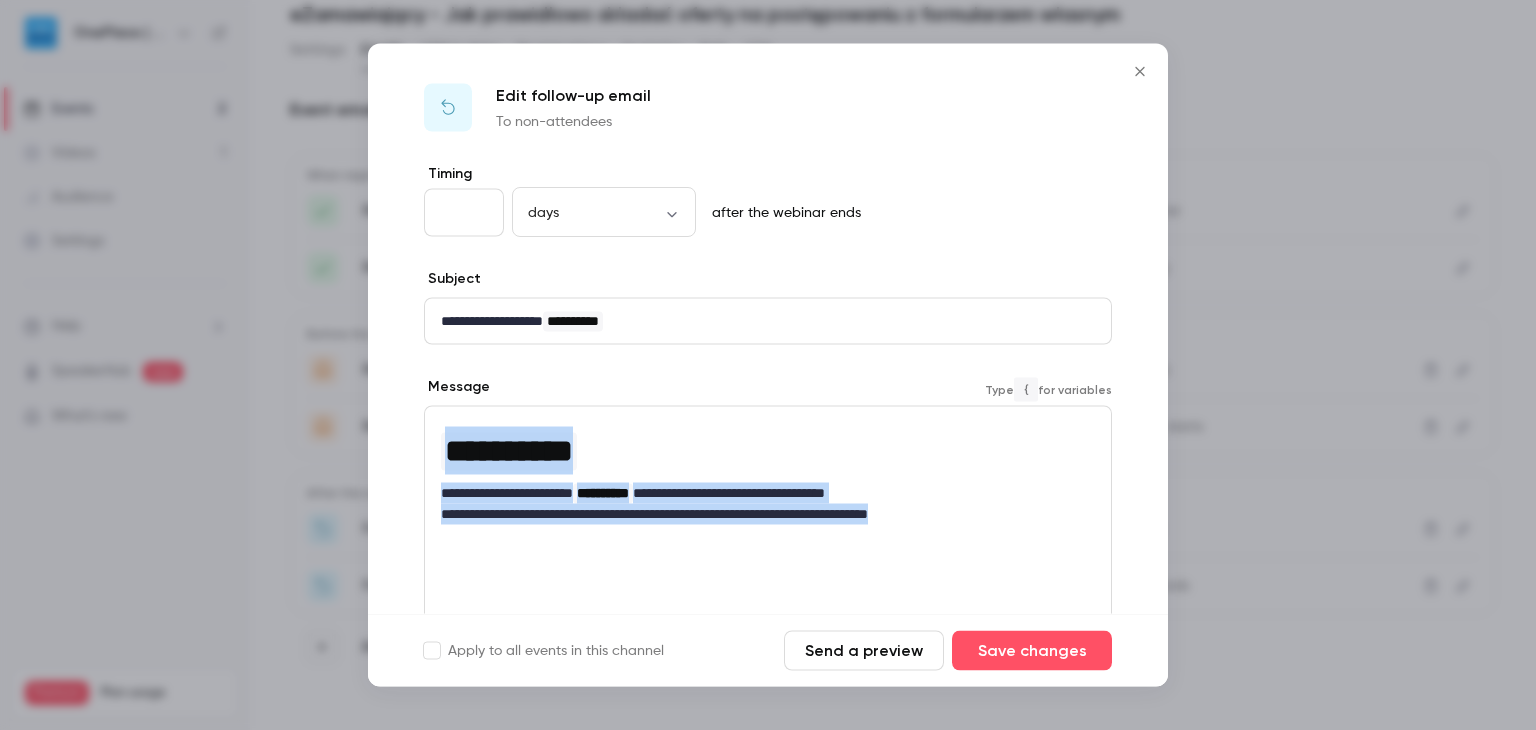 drag, startPoint x: 989, startPoint y: 515, endPoint x: 396, endPoint y: 436, distance: 598.2391 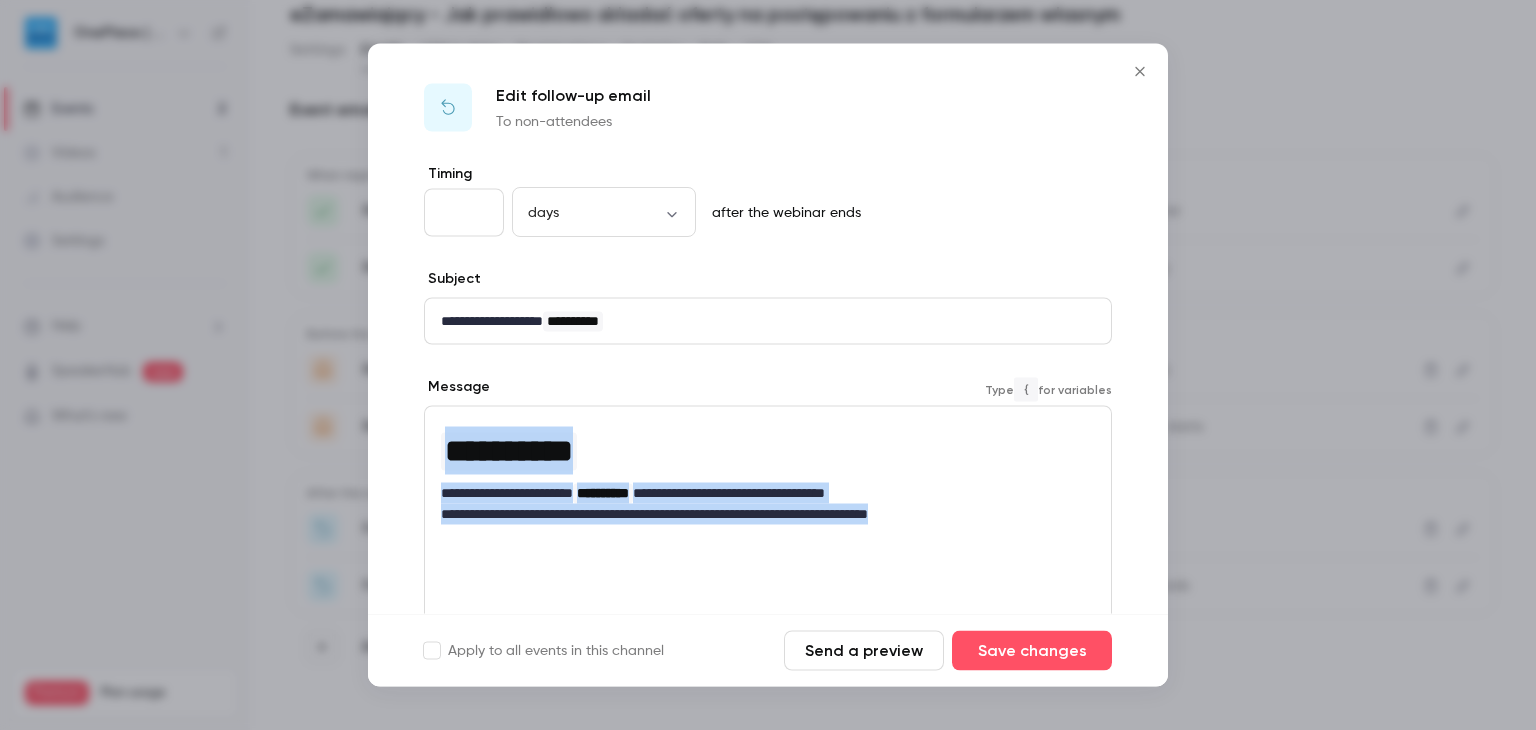 click on "**********" at bounding box center [768, 525] 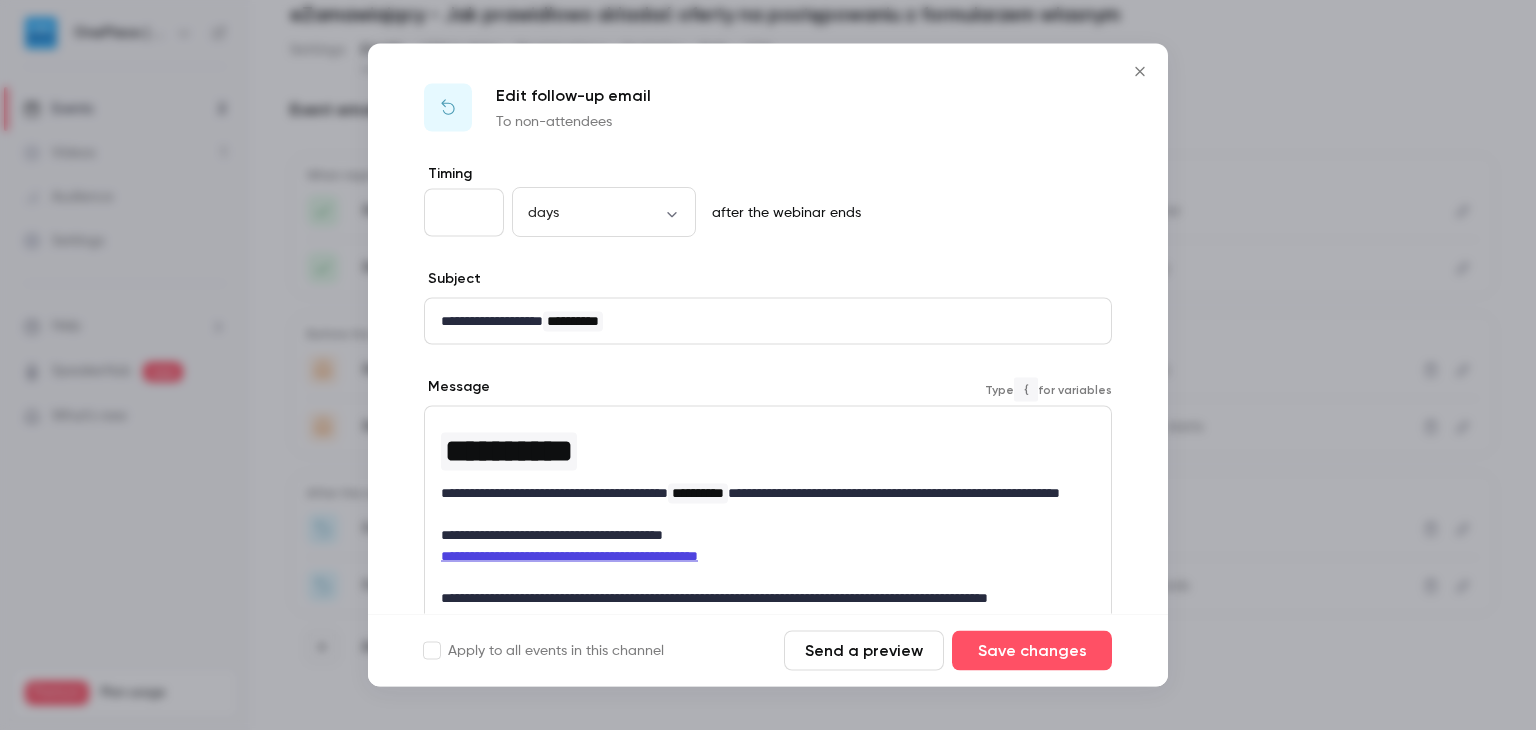 scroll, scrollTop: 0, scrollLeft: 0, axis: both 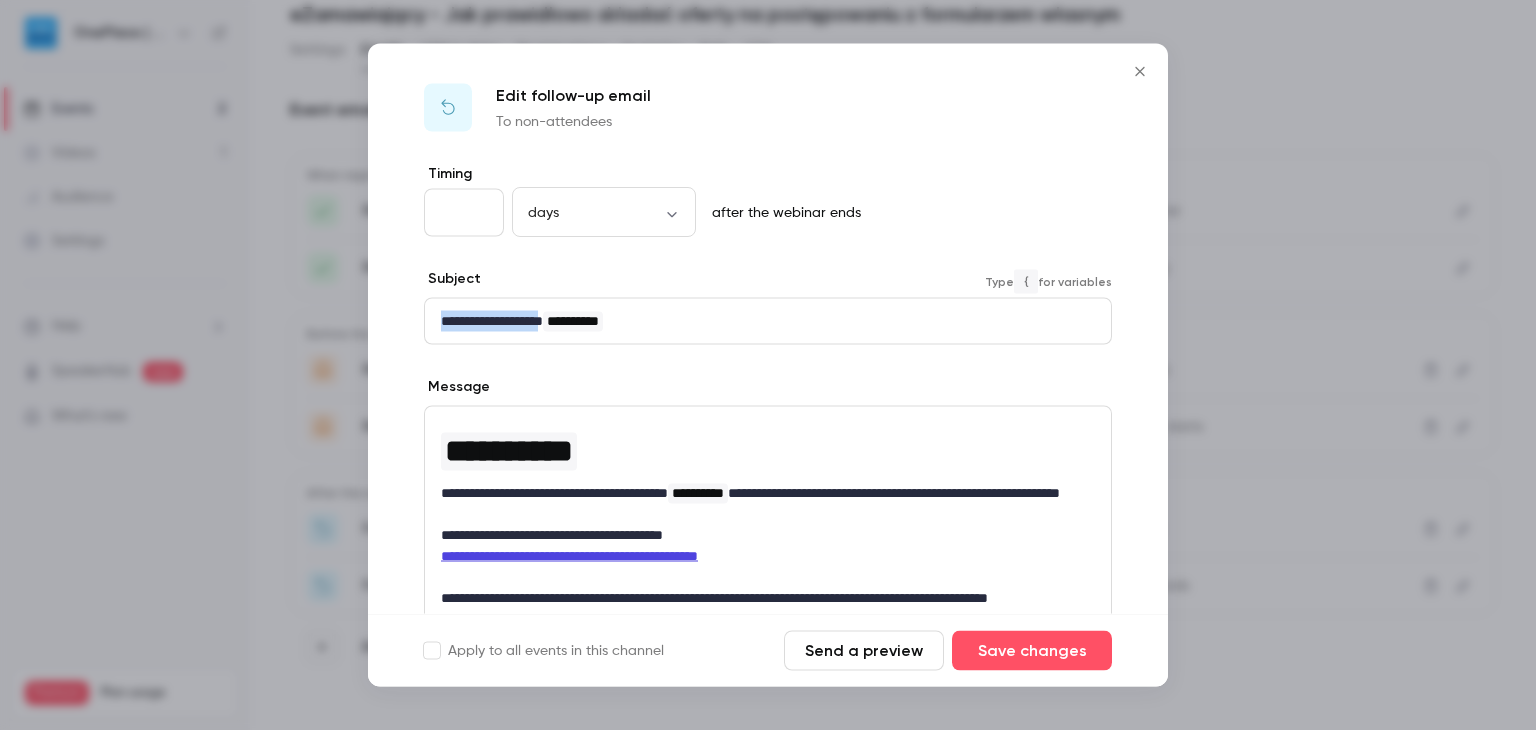 drag, startPoint x: 568, startPoint y: 322, endPoint x: 443, endPoint y: 326, distance: 125.06398 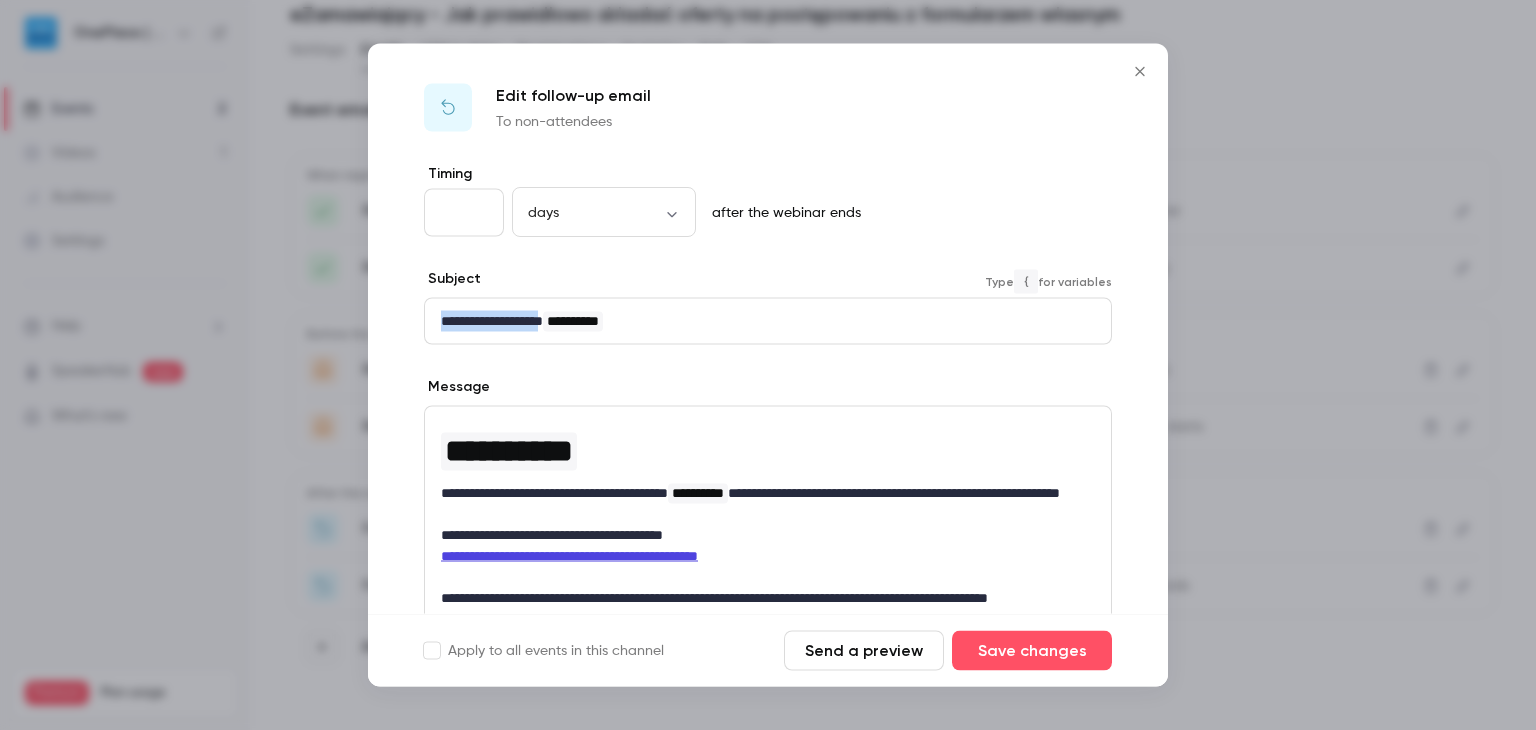 click on "**********" at bounding box center [760, 321] 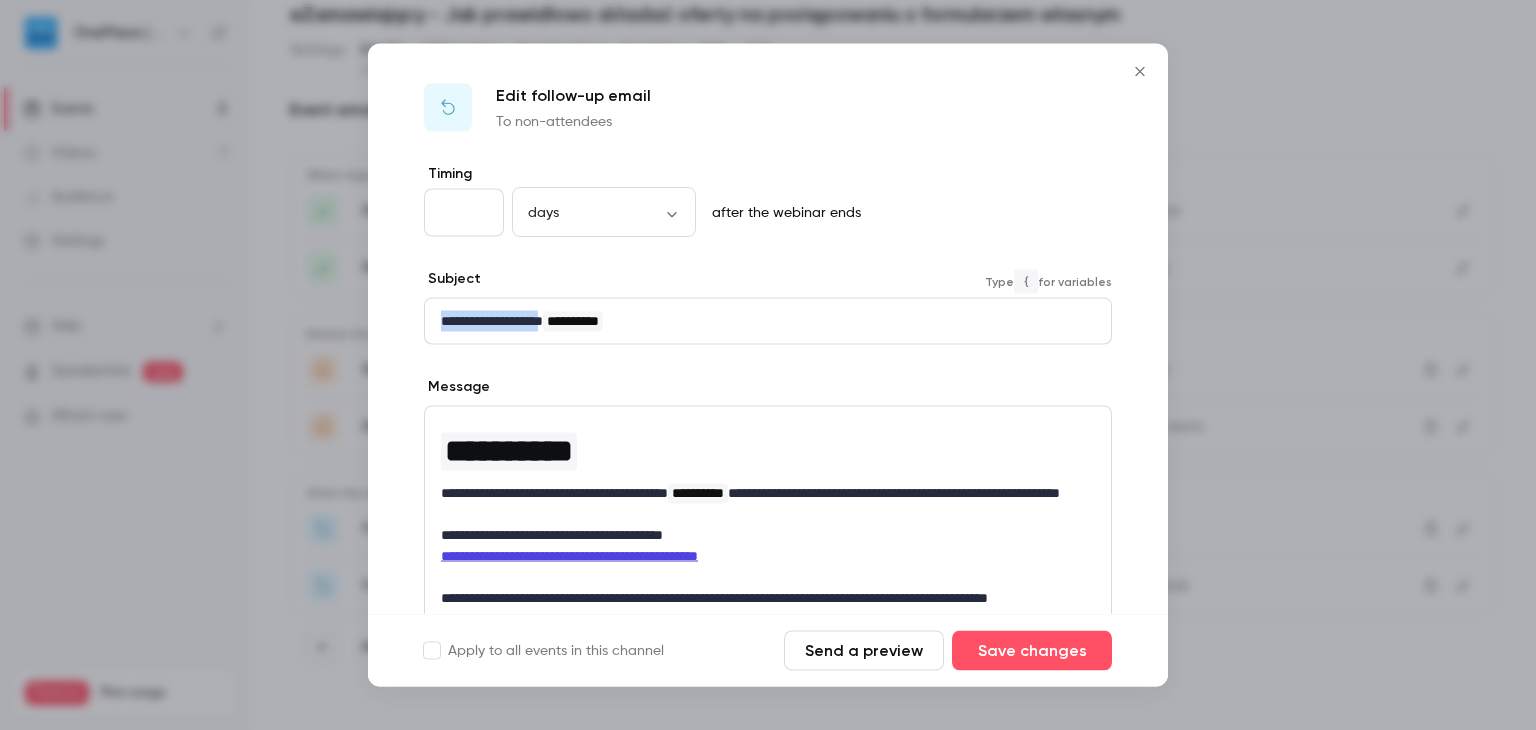 type 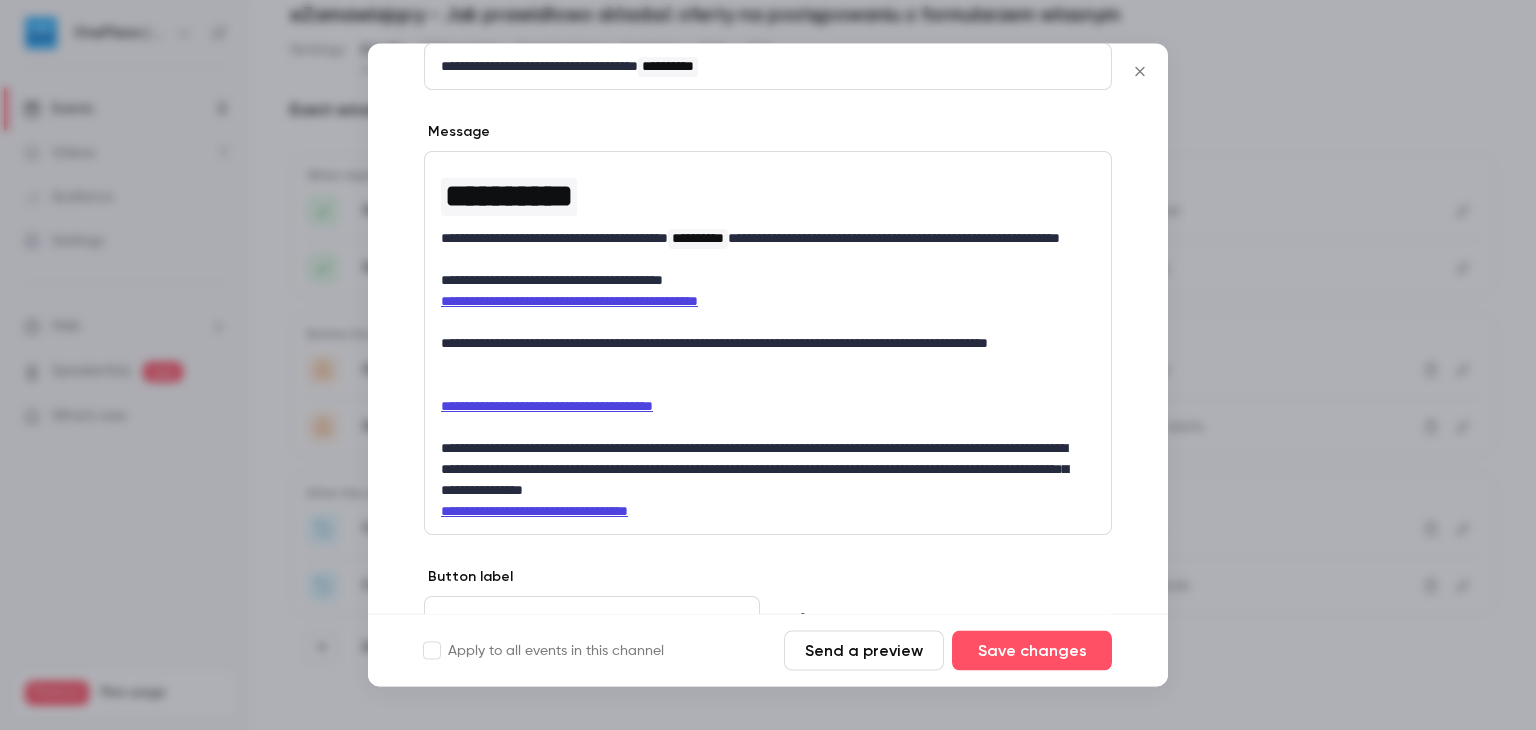 scroll, scrollTop: 355, scrollLeft: 0, axis: vertical 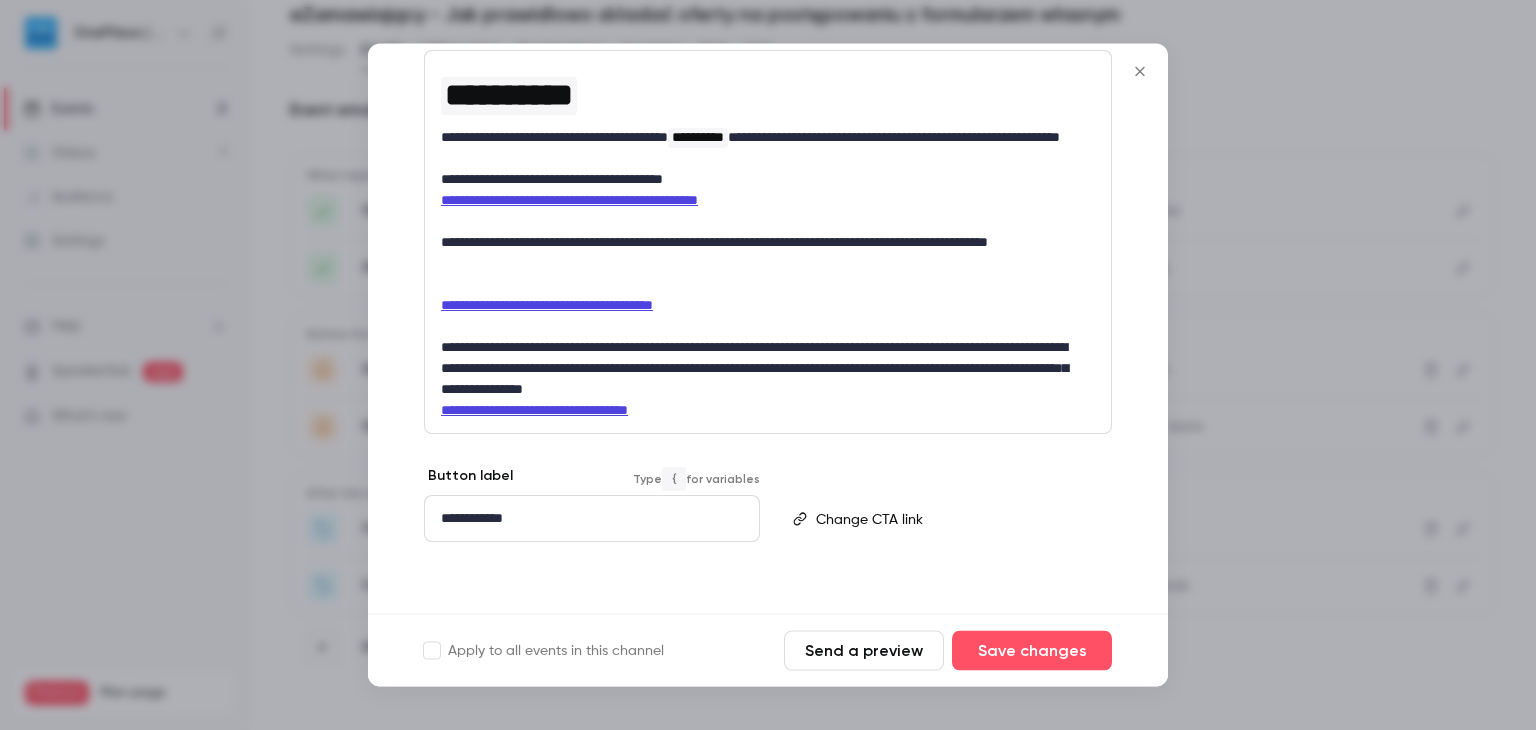 click on "**********" at bounding box center (588, 519) 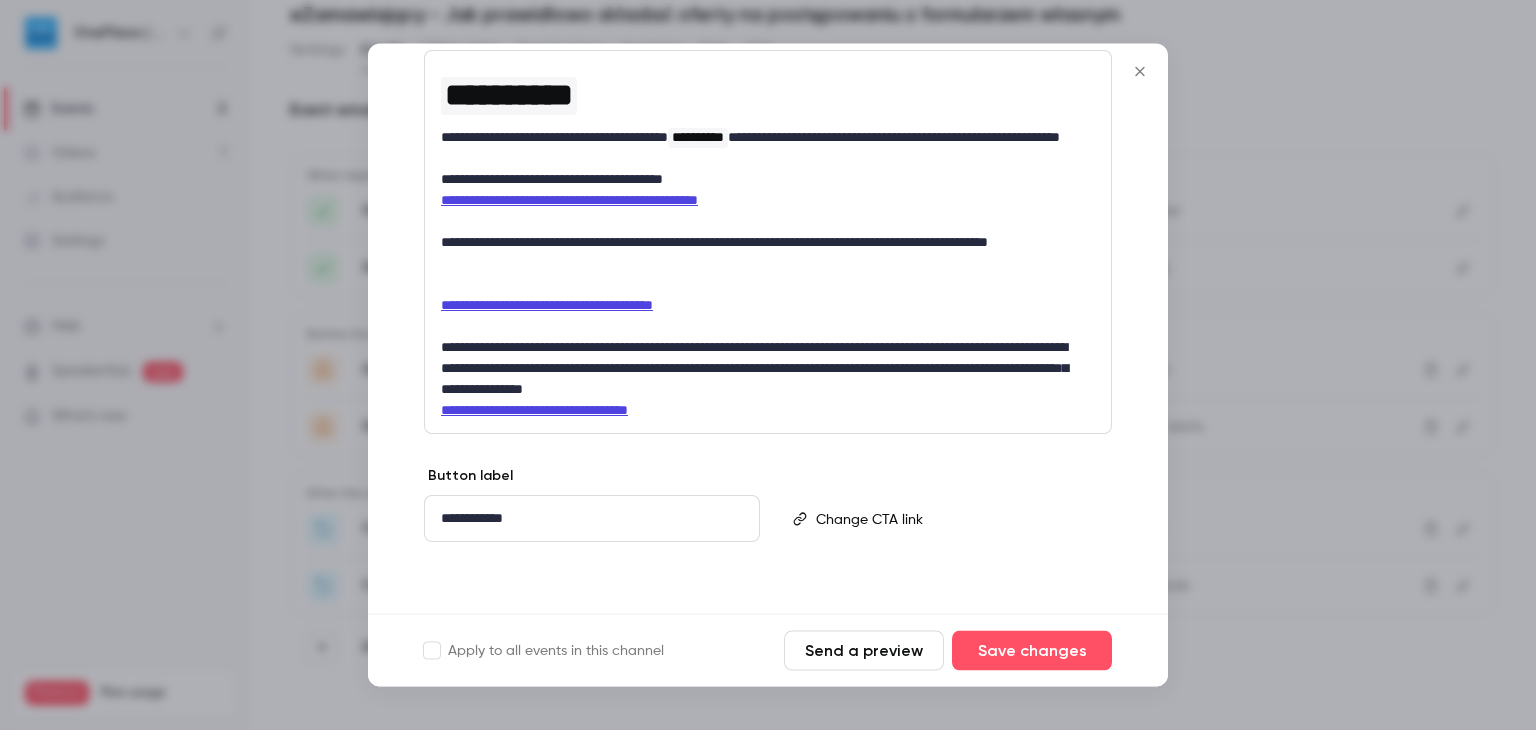 click on "**********" at bounding box center [768, 212] 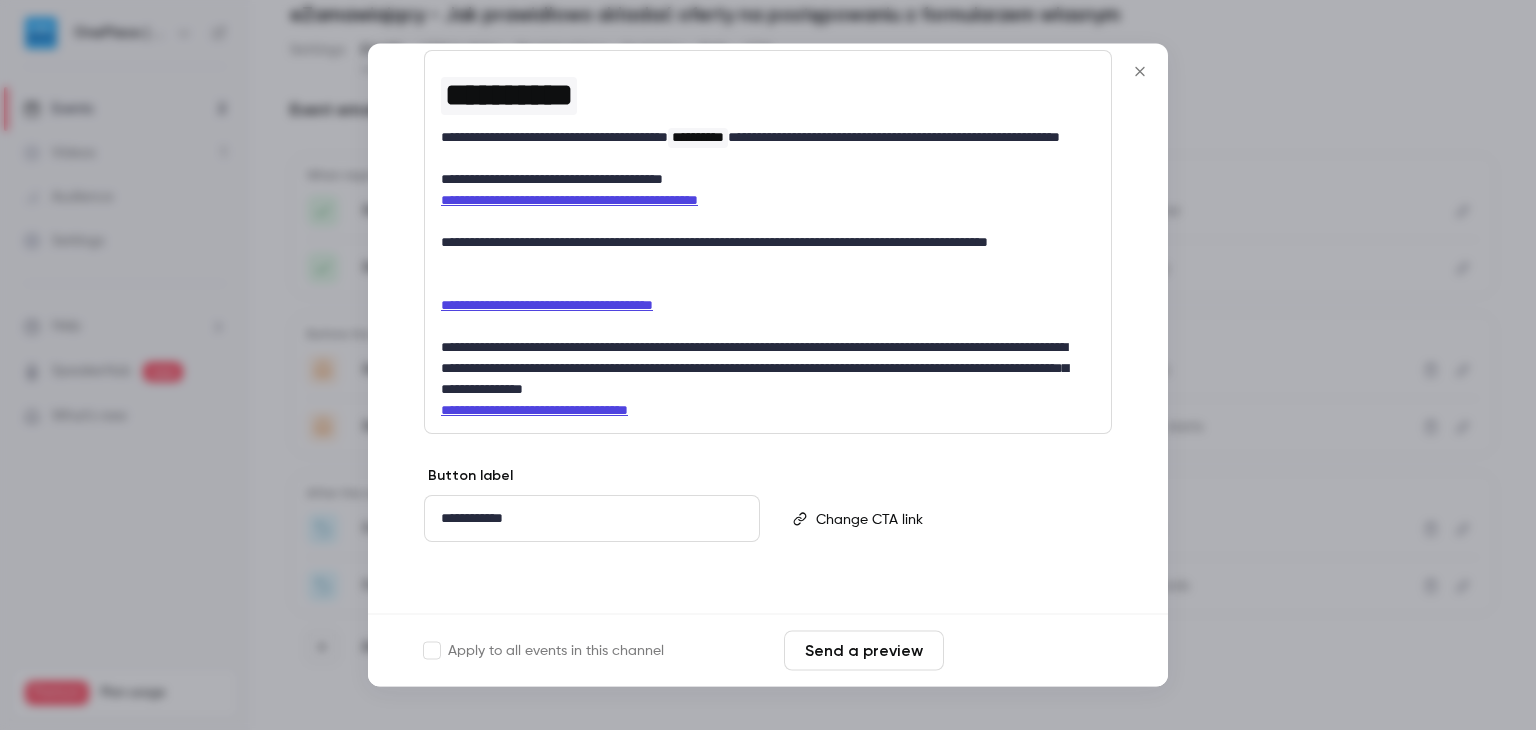 click on "Save changes" at bounding box center (1032, 651) 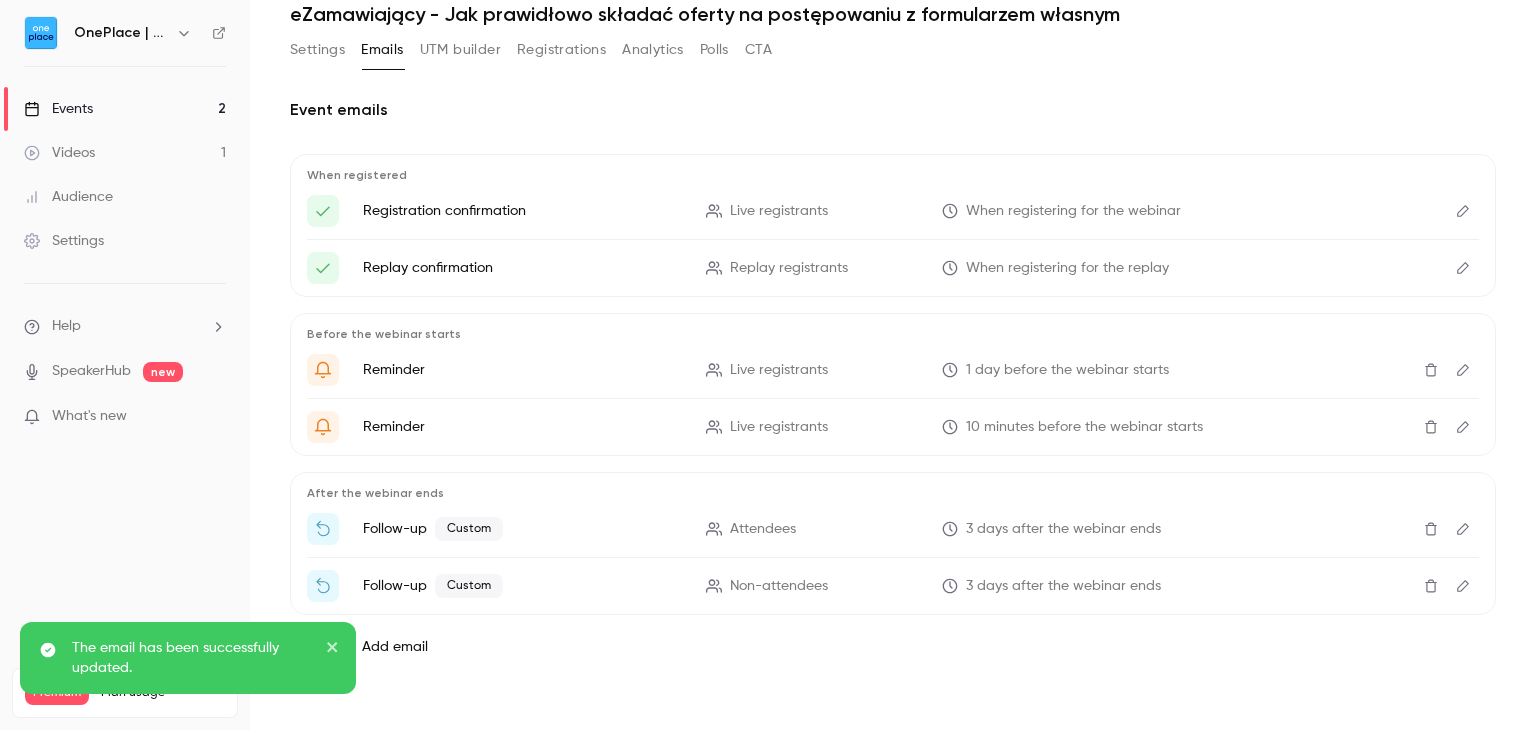 click on "Events 2" at bounding box center (125, 109) 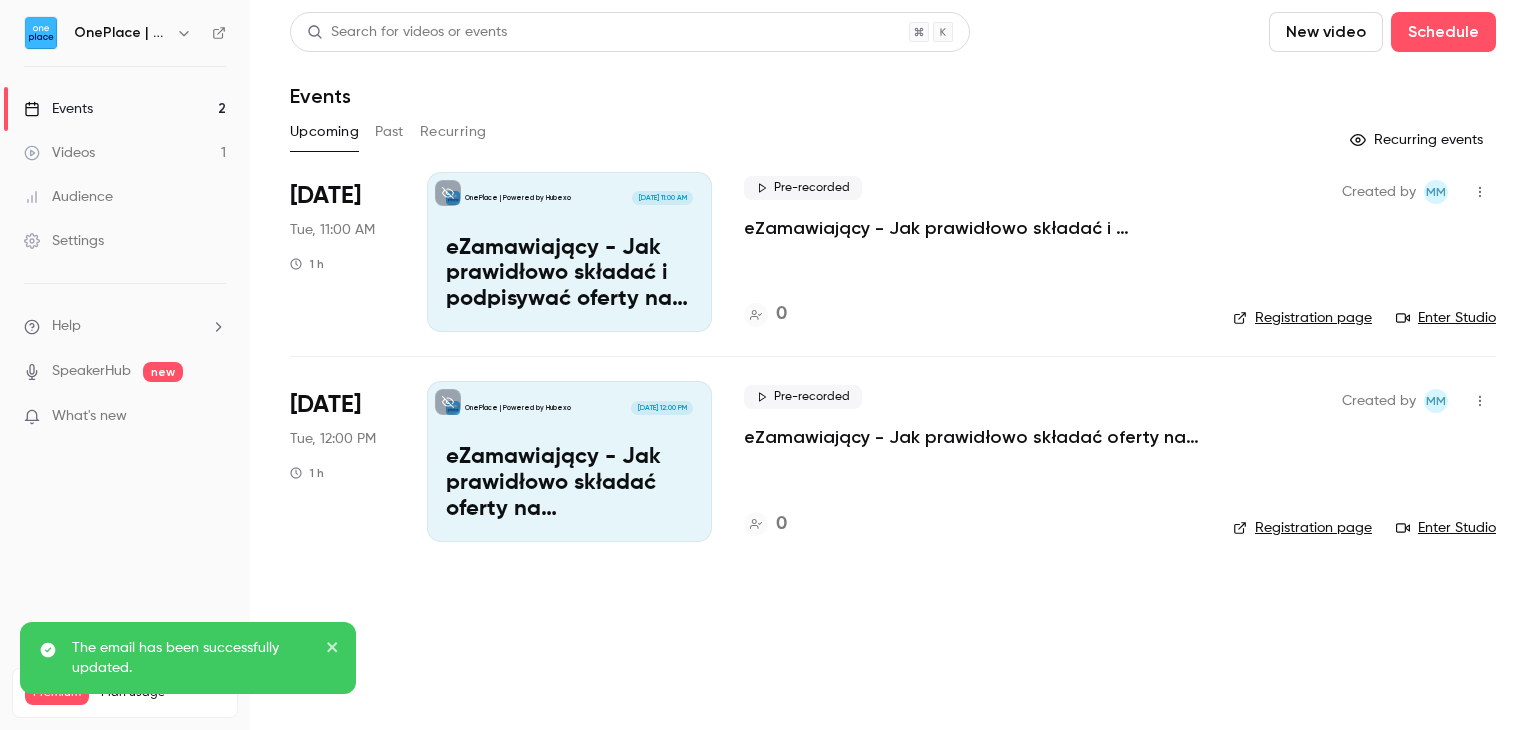 click on "eZamawiający - Jak prawidłowo składać oferty na postępowaniu z formularzem własnym" at bounding box center [569, 483] 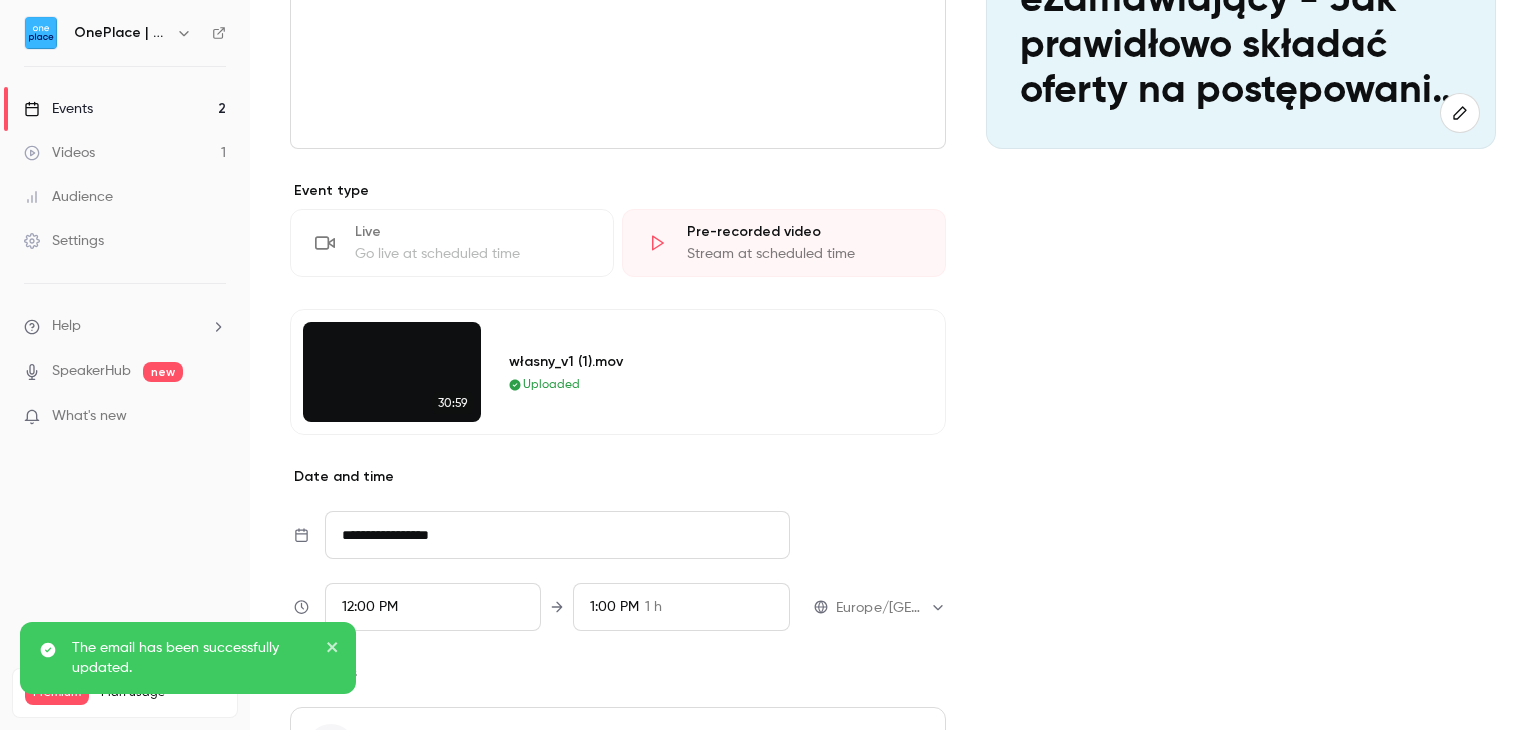 scroll, scrollTop: 68, scrollLeft: 0, axis: vertical 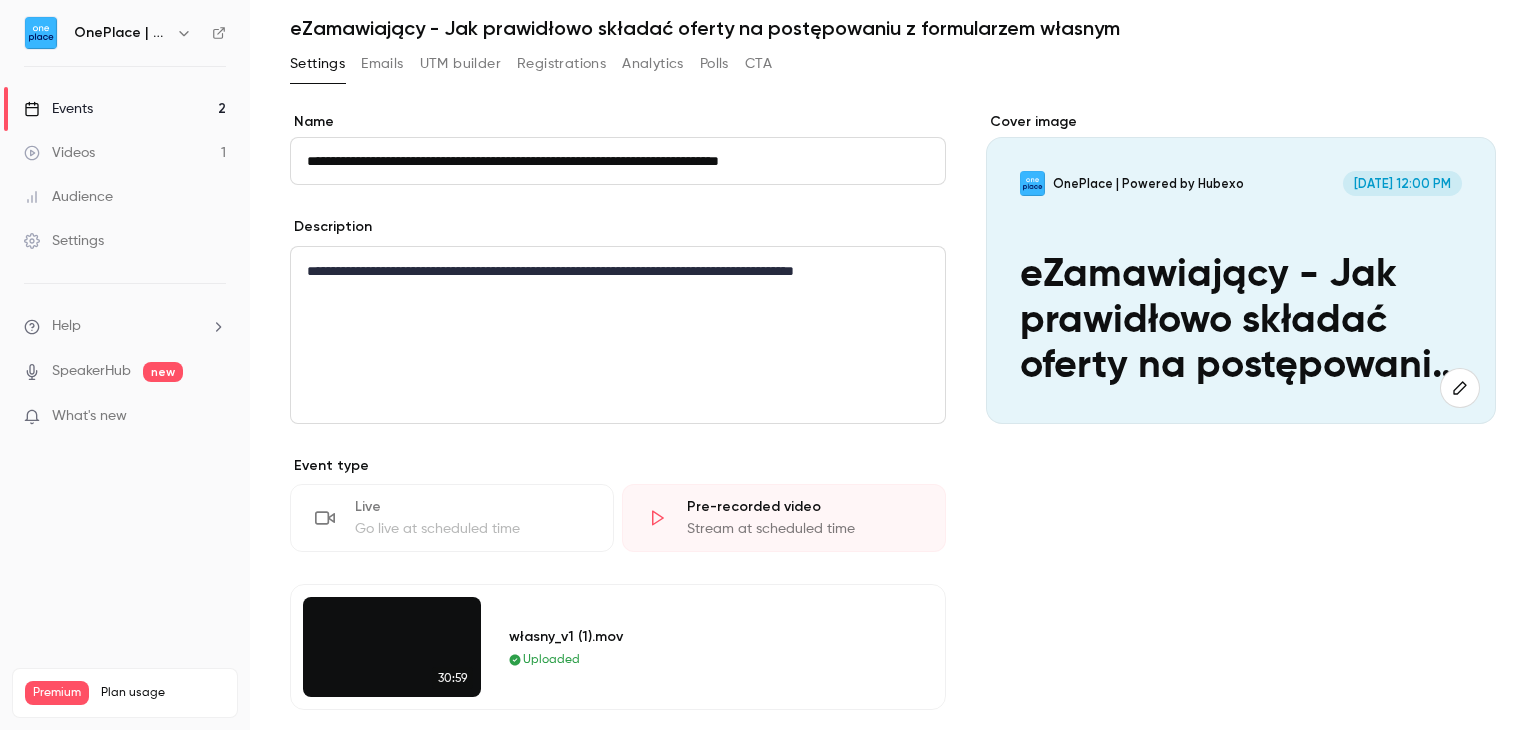 click on "Emails" at bounding box center [382, 64] 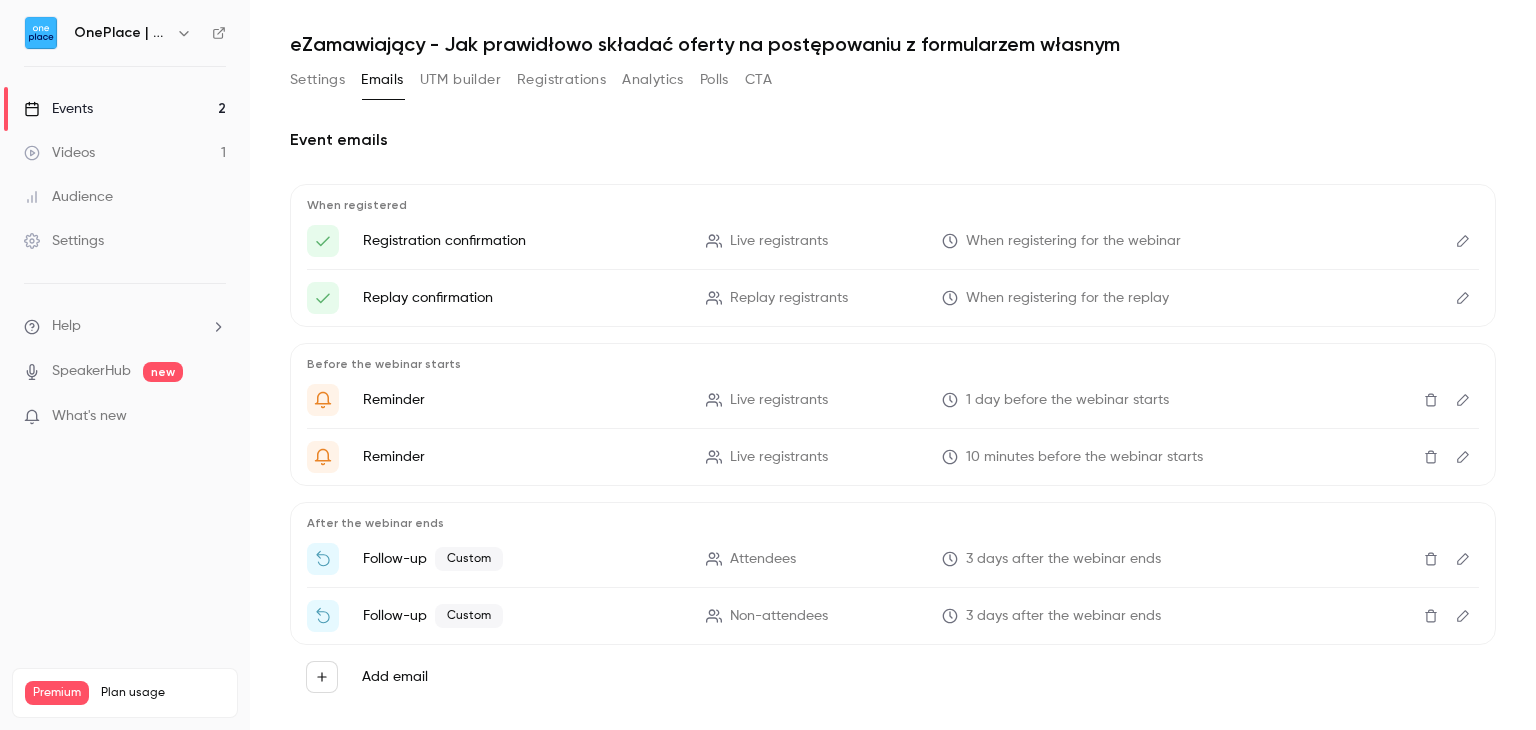 scroll, scrollTop: 82, scrollLeft: 0, axis: vertical 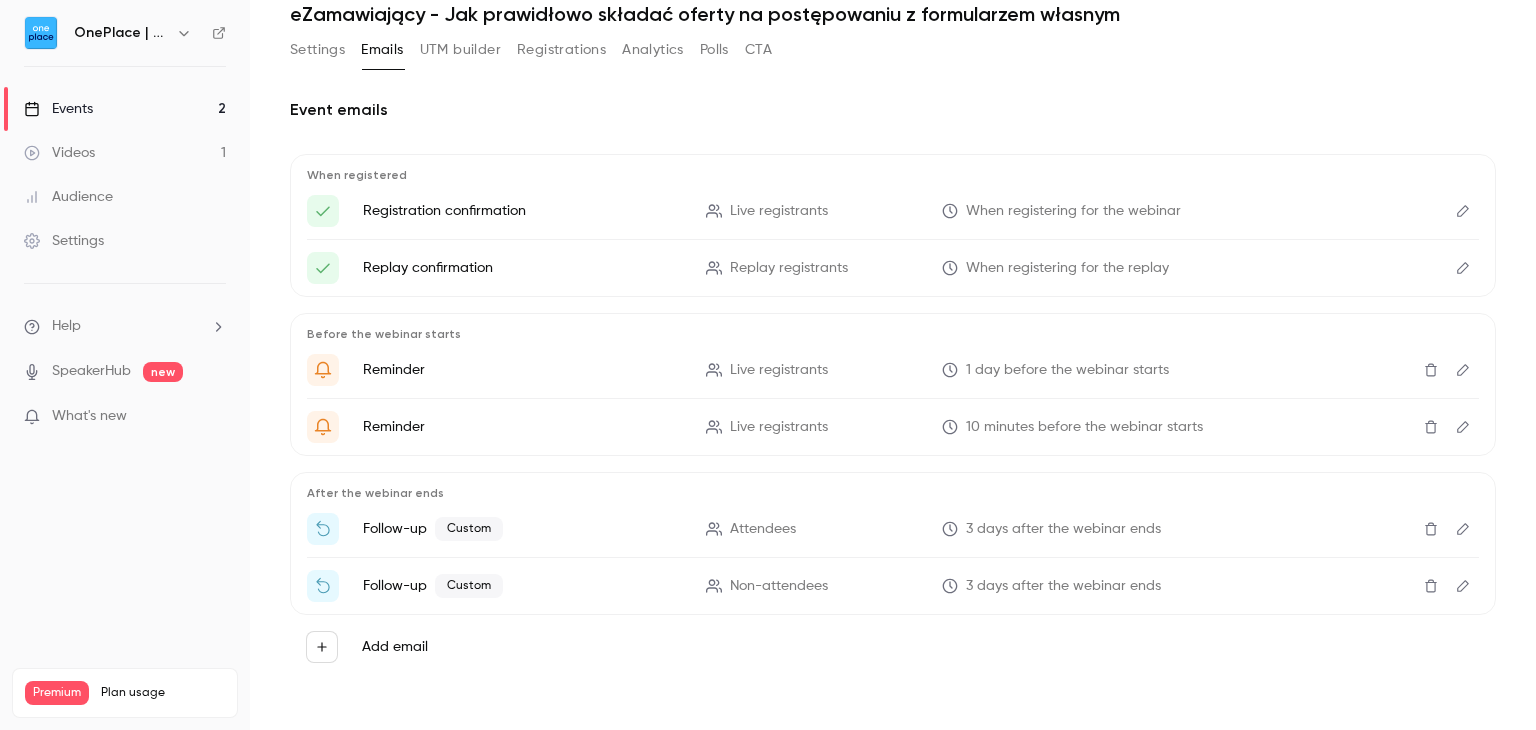 click 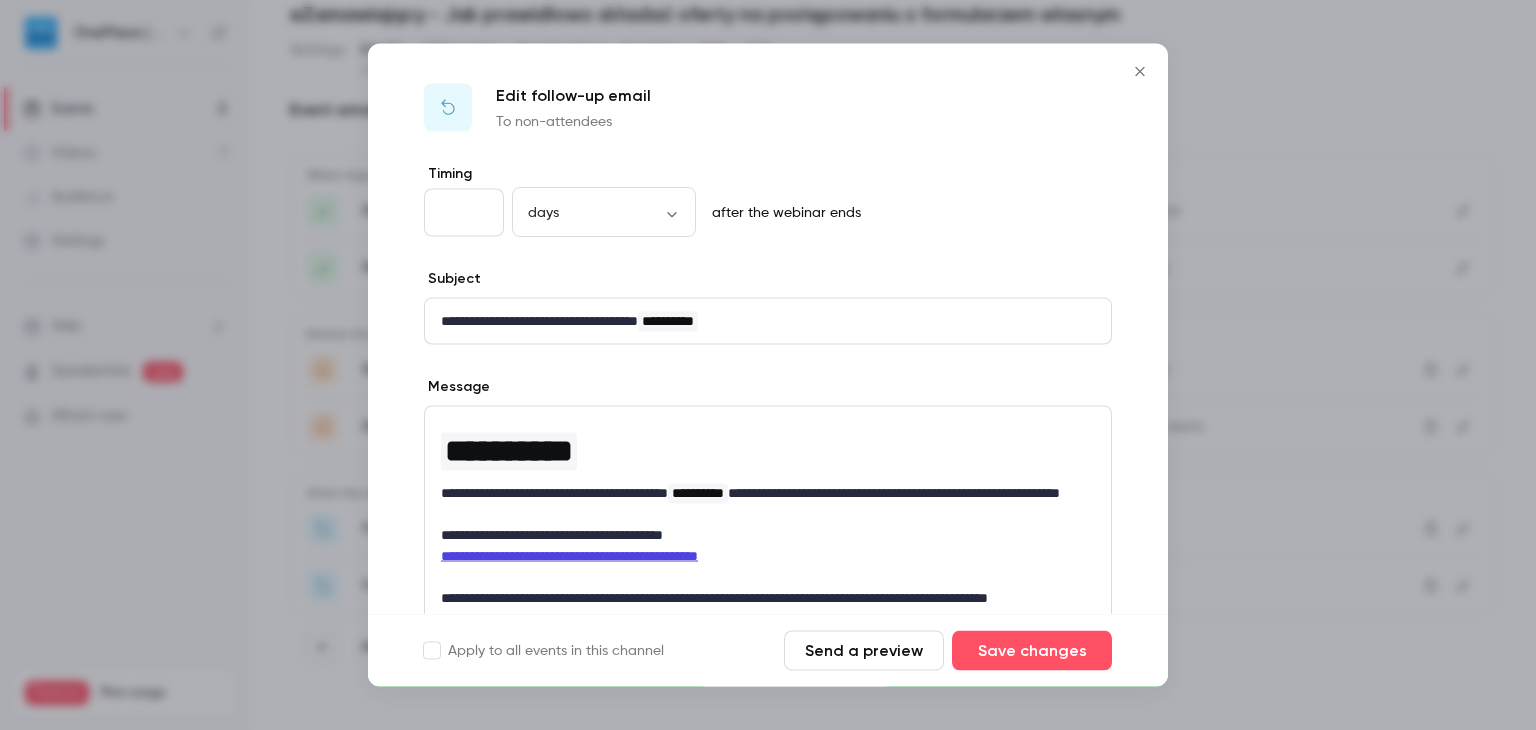 click 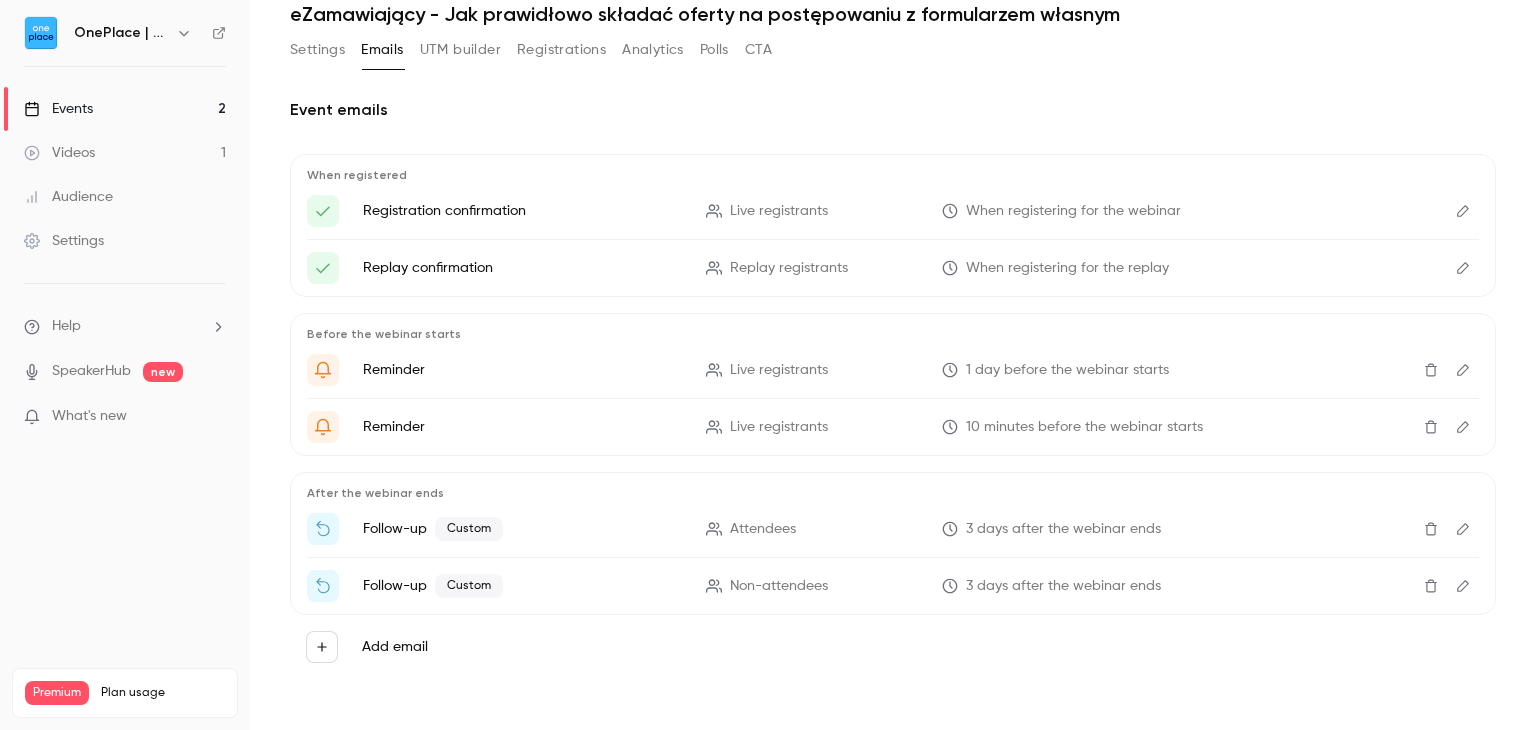 click on "Events 2" at bounding box center (125, 109) 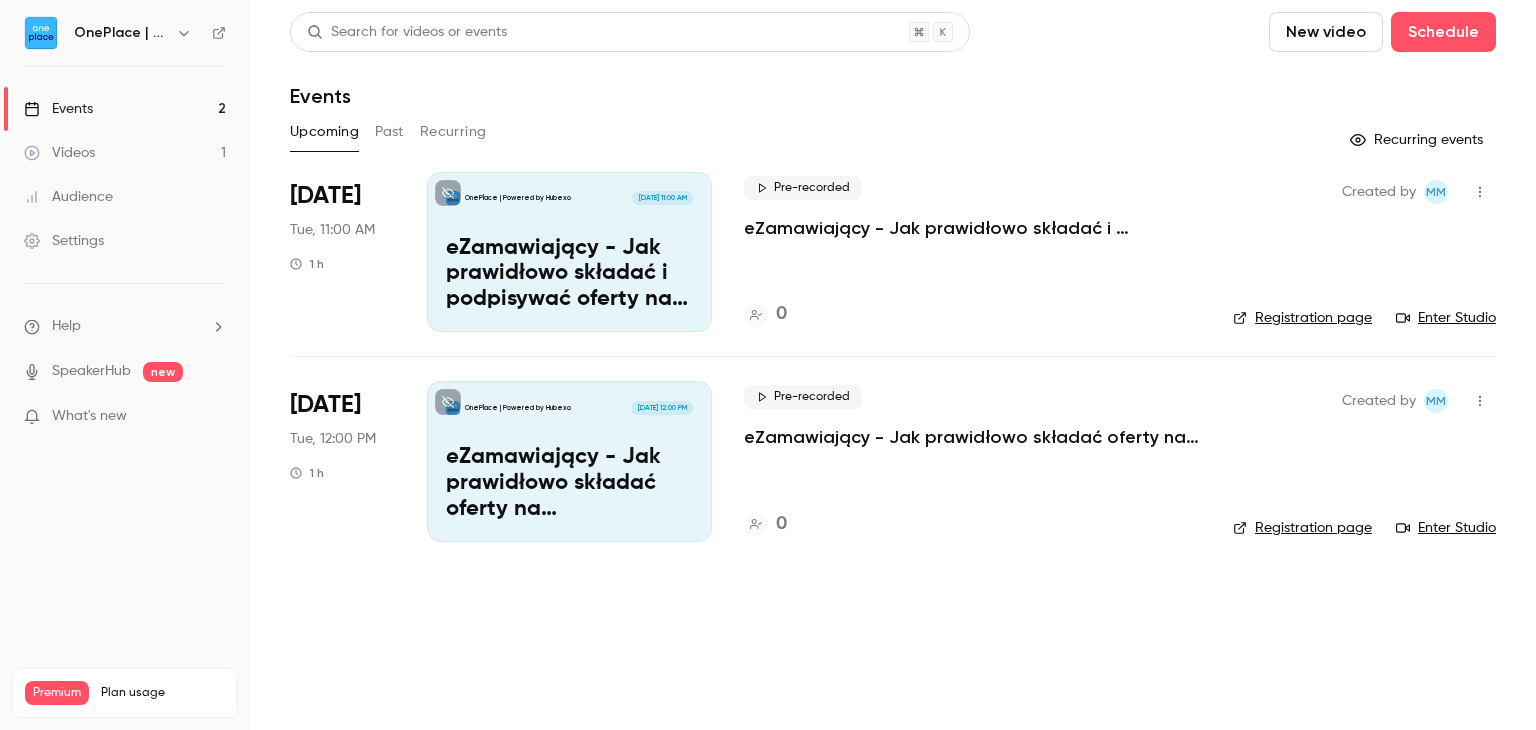 click on "eZamawiający - Jak prawidłowo składać i podpisywać oferty na postępowaniu z formularzem systemowym" at bounding box center (569, 274) 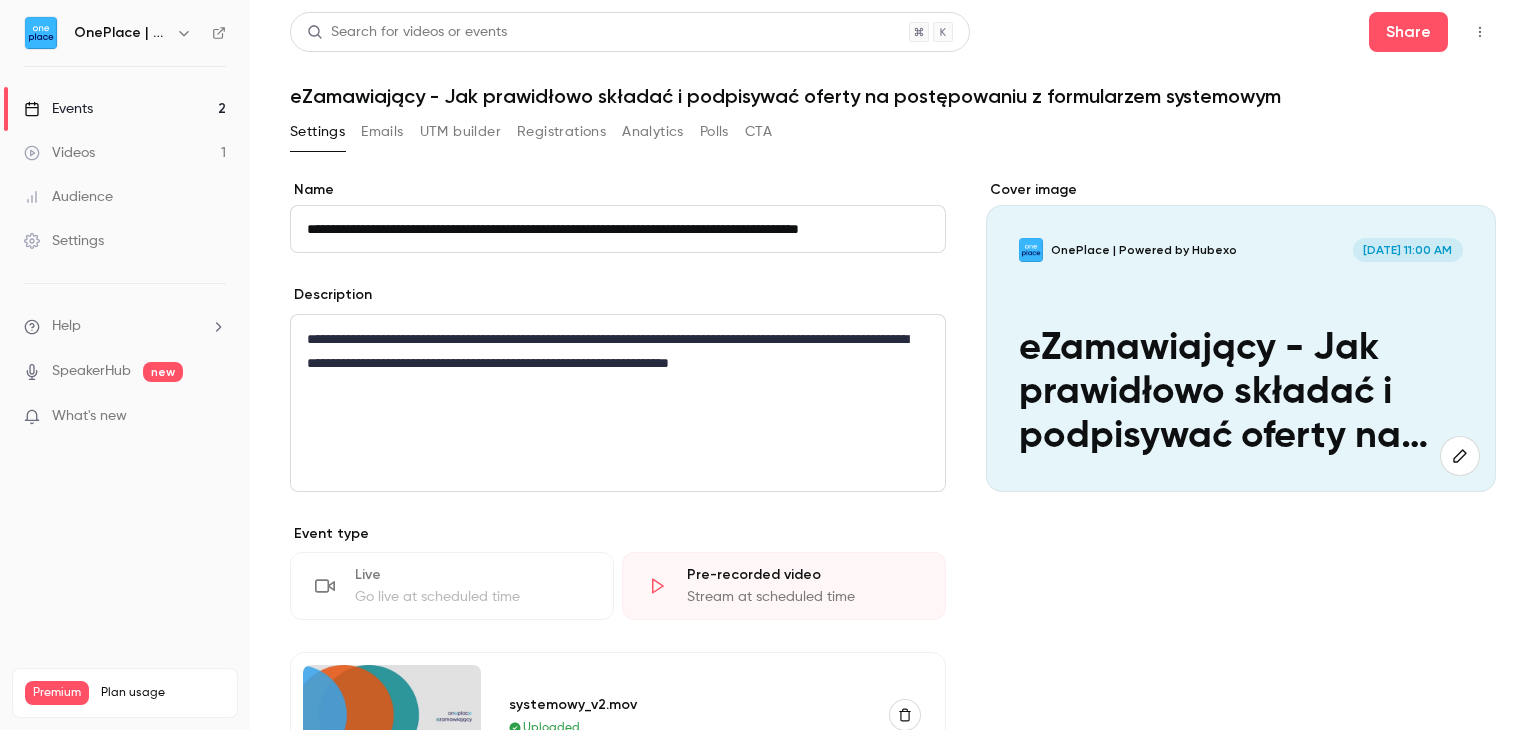 scroll, scrollTop: 0, scrollLeft: 76, axis: horizontal 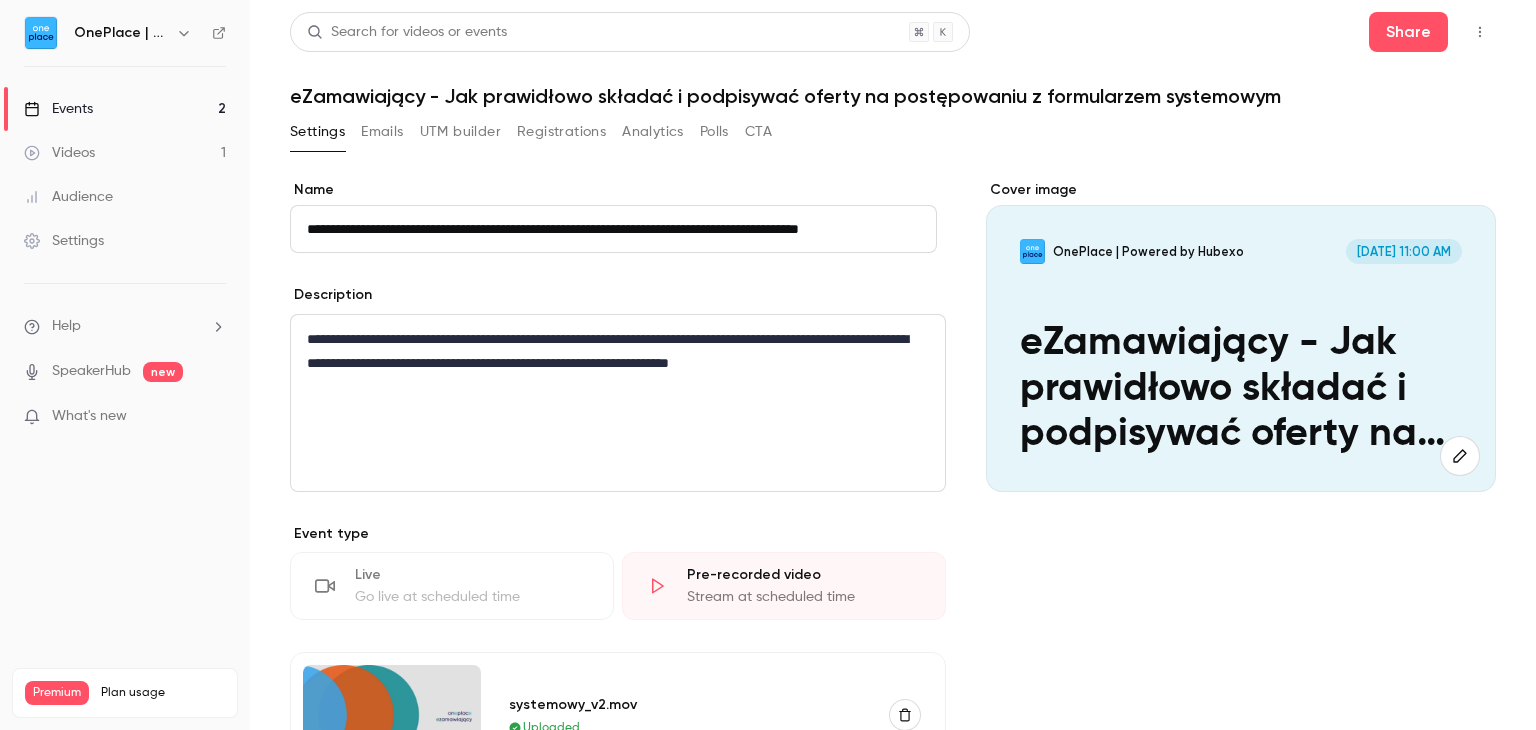 click on "Emails" at bounding box center (382, 132) 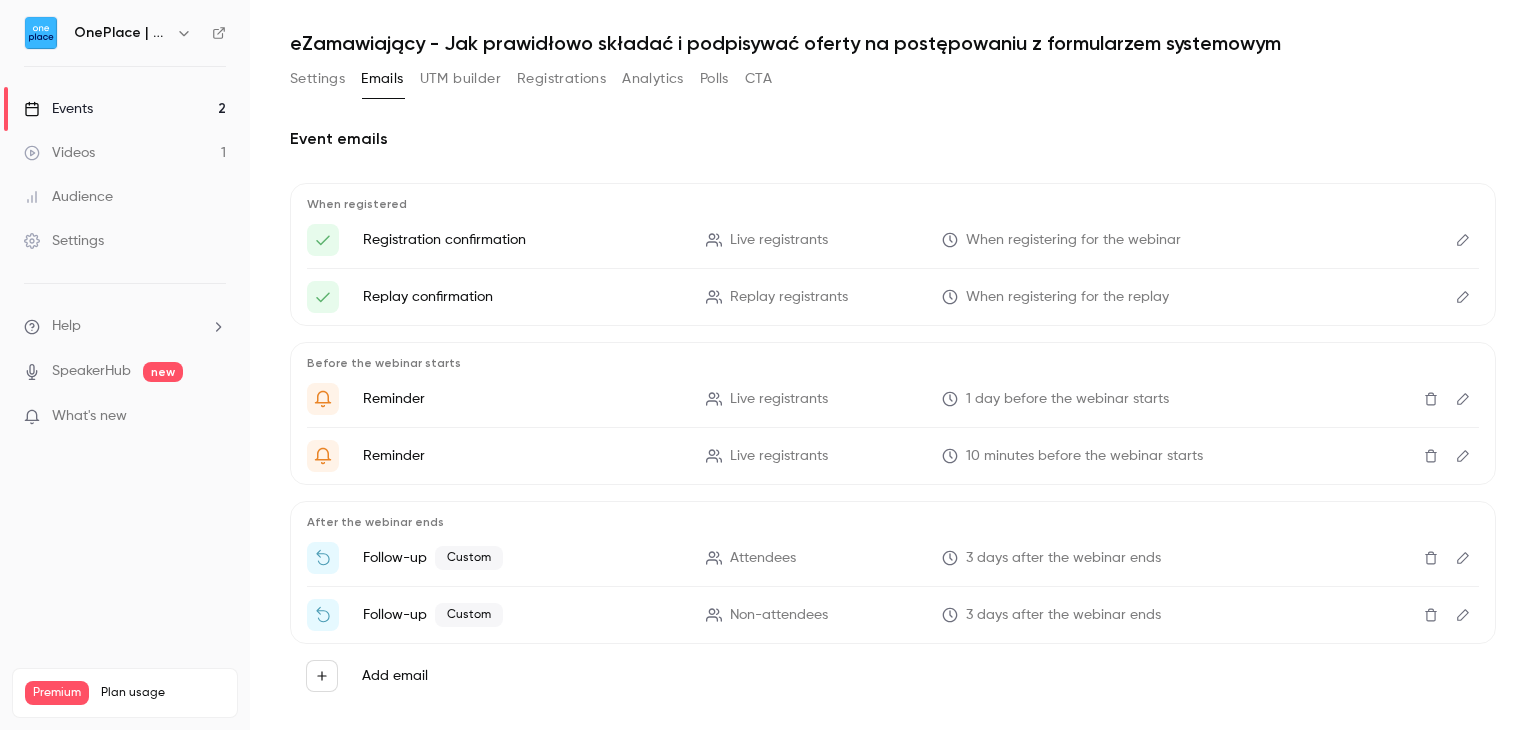 scroll, scrollTop: 82, scrollLeft: 0, axis: vertical 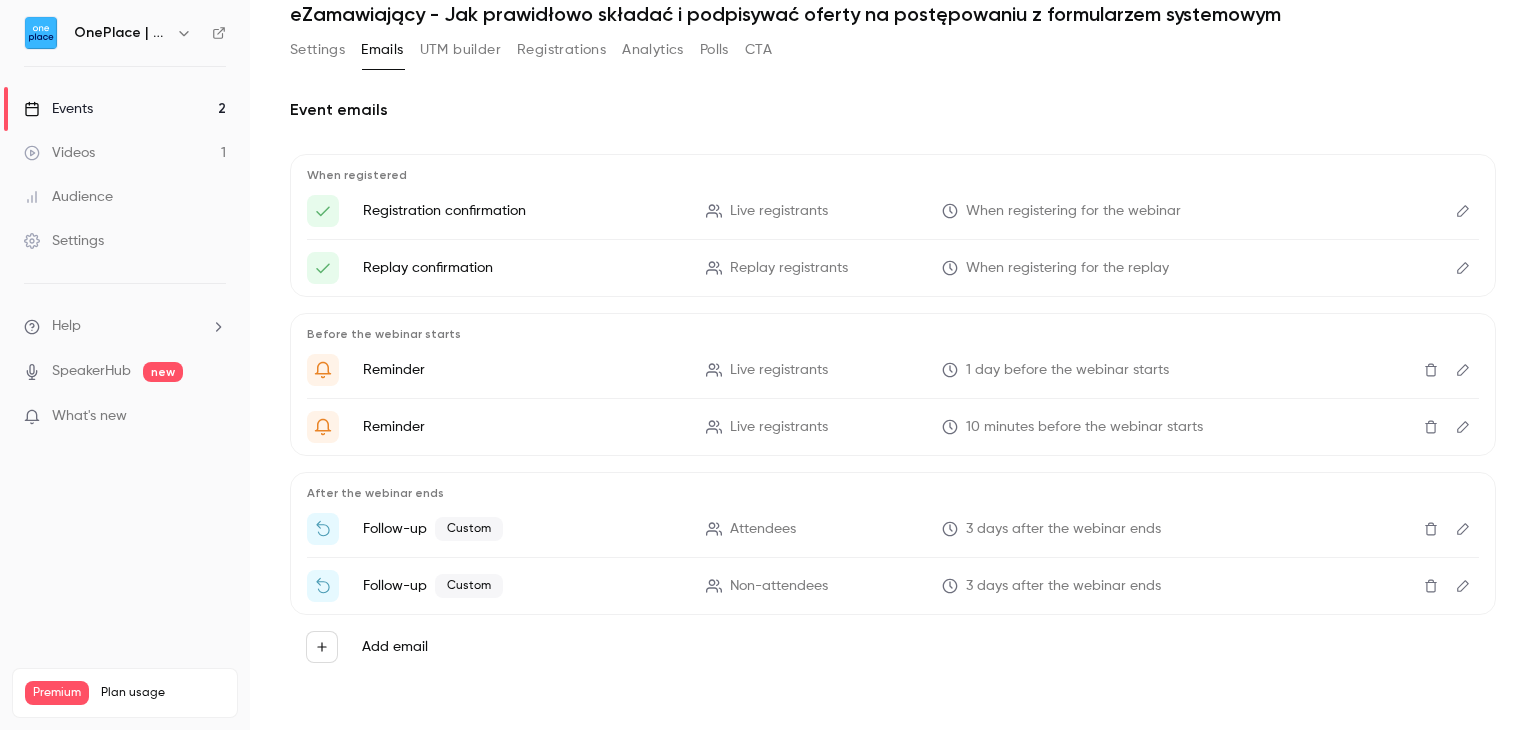 click 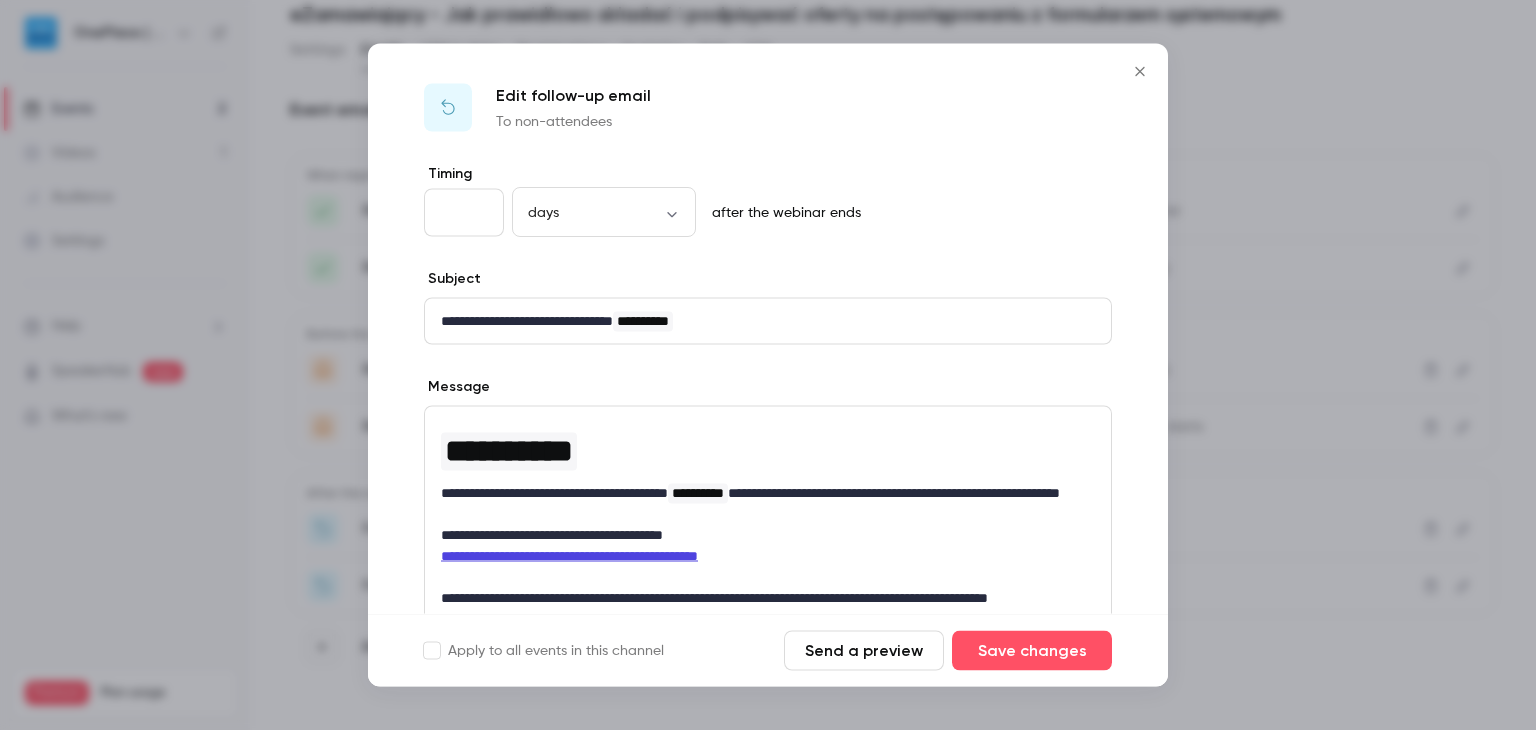 click 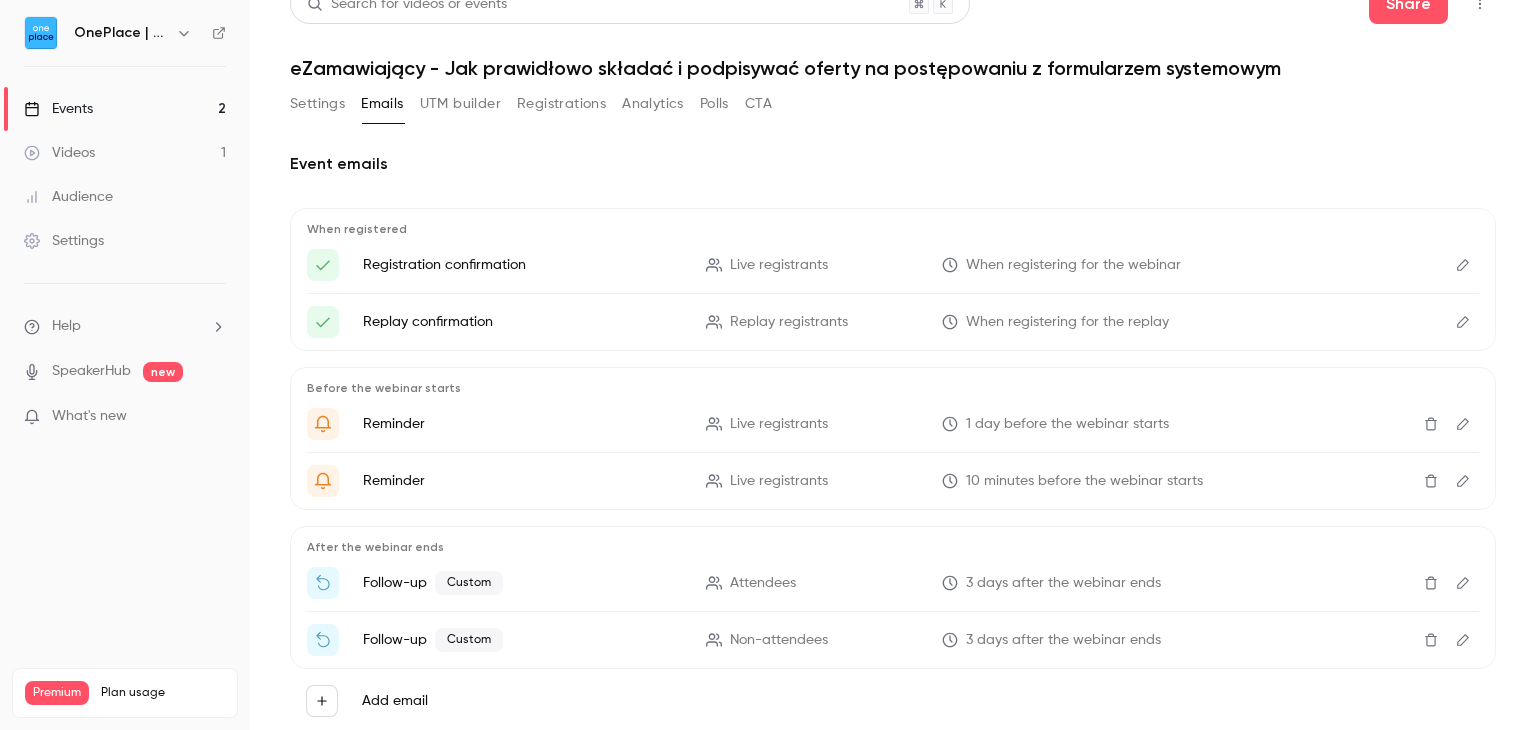 scroll, scrollTop: 0, scrollLeft: 0, axis: both 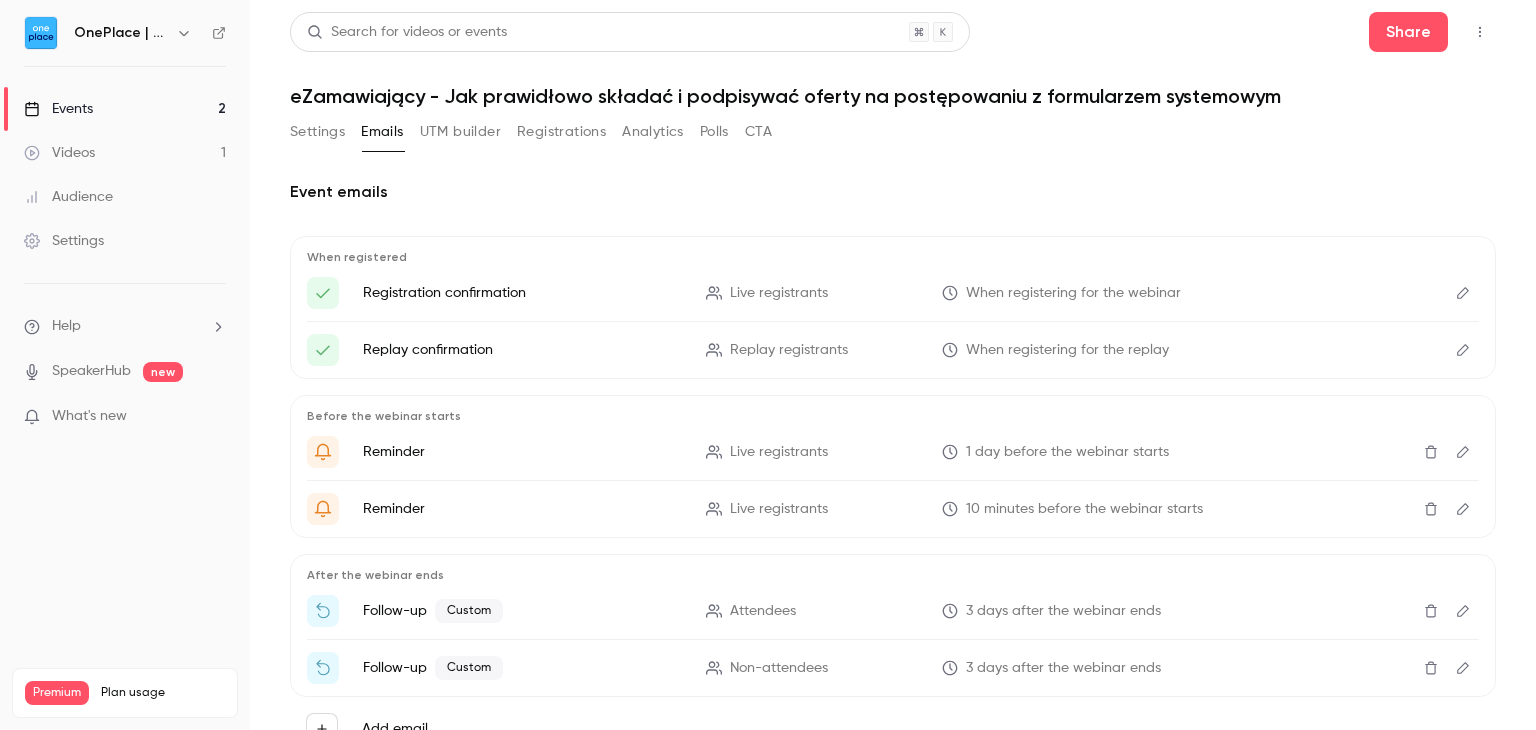click on "Events" at bounding box center [58, 109] 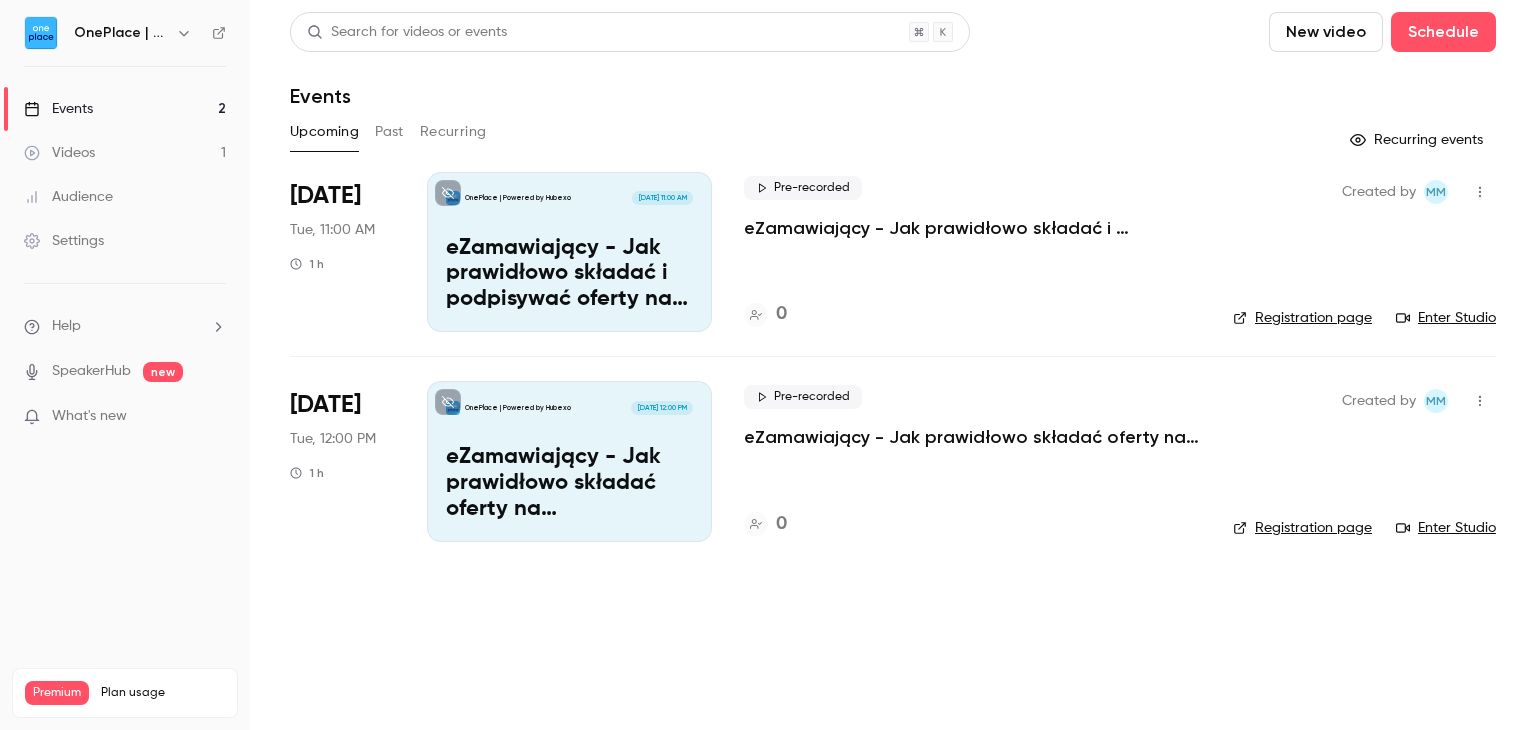 click on "eZamawiający - Jak prawidłowo składać oferty na postępowaniu z formularzem własnym" at bounding box center (569, 483) 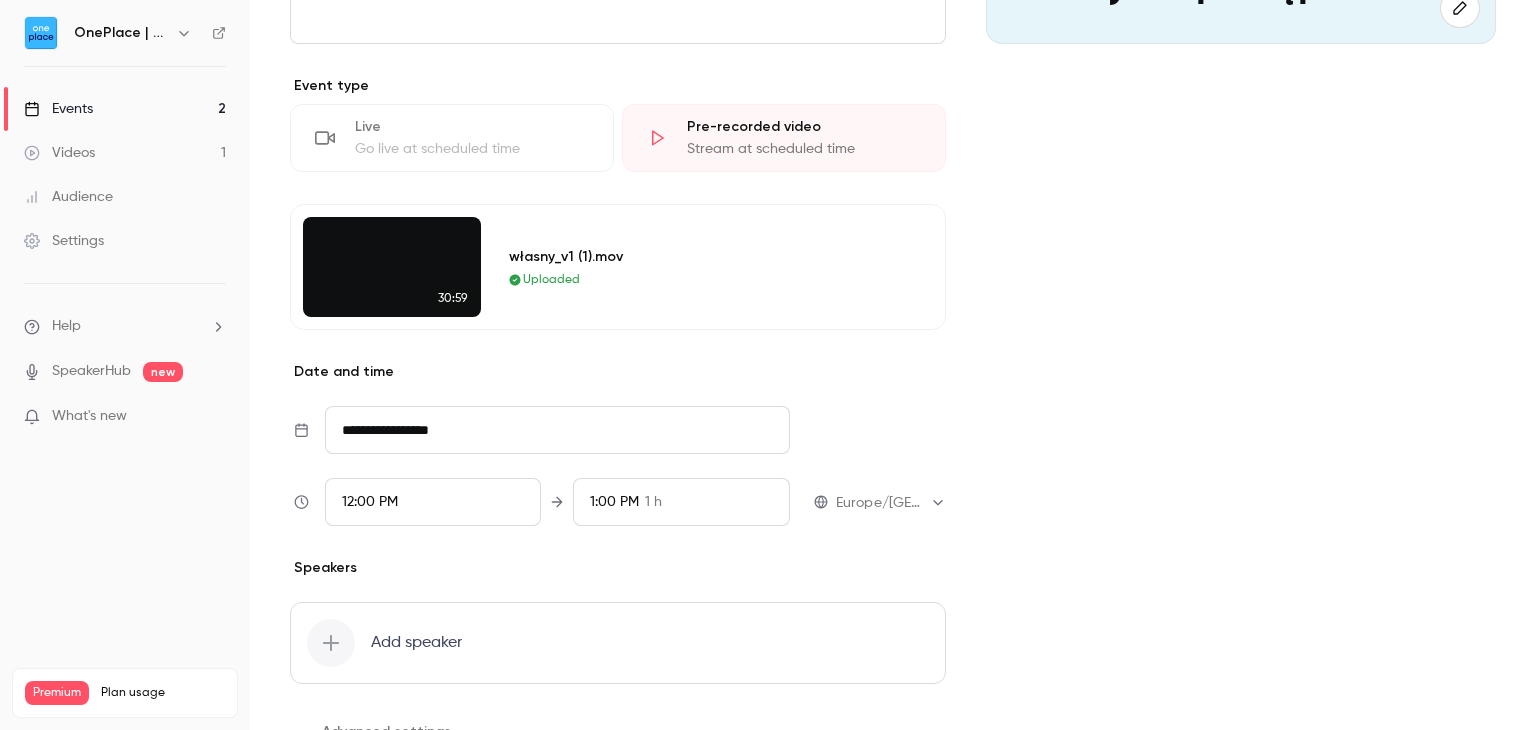 scroll, scrollTop: 68, scrollLeft: 0, axis: vertical 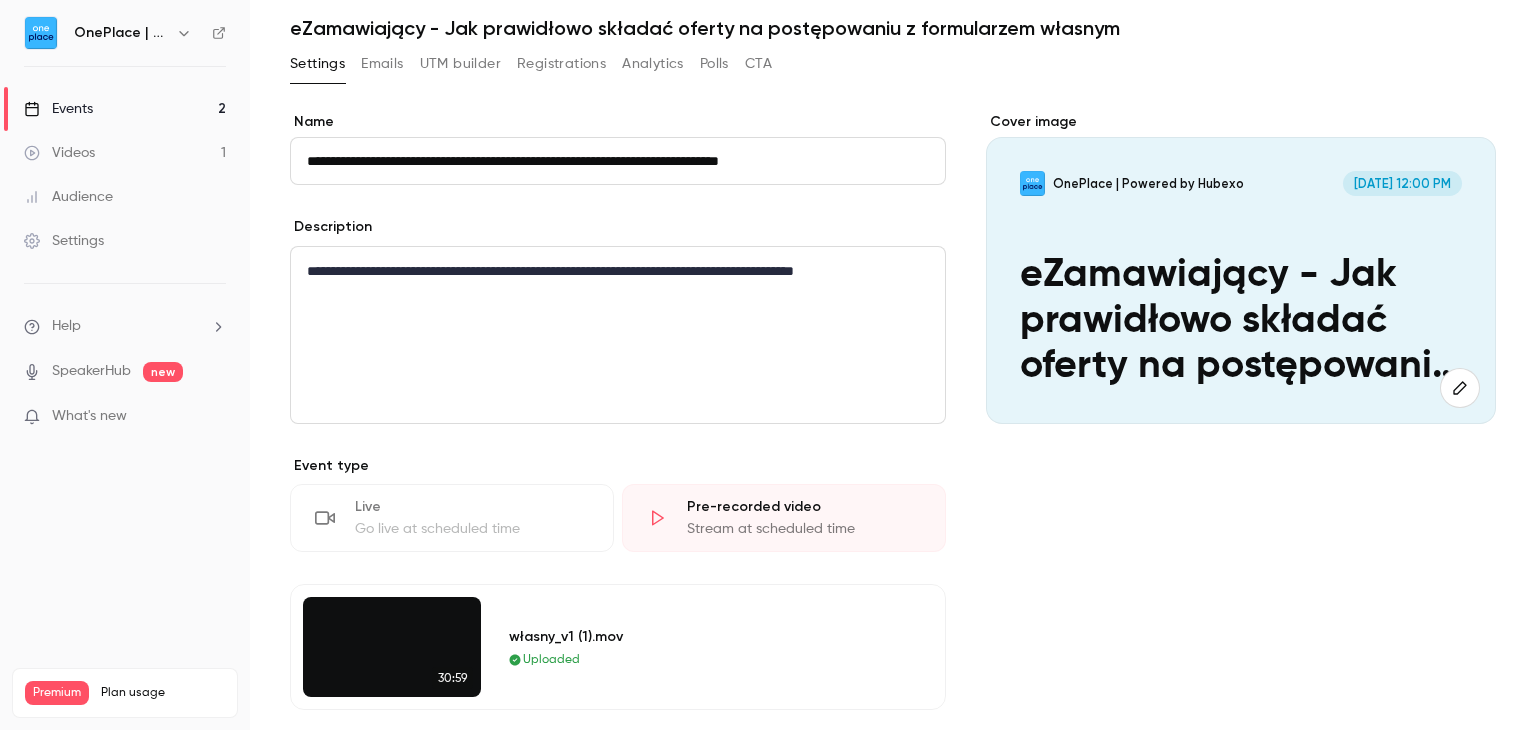 click on "Emails" at bounding box center (382, 64) 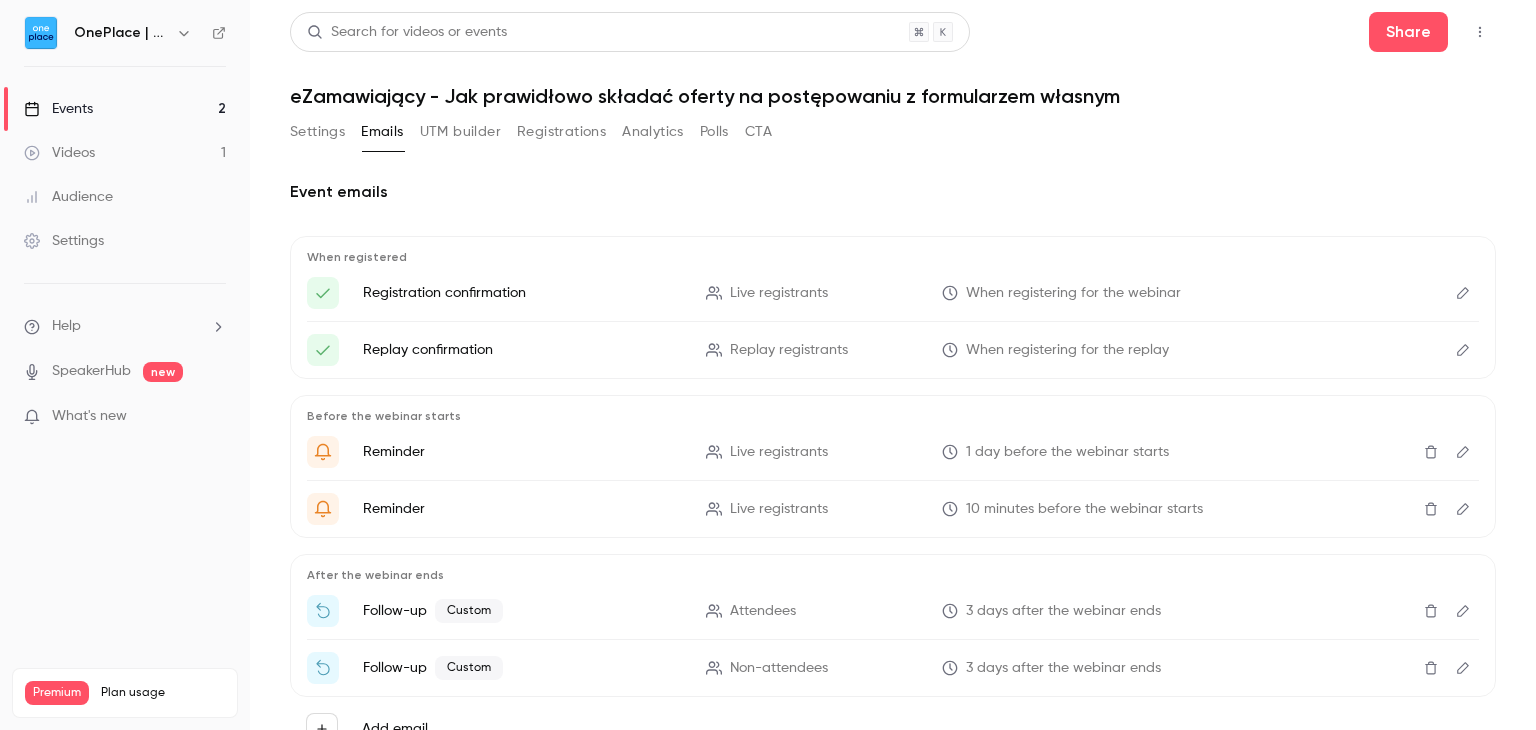 scroll, scrollTop: 82, scrollLeft: 0, axis: vertical 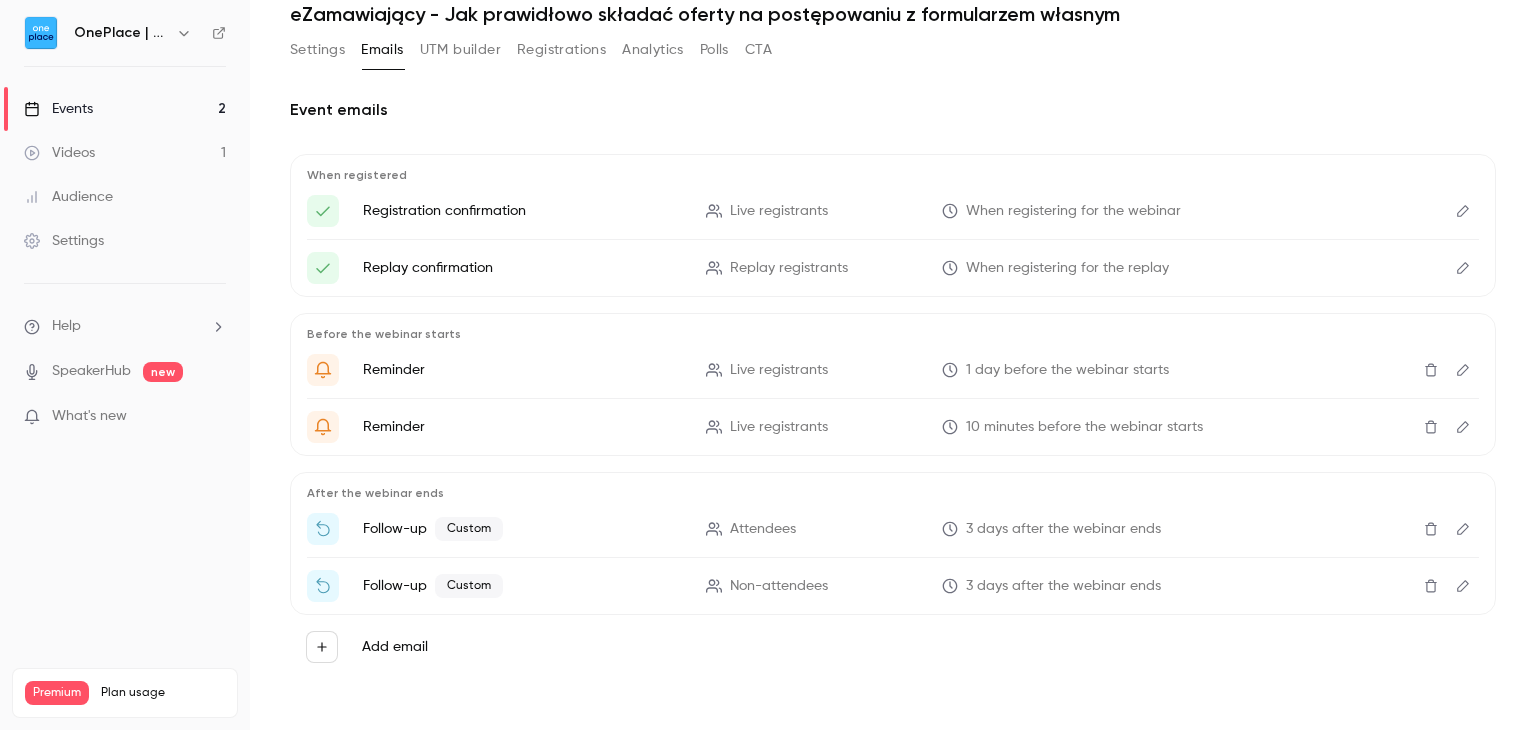 click at bounding box center (1463, 586) 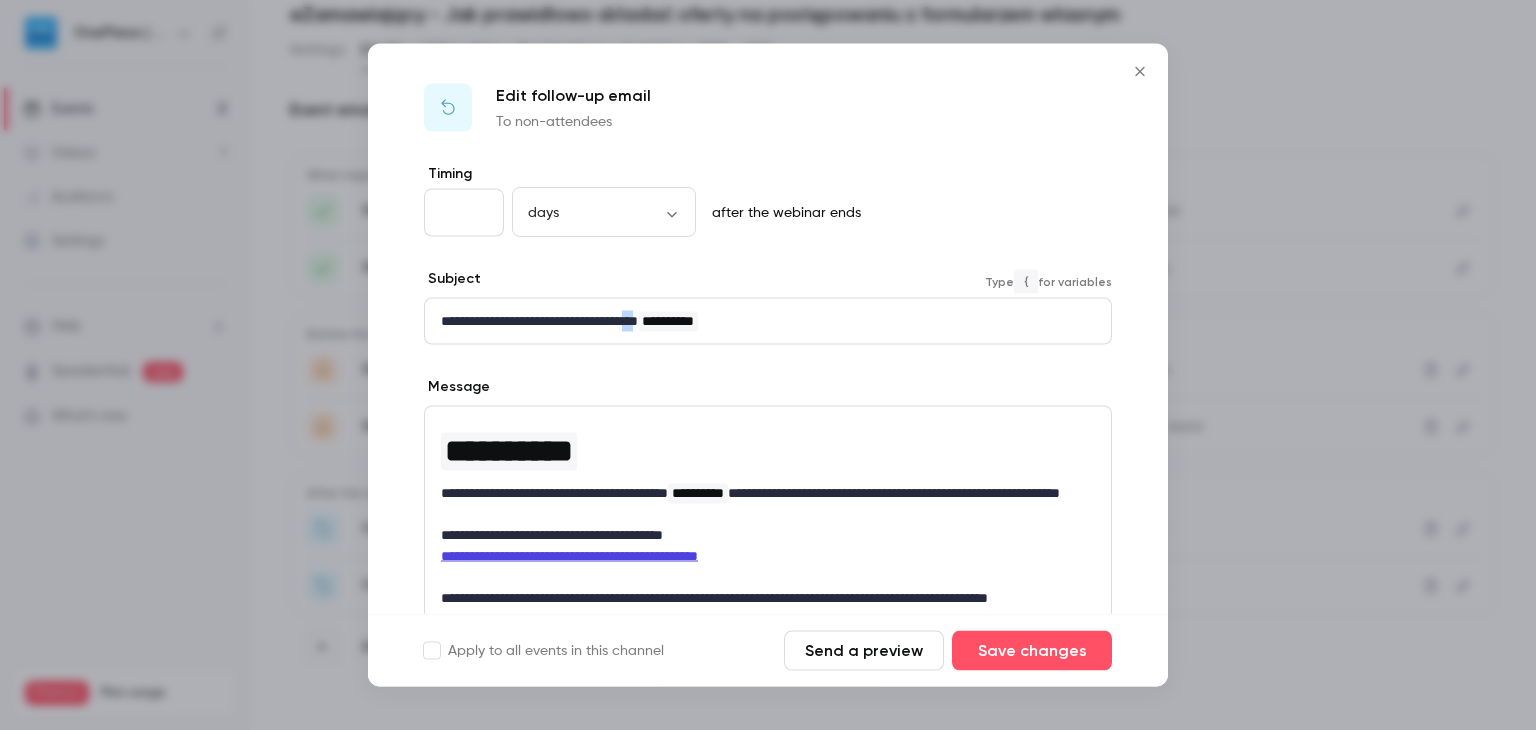 drag, startPoint x: 689, startPoint y: 325, endPoint x: 677, endPoint y: 325, distance: 12 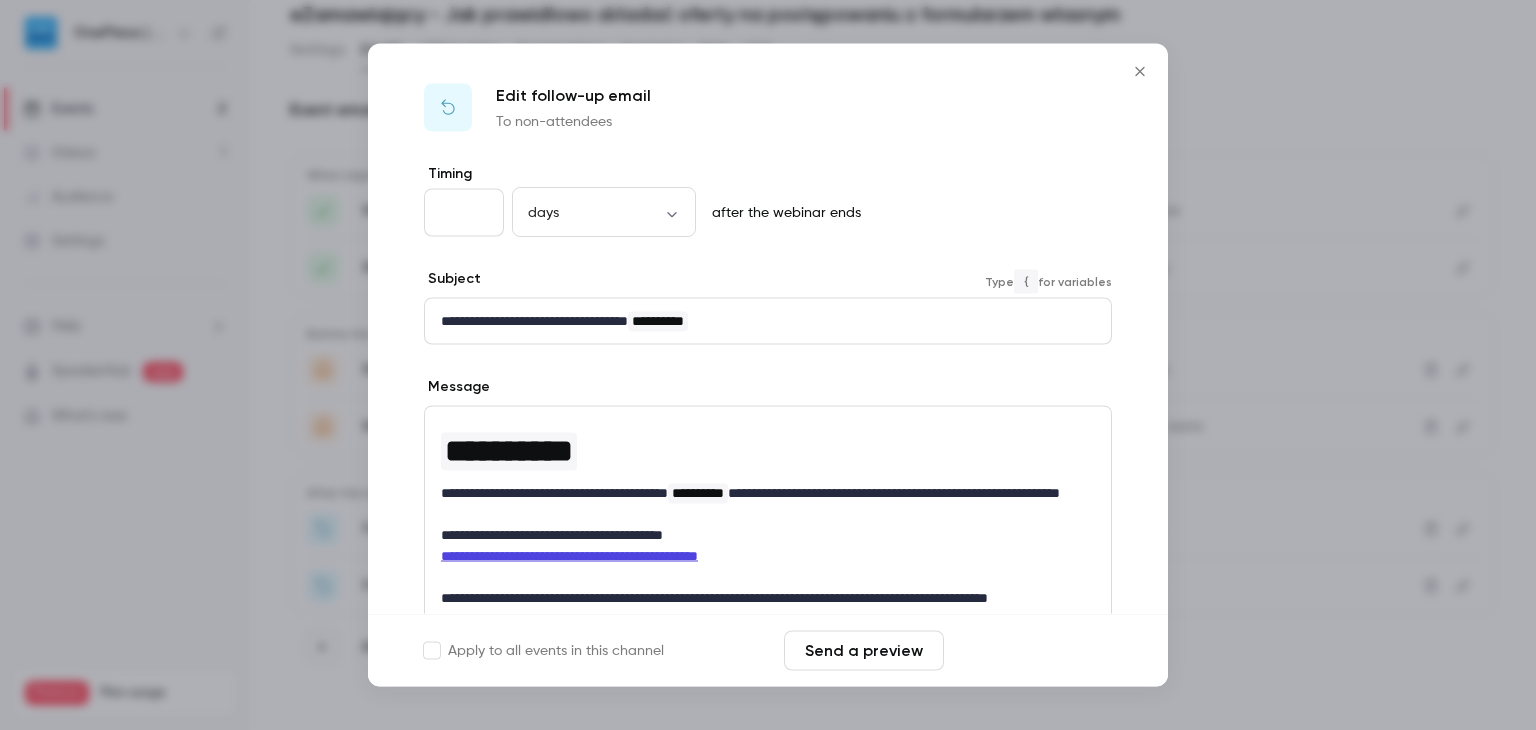 click on "Save changes" at bounding box center (1032, 651) 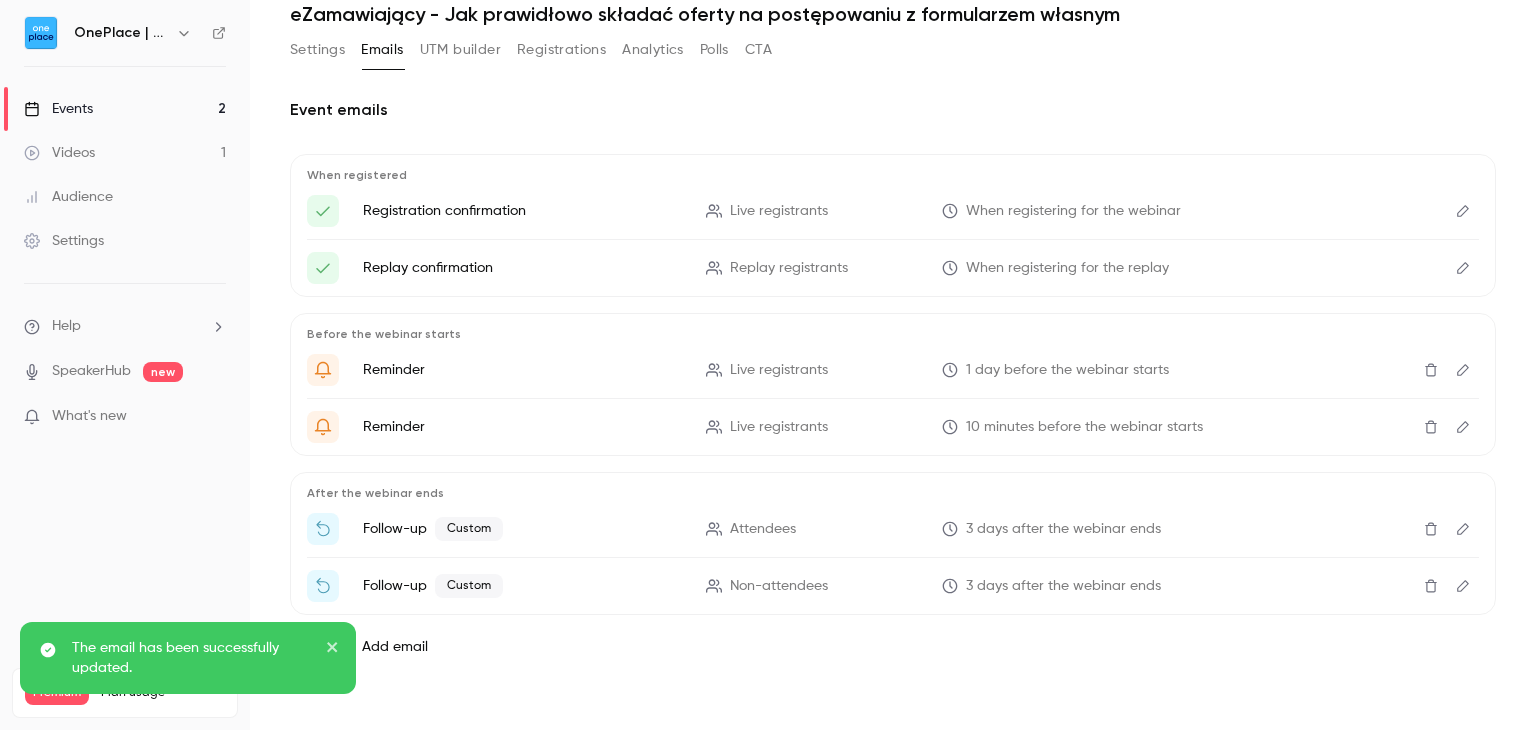 click at bounding box center [1463, 586] 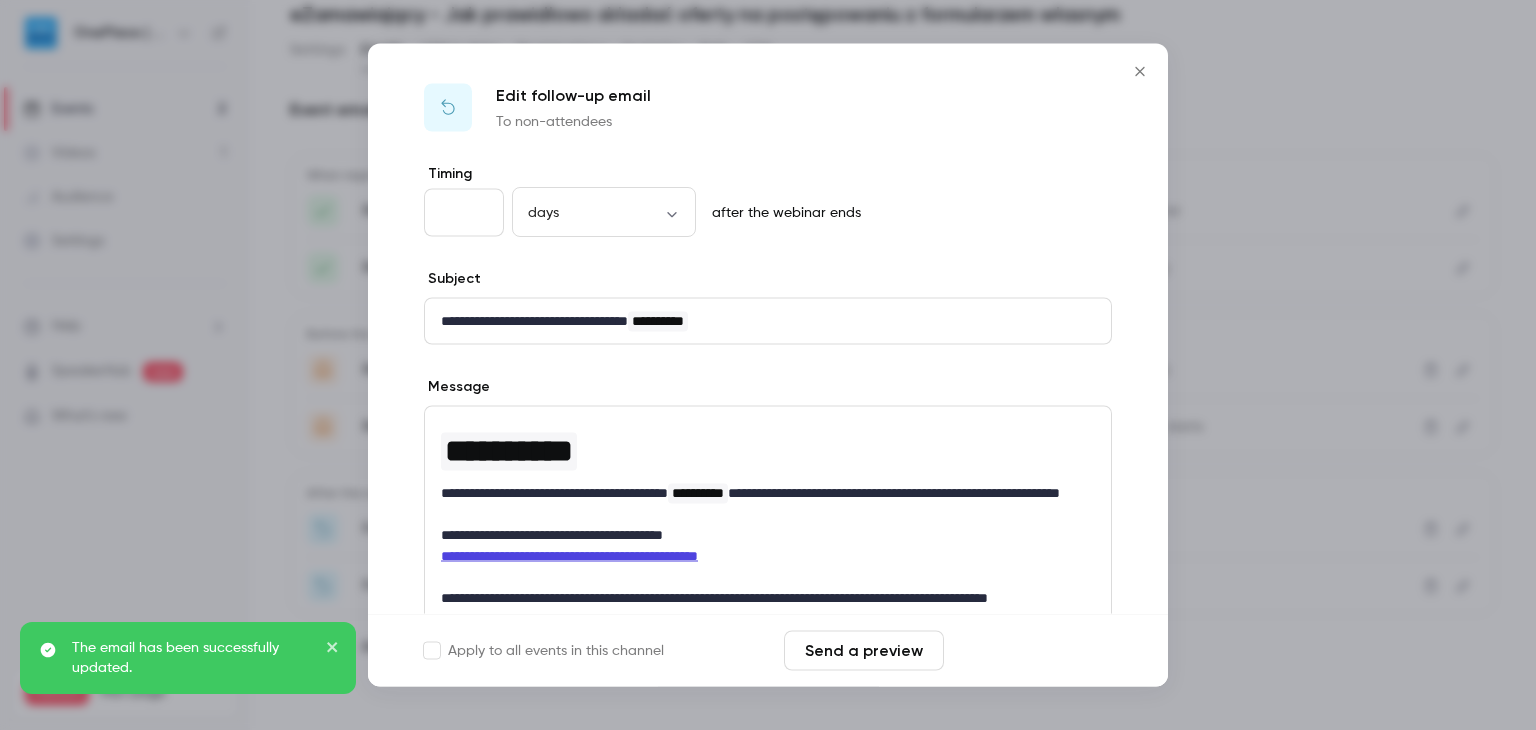 click on "Save changes" at bounding box center [1032, 651] 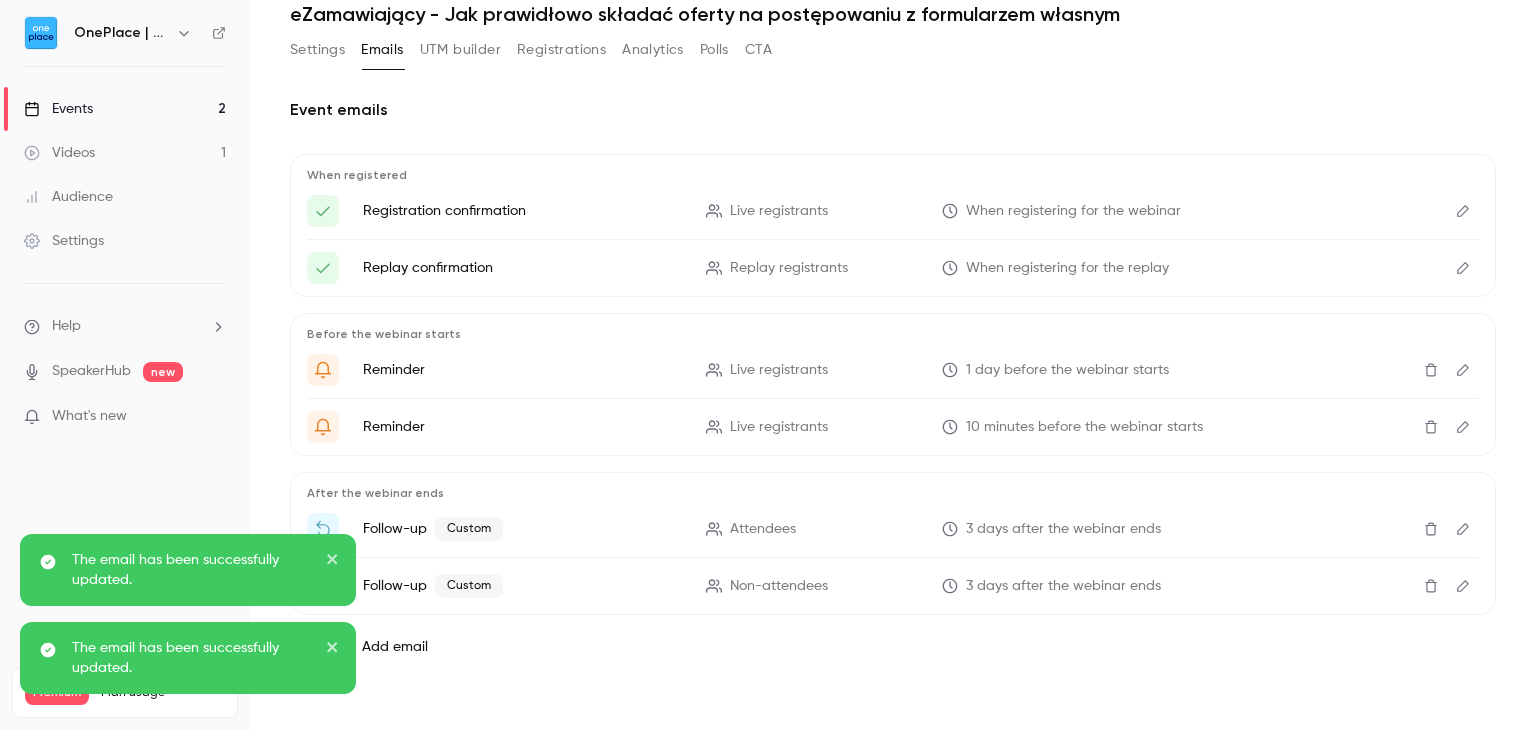 drag, startPoint x: 1084, startPoint y: 682, endPoint x: 920, endPoint y: 675, distance: 164.14932 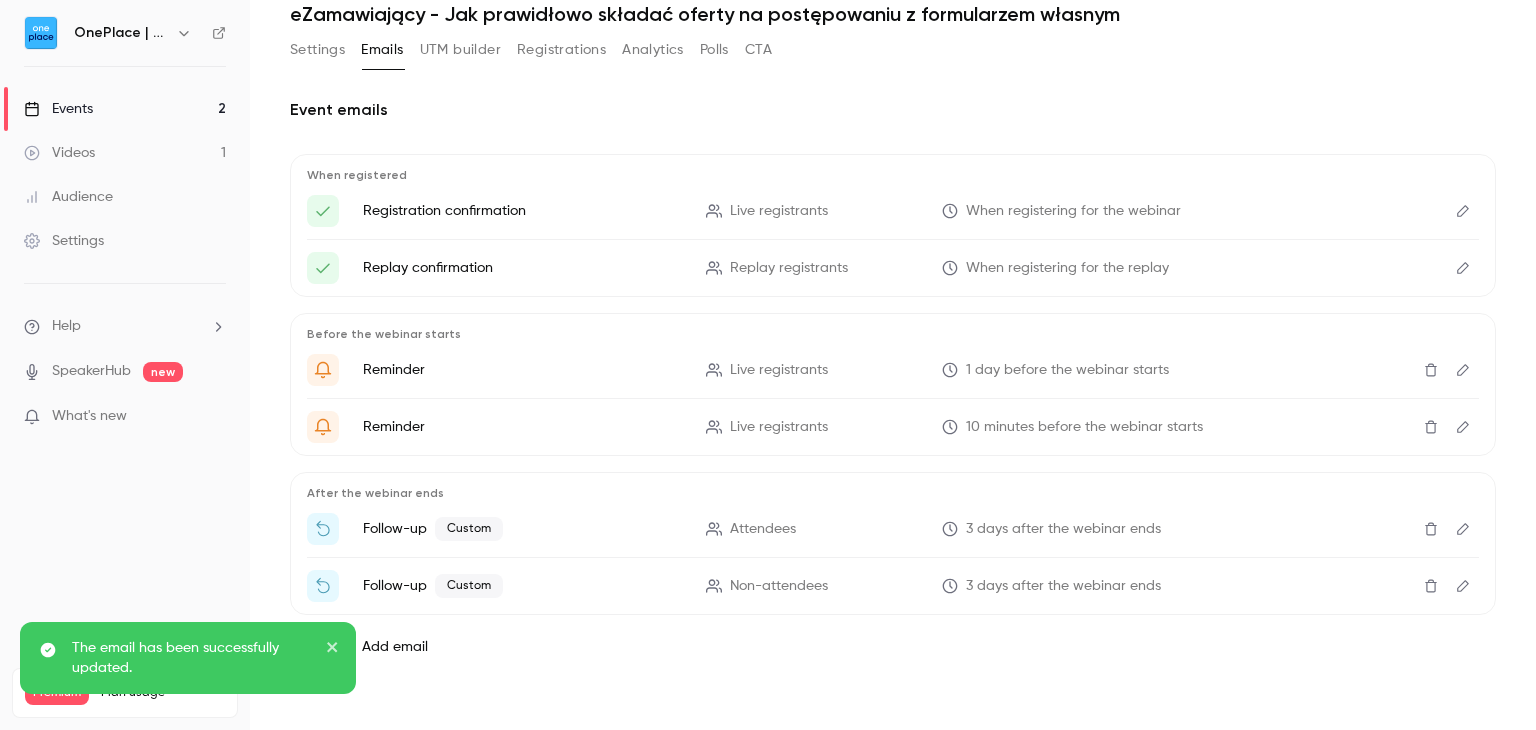 scroll, scrollTop: 0, scrollLeft: 0, axis: both 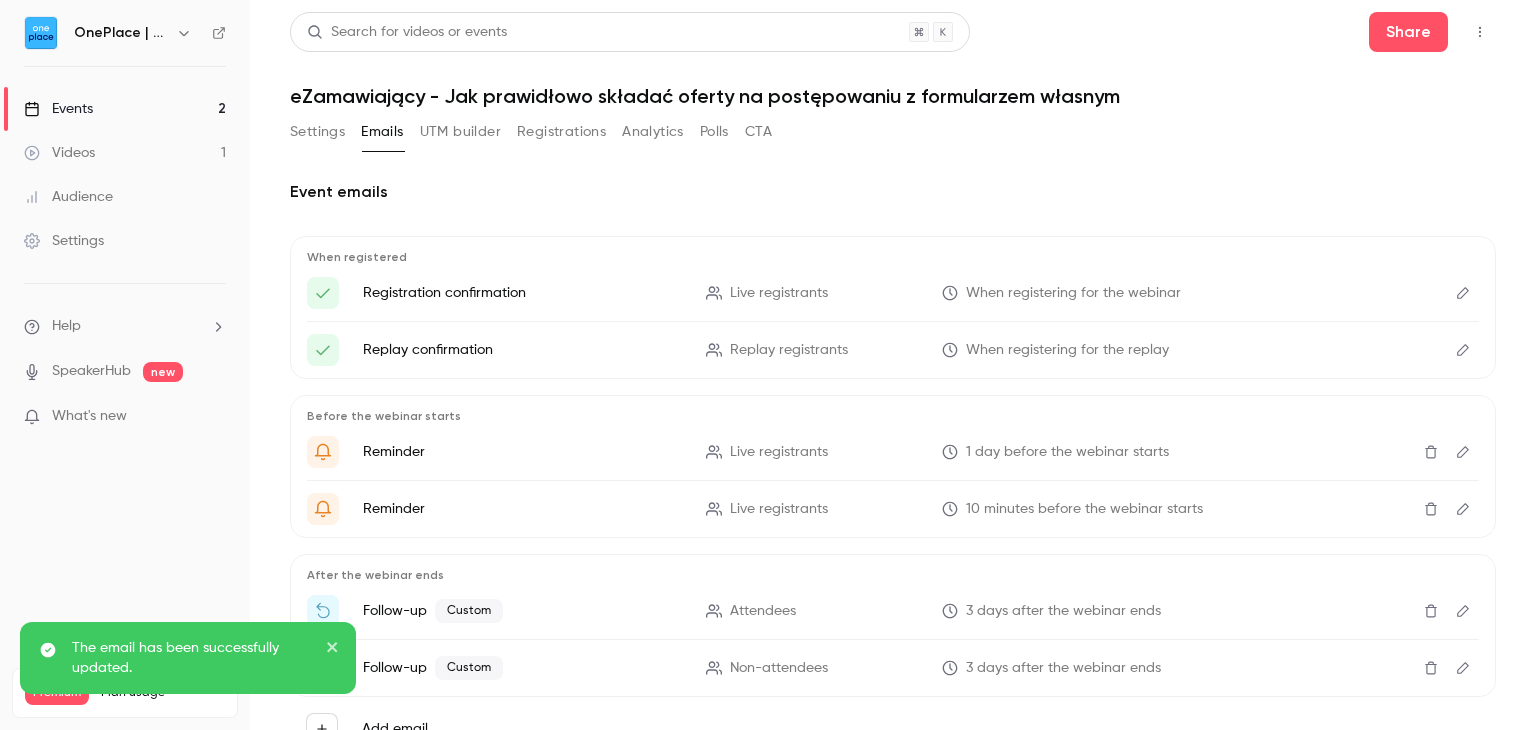click on "Events 2" at bounding box center (125, 109) 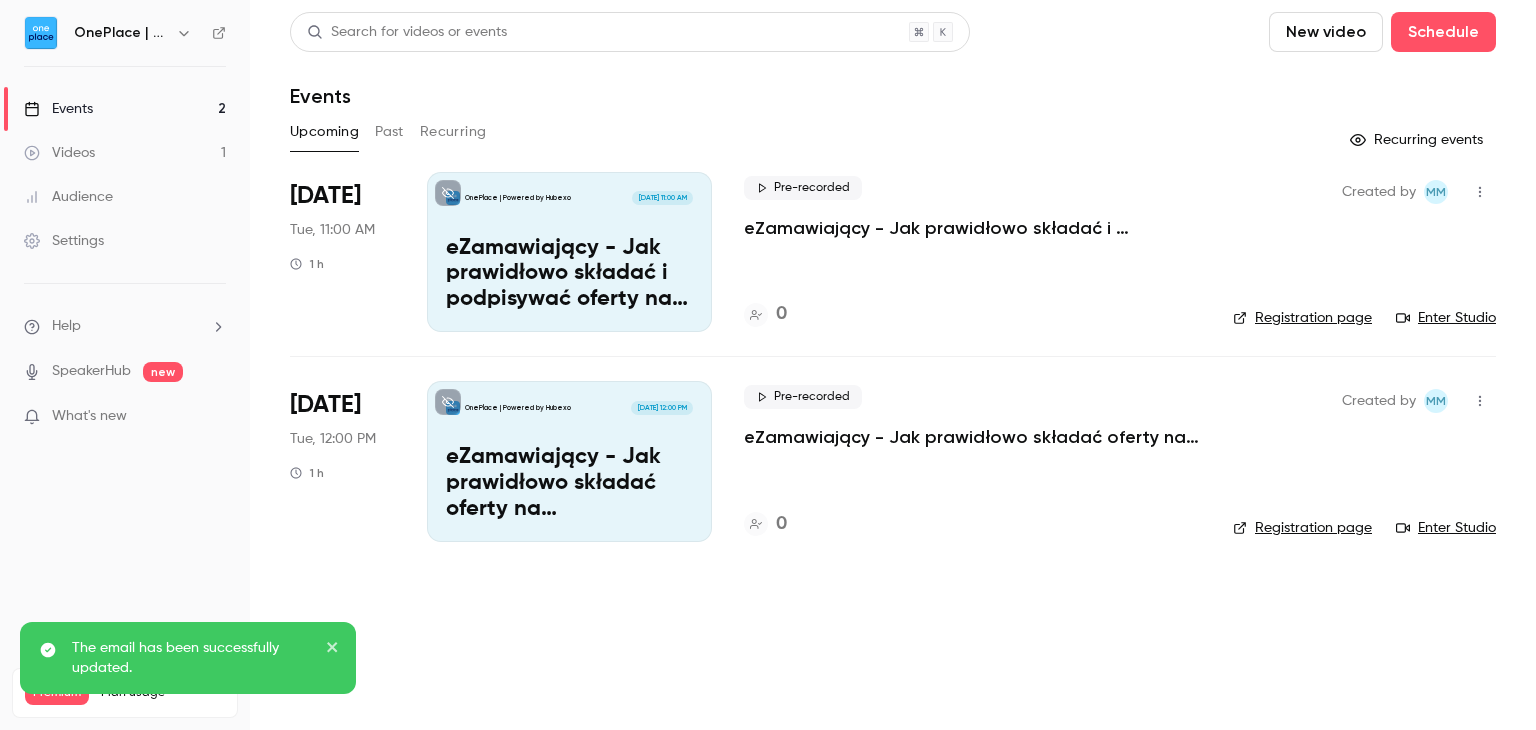 drag, startPoint x: 896, startPoint y: 605, endPoint x: 836, endPoint y: 628, distance: 64.25729 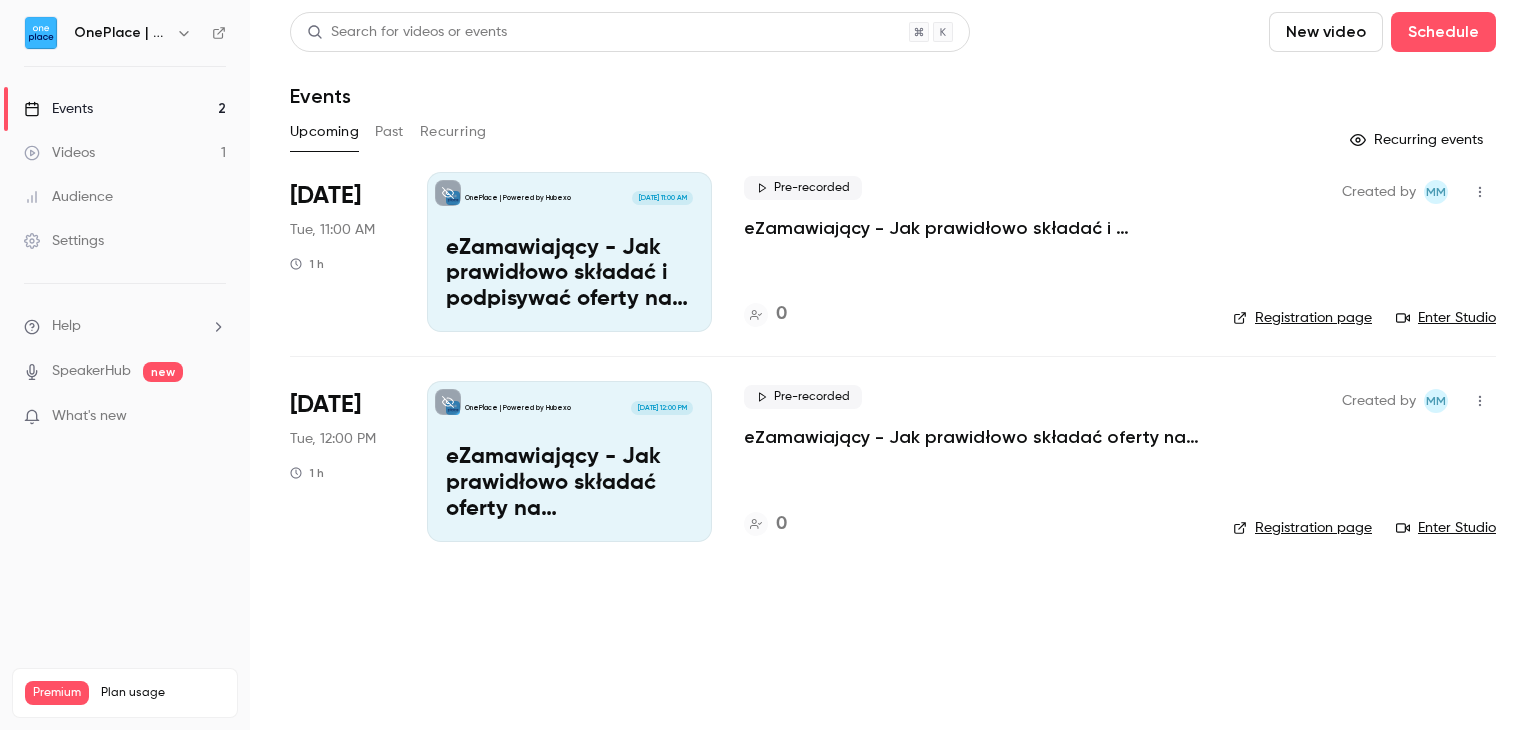 drag, startPoint x: 905, startPoint y: 673, endPoint x: 944, endPoint y: 676, distance: 39.115215 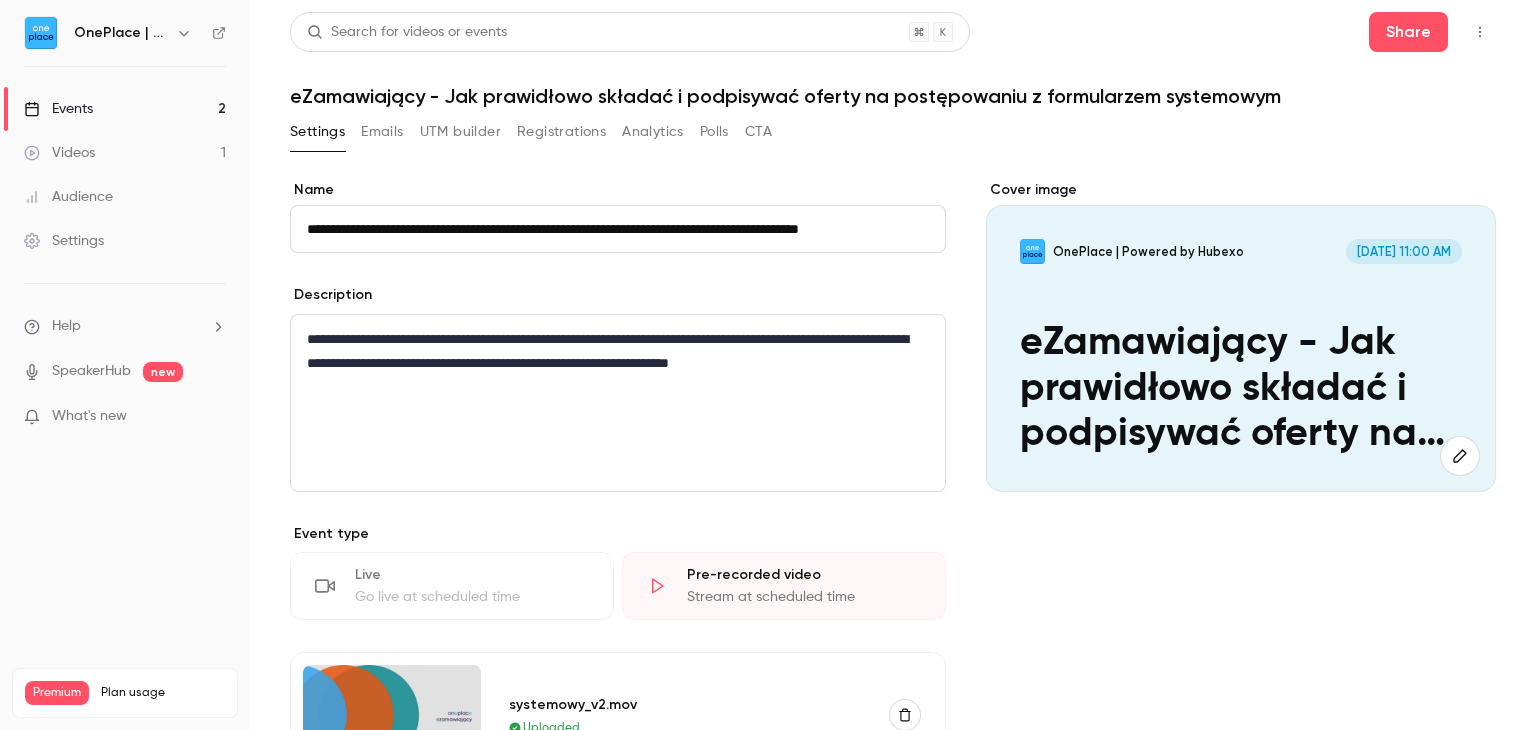 scroll, scrollTop: 0, scrollLeft: 76, axis: horizontal 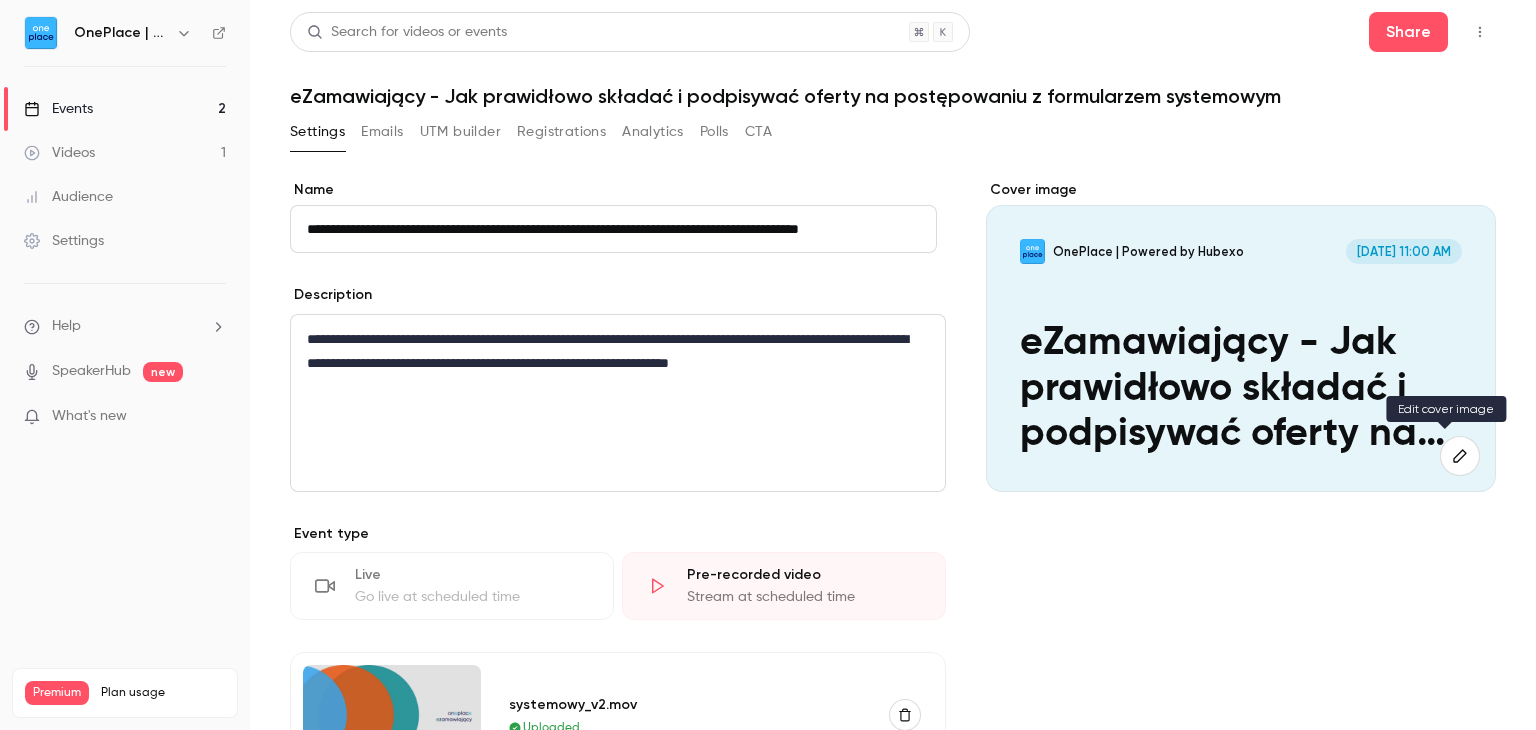 click 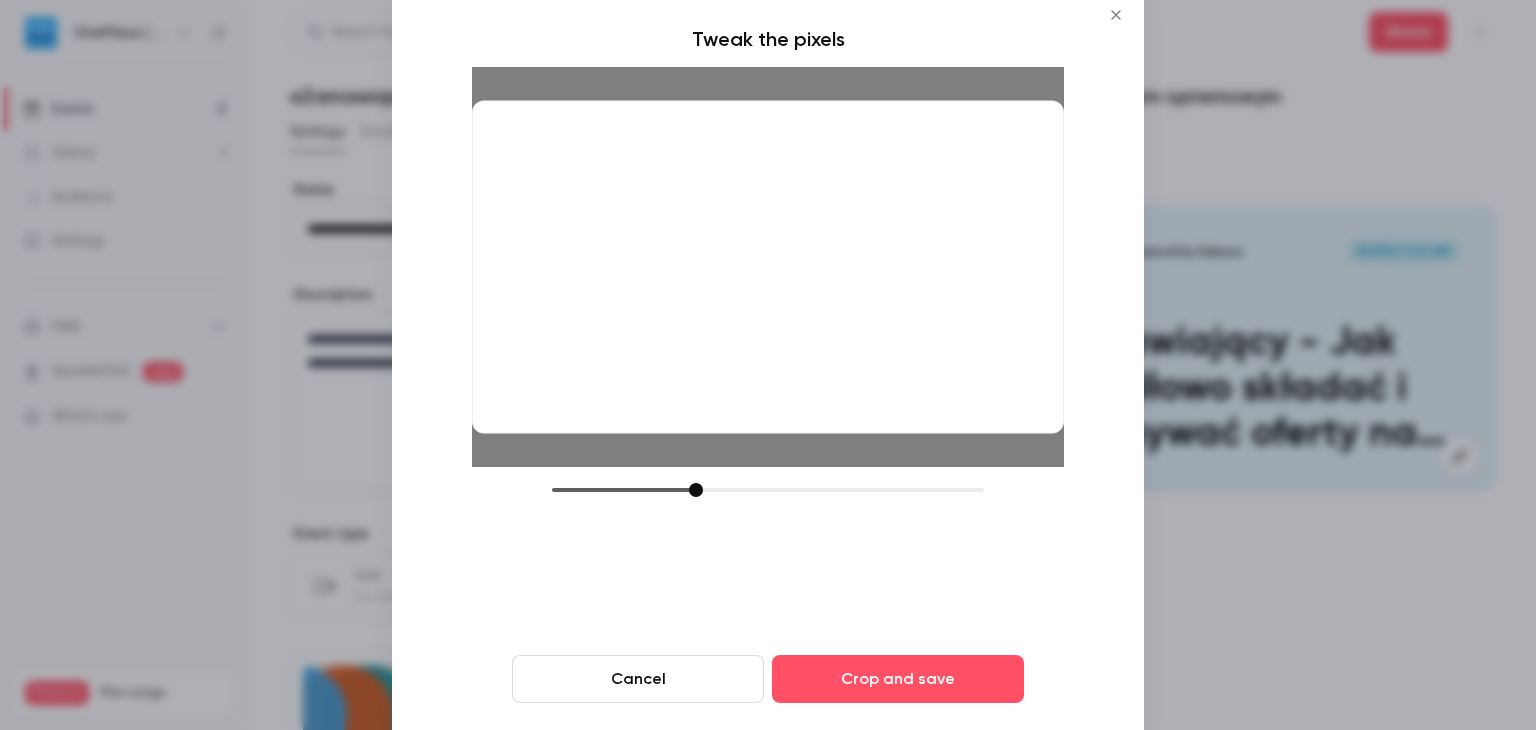 click at bounding box center (696, 490) 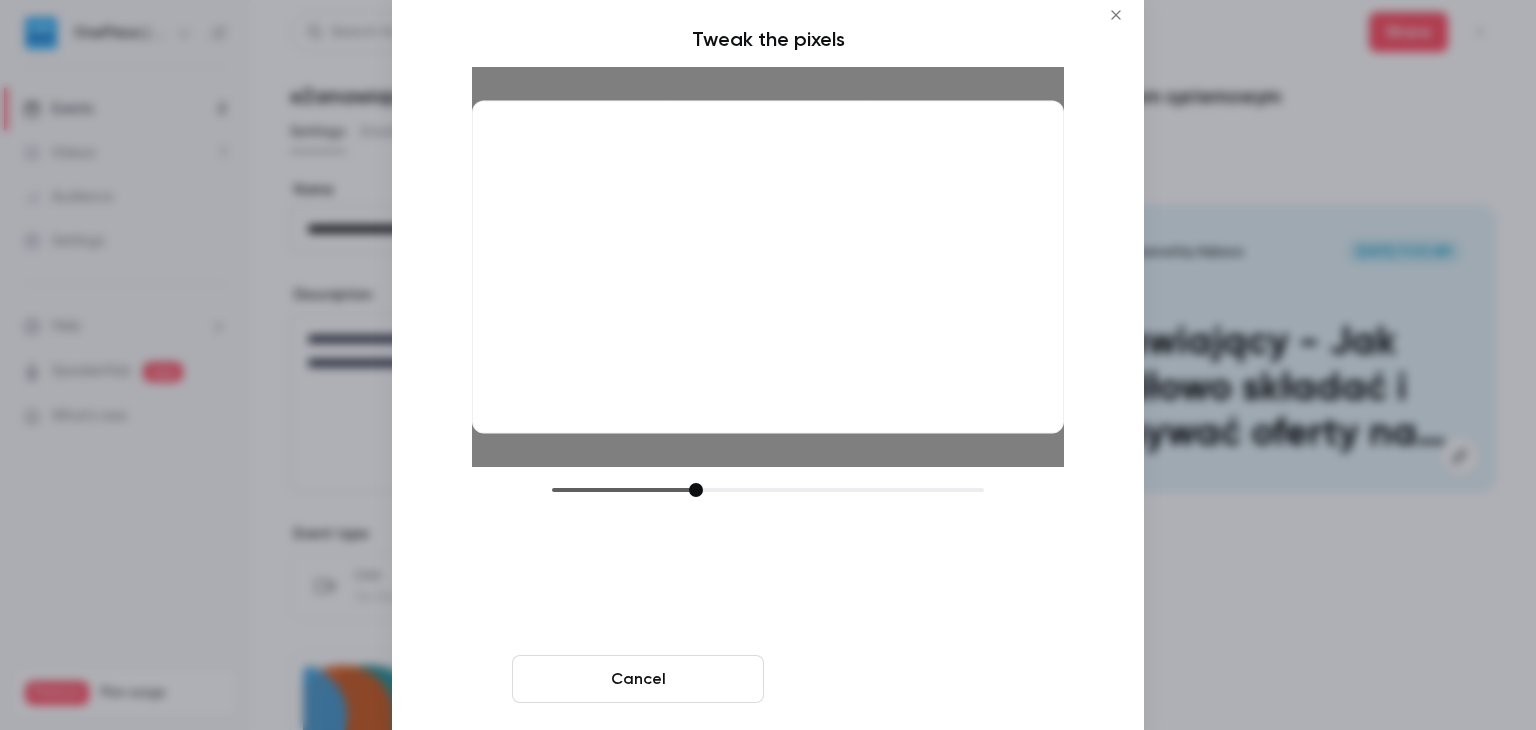 click on "Crop and save" at bounding box center [898, 679] 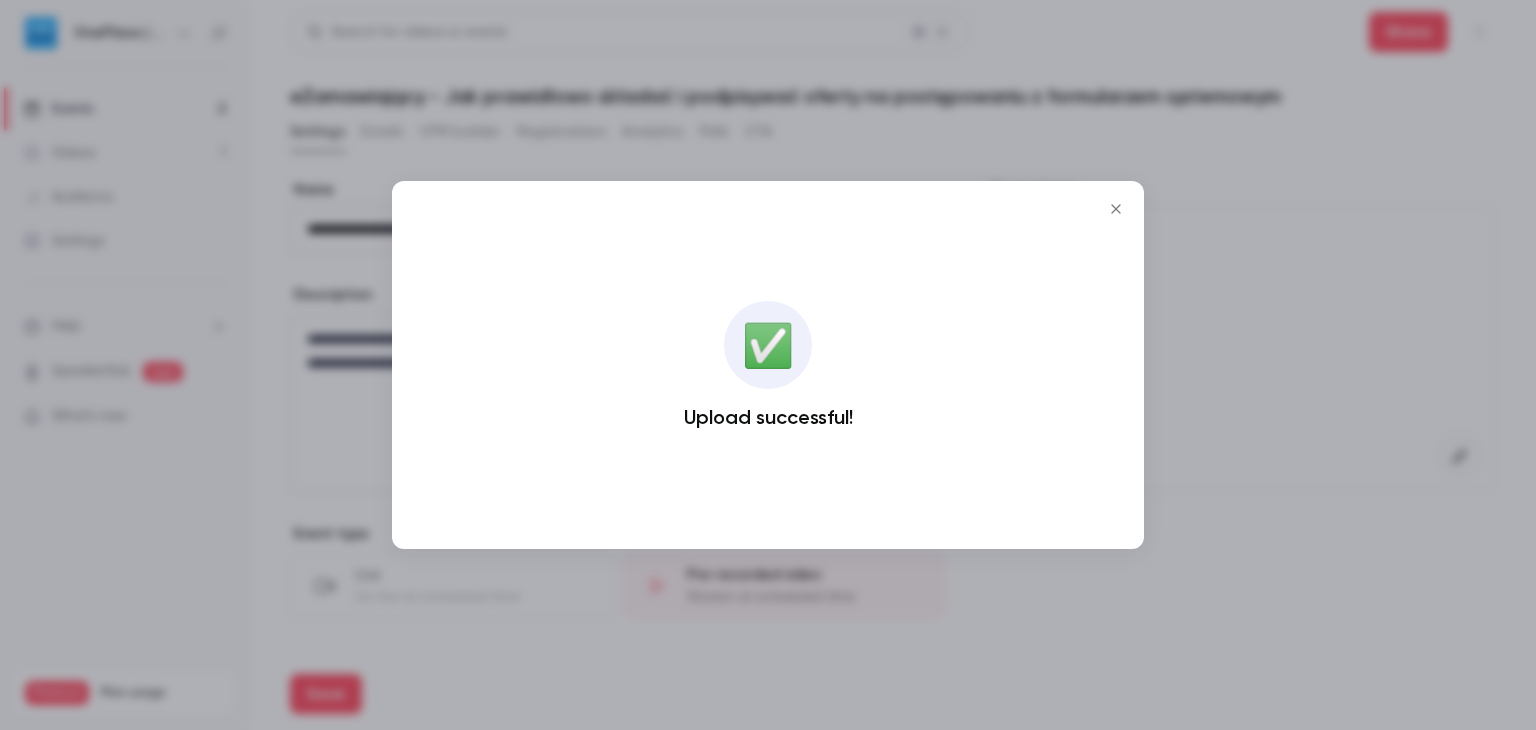 click 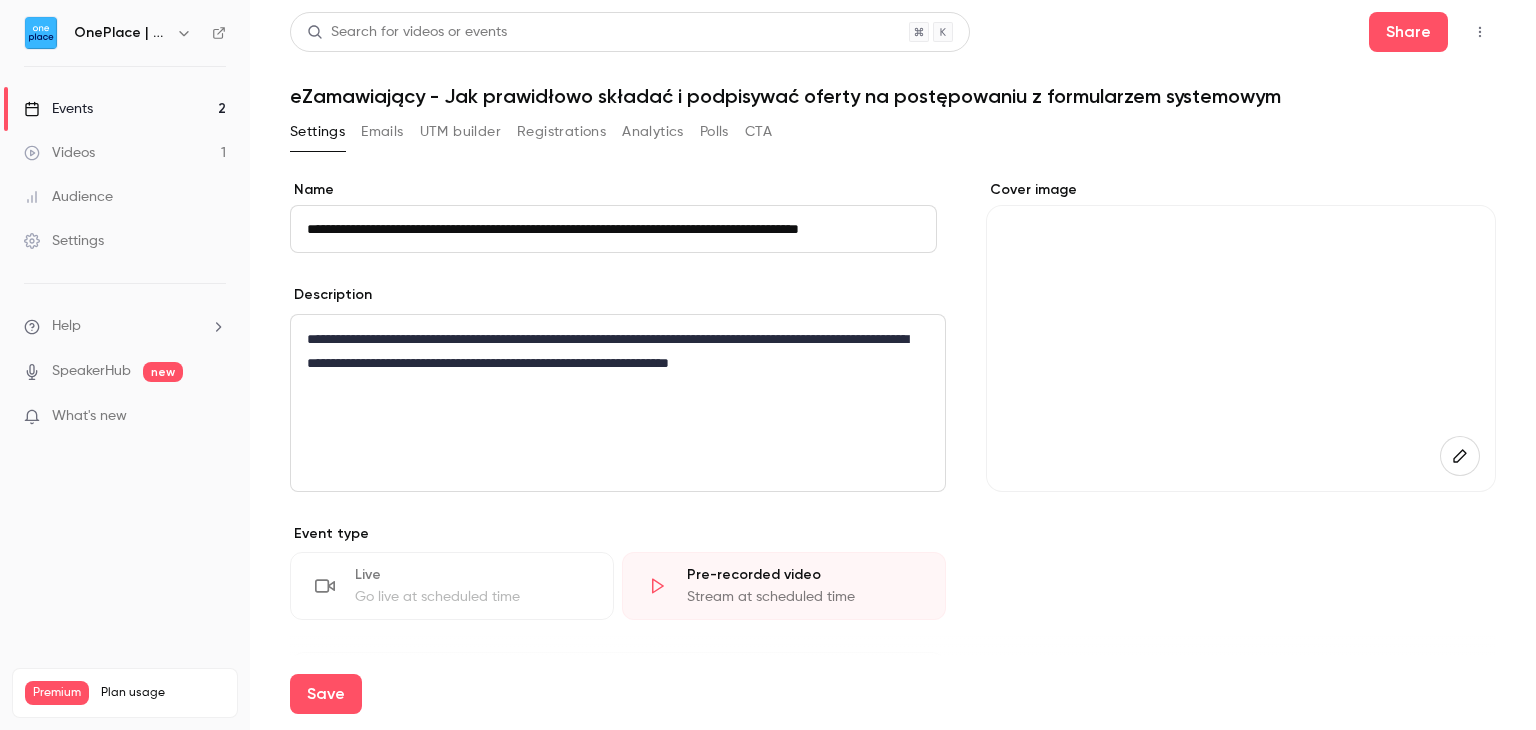 click on "Events" at bounding box center [58, 109] 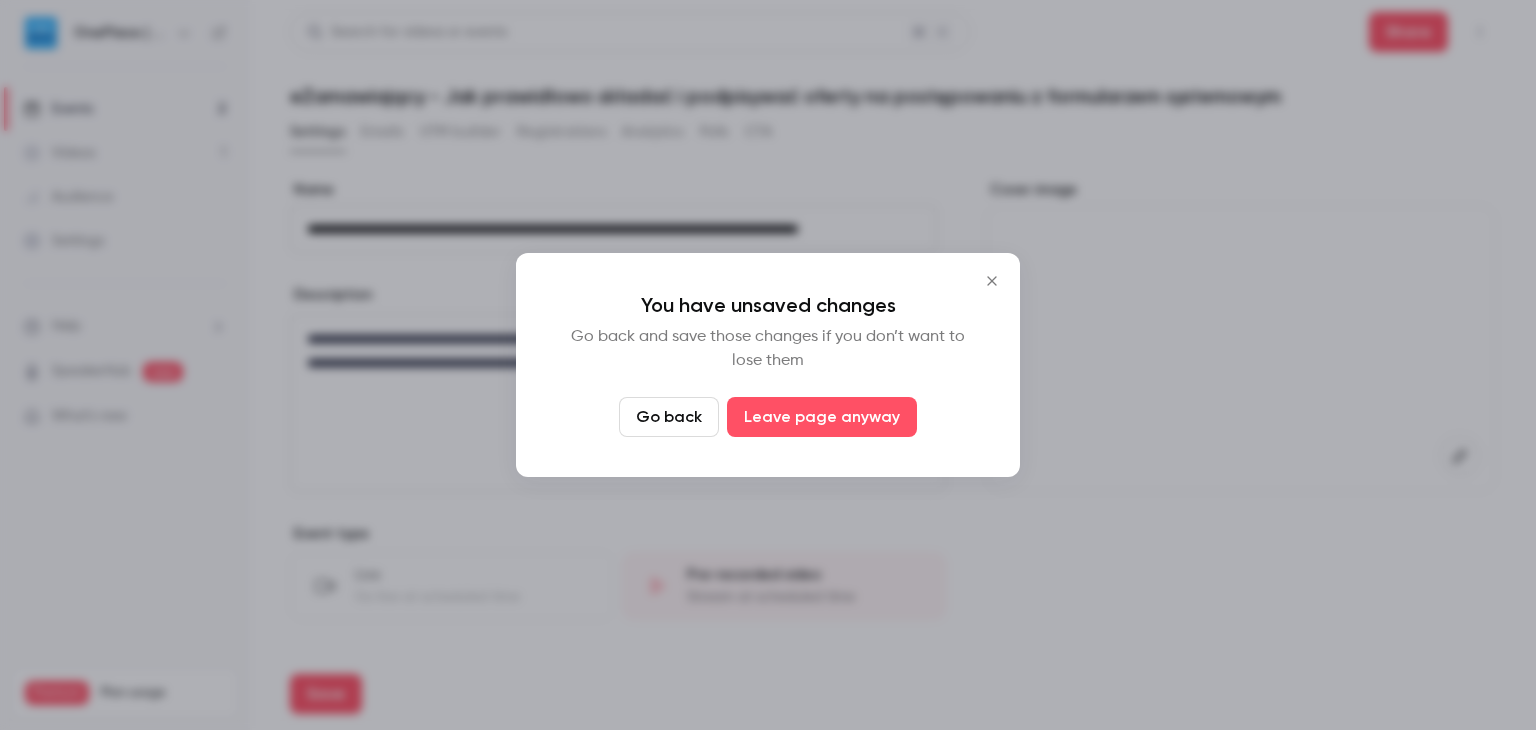 click on "Go back" at bounding box center (669, 417) 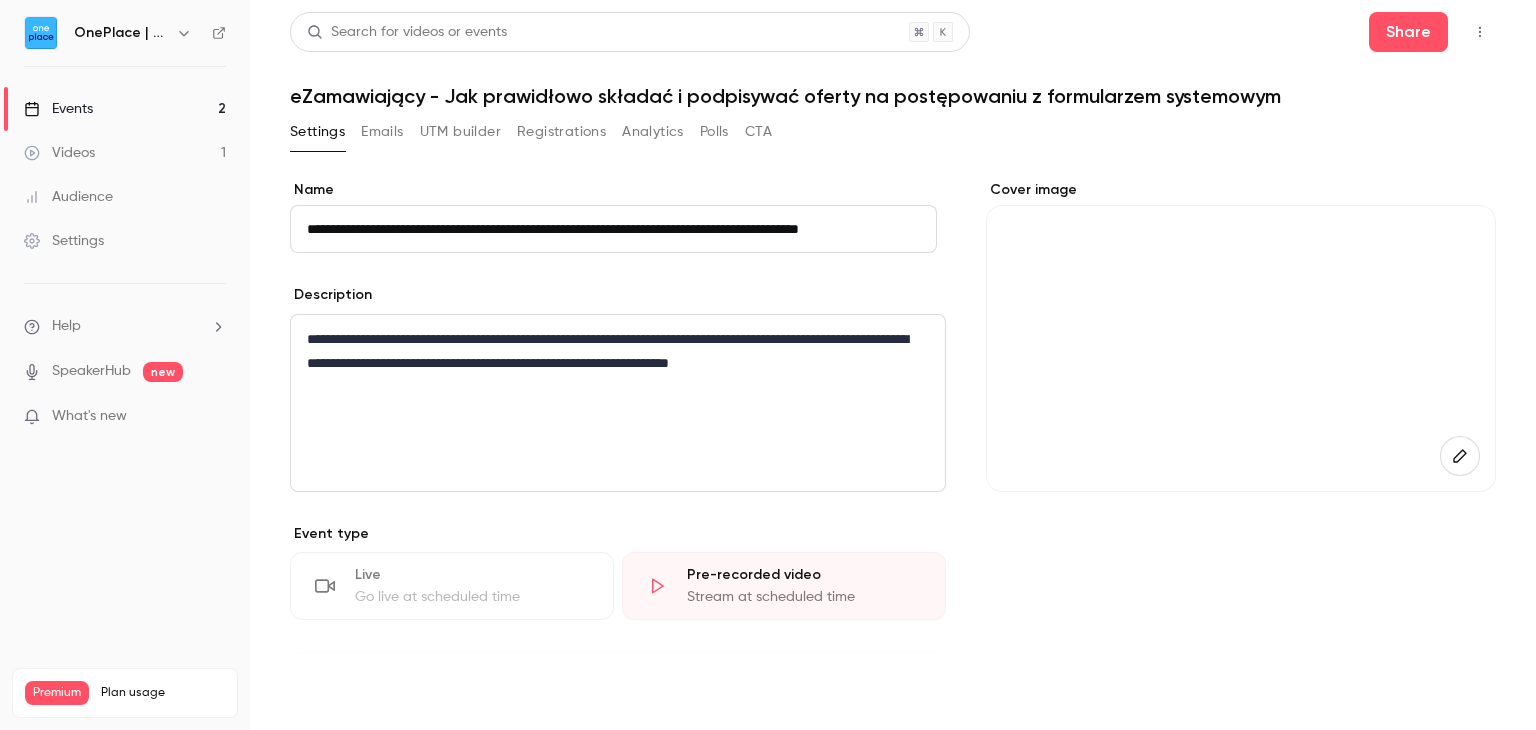 click on "Save" at bounding box center [326, 694] 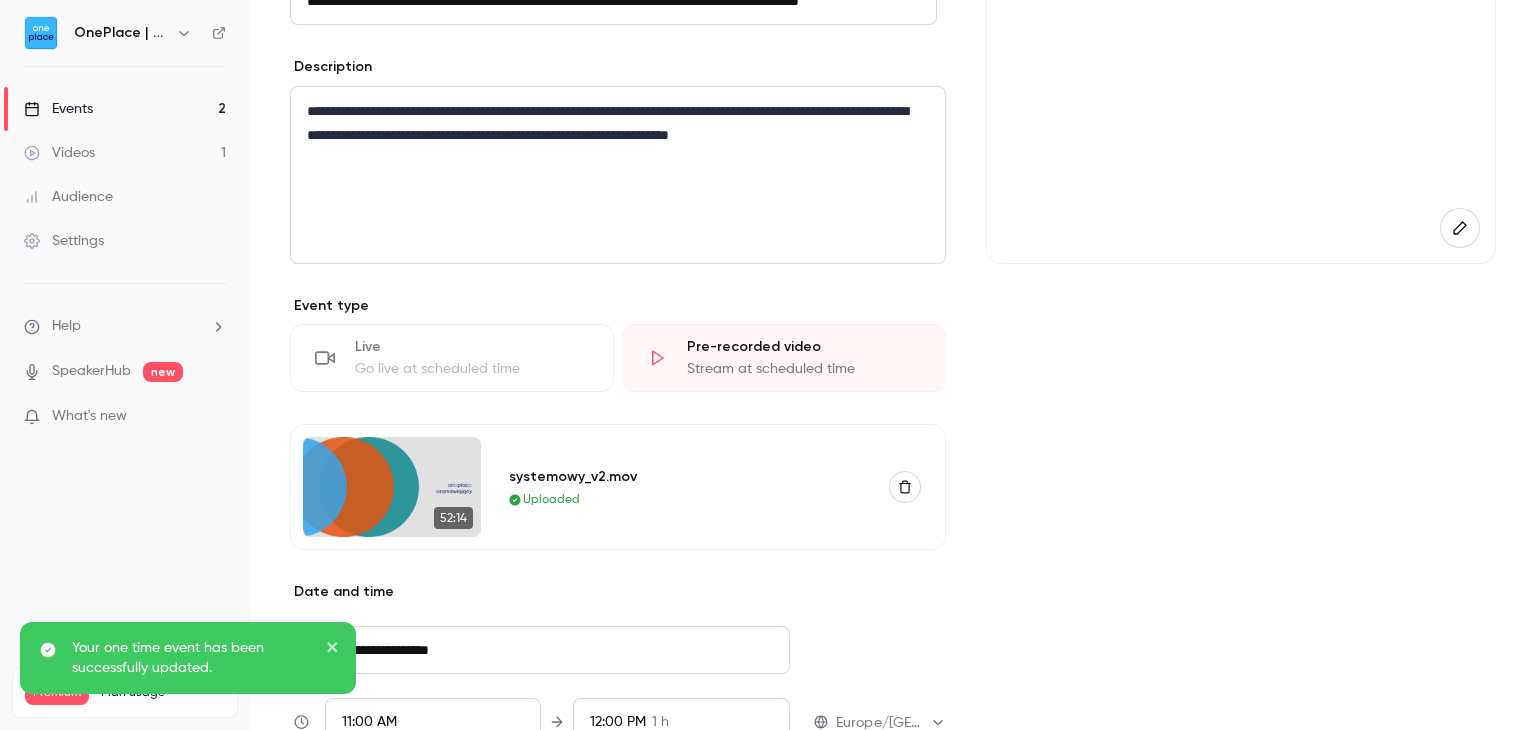 scroll, scrollTop: 0, scrollLeft: 0, axis: both 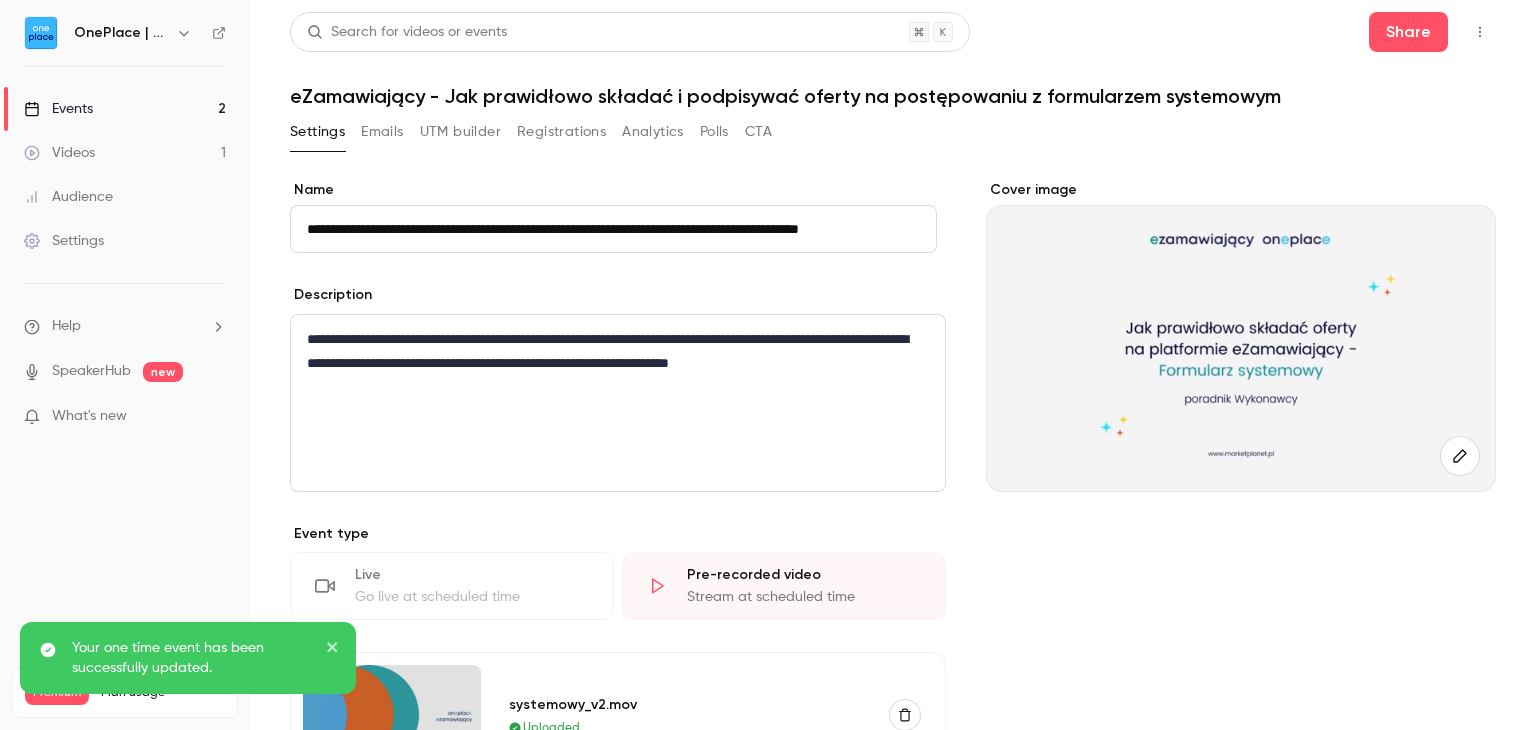 click on "Events" at bounding box center [58, 109] 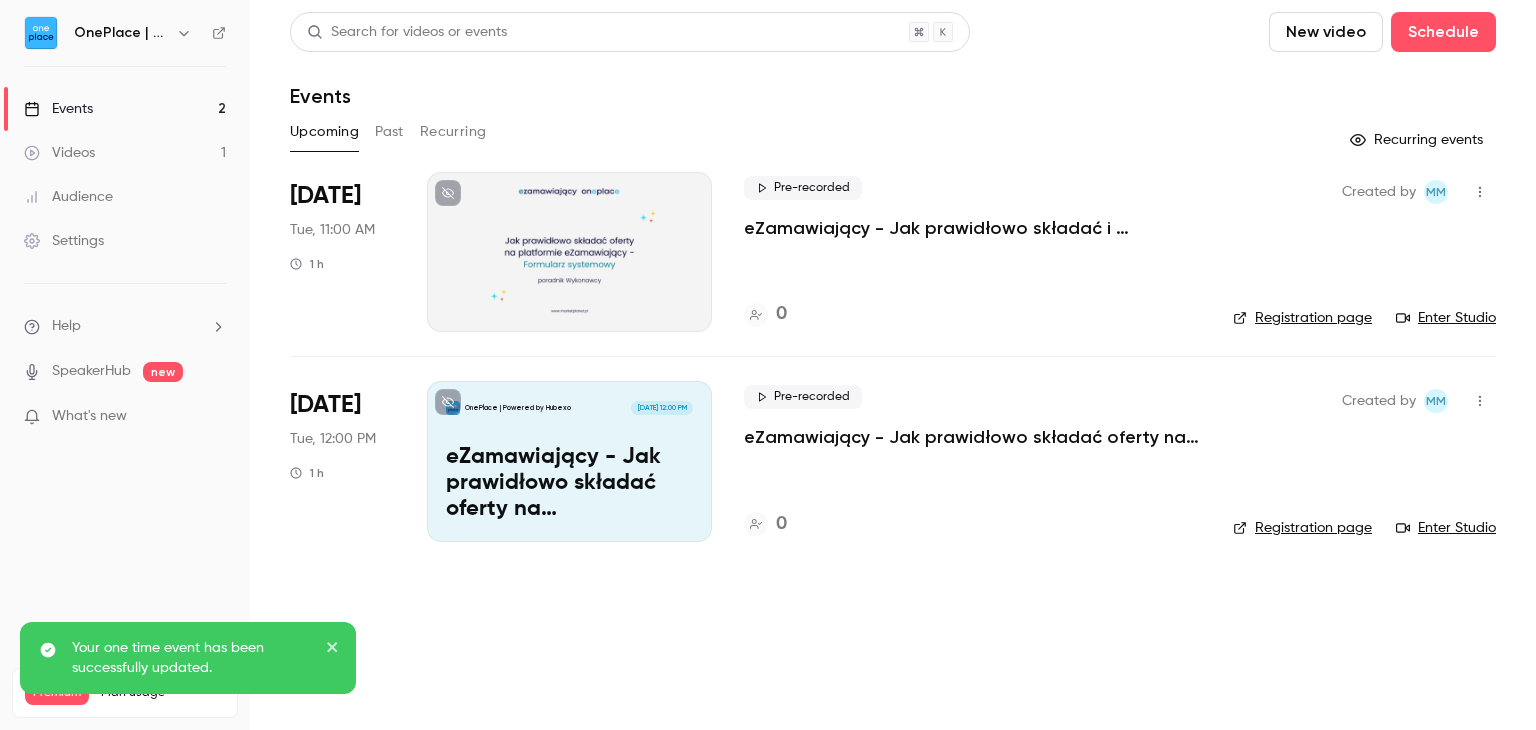 click on "eZamawiający - Jak prawidłowo składać oferty na postępowaniu z formularzem własnym" at bounding box center [569, 483] 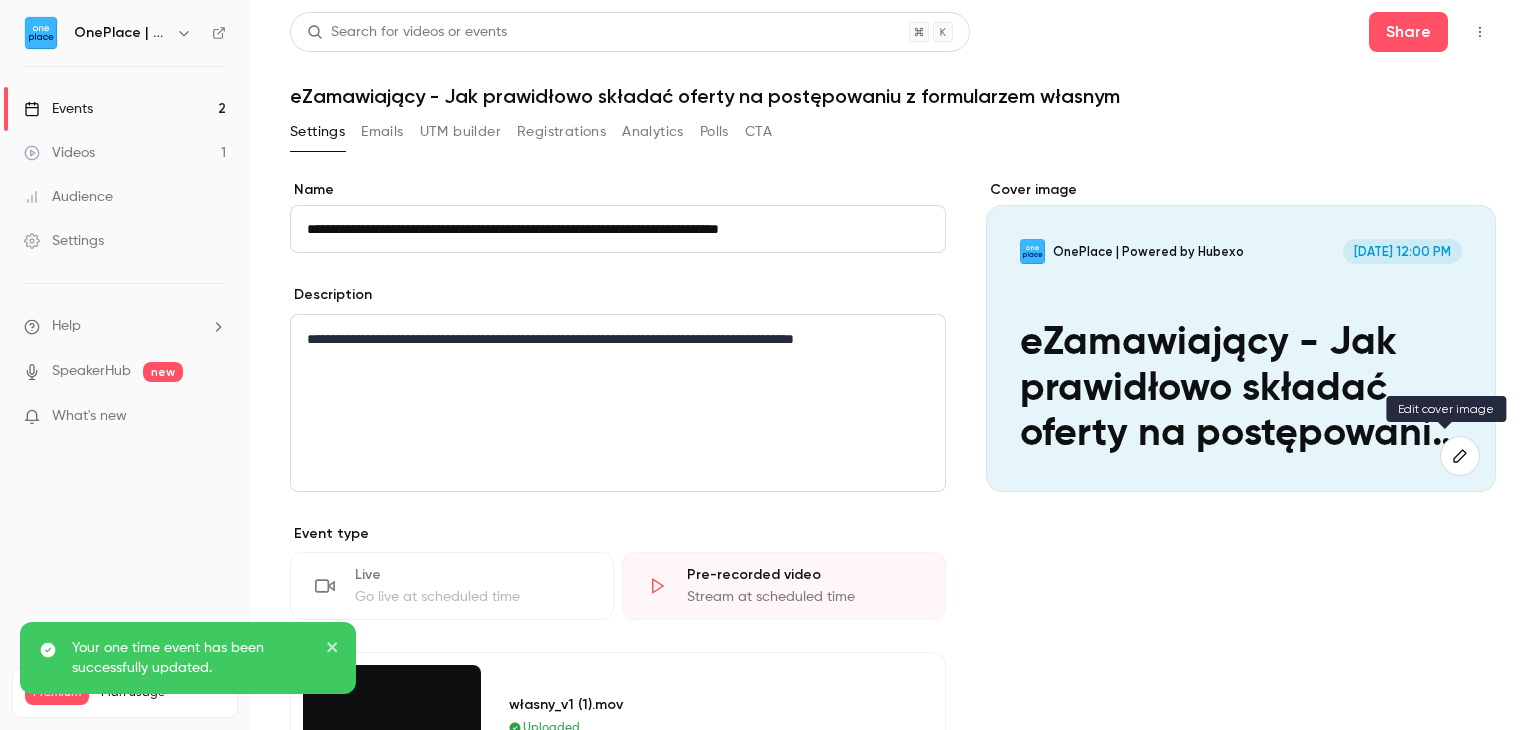 click at bounding box center (1460, 456) 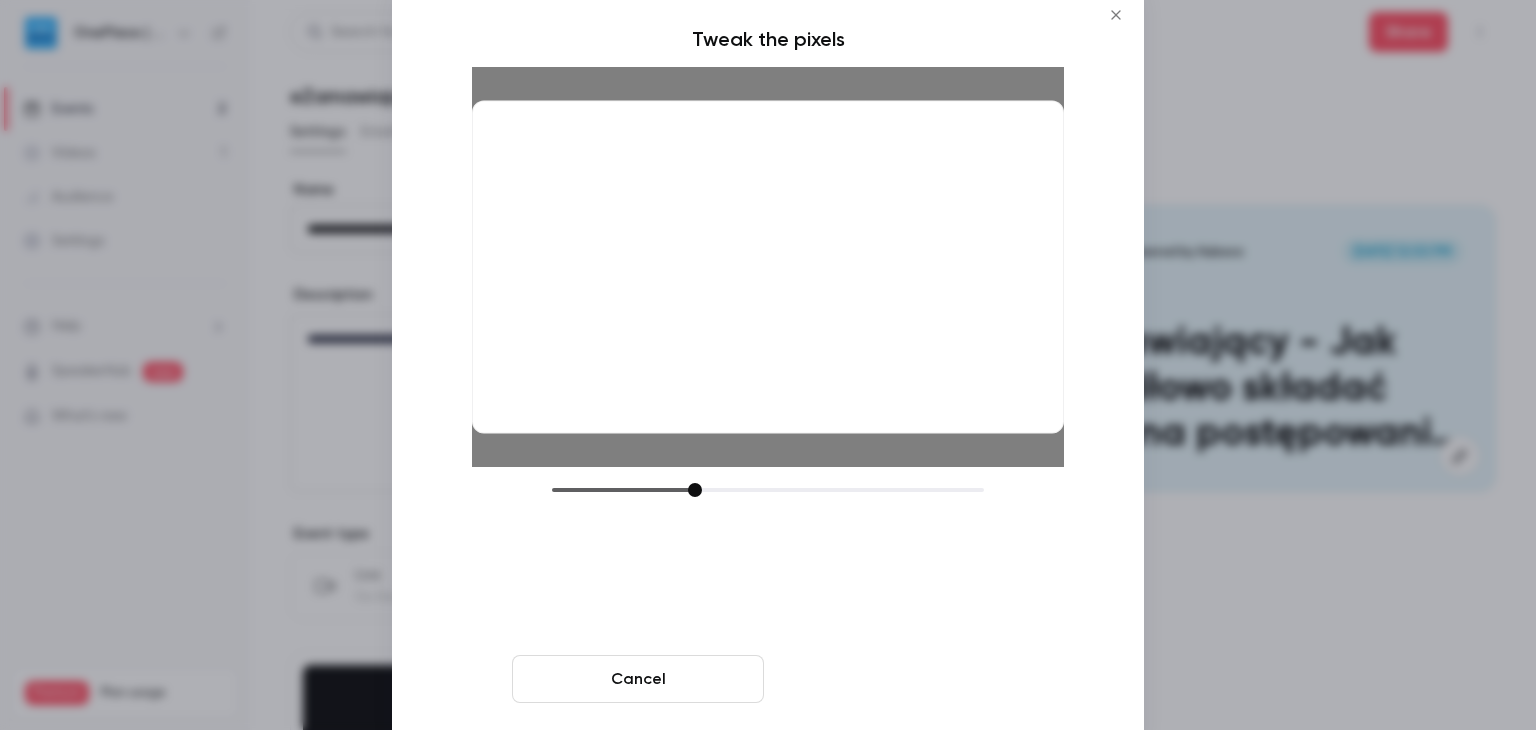 click on "Crop and save" at bounding box center [898, 679] 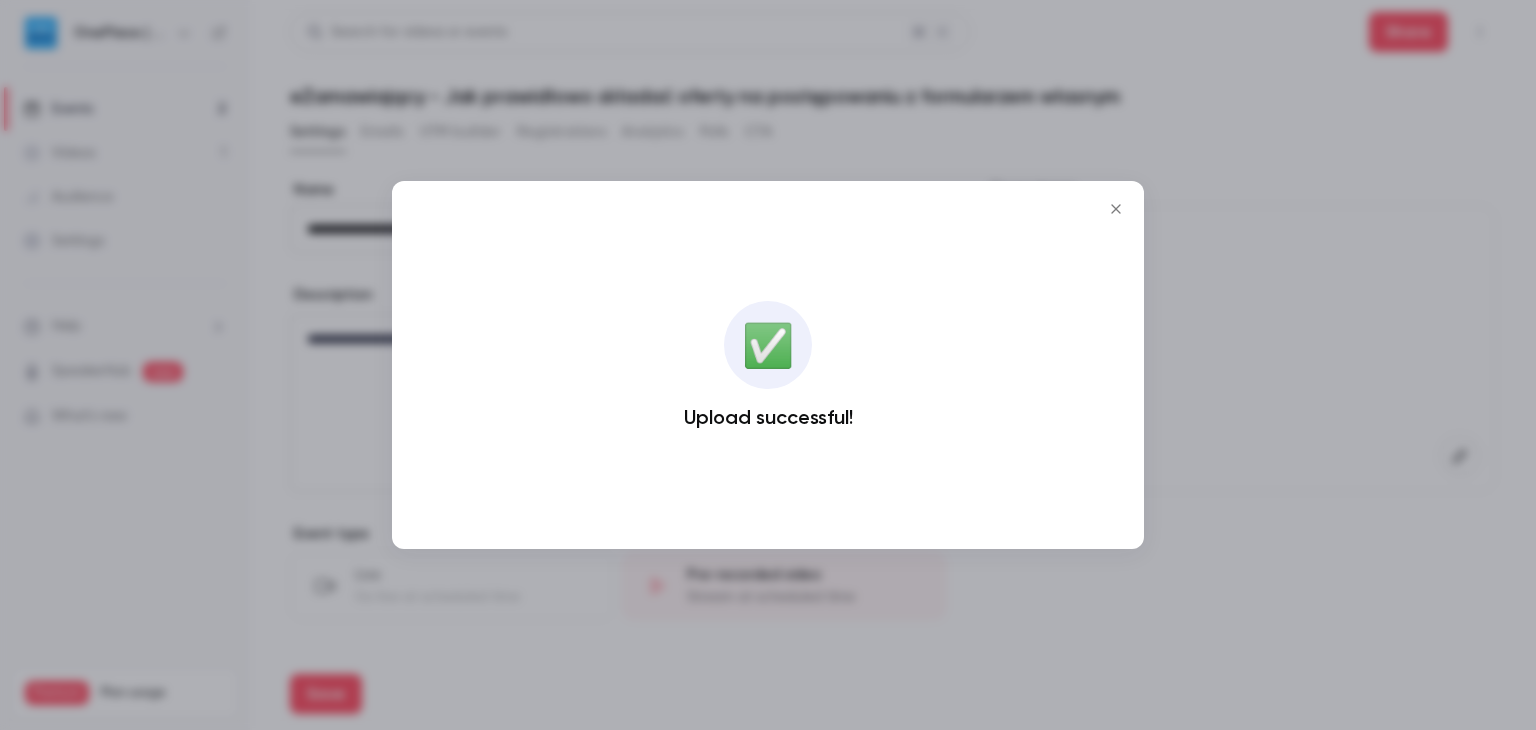 click 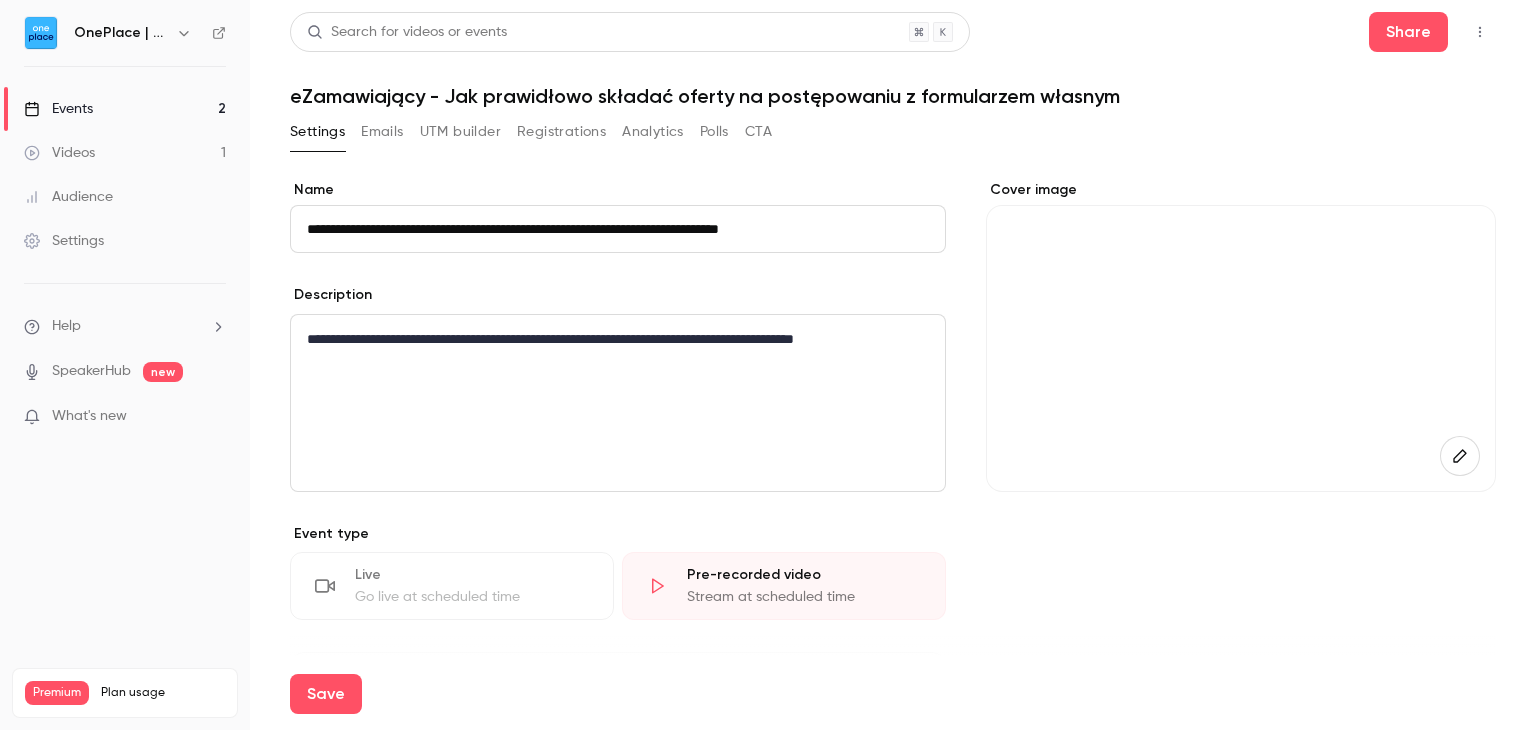 click on "Cover image" at bounding box center [1241, 688] 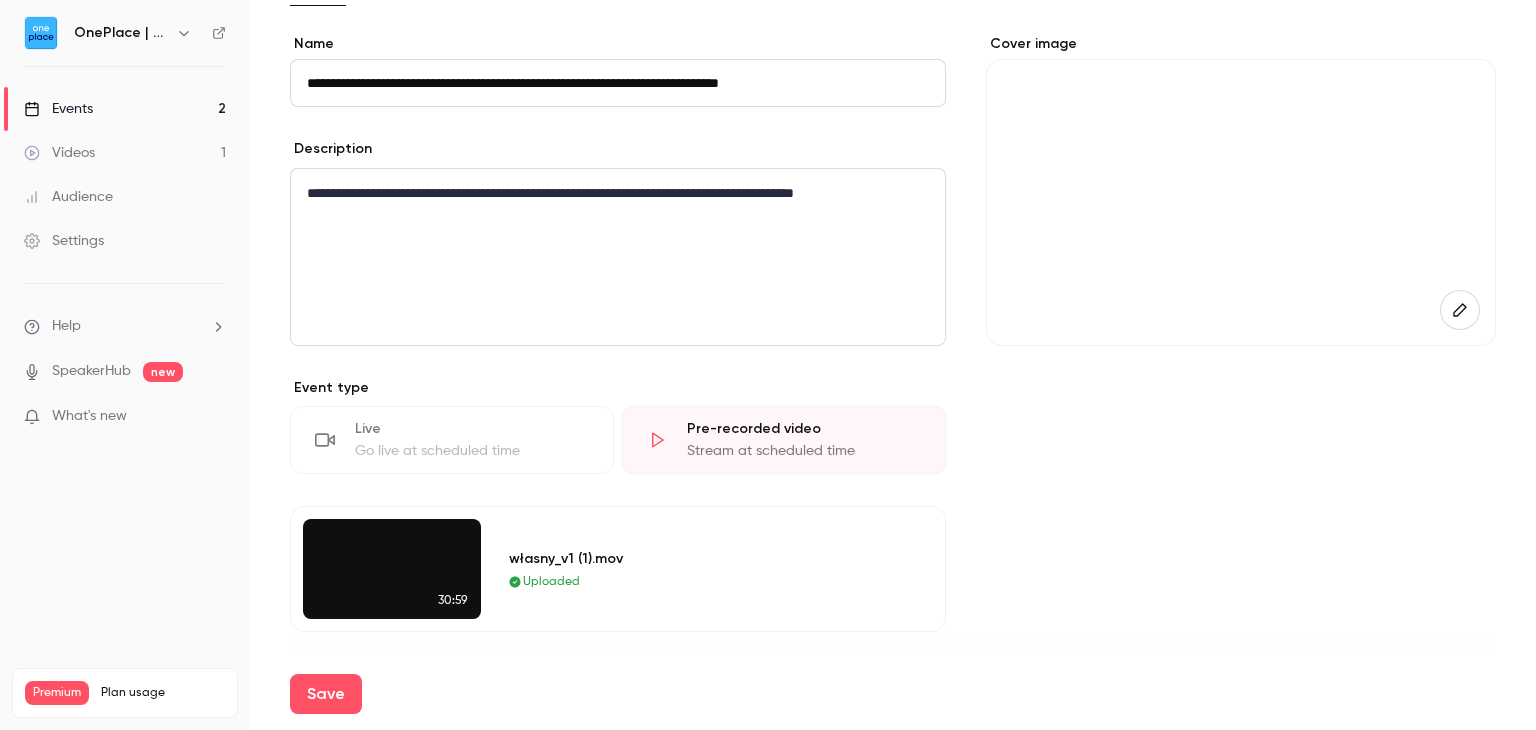 scroll, scrollTop: 300, scrollLeft: 0, axis: vertical 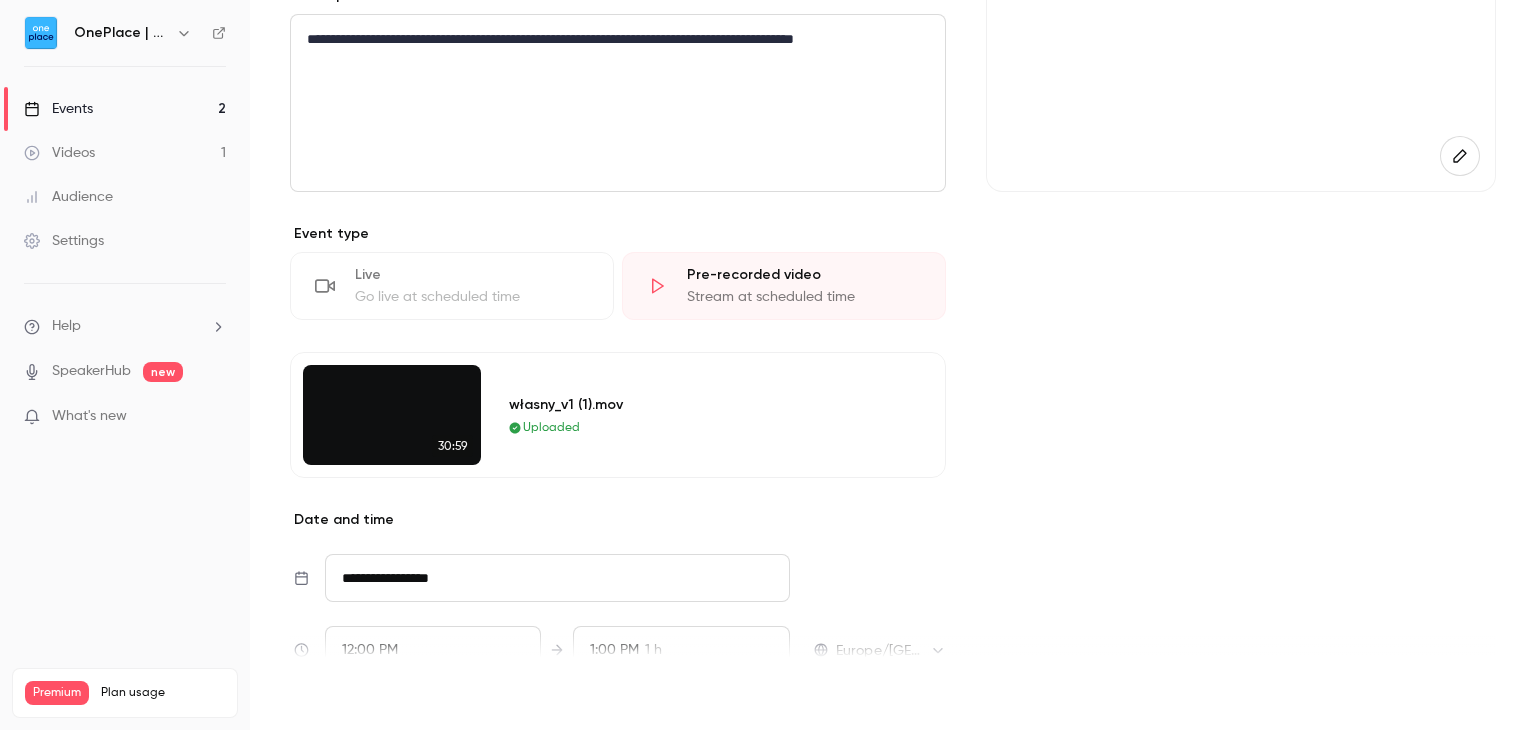 click on "Save" at bounding box center (326, 694) 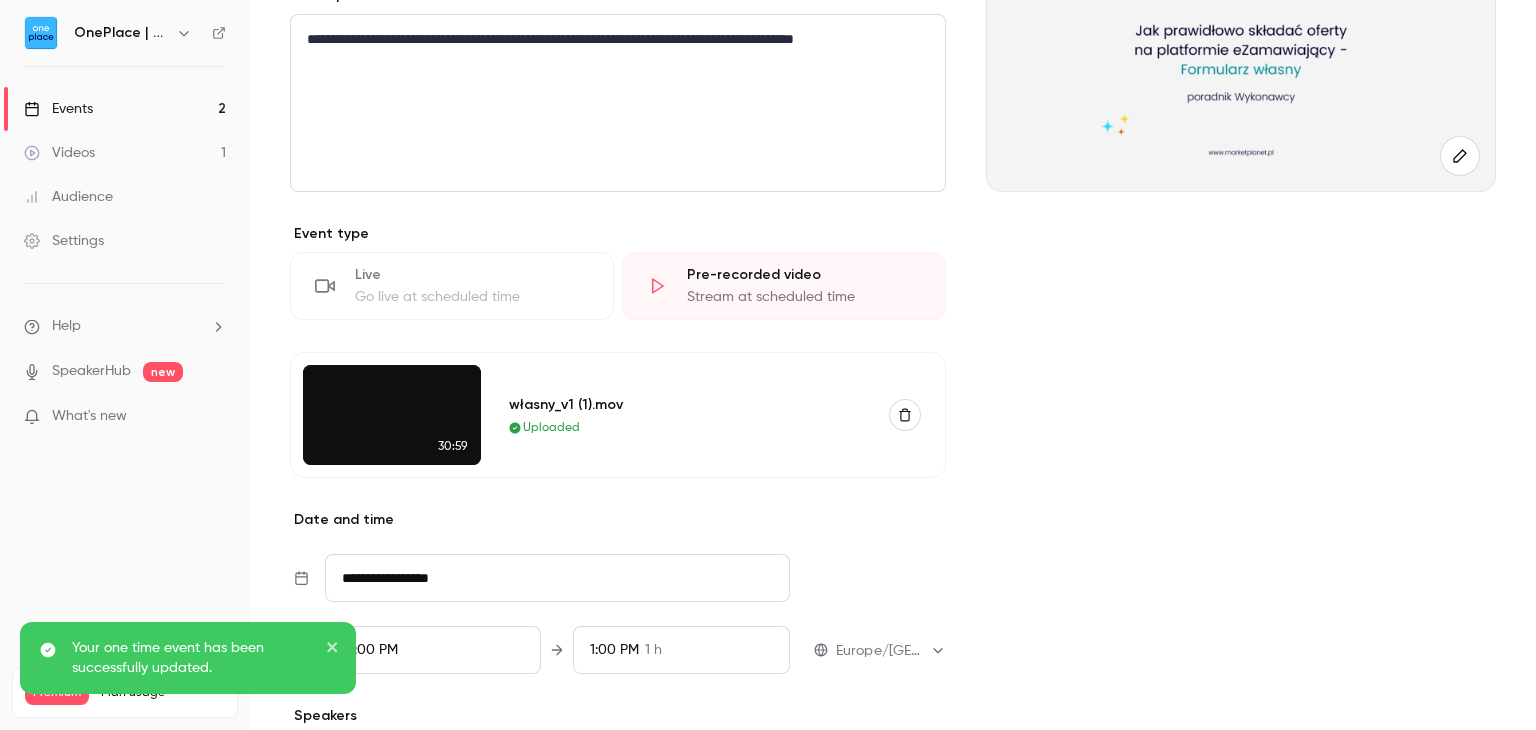 drag, startPoint x: 1184, startPoint y: 468, endPoint x: 1113, endPoint y: 543, distance: 103.27633 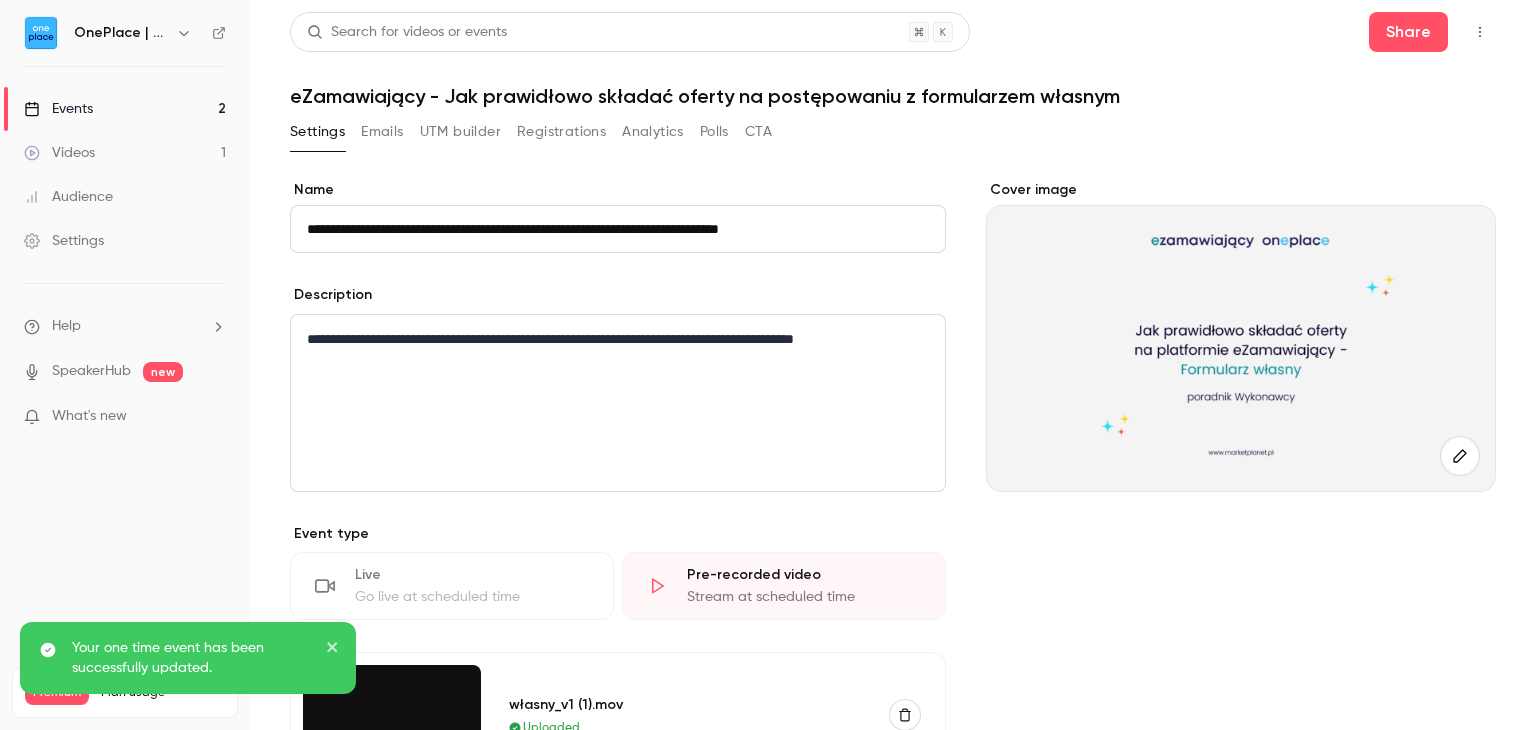 drag, startPoint x: 1142, startPoint y: 72, endPoint x: 1144, endPoint y: 42, distance: 30.066593 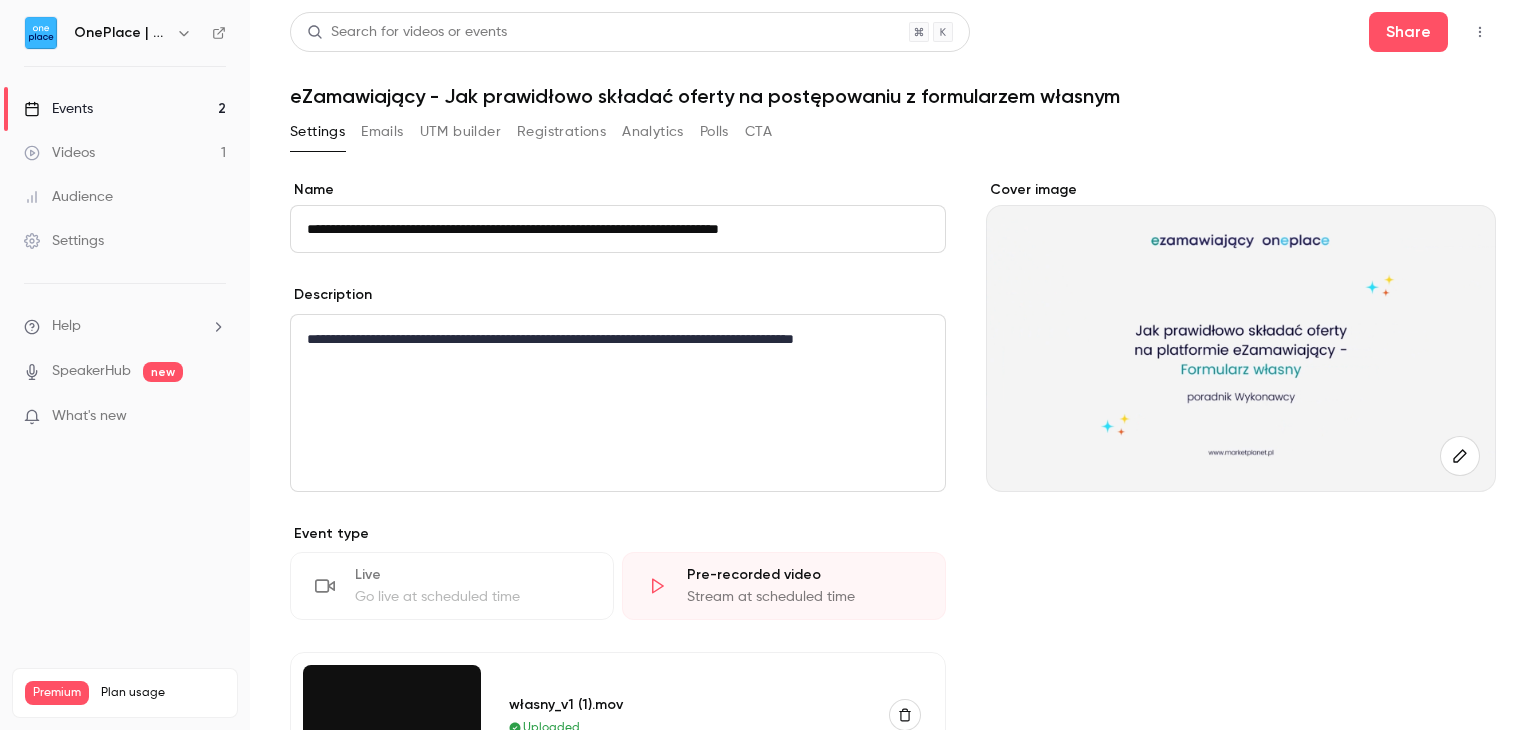 drag, startPoint x: 1281, startPoint y: 137, endPoint x: 1240, endPoint y: 91, distance: 61.6198 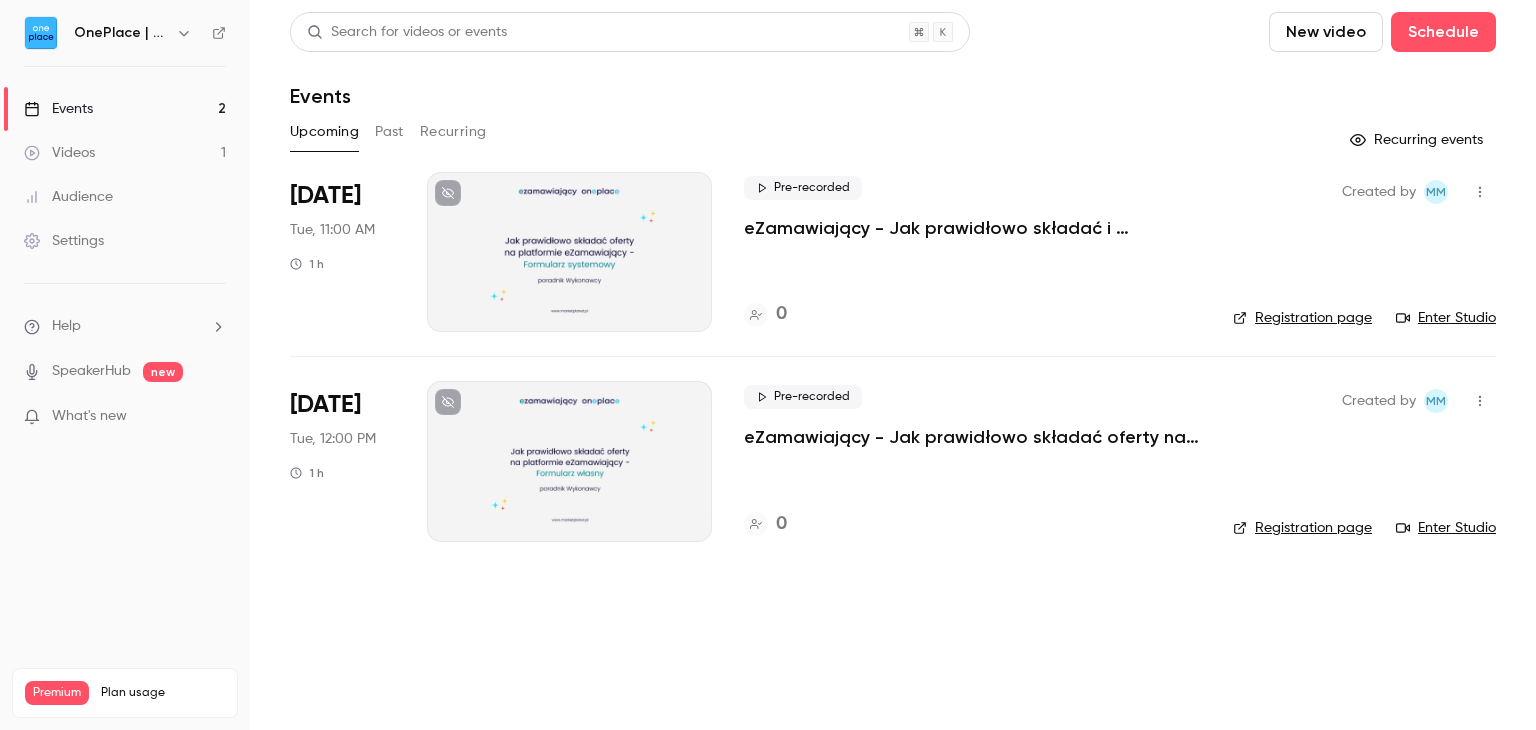 click on "eZamawiający - Jak prawidłowo składać oferty na postępowaniu z formularzem własnym" at bounding box center [972, 437] 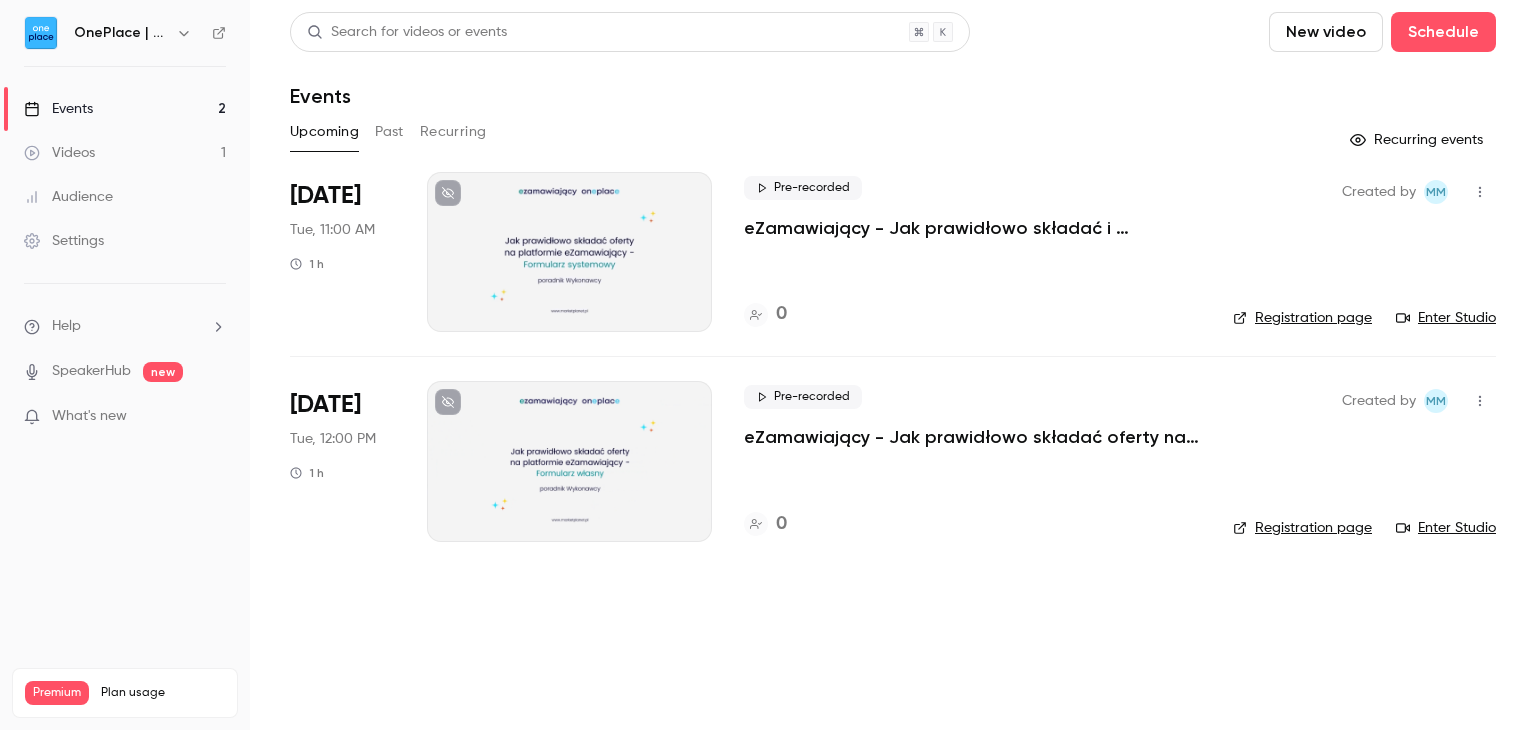 click on "eZamawiający - Jak prawidłowo składać i podpisywać oferty na postępowaniu z formularzem systemowym" at bounding box center (972, 228) 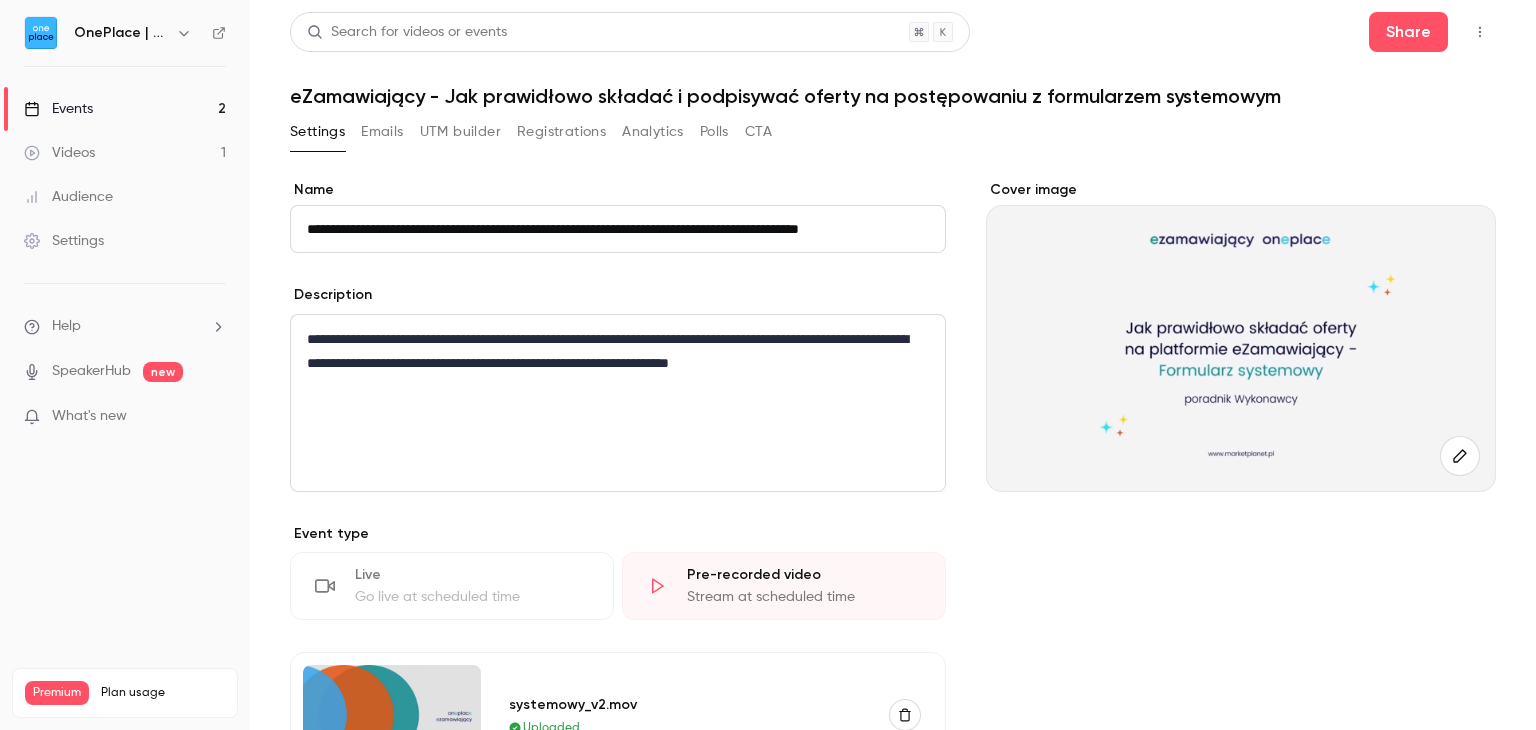 scroll, scrollTop: 0, scrollLeft: 76, axis: horizontal 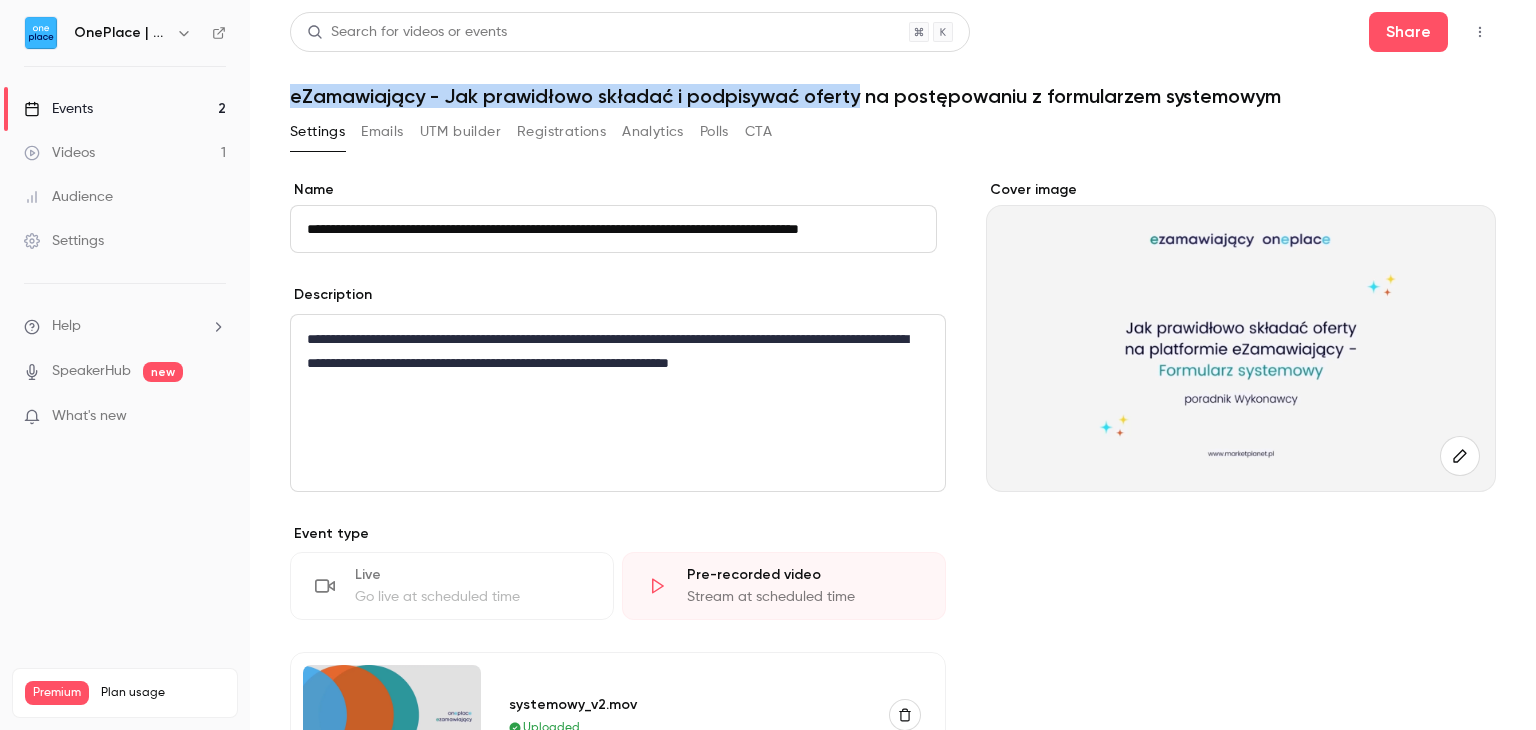 drag, startPoint x: 291, startPoint y: 92, endPoint x: 852, endPoint y: 97, distance: 561.0223 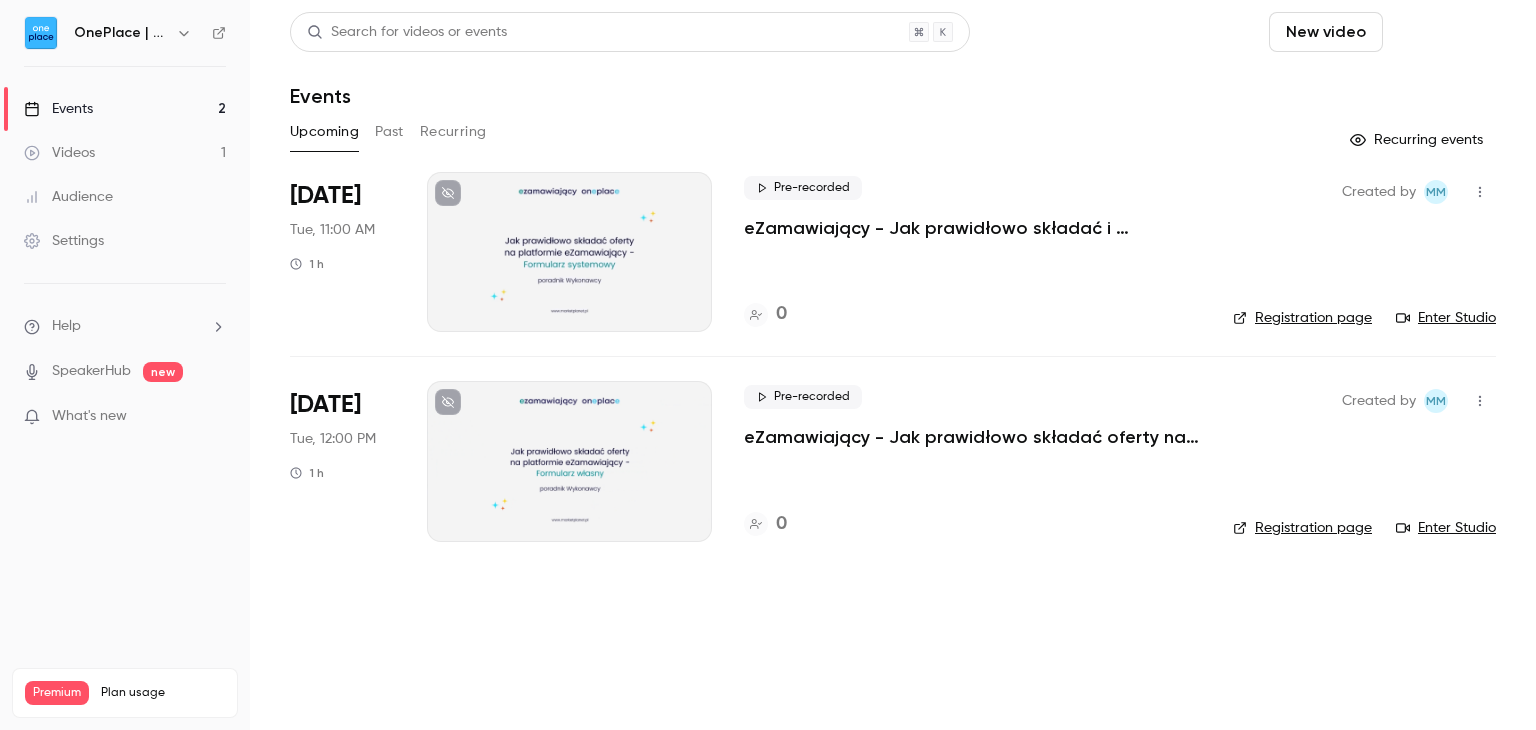 click on "Schedule" at bounding box center (1443, 32) 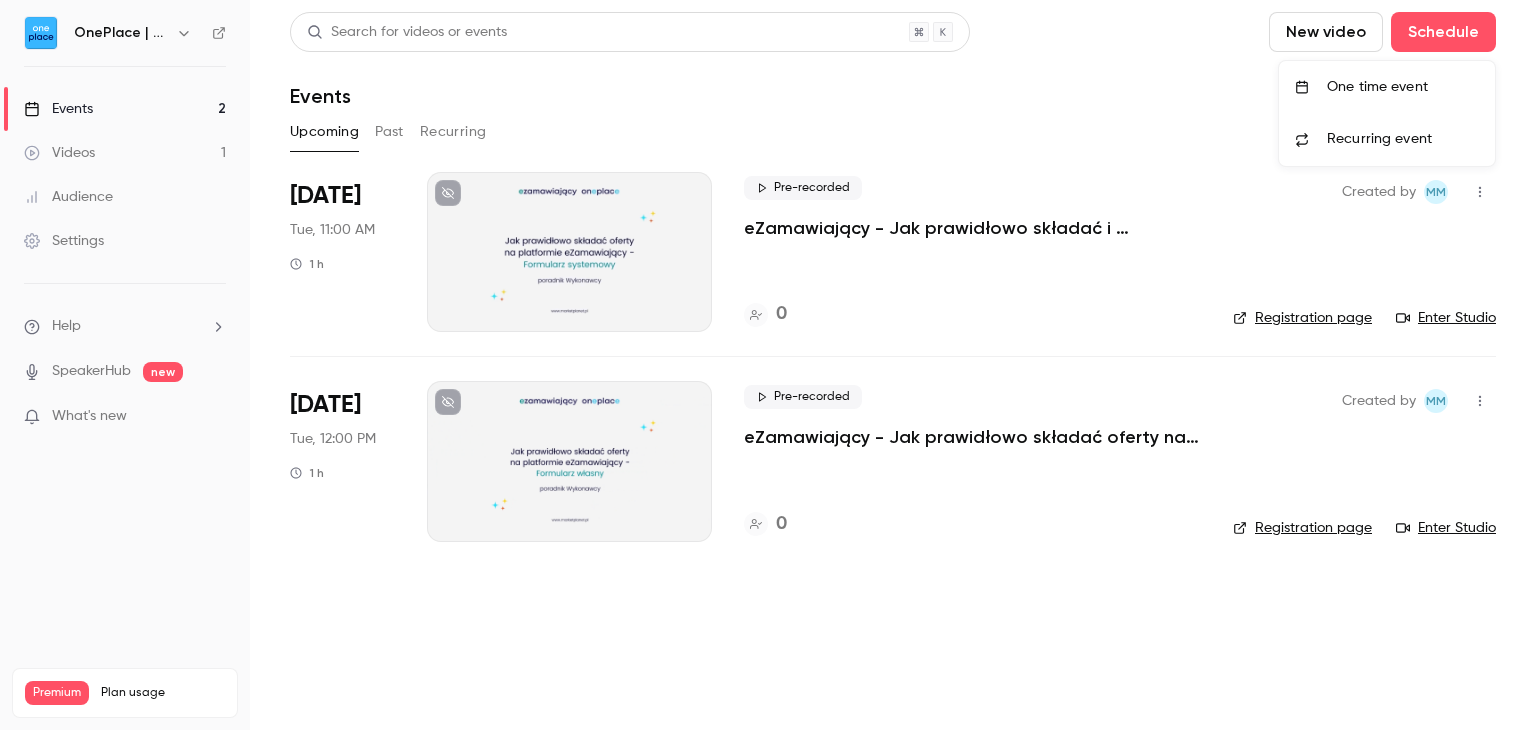 click on "One time event" at bounding box center (1403, 87) 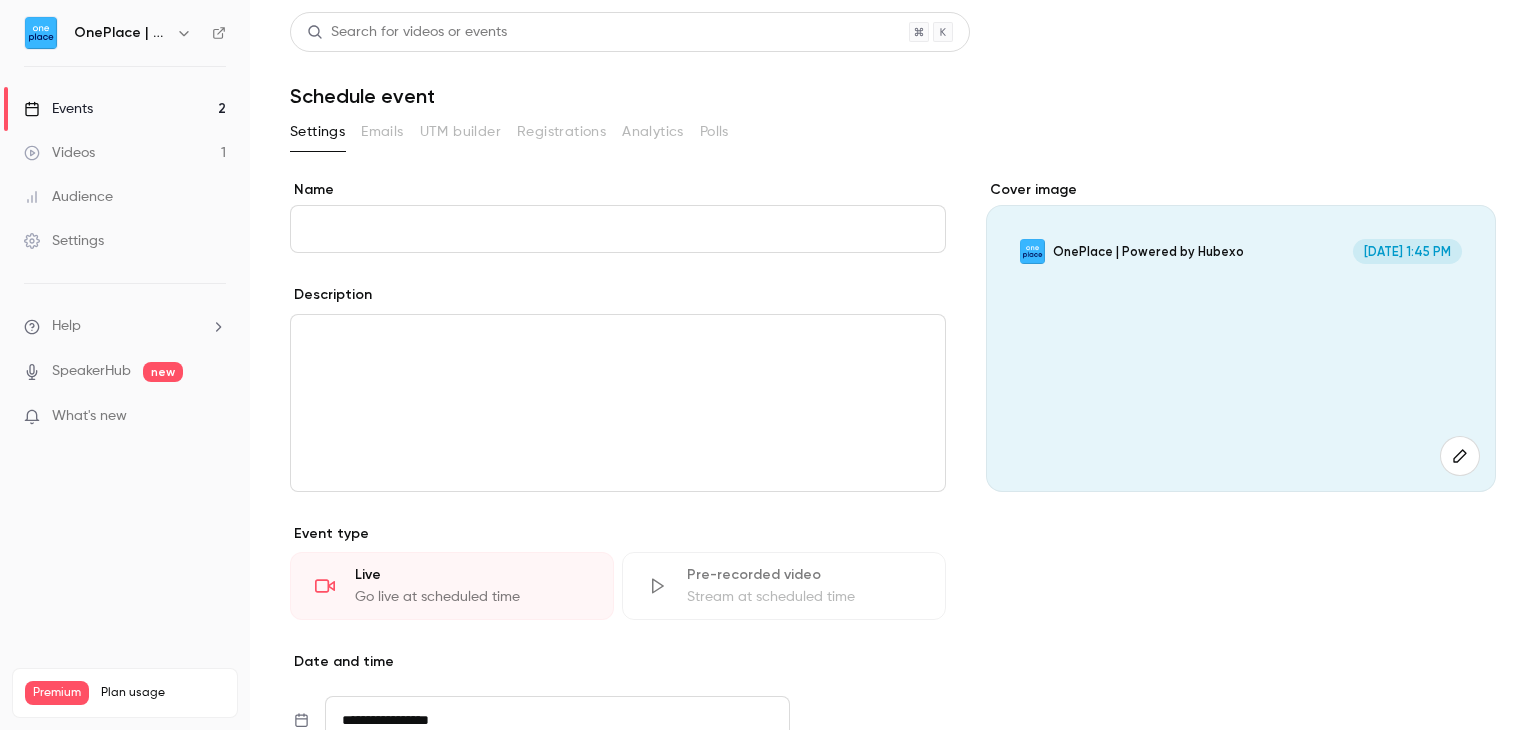 click on "Name" at bounding box center [618, 229] 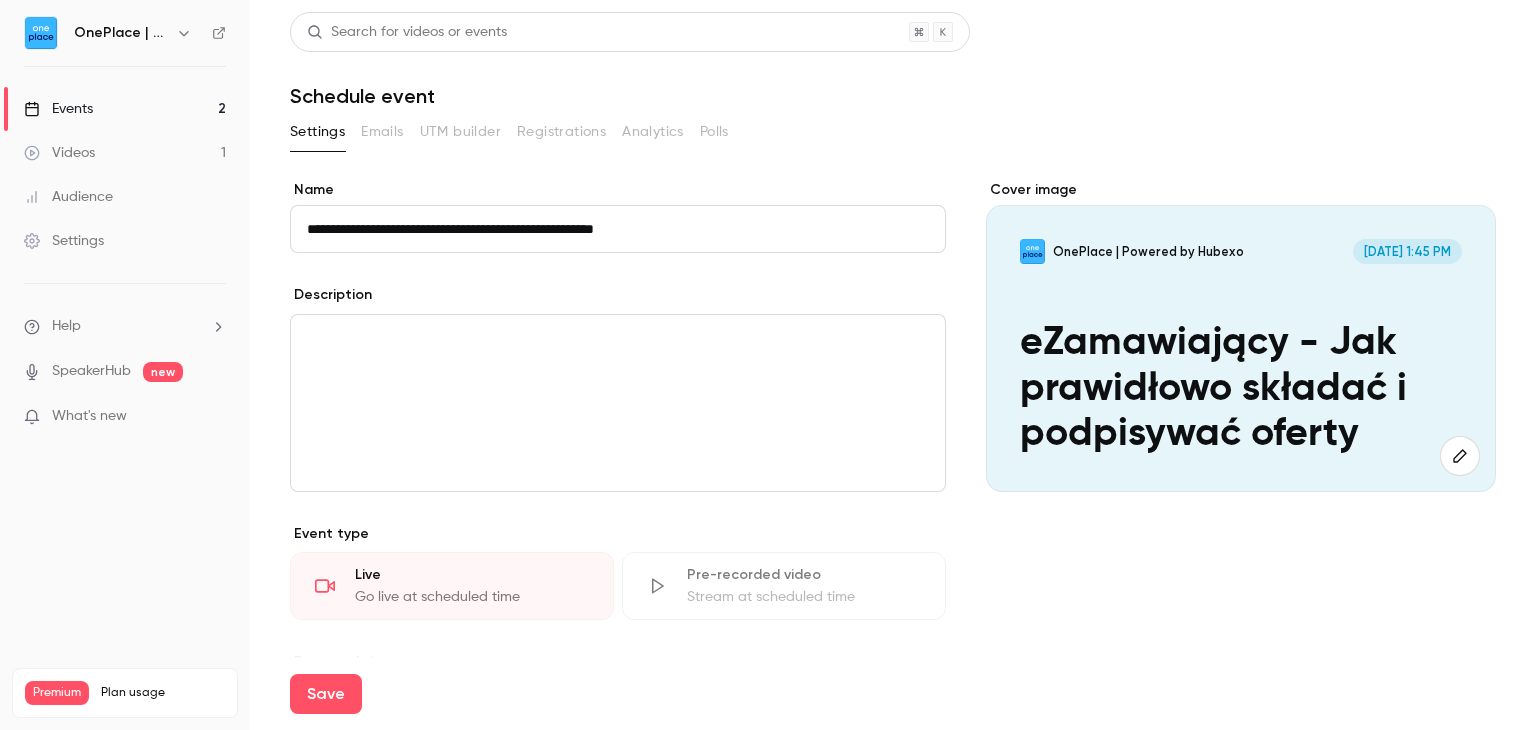 click on "**********" at bounding box center (618, 229) 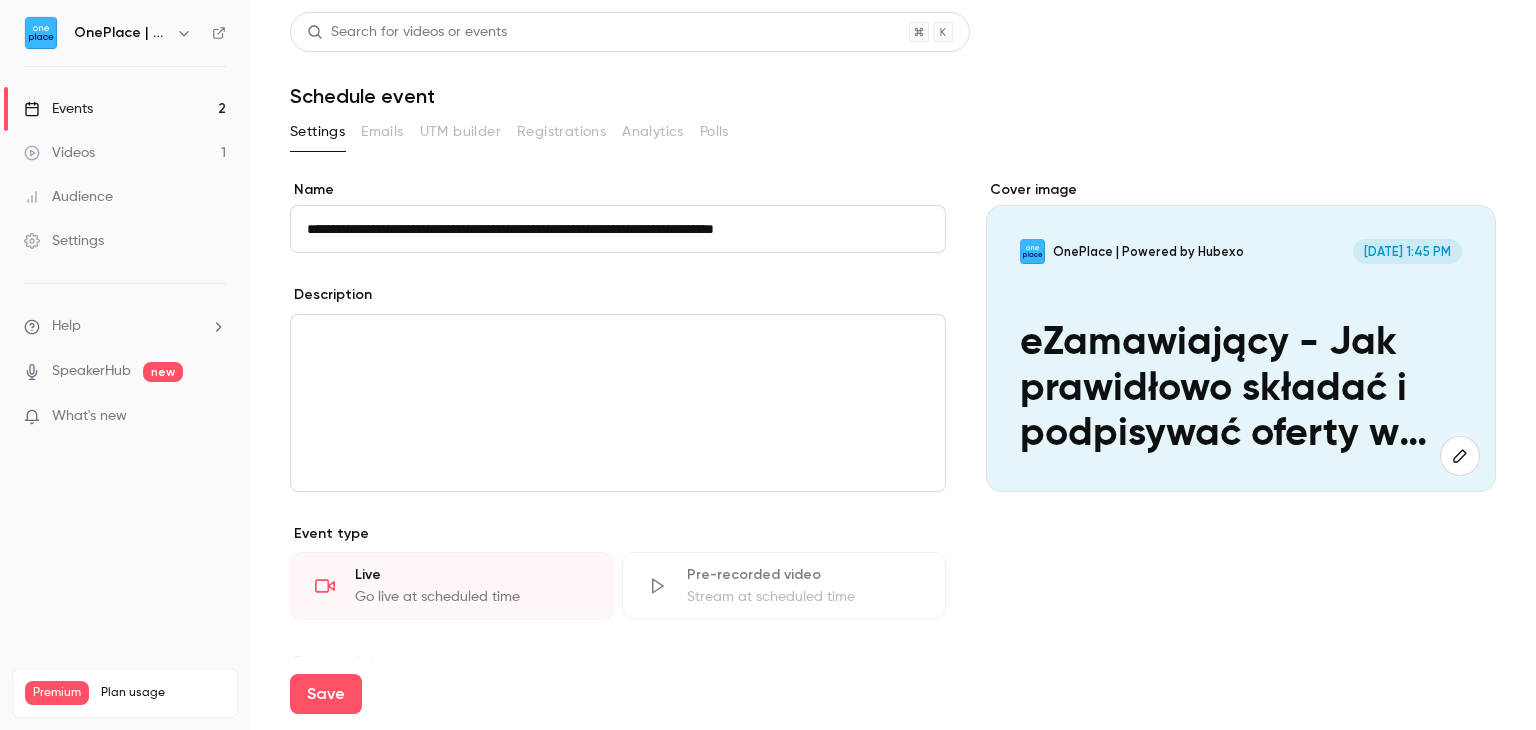 type on "**********" 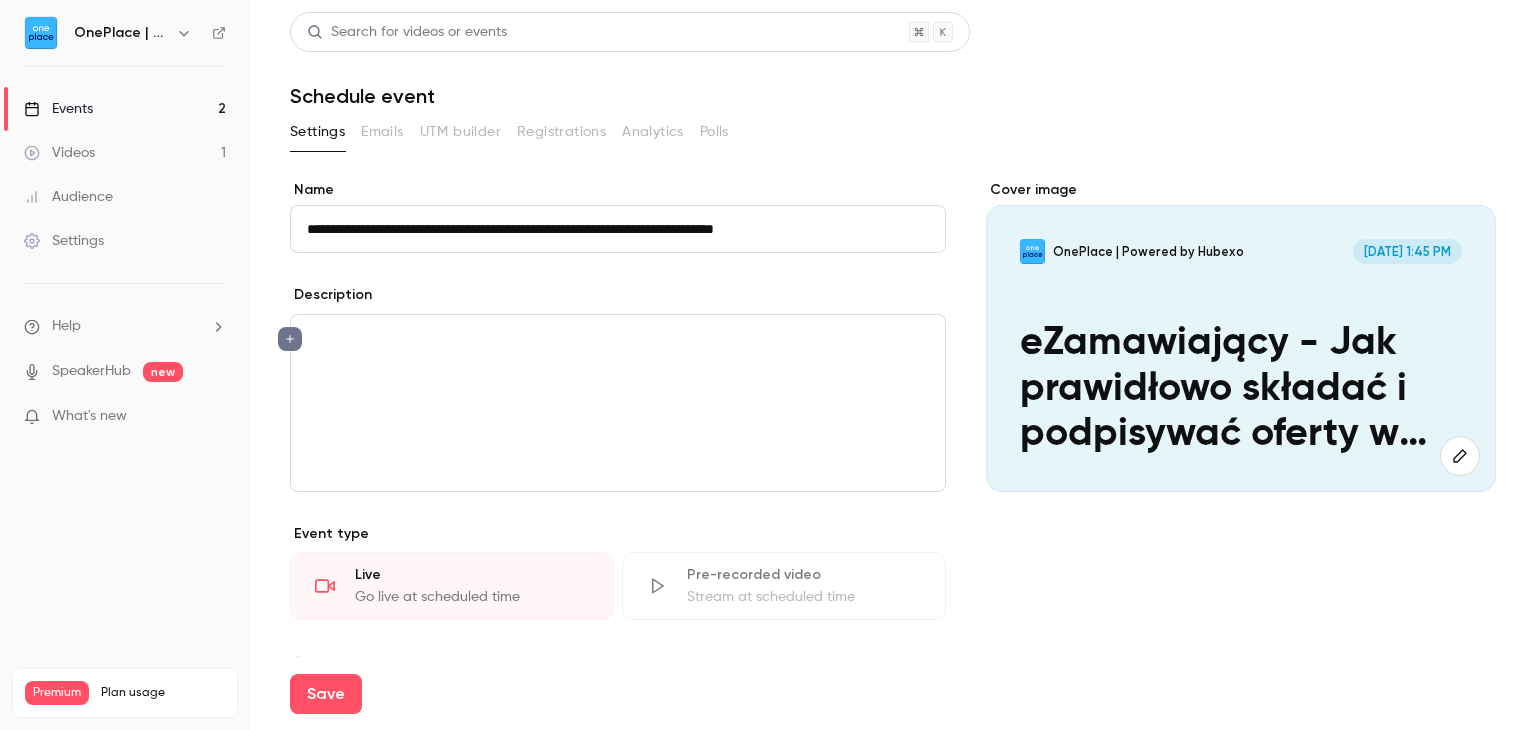 type 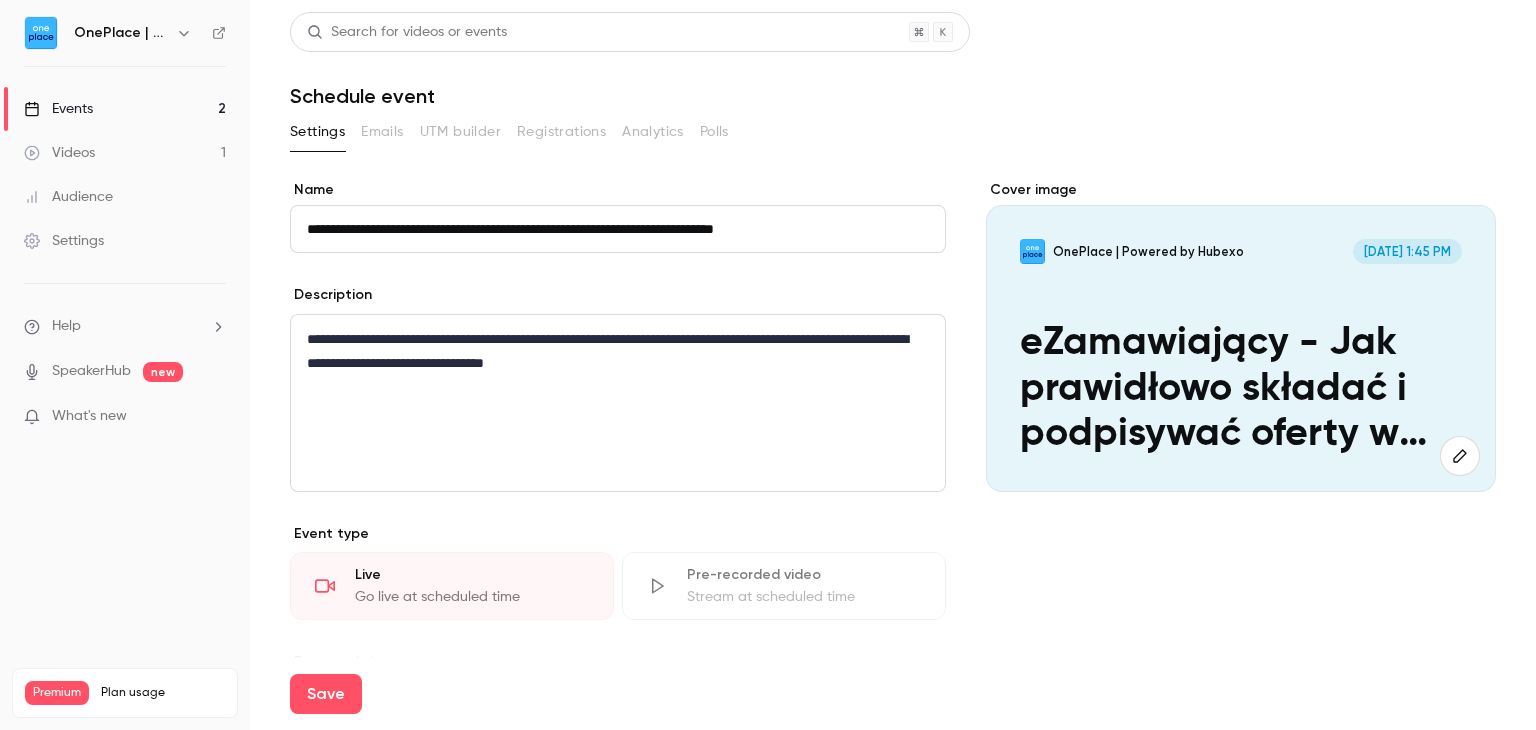 click on "Pre-recorded video" at bounding box center [804, 575] 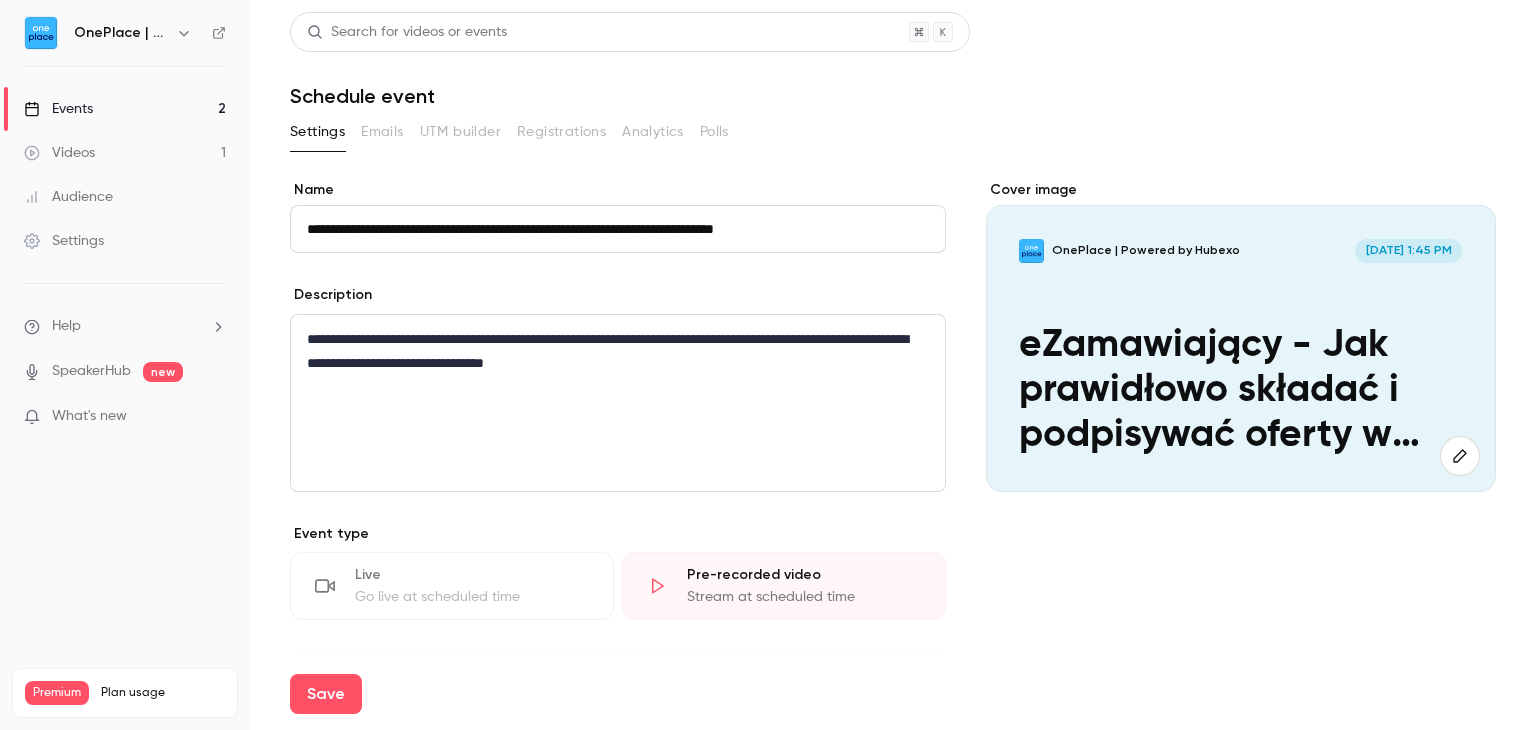click on "Cover image OnePlace | Powered by Hubexo [DATE] 1:45 PM eZamawiający - Jak prawidłowo składać i podpisywać oferty w aukcji elektronicznej" at bounding box center (1241, 721) 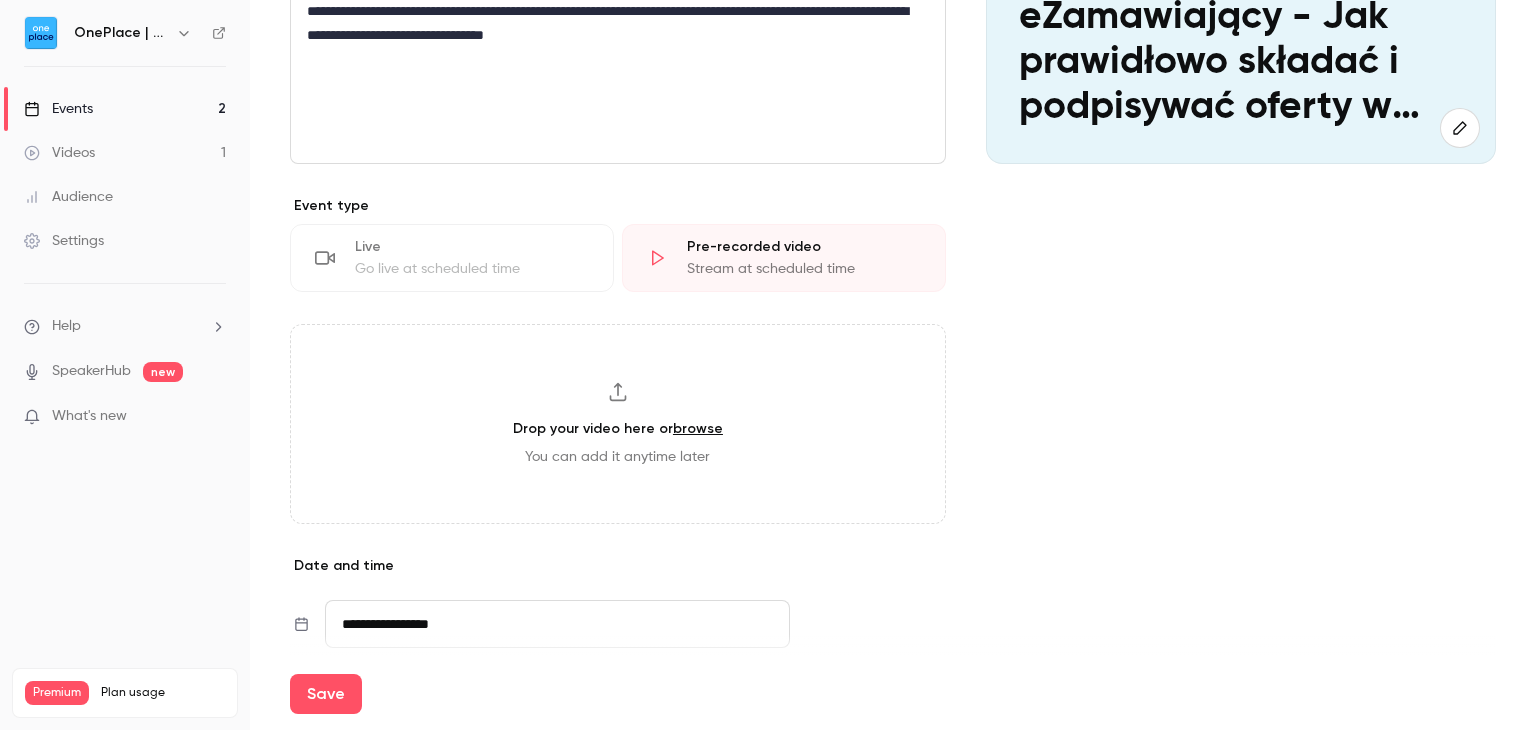 scroll, scrollTop: 400, scrollLeft: 0, axis: vertical 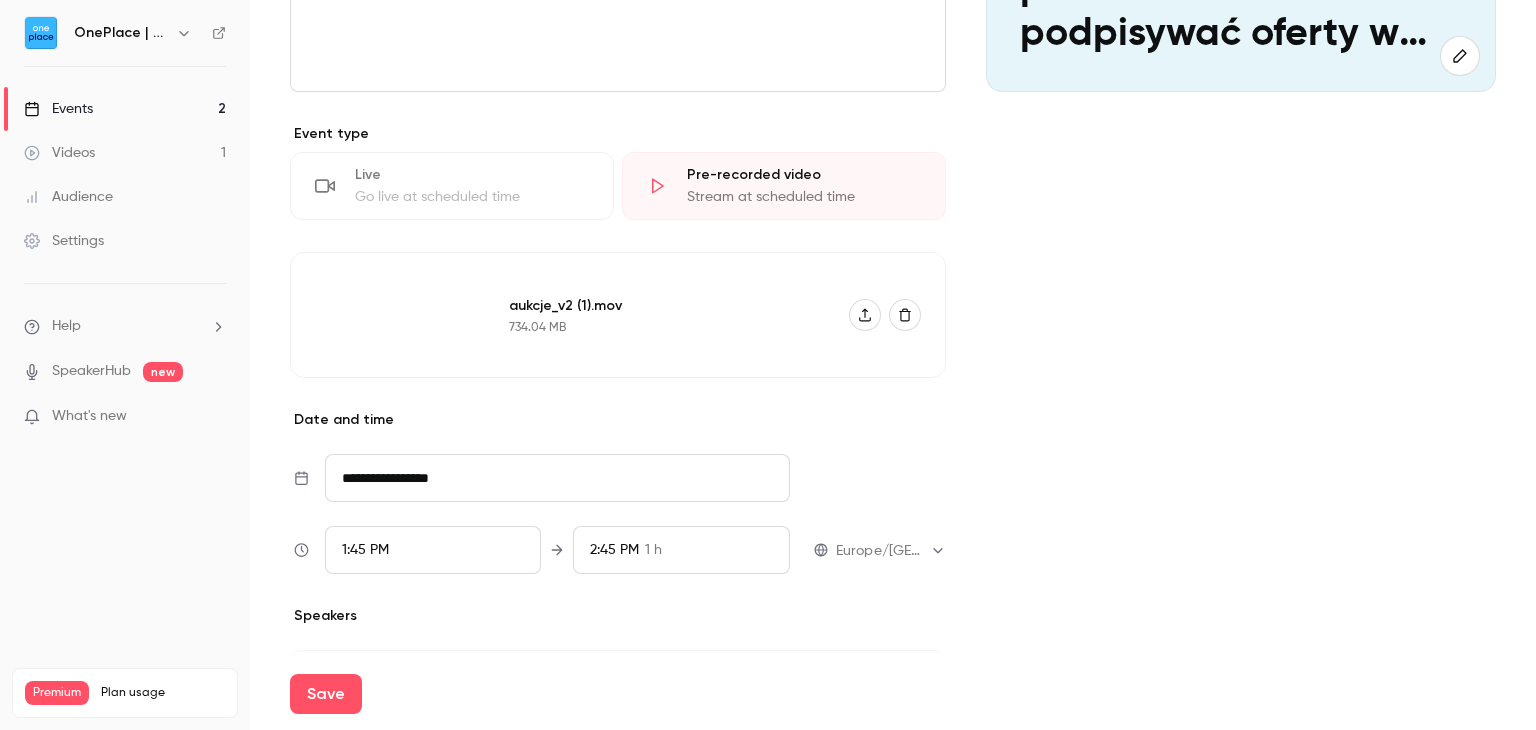 click on "**********" at bounding box center (557, 478) 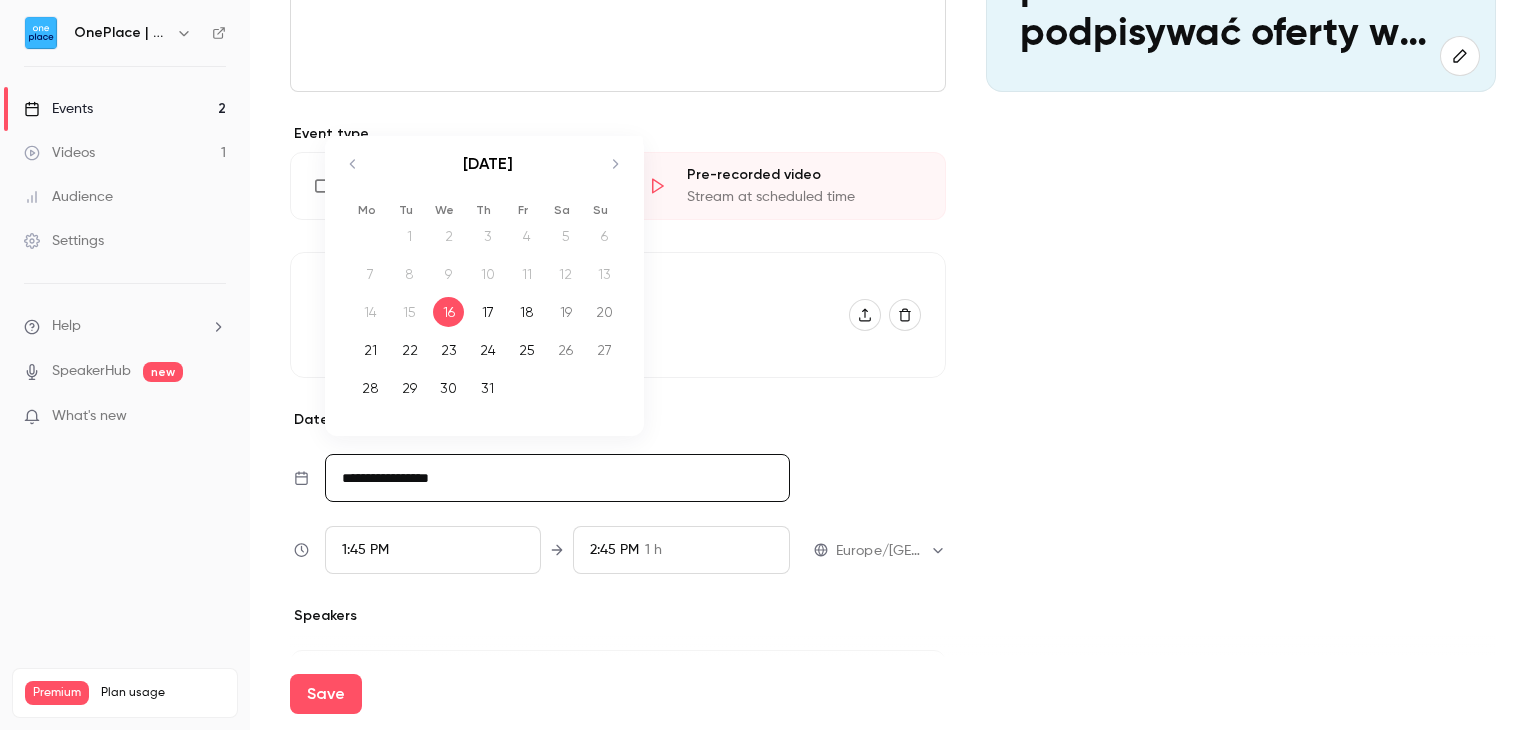 click on "22" at bounding box center (409, 350) 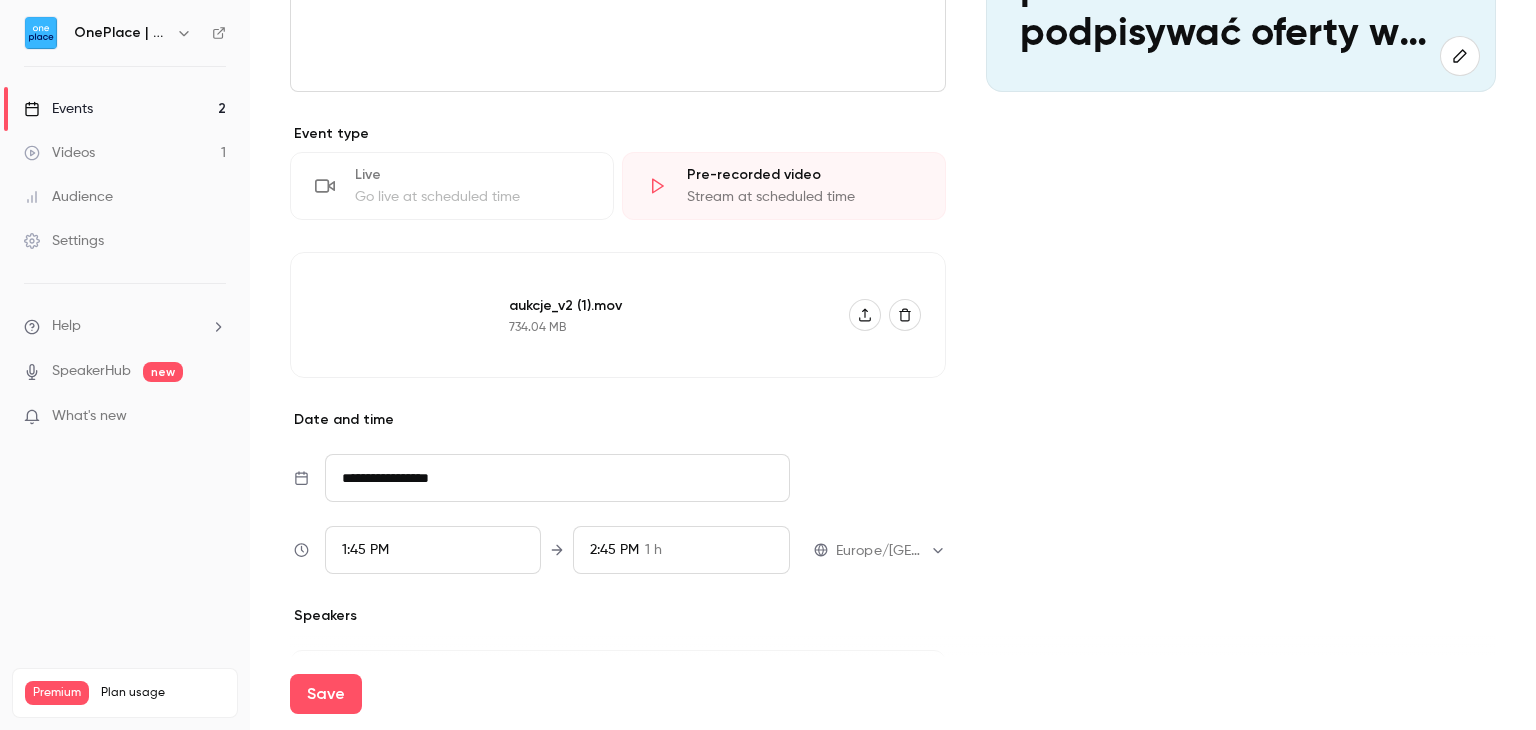 click on "1:45 PM" at bounding box center (365, 550) 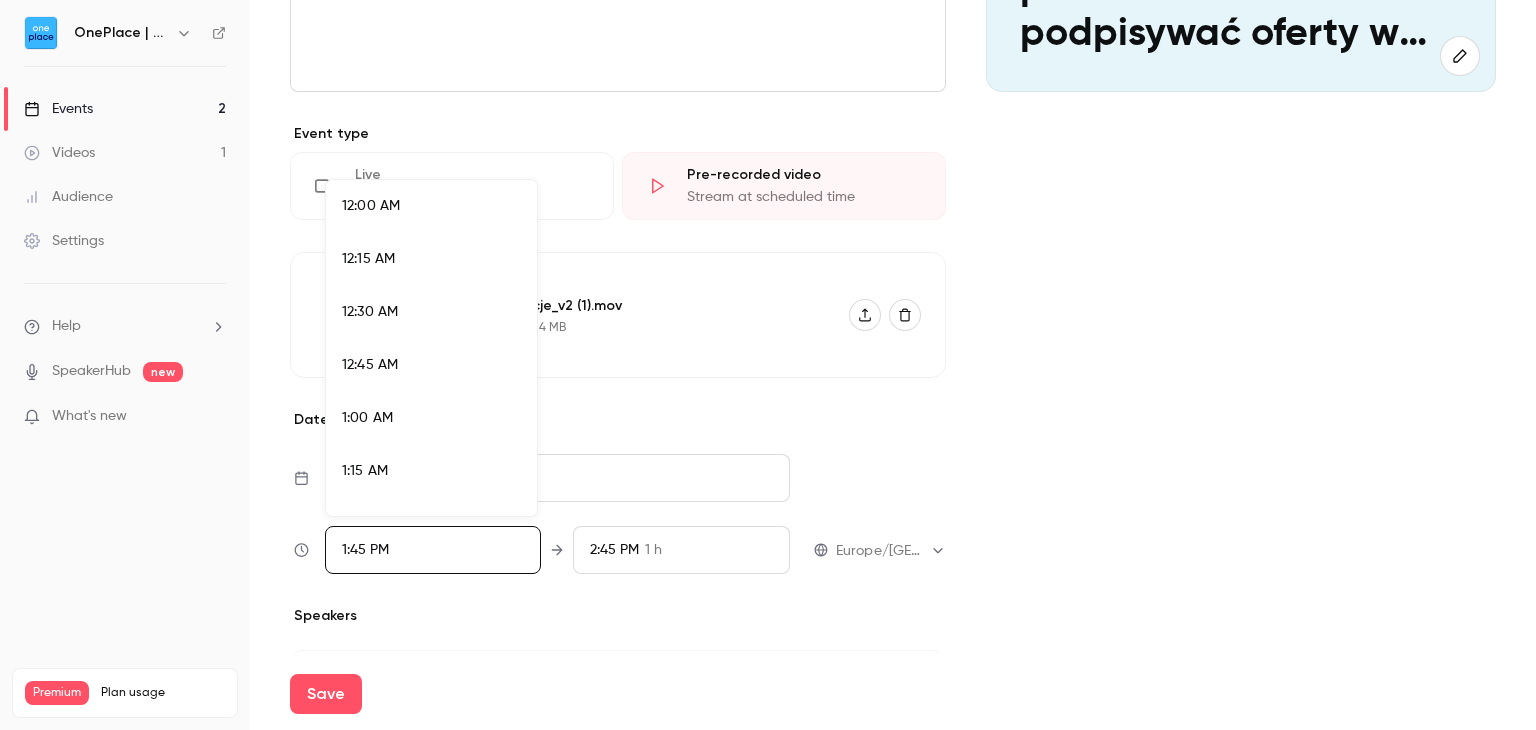 scroll, scrollTop: 2773, scrollLeft: 0, axis: vertical 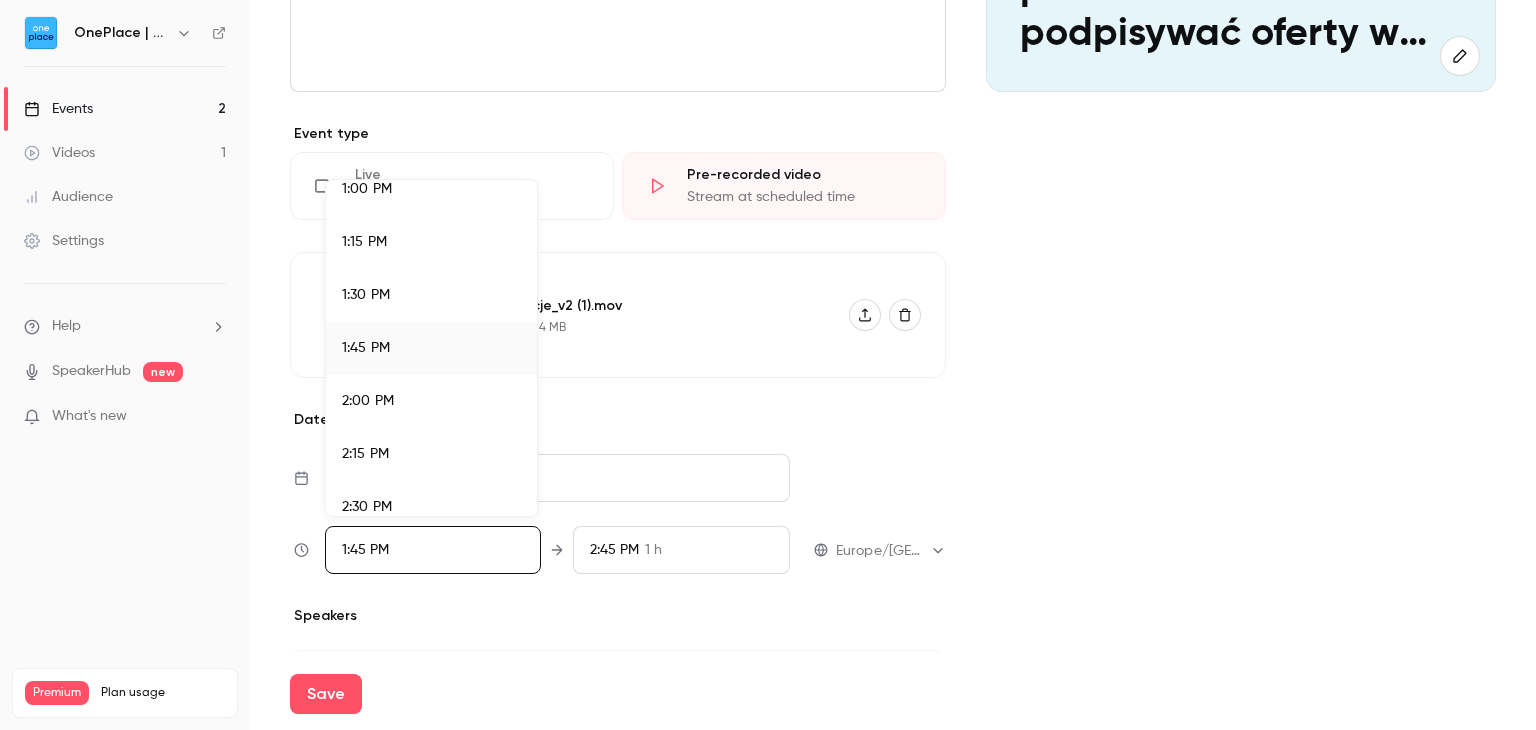 click on "1:00 PM" at bounding box center [431, 189] 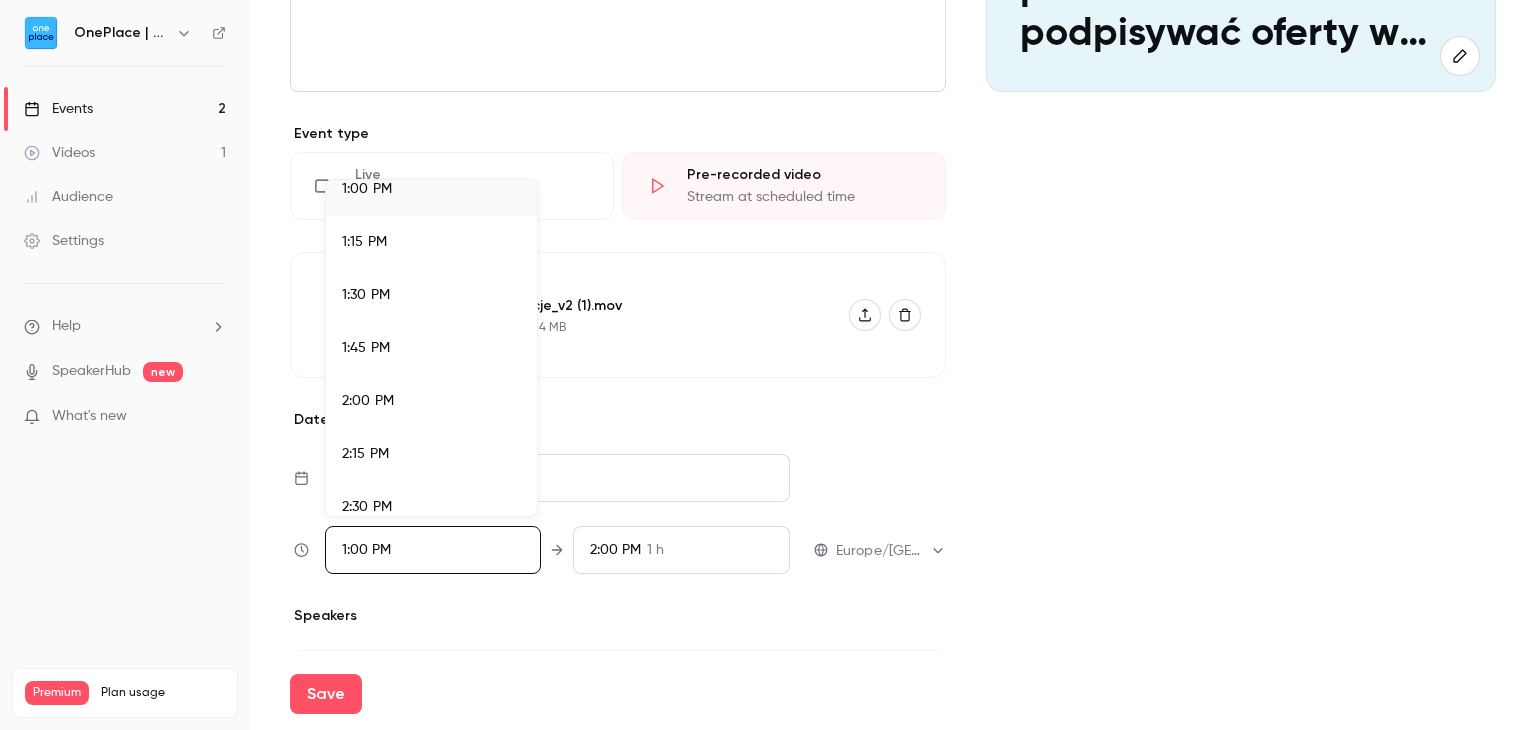 click at bounding box center (768, 365) 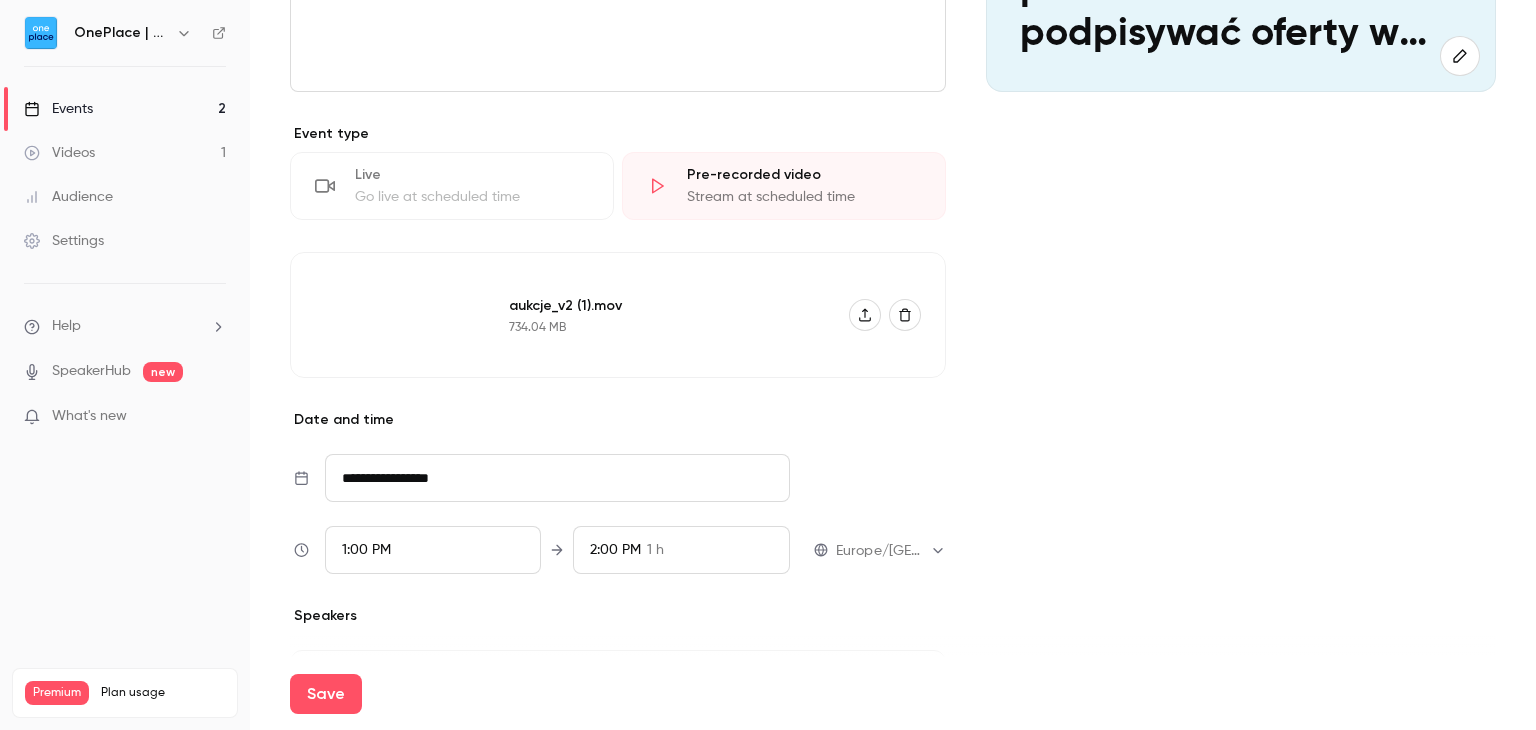 click on "Cover image OnePlace | Powered by Hubexo [DATE] 1:00 PM eZamawiający - Jak prawidłowo składać i podpisywać oferty w aukcji elektronicznej" at bounding box center (1241, 284) 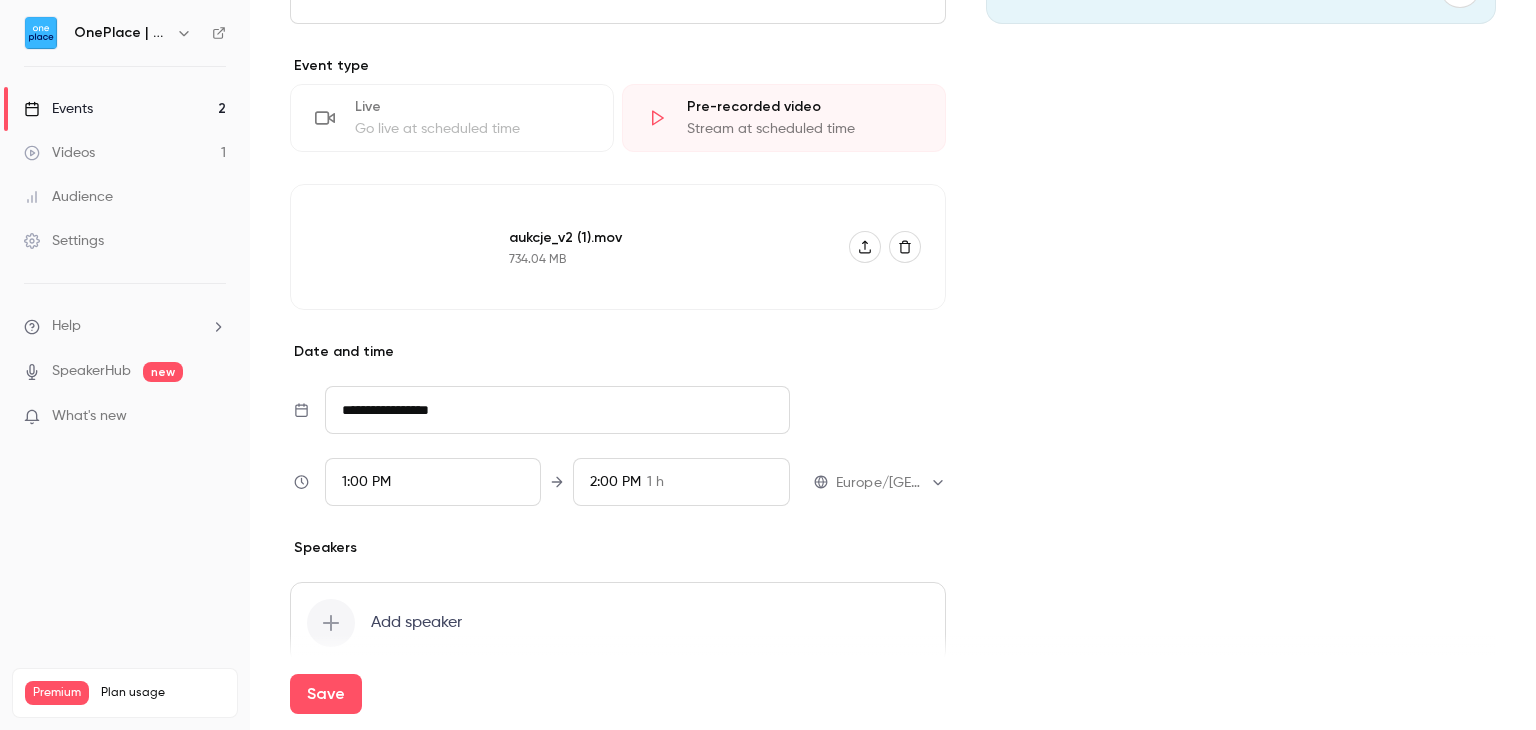 scroll, scrollTop: 560, scrollLeft: 0, axis: vertical 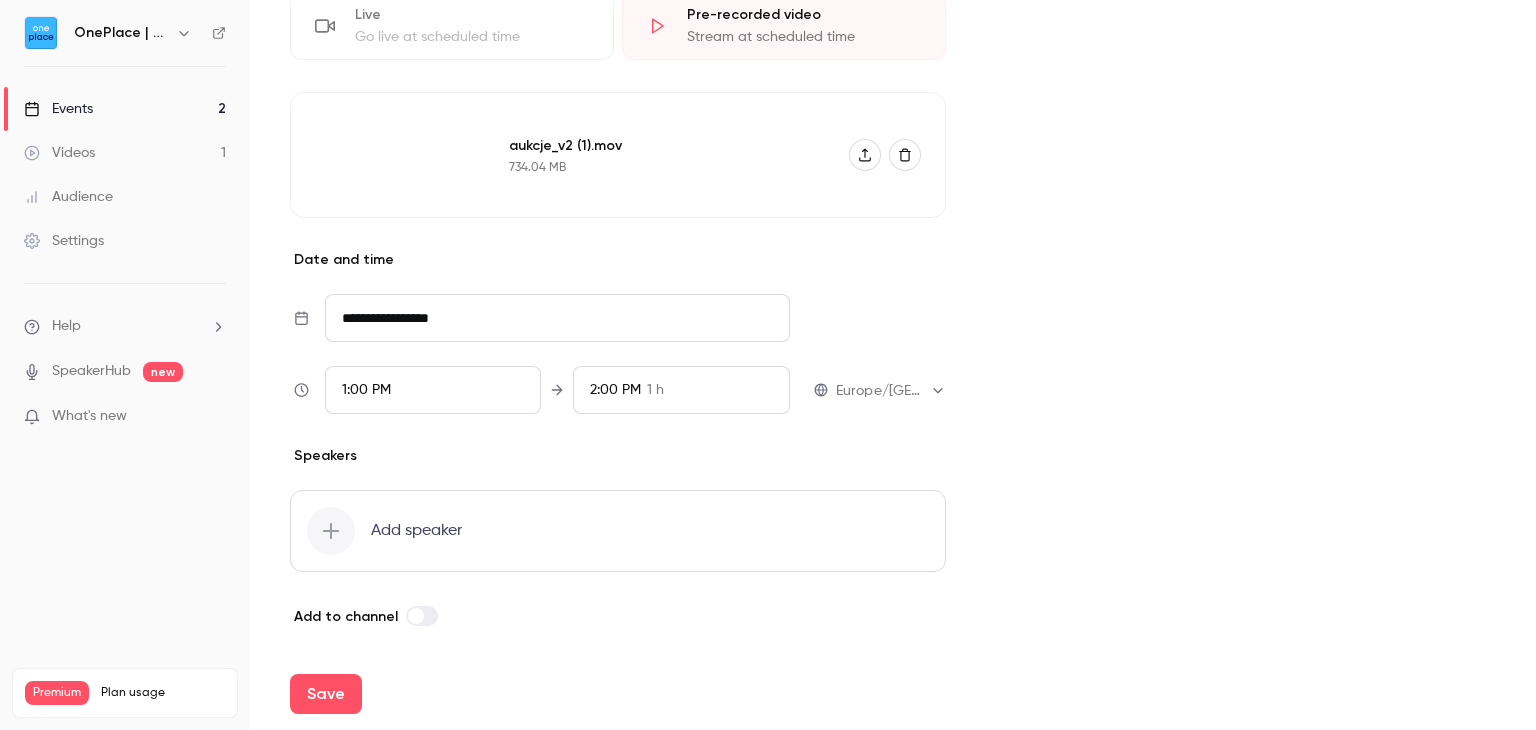 drag, startPoint x: 743, startPoint y: 612, endPoint x: 653, endPoint y: 633, distance: 92.417534 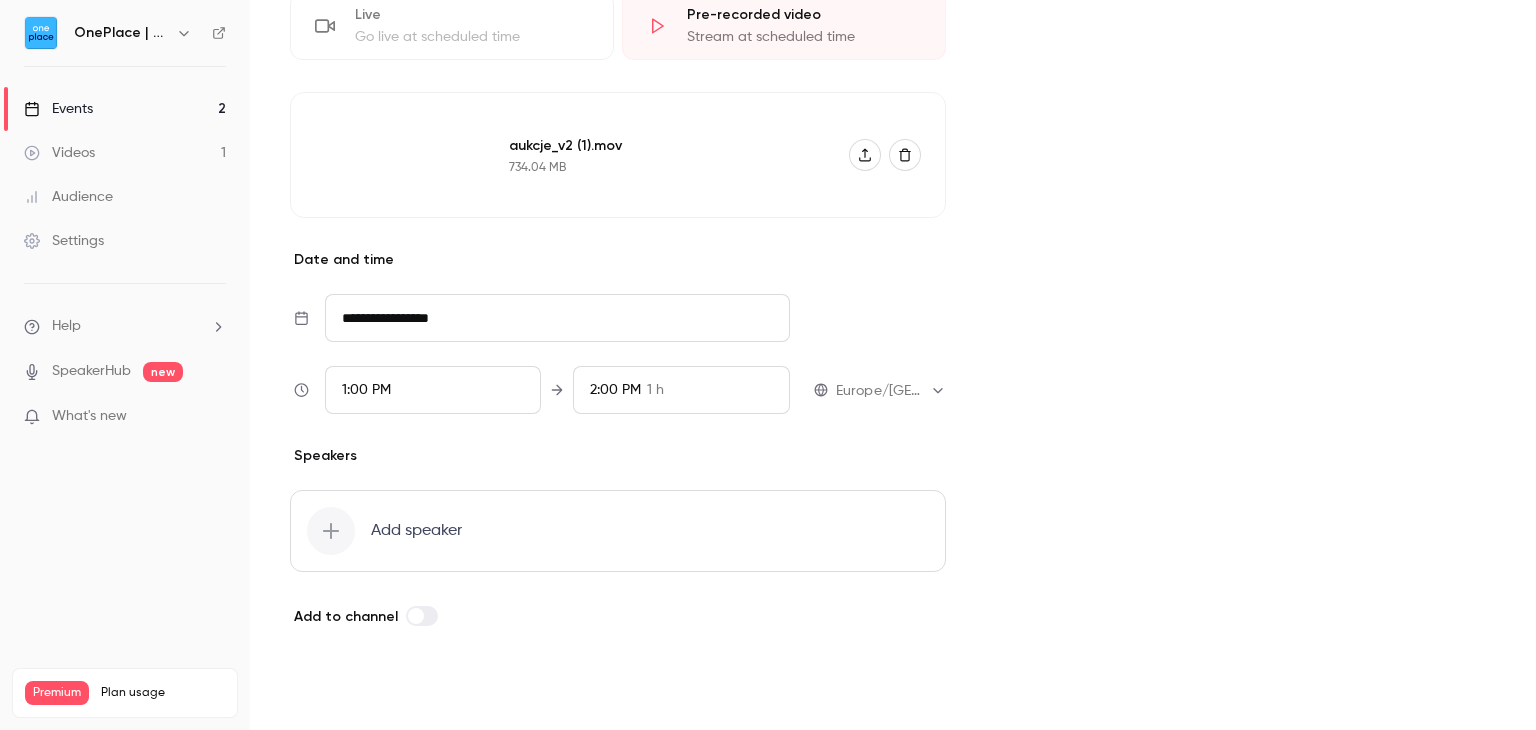click on "Save" at bounding box center (326, 694) 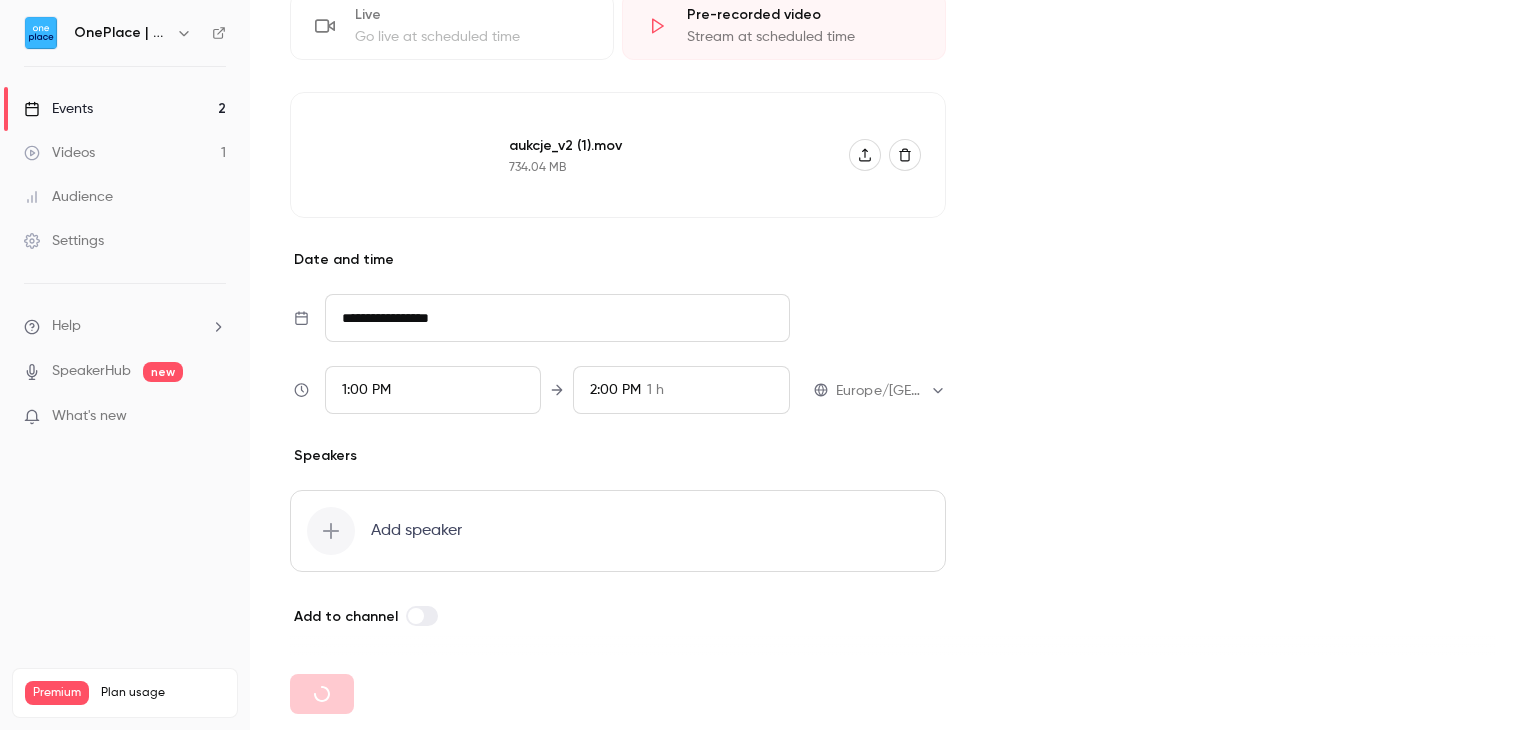 type 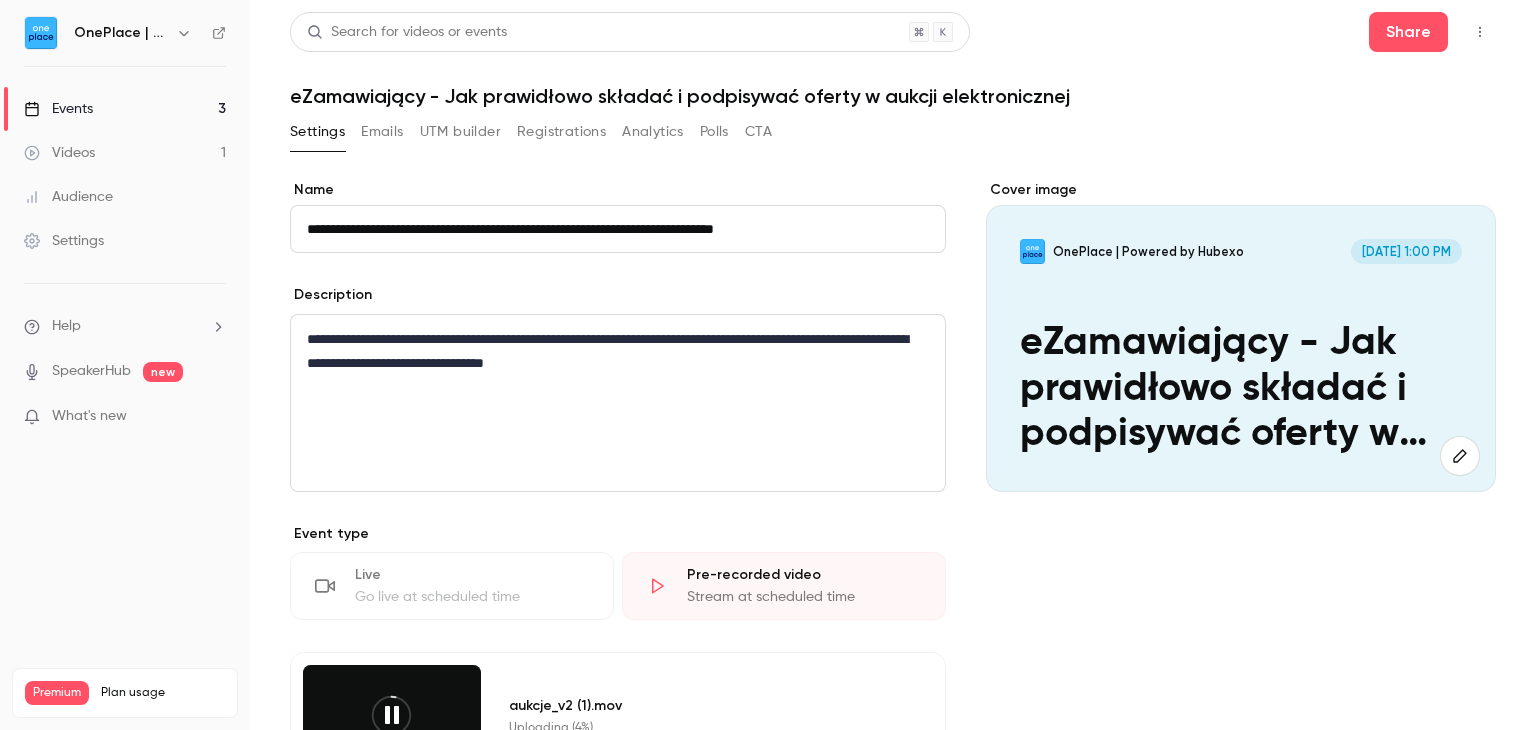 click on "Emails" at bounding box center (382, 132) 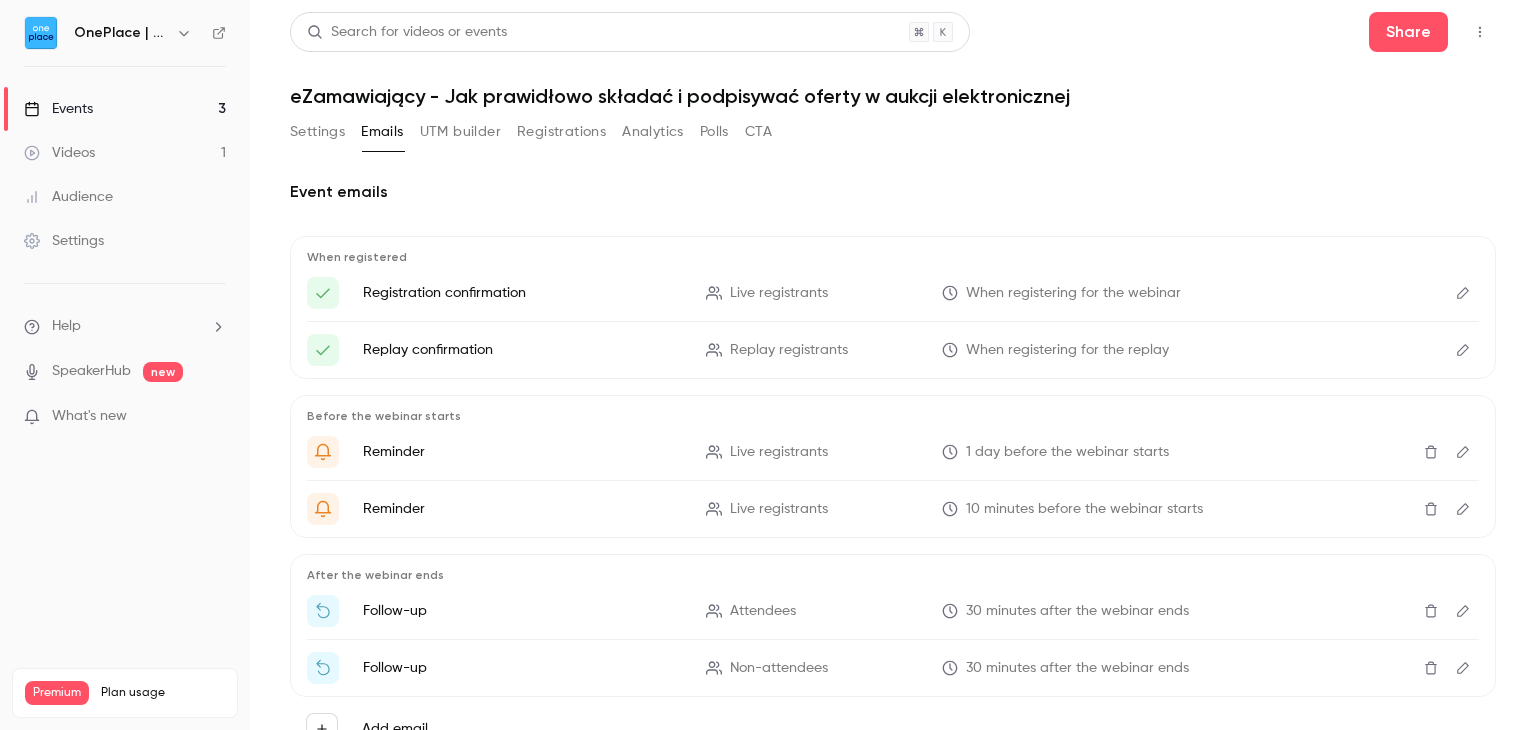 click on "Search for videos or events Share eZamawiający - Jak prawidłowo składać i podpisywać oferty w aukcji elektronicznej Settings Emails UTM builder Registrations Analytics Polls CTA Event emails When registered Registration confirmation Live registrants When registering for the webinar Replay confirmation Replay registrants When registering for the replay Before the webinar starts Reminder Live registrants 1 day before the webinar starts Reminder Live registrants 10 minutes before the webinar starts After the webinar ends Follow-up Attendees 30 minutes after the webinar ends Follow-up Non-attendees 30 minutes after the webinar ends Add email" at bounding box center [893, 406] 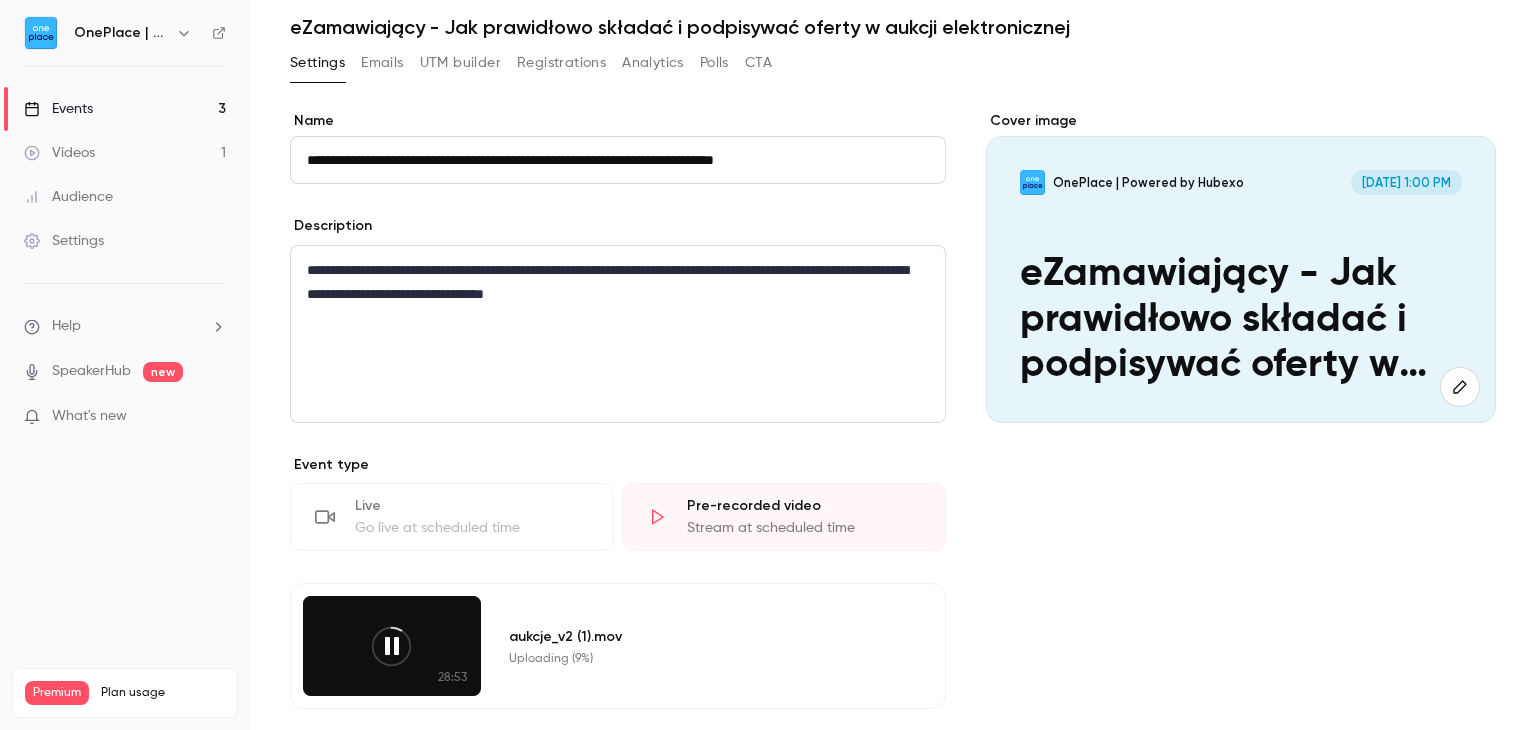 scroll, scrollTop: 0, scrollLeft: 0, axis: both 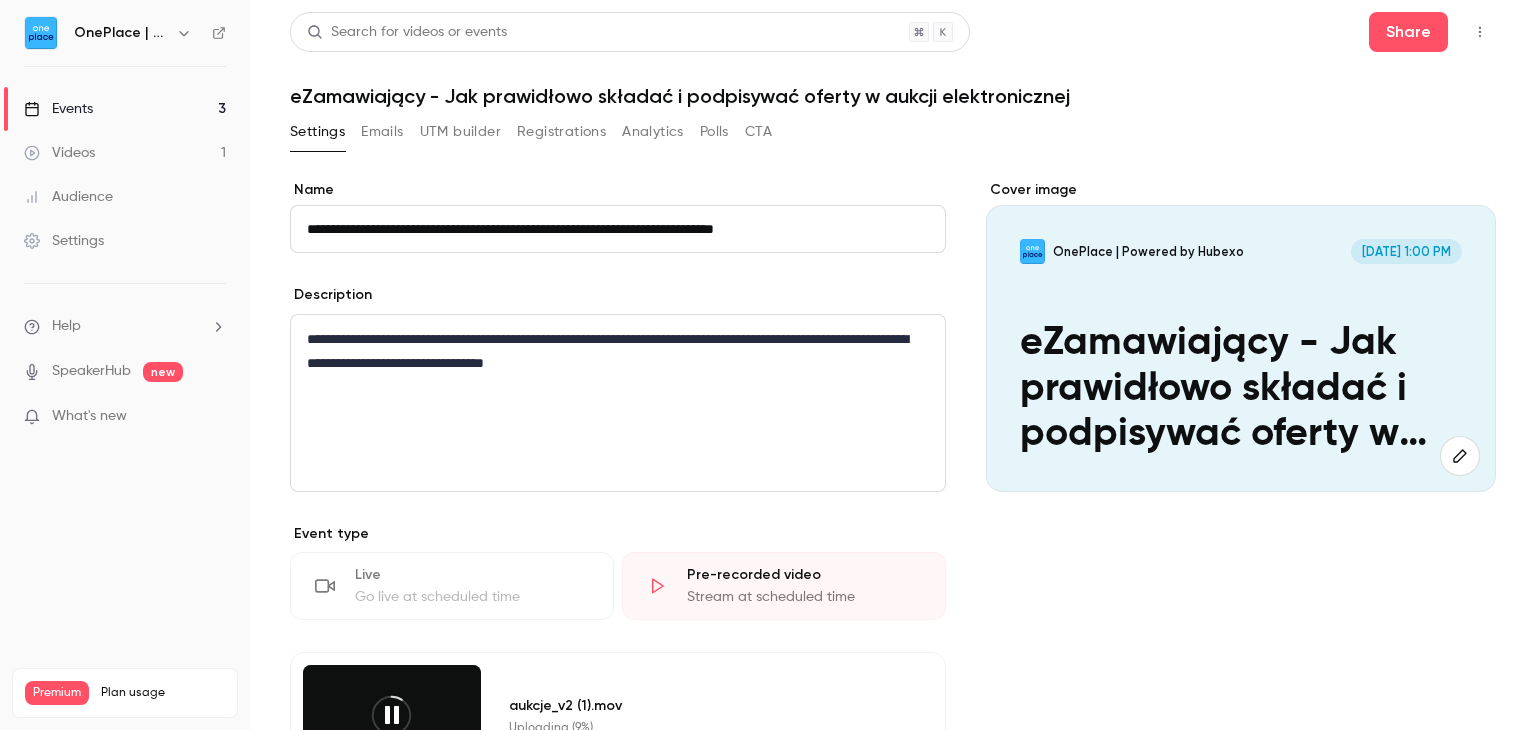 click on "Events 3" at bounding box center [125, 109] 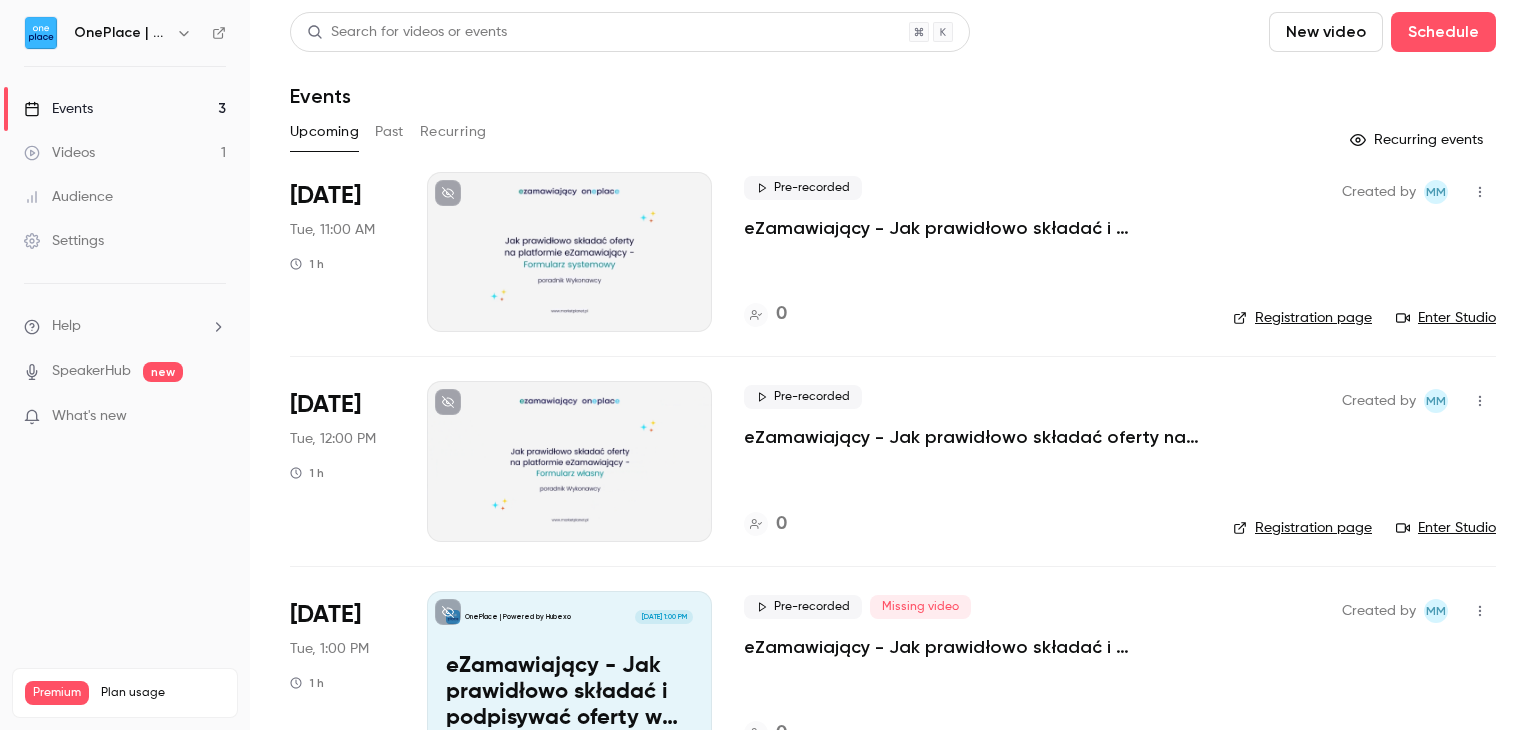 click on "Events" at bounding box center [893, 96] 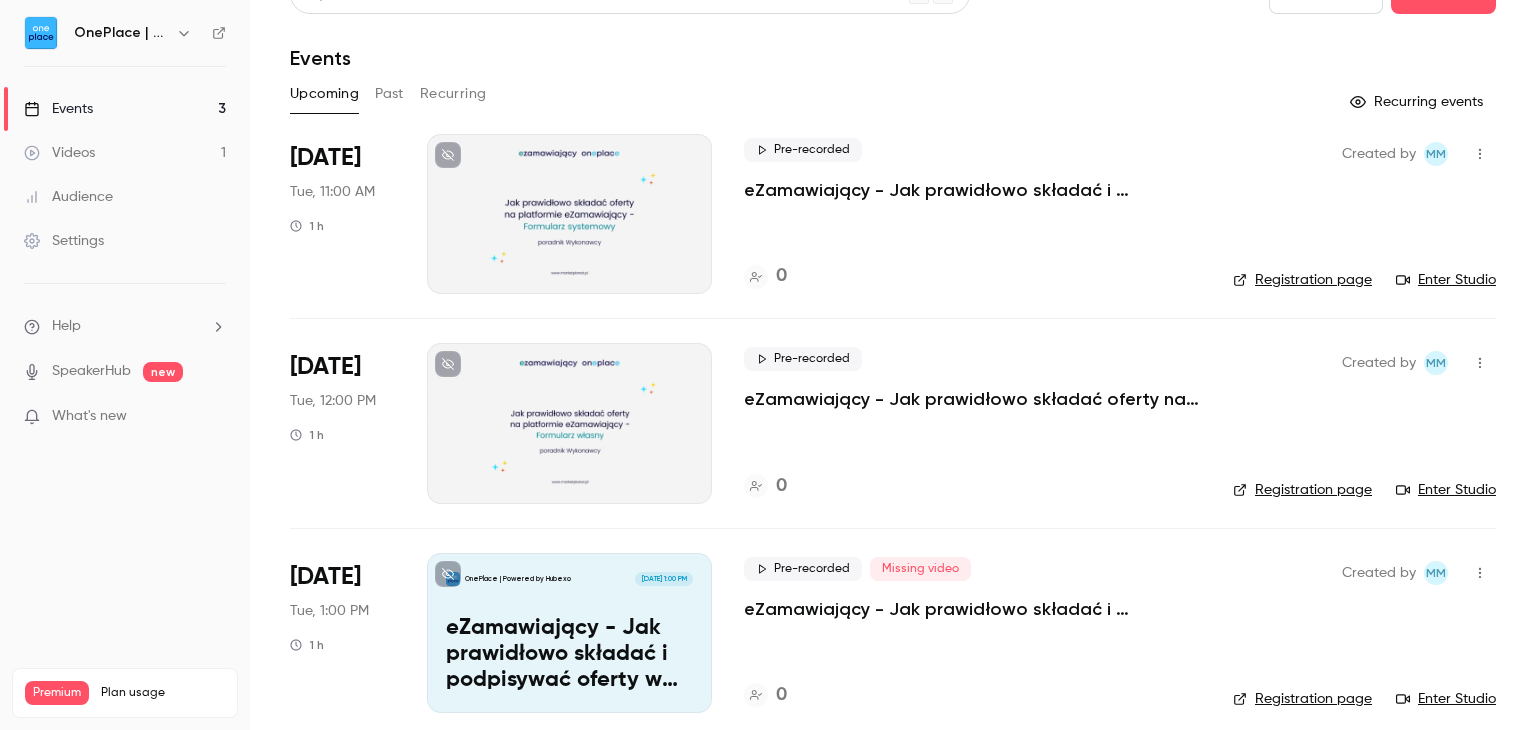 scroll, scrollTop: 56, scrollLeft: 0, axis: vertical 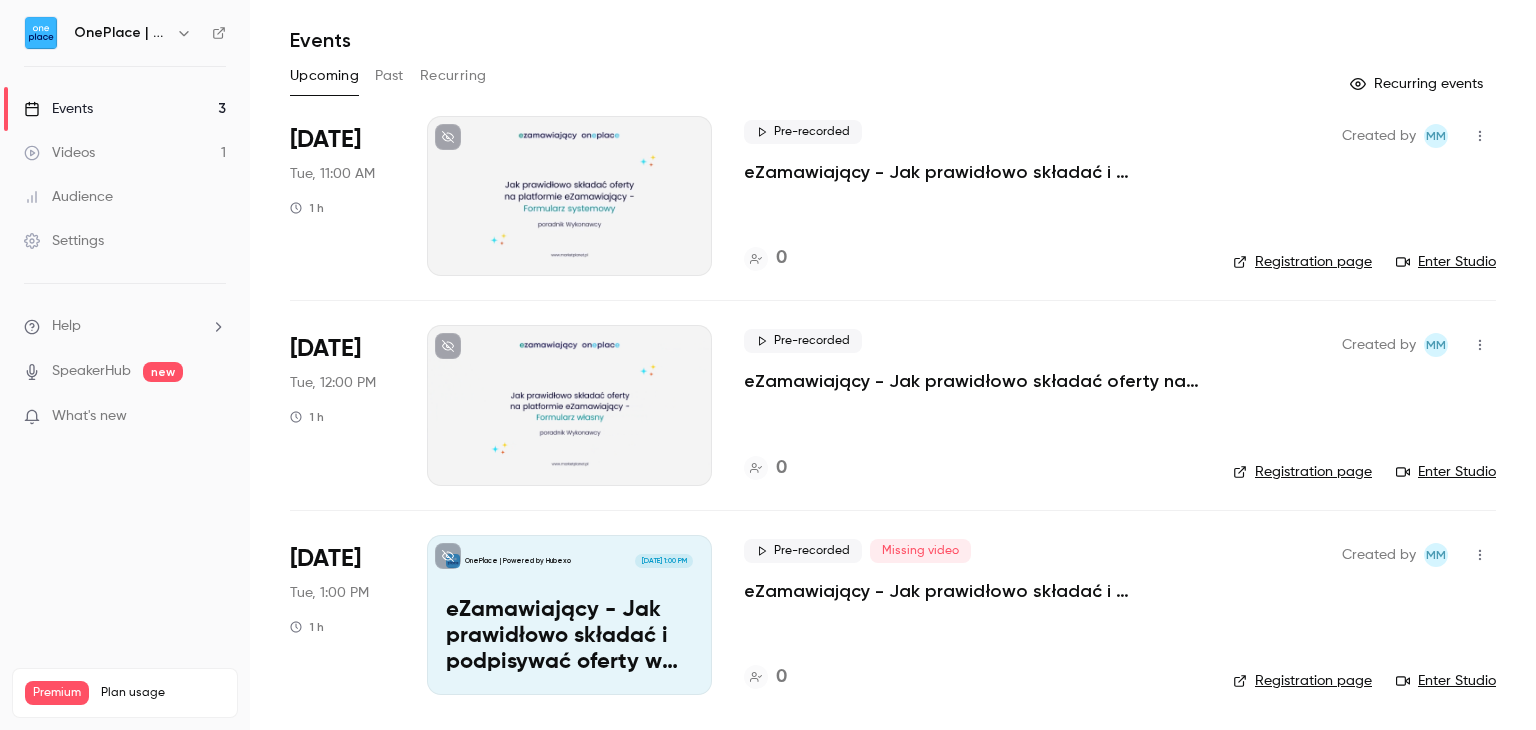 click on "eZamawiający - Jak prawidłowo składać i podpisywać oferty w aukcji elektronicznej" at bounding box center (569, 636) 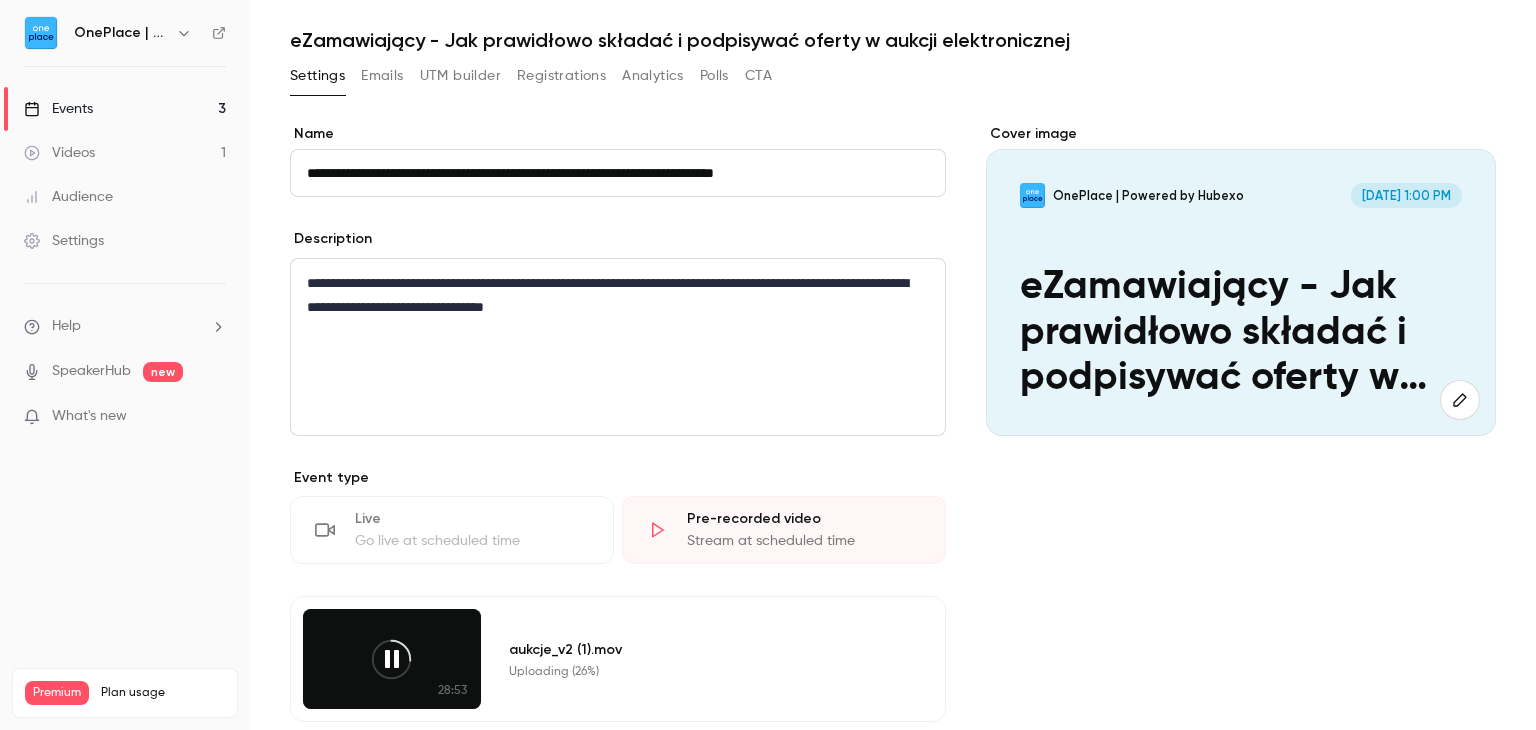 drag, startPoint x: 1416, startPoint y: 559, endPoint x: 1402, endPoint y: 626, distance: 68.44706 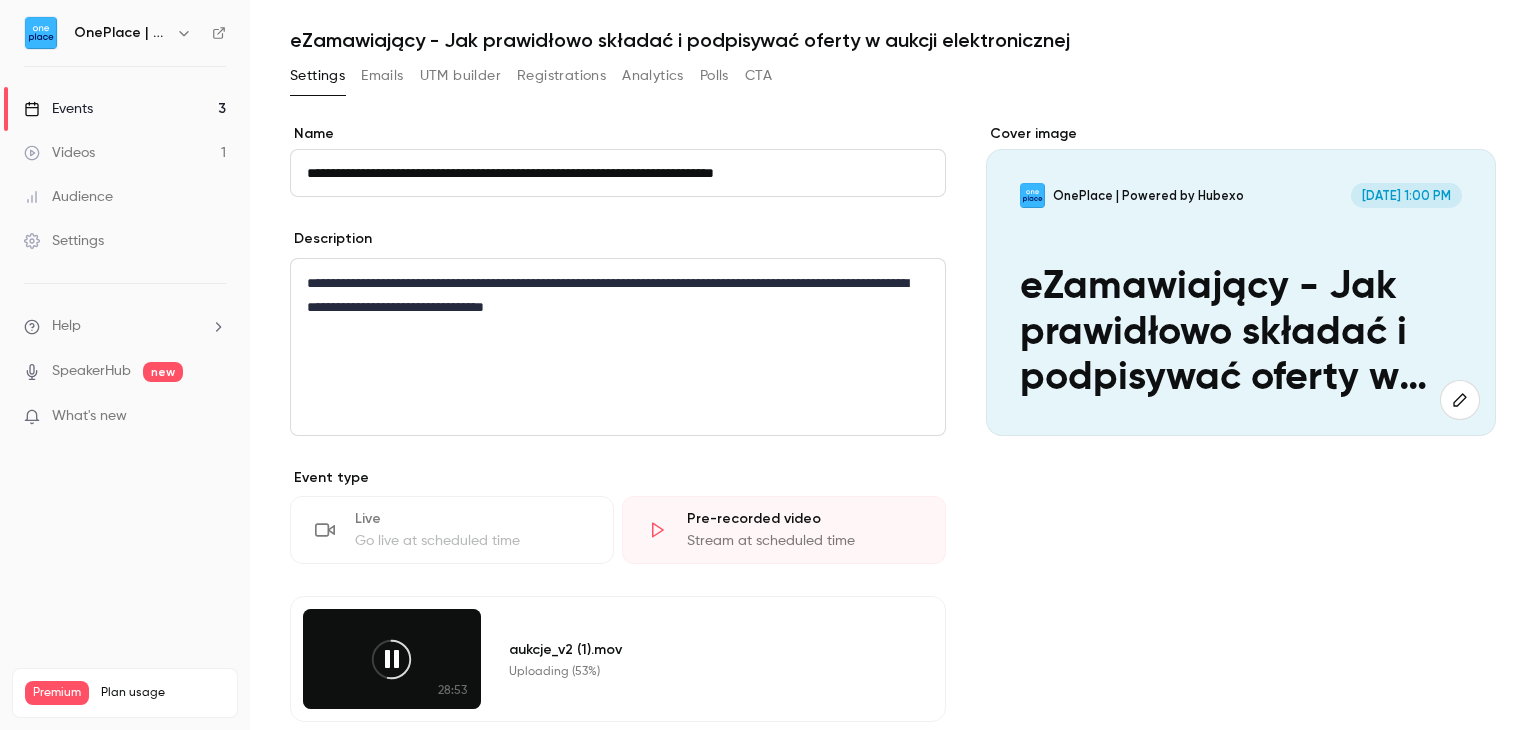 click on "Cover image OnePlace | Powered by Hubexo [DATE] 1:00 PM eZamawiający - Jak prawidłowo składać i podpisywać oferty w aukcji elektronicznej" at bounding box center (1241, 632) 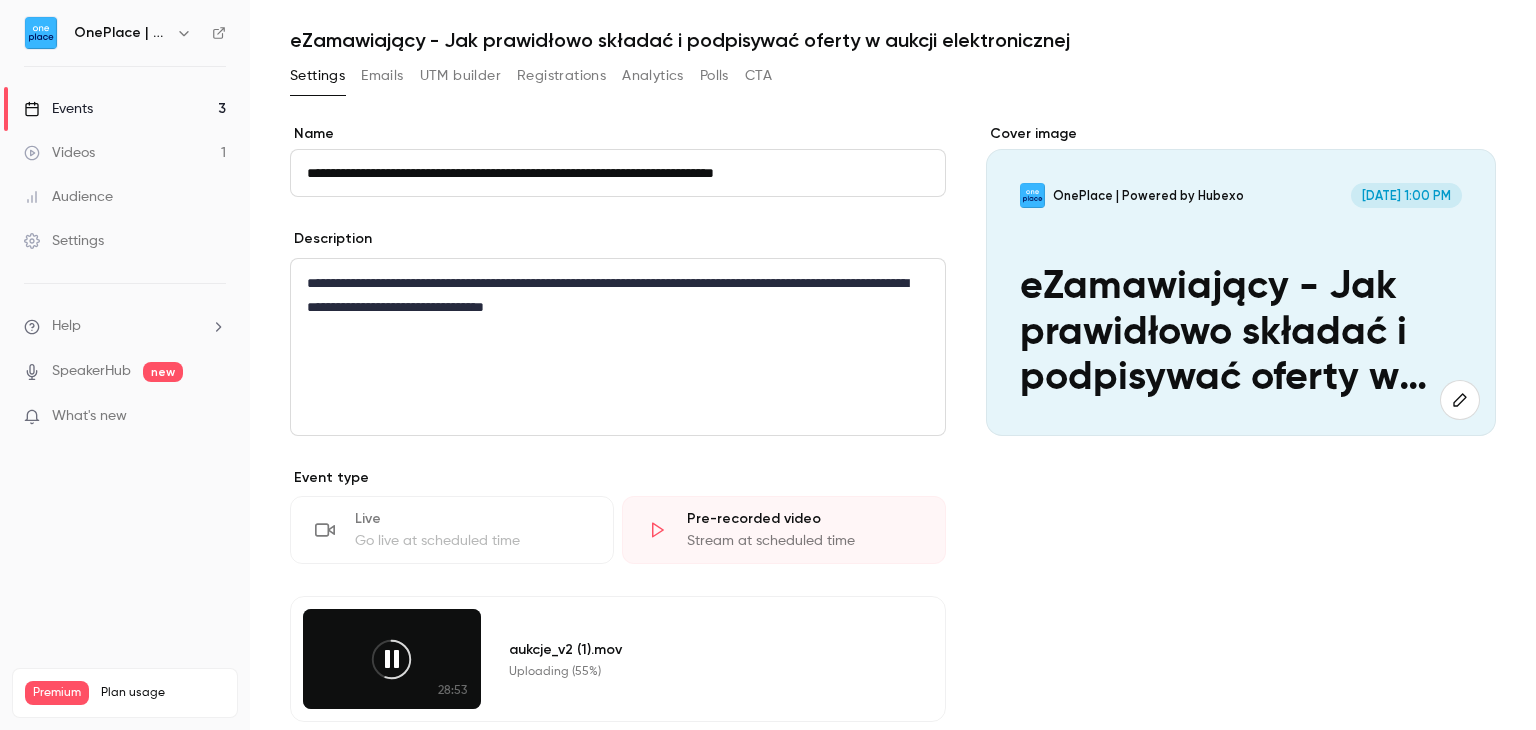drag, startPoint x: 810, startPoint y: 134, endPoint x: 832, endPoint y: 108, distance: 34.058773 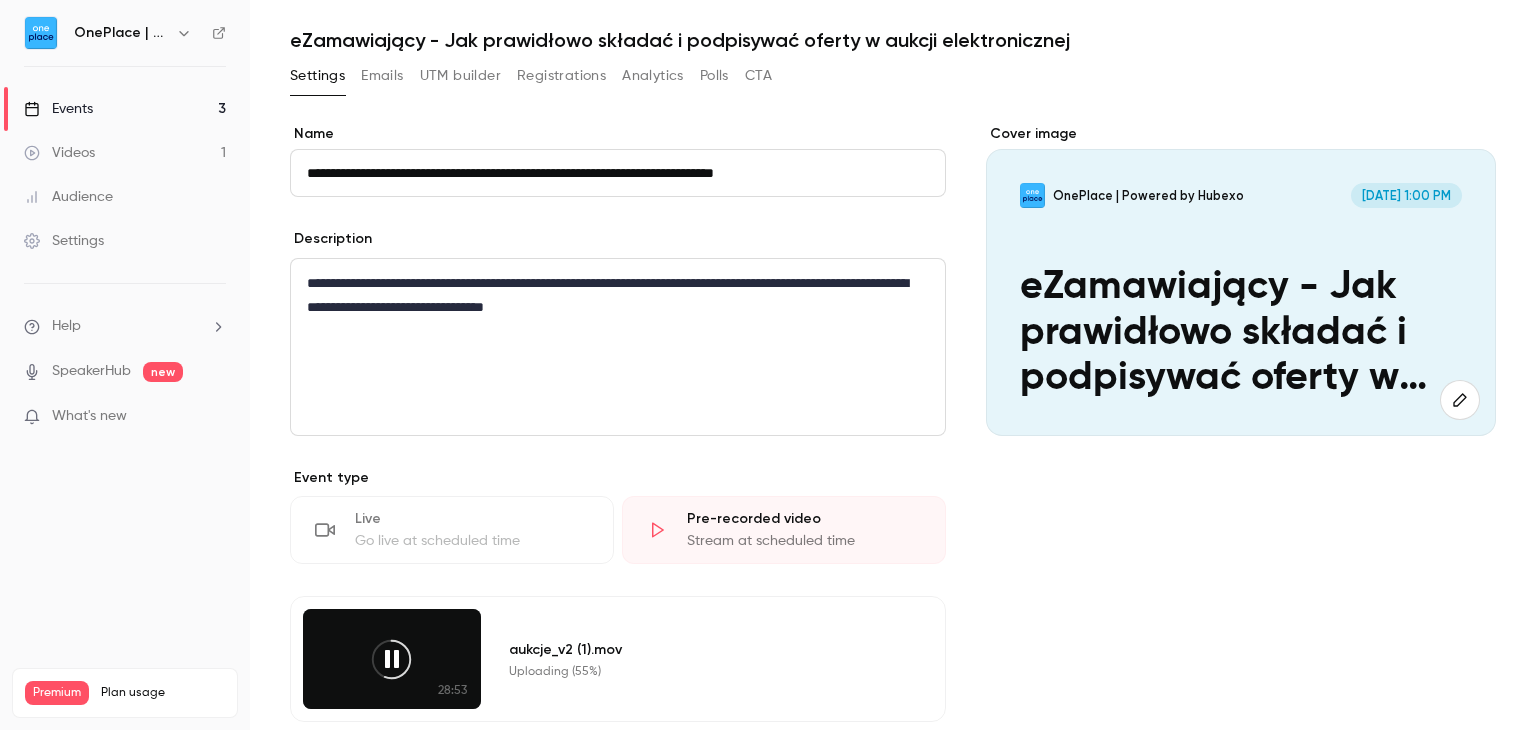 click on "**********" at bounding box center [893, 664] 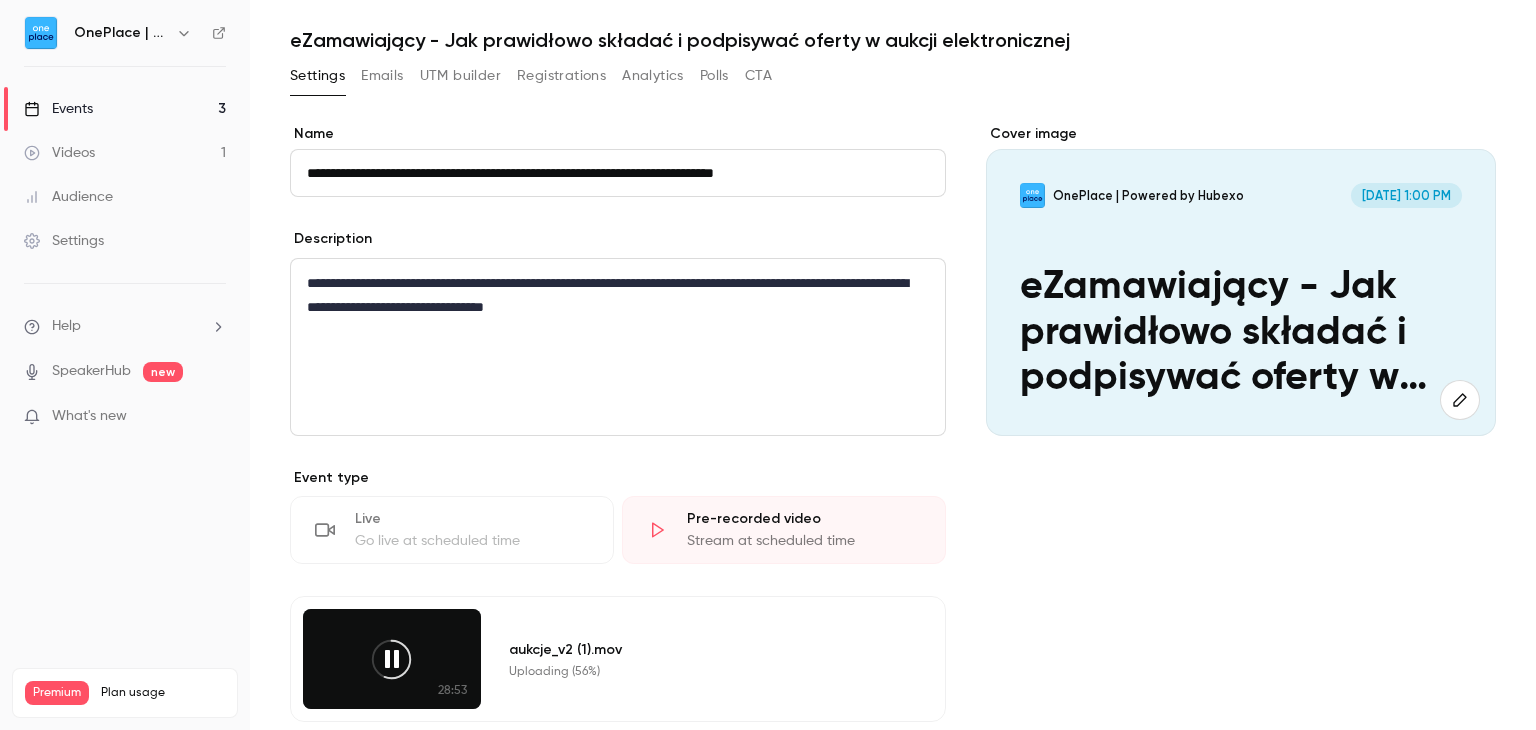 drag, startPoint x: 869, startPoint y: 94, endPoint x: 880, endPoint y: 85, distance: 14.21267 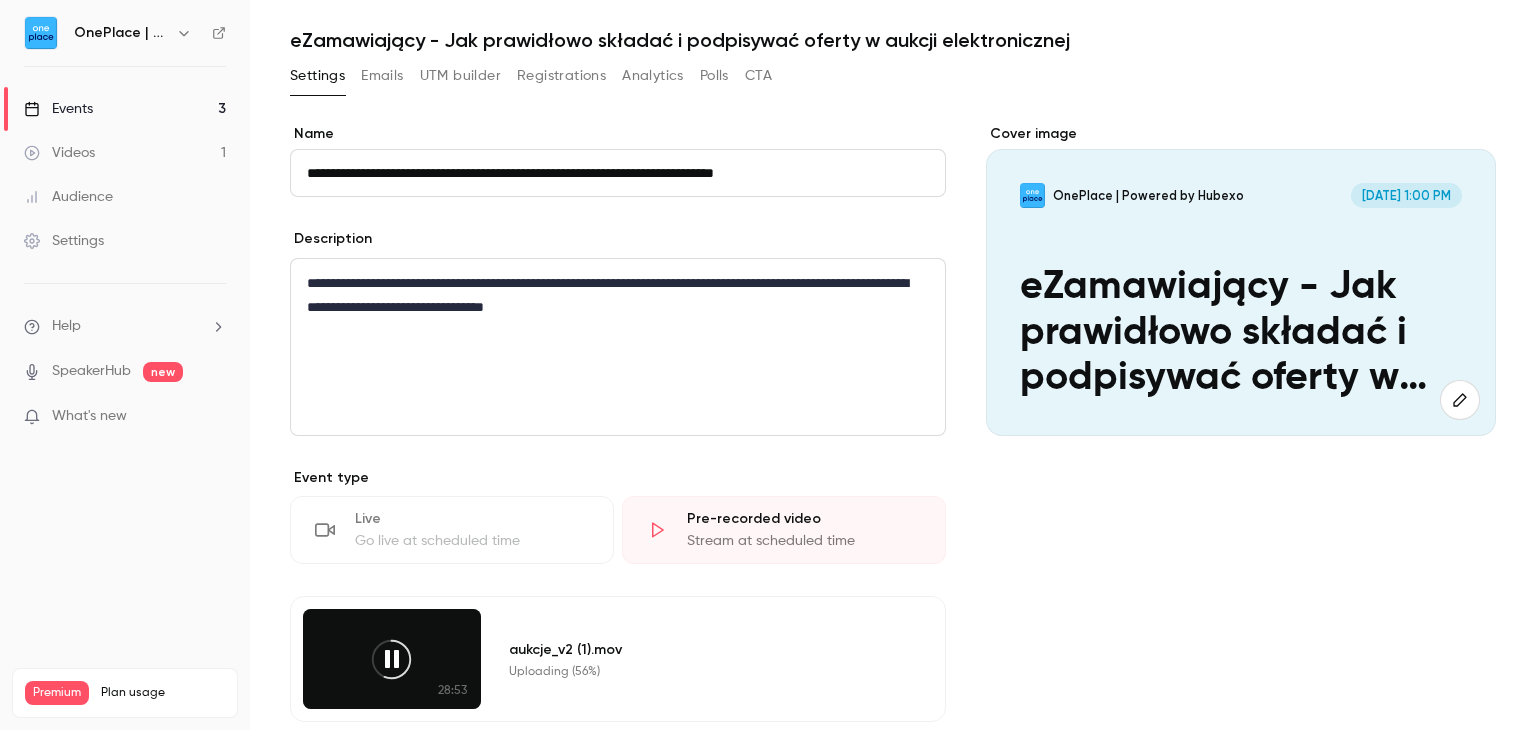 click on "Settings Emails UTM builder Registrations Analytics Polls CTA" at bounding box center [893, 80] 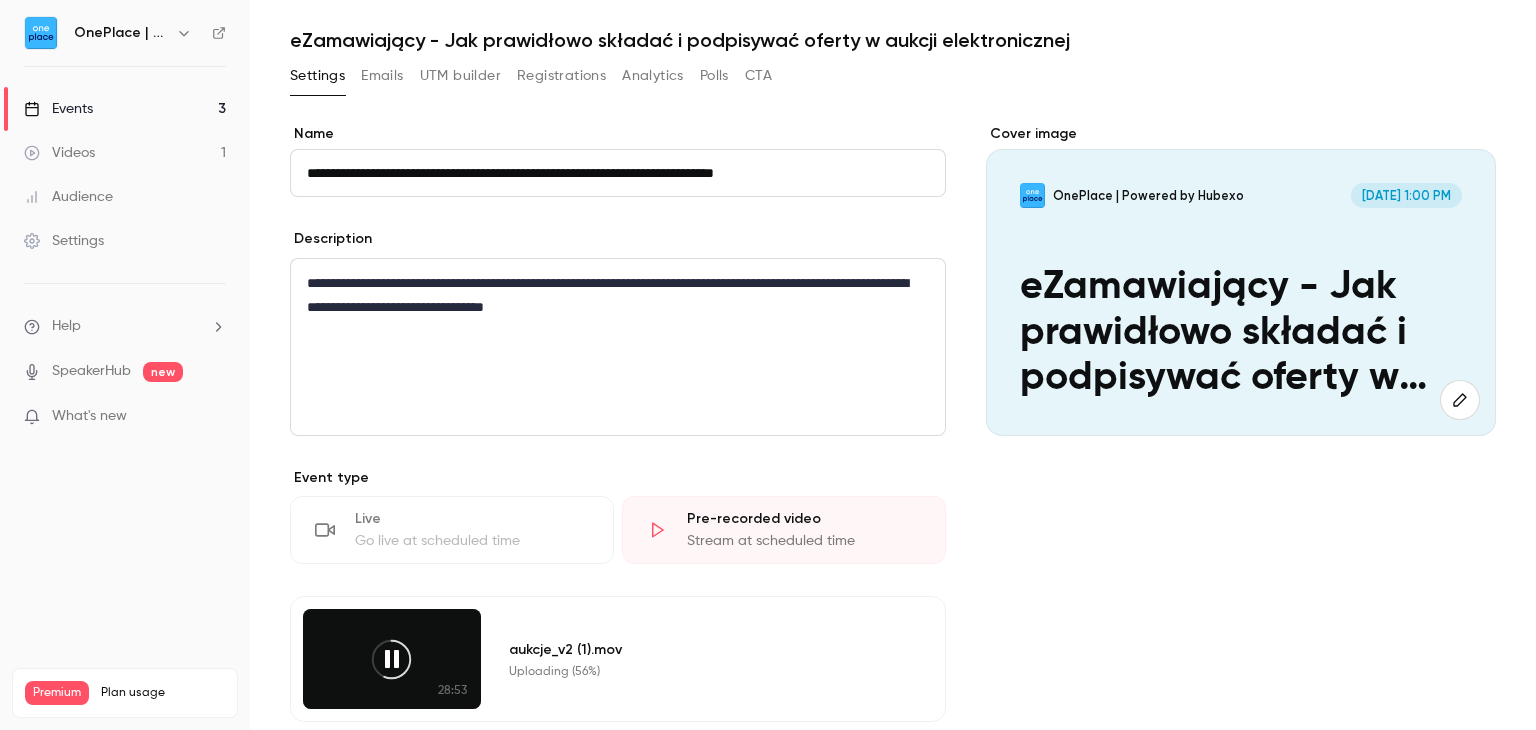 drag, startPoint x: 894, startPoint y: 81, endPoint x: 879, endPoint y: 77, distance: 15.524175 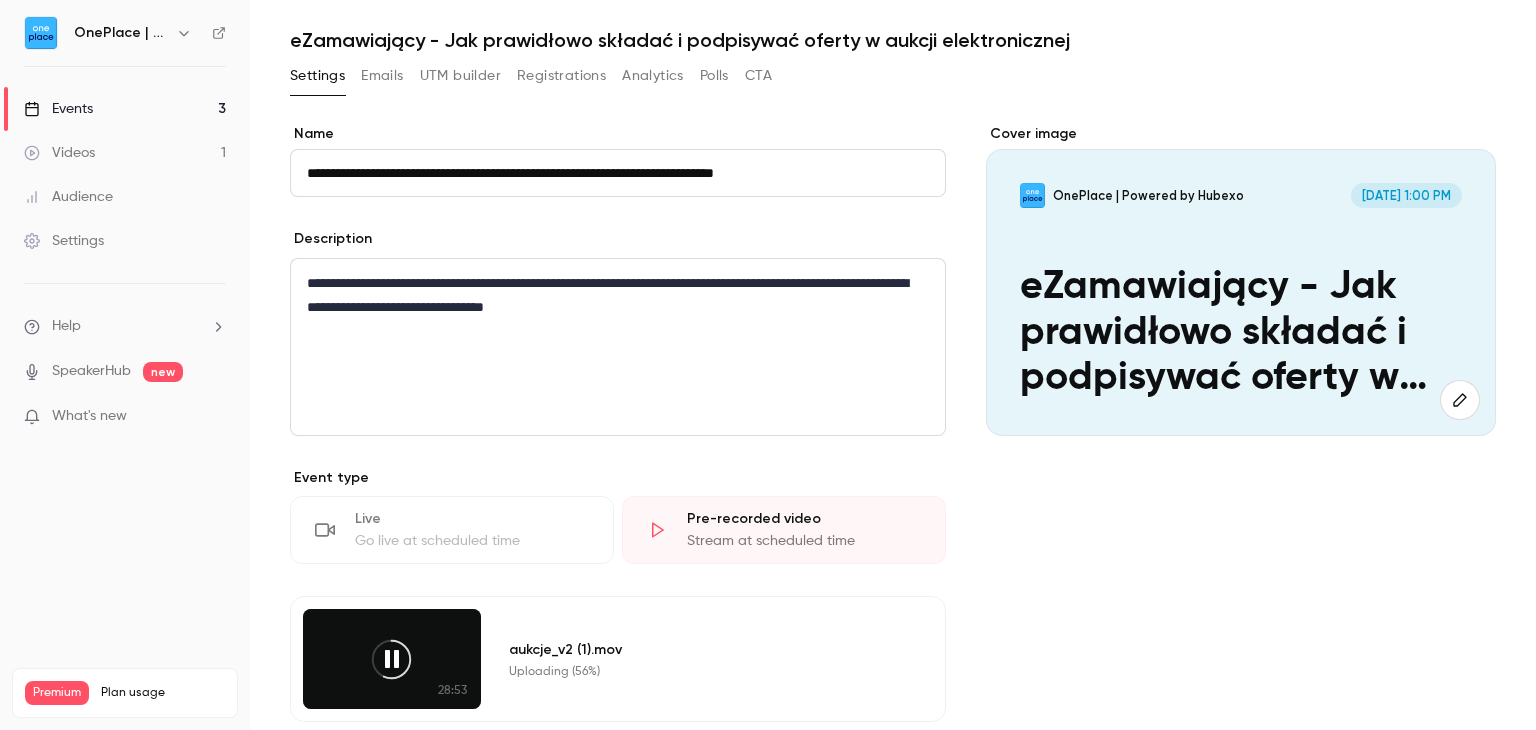 drag, startPoint x: 914, startPoint y: 81, endPoint x: 886, endPoint y: 73, distance: 29.12044 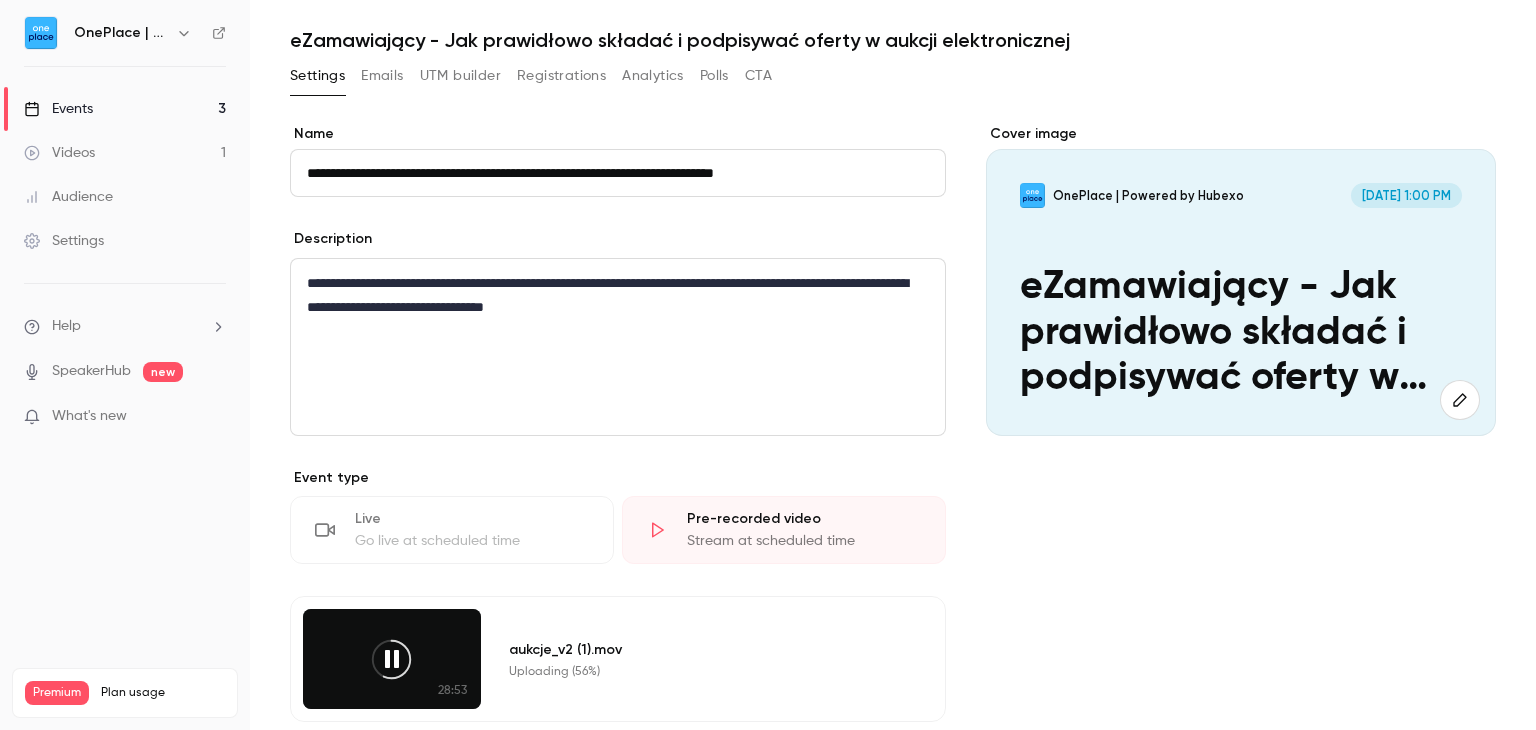 click on "Settings Emails UTM builder Registrations Analytics Polls CTA" at bounding box center (893, 80) 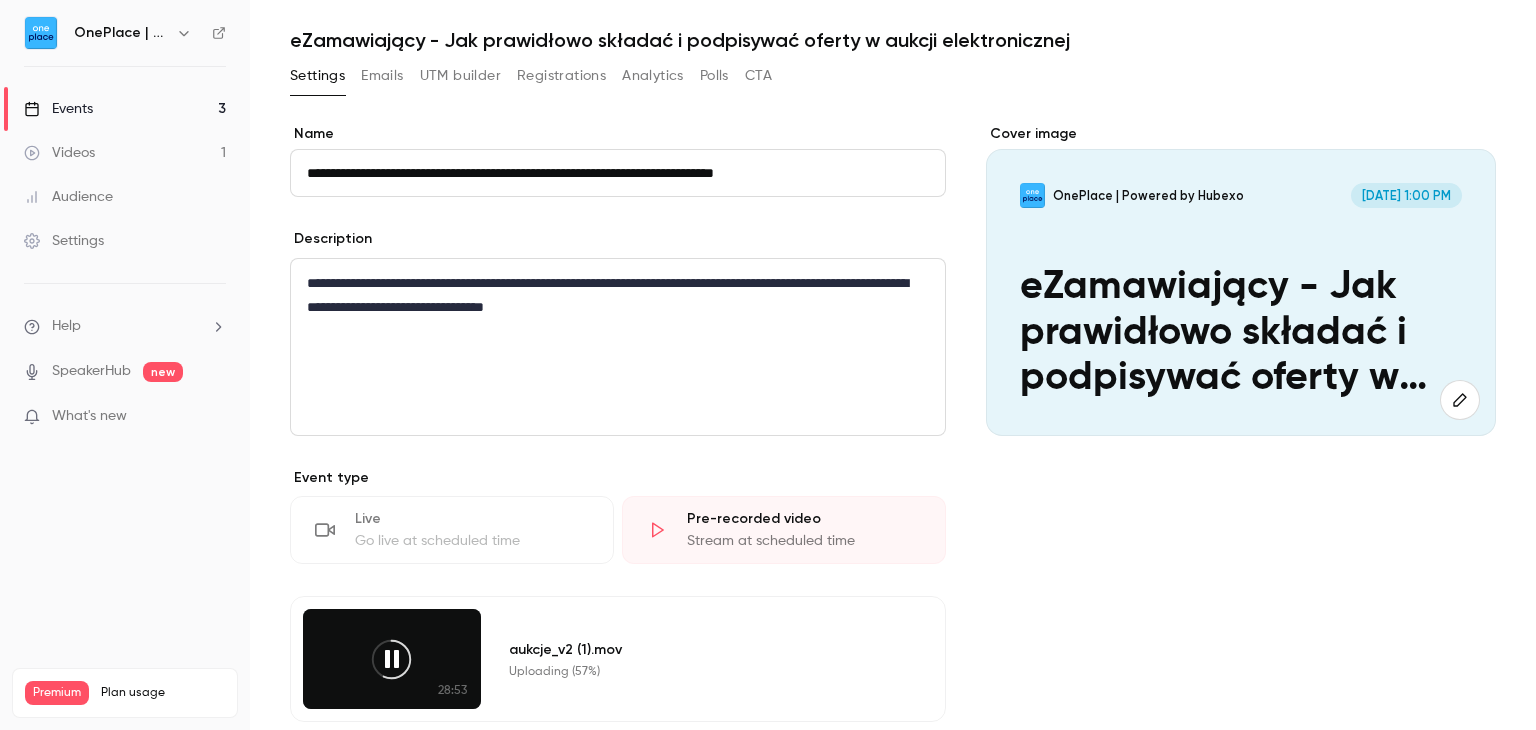 click on "Settings Emails UTM builder Registrations Analytics Polls CTA" at bounding box center (893, 80) 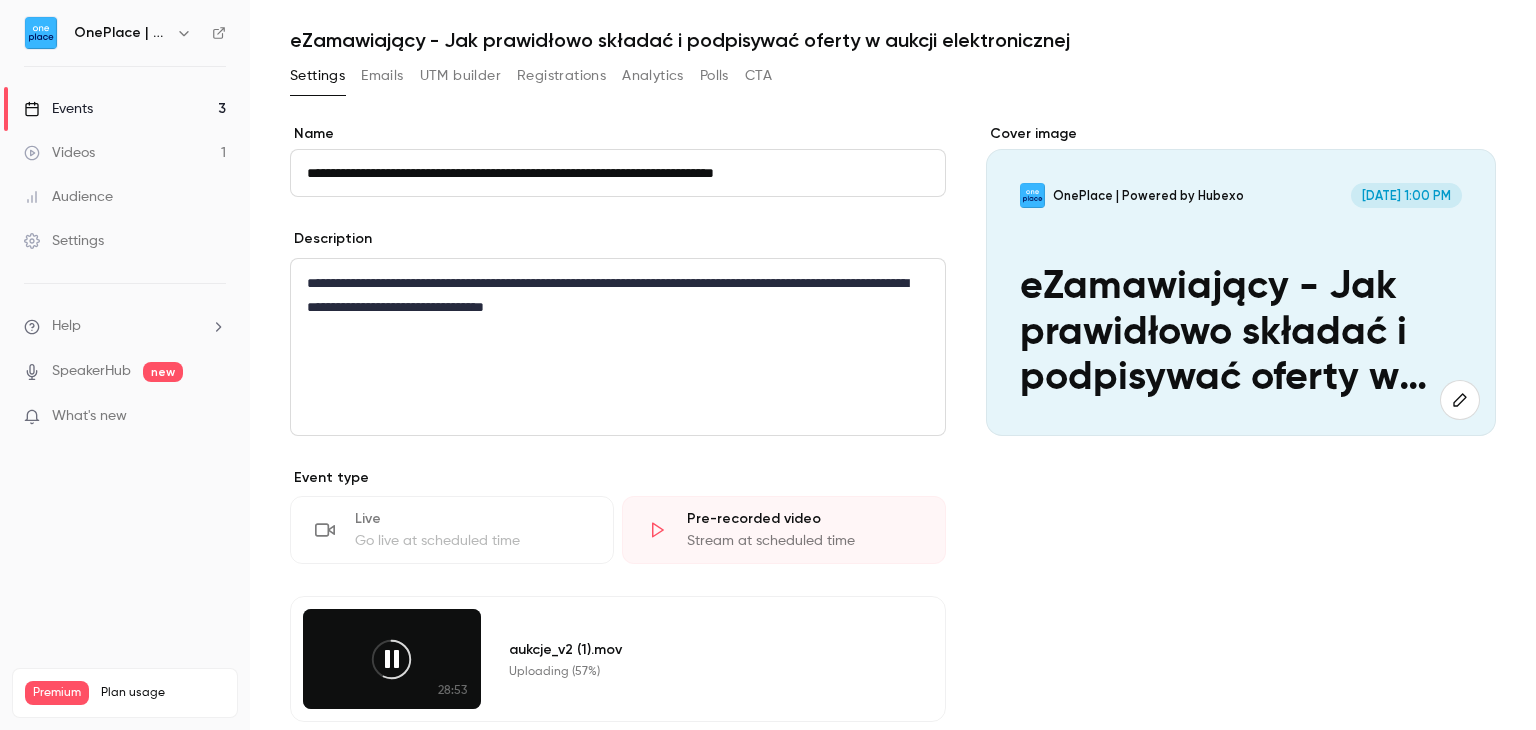 click on "Settings Emails UTM builder Registrations Analytics Polls CTA" at bounding box center [893, 80] 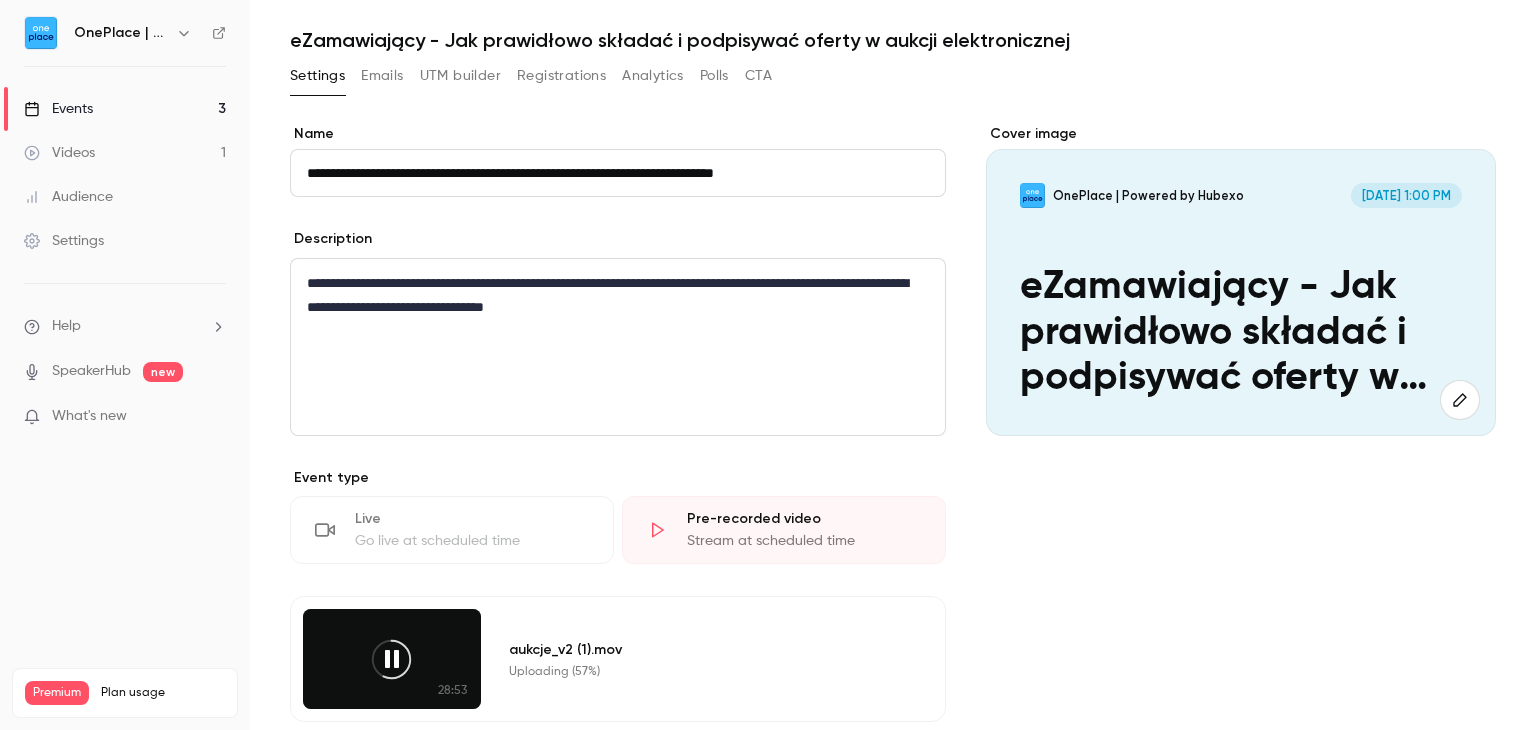 drag, startPoint x: 928, startPoint y: 74, endPoint x: 939, endPoint y: 81, distance: 13.038404 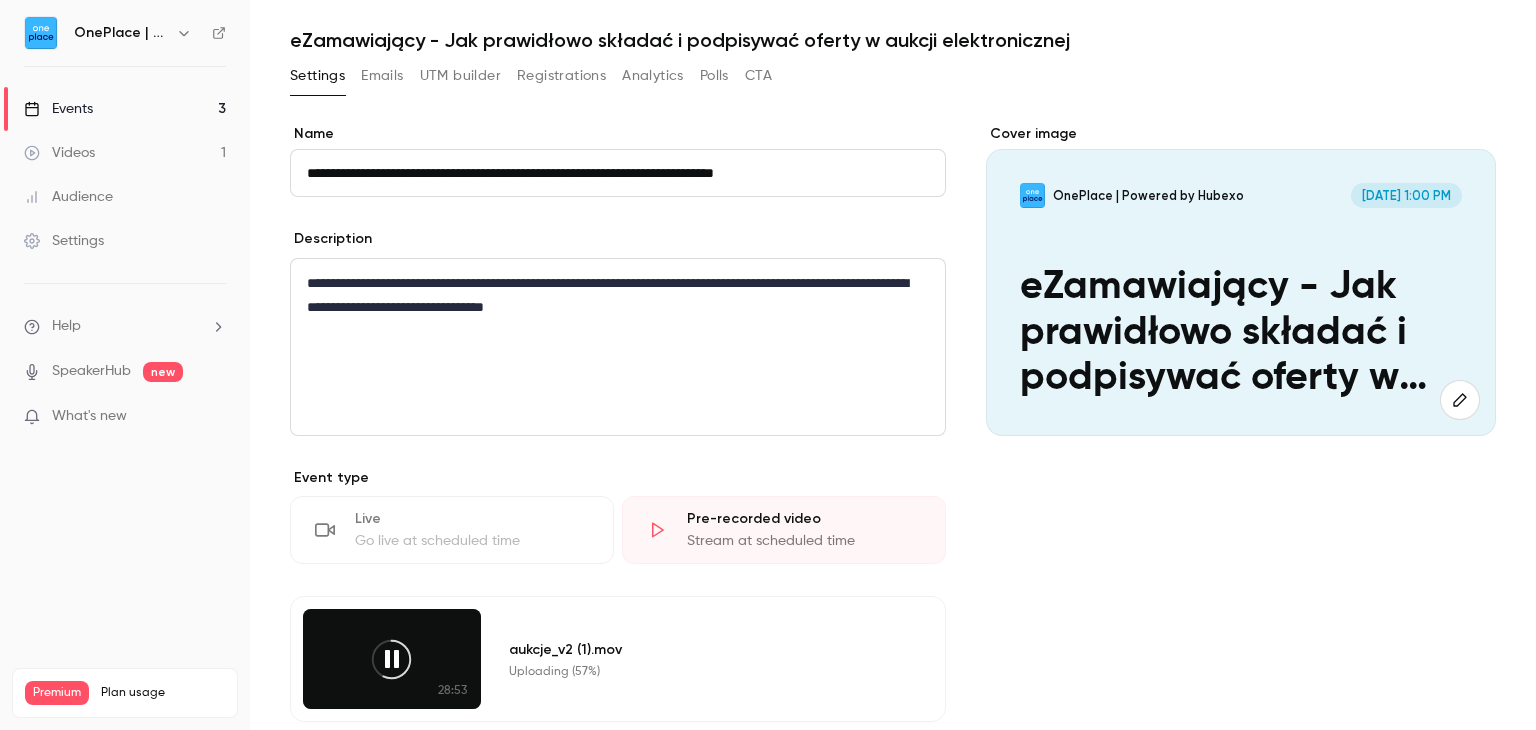 click on "Settings Emails UTM builder Registrations Analytics Polls CTA" at bounding box center (893, 80) 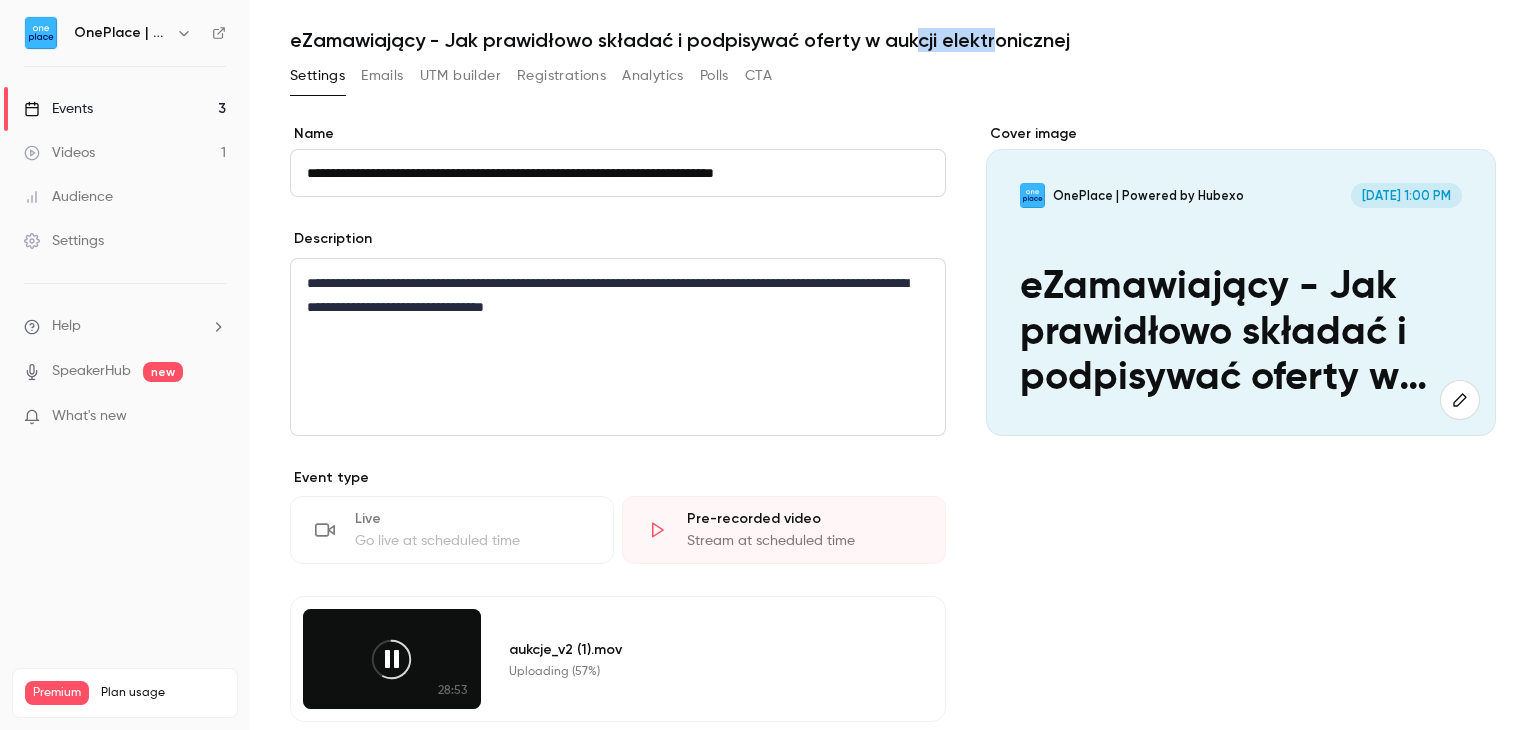 drag, startPoint x: 920, startPoint y: 45, endPoint x: 1001, endPoint y: 53, distance: 81.394104 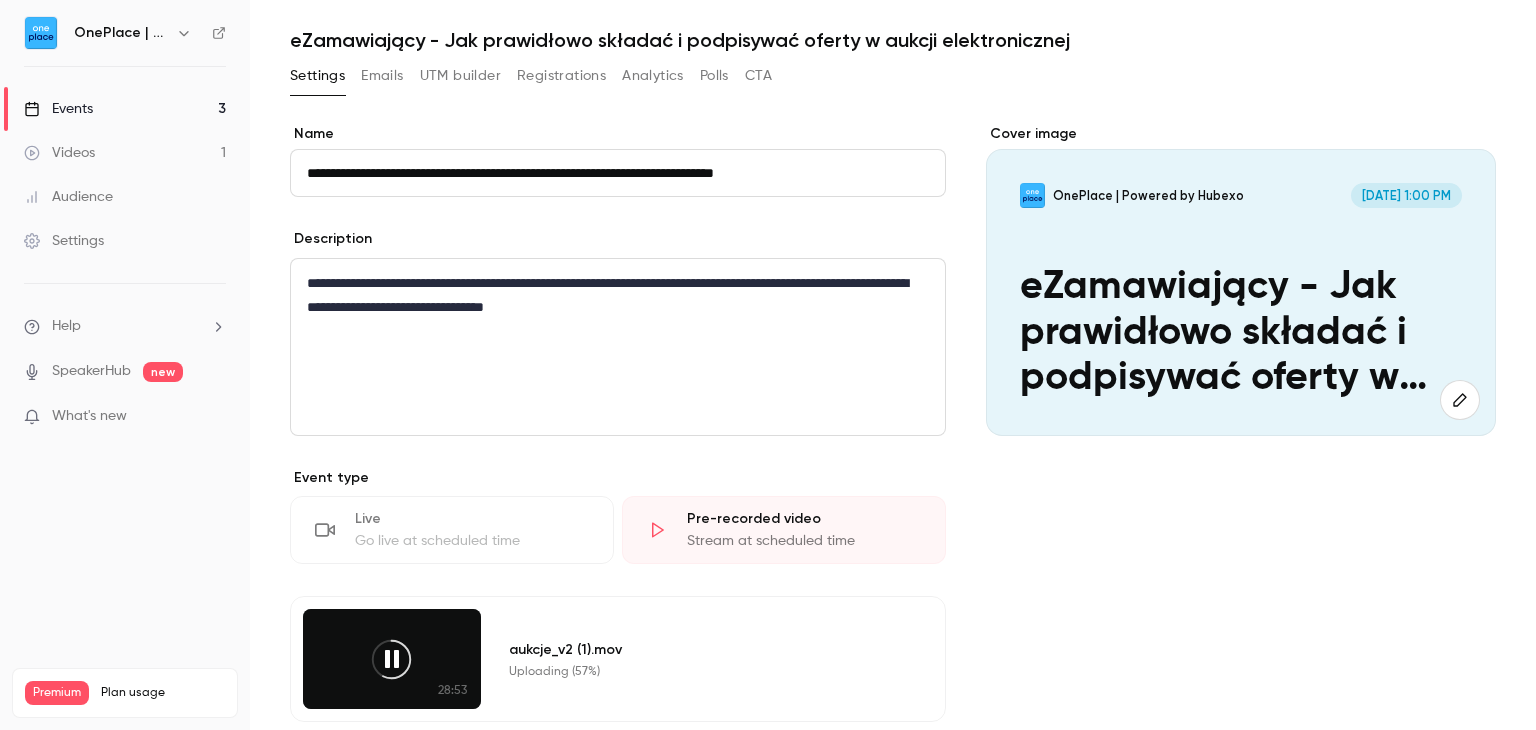 click on "**********" at bounding box center [893, 592] 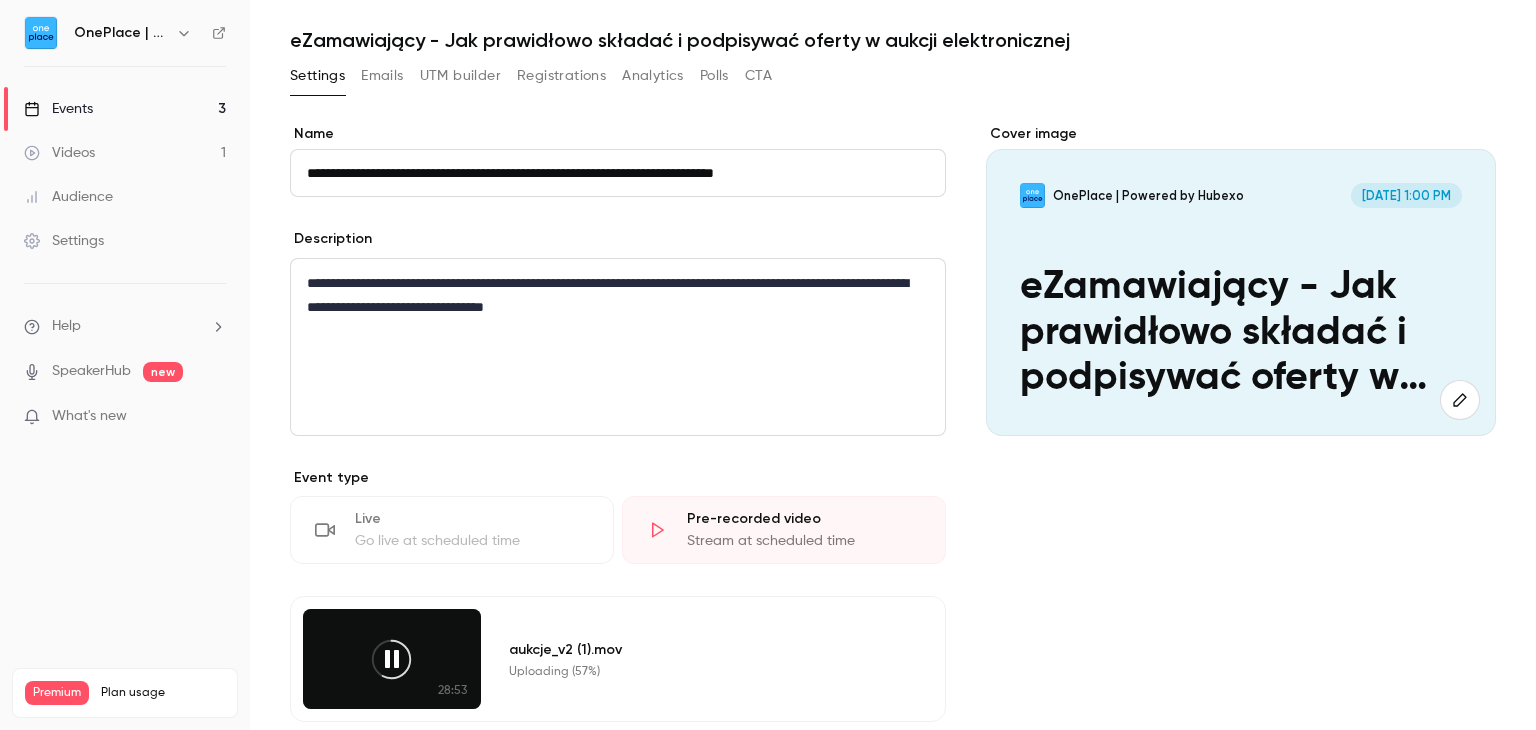 drag, startPoint x: 972, startPoint y: 75, endPoint x: 912, endPoint y: 84, distance: 60.671246 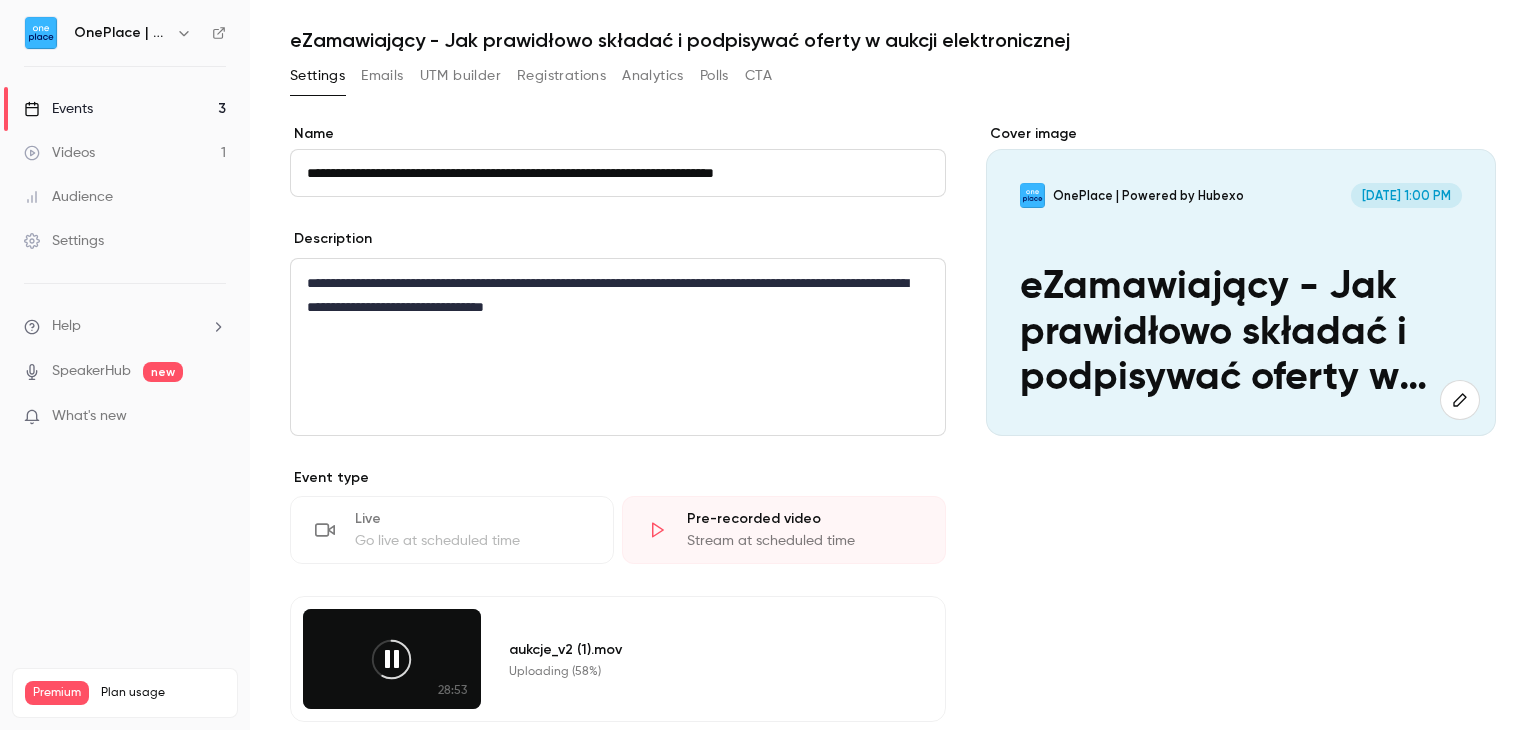 click on "Settings Emails UTM builder Registrations Analytics Polls CTA" at bounding box center (893, 80) 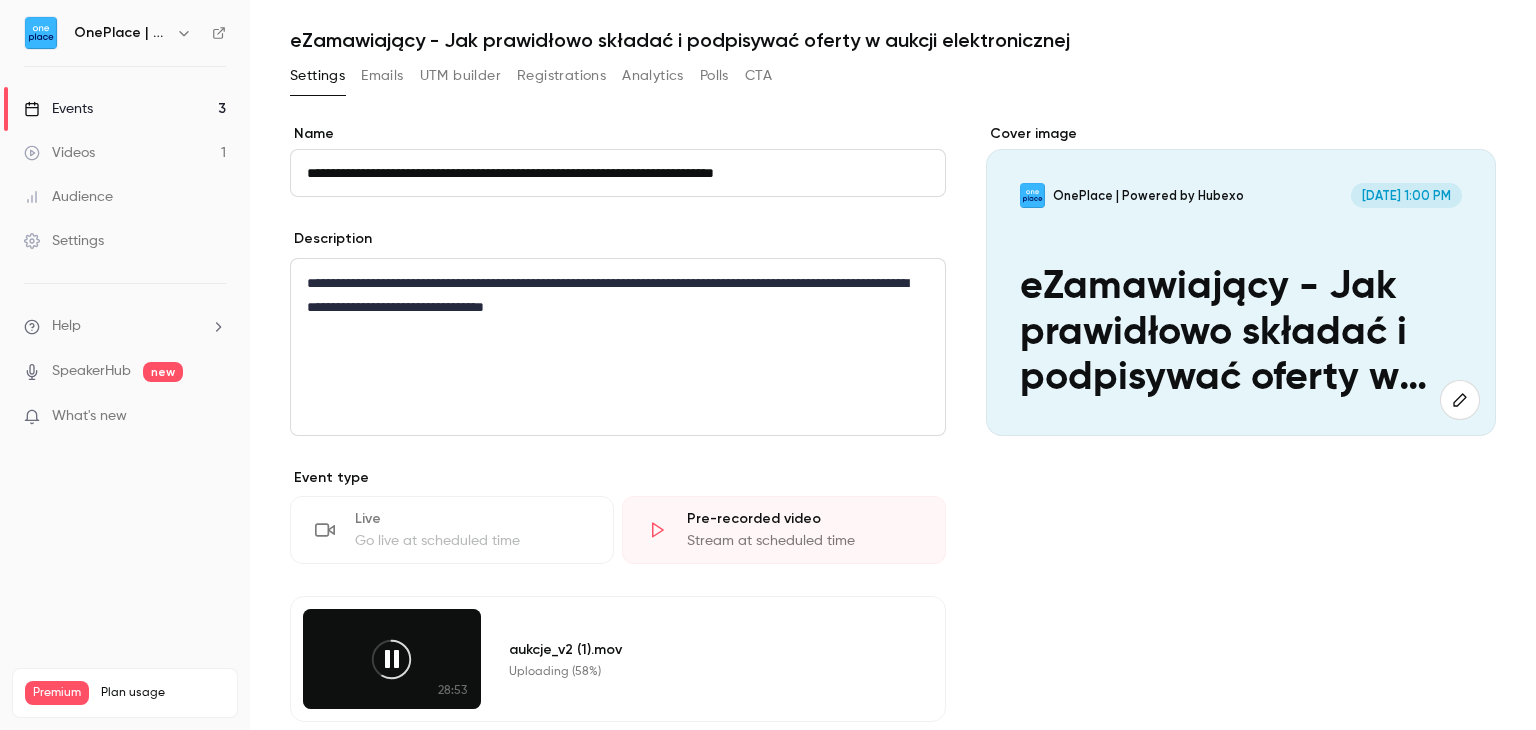 click on "Settings Emails UTM builder Registrations Analytics Polls CTA" at bounding box center [893, 80] 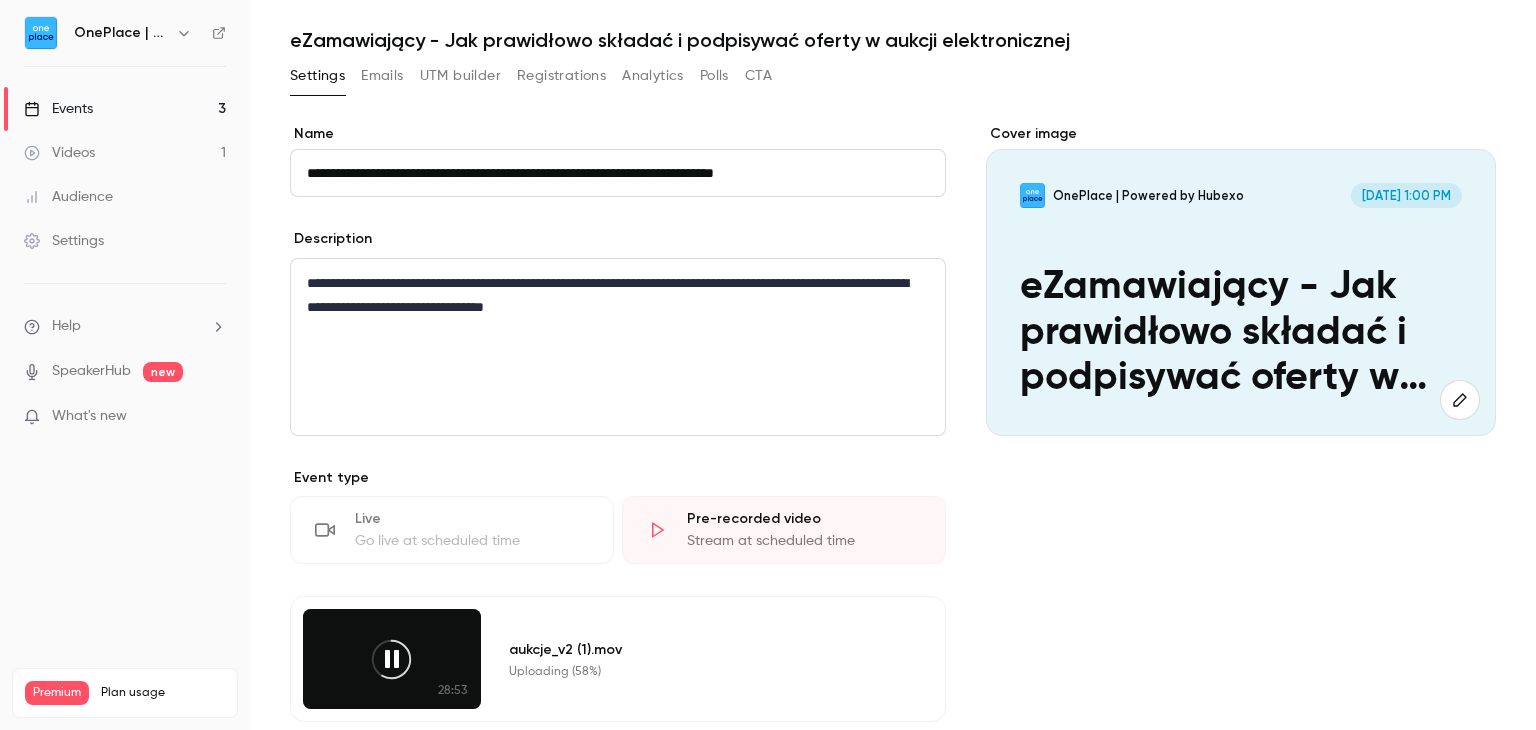 click on "Settings Emails UTM builder Registrations Analytics Polls CTA" at bounding box center (893, 80) 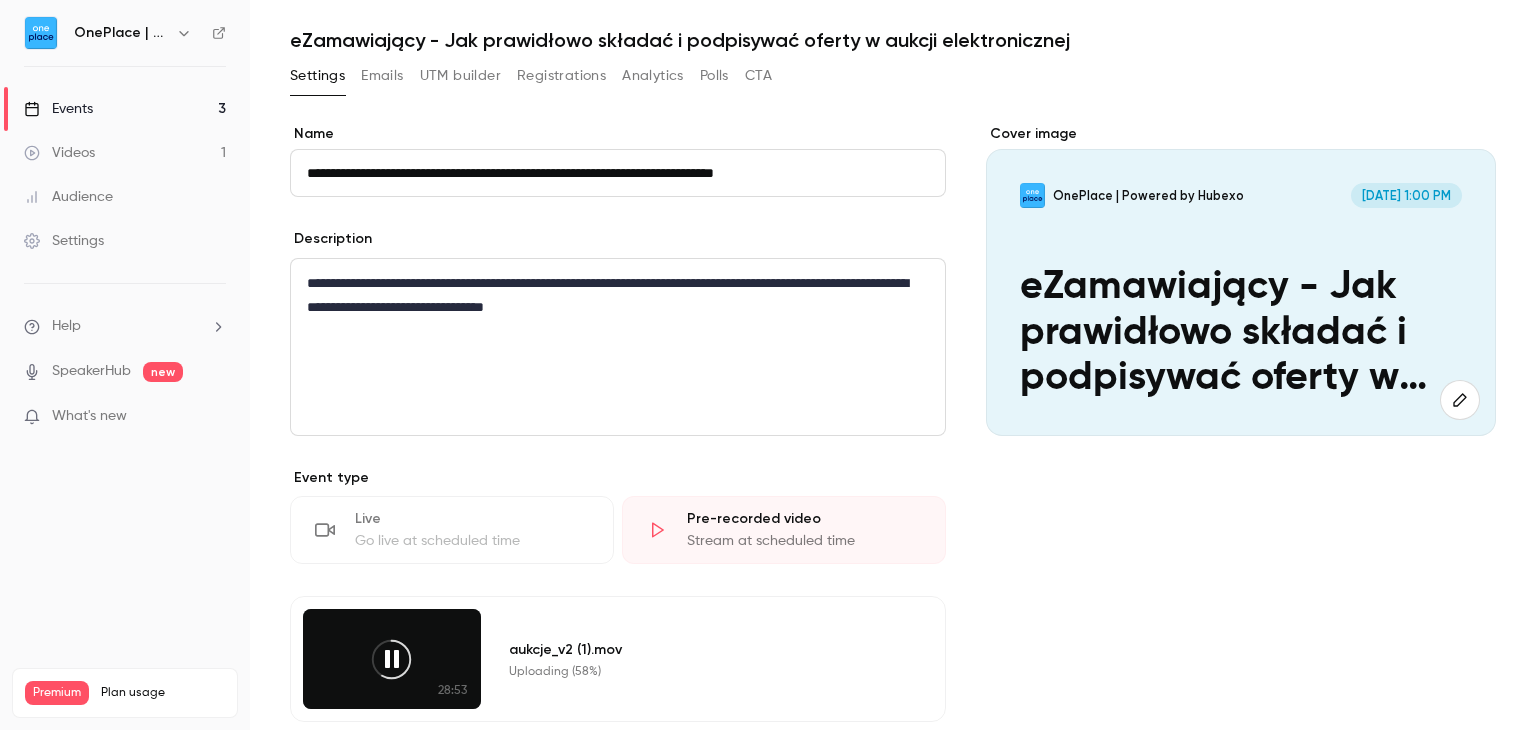 drag, startPoint x: 979, startPoint y: 94, endPoint x: 952, endPoint y: 94, distance: 27 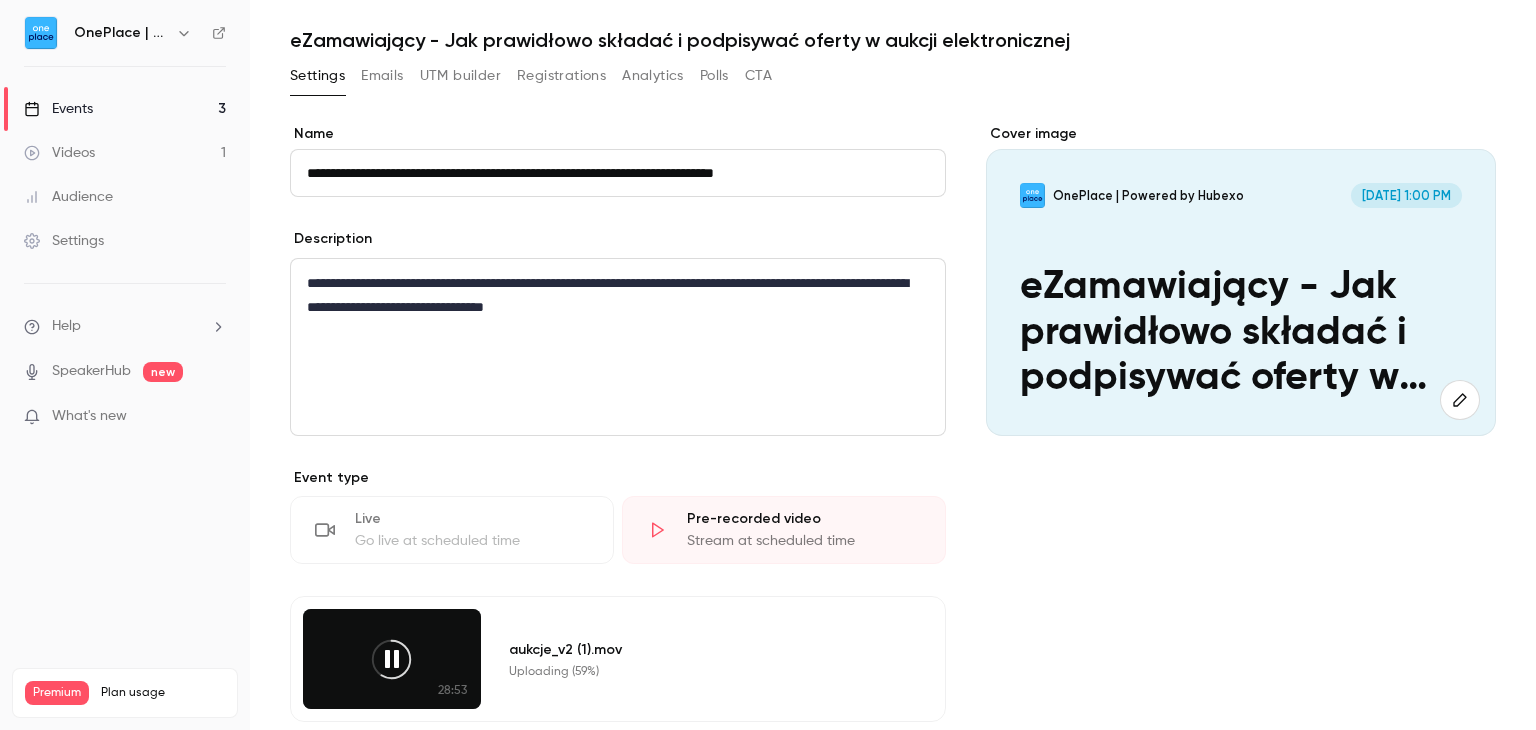 drag, startPoint x: 952, startPoint y: 94, endPoint x: 924, endPoint y: 96, distance: 28.071337 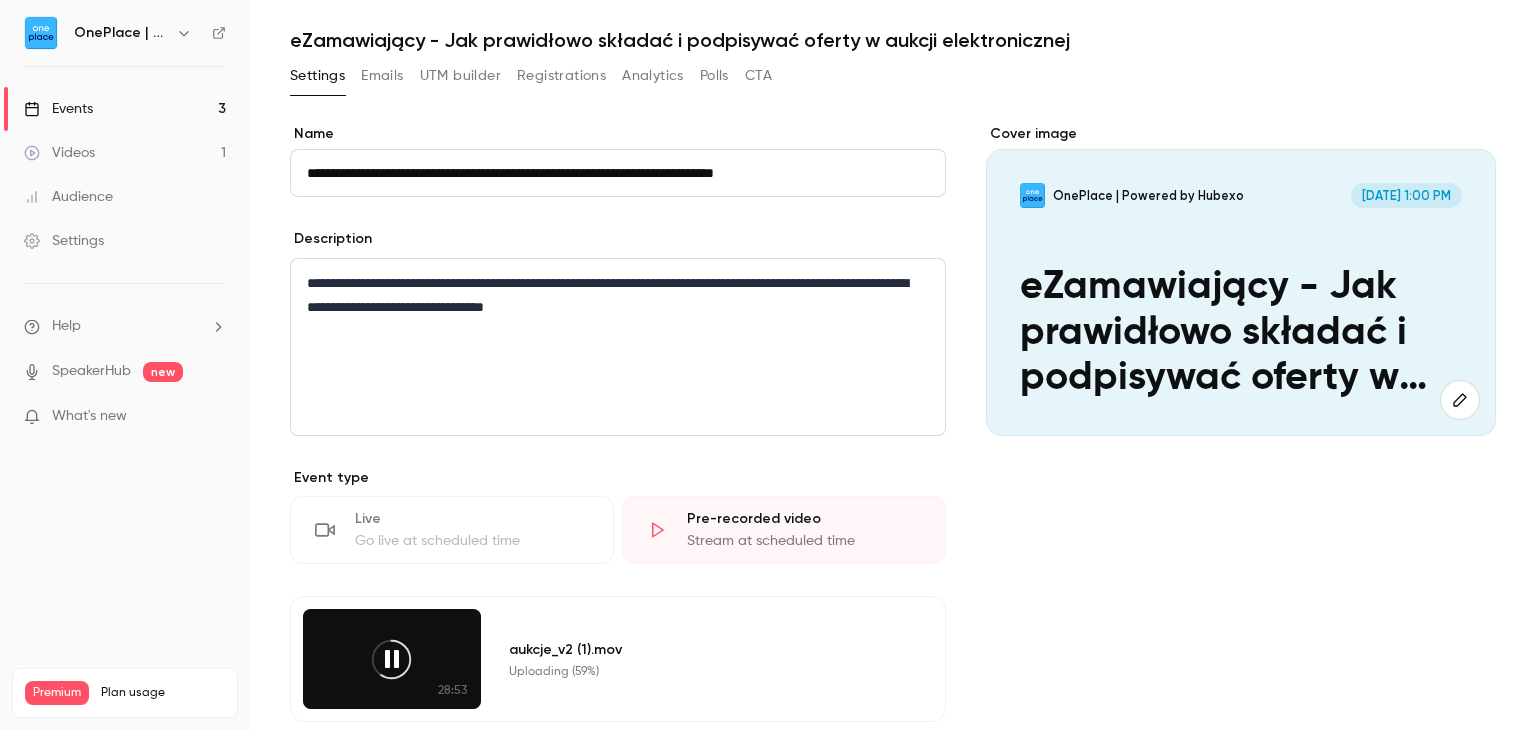 click on "Settings Emails UTM builder Registrations Analytics Polls CTA" at bounding box center [893, 80] 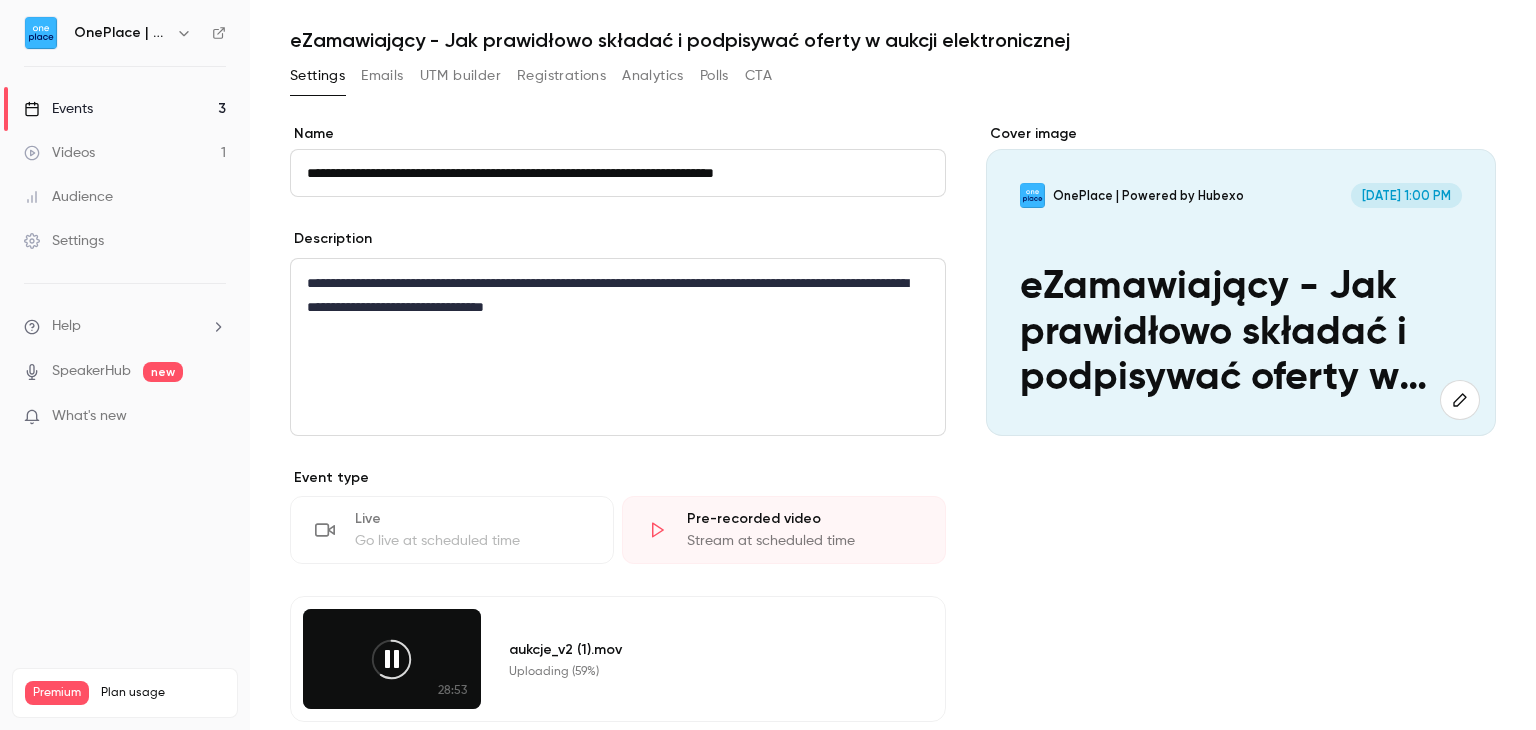click on "Settings Emails UTM builder Registrations Analytics Polls CTA" at bounding box center [893, 80] 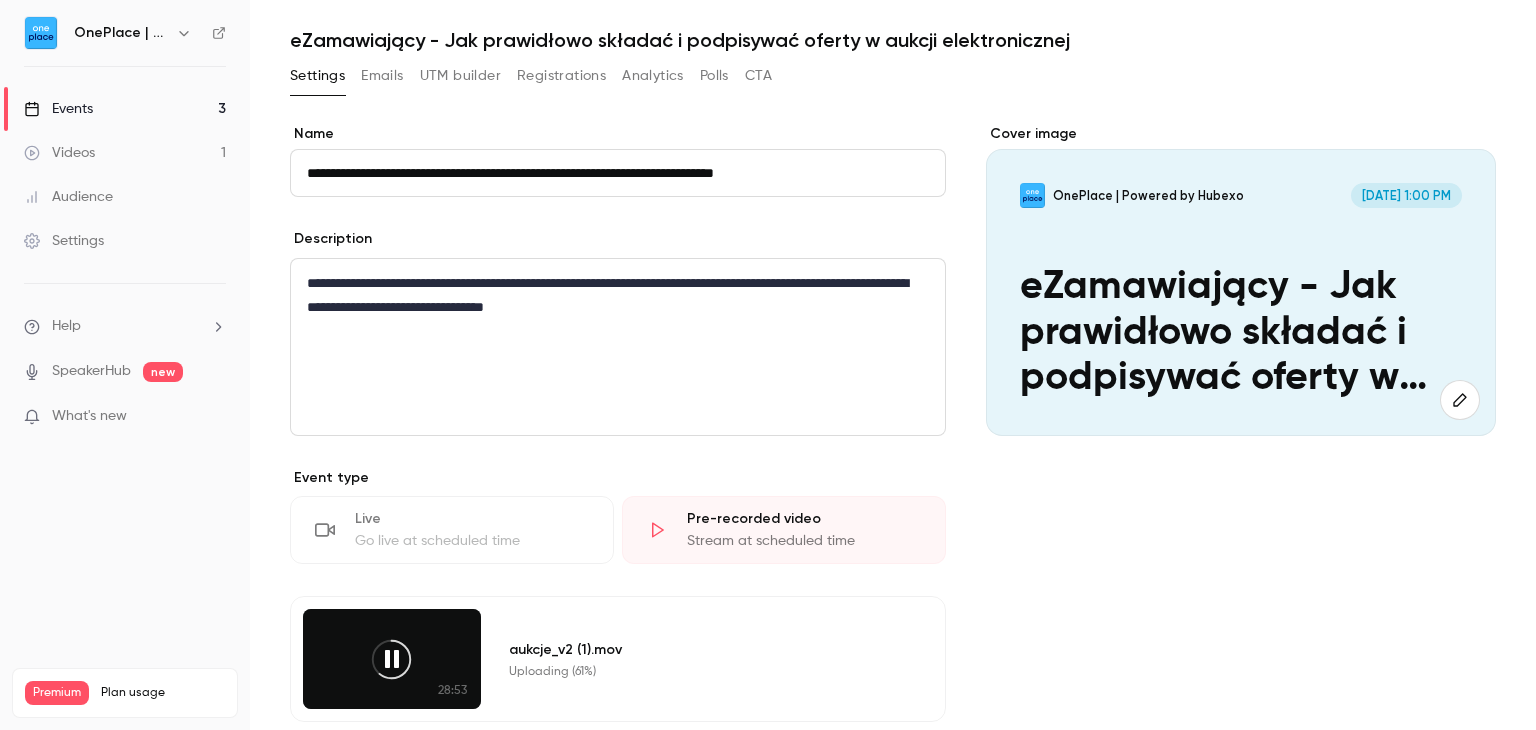 click on "Events 3" at bounding box center [125, 109] 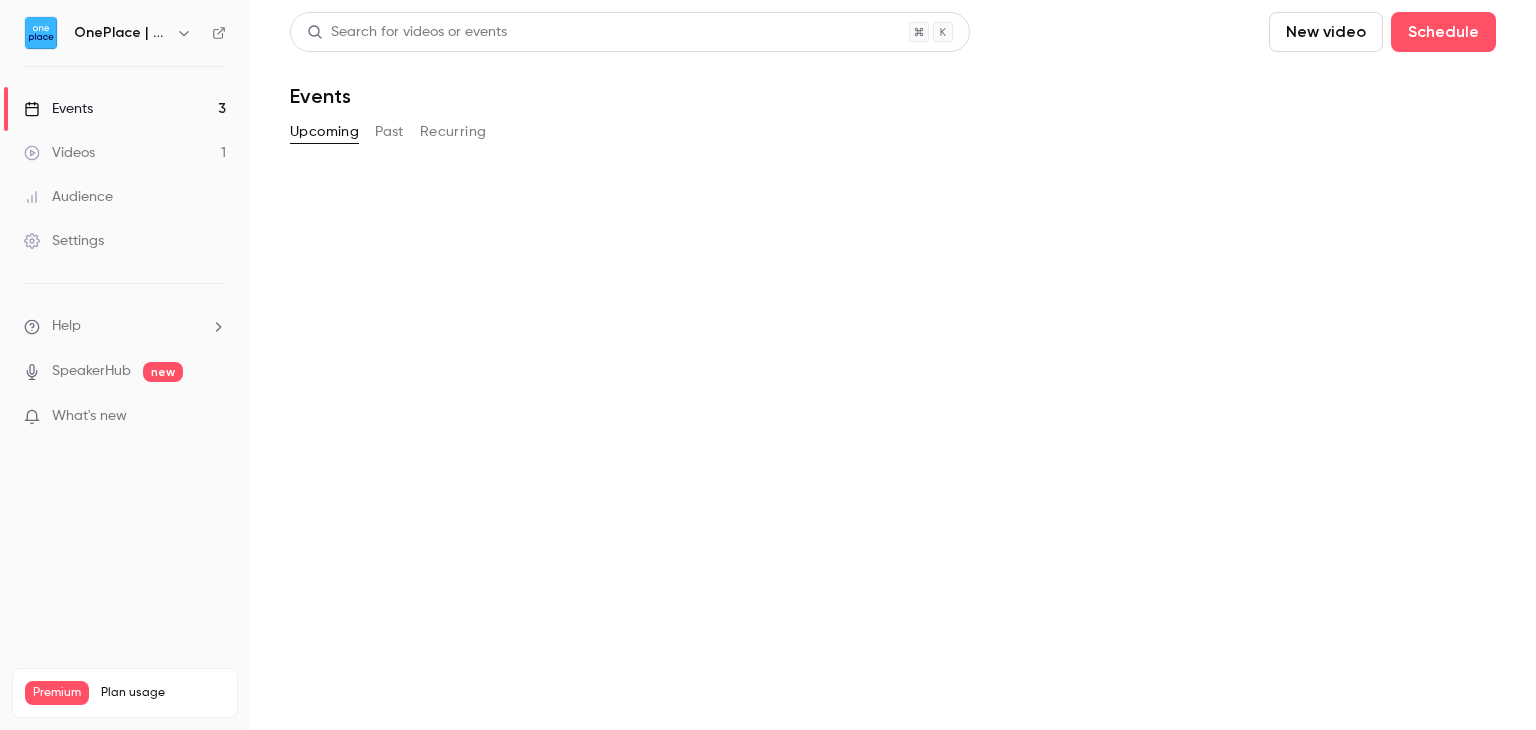 scroll, scrollTop: 0, scrollLeft: 0, axis: both 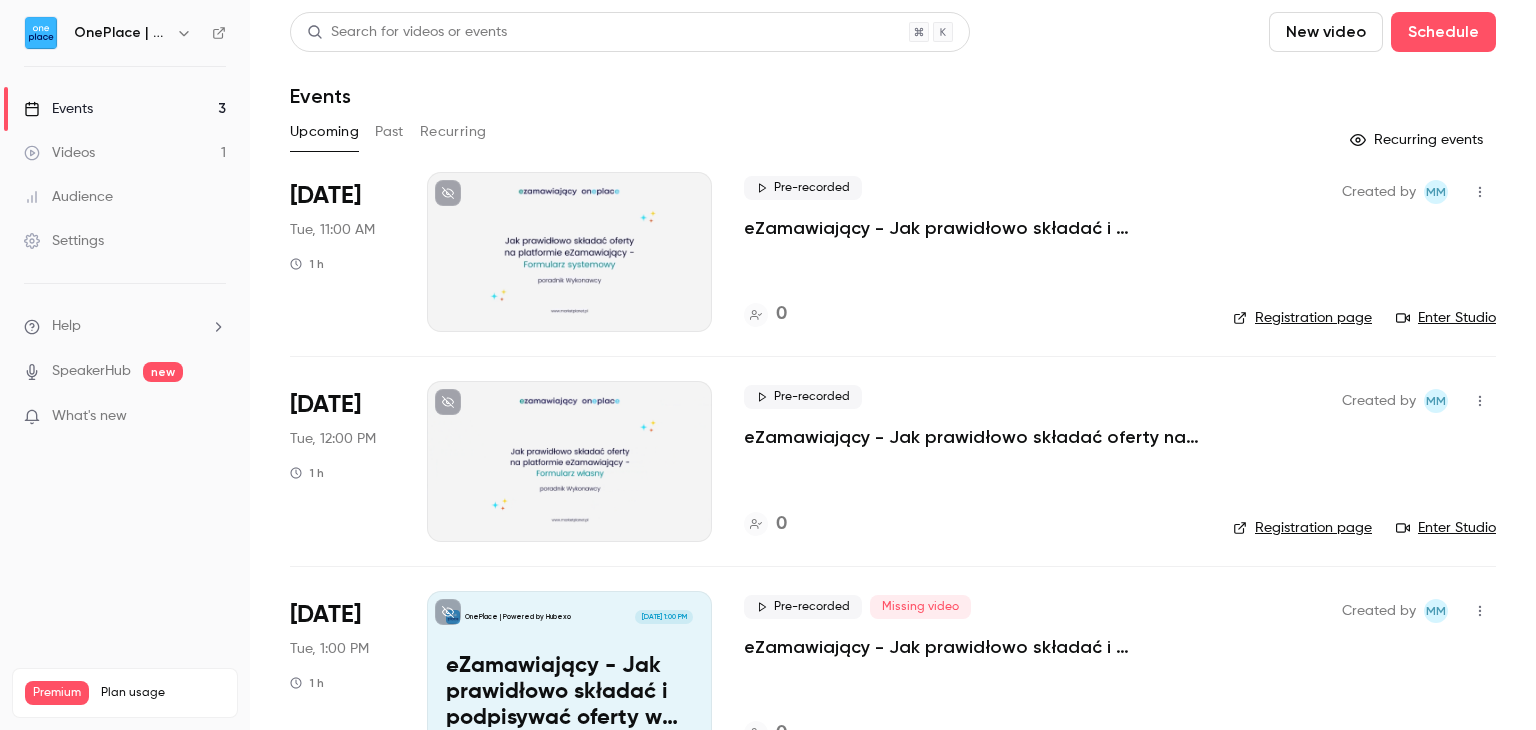 click on "Registration page" at bounding box center (1302, 318) 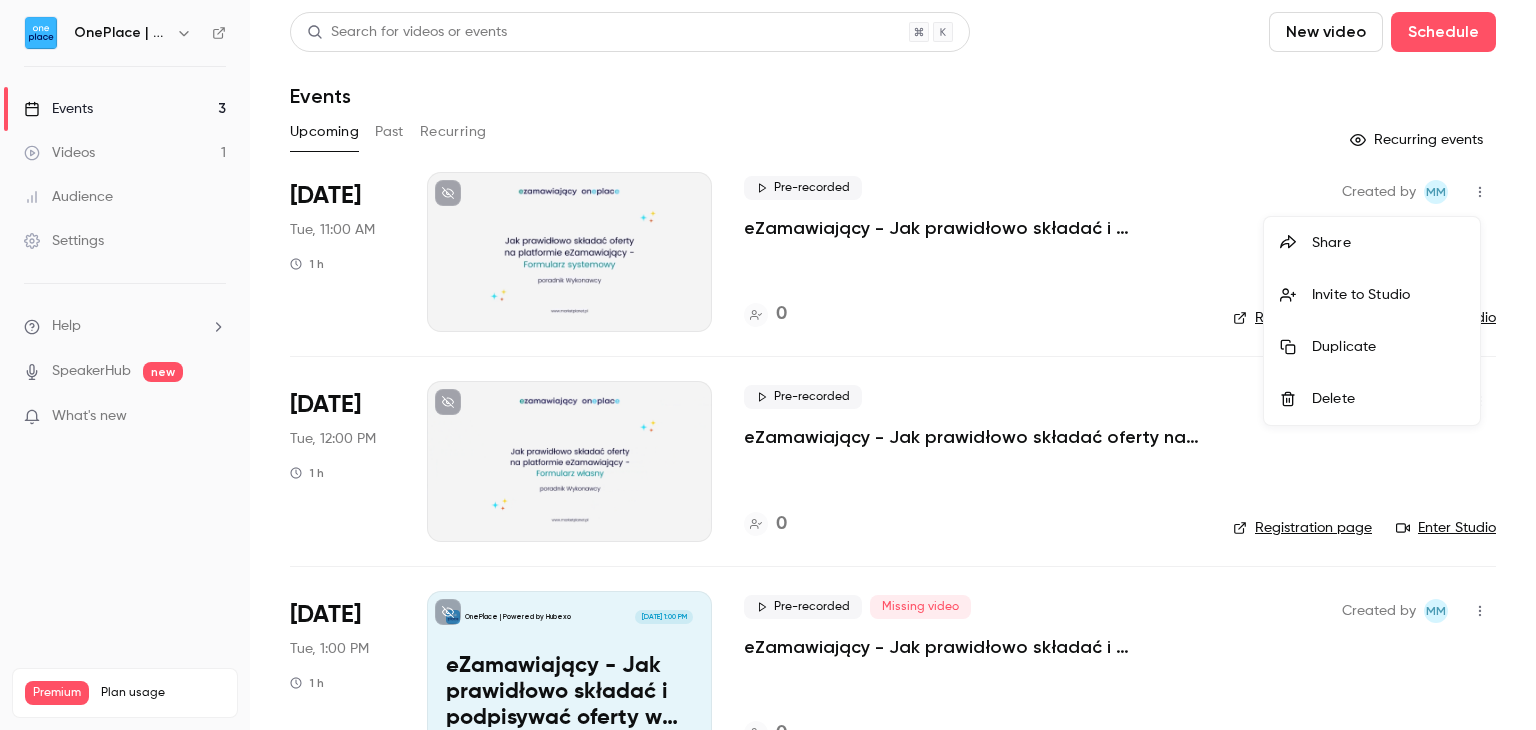 click at bounding box center (768, 365) 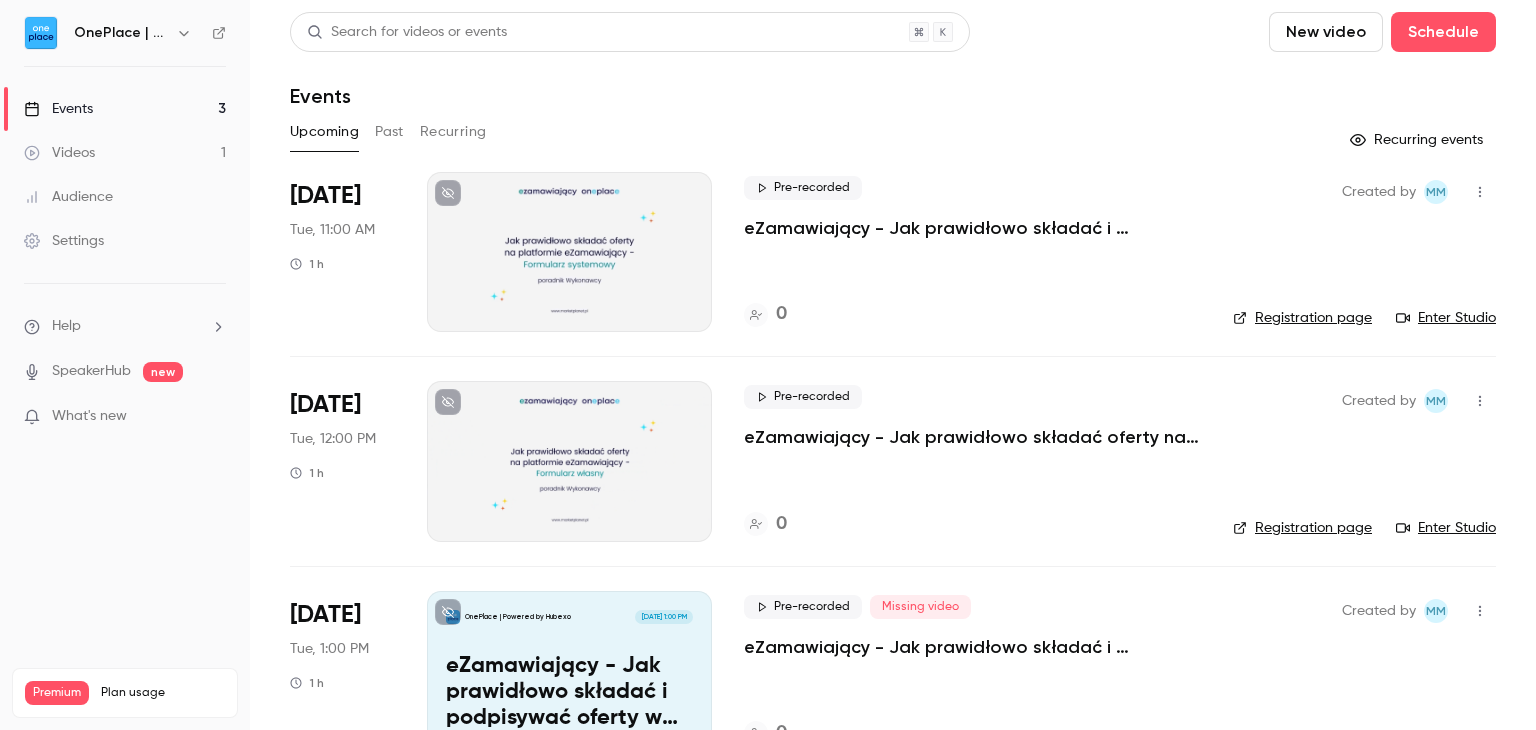 click on "Registration page" at bounding box center (1302, 318) 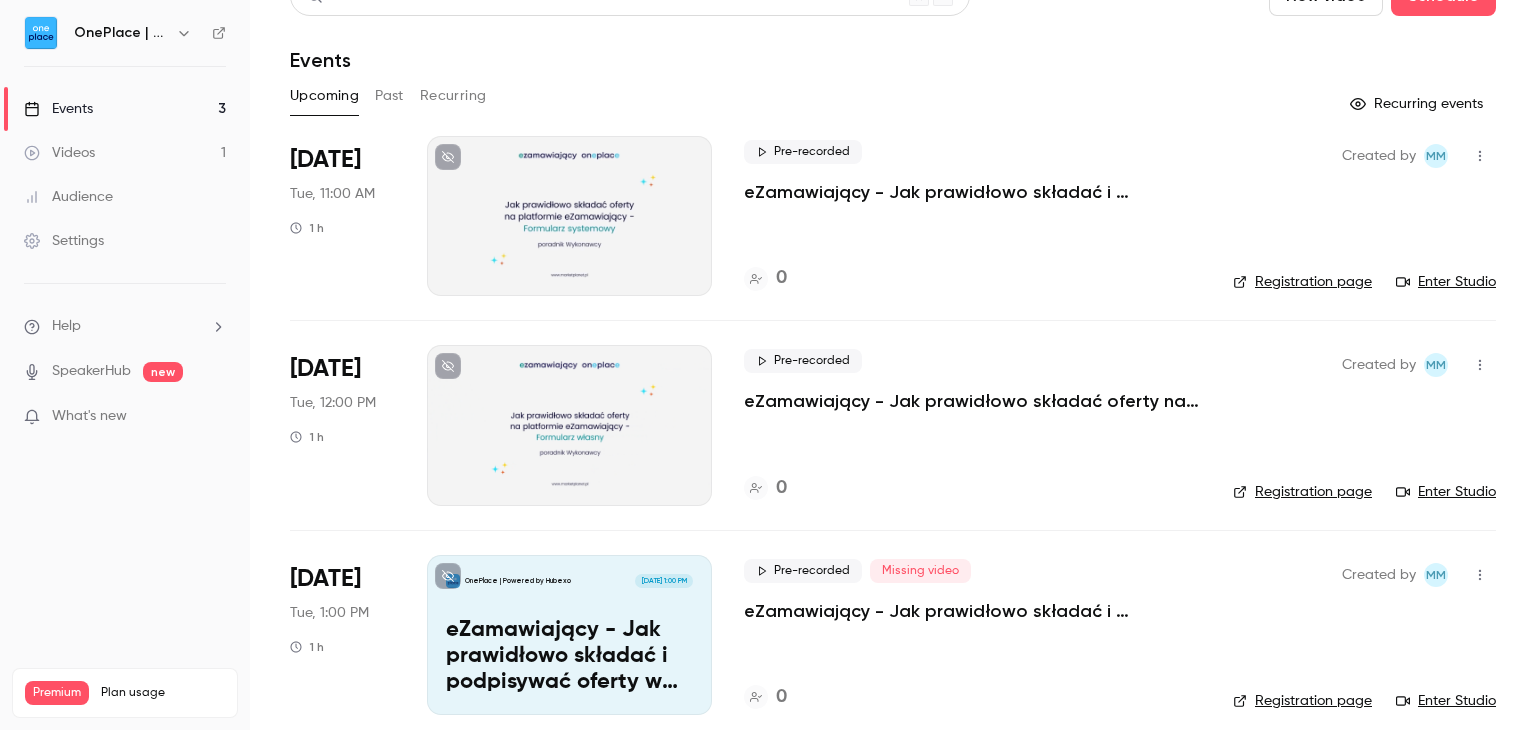 scroll, scrollTop: 56, scrollLeft: 0, axis: vertical 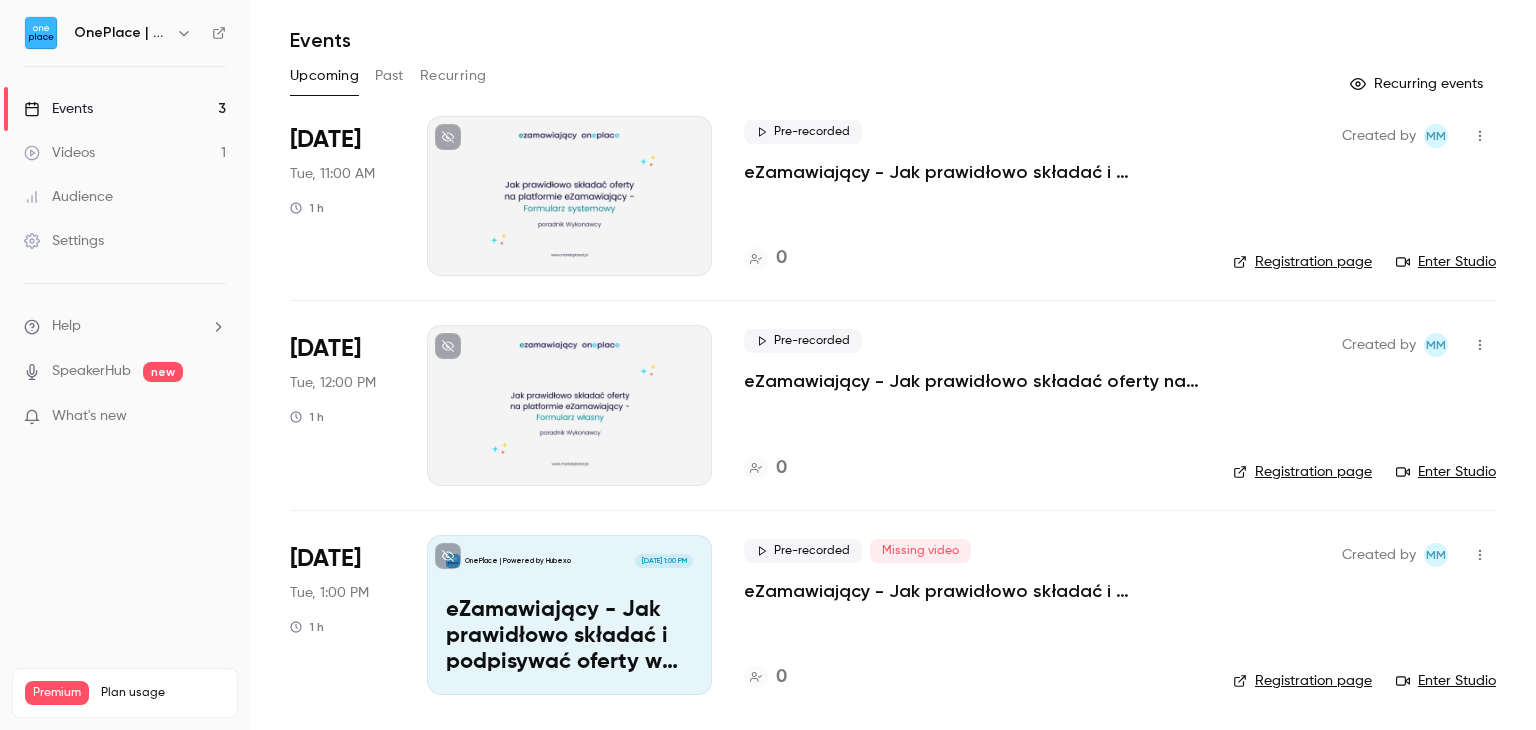 click on "eZamawiający - Jak prawidłowo składać i podpisywać oferty w aukcji elektronicznej" at bounding box center (569, 636) 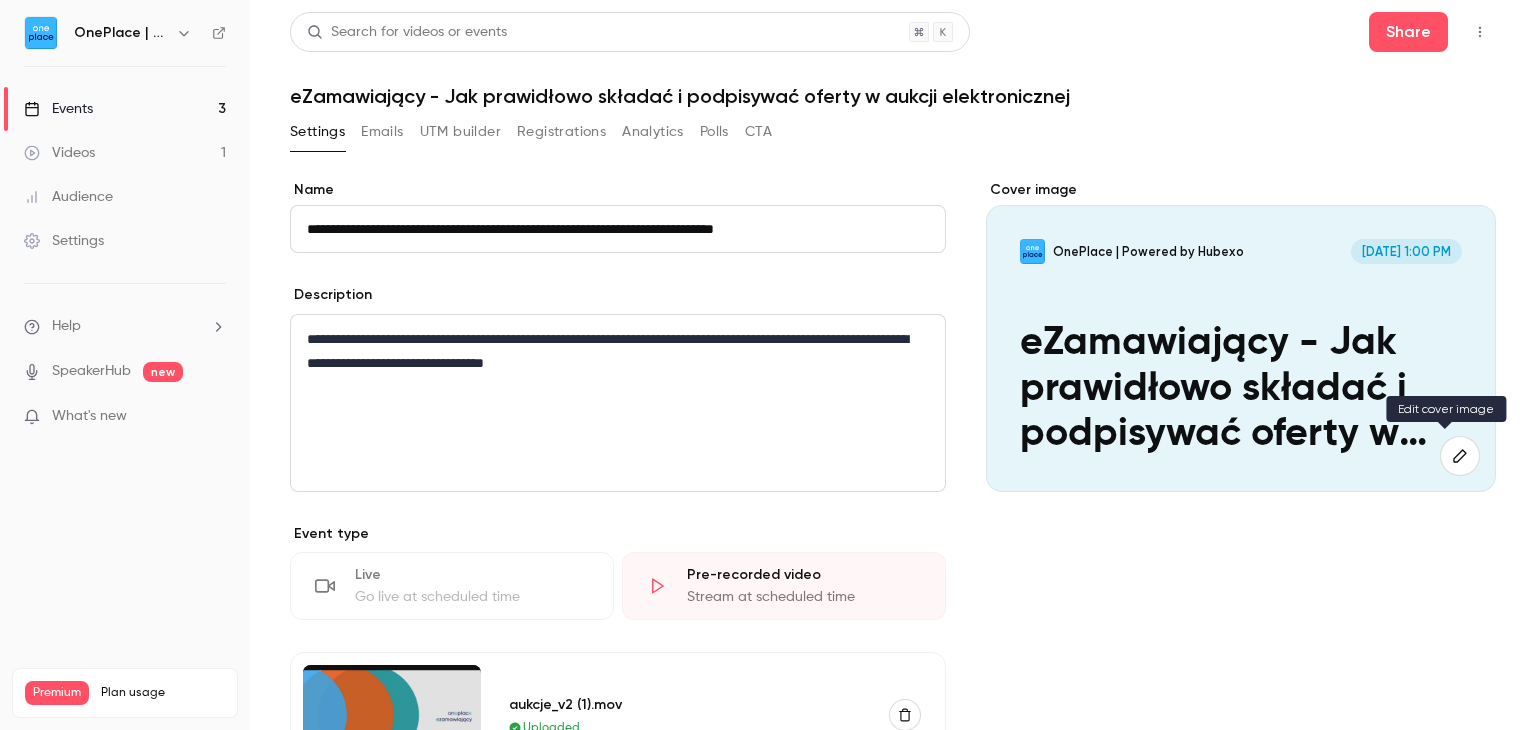click 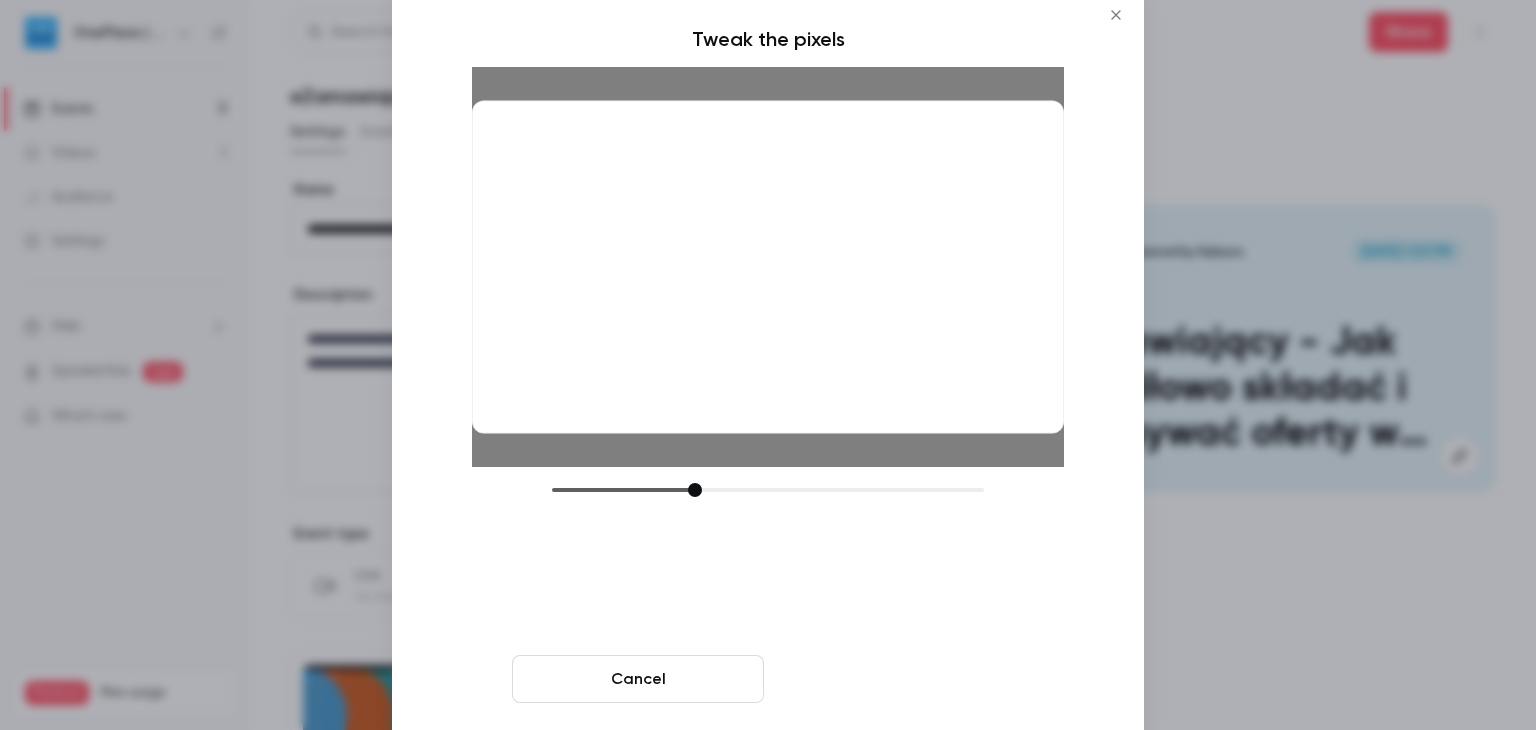 click on "Crop and save" at bounding box center [898, 679] 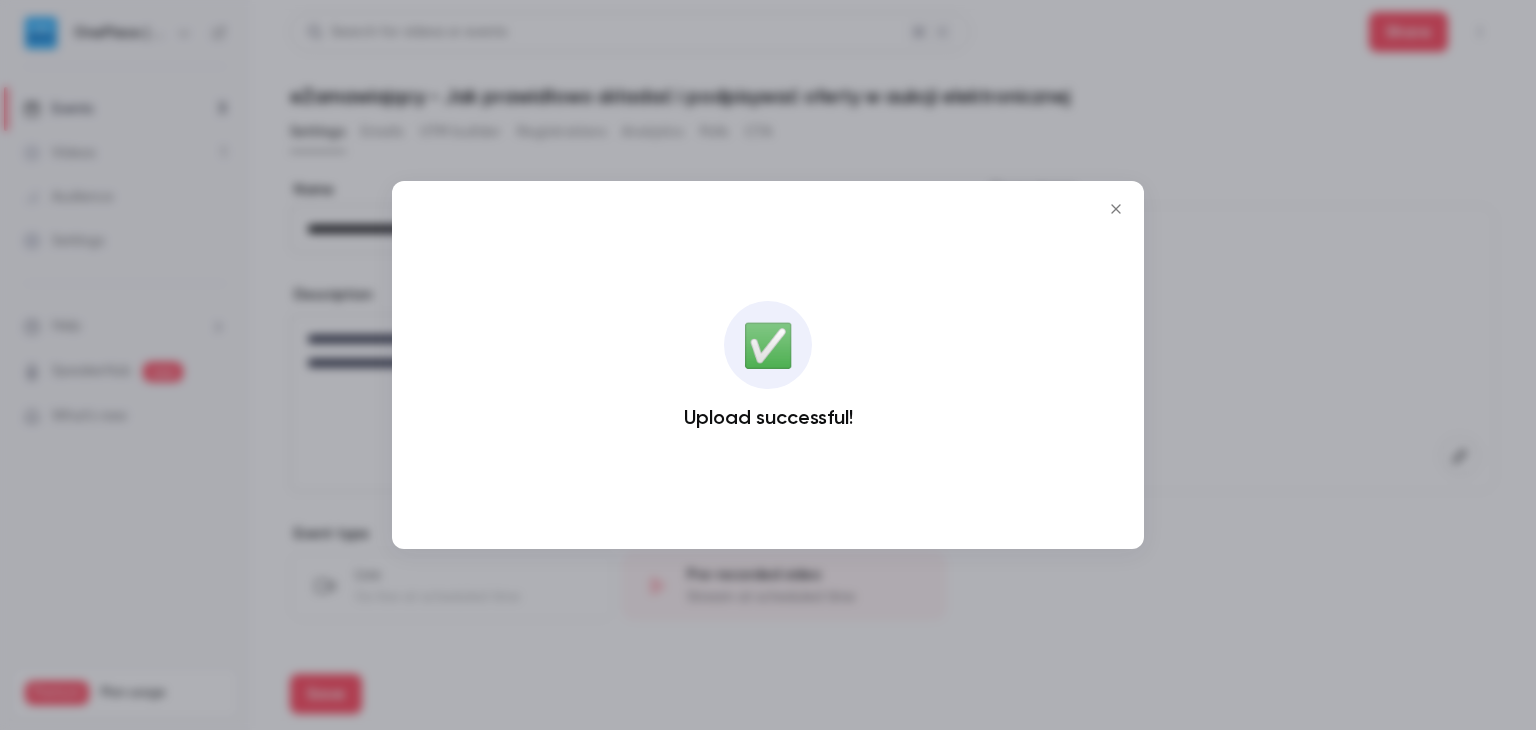 click 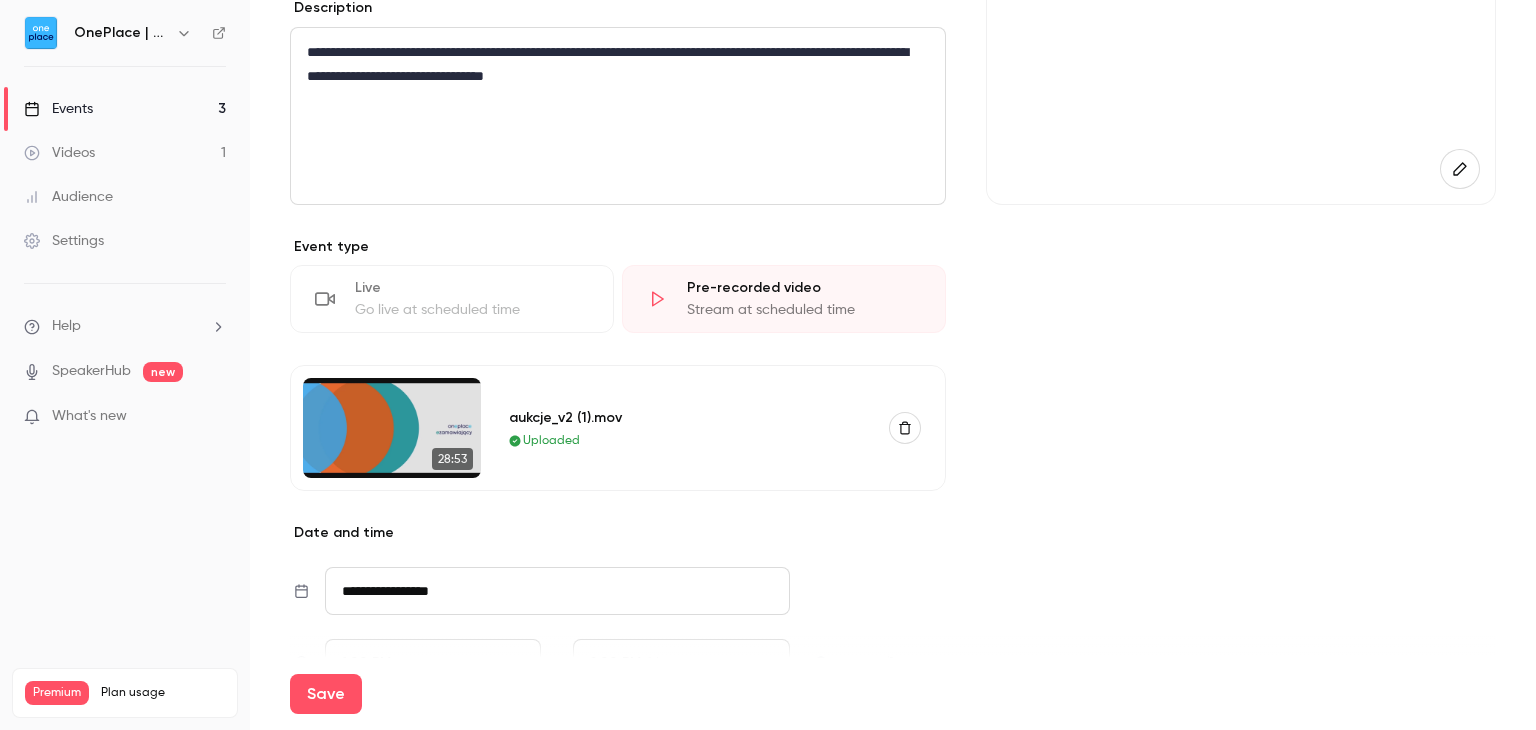 scroll, scrollTop: 300, scrollLeft: 0, axis: vertical 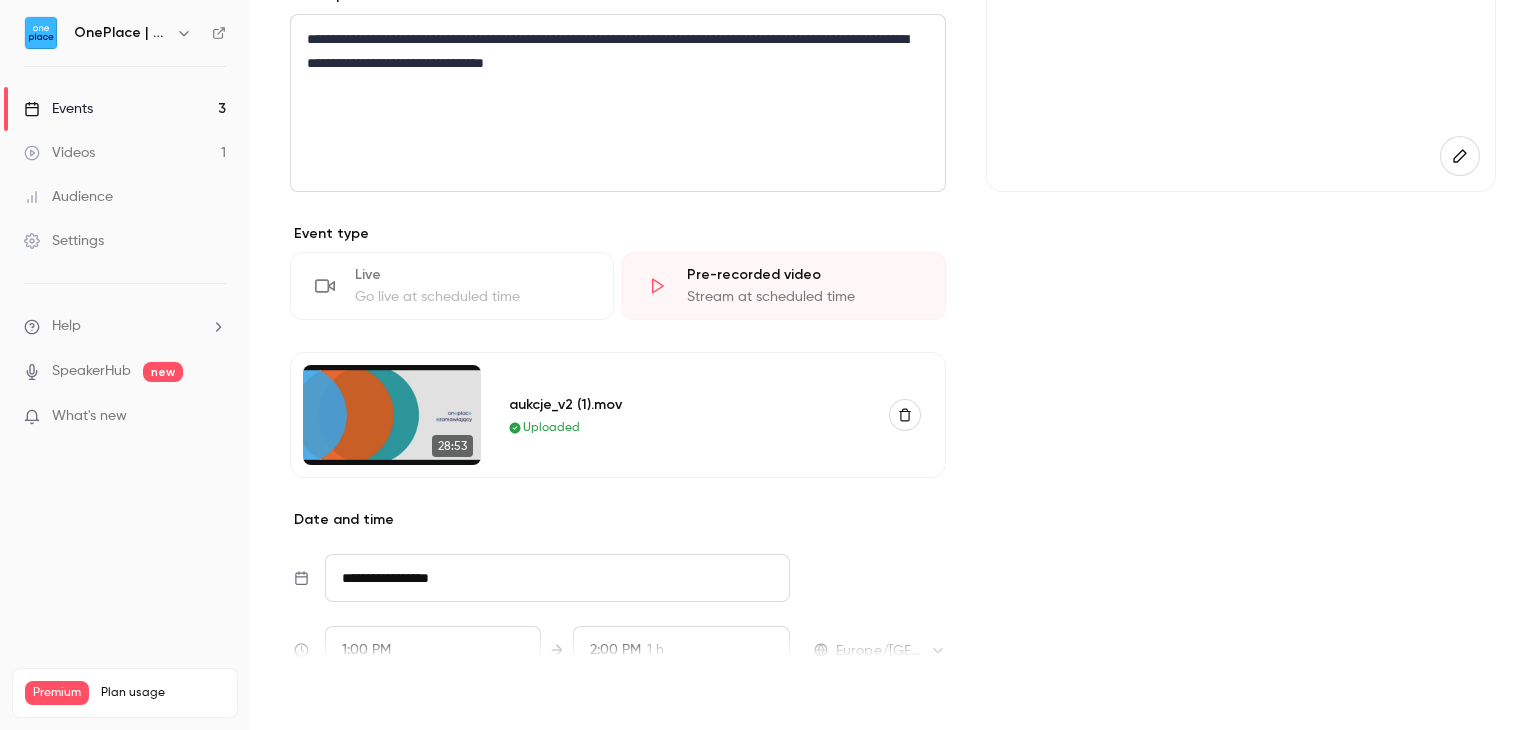 click on "Save" at bounding box center [326, 694] 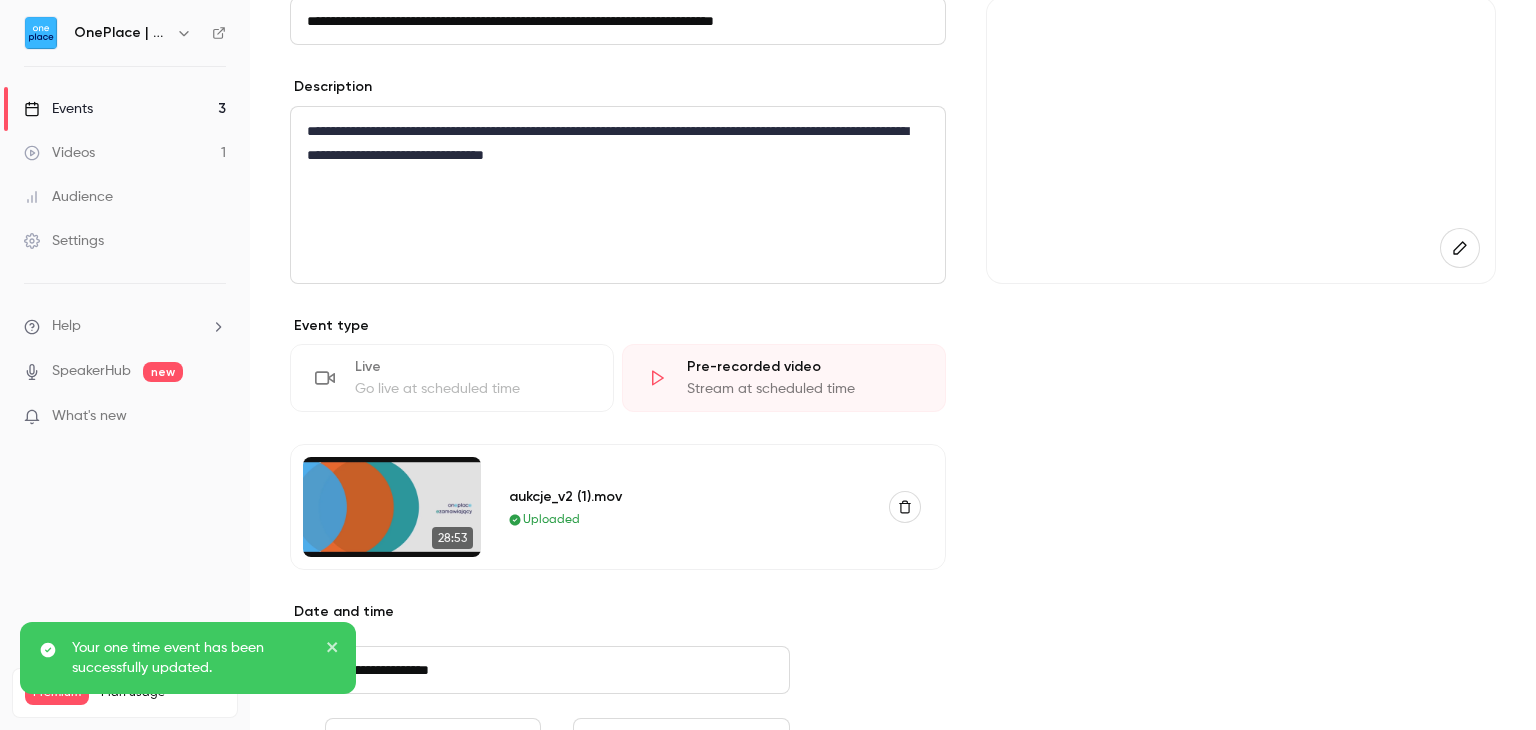scroll, scrollTop: 0, scrollLeft: 0, axis: both 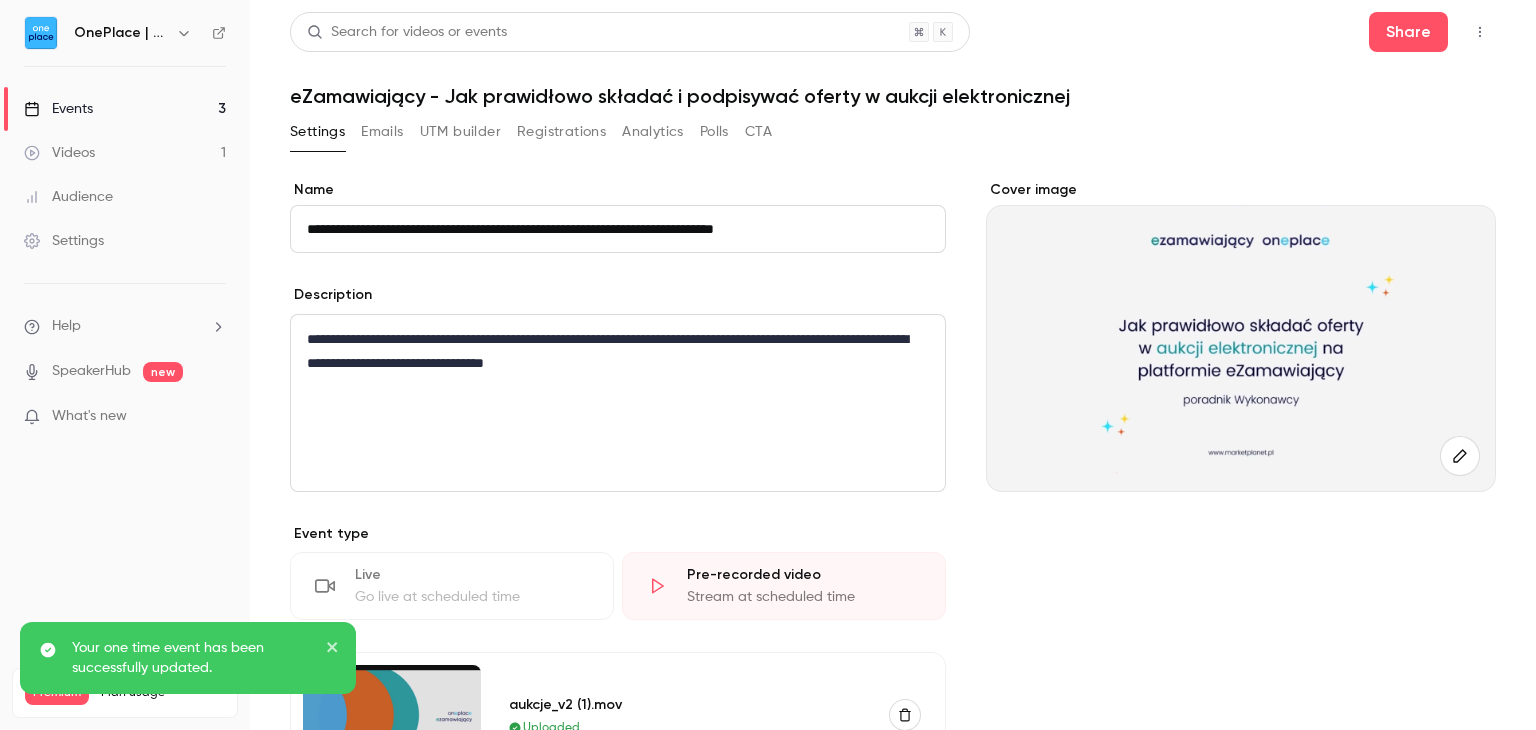 click on "Events 3" at bounding box center (125, 109) 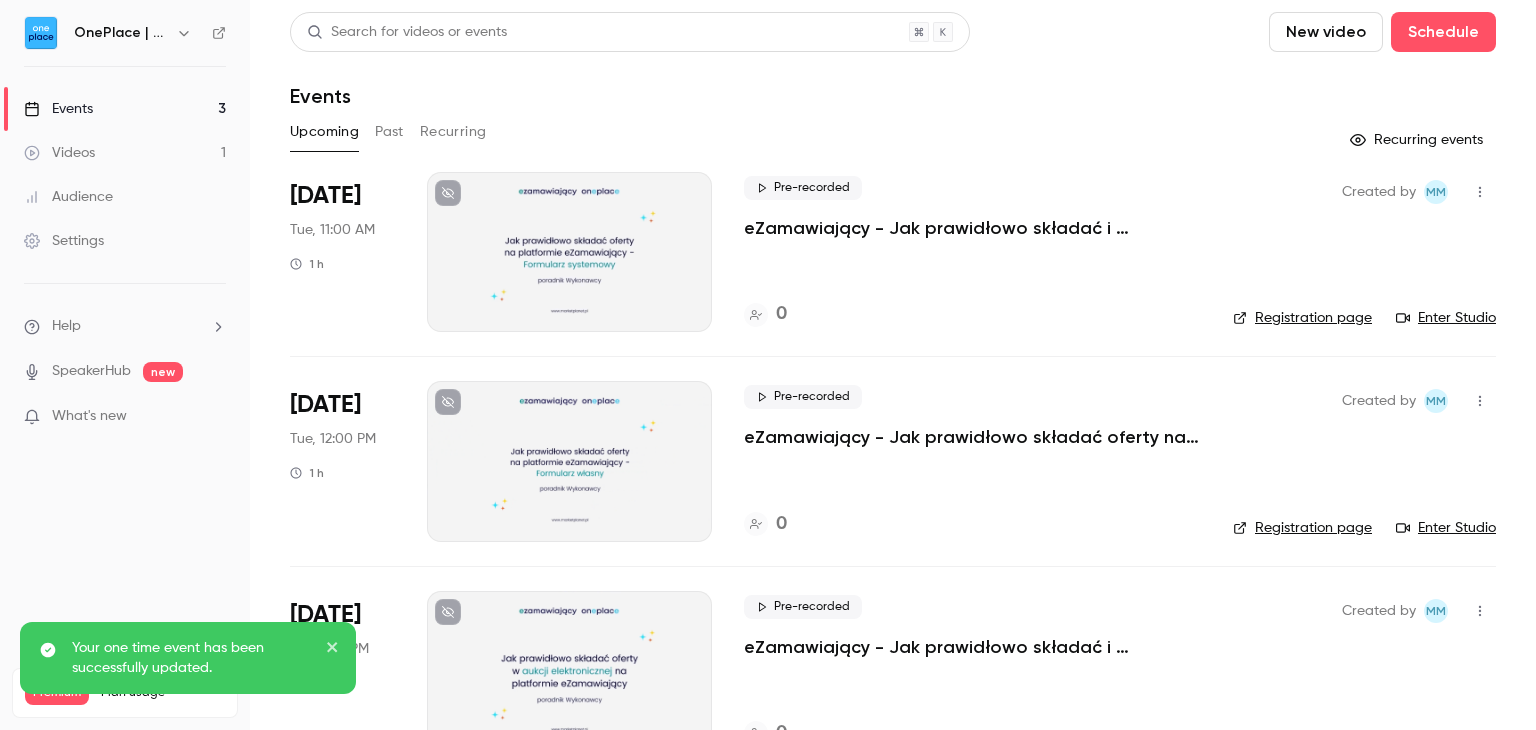 scroll, scrollTop: 56, scrollLeft: 0, axis: vertical 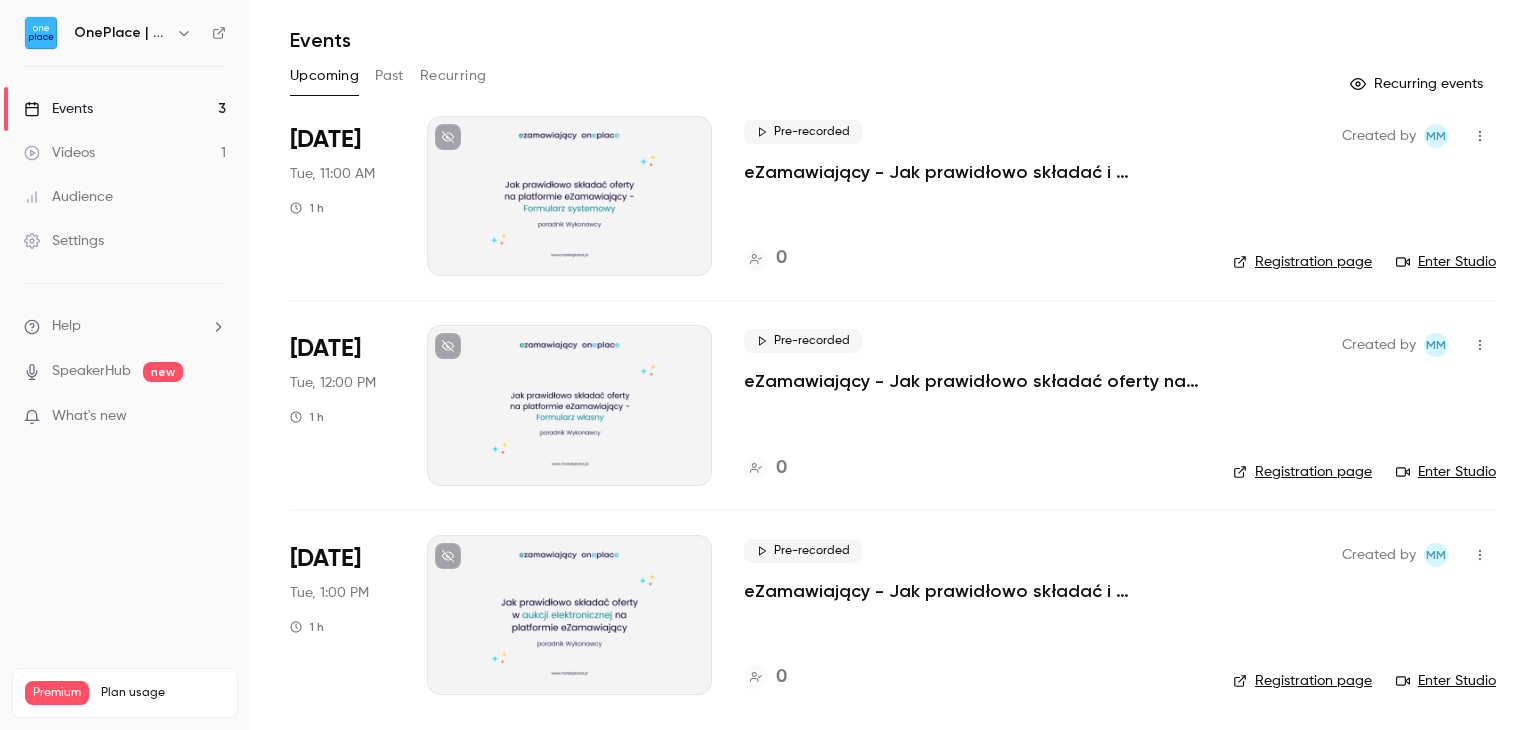 click on "Registration page" at bounding box center (1302, 681) 